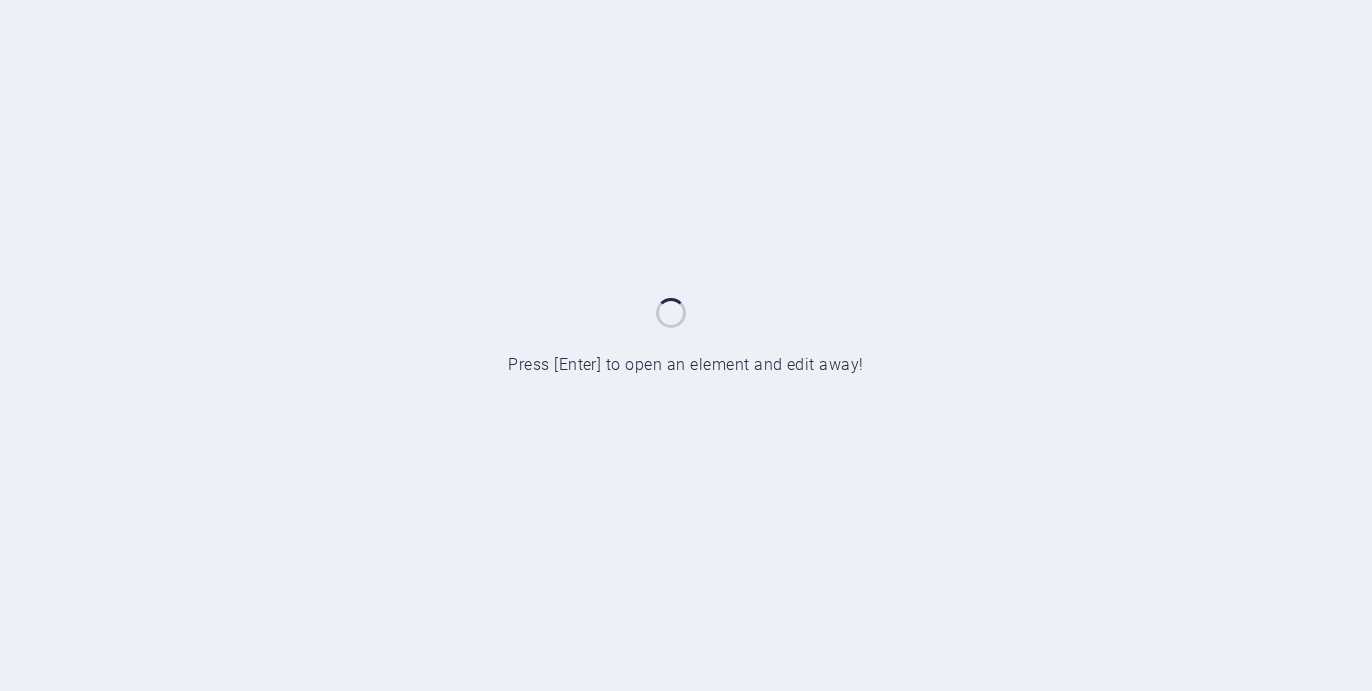 scroll, scrollTop: 0, scrollLeft: 0, axis: both 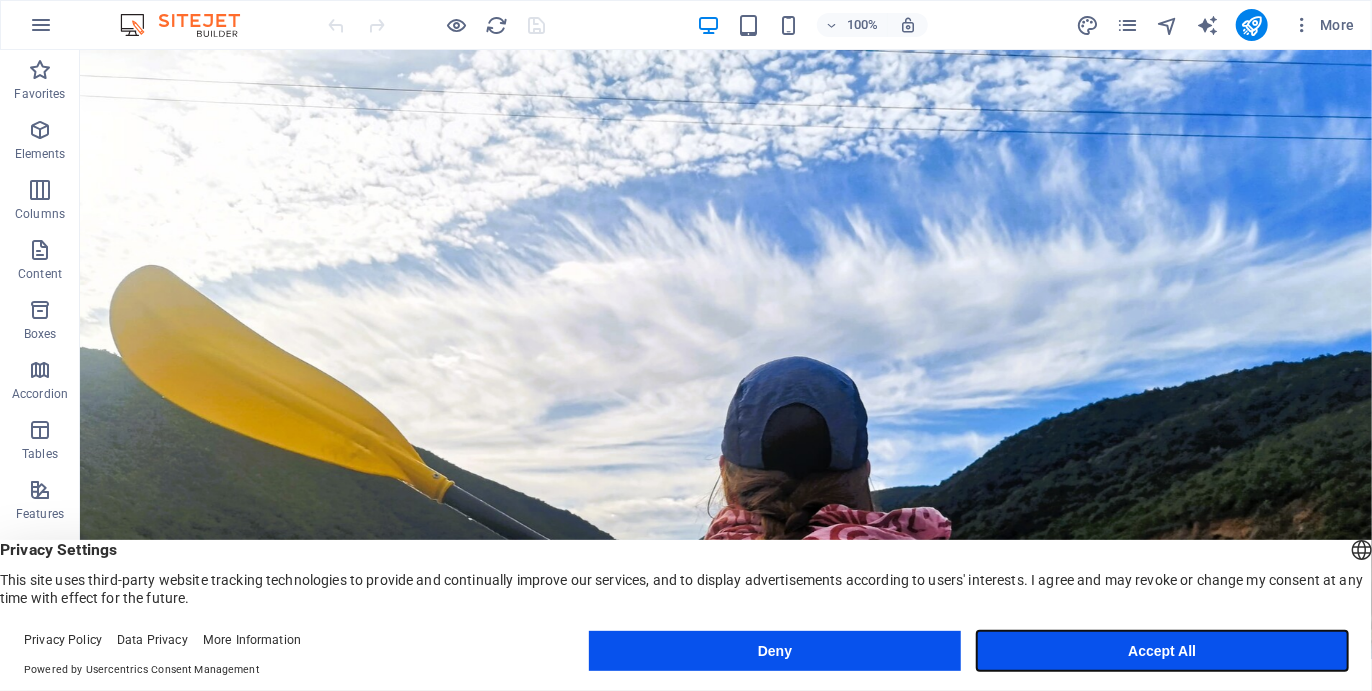 click on "Accept All" at bounding box center (1162, 651) 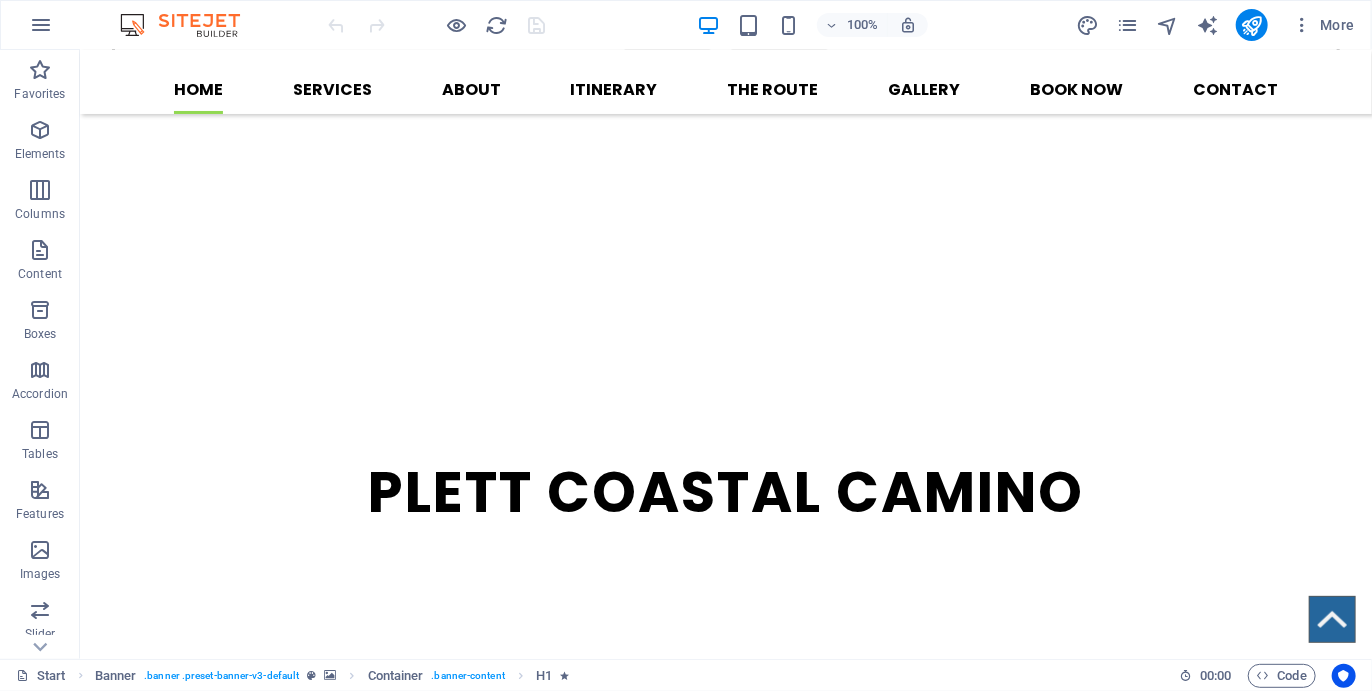 scroll, scrollTop: 868, scrollLeft: 0, axis: vertical 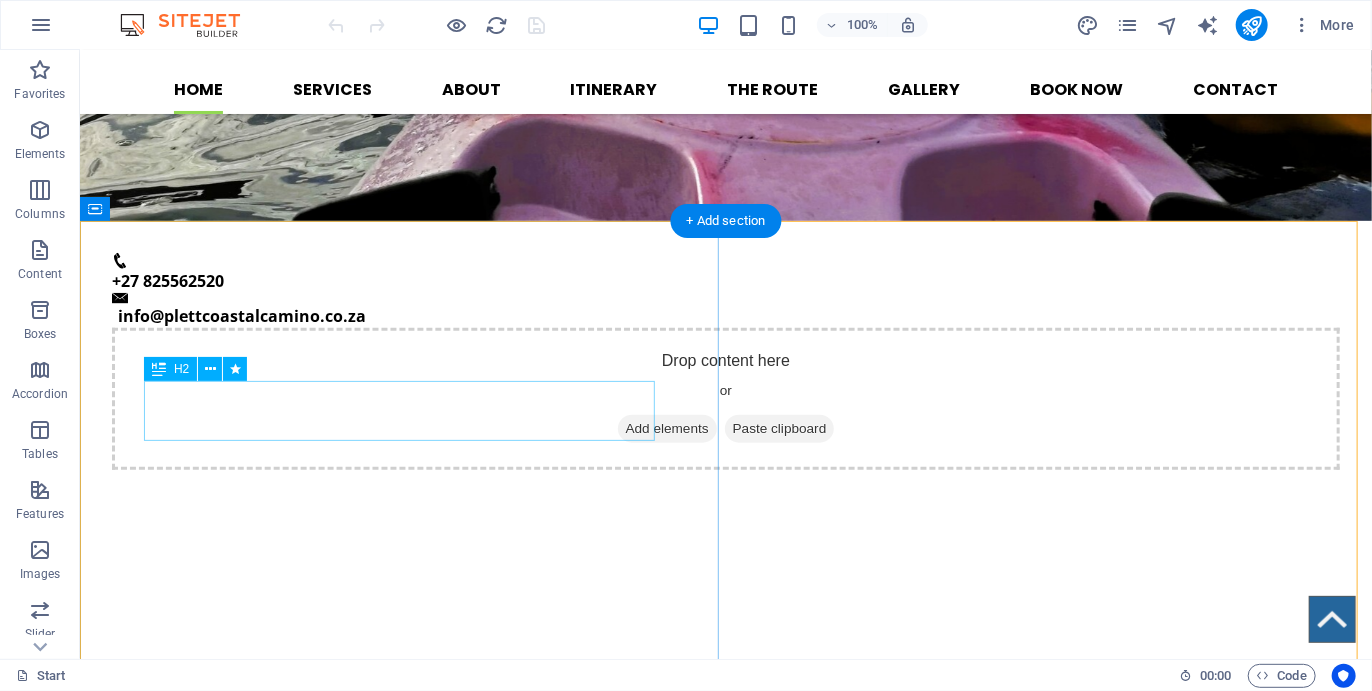 click on "5 DAYS - 5 NIGHTS" at bounding box center (725, 2720) 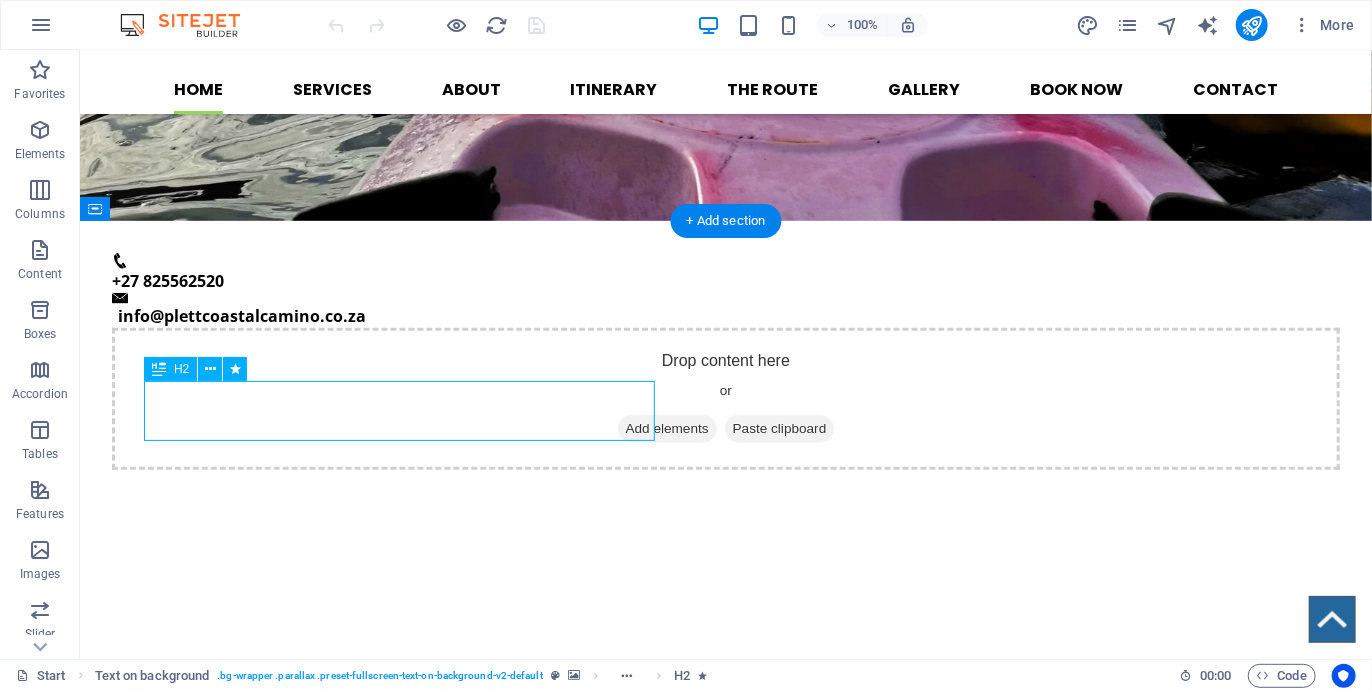 click on "5 DAYS - 5 NIGHTS" at bounding box center (725, 2720) 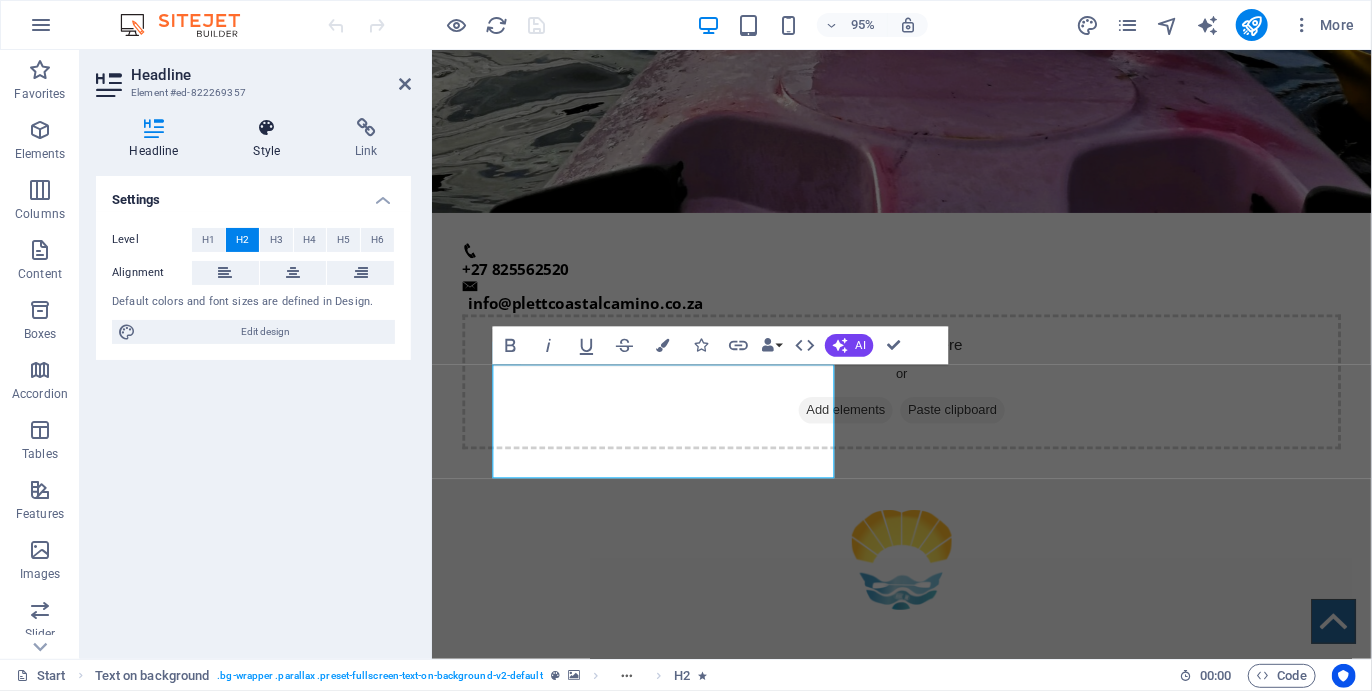 click on "Style" at bounding box center (271, 139) 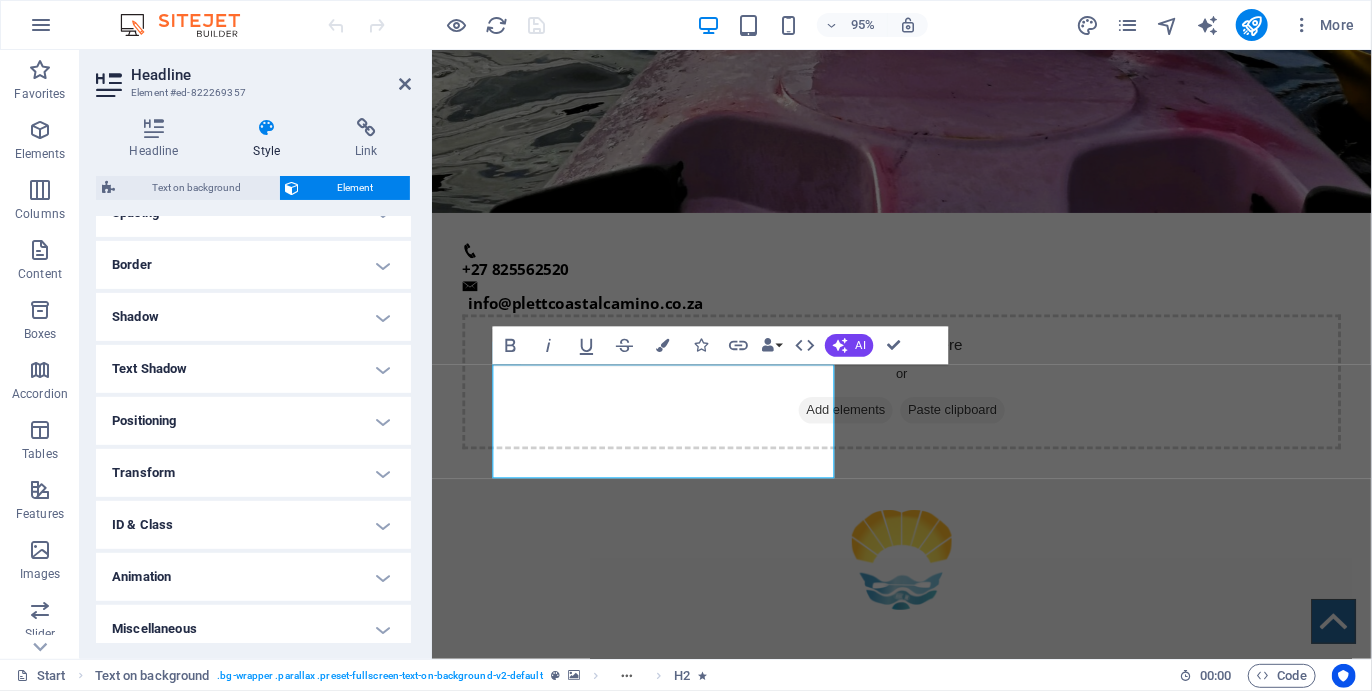 scroll, scrollTop: 418, scrollLeft: 0, axis: vertical 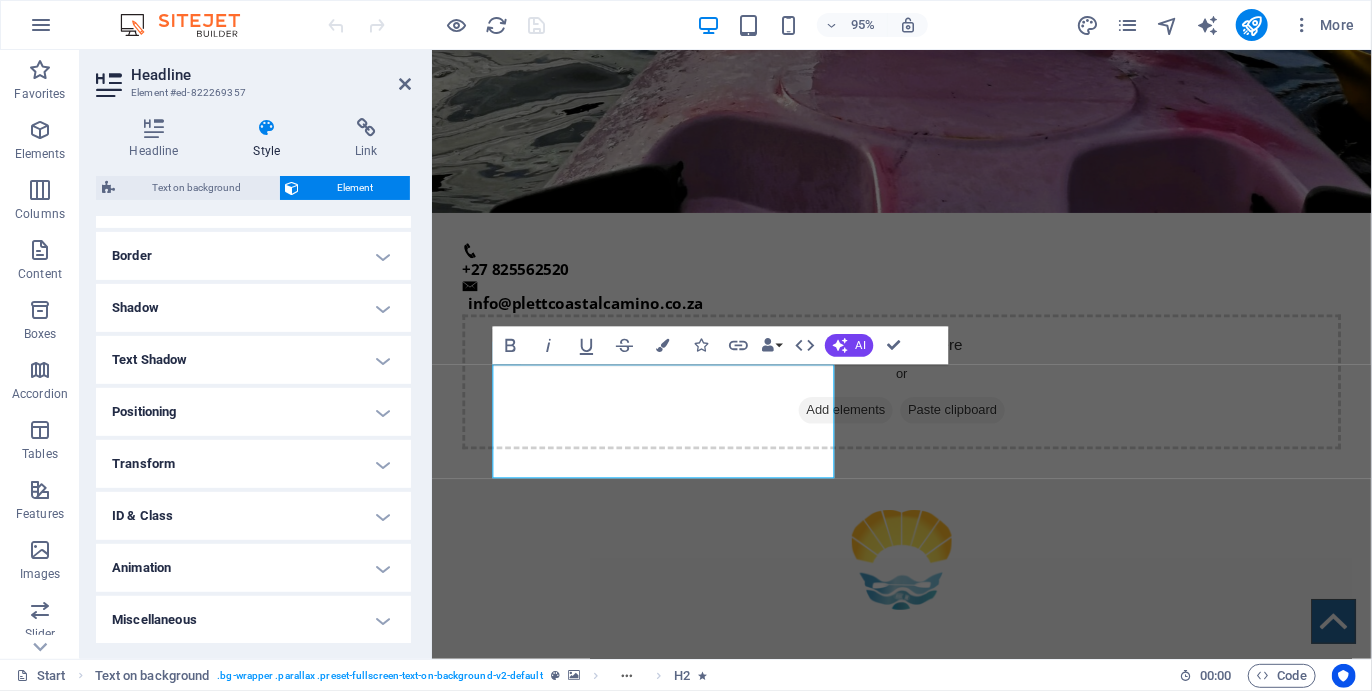 click on "Transform" at bounding box center [253, 464] 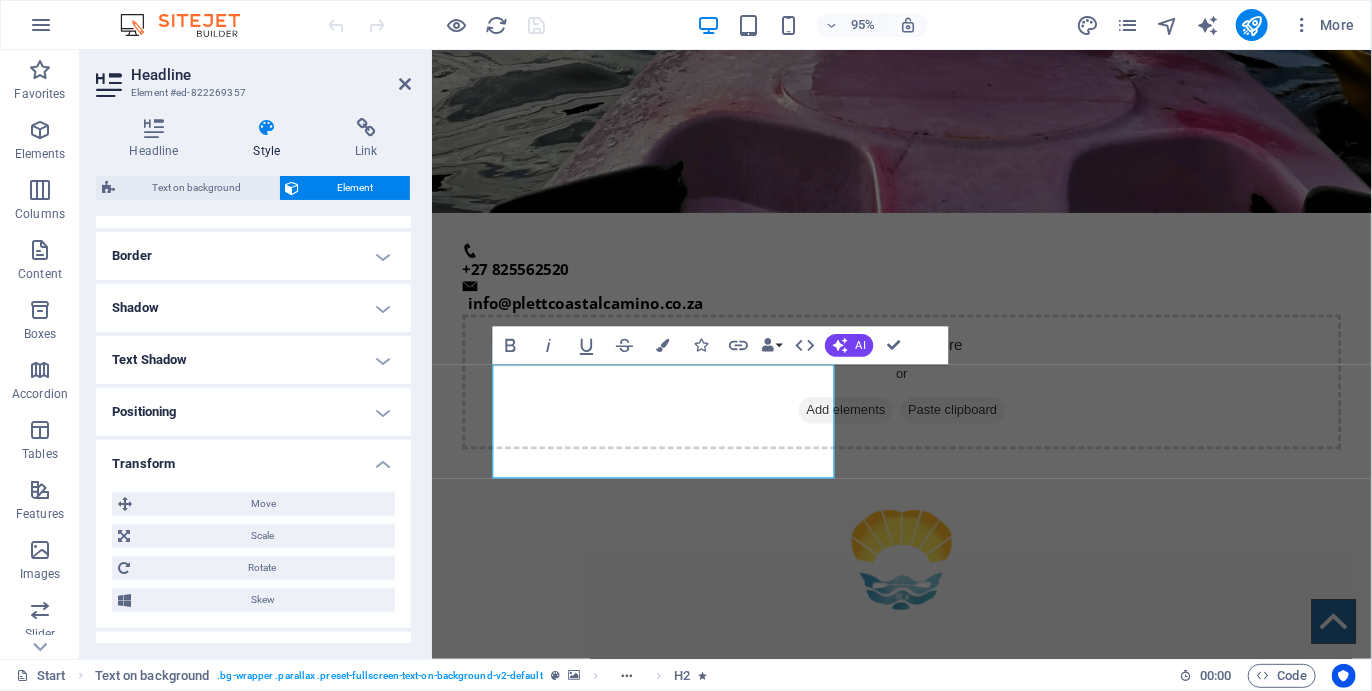 scroll, scrollTop: 558, scrollLeft: 0, axis: vertical 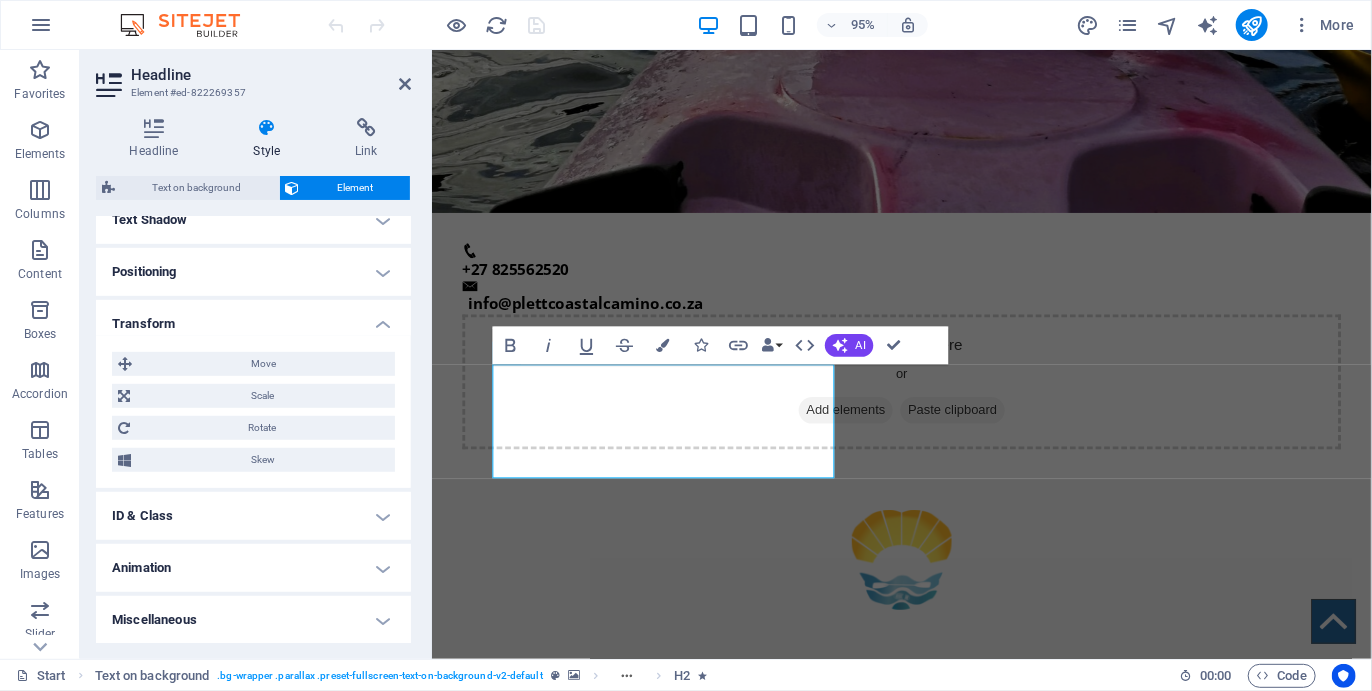 click on "Animation" at bounding box center (253, 568) 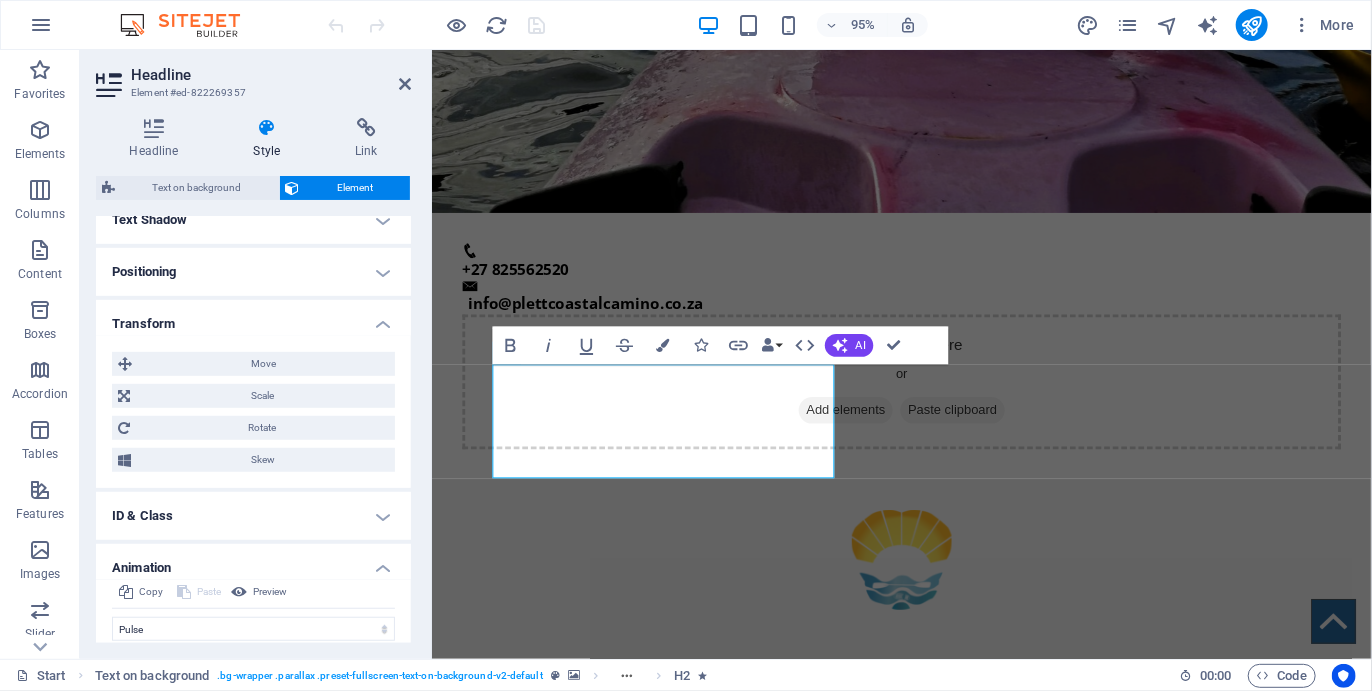 scroll, scrollTop: 740, scrollLeft: 0, axis: vertical 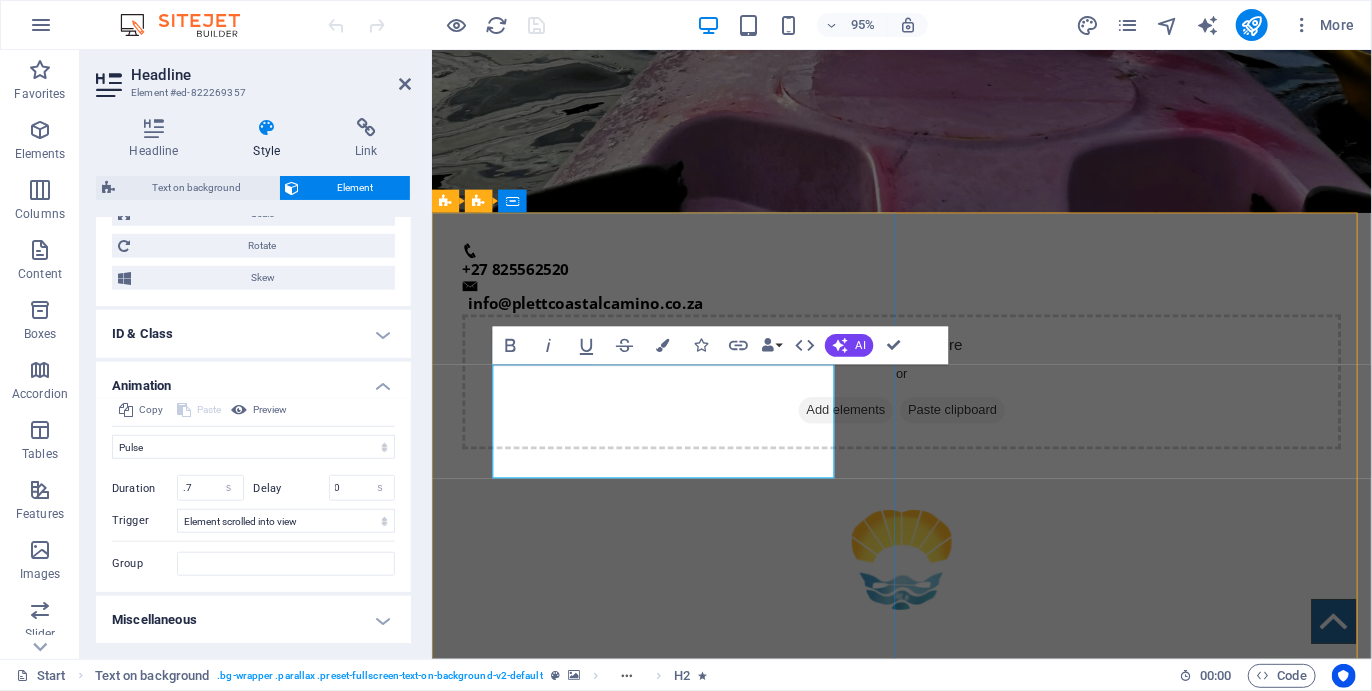 click on "5 DAYS - 5 NIGHTS" at bounding box center [925, 2742] 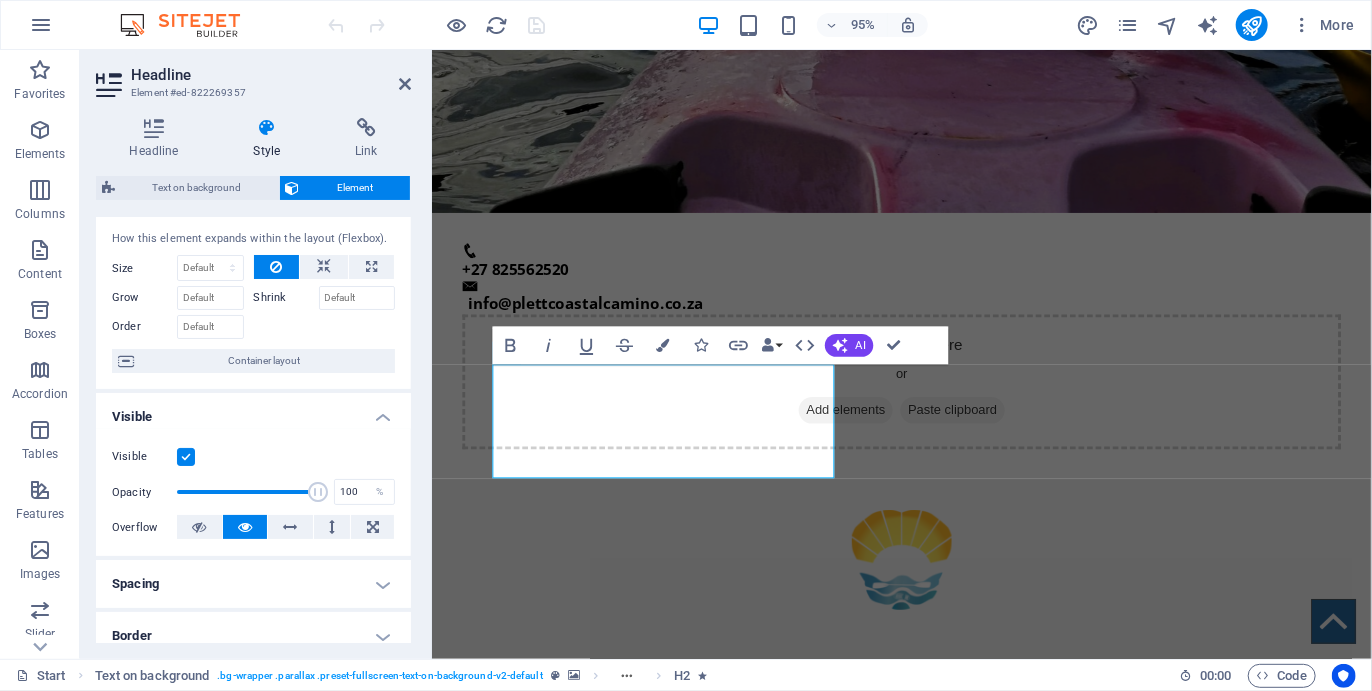 scroll, scrollTop: 0, scrollLeft: 0, axis: both 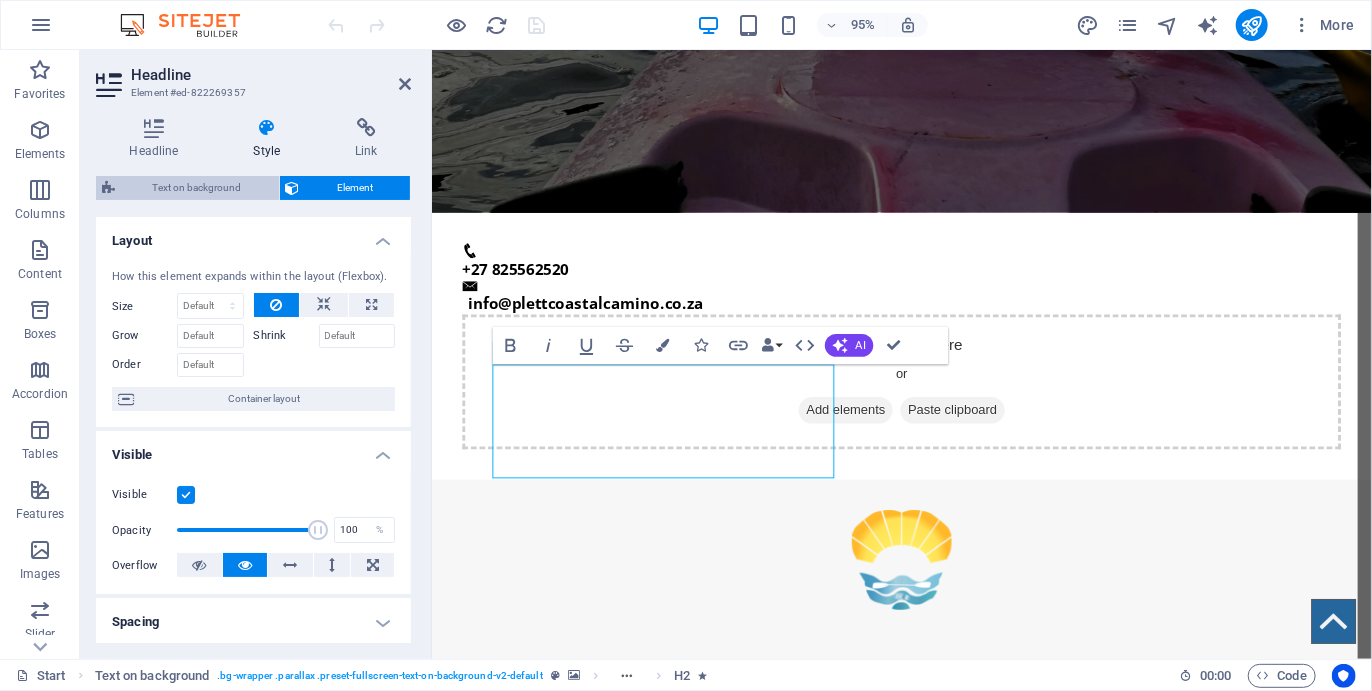 click on "Text on background" at bounding box center [197, 188] 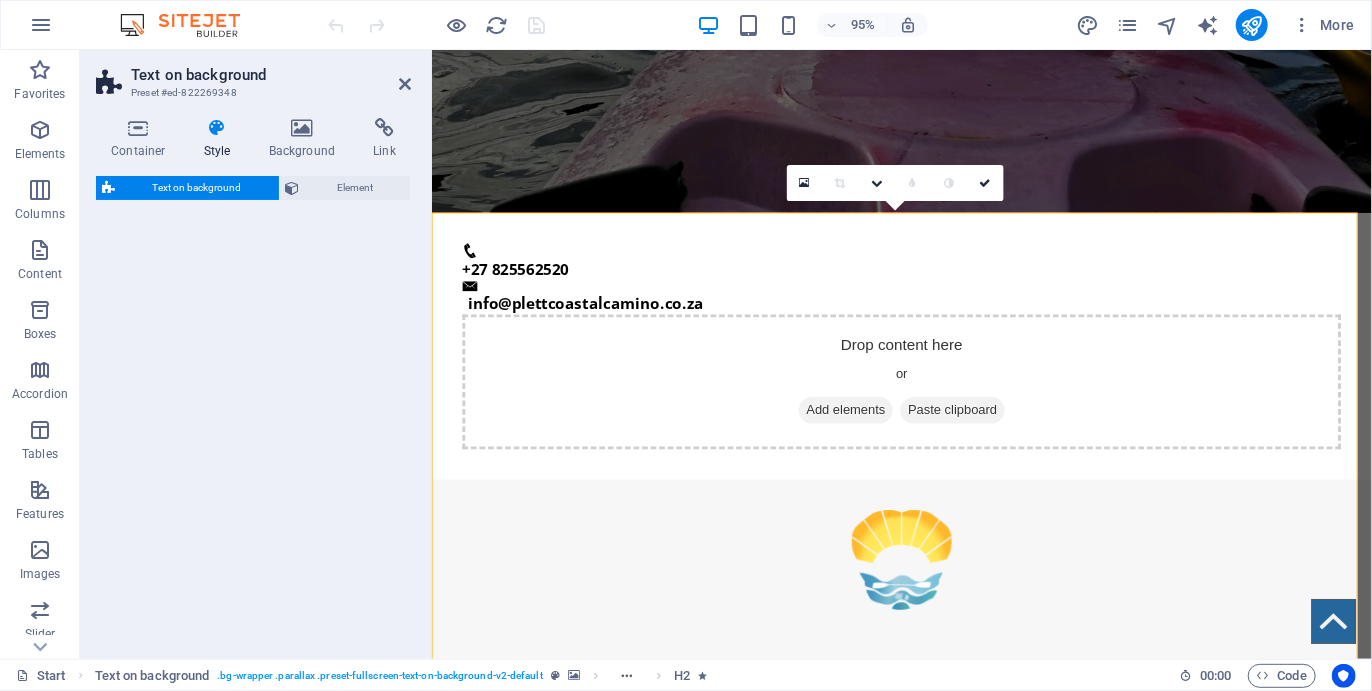 select on "%" 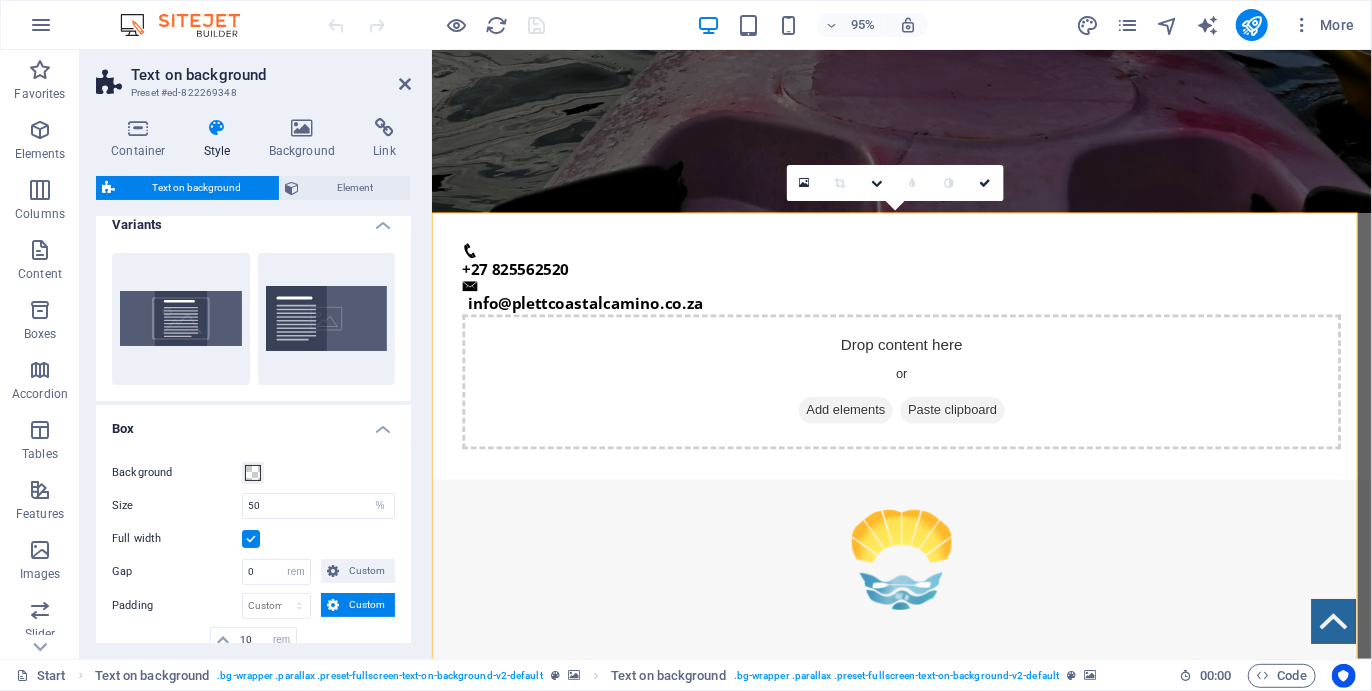 scroll, scrollTop: 18, scrollLeft: 0, axis: vertical 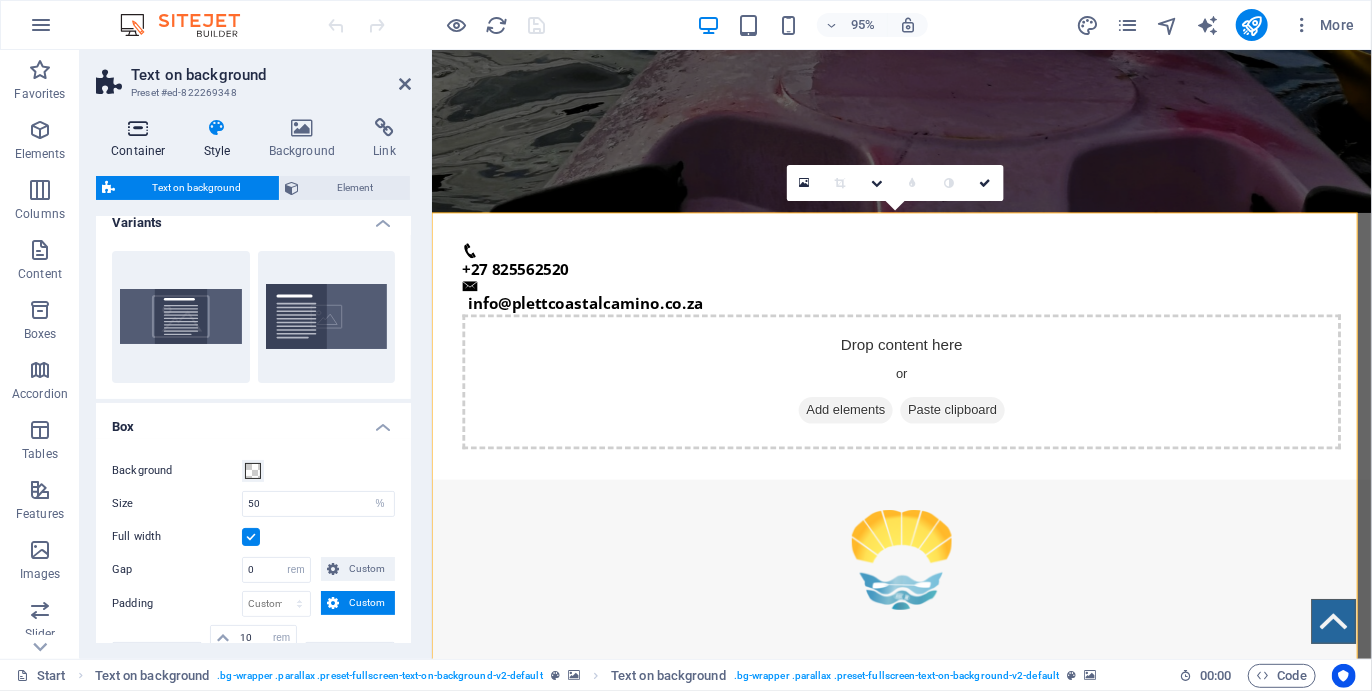 click at bounding box center (138, 128) 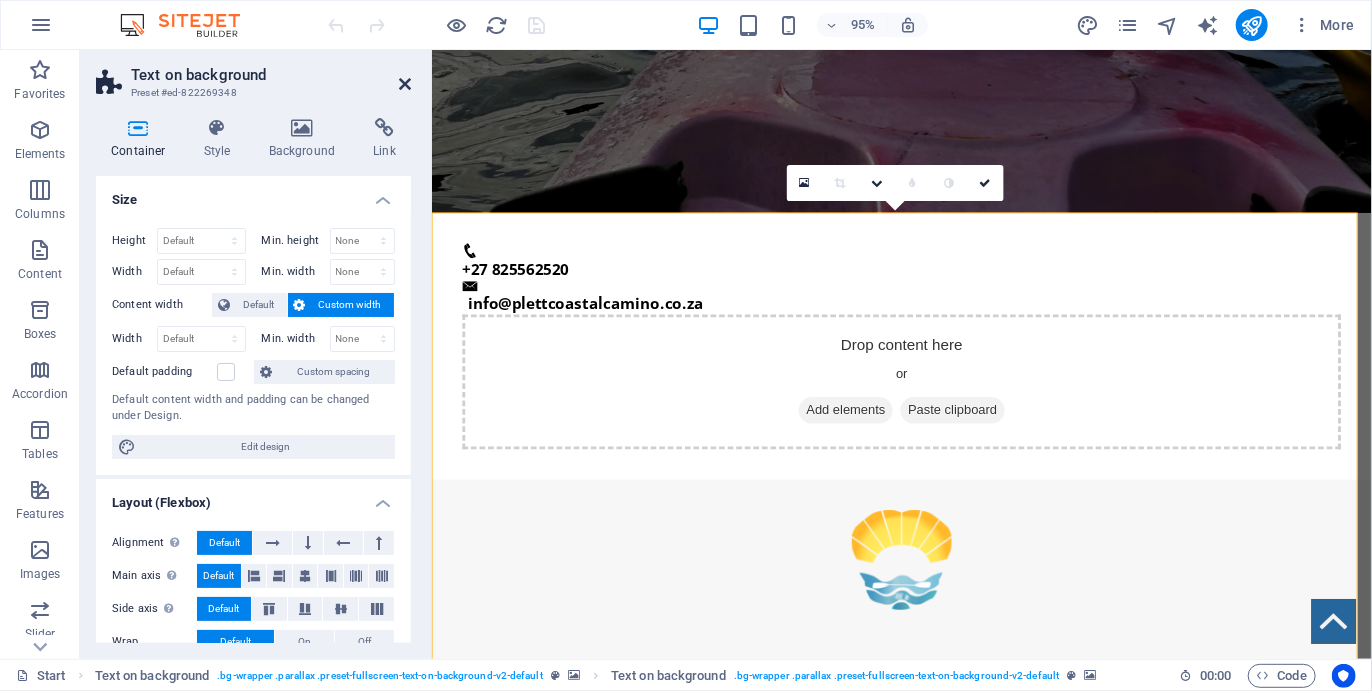click at bounding box center (405, 84) 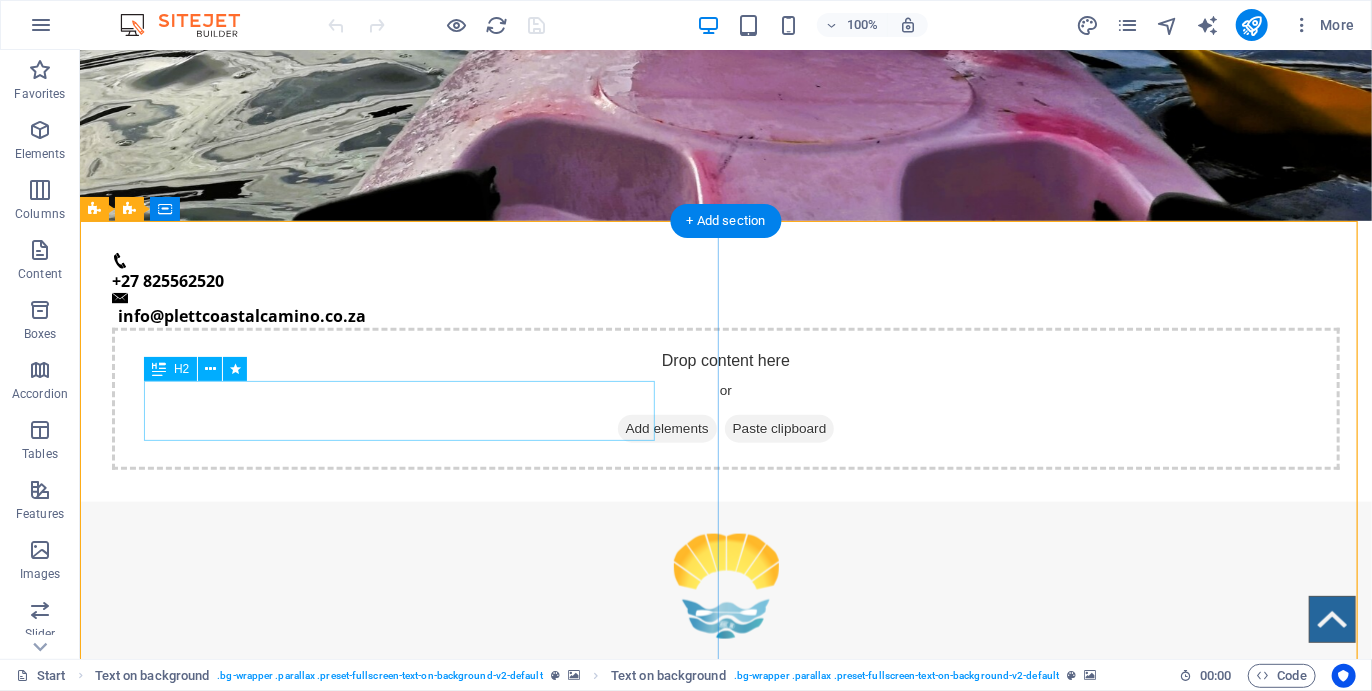 click on "5 DAYS - 5 NIGHTS" at bounding box center (725, 2741) 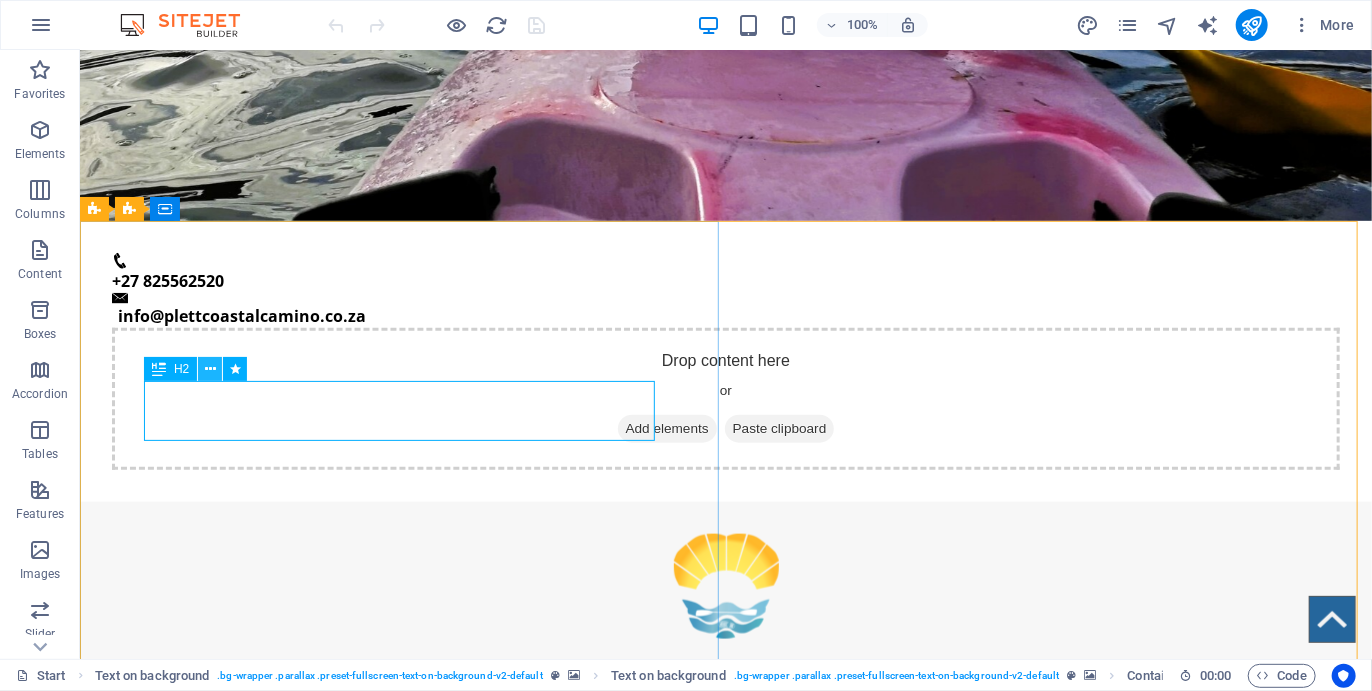 click at bounding box center [210, 369] 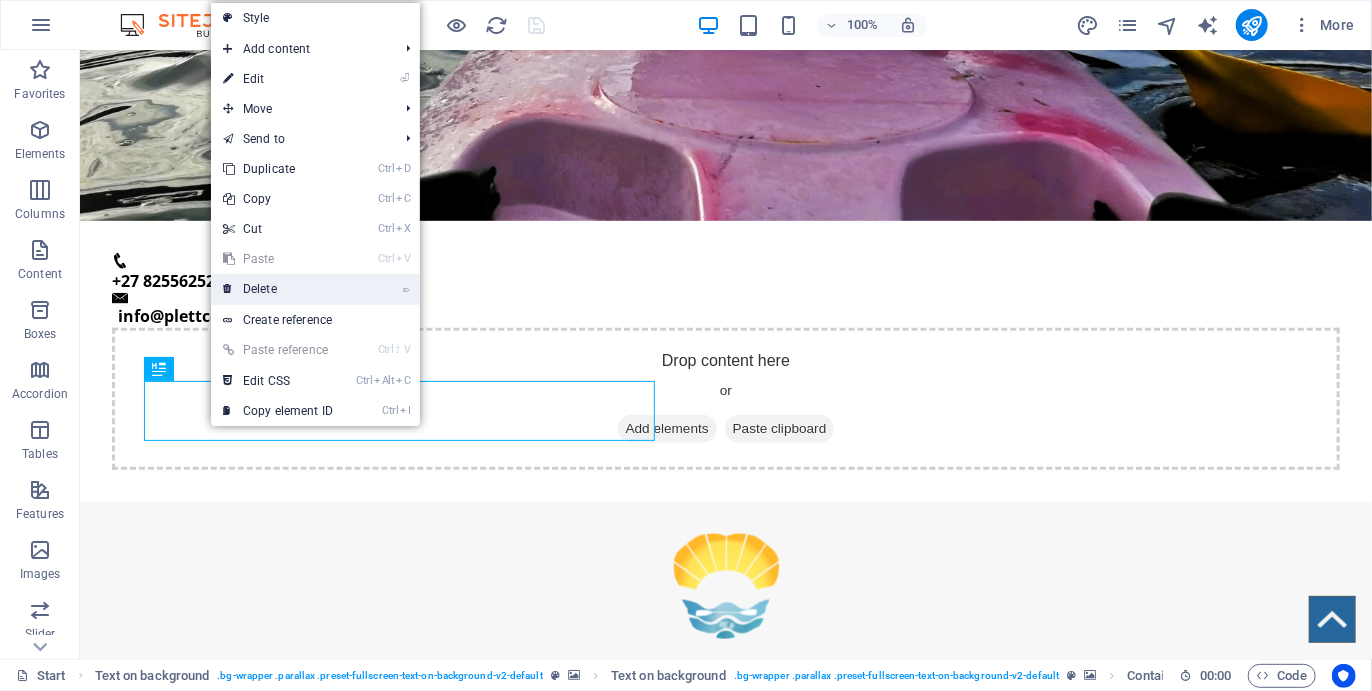 click on "⌦  Delete" at bounding box center [278, 289] 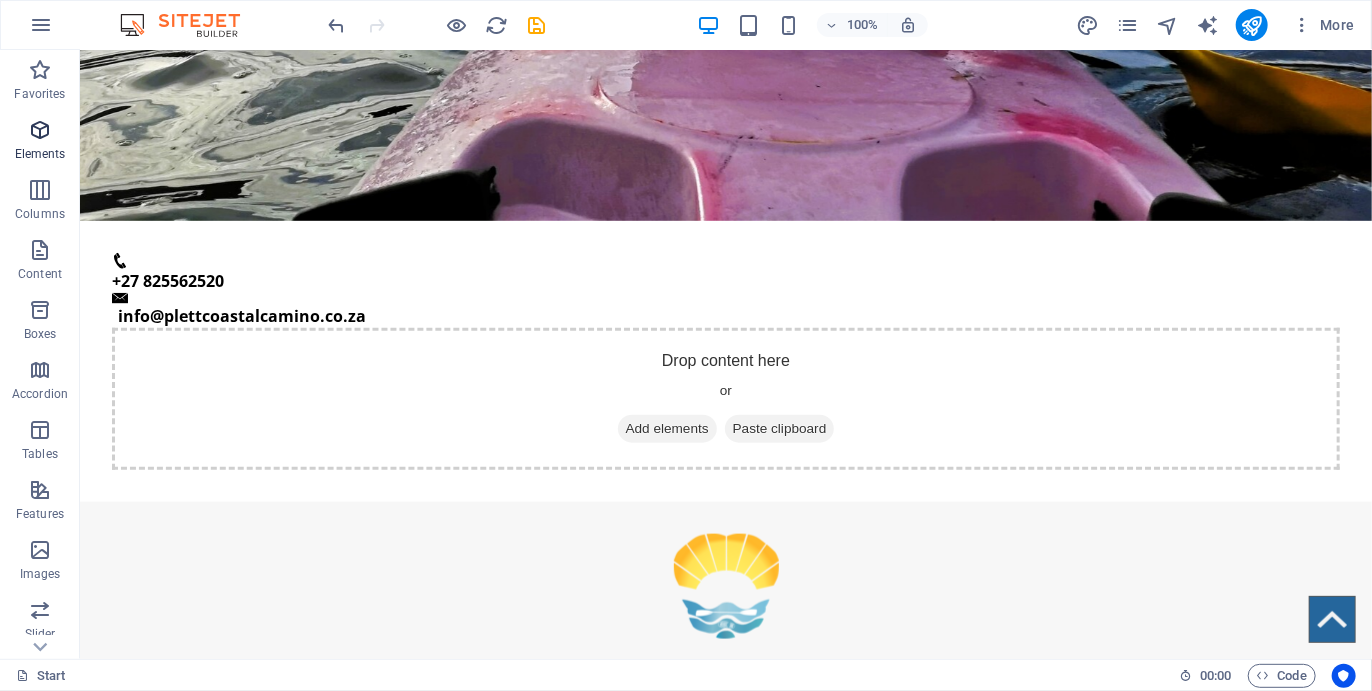 click on "Elements" at bounding box center [40, 142] 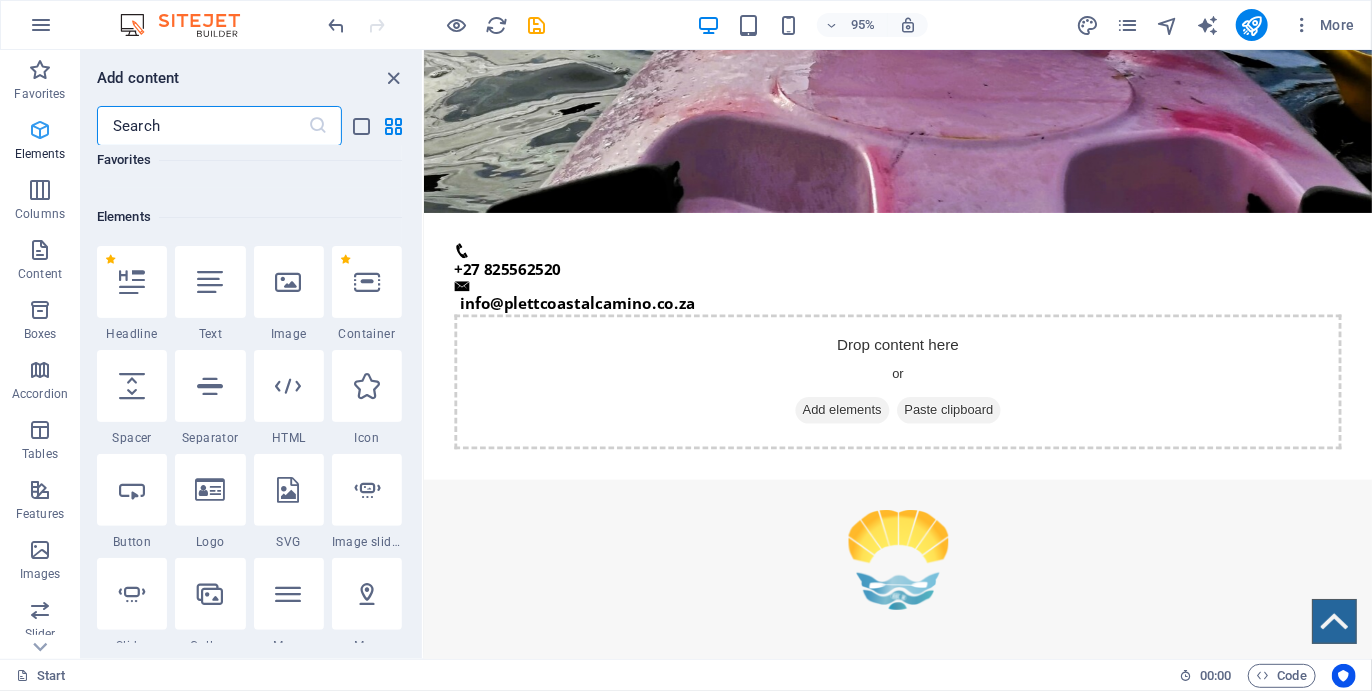 scroll, scrollTop: 212, scrollLeft: 0, axis: vertical 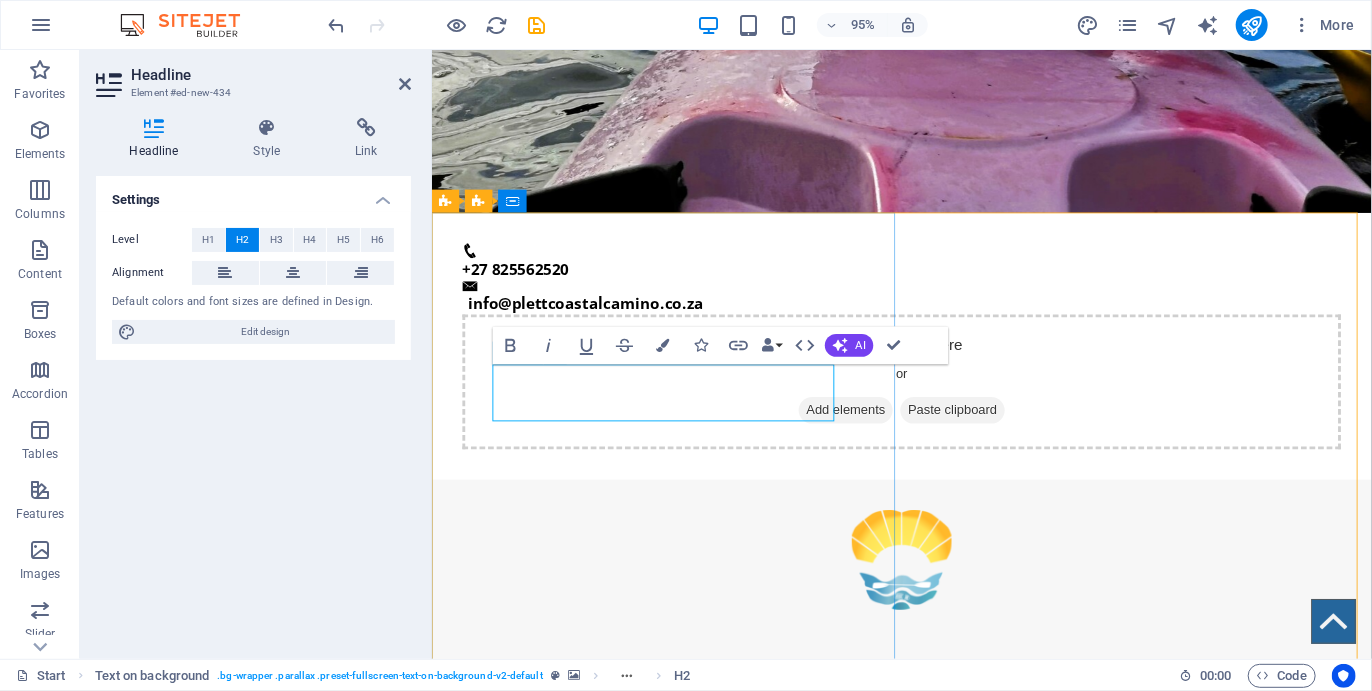 type 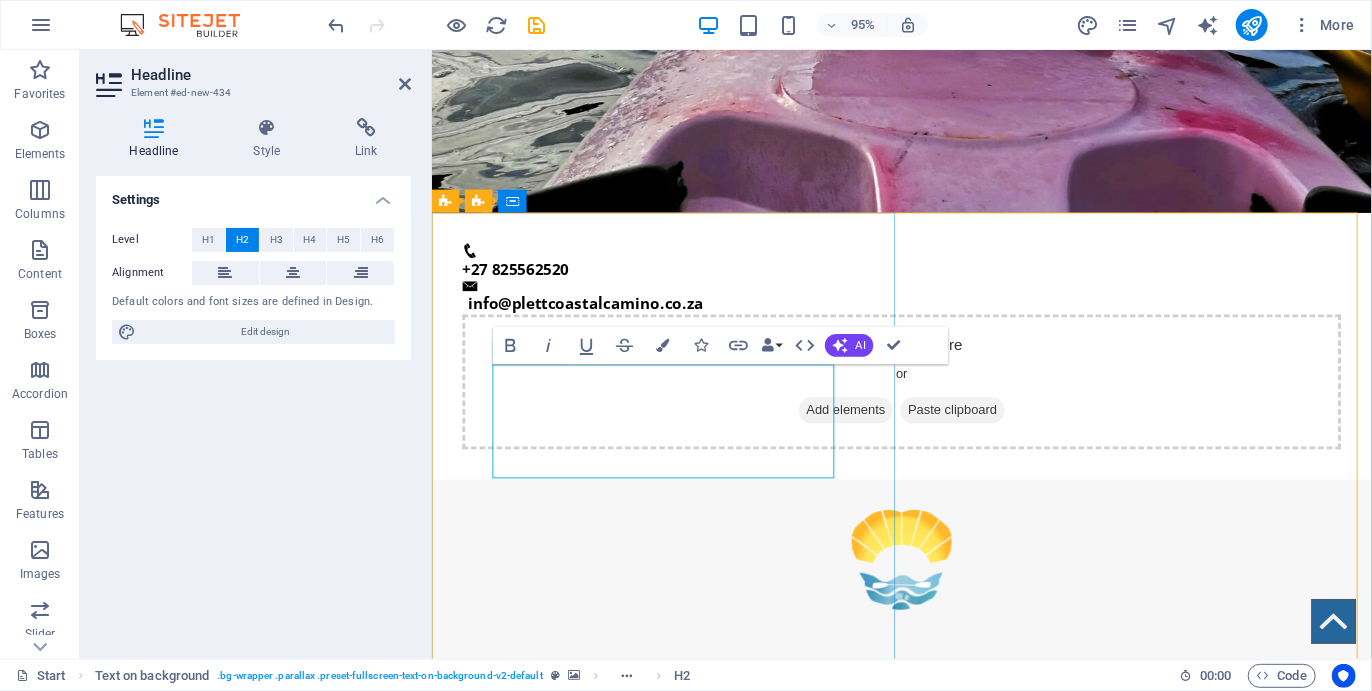 drag, startPoint x: 658, startPoint y: 479, endPoint x: 504, endPoint y: 408, distance: 169.57889 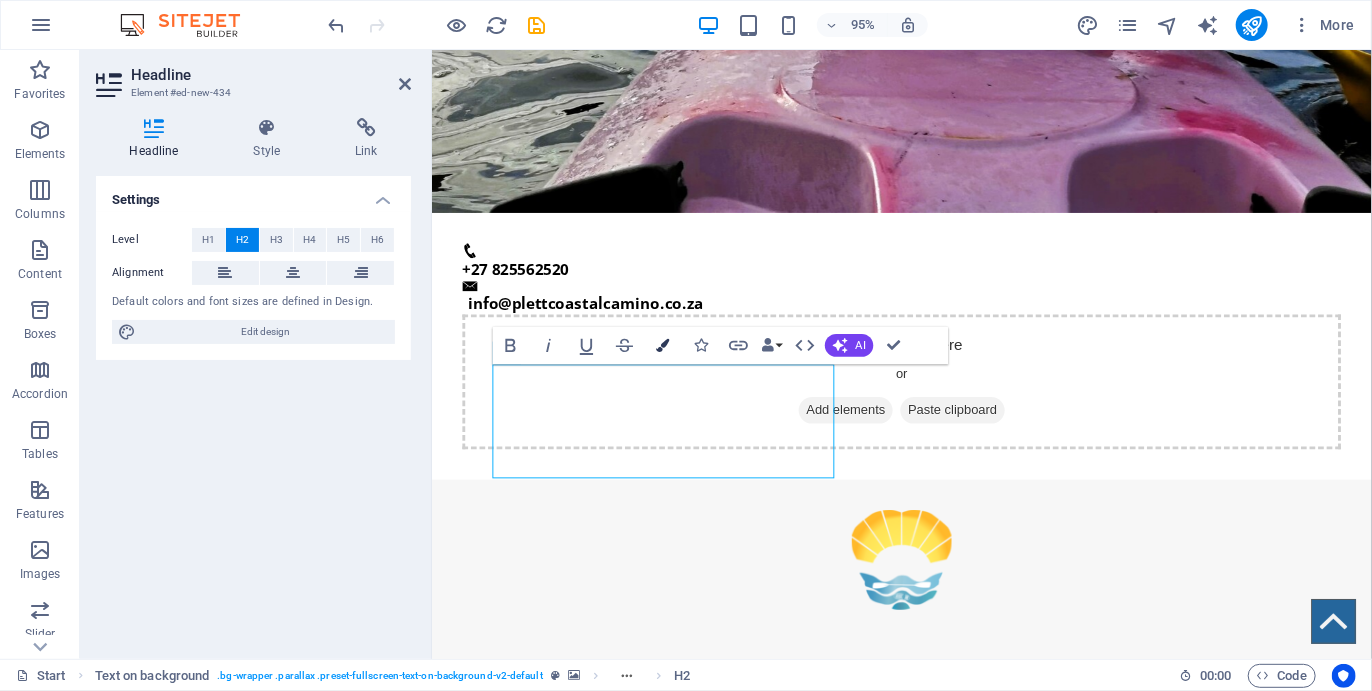 click on "Colors" at bounding box center (663, 346) 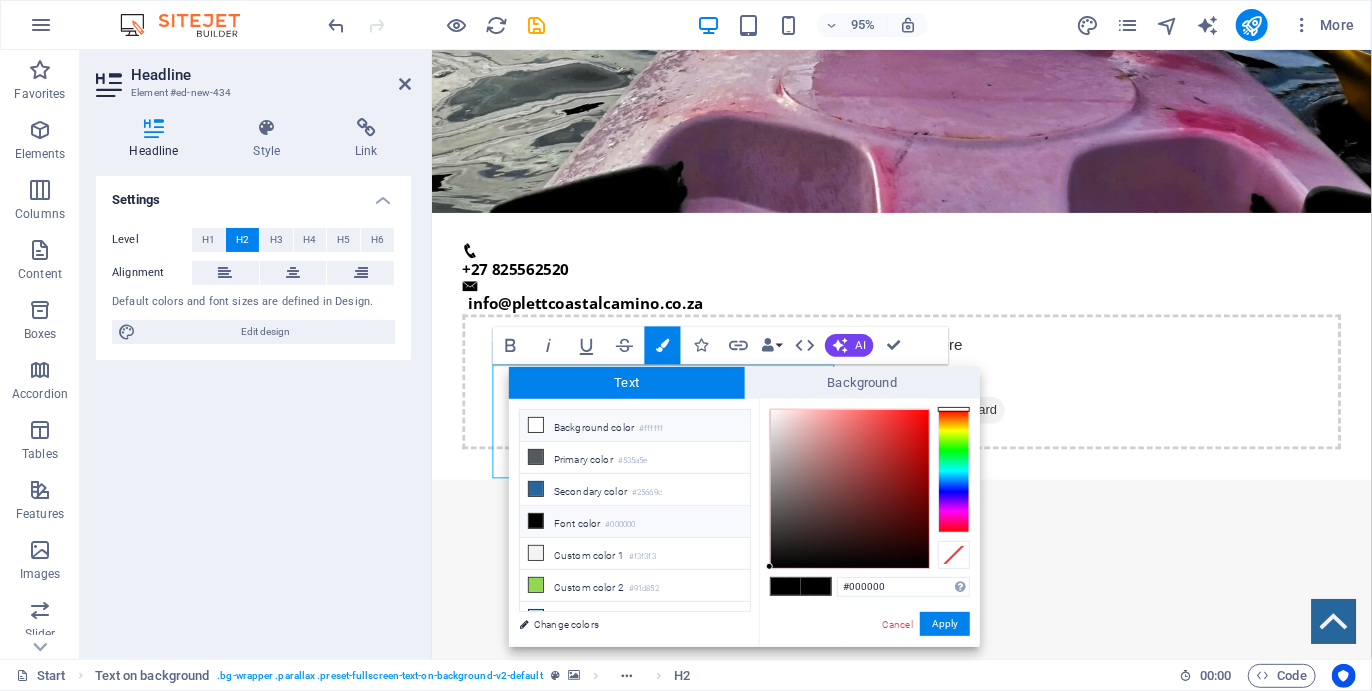 click on "Background color
#ffffff" at bounding box center [635, 426] 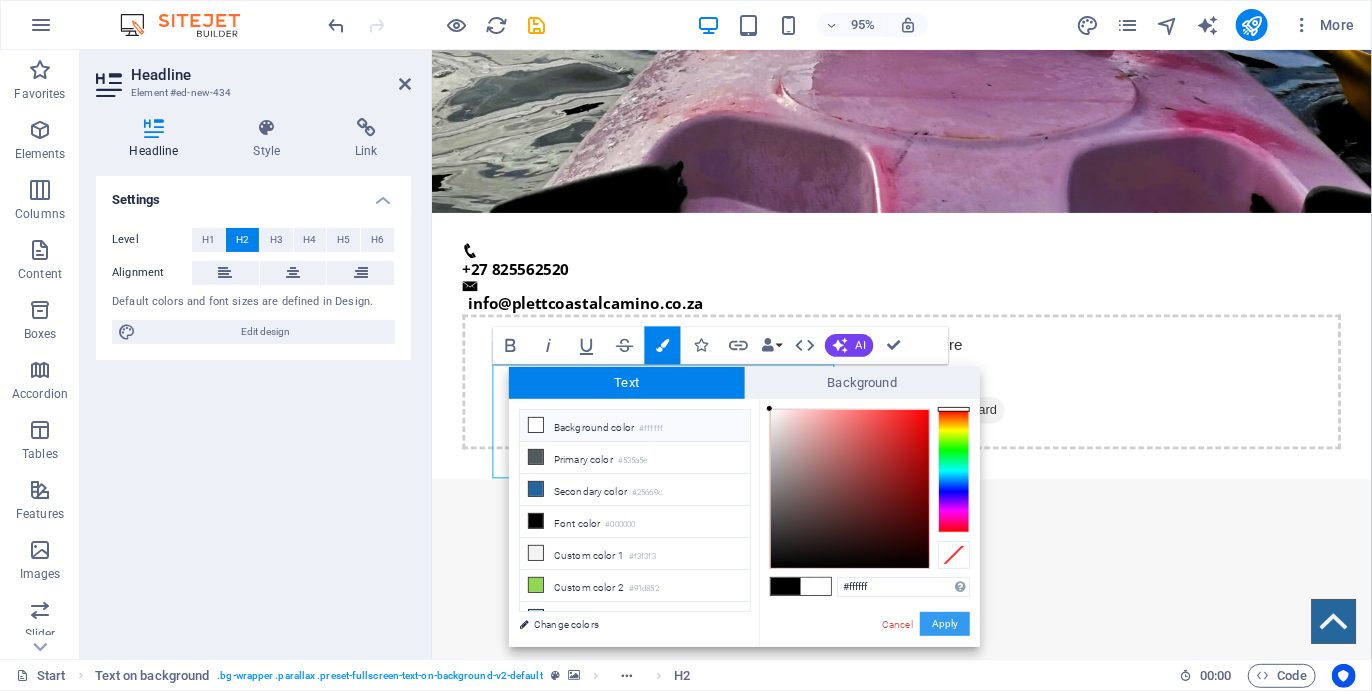 click on "Apply" at bounding box center [945, 624] 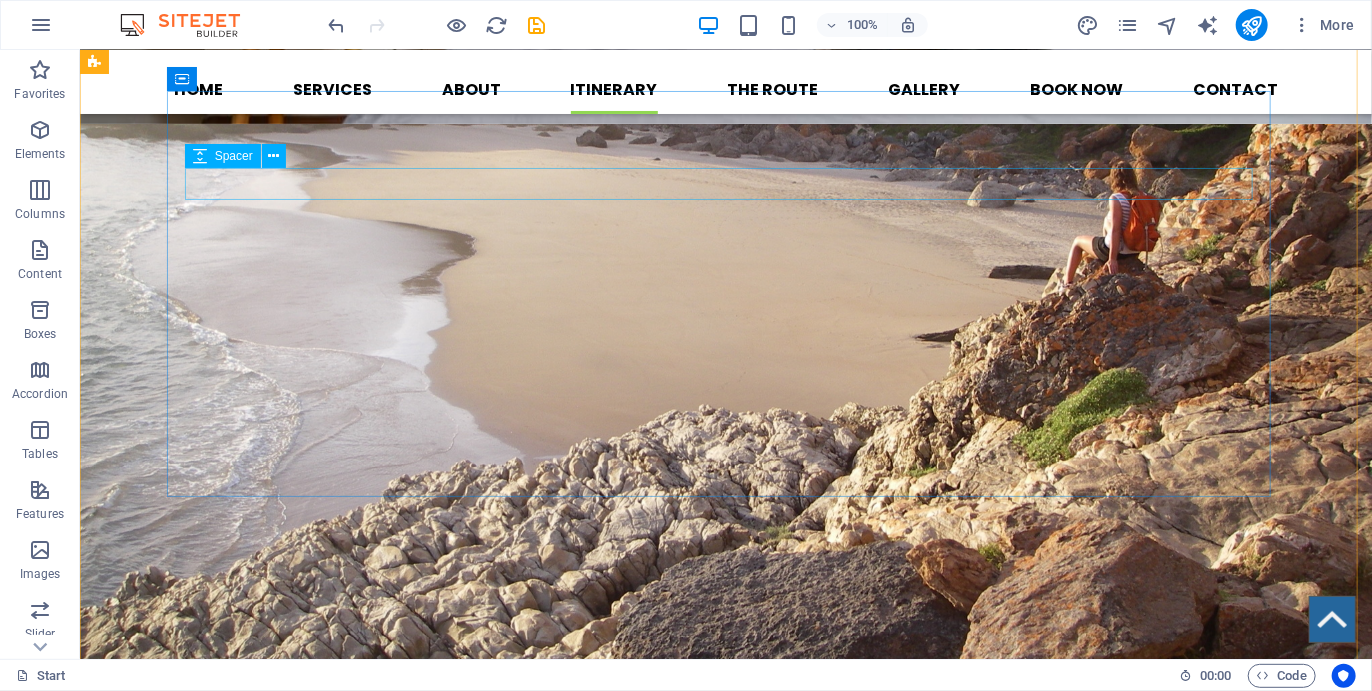 scroll, scrollTop: 2950, scrollLeft: 0, axis: vertical 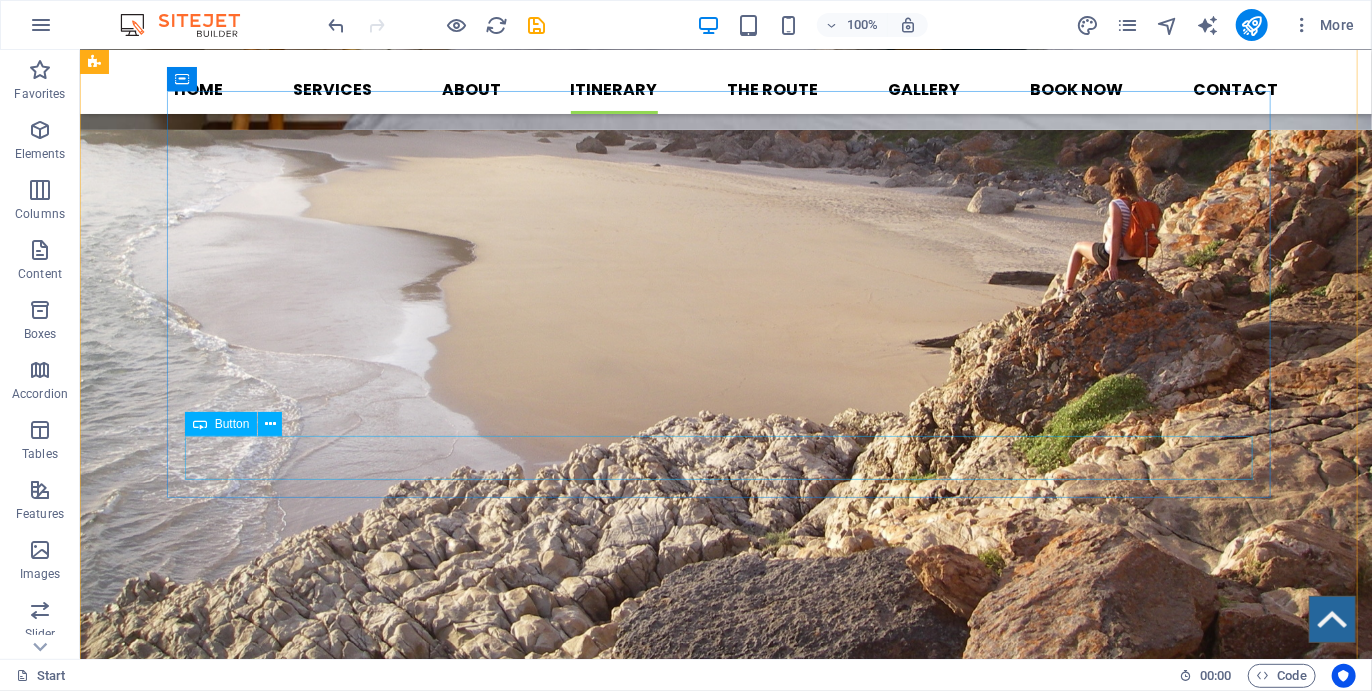 click on "Chat with us" at bounding box center (725, 3457) 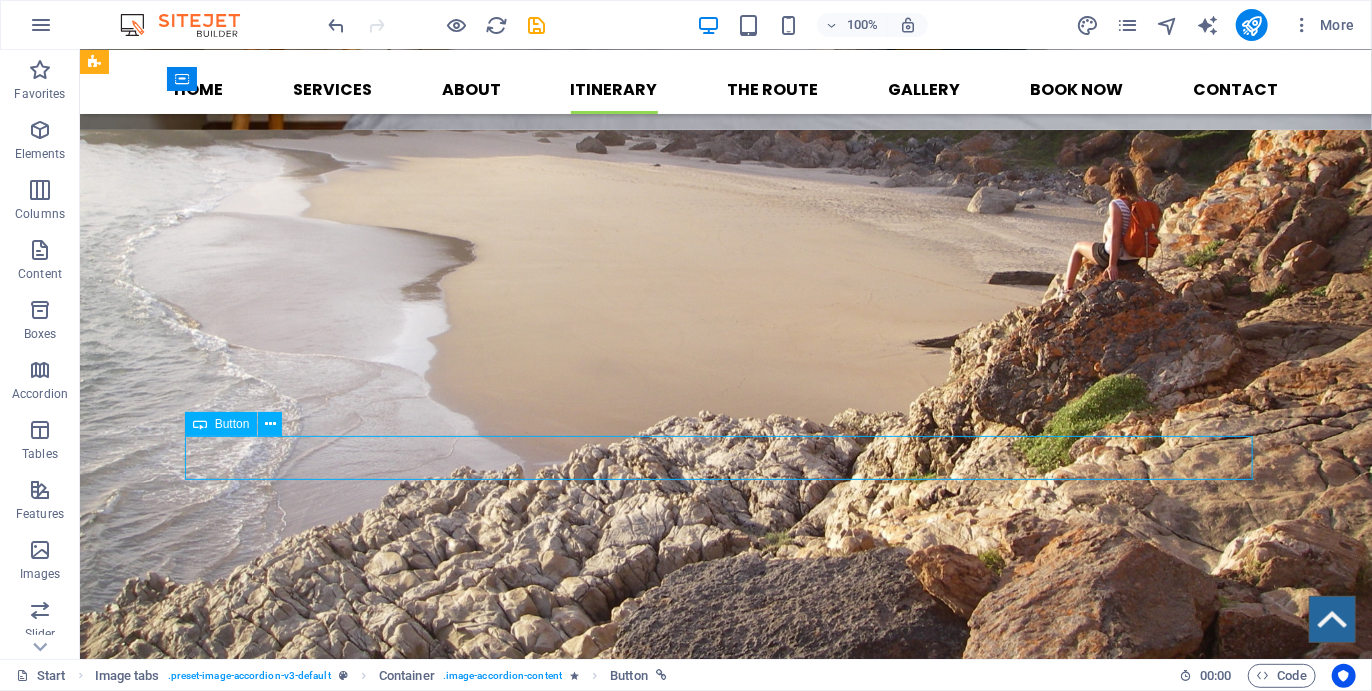 click on "Chat with us" at bounding box center [725, 3457] 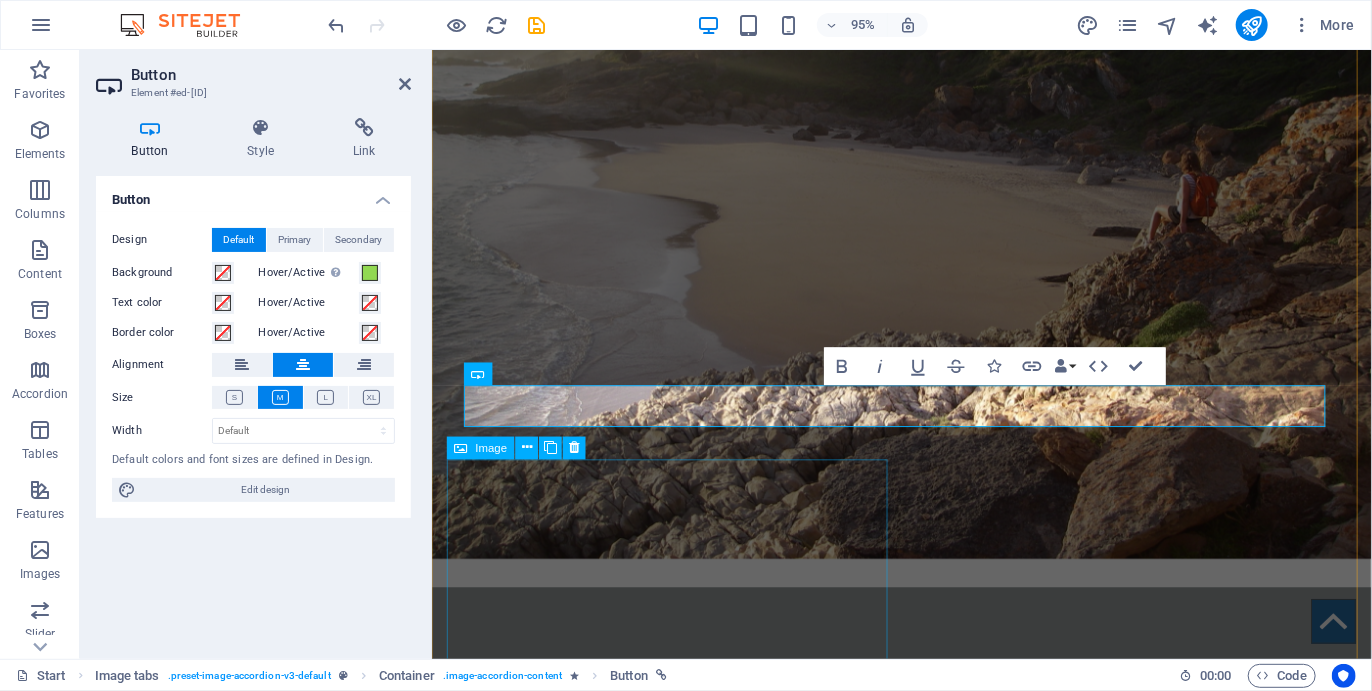 scroll, scrollTop: 3111, scrollLeft: 0, axis: vertical 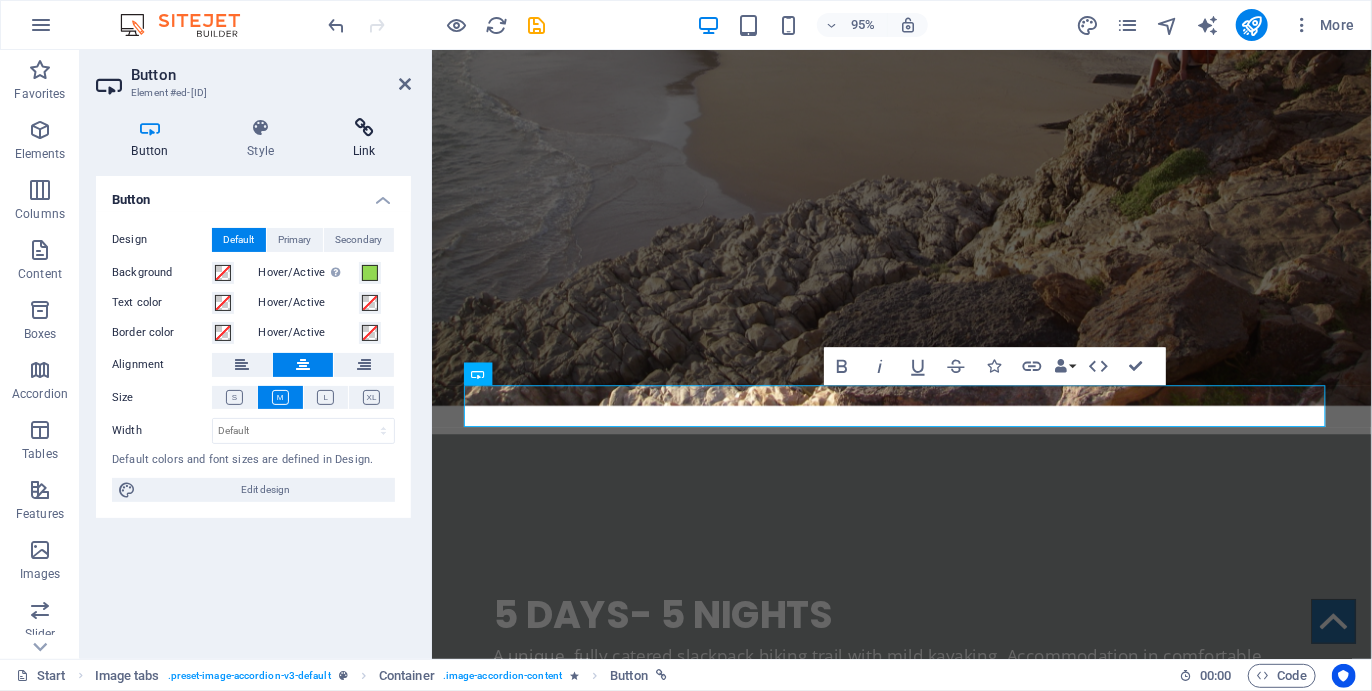 click at bounding box center (364, 128) 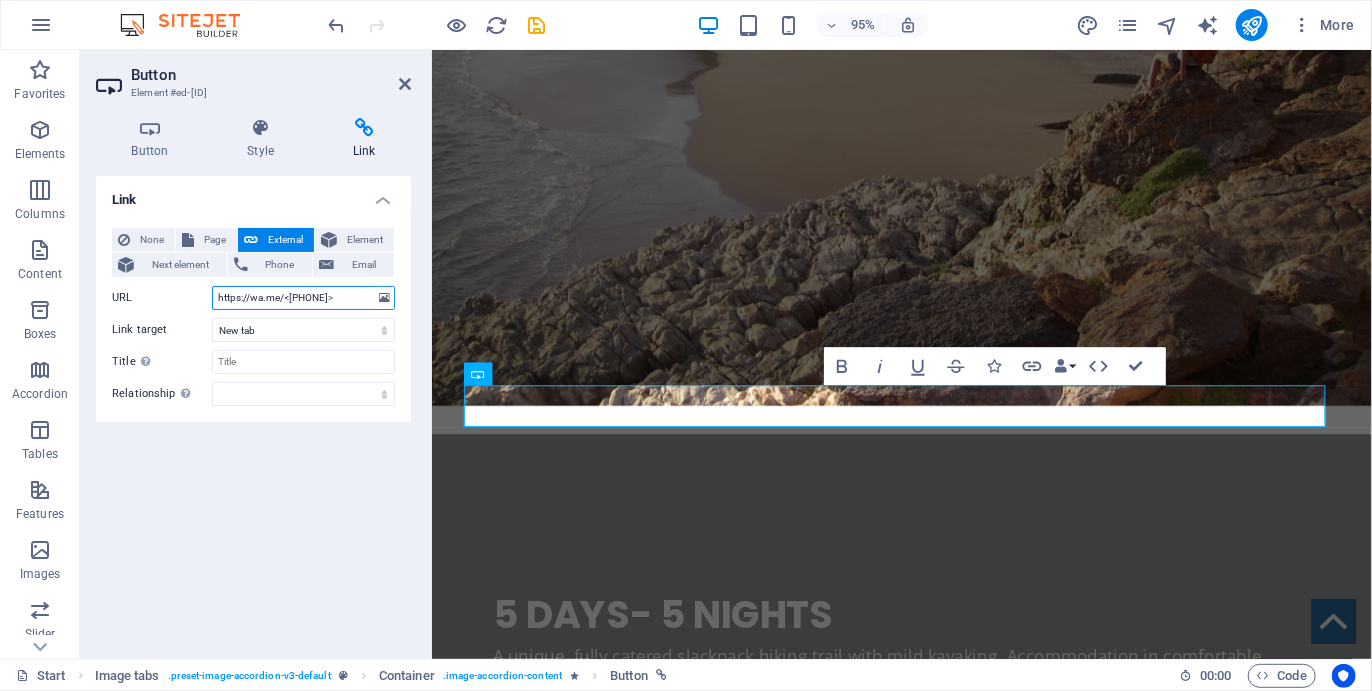 click on "https://wa.me/<[PHONE]>" at bounding box center (303, 298) 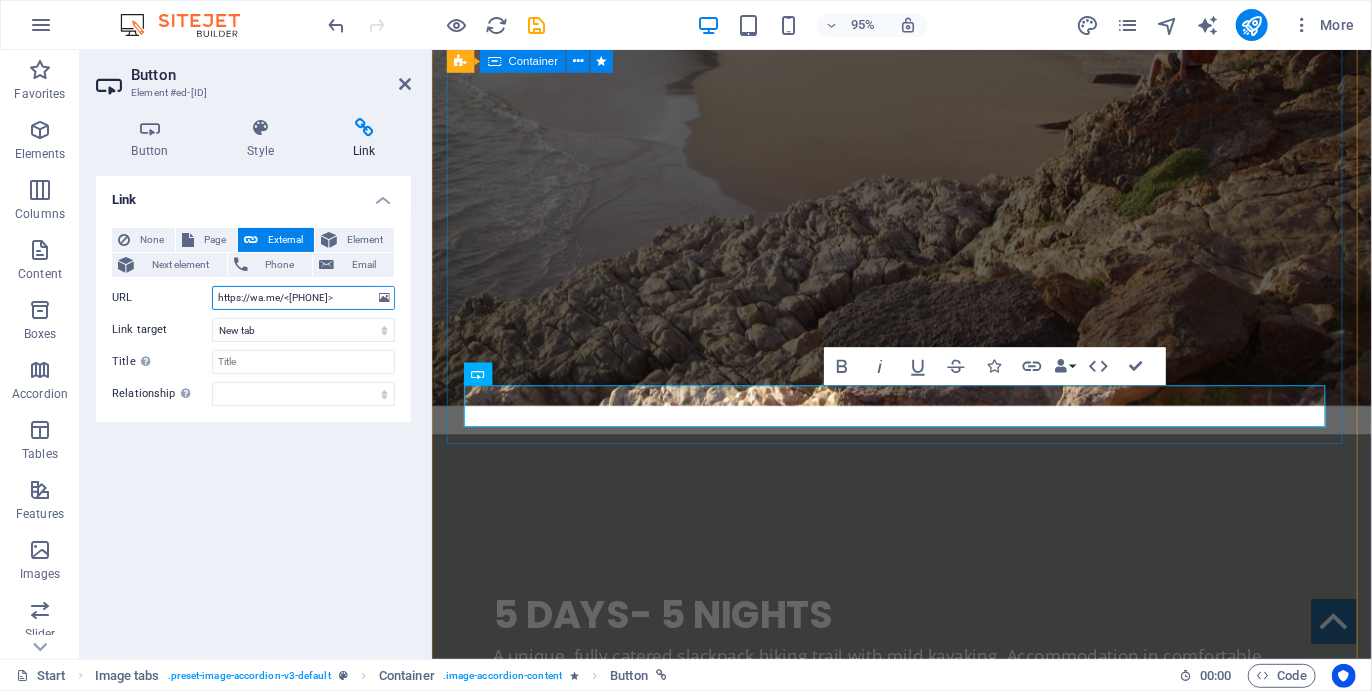 type on "https://wa.me/<[PHONE]>" 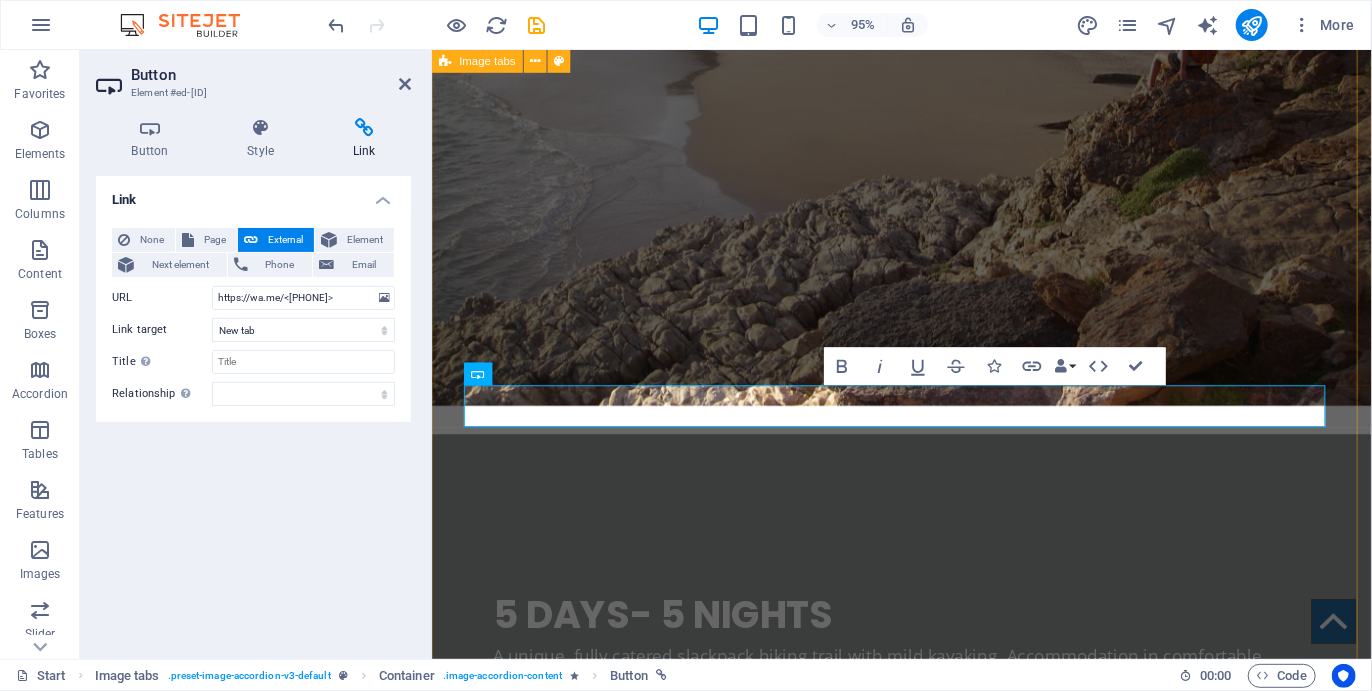 click on "SOUTHERN CROSS 5 DAYS/ 5 NIGHTS SOUTHERN CROSS This is the full experience of the Camino! Hiking and kayaking through Plett towards the indigenious forest and coast. Arrive the night before the Start of the Camino, and add a night after and add one day of activities either before or the day after. Full Camino Includes a night before the start The hike includes all routes: Robberg Nature Reserve, Plett beaches, Lagoon Mouth, Keurboomsstrand beach/ forest hike, Nature's Valley and Kalander Hike: 50 km, Kayak: 20km R13900 Chat with us FORMOSA 4 DAYS/ 4 NIGHTS FORMOSA Arrive in the morning of the start. Sleep a night after the End; the day after this last night is not counted. Meals included — No night before the Start Hike includes Robberg Nature Reserve, Plett beaches, Lagoon Mouth, Keurboomsstrand beach/ forest hike and Nature's Valley — Does not include Kalander hike Hike: 40 km, Kayak: 20km R9900 Chat with us" at bounding box center [925, 3595] 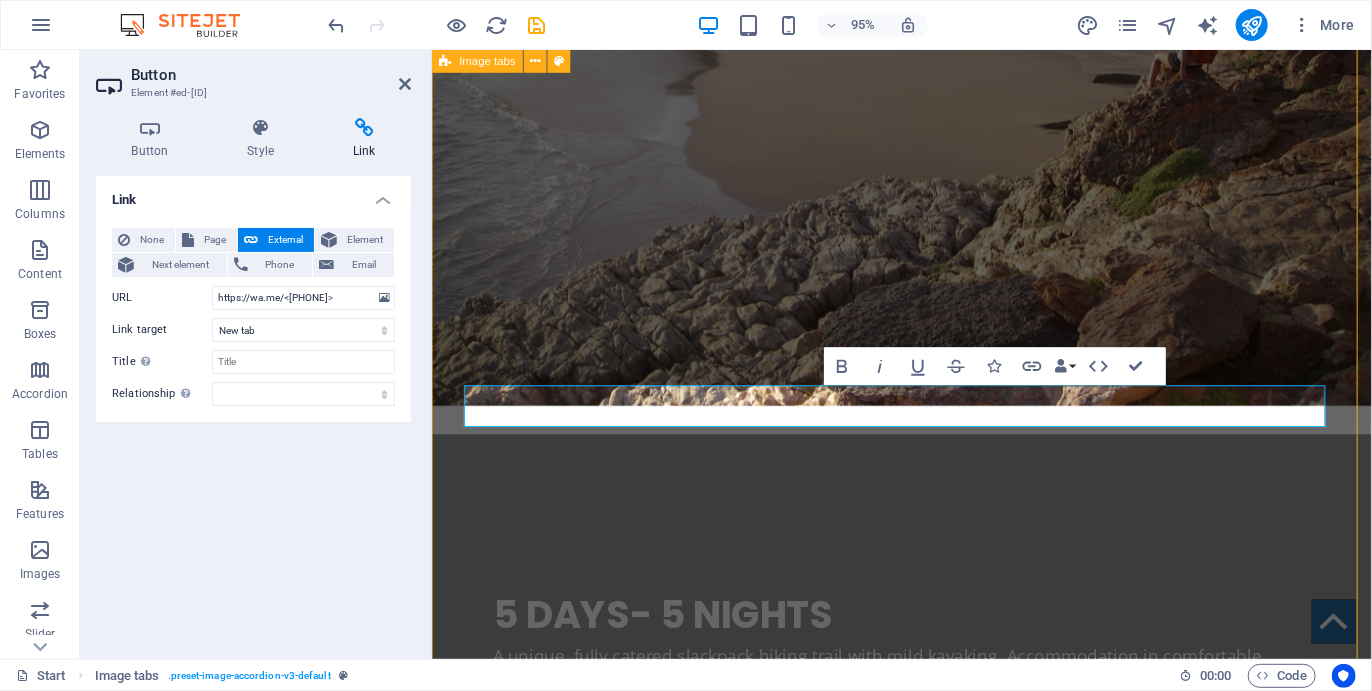 scroll, scrollTop: 3010, scrollLeft: 0, axis: vertical 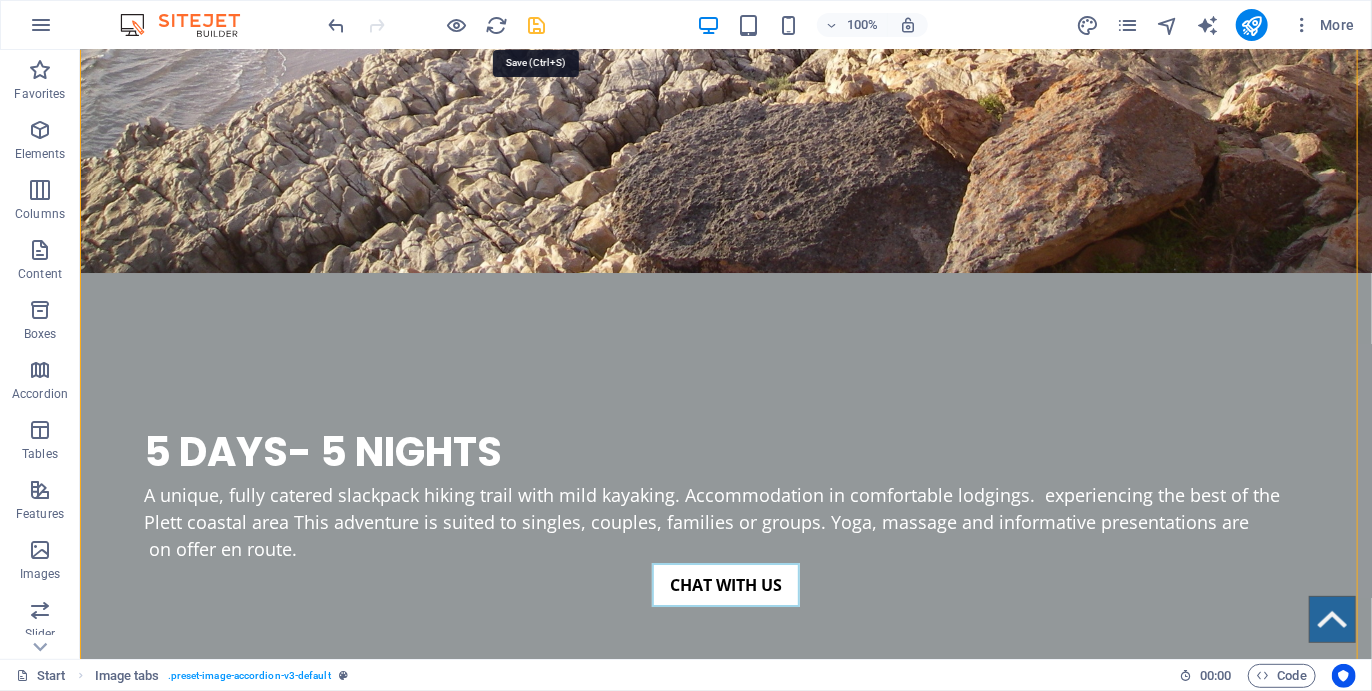 click at bounding box center (537, 25) 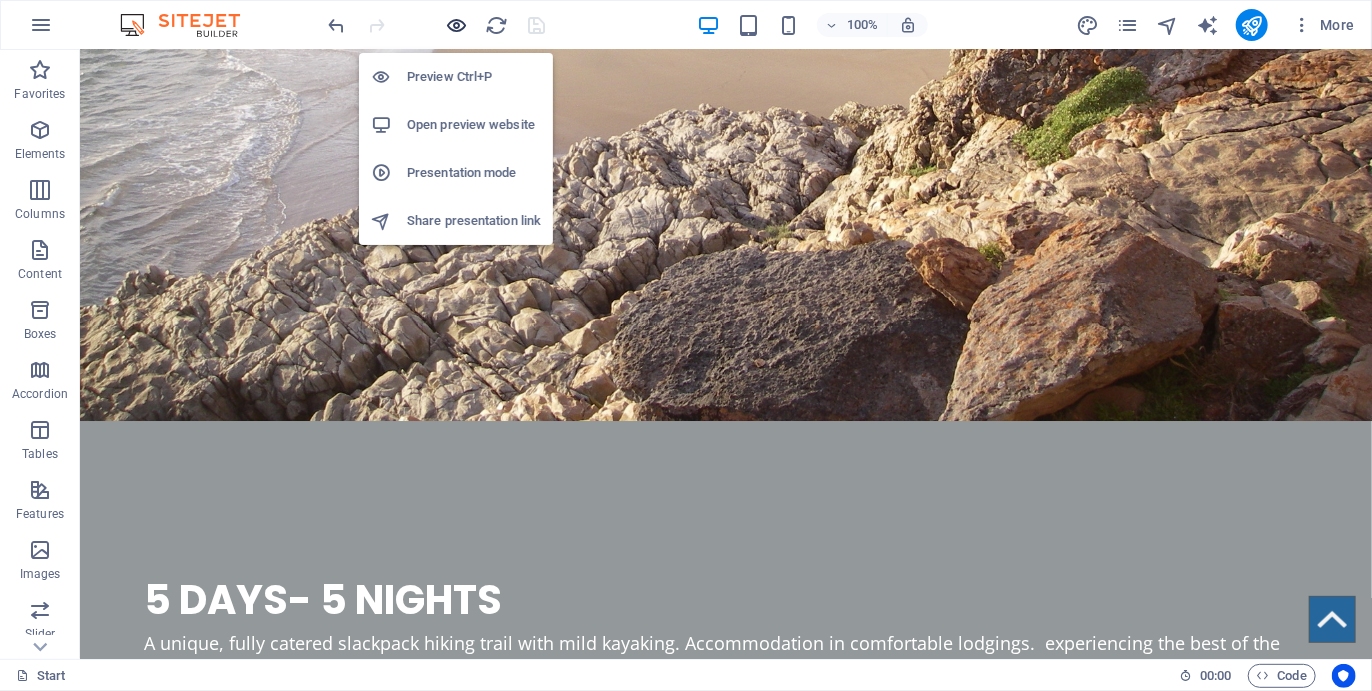 click at bounding box center (457, 25) 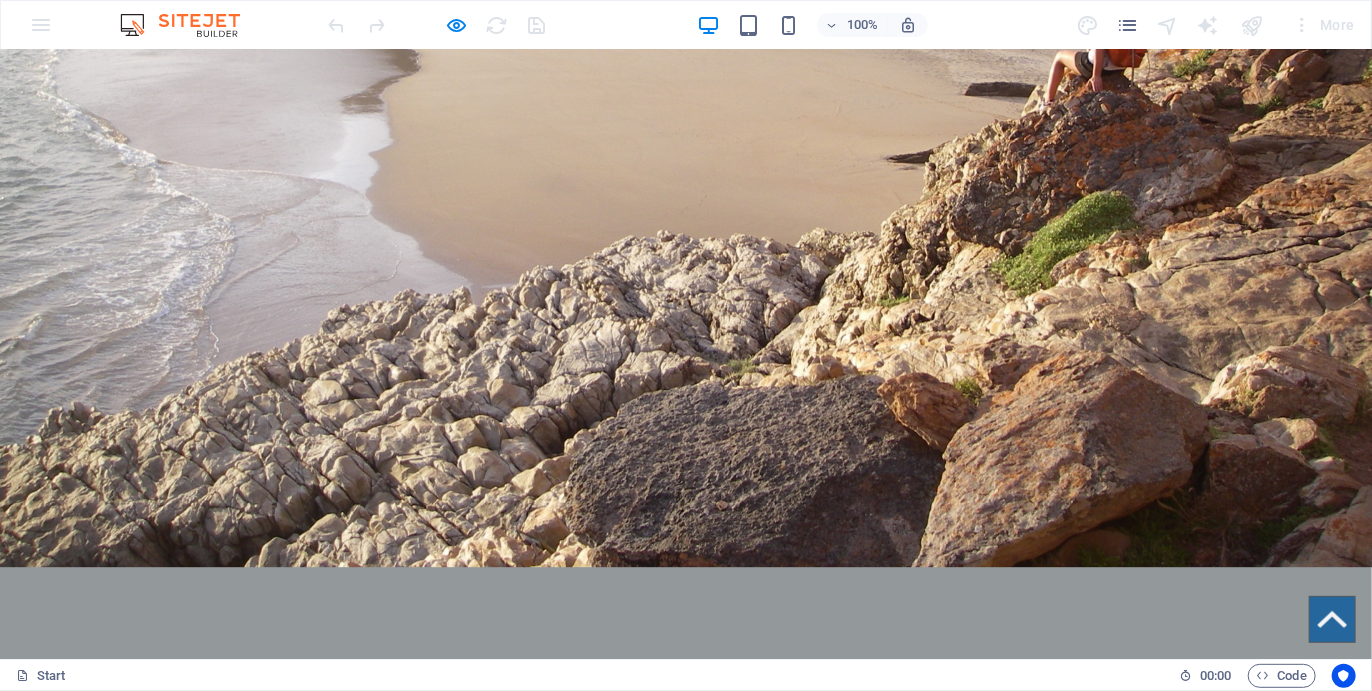 scroll, scrollTop: 2598, scrollLeft: 0, axis: vertical 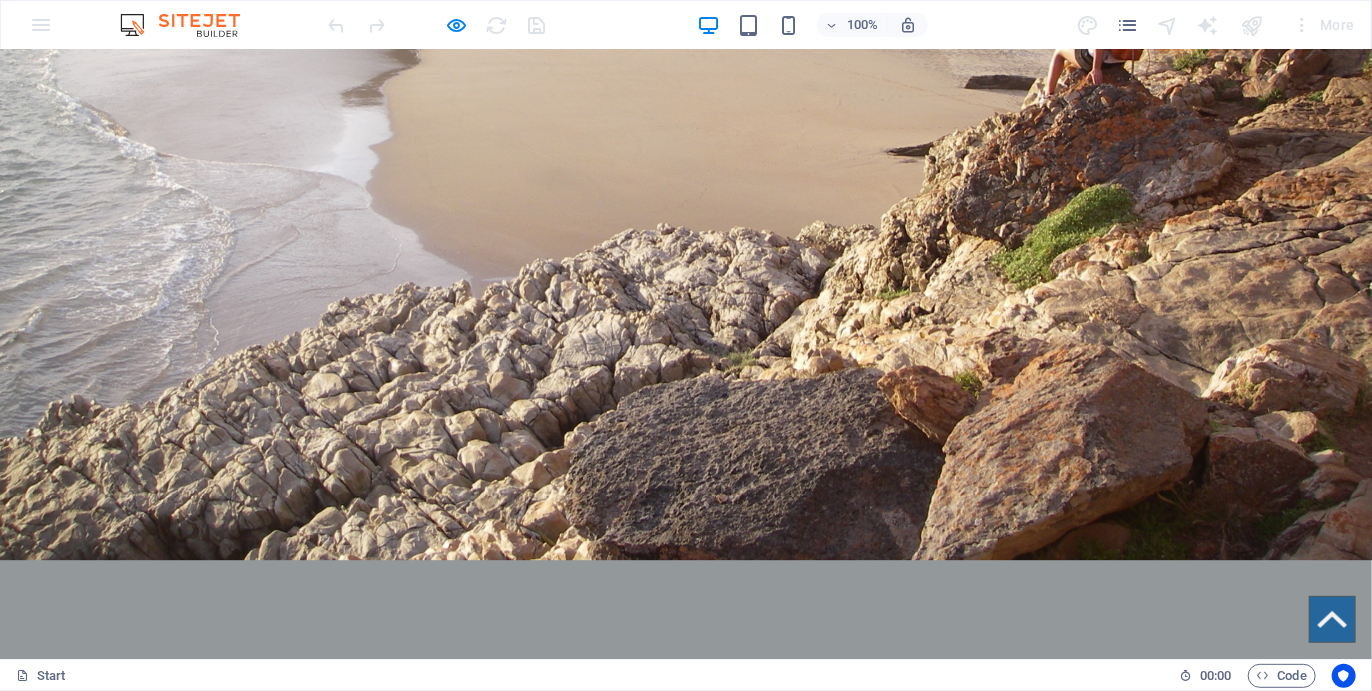 click on "SOUTHERN CROSS 5 DAYS/ 5 NIGHTS" at bounding box center (406, 2926) 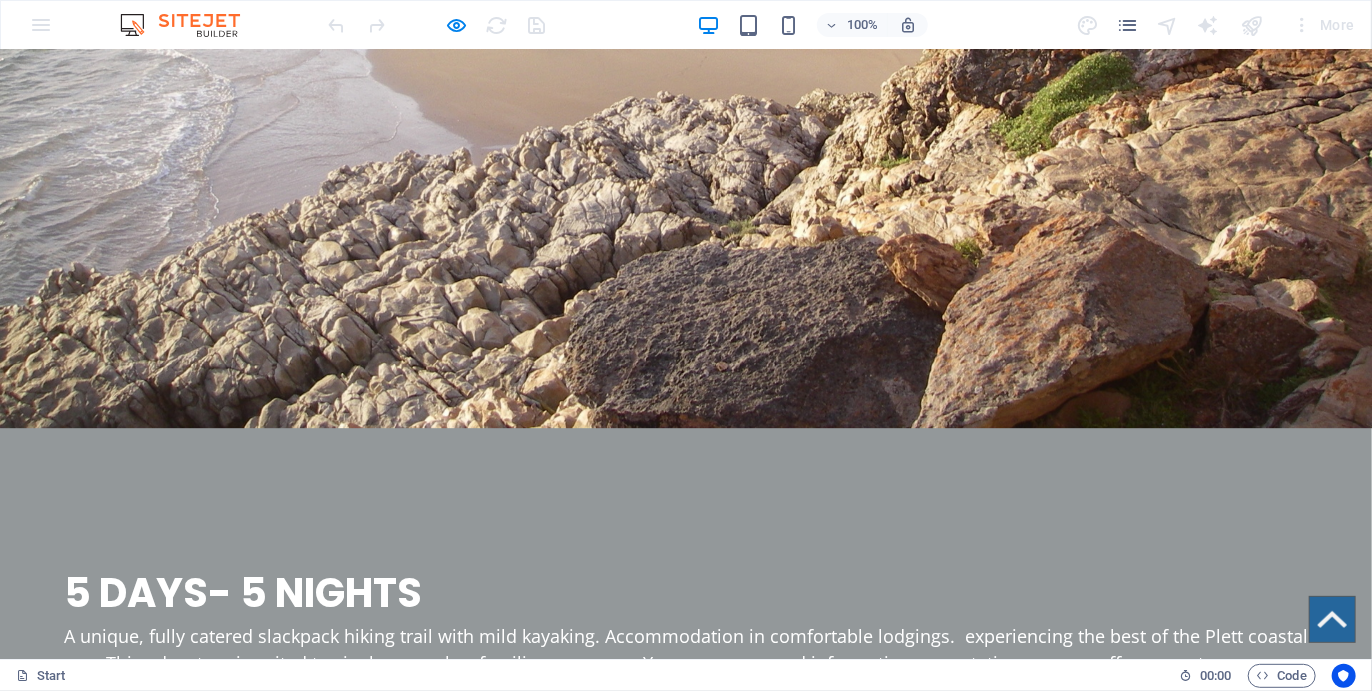 click on "Chat with us" at bounding box center (686, 3383) 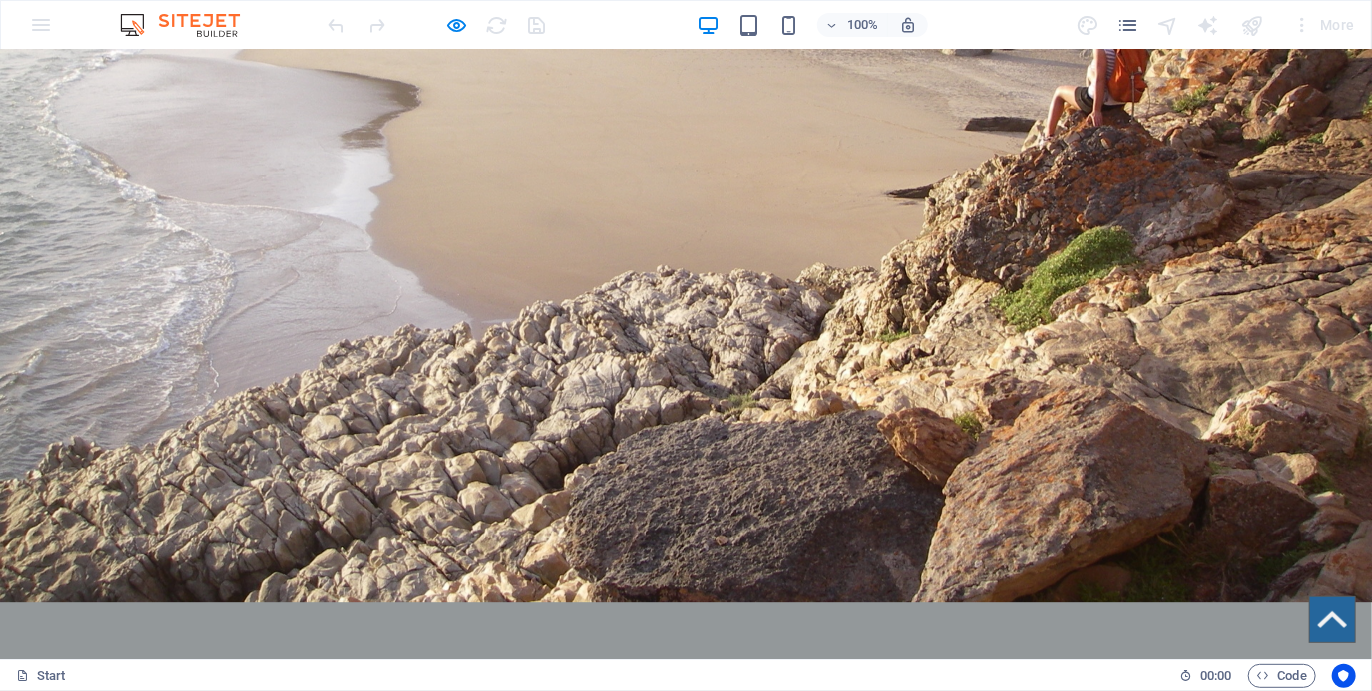 scroll, scrollTop: 2813, scrollLeft: 0, axis: vertical 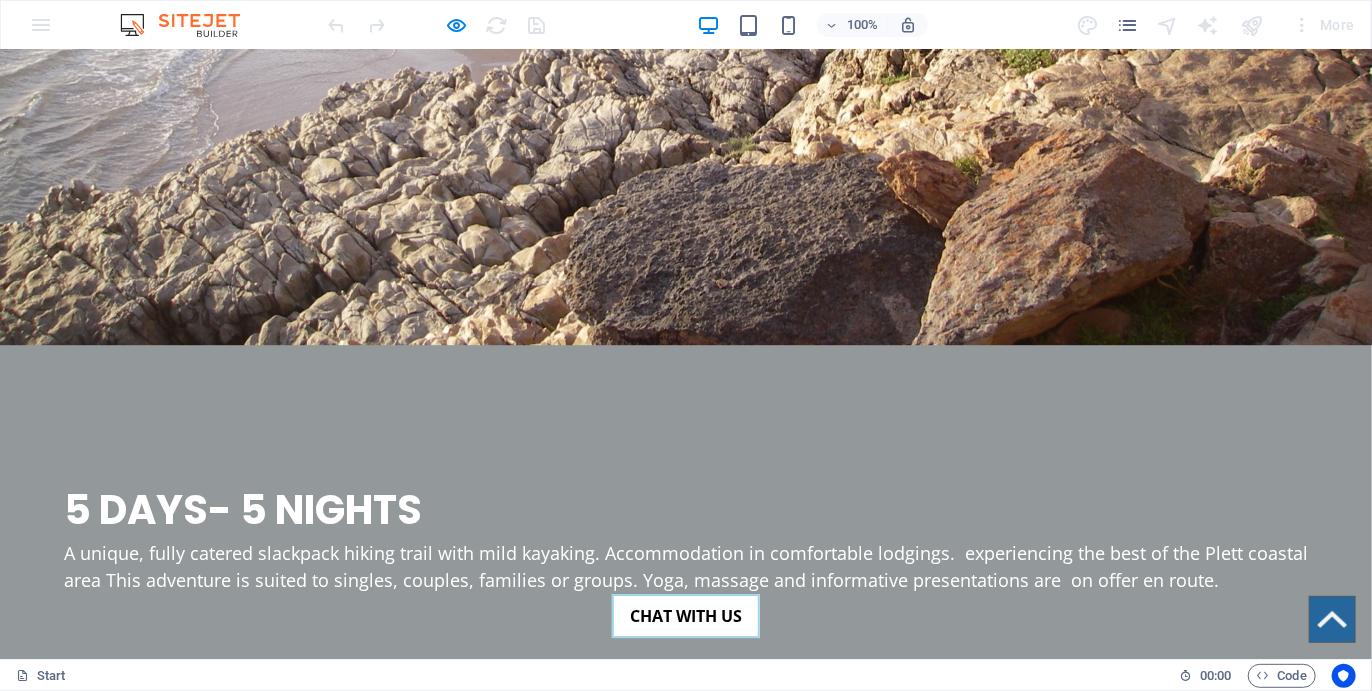 click on "Chat with us" at bounding box center [686, 3300] 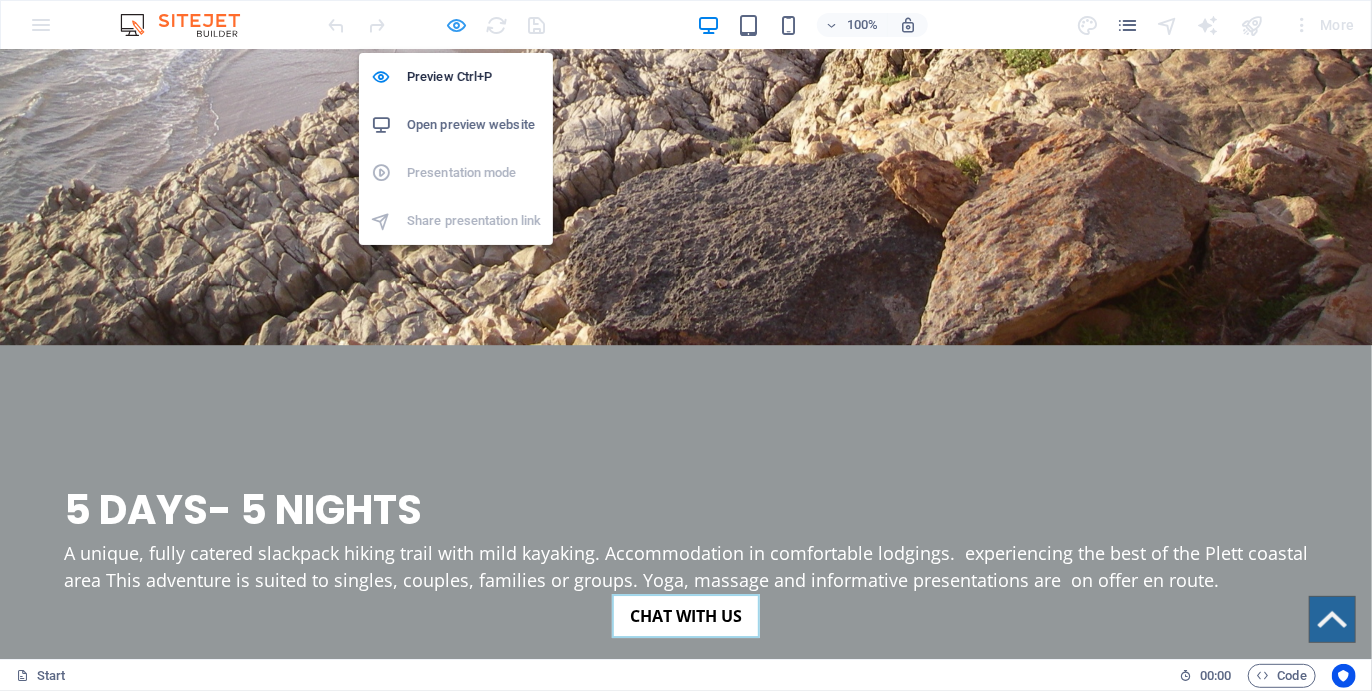 click at bounding box center (457, 25) 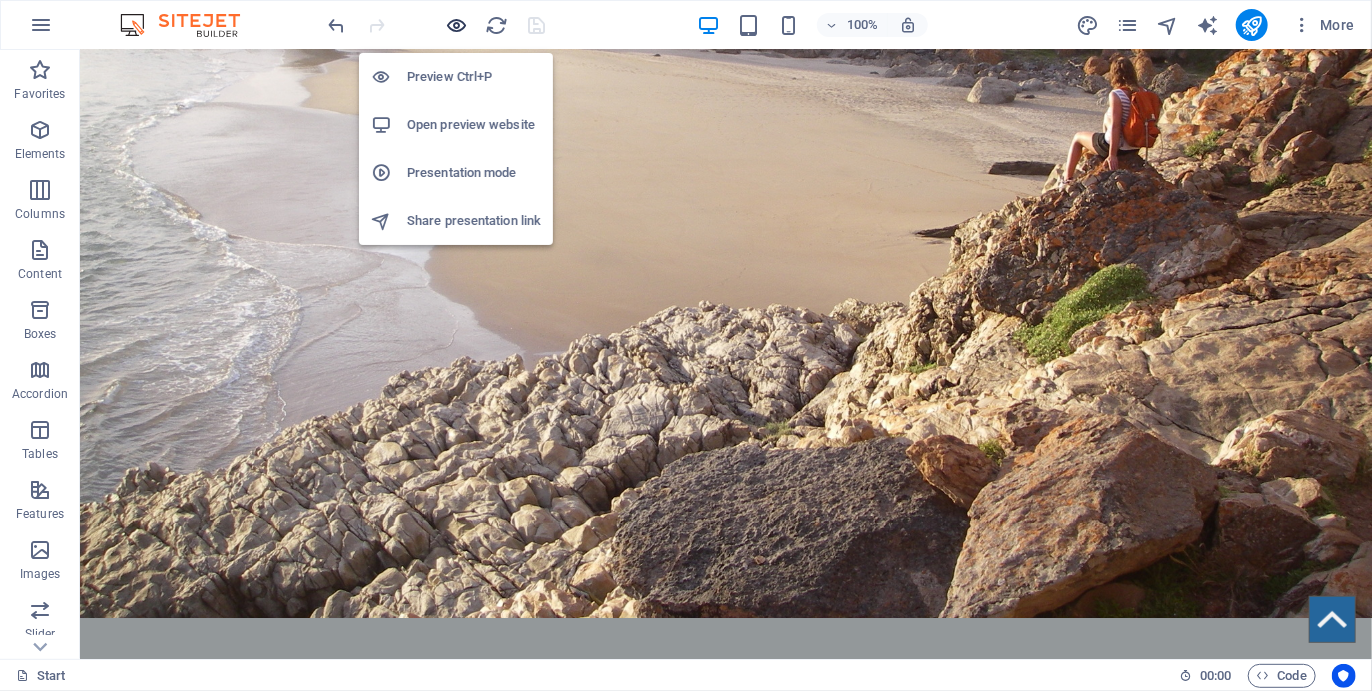 scroll, scrollTop: 2959, scrollLeft: 0, axis: vertical 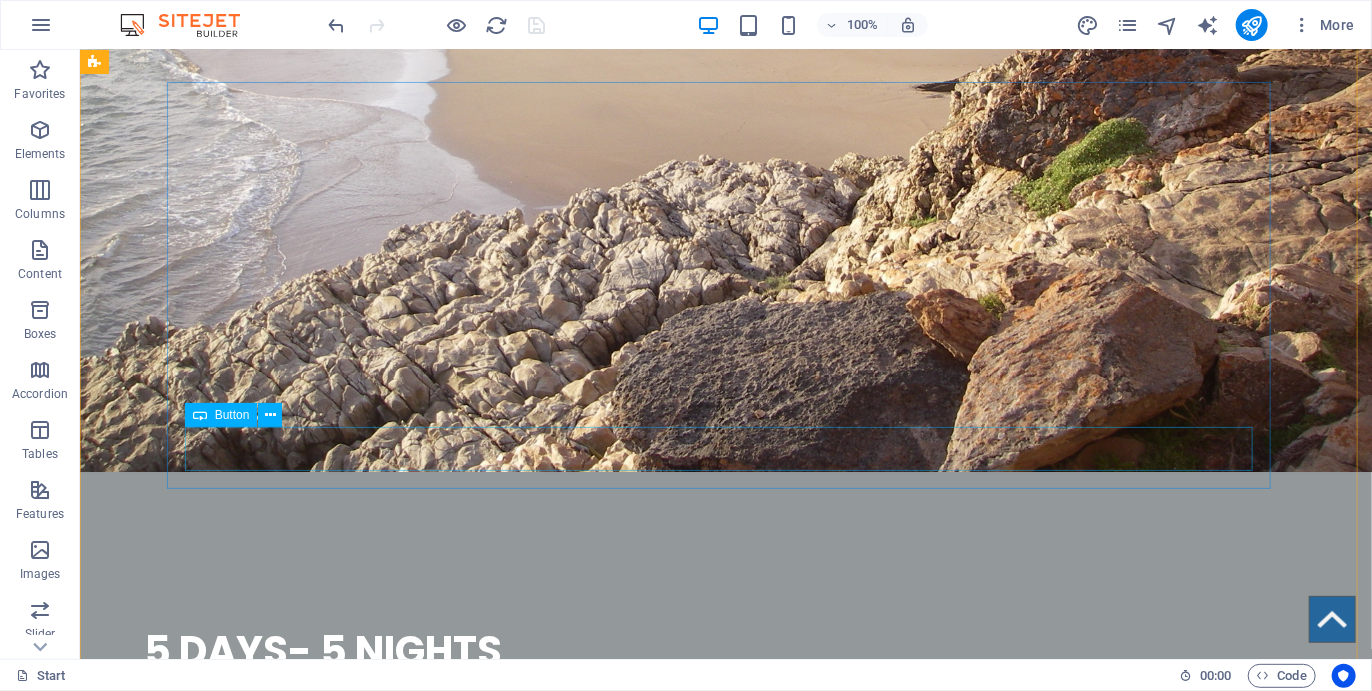 click on "Chat with us" at bounding box center [725, 3469] 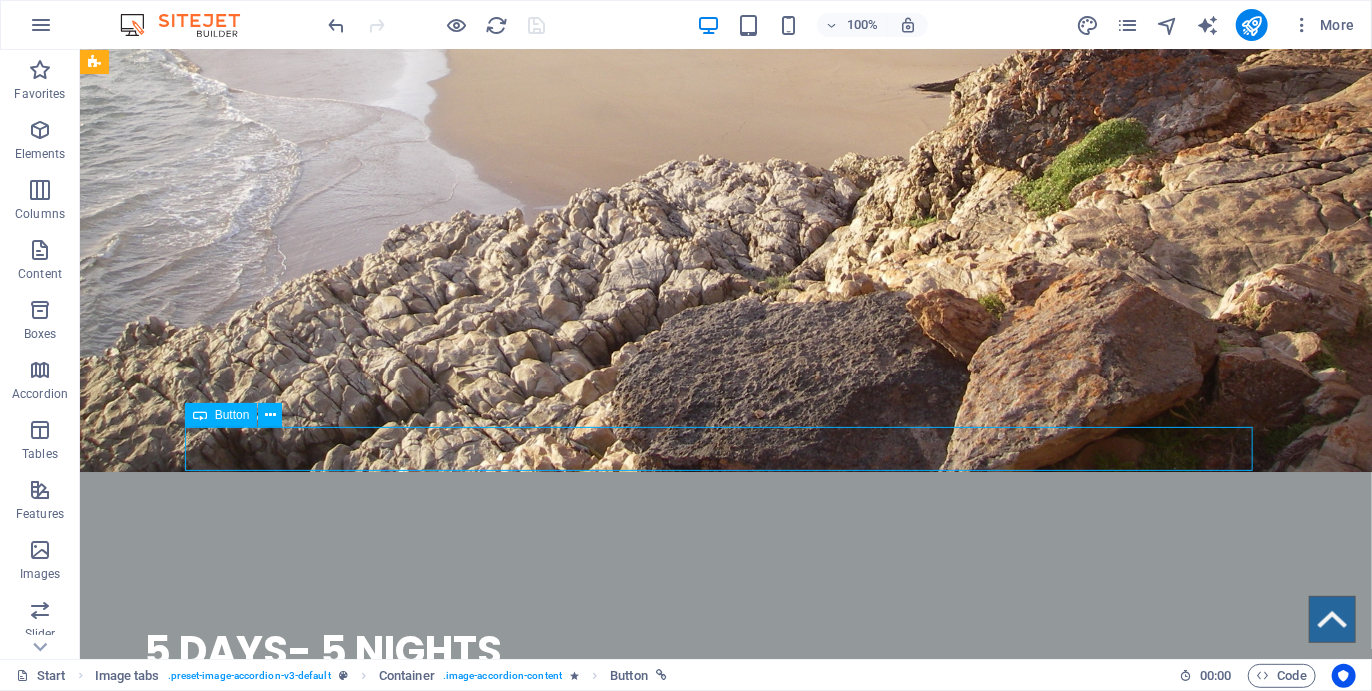 click on "Chat with us" at bounding box center [725, 3469] 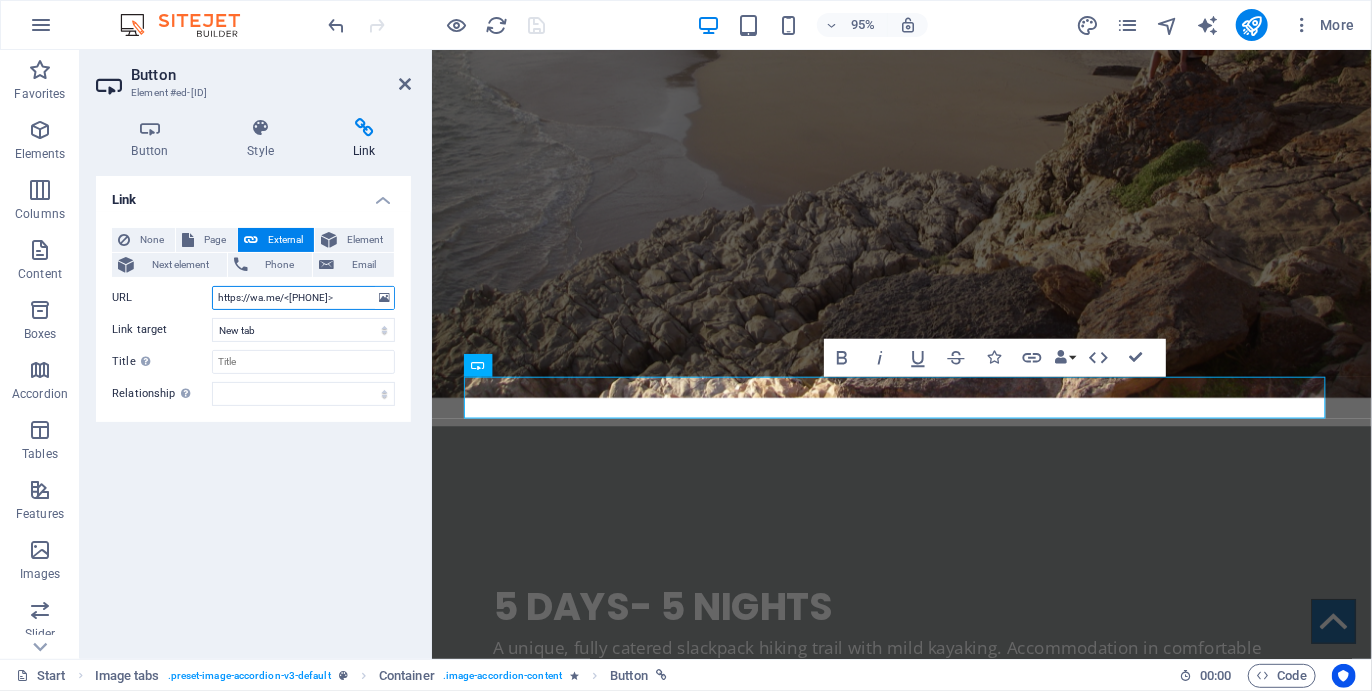 click on "https://wa.me/<[PHONE]>" at bounding box center [303, 298] 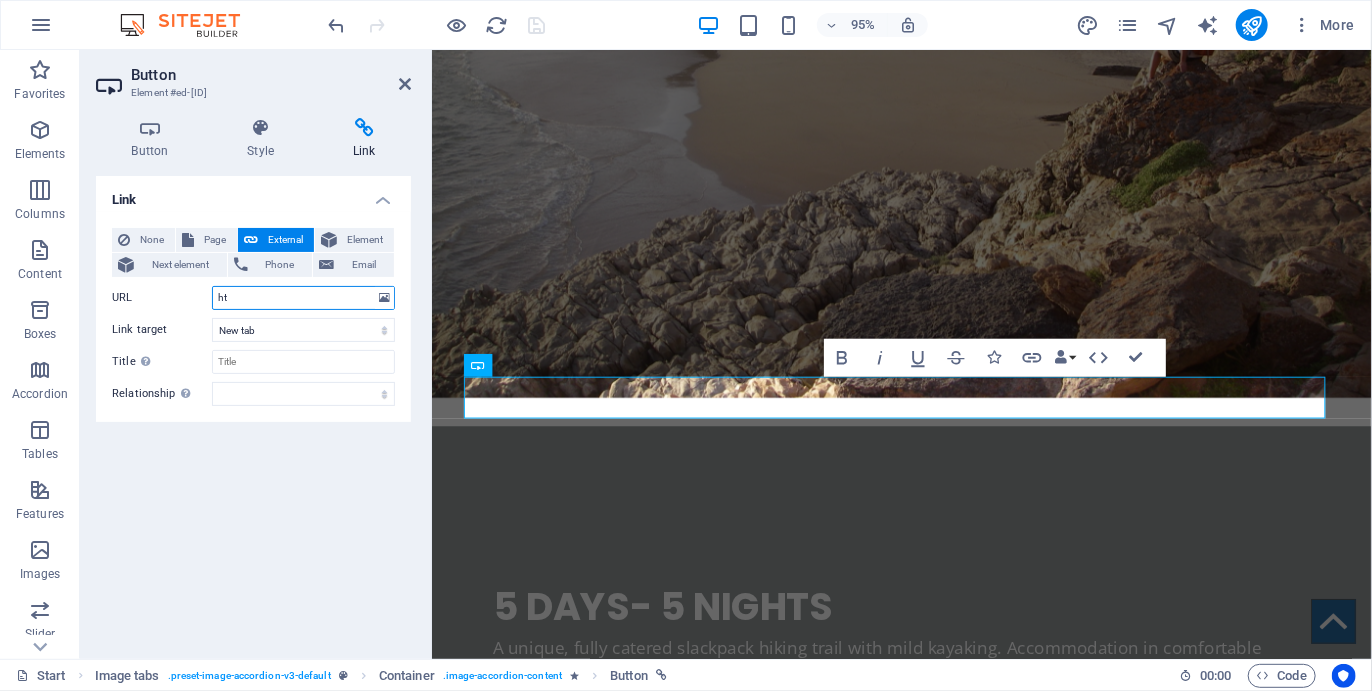 type on "h" 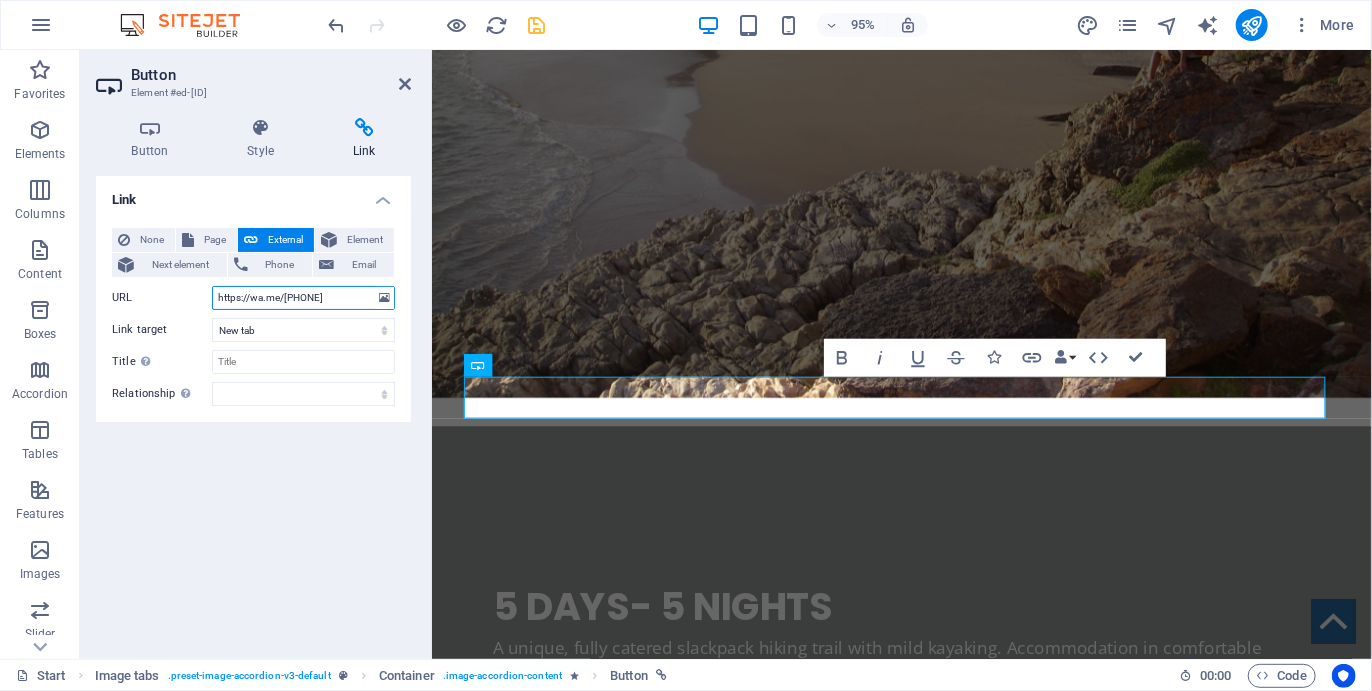type on "https://wa.me/[PHONE]" 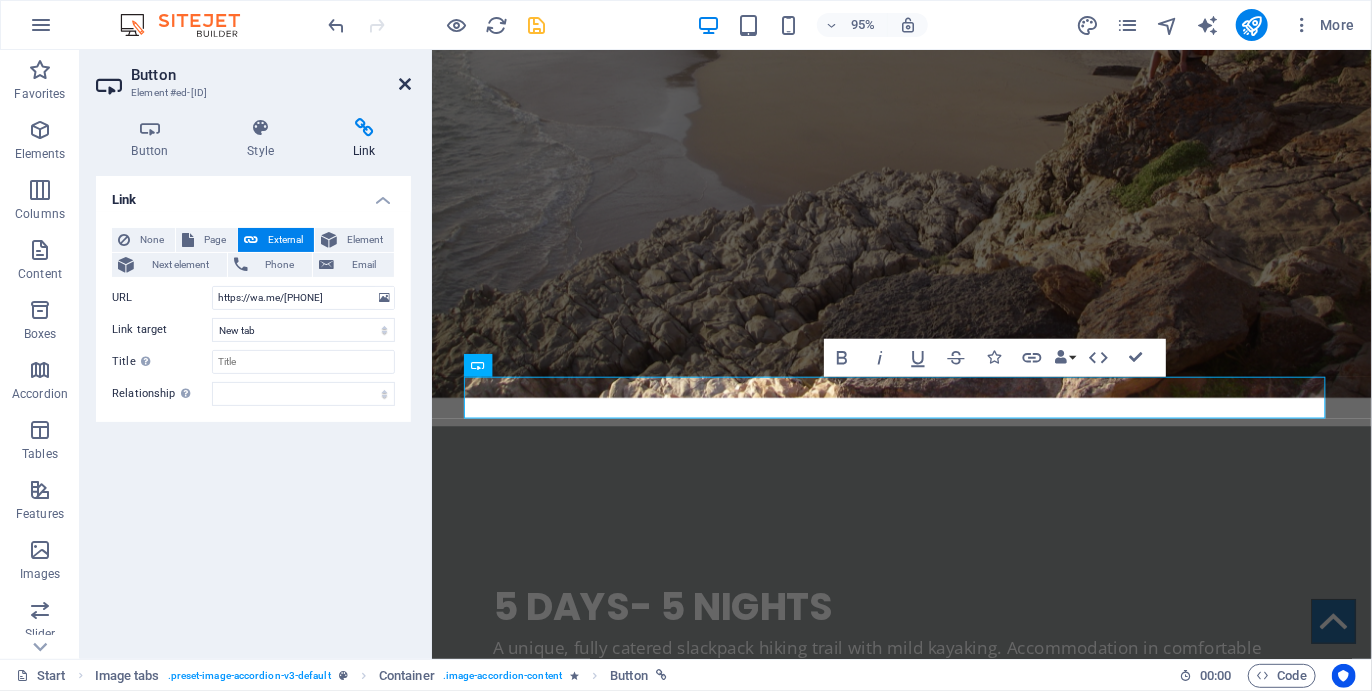 click at bounding box center [405, 84] 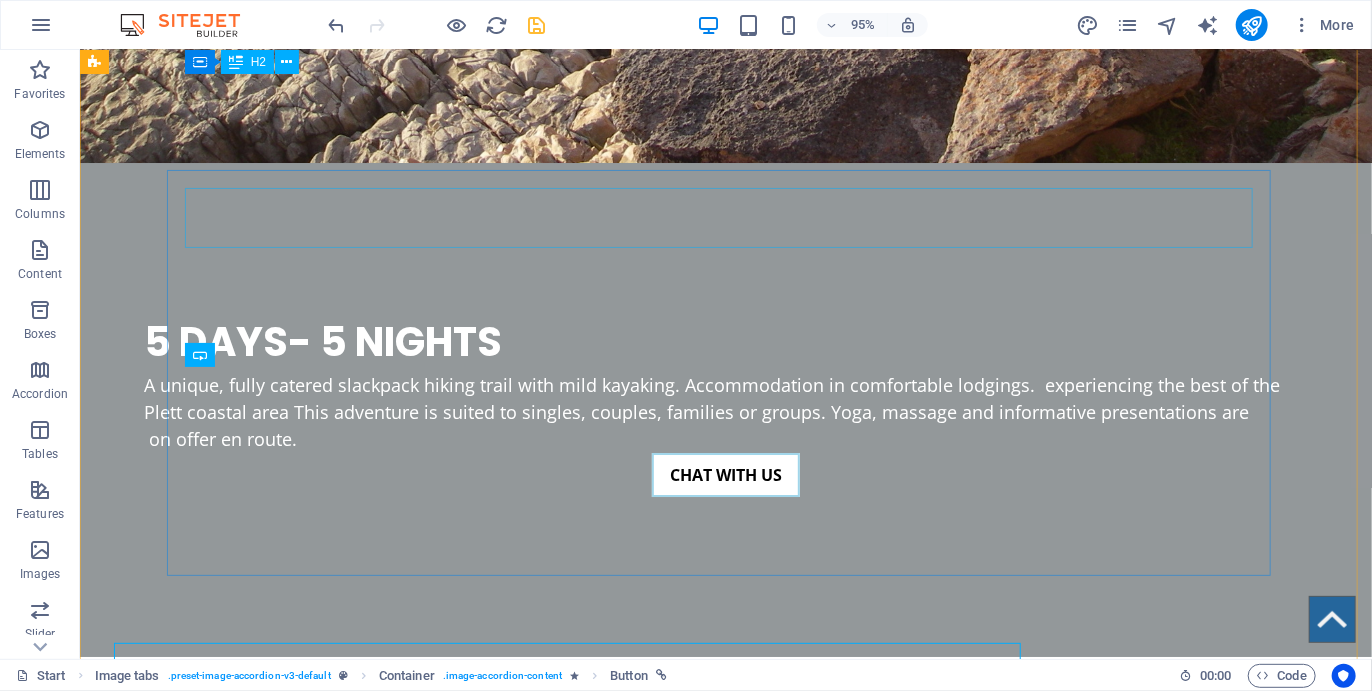 scroll, scrollTop: 3019, scrollLeft: 0, axis: vertical 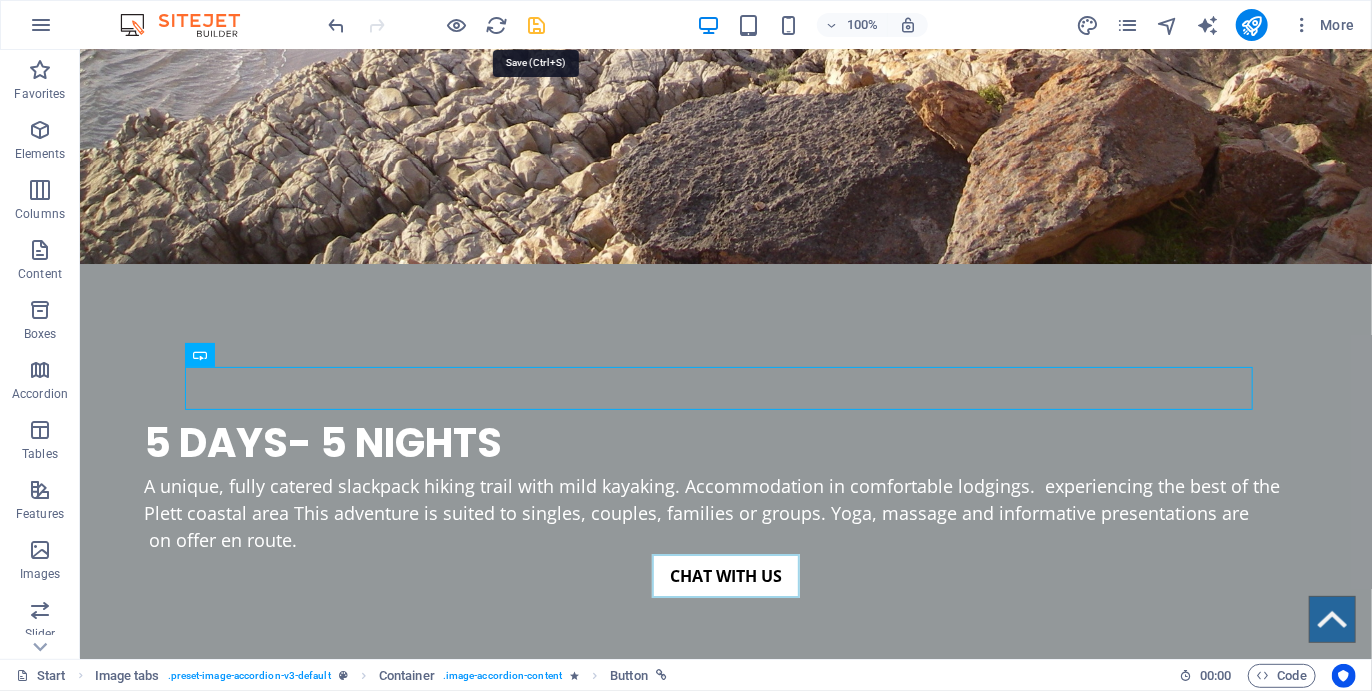 click at bounding box center (537, 25) 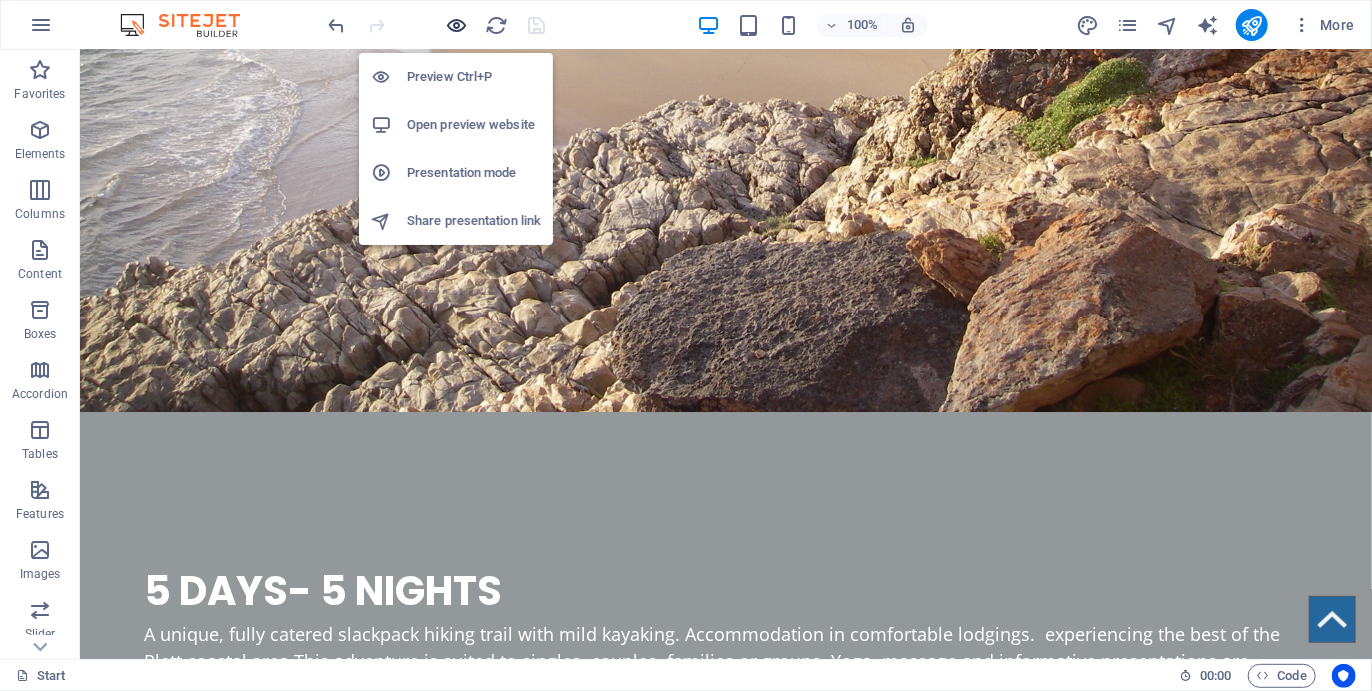 click at bounding box center (457, 25) 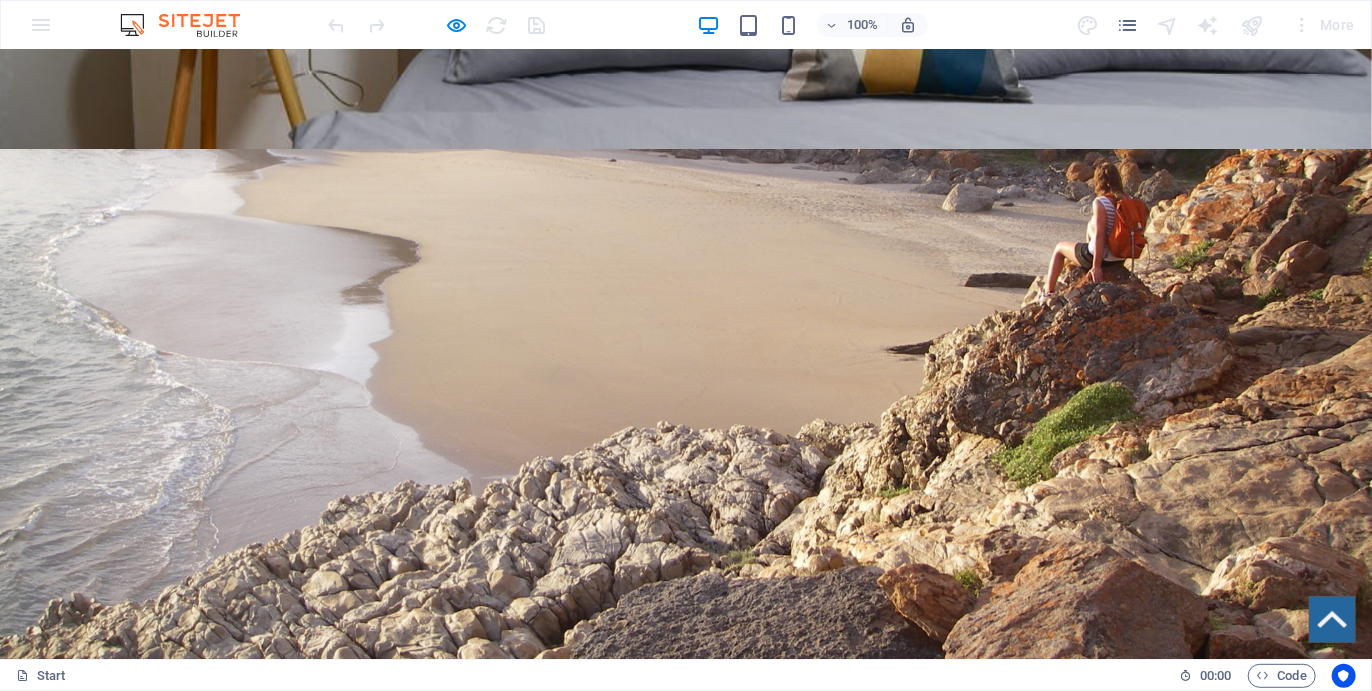 scroll, scrollTop: 2400, scrollLeft: 0, axis: vertical 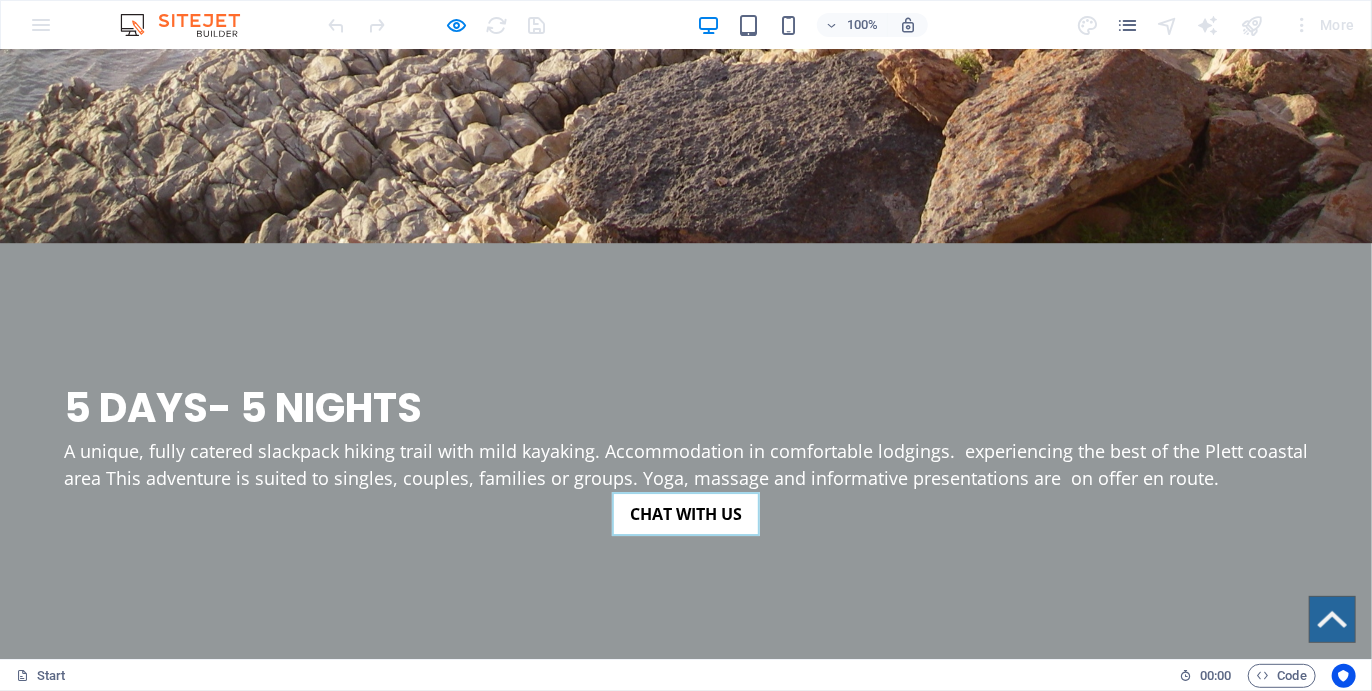 click on "Chat with us" at bounding box center (686, 3198) 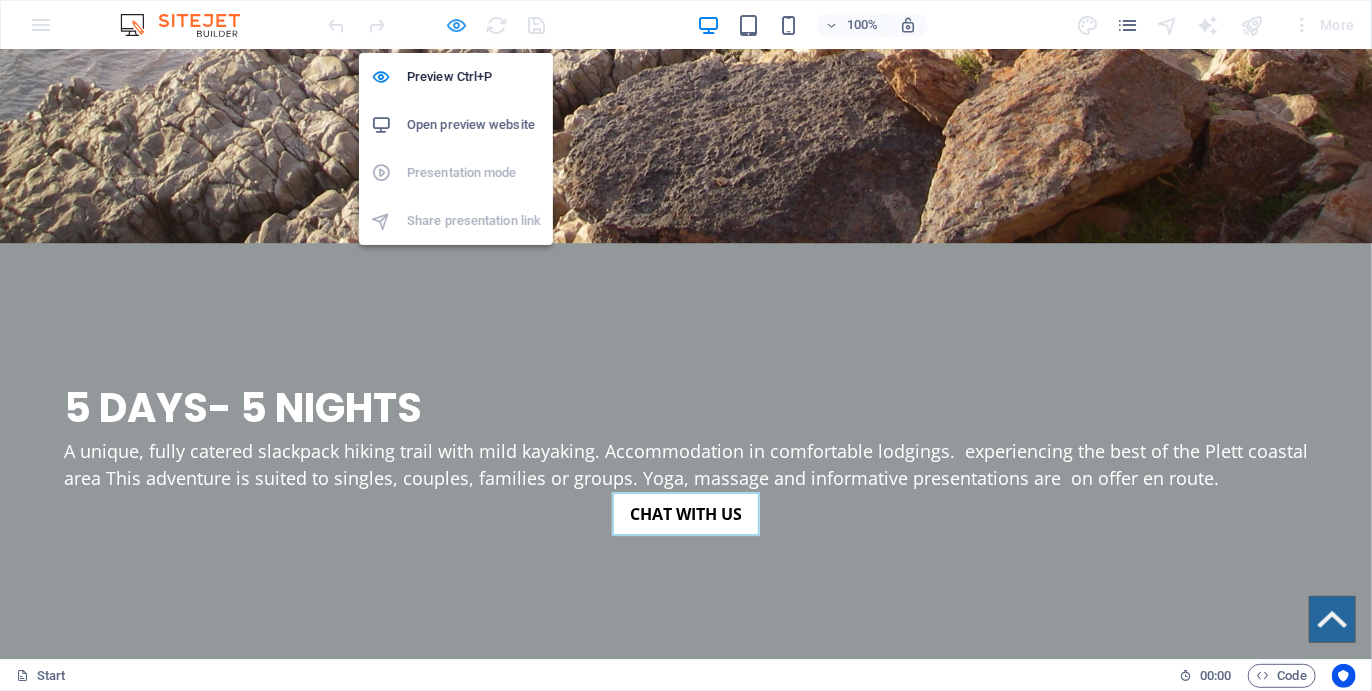 click at bounding box center [457, 25] 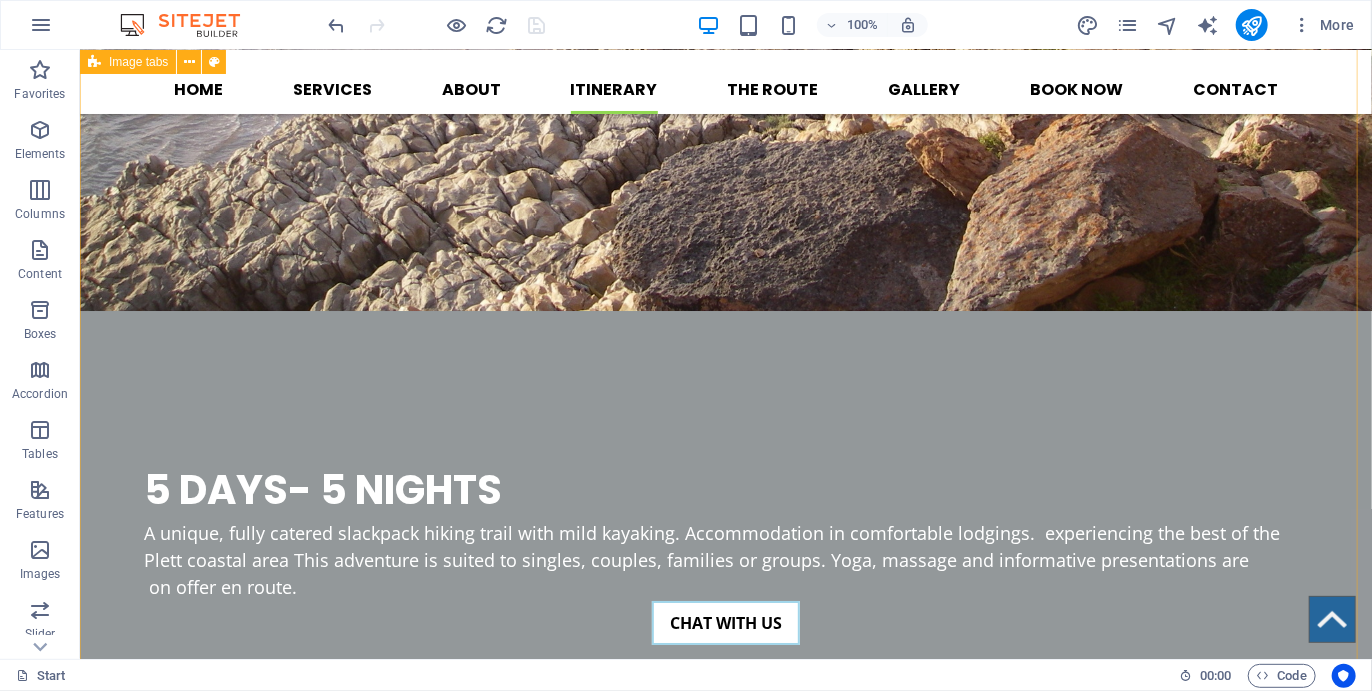 scroll, scrollTop: 3088, scrollLeft: 0, axis: vertical 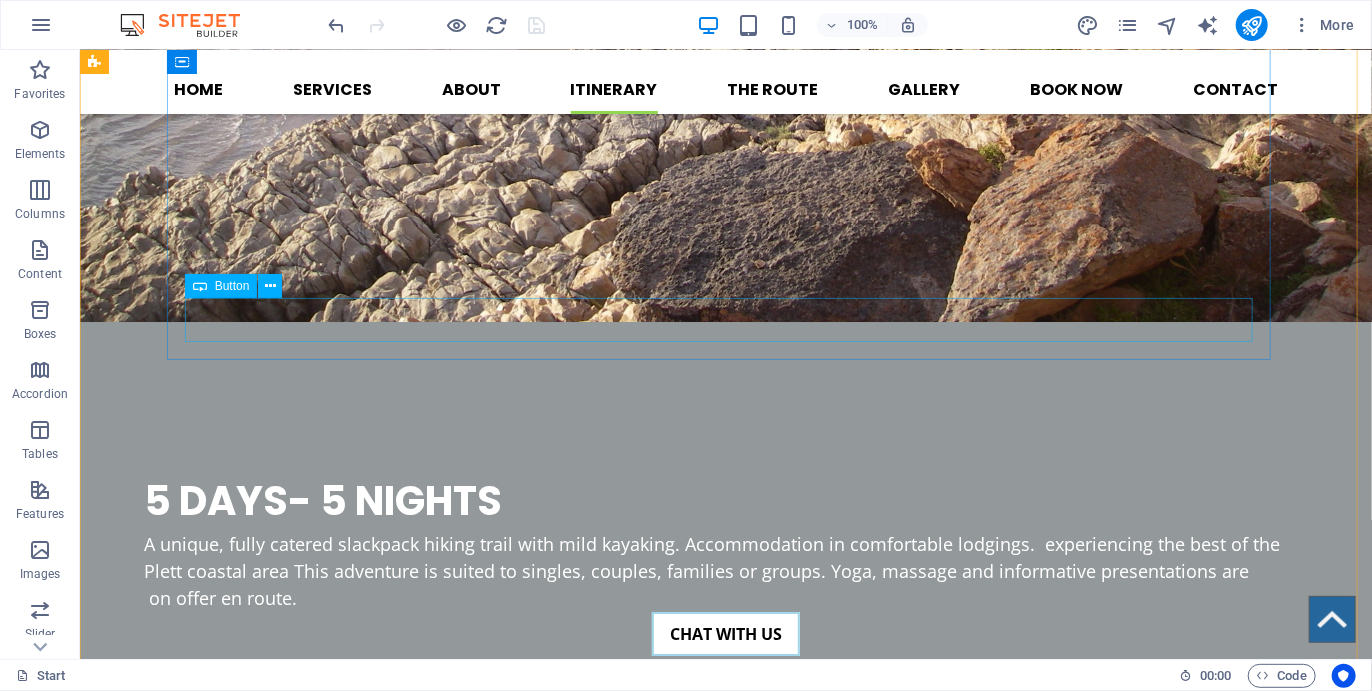 click on "Chat with us" at bounding box center [725, 3319] 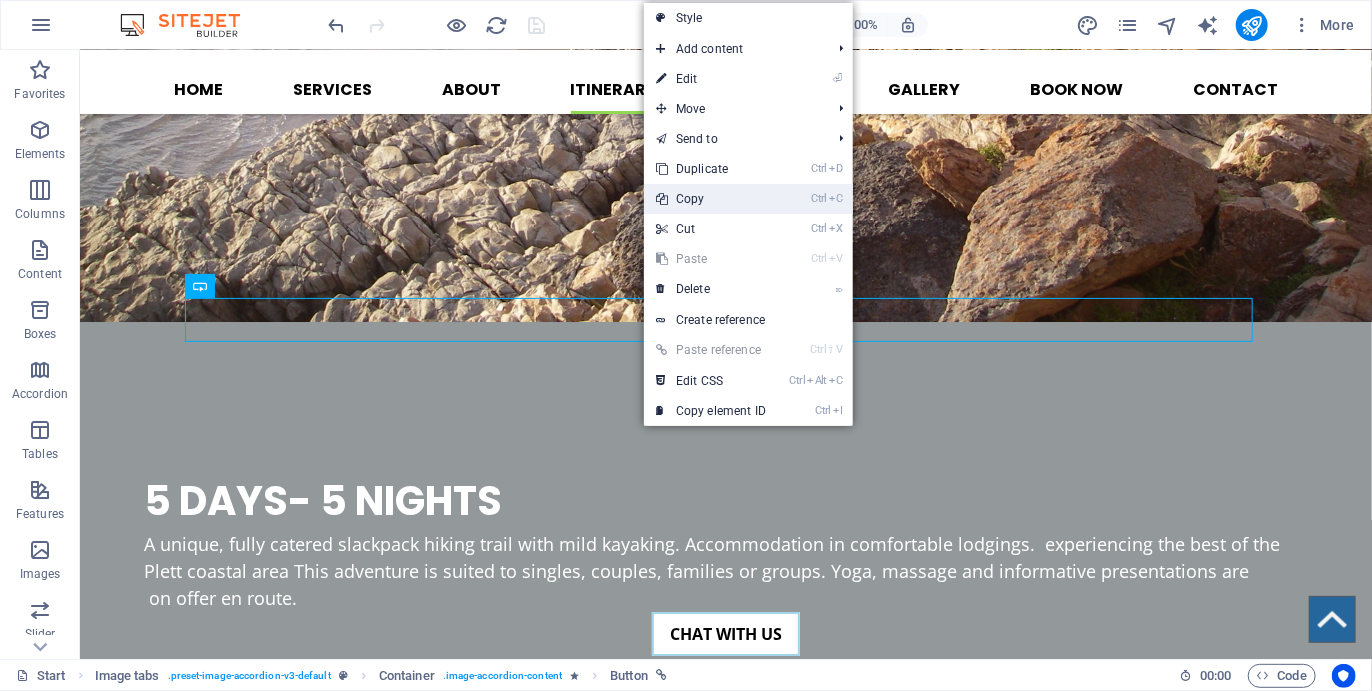 click on "Ctrl C  Copy" at bounding box center [711, 199] 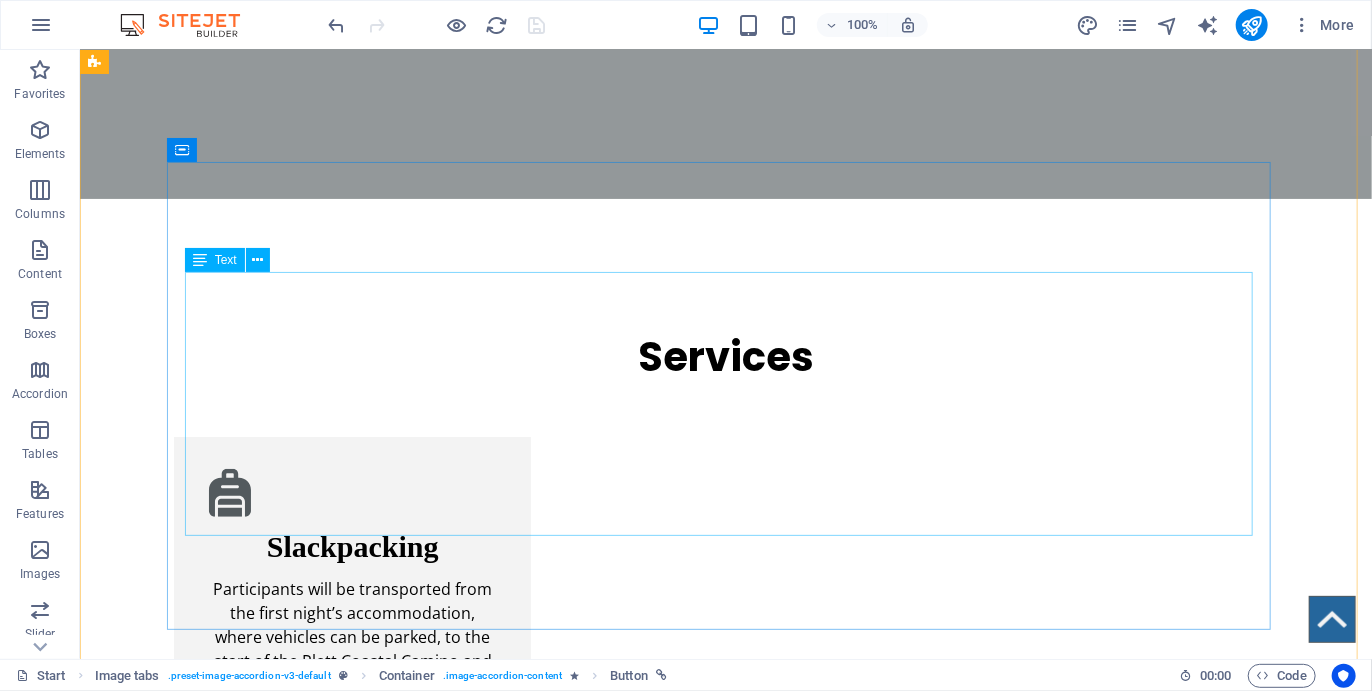 scroll, scrollTop: 3947, scrollLeft: 0, axis: vertical 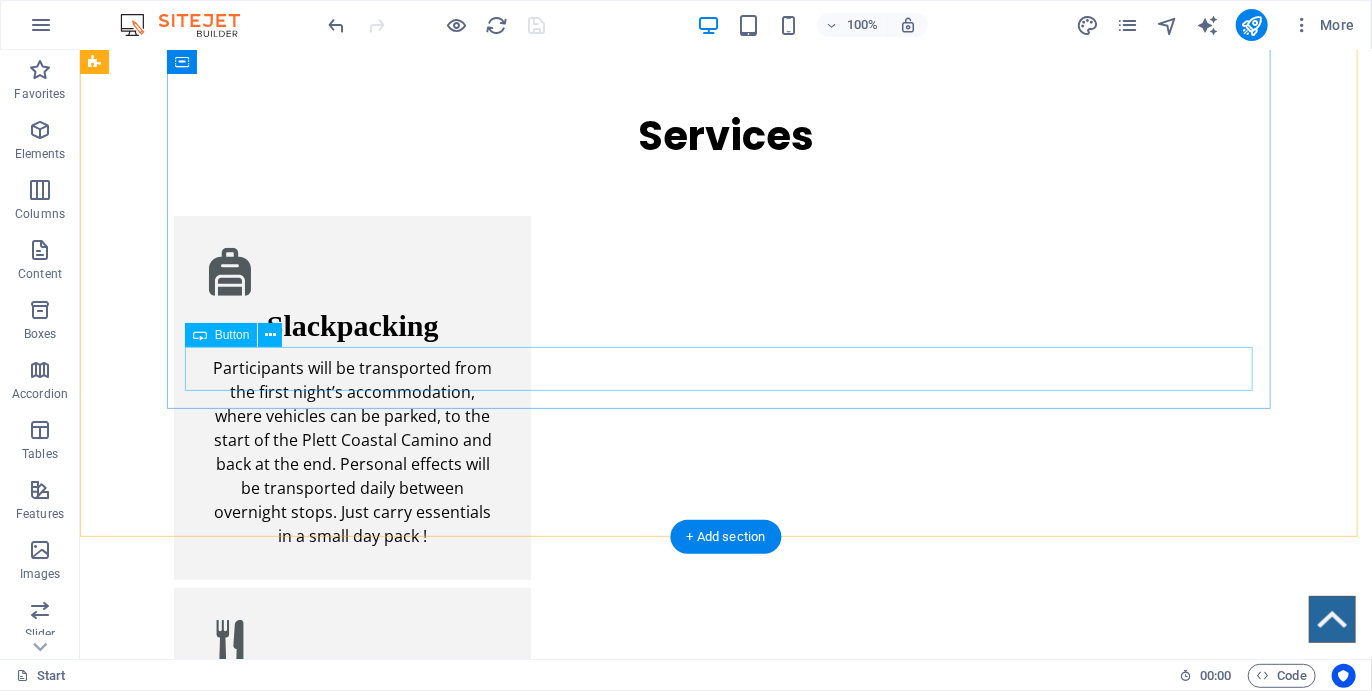 click on "Chat with us" at bounding box center (725, 3389) 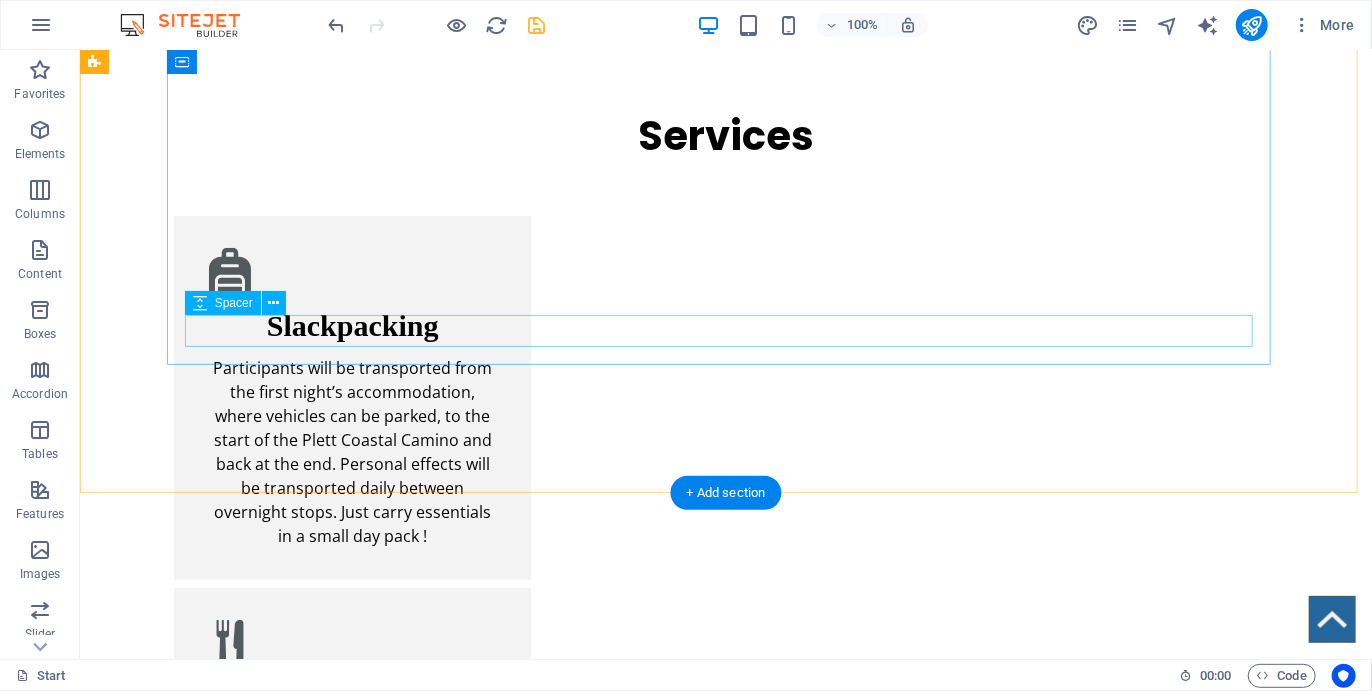 click at bounding box center (725, 3351) 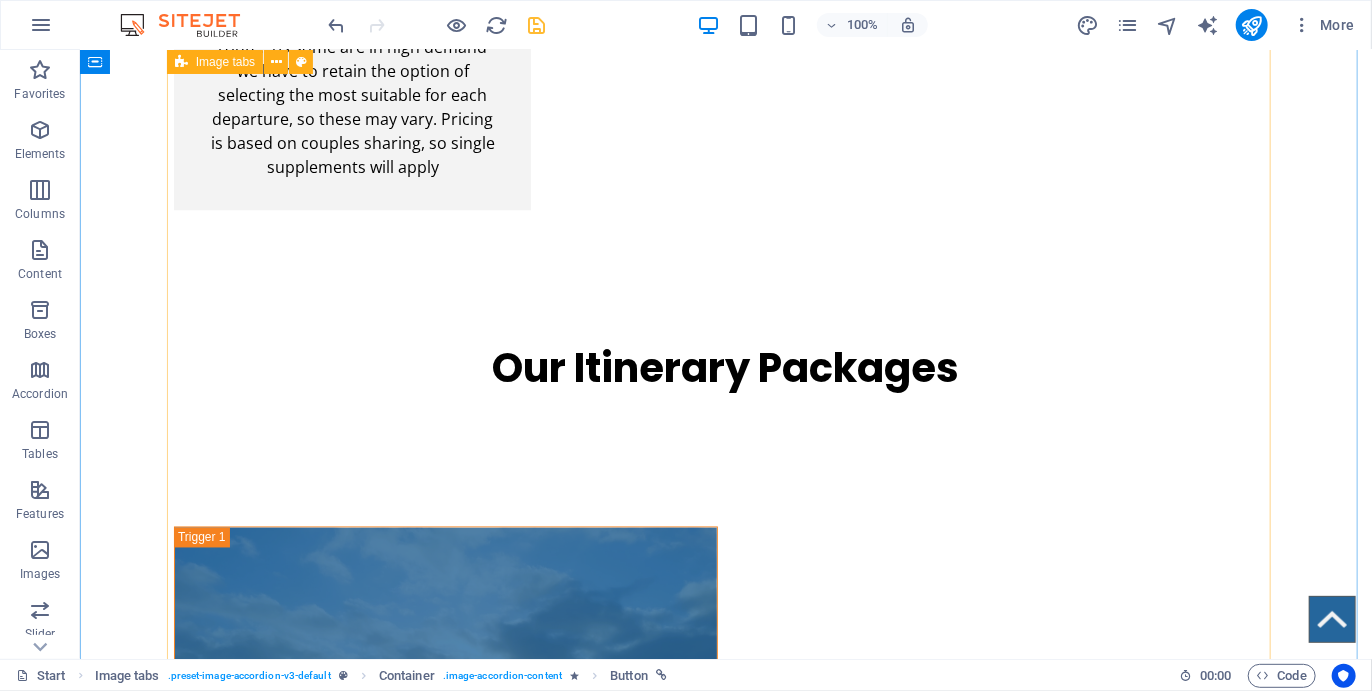 scroll, scrollTop: 5110, scrollLeft: 0, axis: vertical 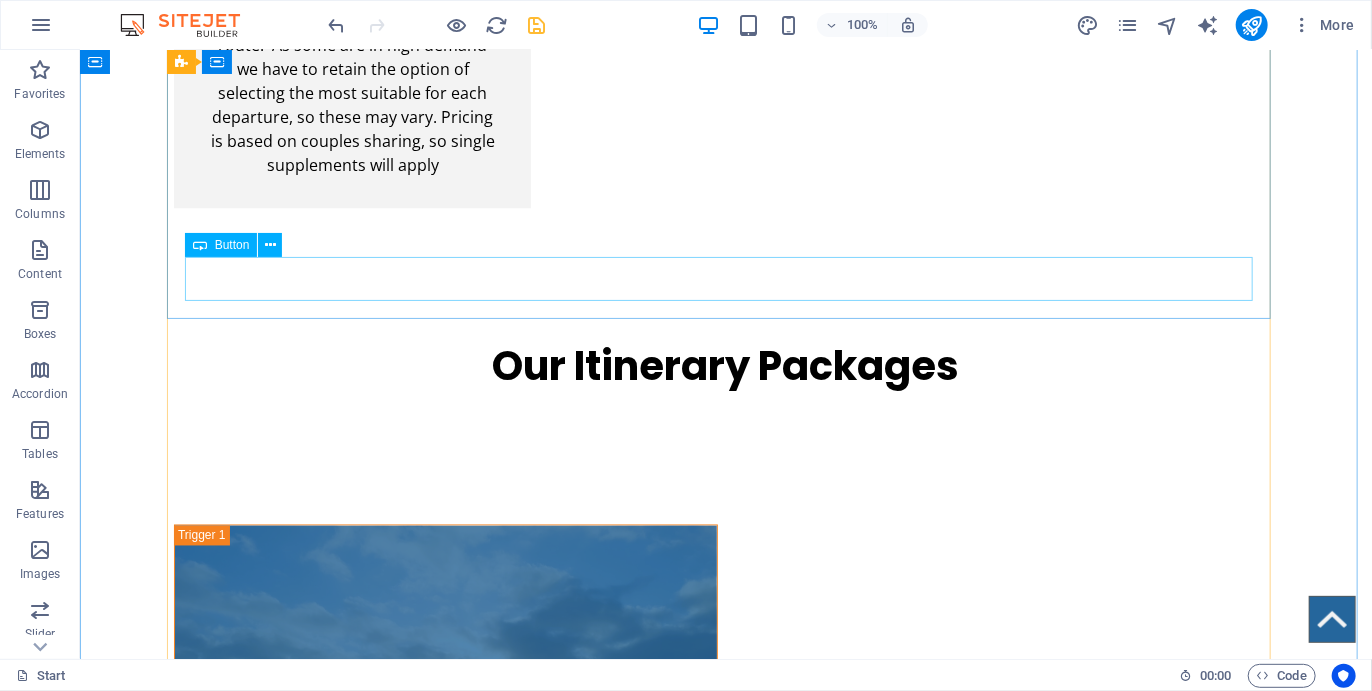 click on "Chat with us" at bounding box center [725, 3662] 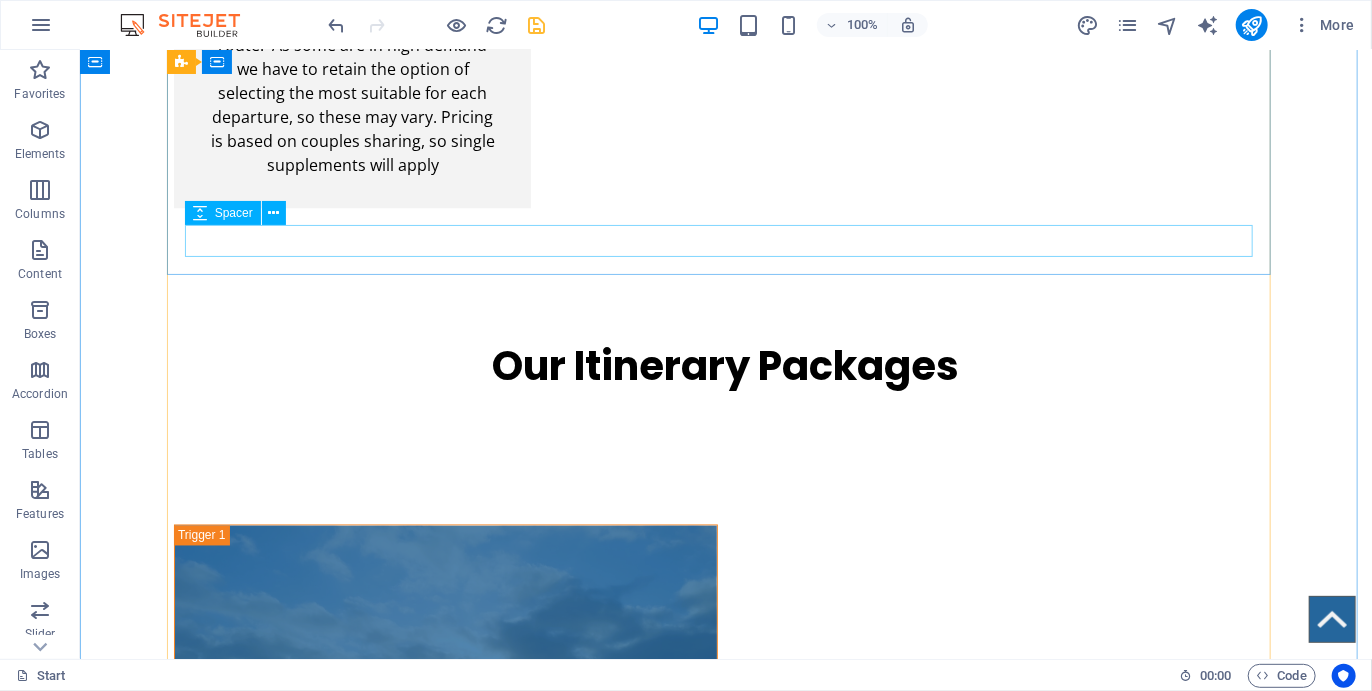 click at bounding box center [725, 3624] 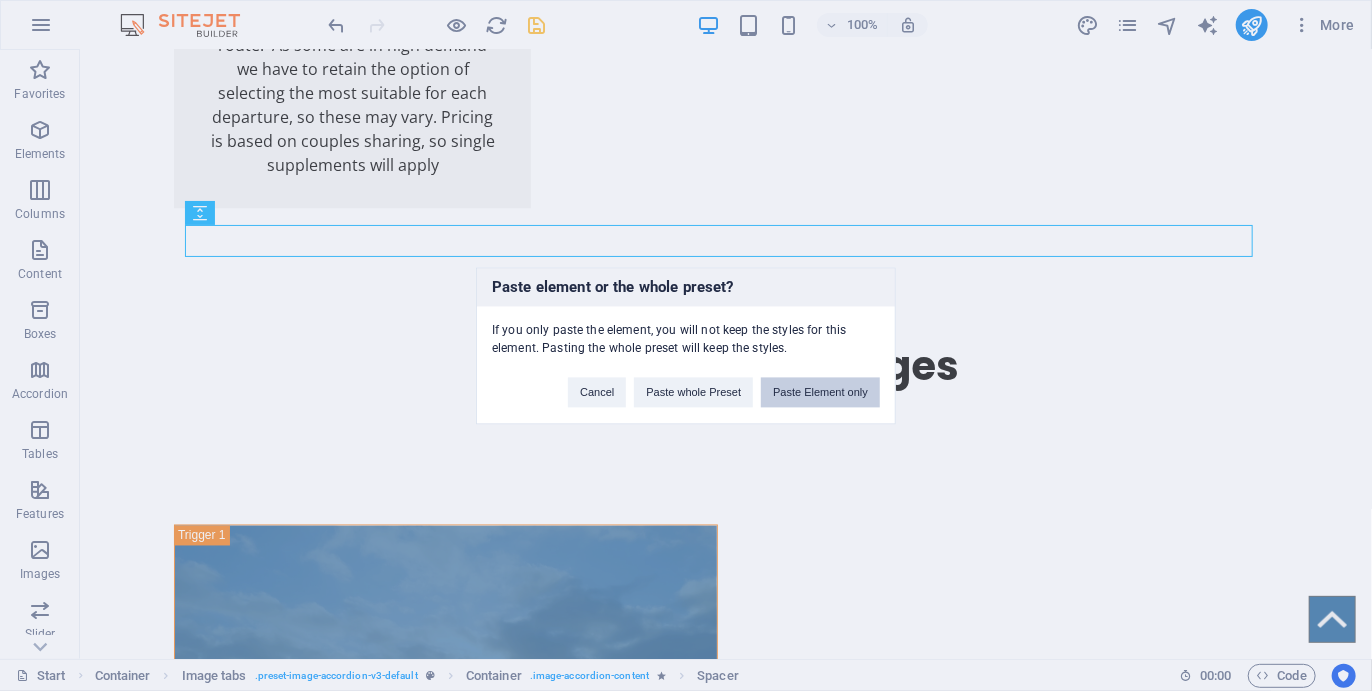 click on "Paste Element only" at bounding box center (820, 392) 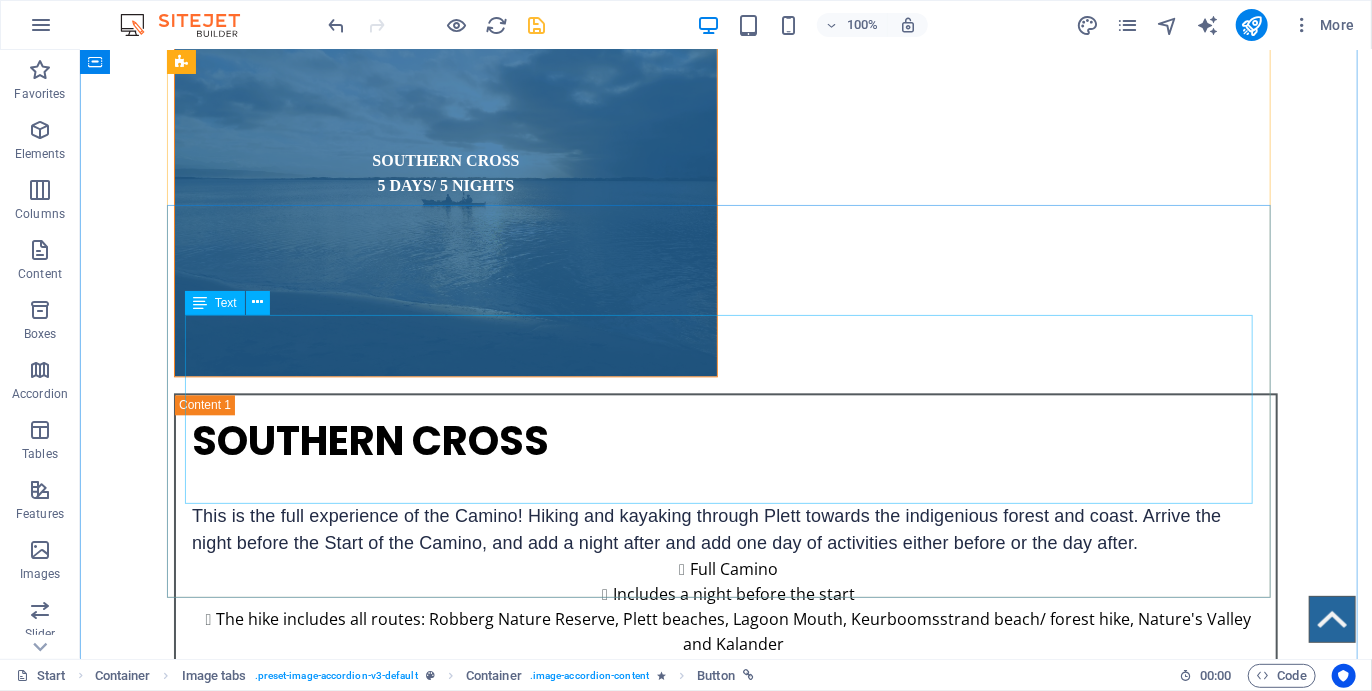 scroll, scrollTop: 5705, scrollLeft: 0, axis: vertical 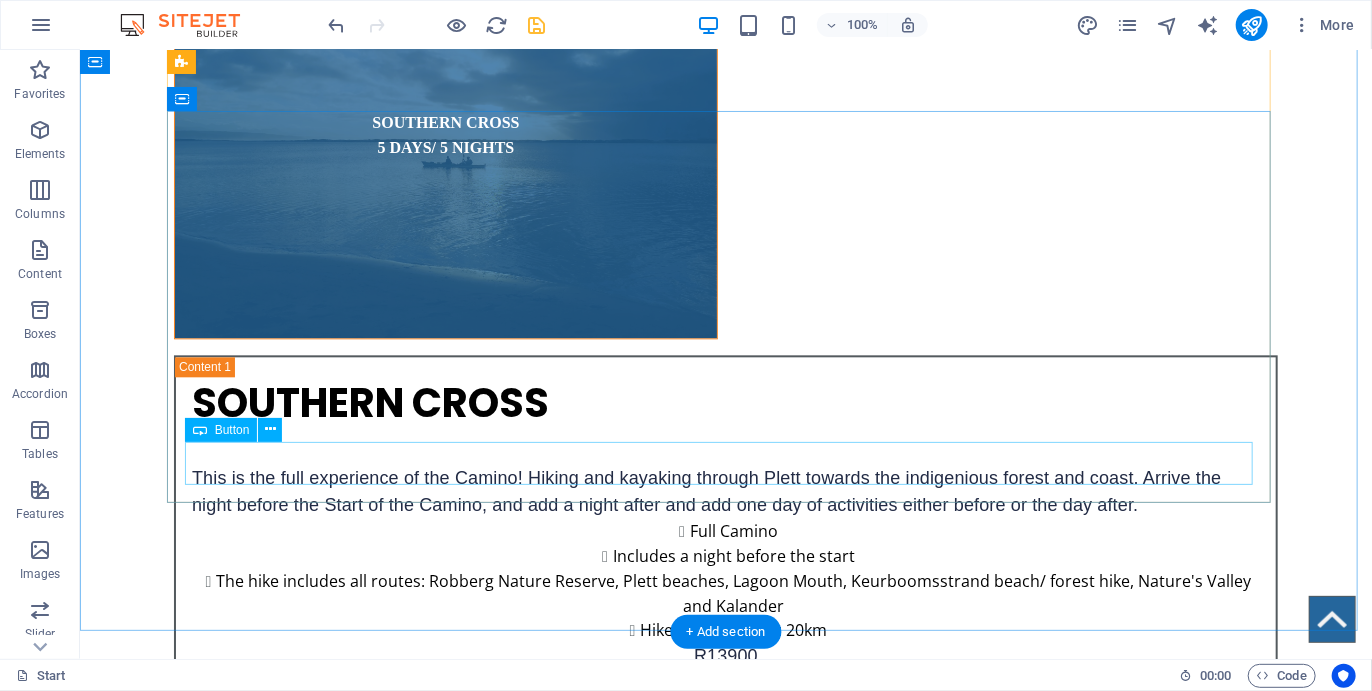 click on "Chat with us" at bounding box center (725, 4160) 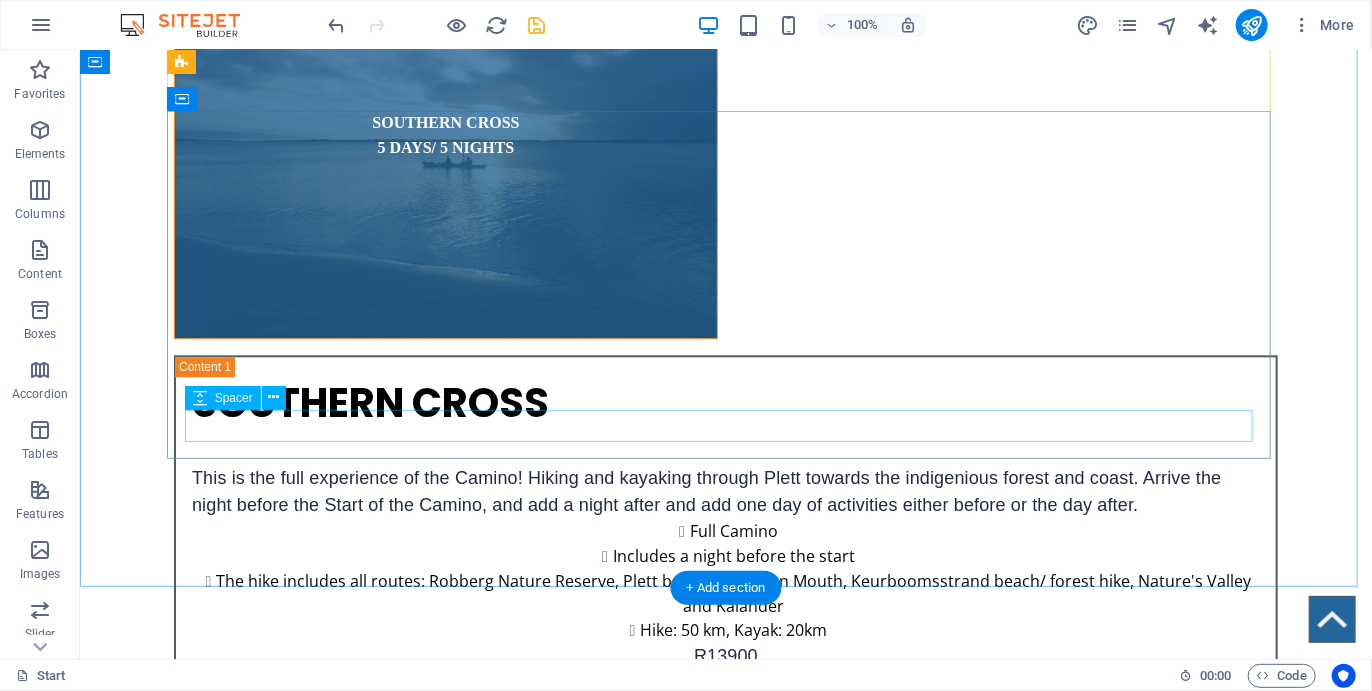 click at bounding box center (725, 4122) 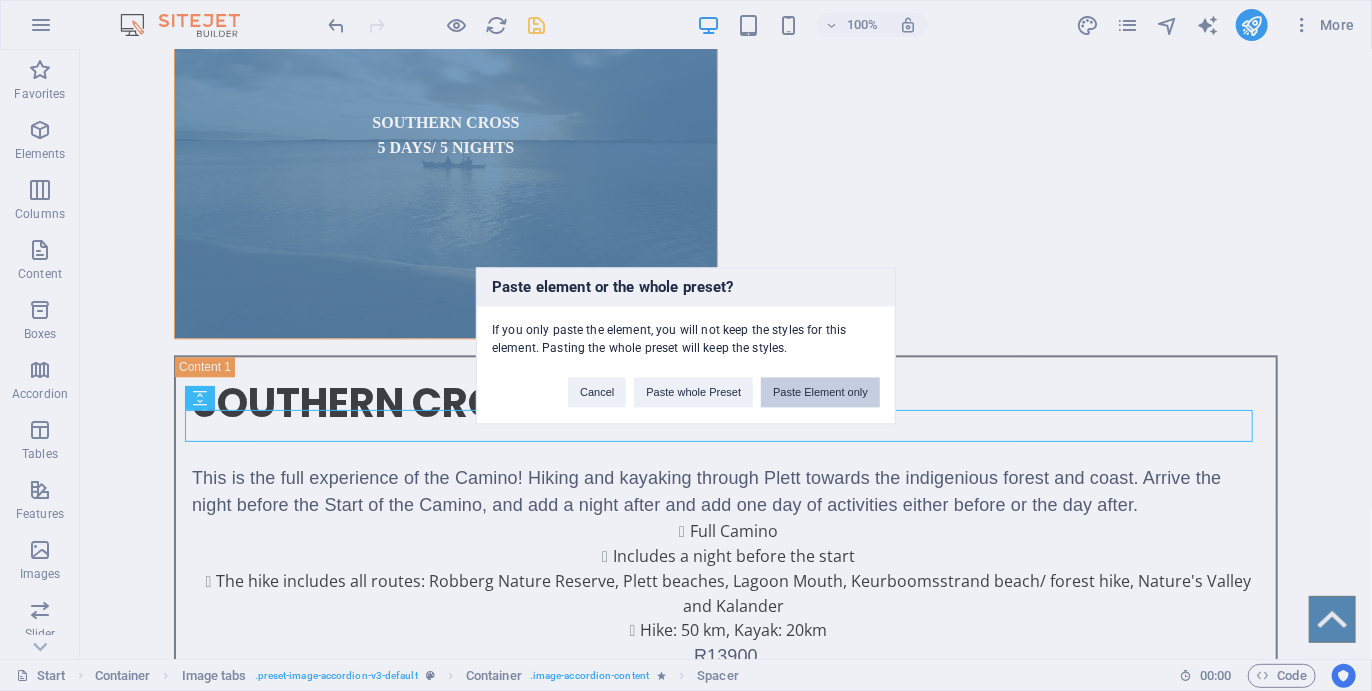 click on "Paste Element only" at bounding box center (820, 392) 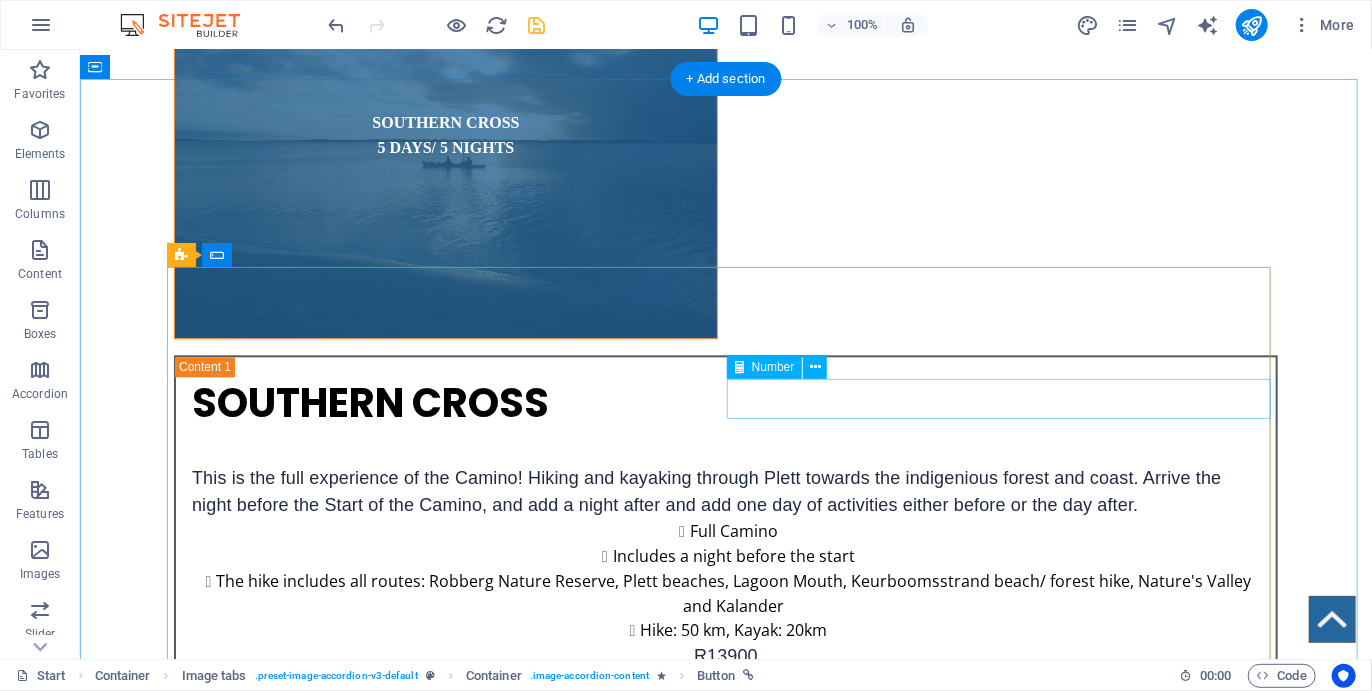 scroll, scrollTop: 6706, scrollLeft: 0, axis: vertical 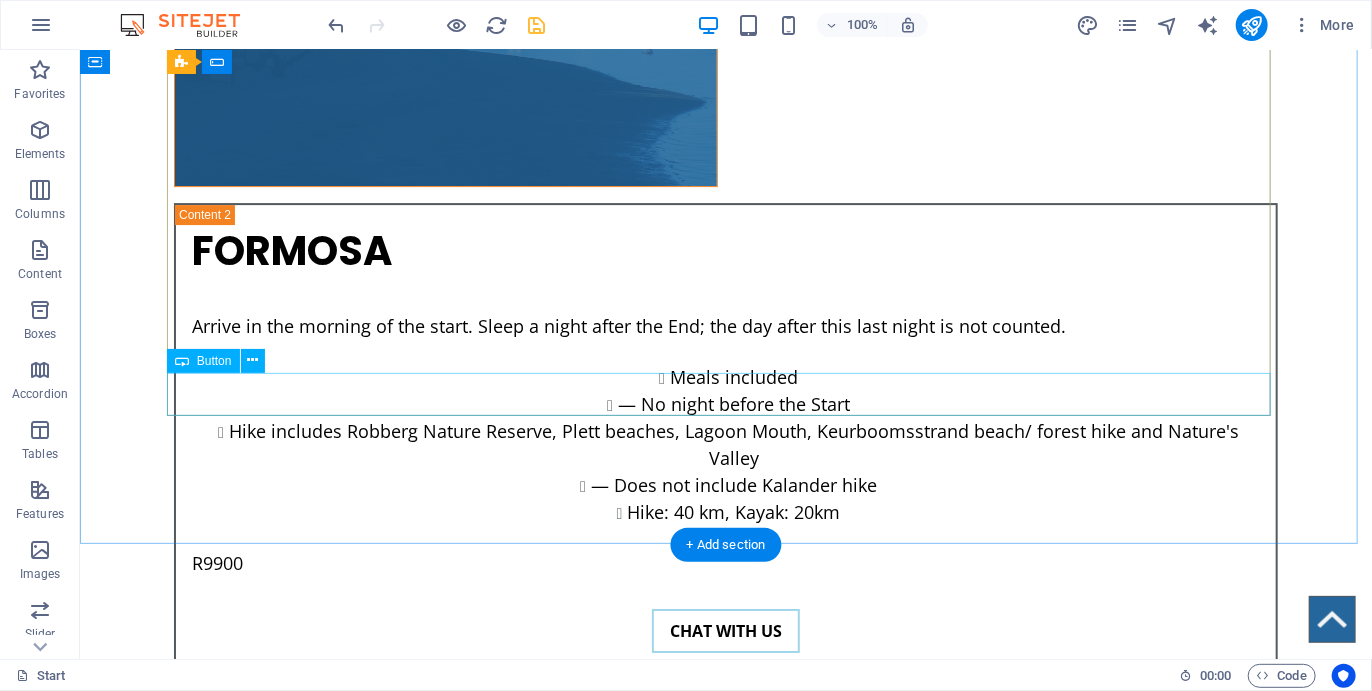 click on "Chat with us" 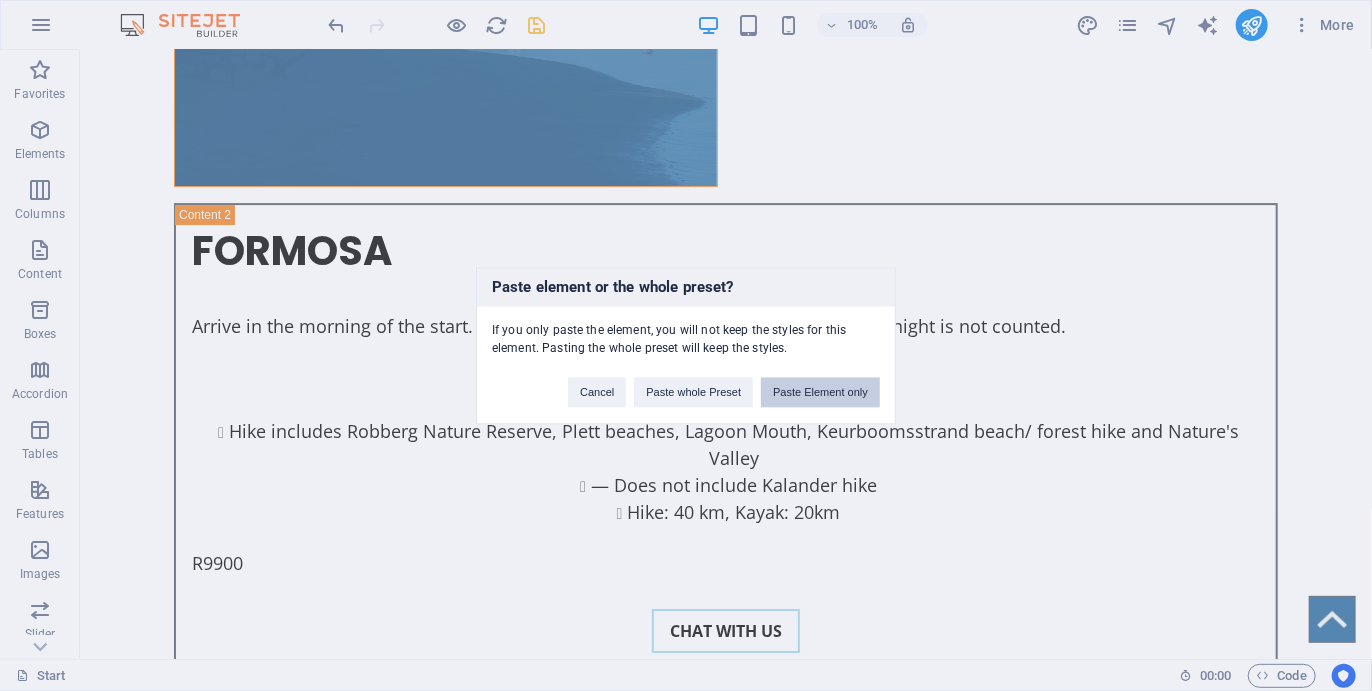 click on "Paste Element only" at bounding box center (820, 392) 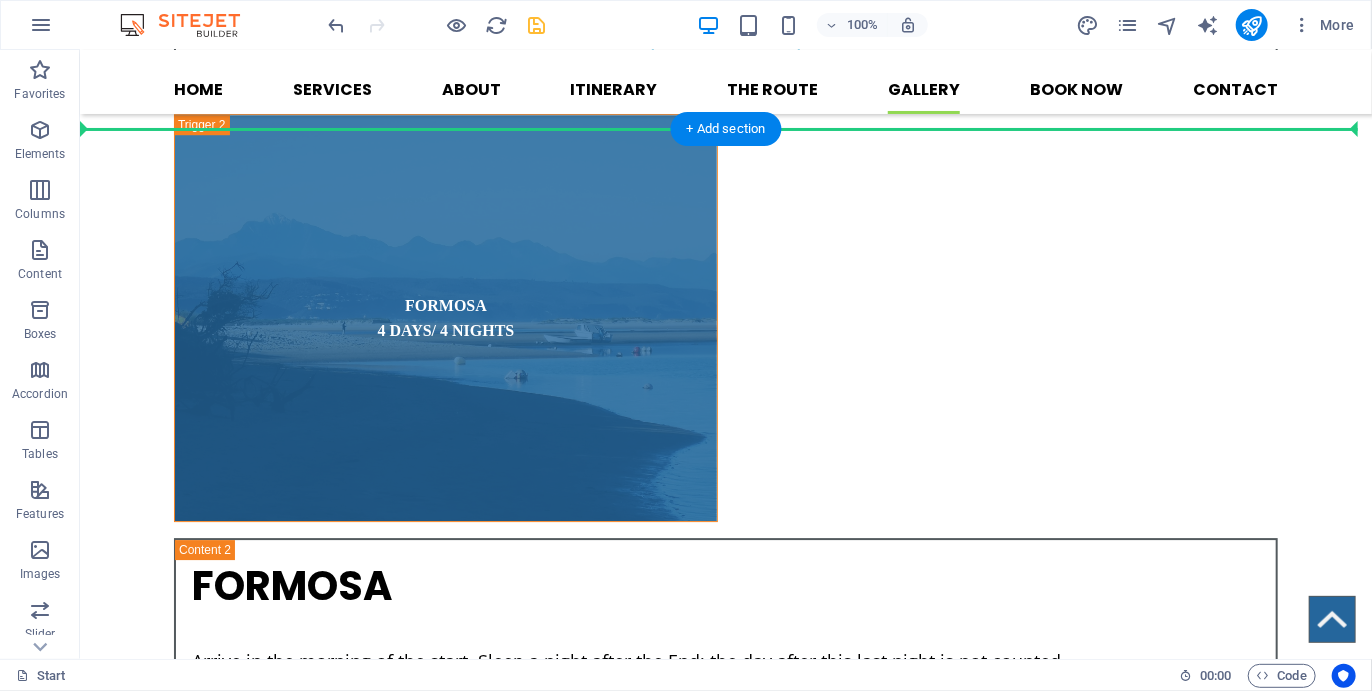 scroll, scrollTop: 6349, scrollLeft: 0, axis: vertical 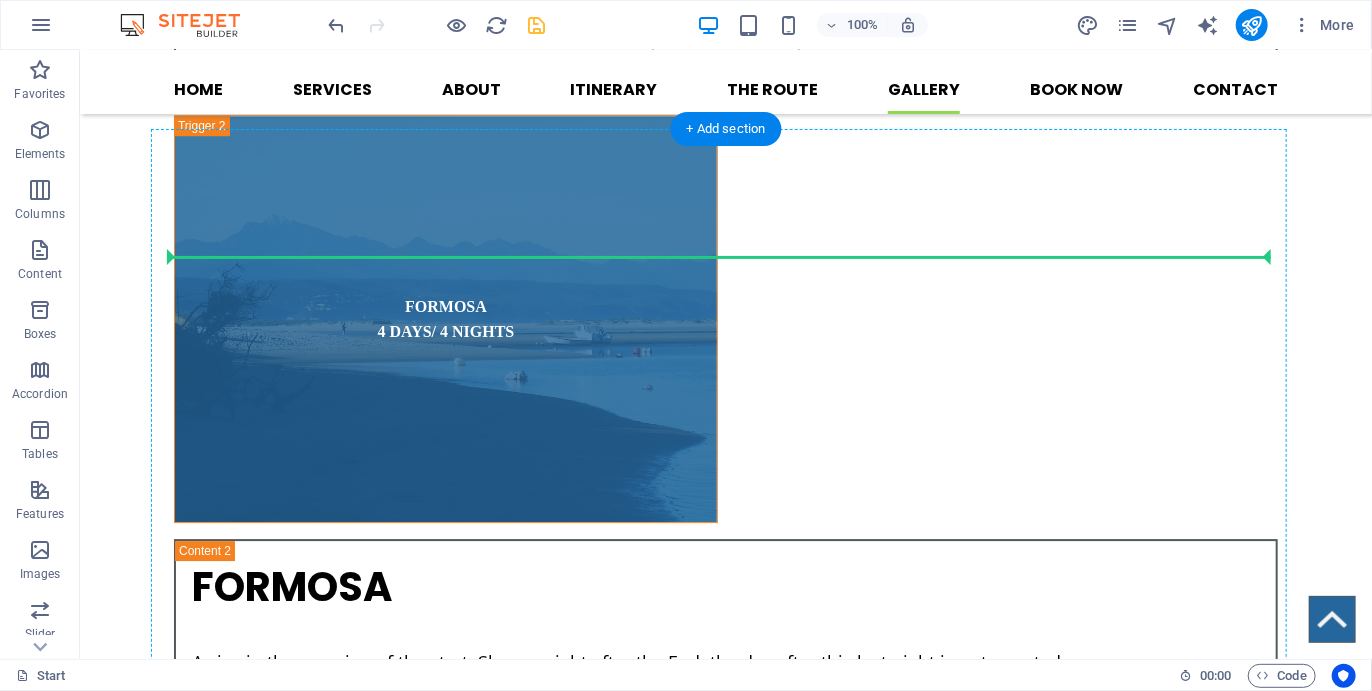 drag, startPoint x: 642, startPoint y: 632, endPoint x: 725, endPoint y: 263, distance: 378.2195 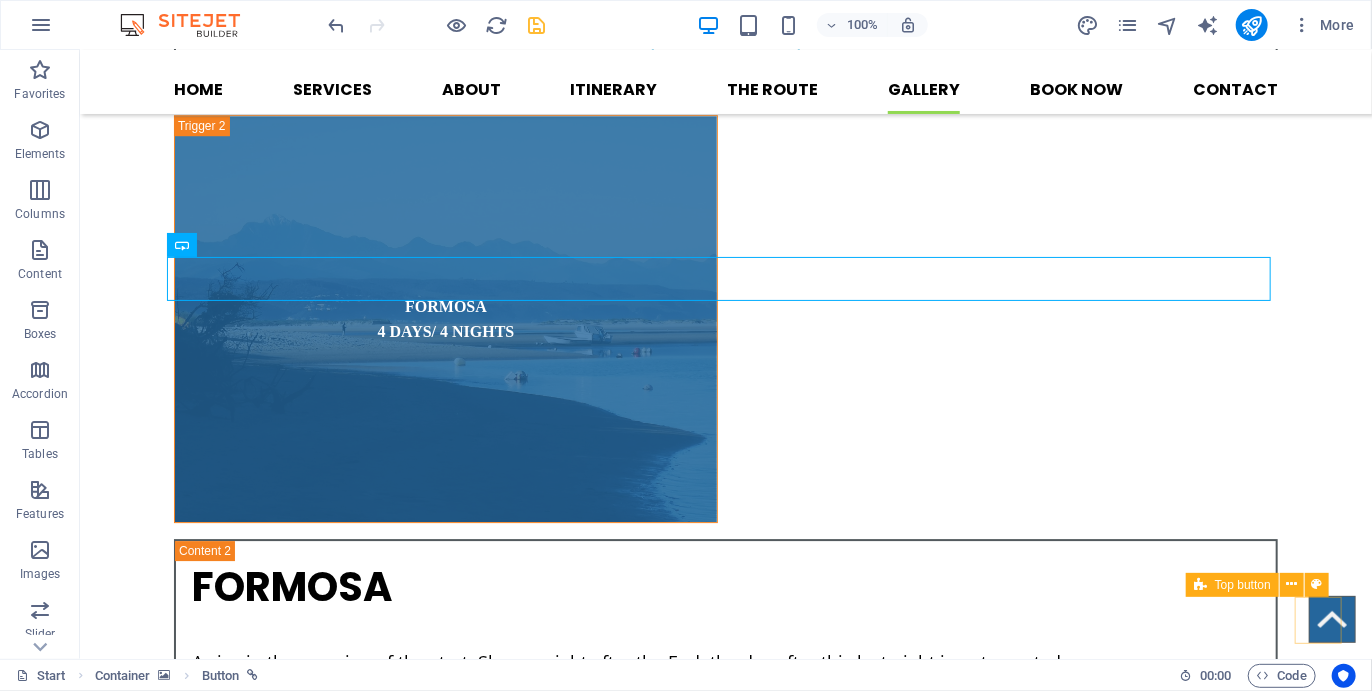 click at bounding box center (1331, 618) 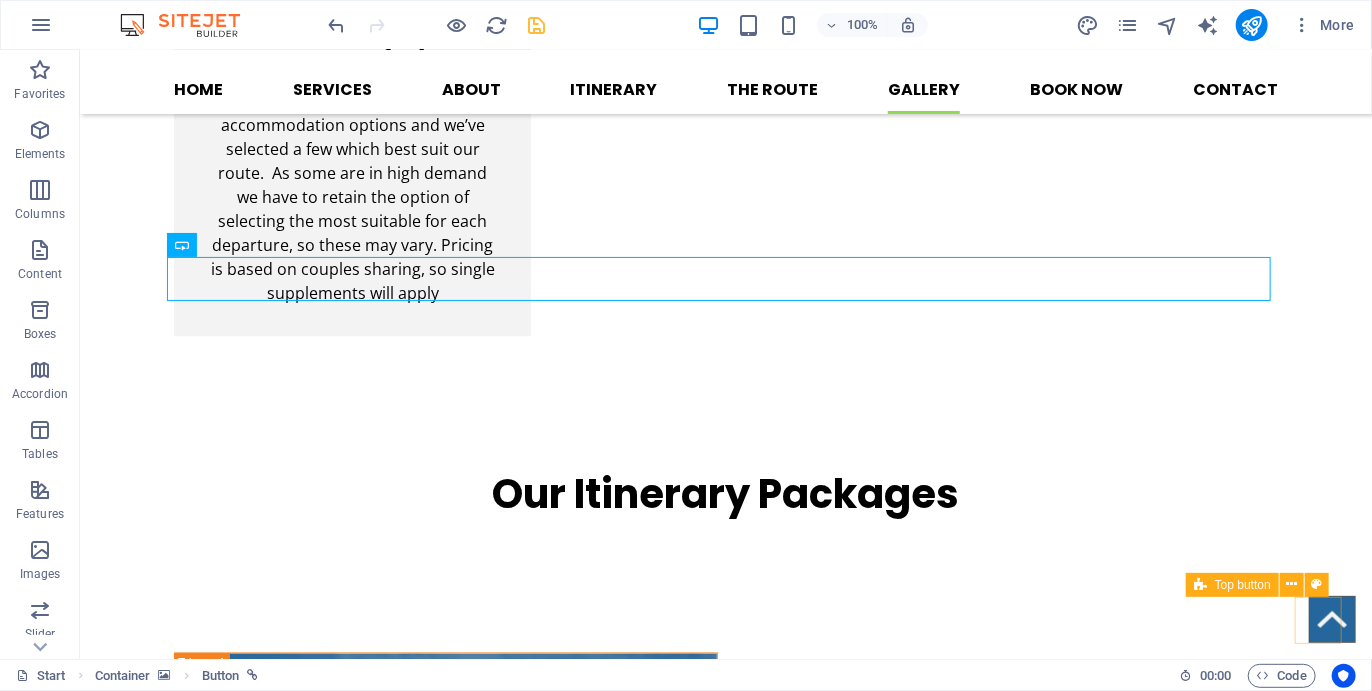 click at bounding box center (1331, 618) 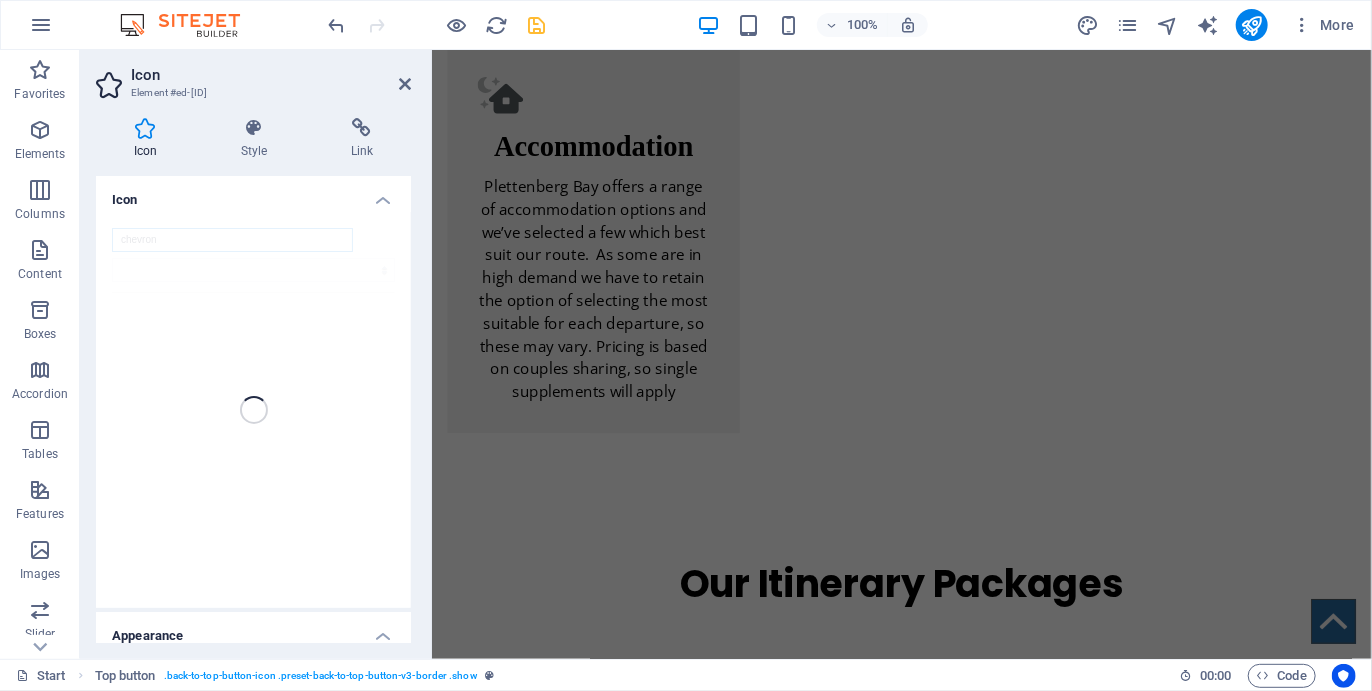 scroll, scrollTop: 0, scrollLeft: 0, axis: both 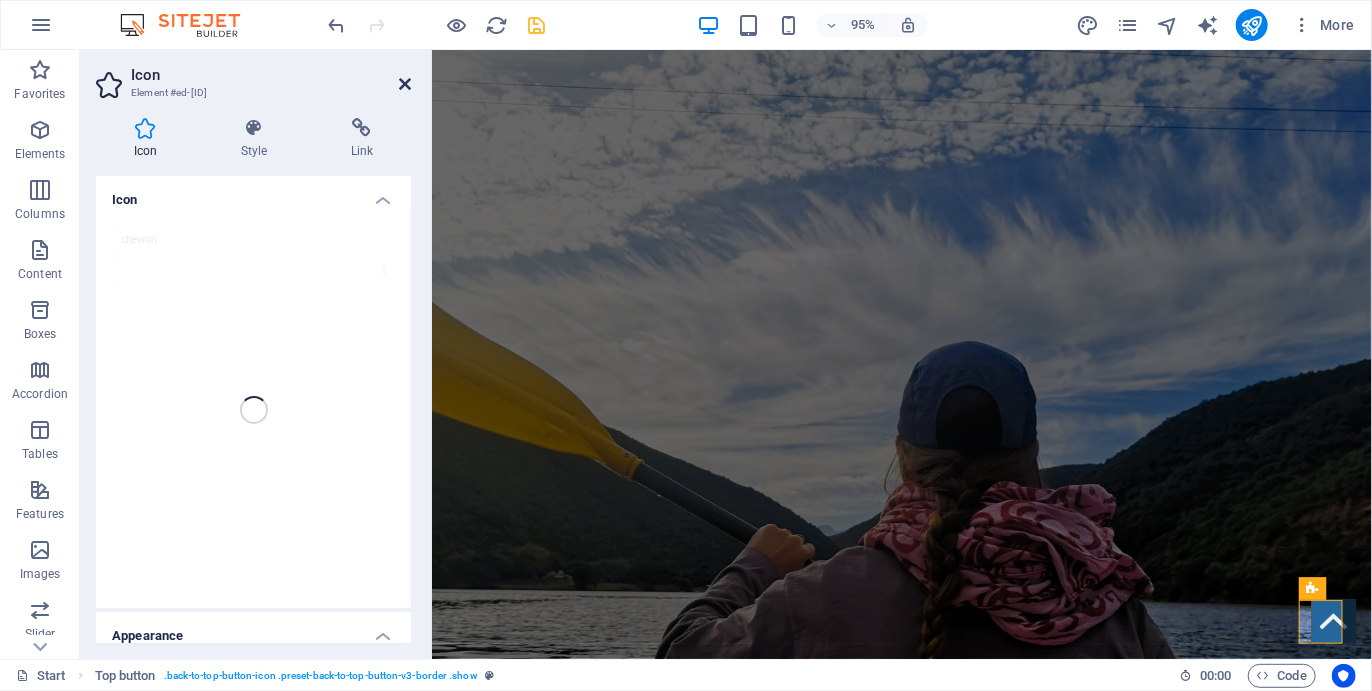 click at bounding box center (405, 84) 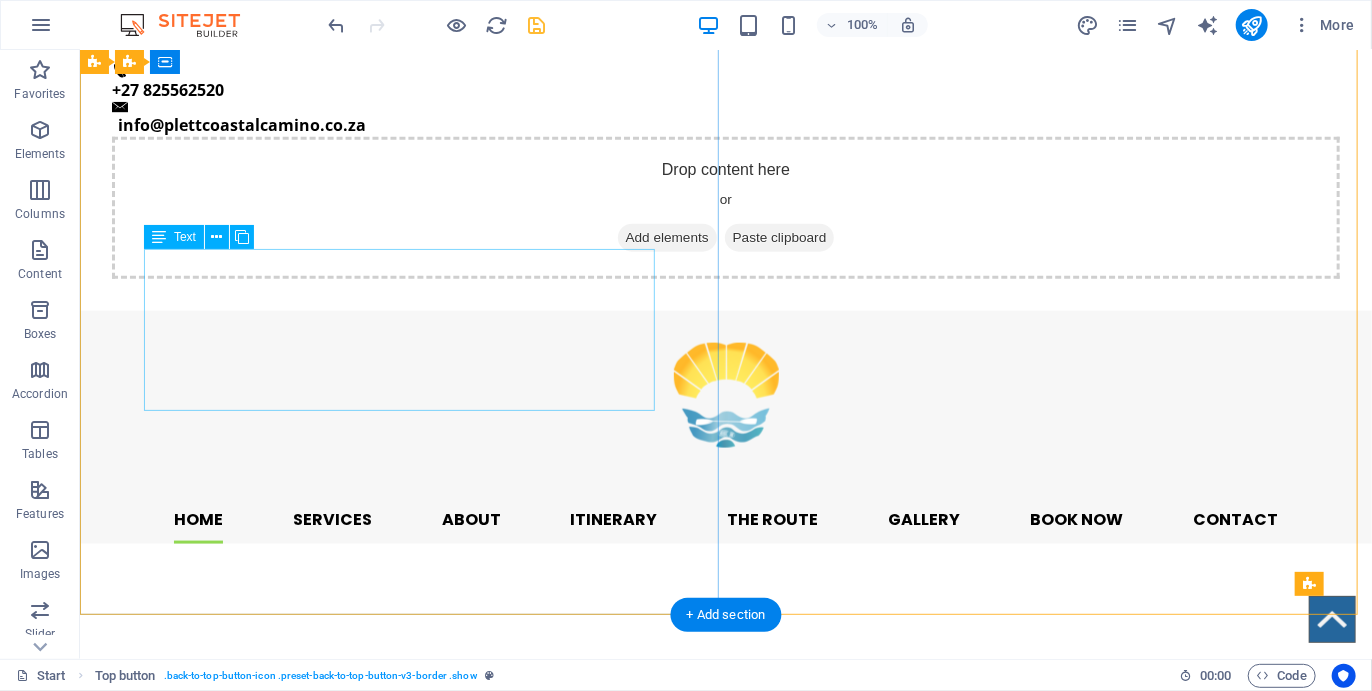 scroll, scrollTop: 1060, scrollLeft: 0, axis: vertical 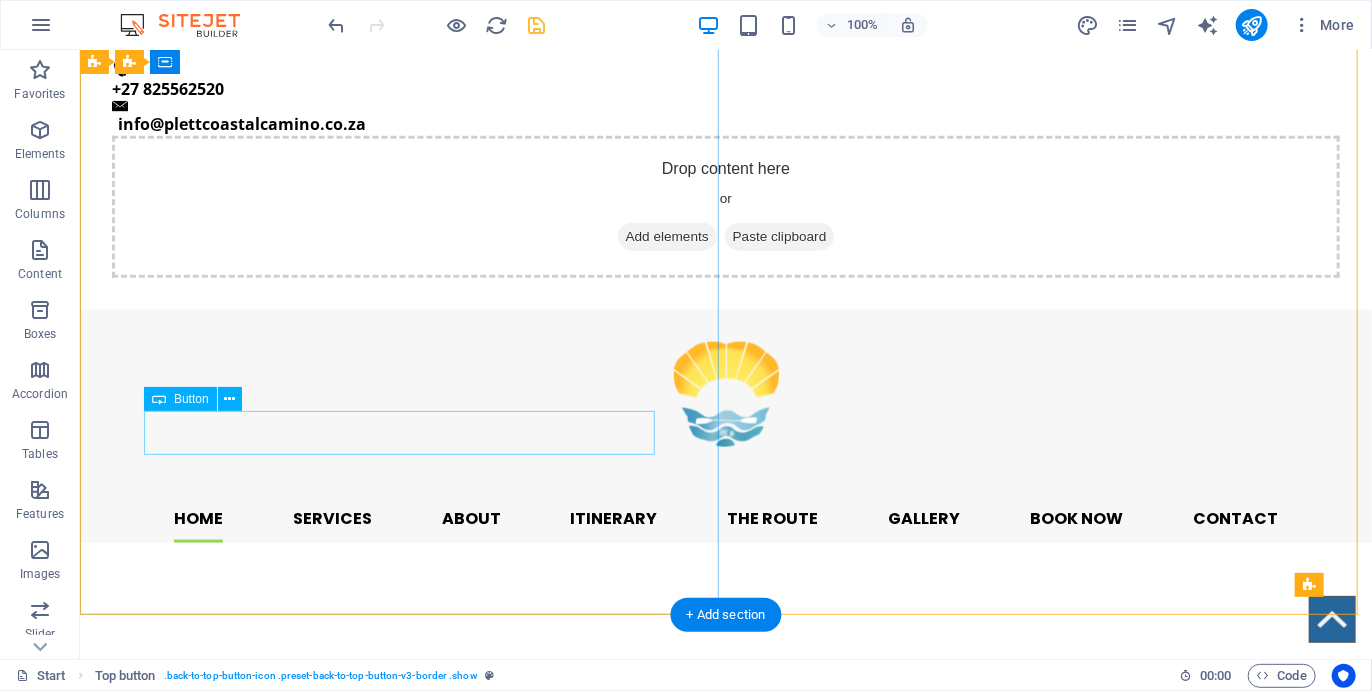 click on "Chat with us" at bounding box center (725, 2682) 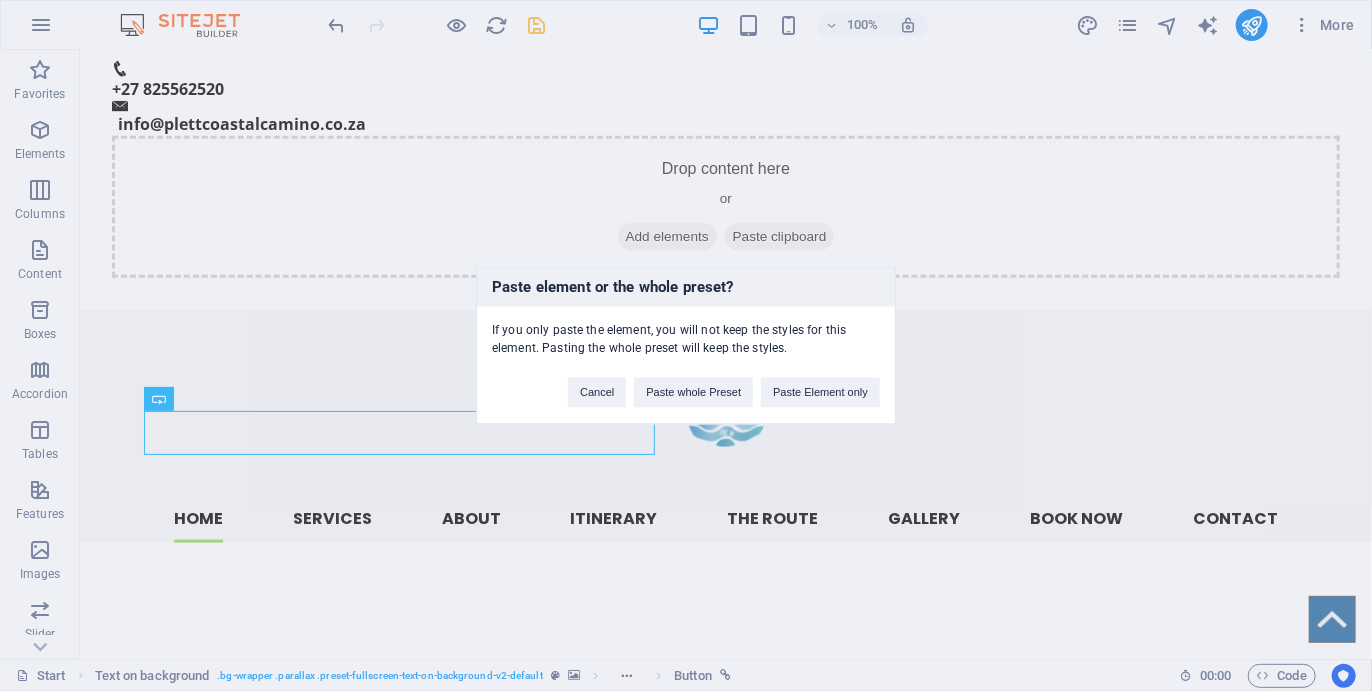type 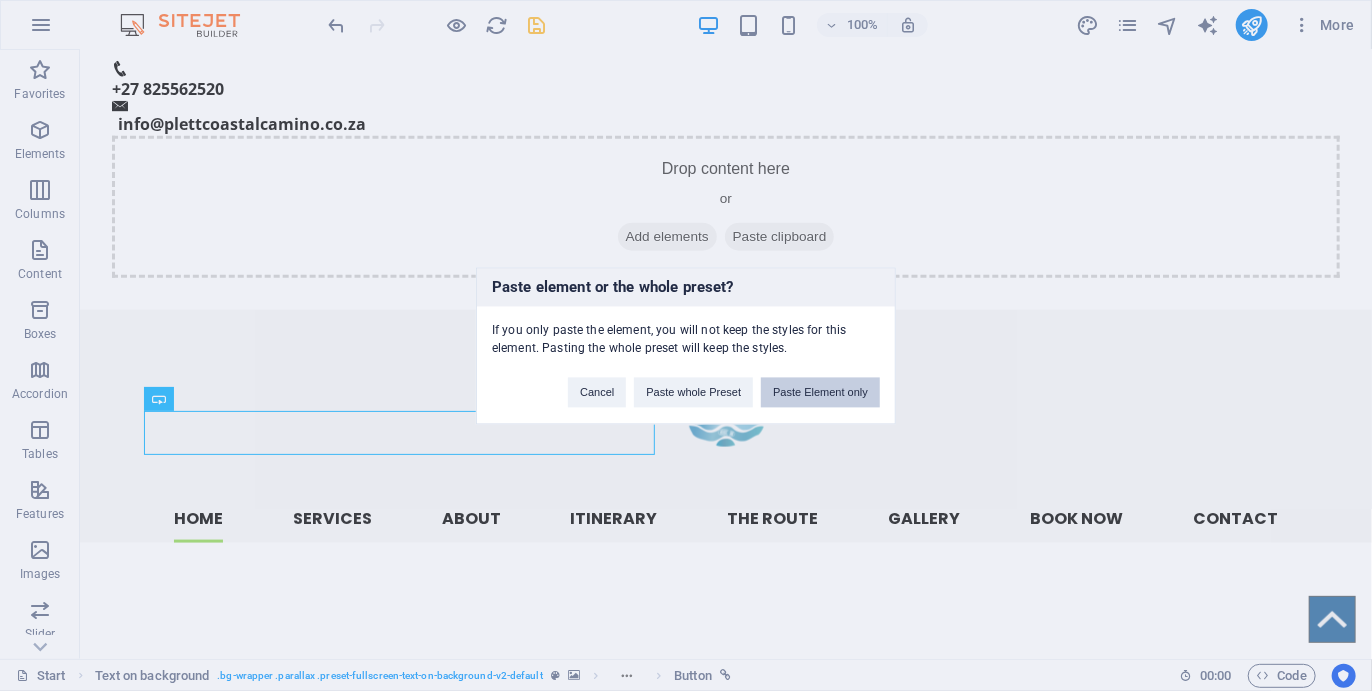 click on "Paste Element only" at bounding box center [820, 392] 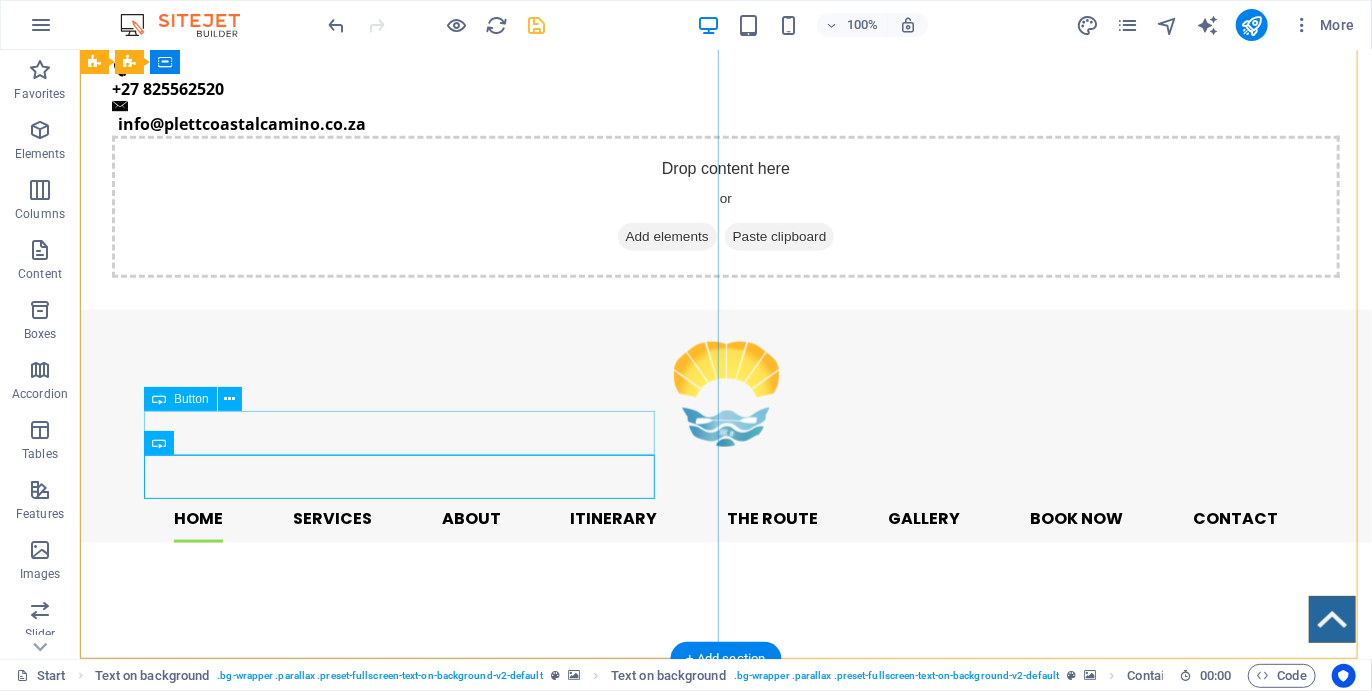 click on "Chat with us" at bounding box center (725, 2726) 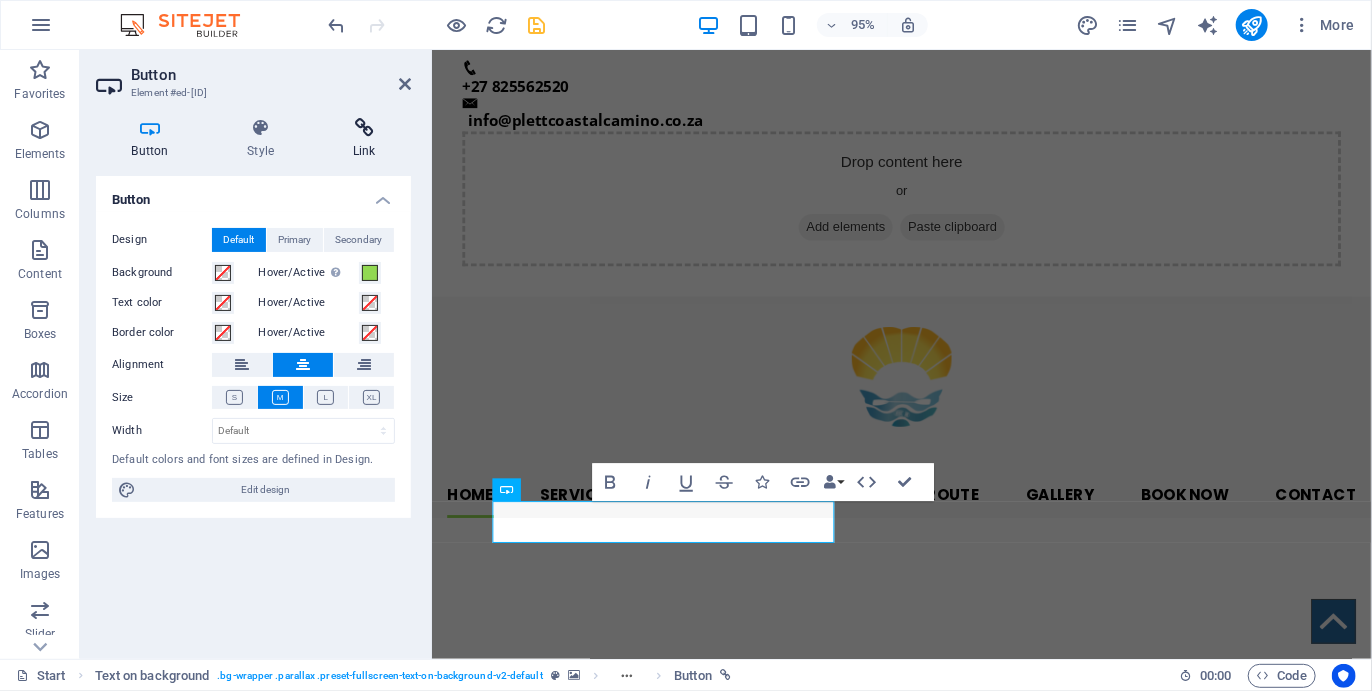 click at bounding box center (364, 128) 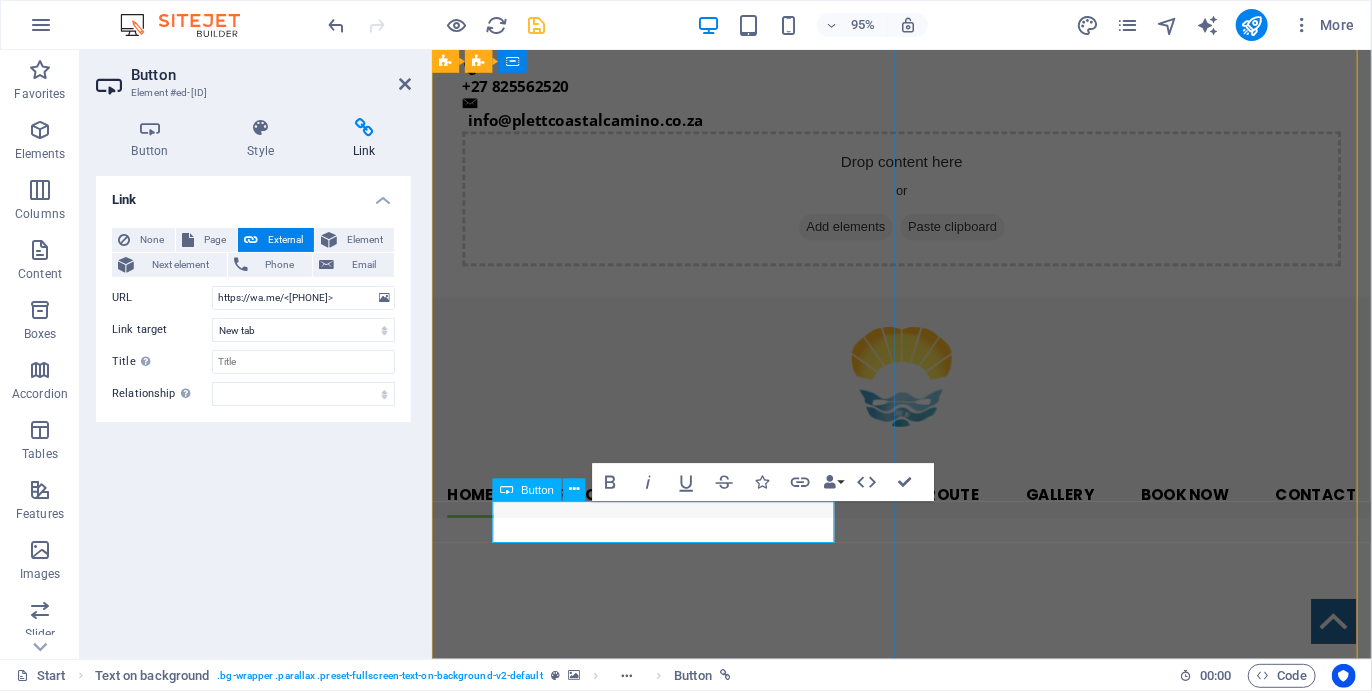 click on "Chat with us" at bounding box center (925, 2727) 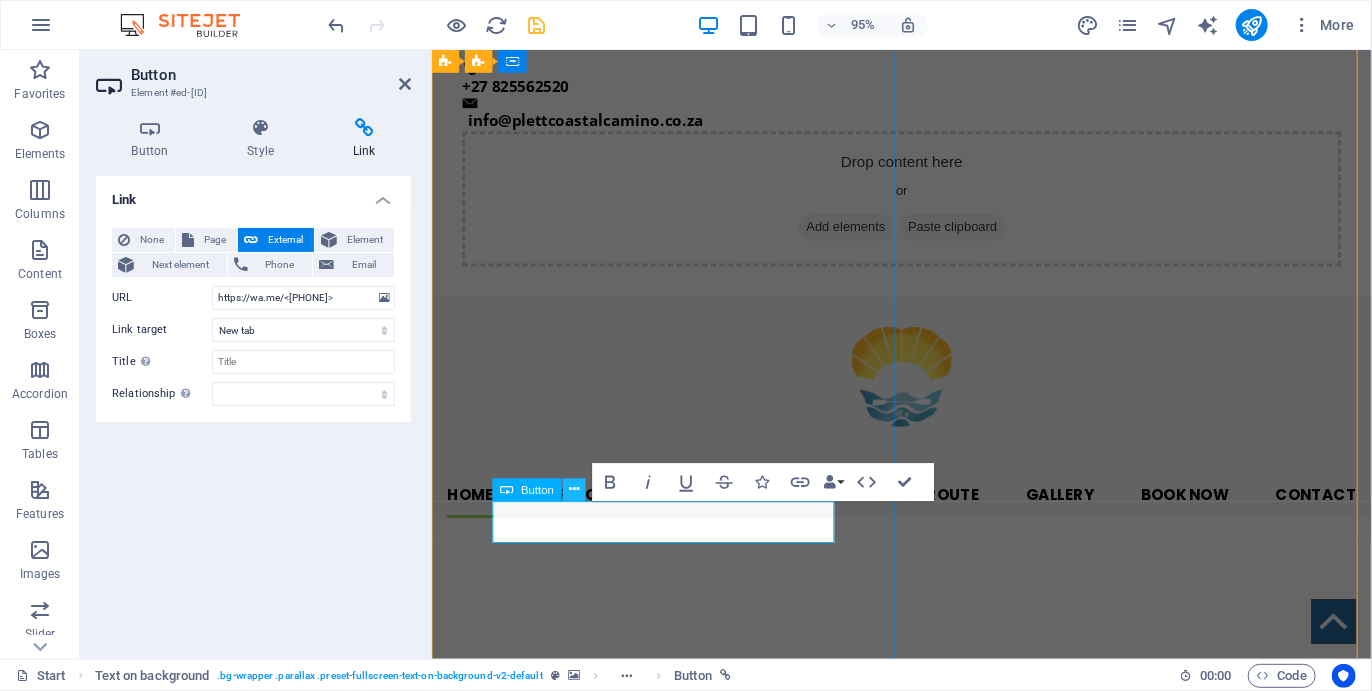 click at bounding box center (574, 490) 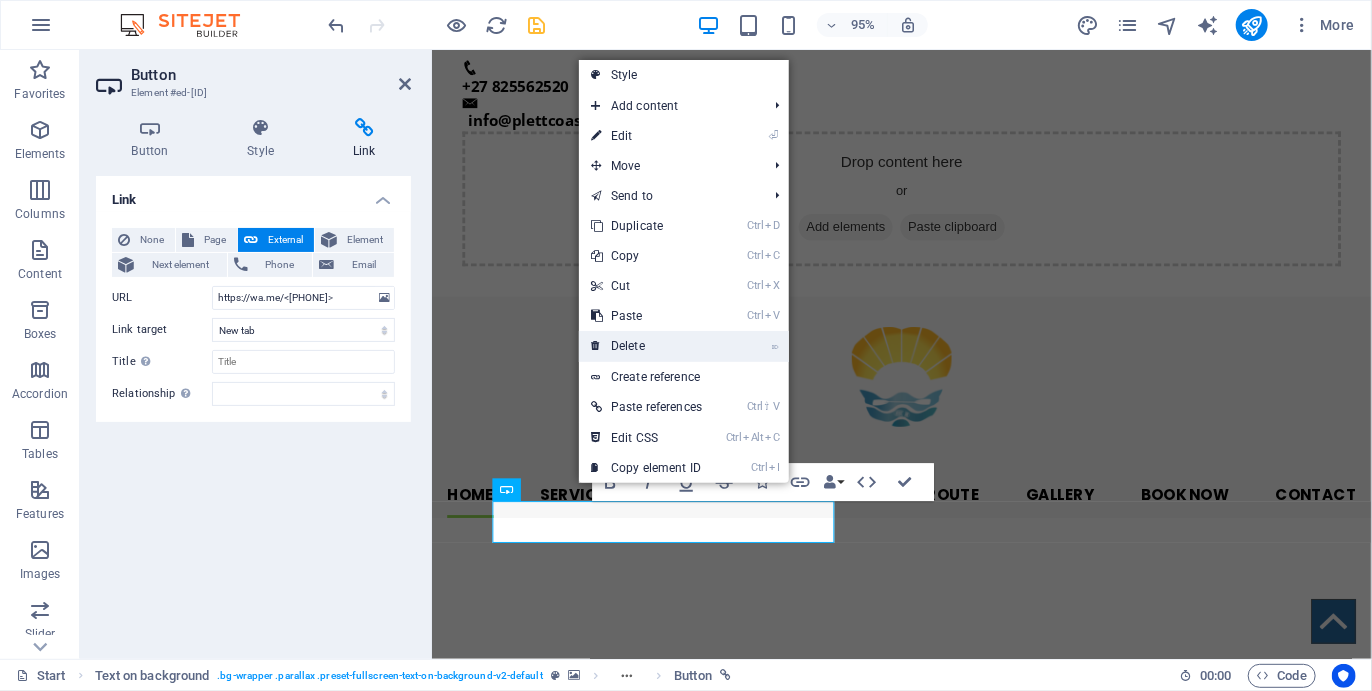 click on "⌦  Delete" at bounding box center [646, 346] 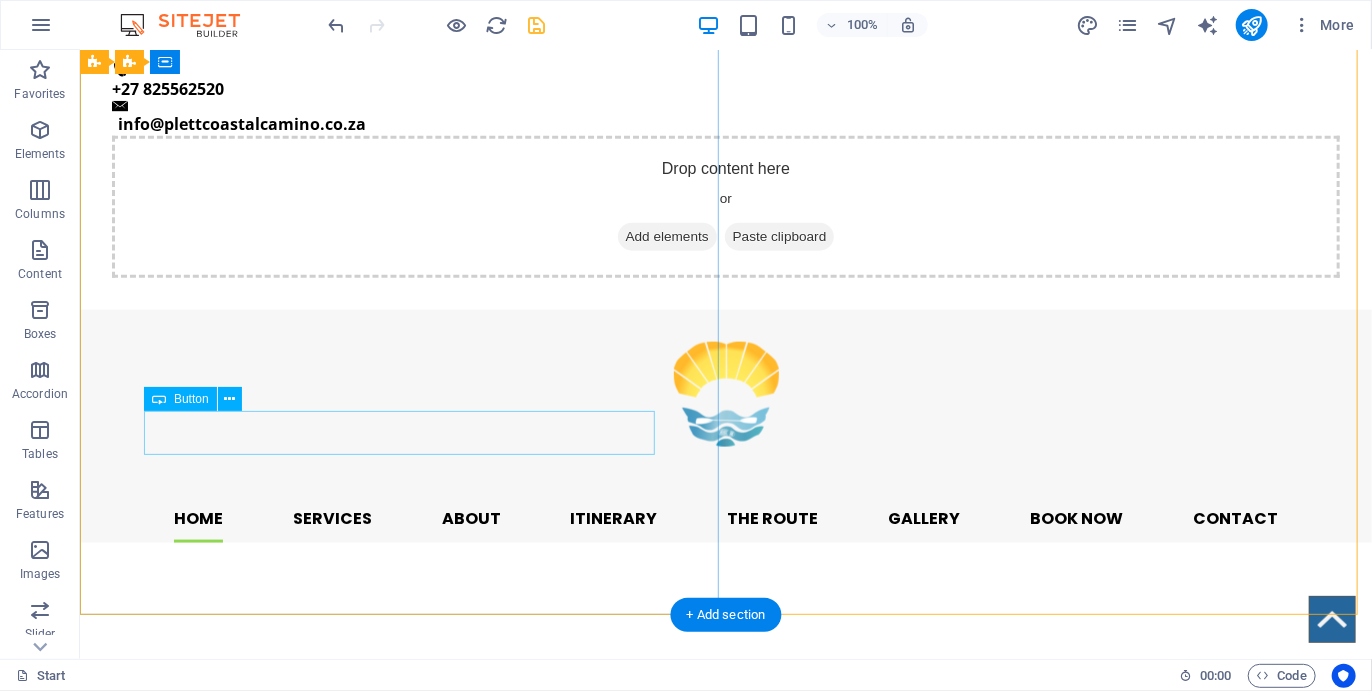 click on "Chat with us" at bounding box center [725, 2682] 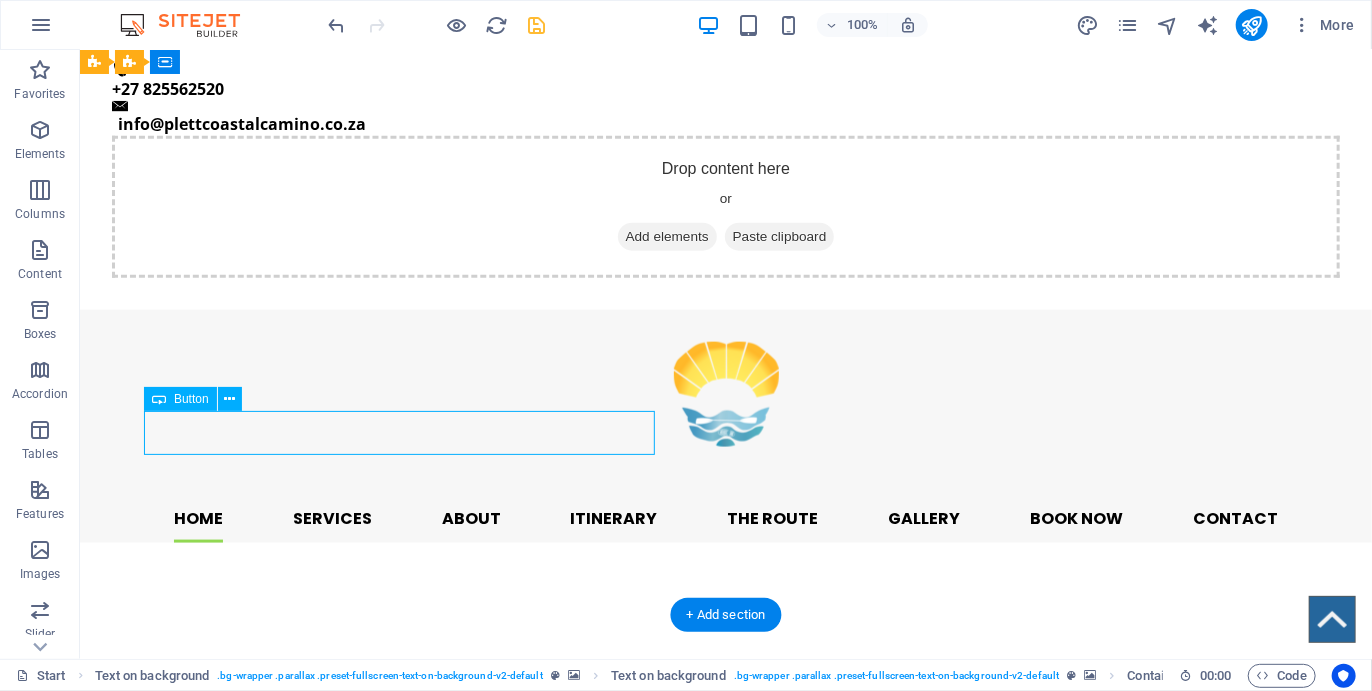 click on "Chat with us" at bounding box center [725, 2682] 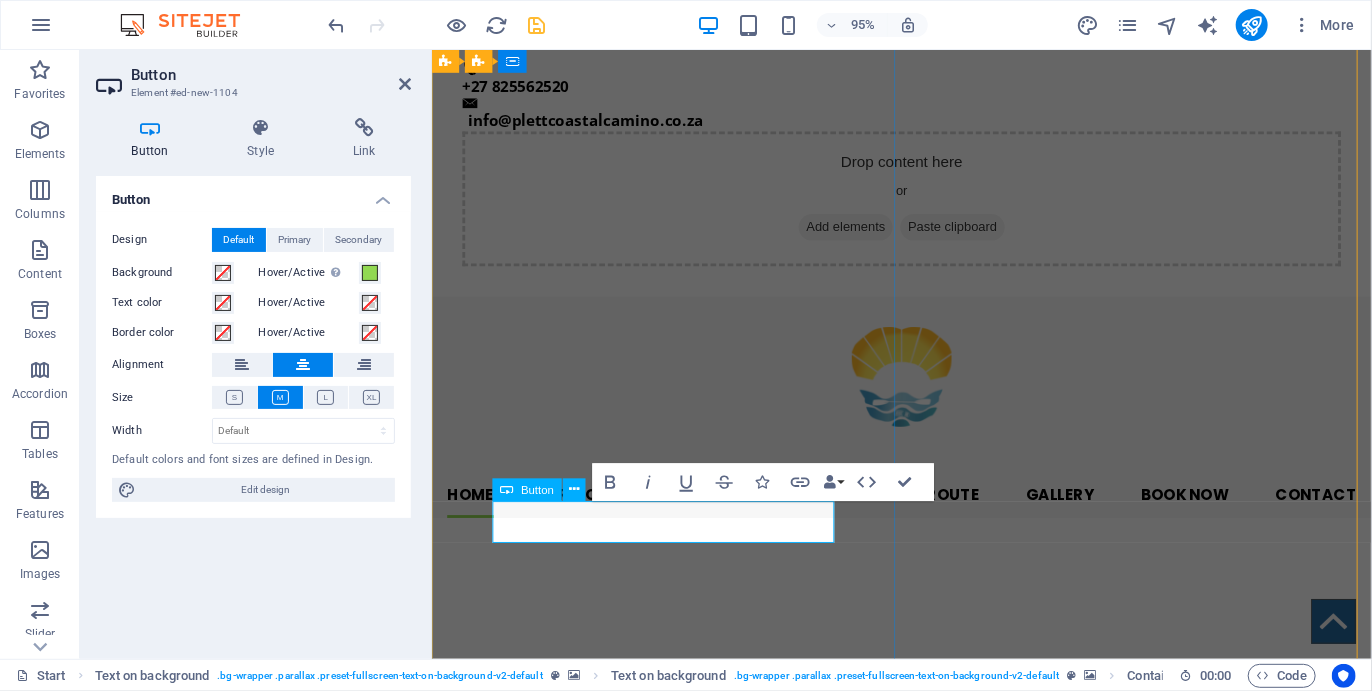 click on "Chat with us" at bounding box center [926, 2683] 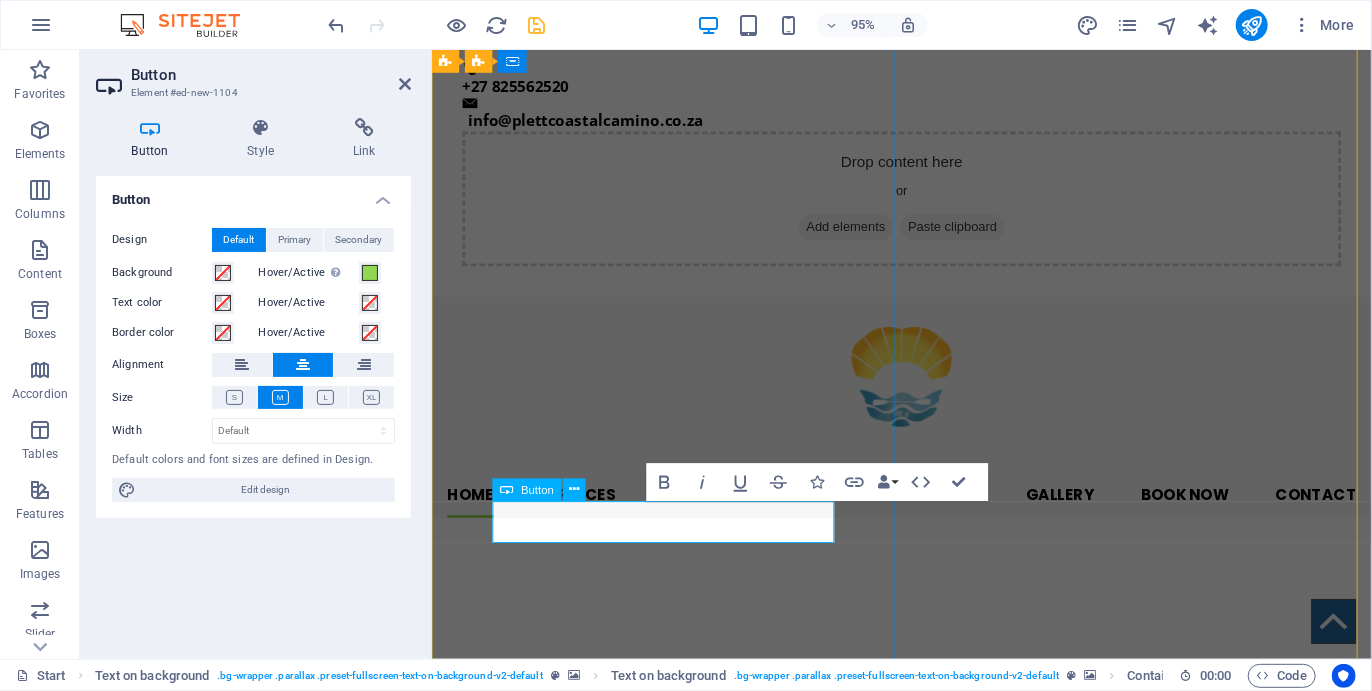 type 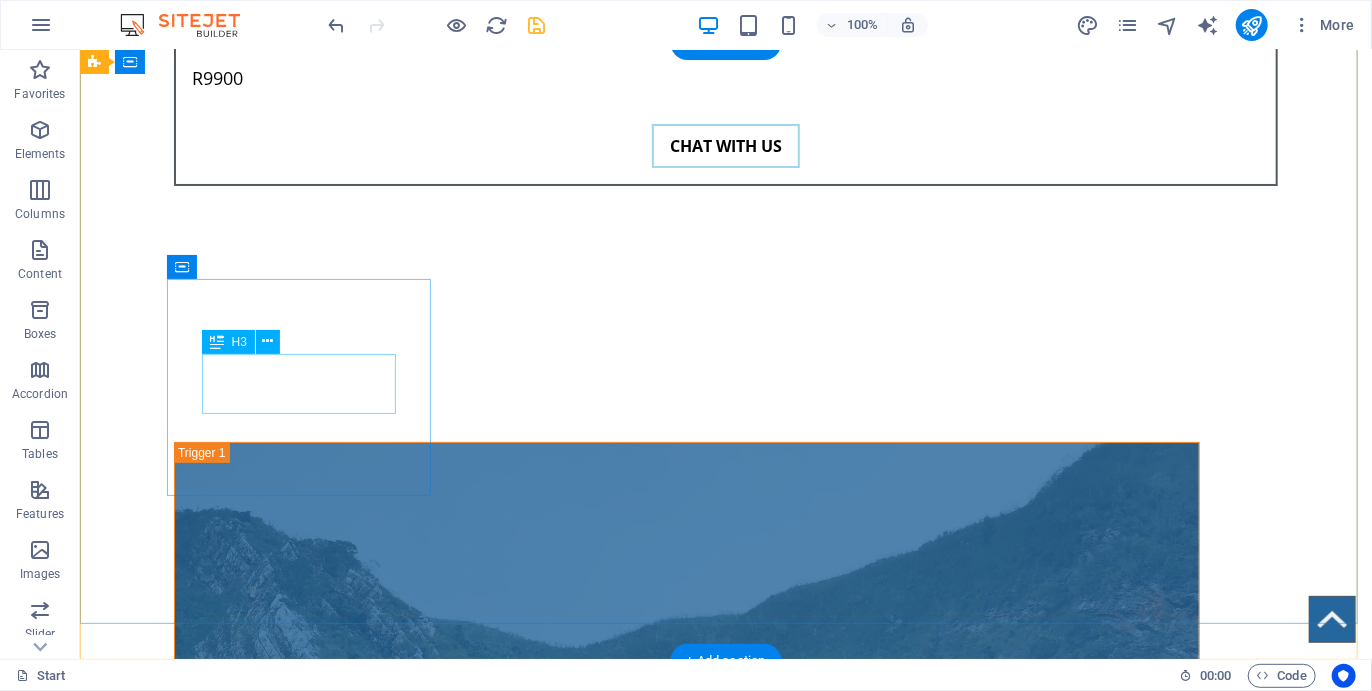 scroll, scrollTop: 7192, scrollLeft: 0, axis: vertical 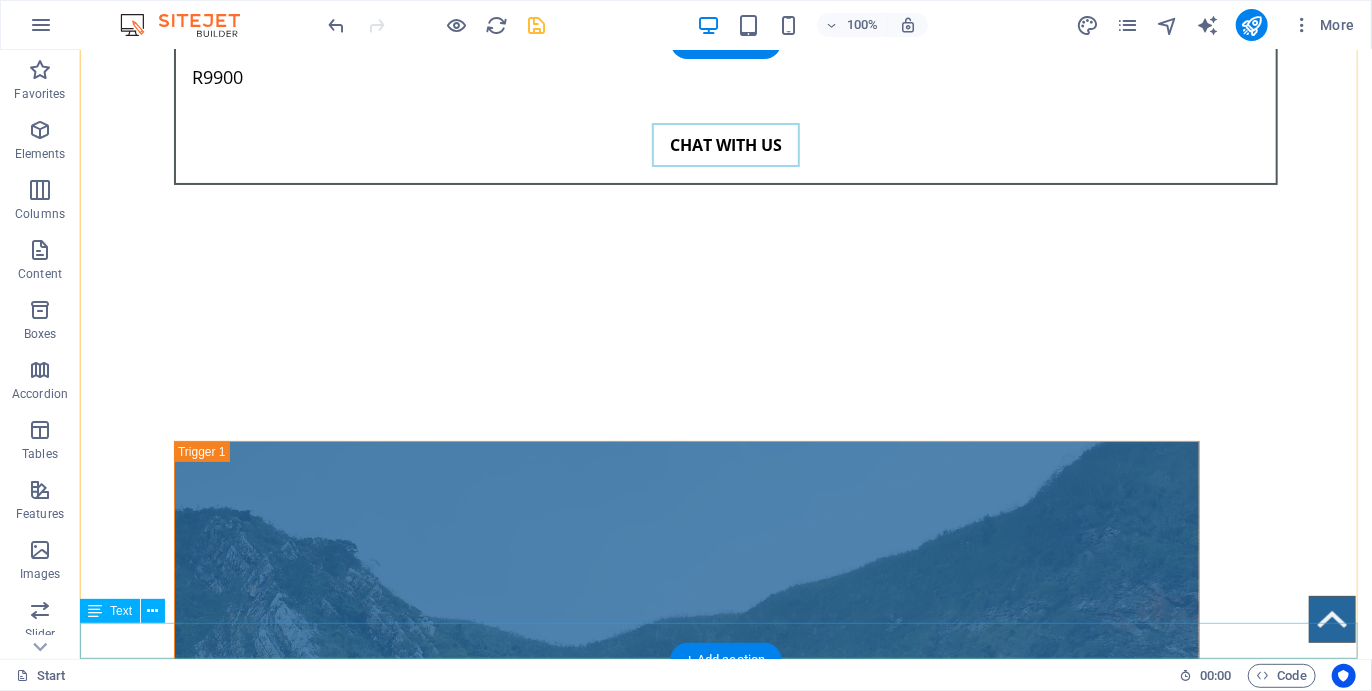 click on "Check out our PaddleYak Sea Kayaks" at bounding box center [725, 6307] 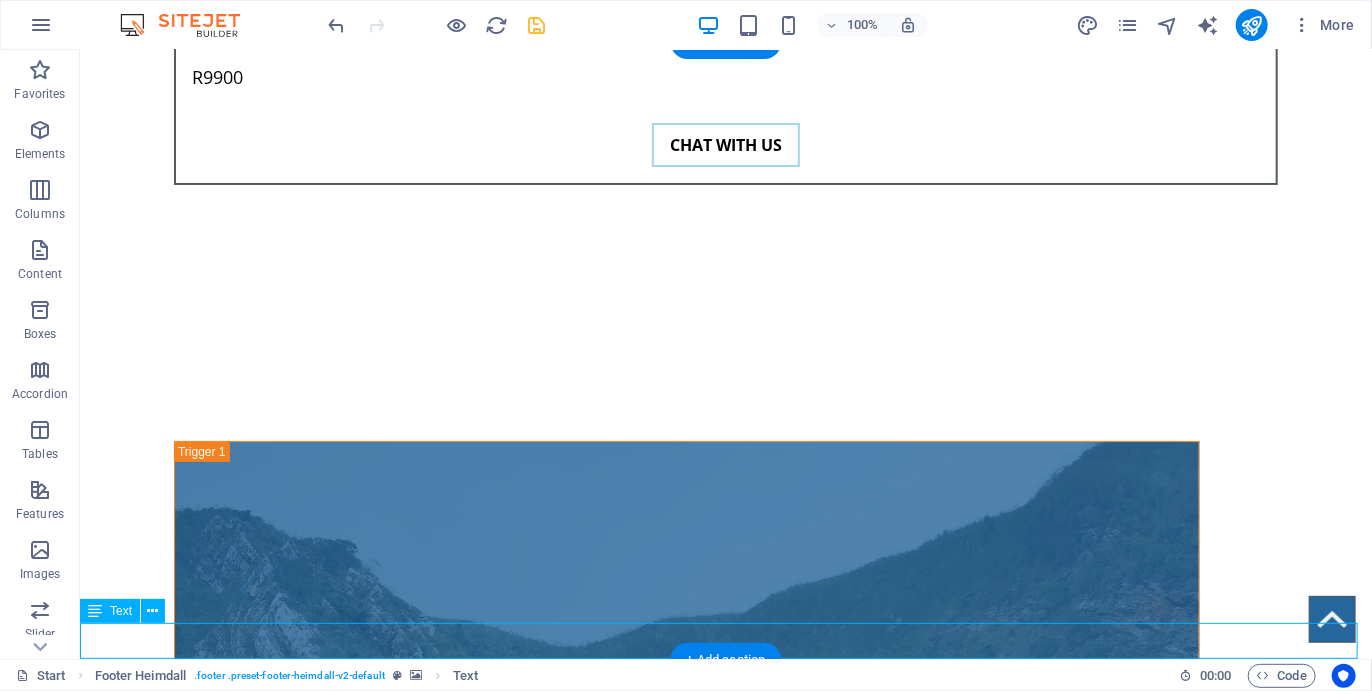 click on "Check out our PaddleYak Sea Kayaks" at bounding box center (725, 6307) 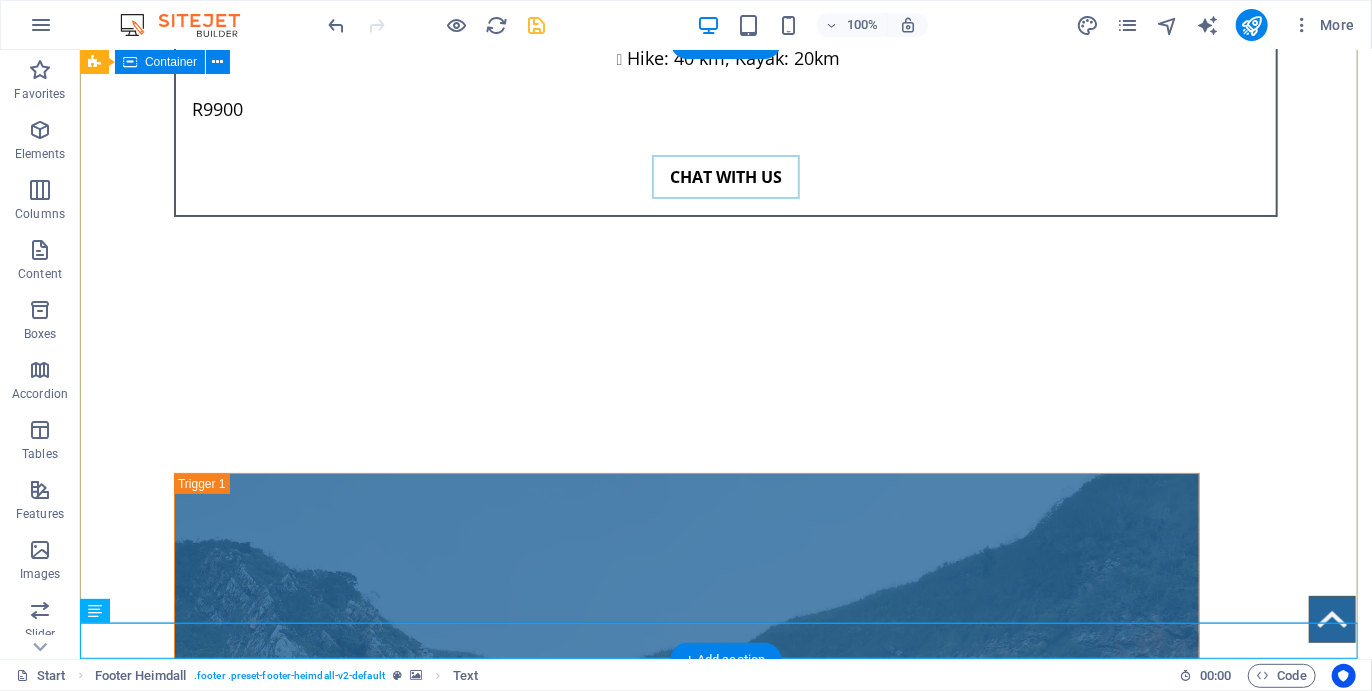 scroll, scrollTop: 7192, scrollLeft: 0, axis: vertical 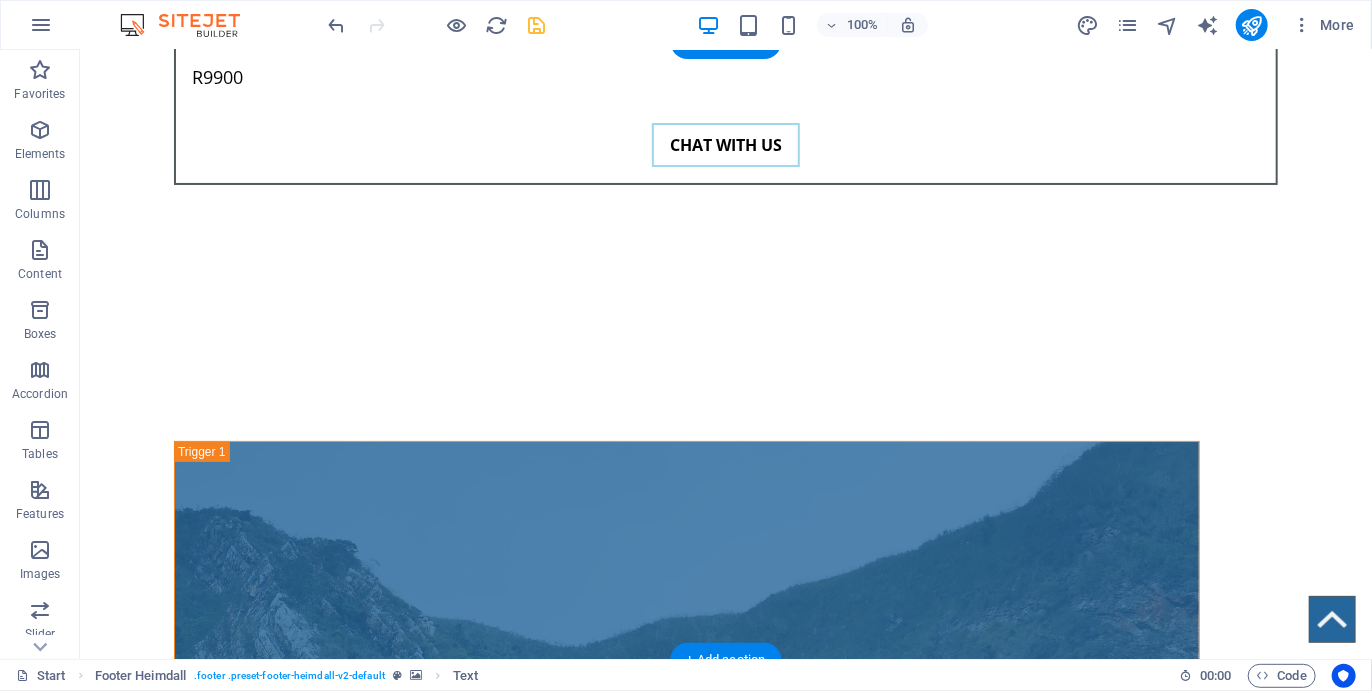drag, startPoint x: 634, startPoint y: 638, endPoint x: 639, endPoint y: 651, distance: 13.928389 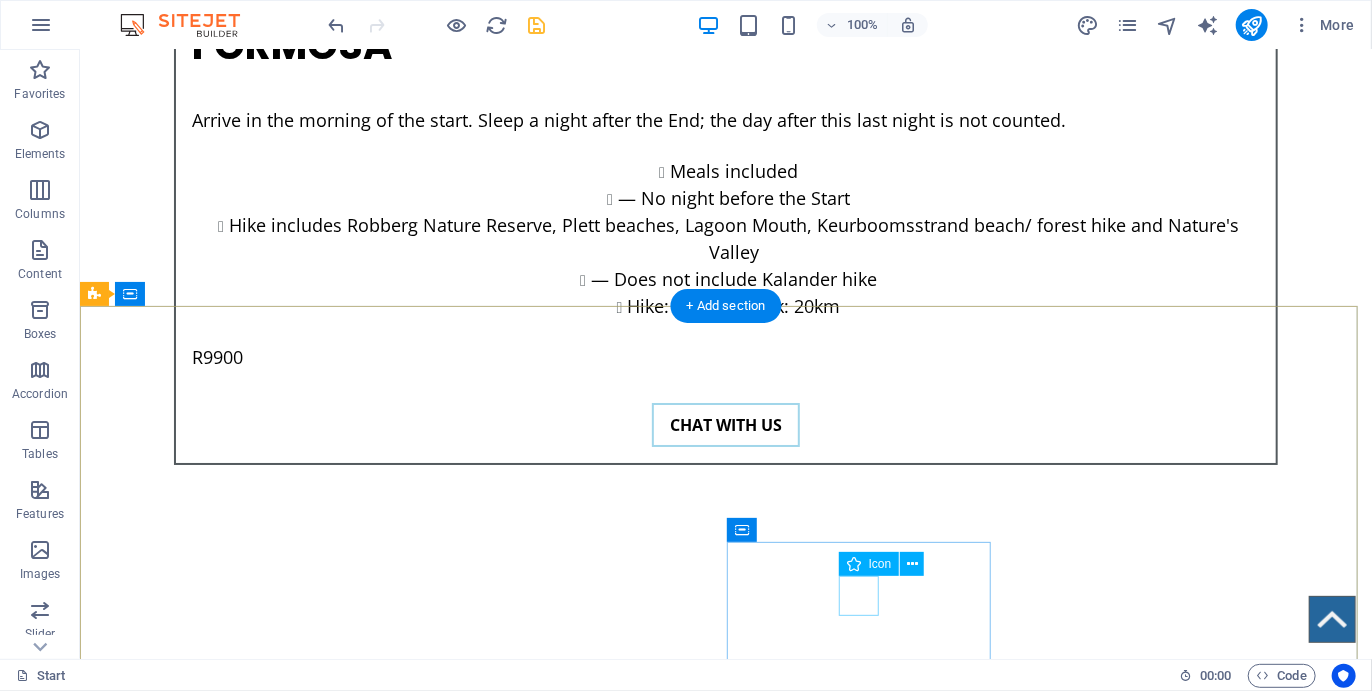 scroll, scrollTop: 7192, scrollLeft: 0, axis: vertical 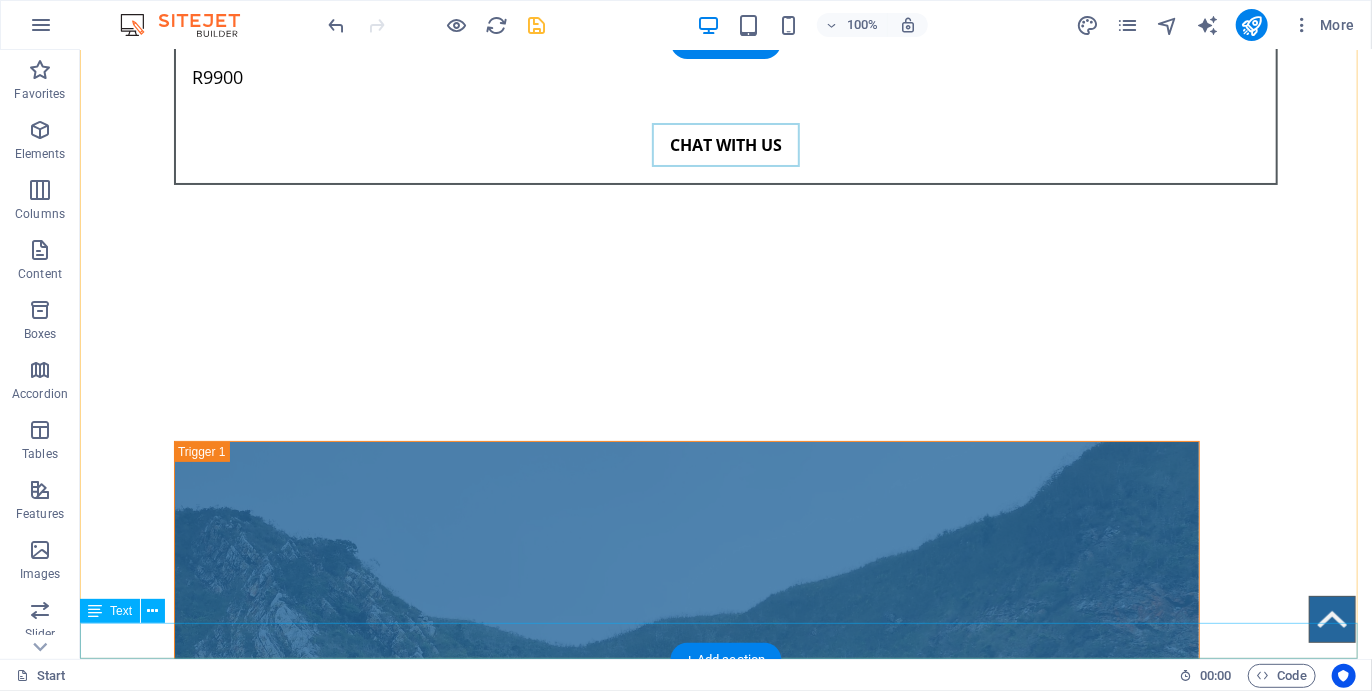 click on "Check out our PaddleYak Sea Kayaks" at bounding box center (725, 6307) 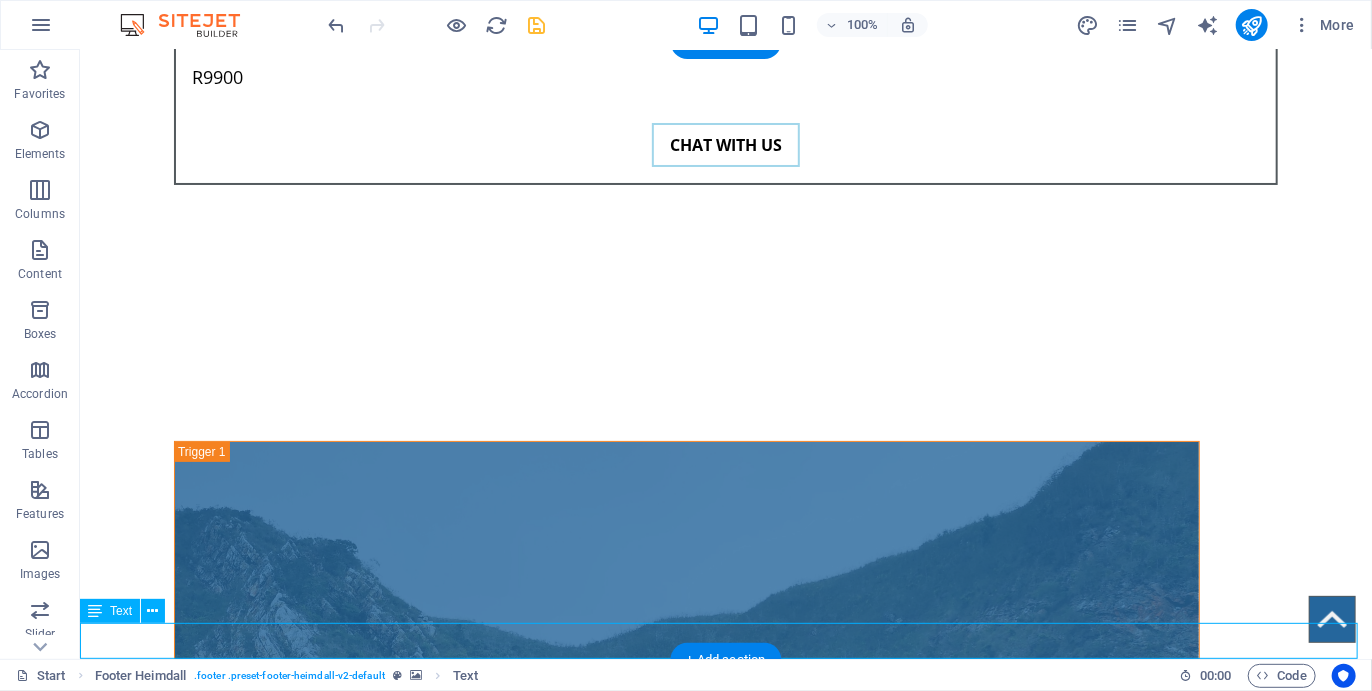 click on "Check out our PaddleYak Sea Kayaks" at bounding box center (725, 6307) 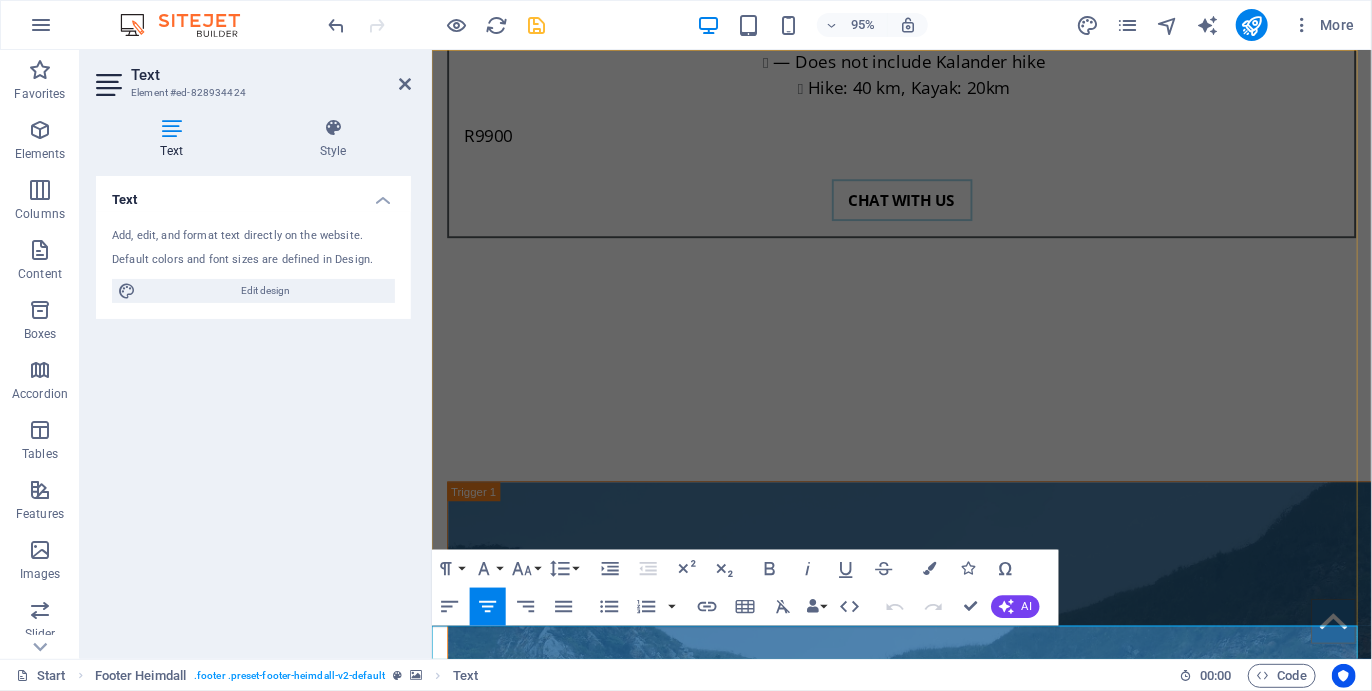 drag, startPoint x: 1125, startPoint y: 664, endPoint x: 684, endPoint y: 682, distance: 441.3672 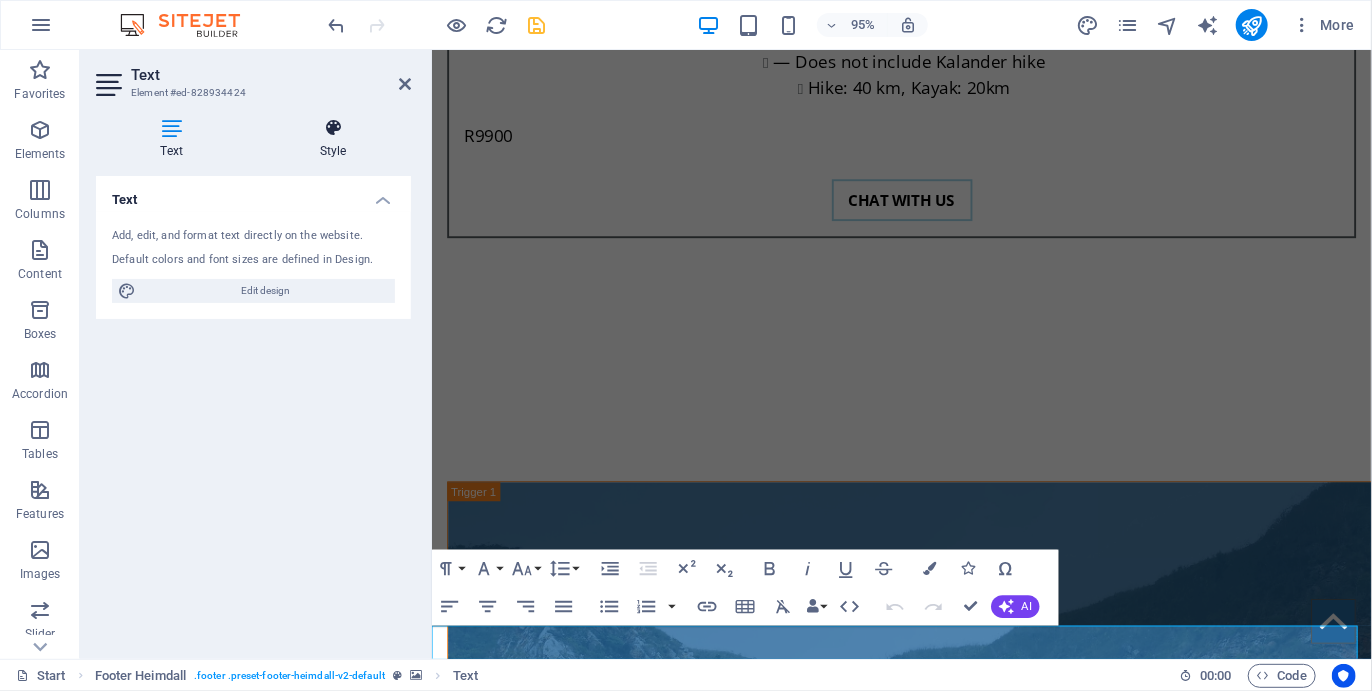 click on "Style" at bounding box center [333, 139] 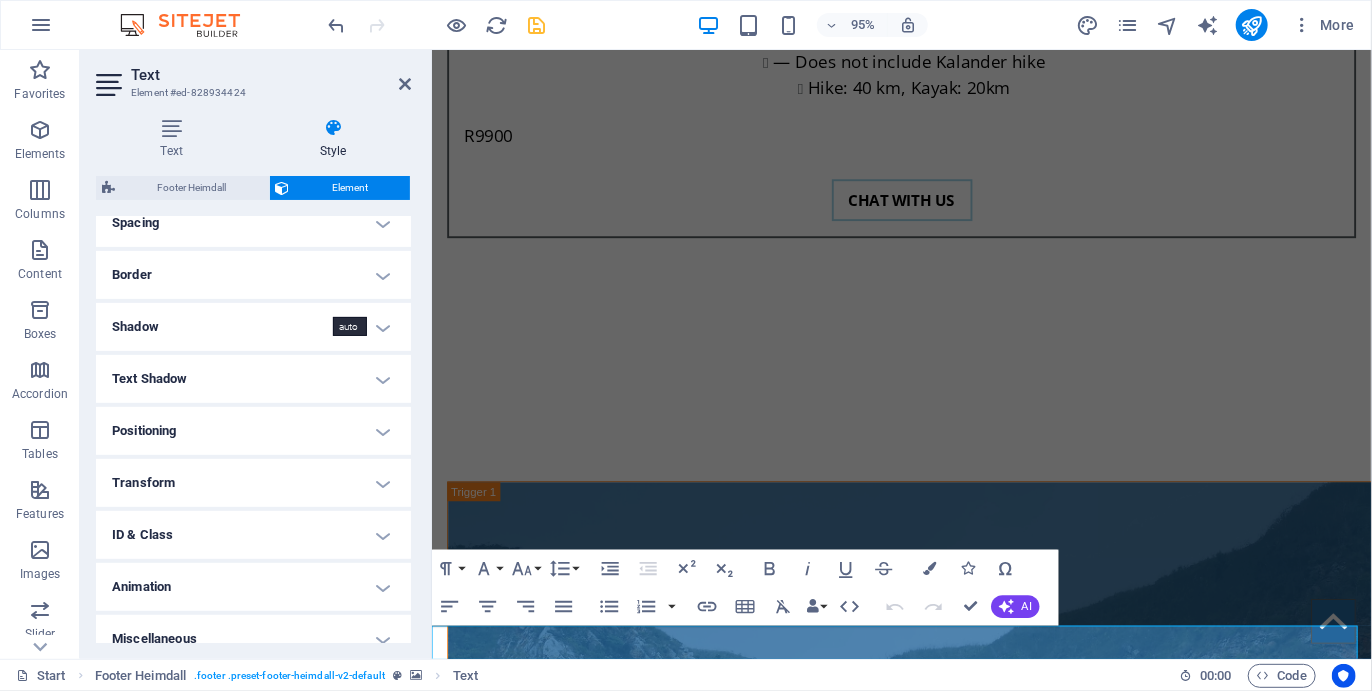 scroll, scrollTop: 418, scrollLeft: 0, axis: vertical 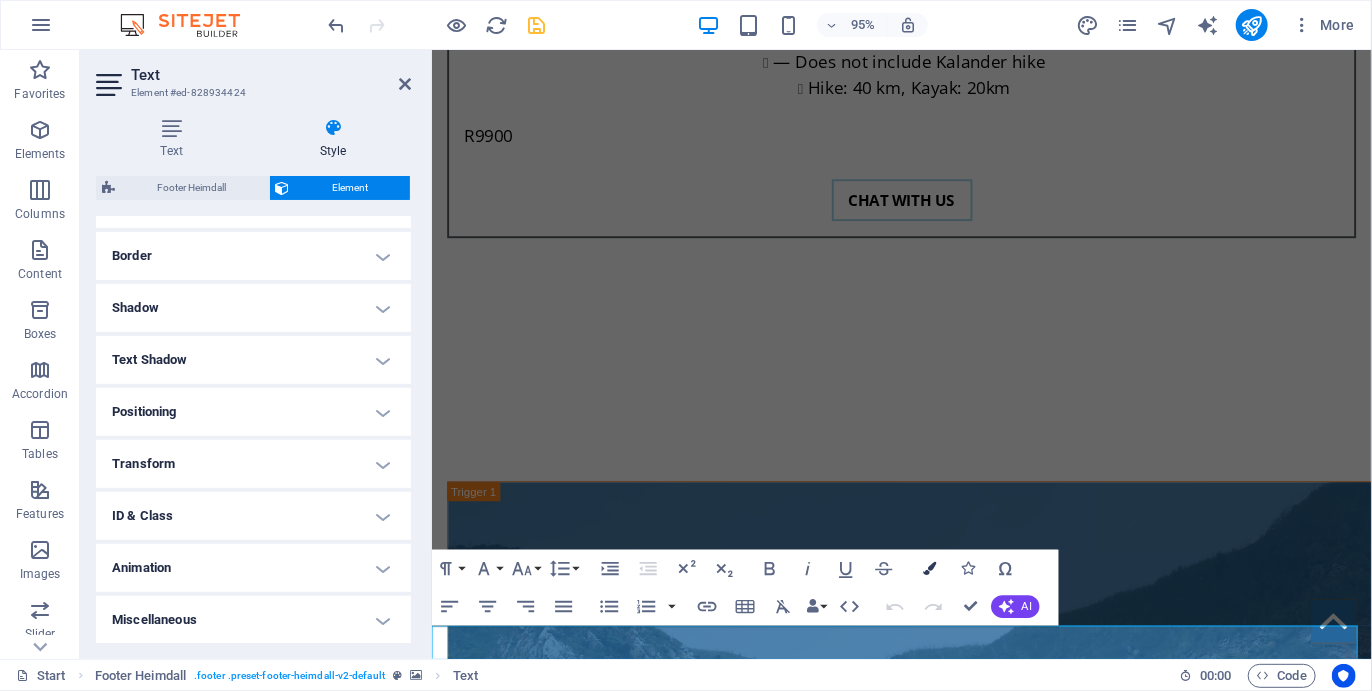 click at bounding box center (929, 568) 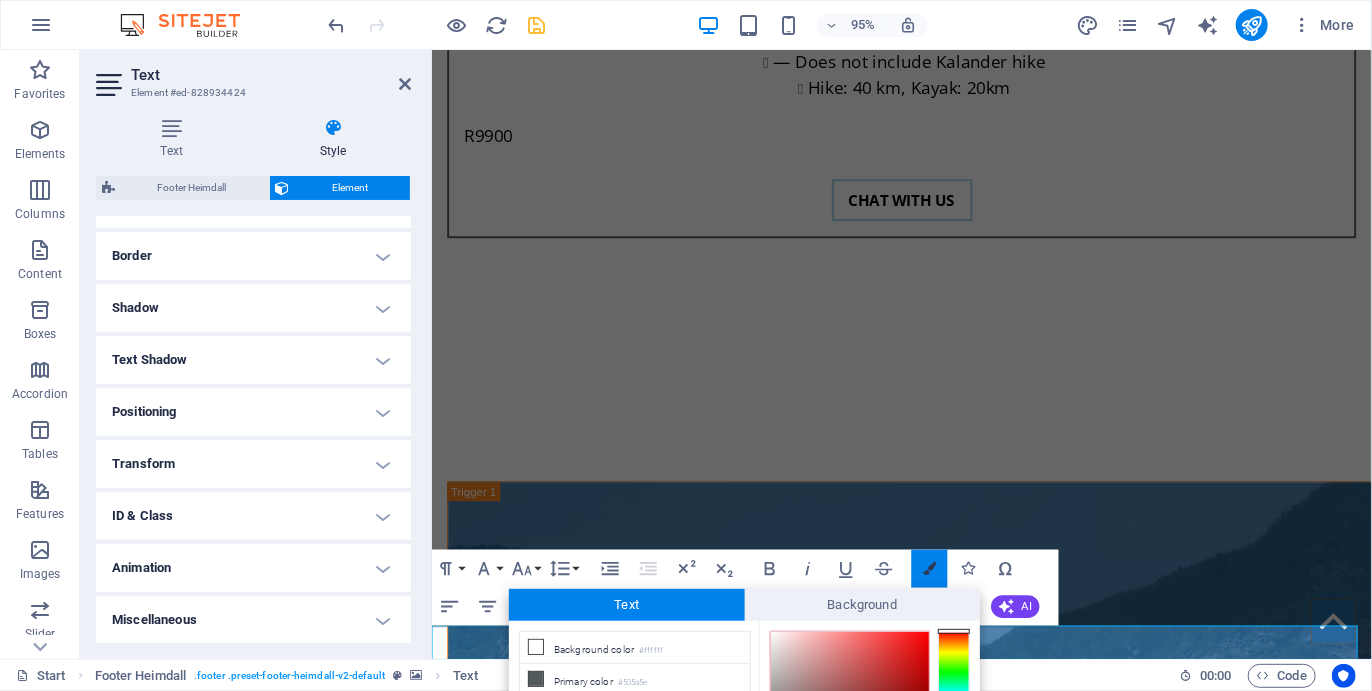 scroll, scrollTop: 178, scrollLeft: 0, axis: vertical 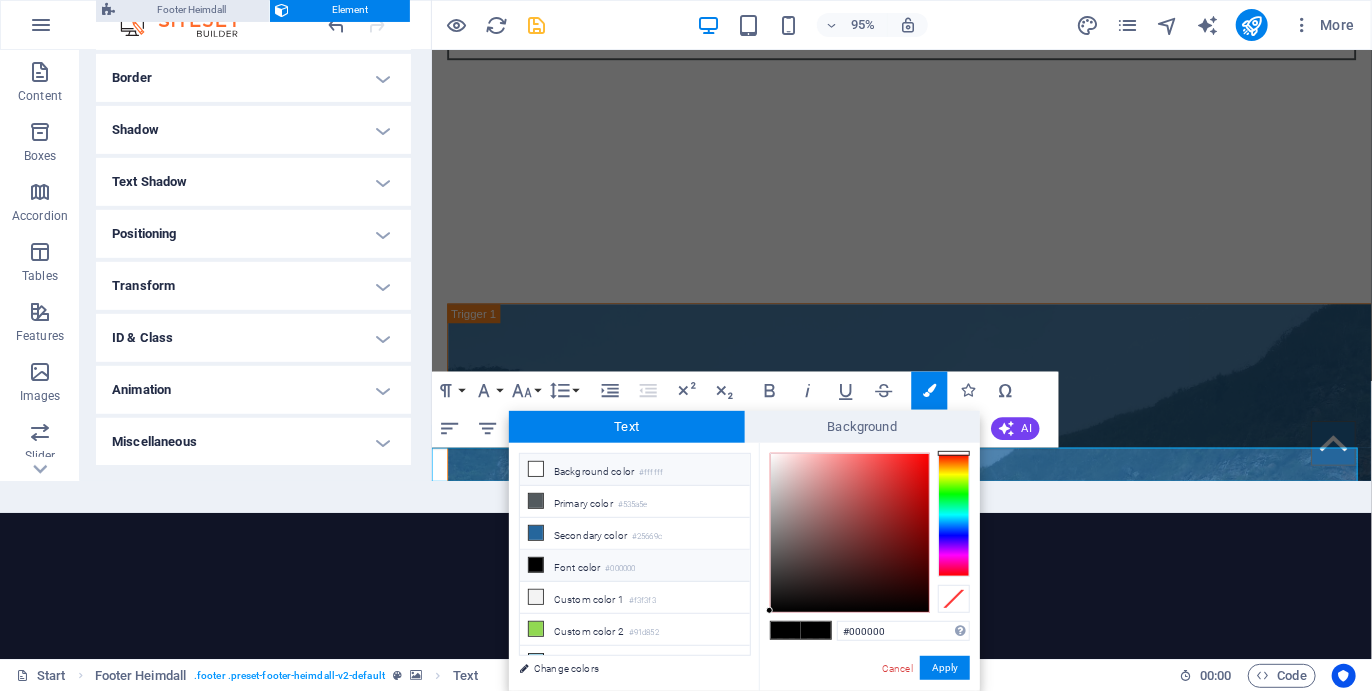 click on "Background color
#ffffff" at bounding box center [635, 470] 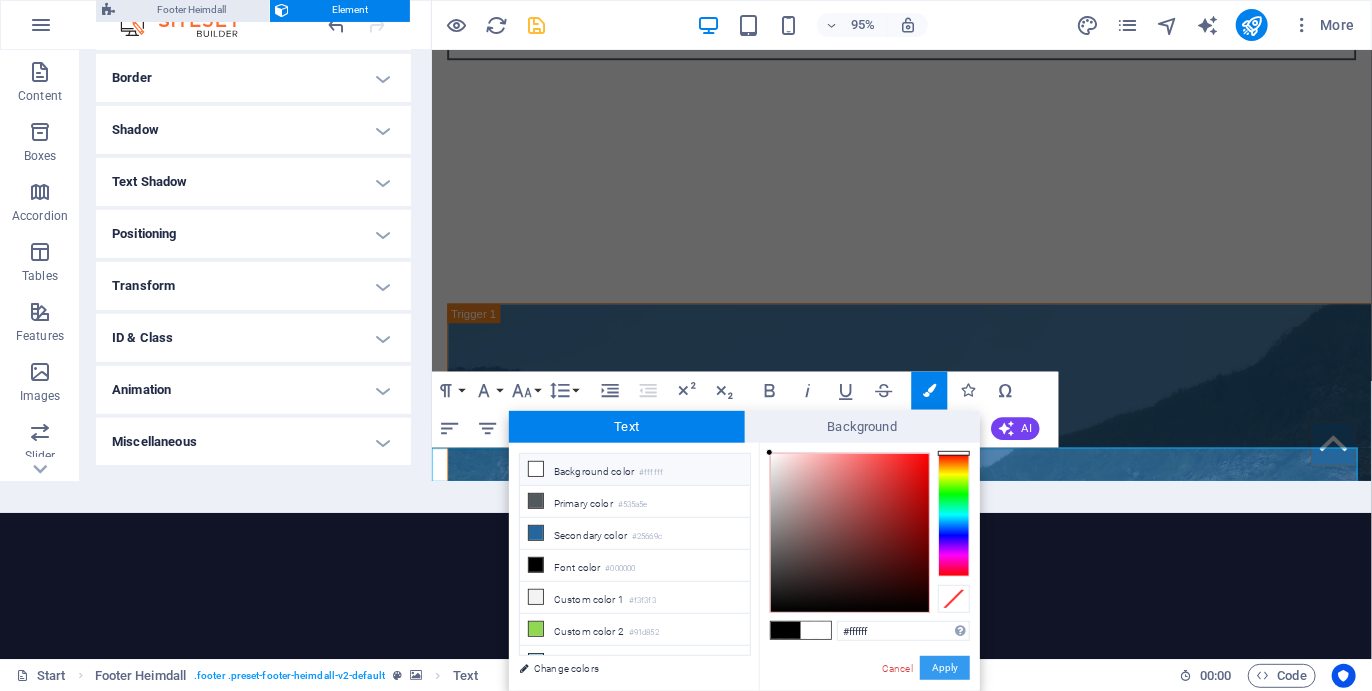 click on "Apply" at bounding box center [945, 668] 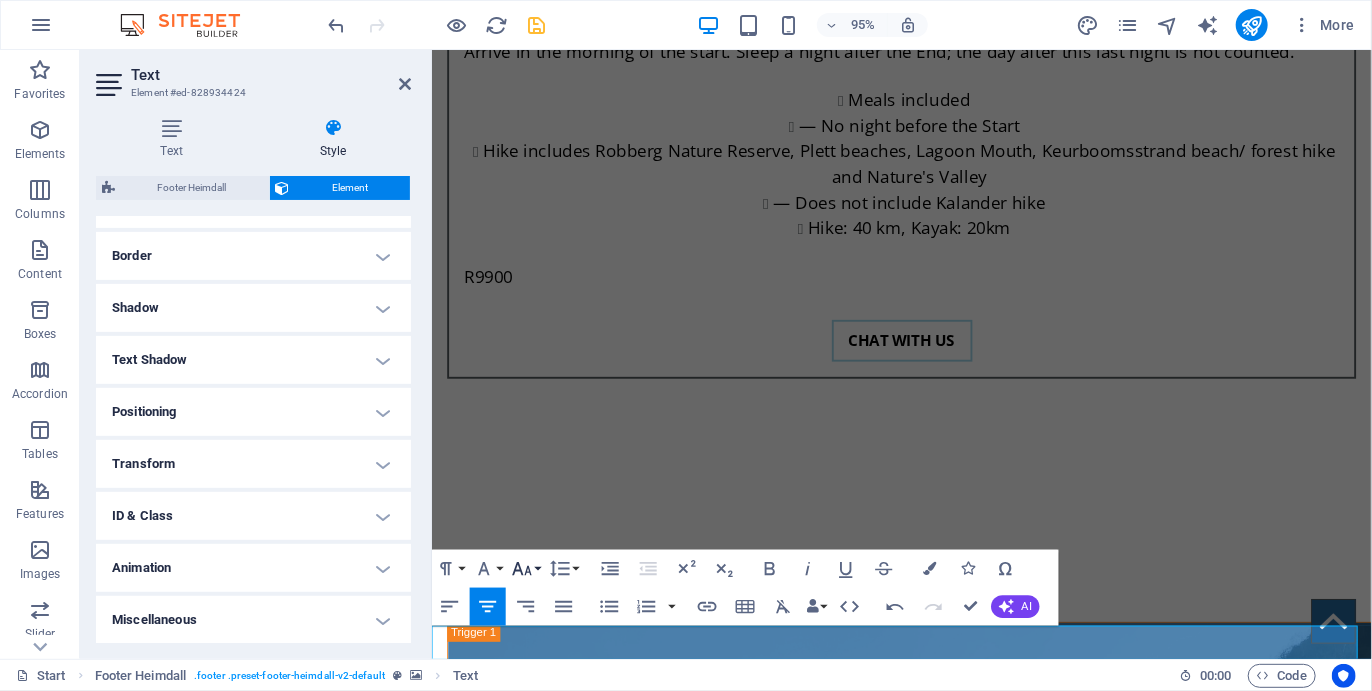 click 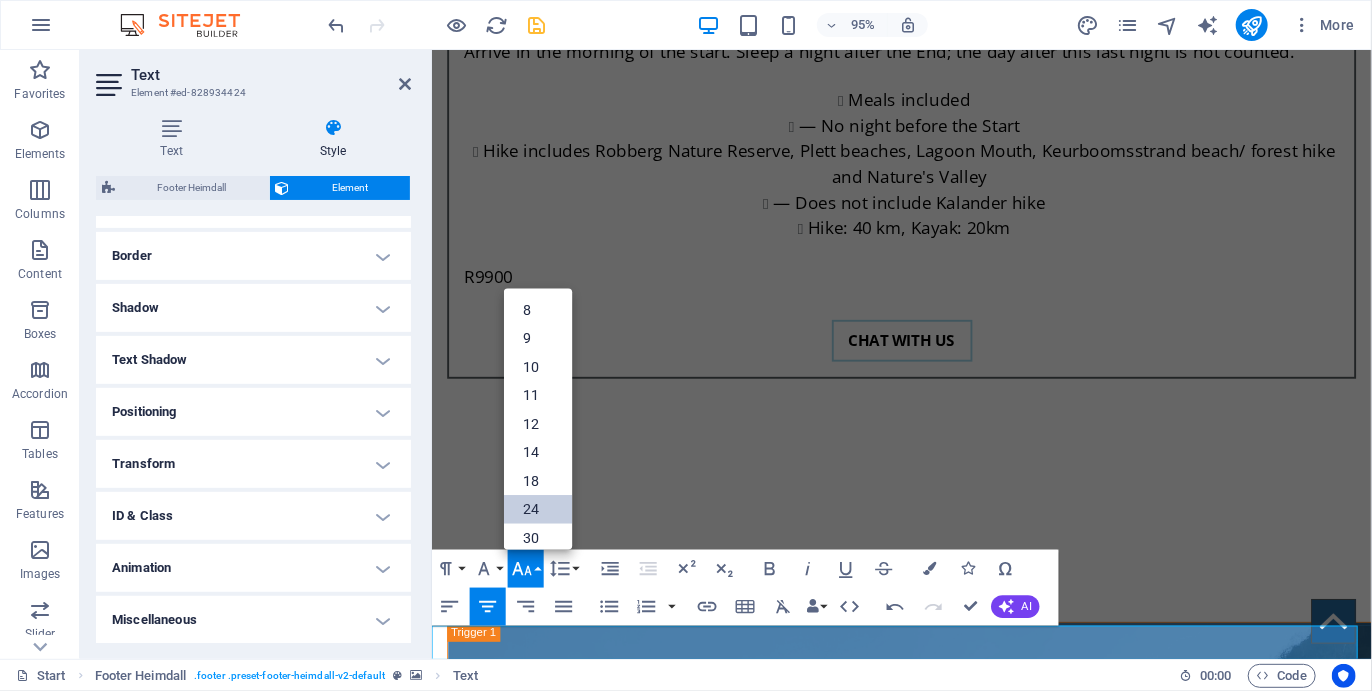 click on "24" at bounding box center [538, 509] 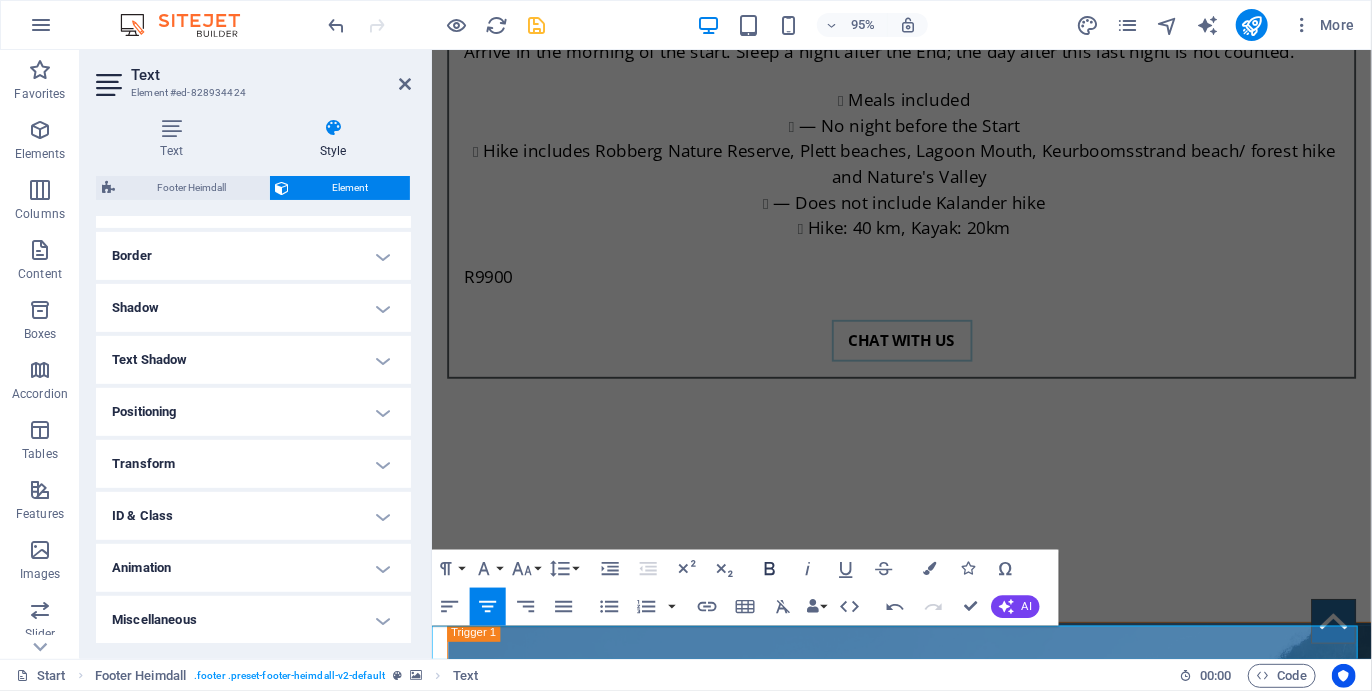 click 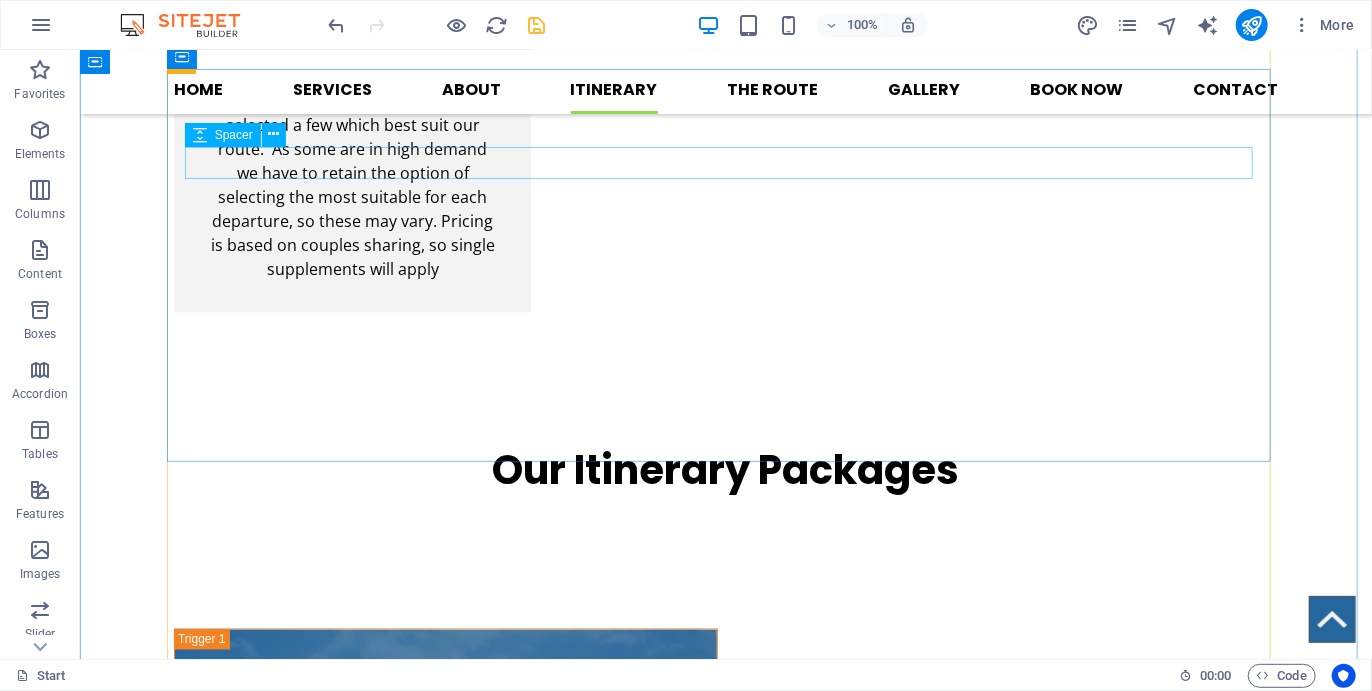 scroll, scrollTop: 4967, scrollLeft: 0, axis: vertical 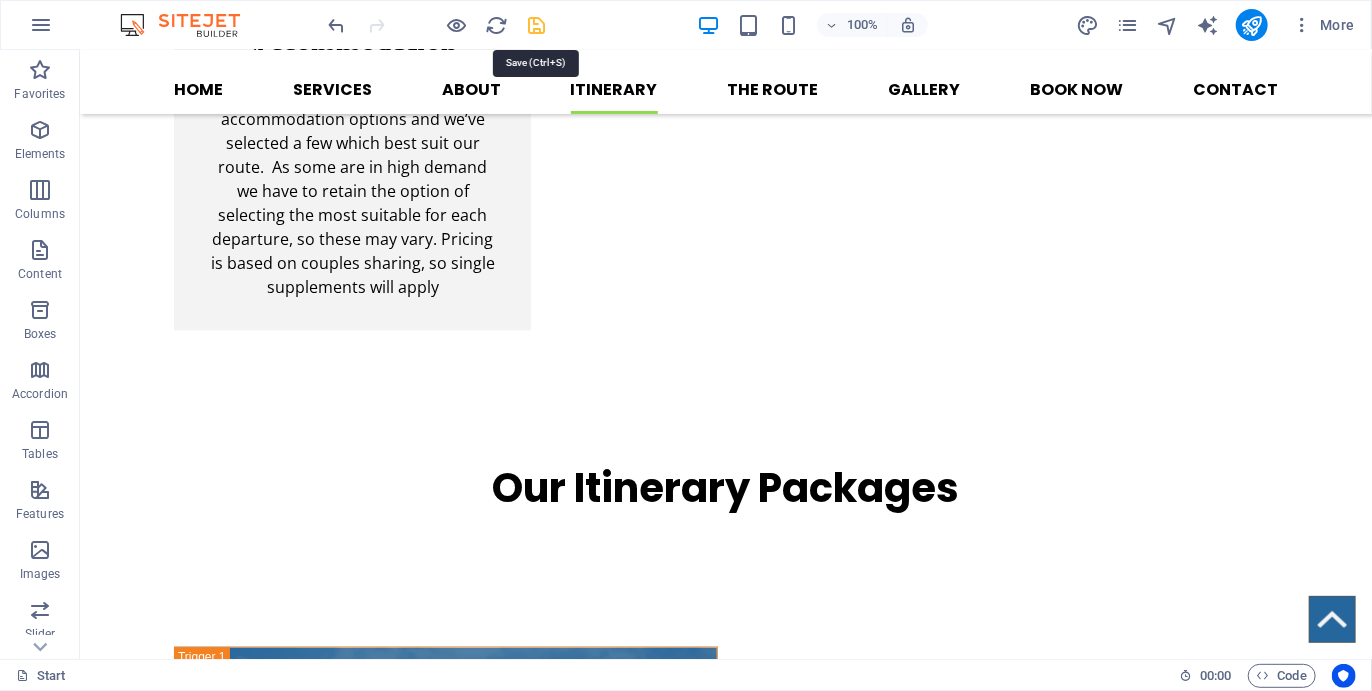 click at bounding box center [537, 25] 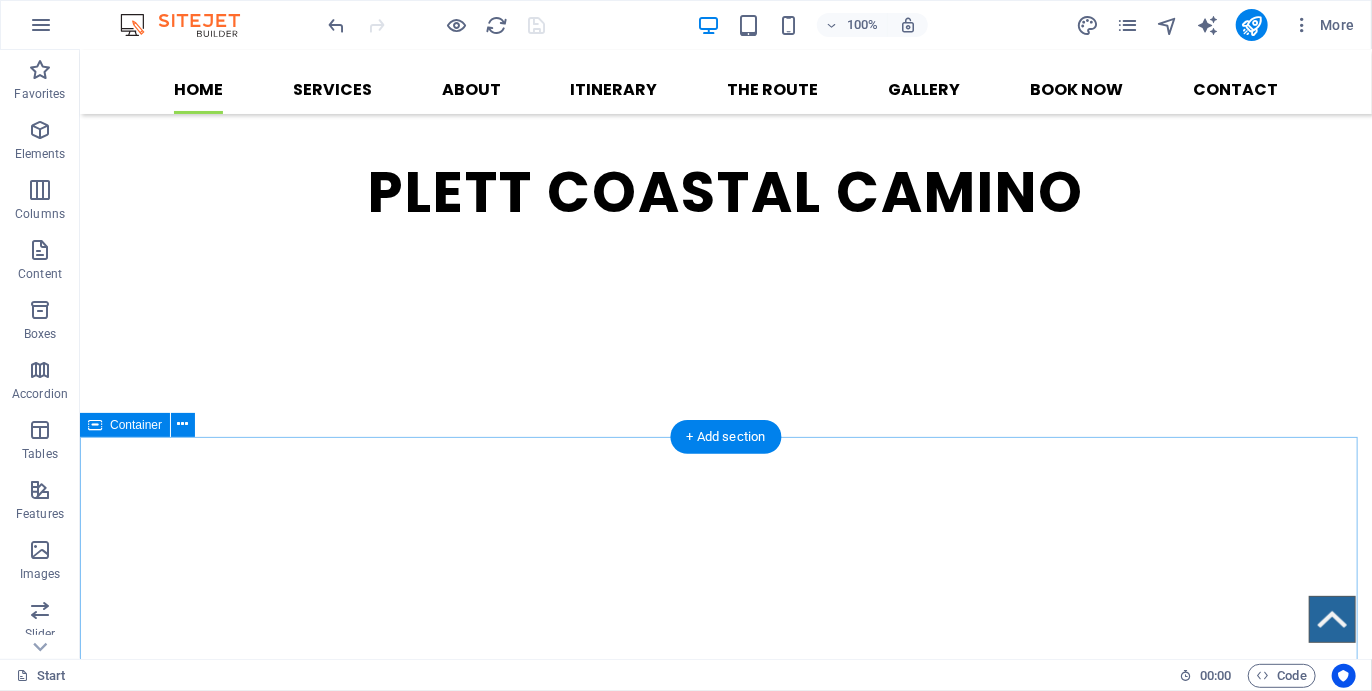 scroll, scrollTop: 1565, scrollLeft: 0, axis: vertical 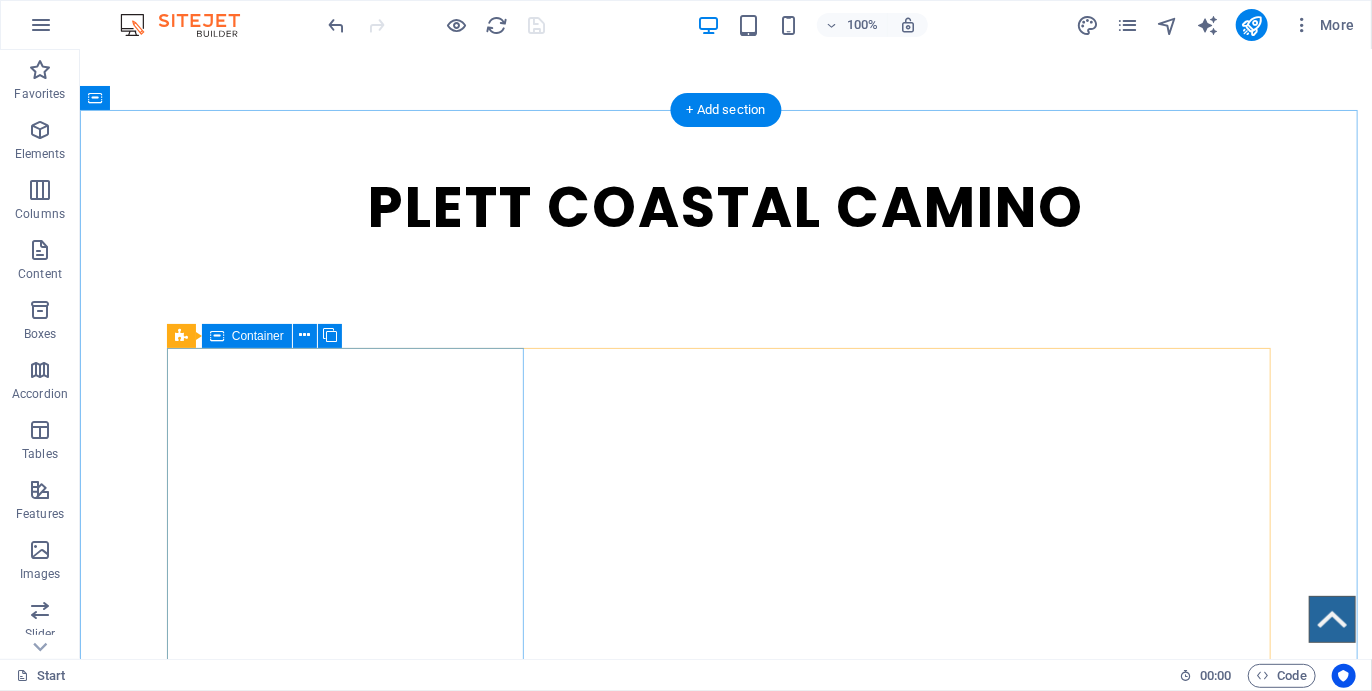 click on "Slackpacking Participants will be transported from the first night’s accommodation, where vehicles can be parked, to the start of the Plett Coastal Camino and back at the end. Personal effects will be transported daily between overnight stops. Just carry essentials in a small day pack !" at bounding box center [351, 2779] 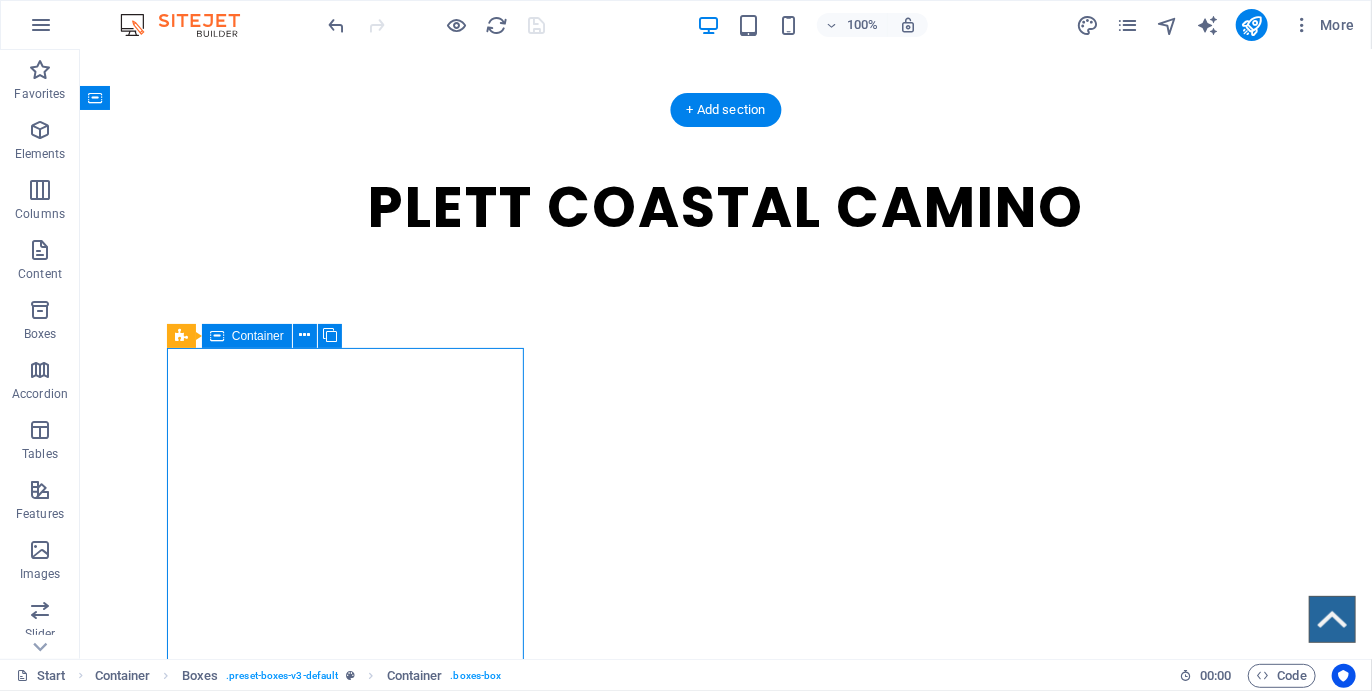 click on "Slackpacking Participants will be transported from the first night’s accommodation, where vehicles can be parked, to the start of the Plett Coastal Camino and back at the end. Personal effects will be transported daily between overnight stops. Just carry essentials in a small day pack !" at bounding box center (351, 2779) 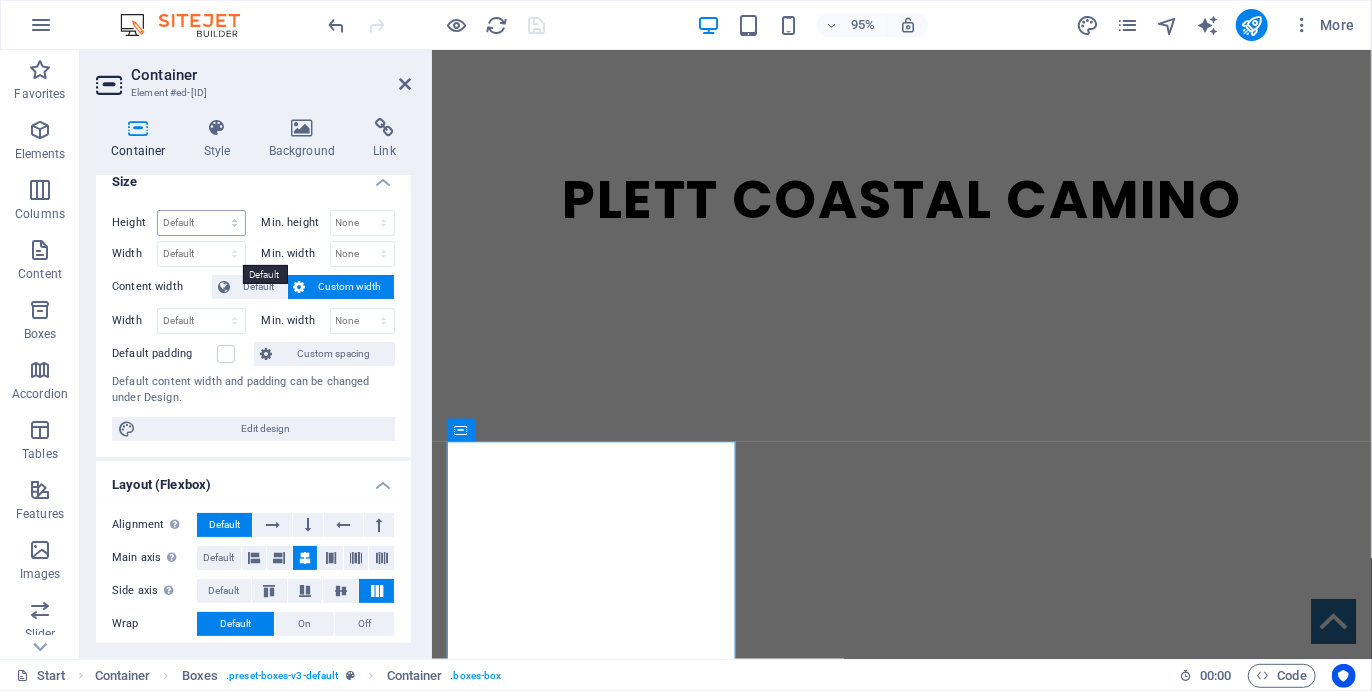 scroll, scrollTop: 0, scrollLeft: 0, axis: both 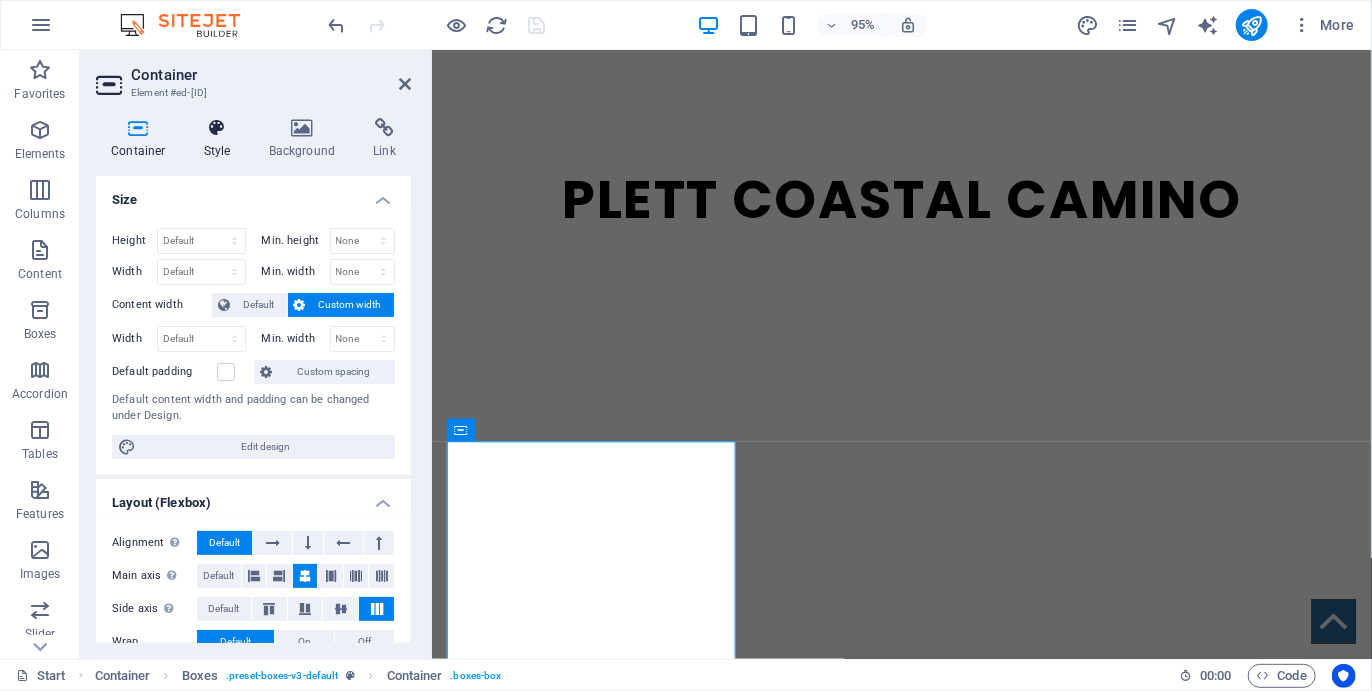 click on "Style" at bounding box center (221, 139) 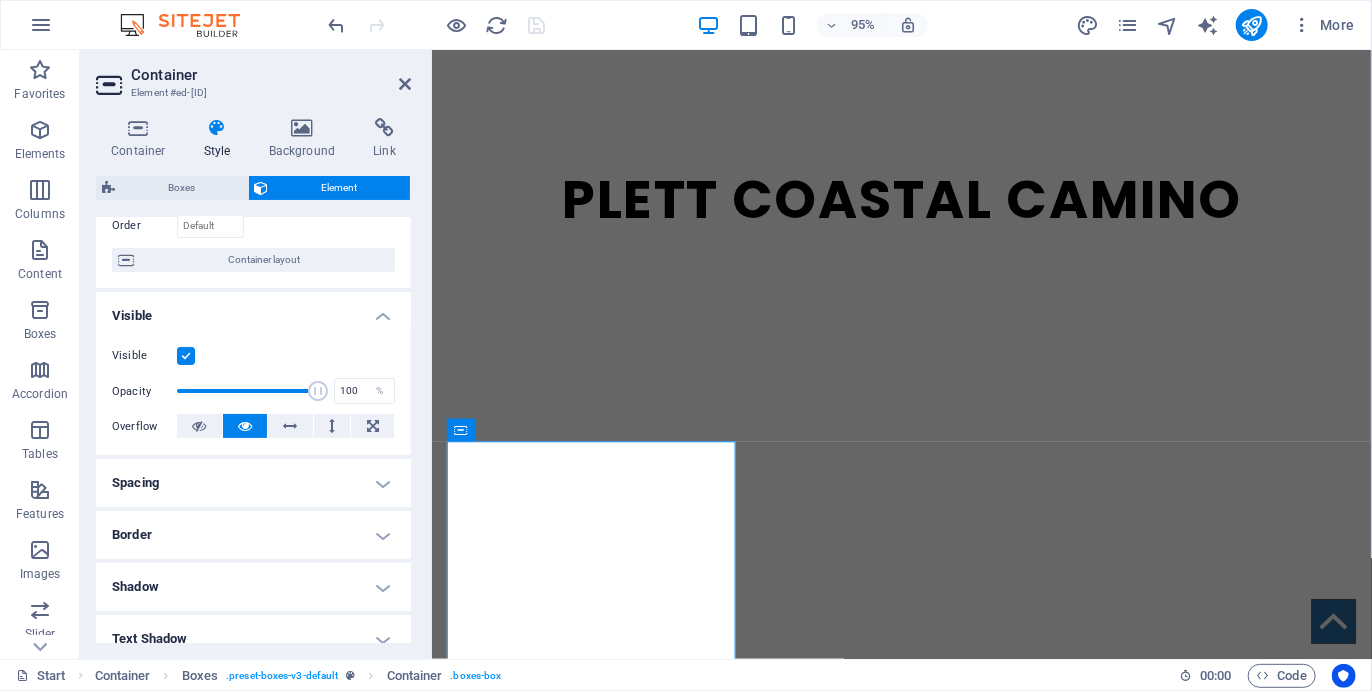 scroll, scrollTop: 140, scrollLeft: 0, axis: vertical 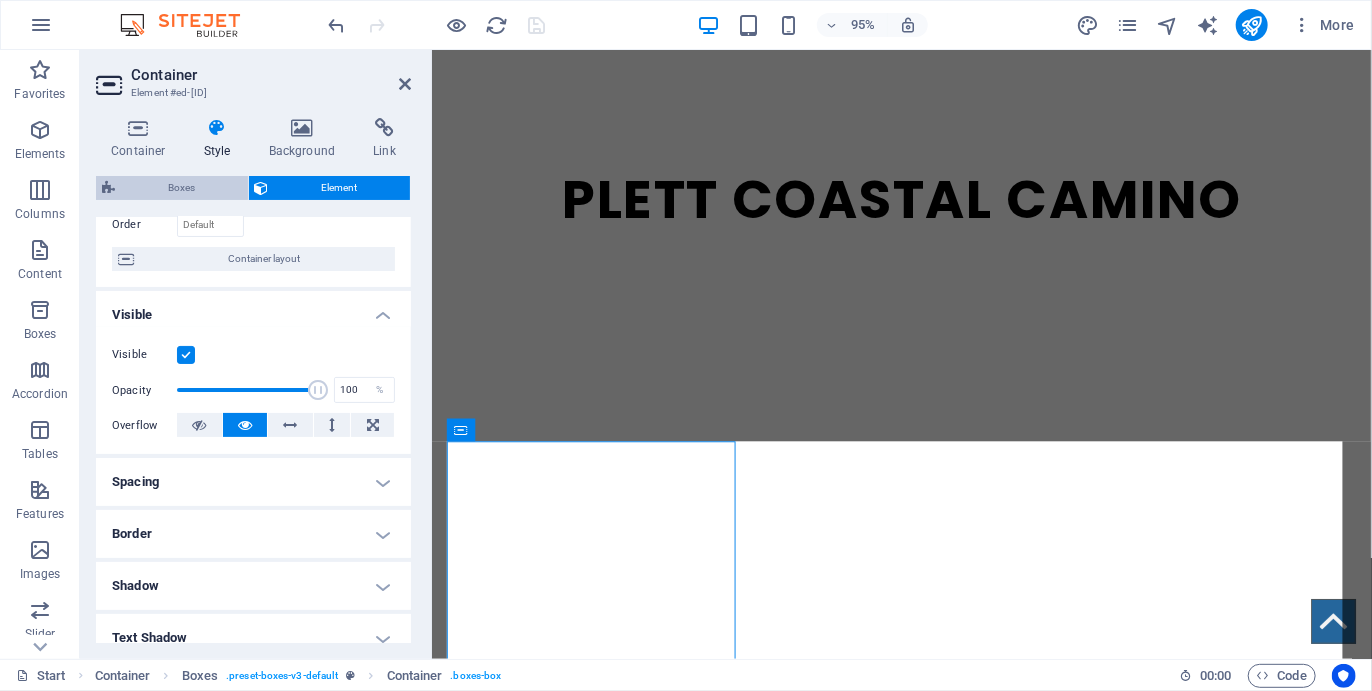 click on "Boxes" at bounding box center [181, 188] 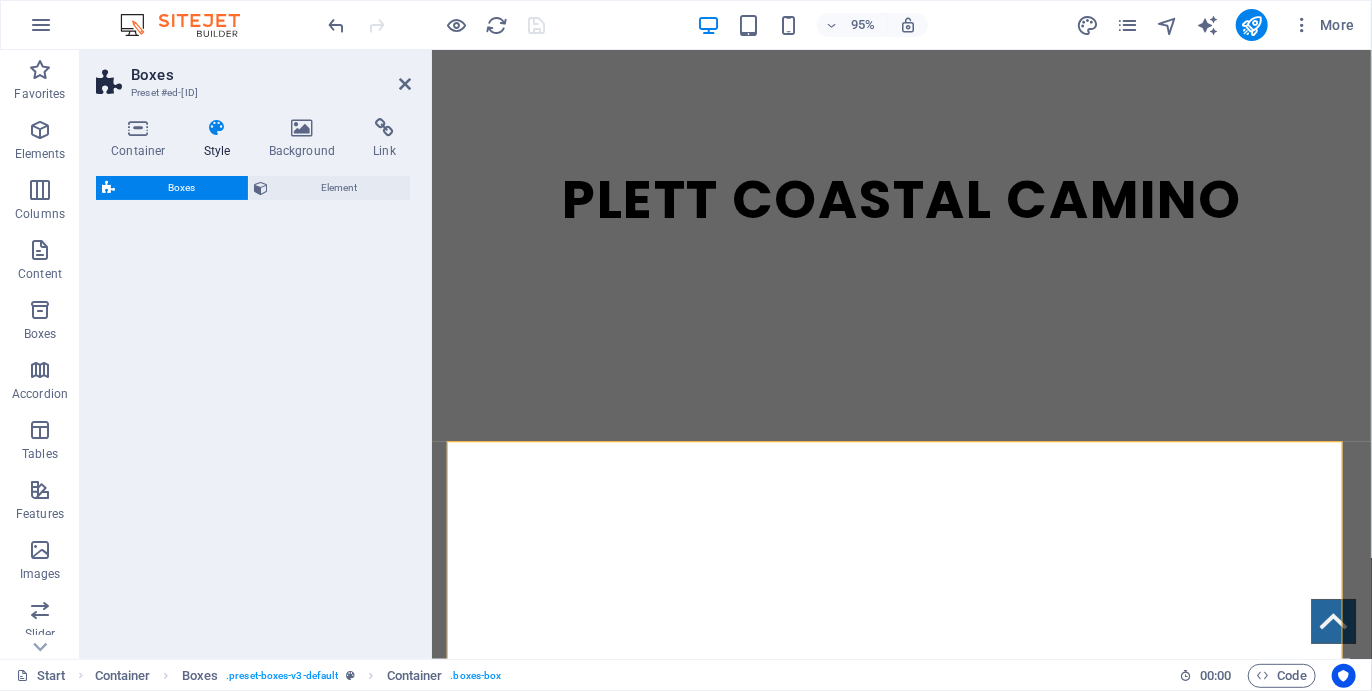 select on "rem" 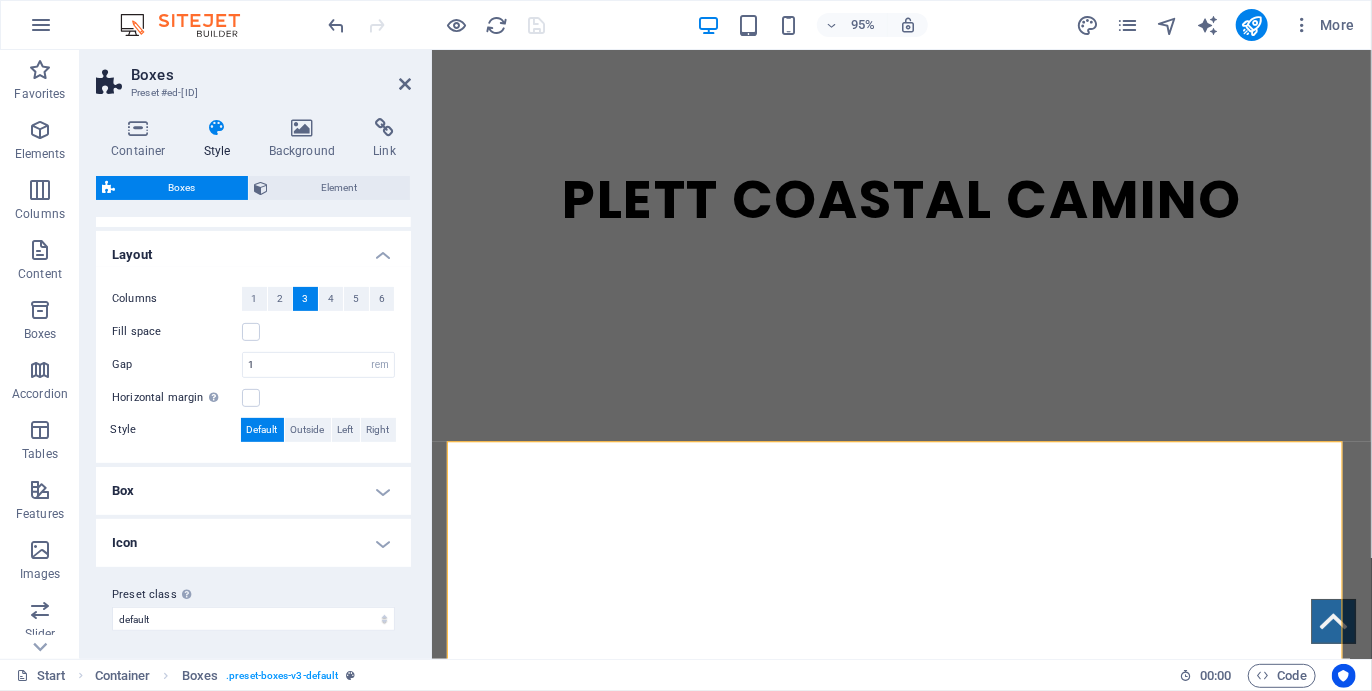 scroll, scrollTop: 332, scrollLeft: 0, axis: vertical 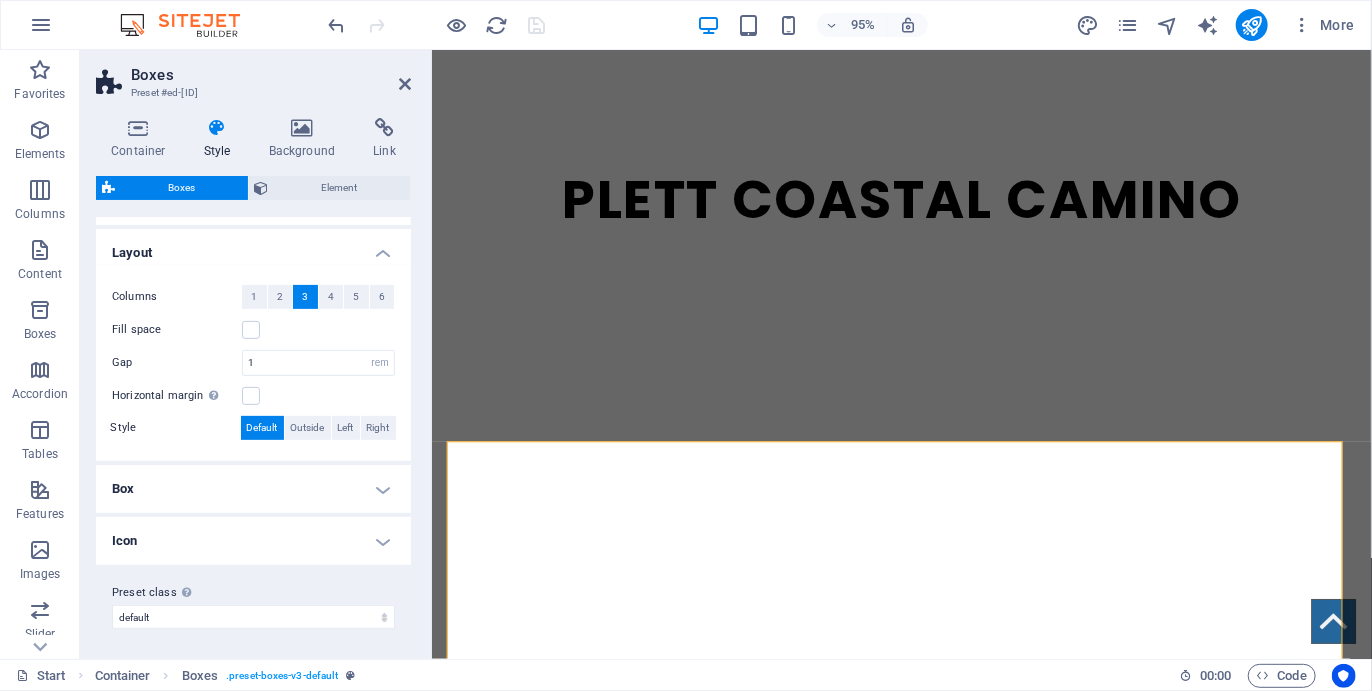 click on "Box" at bounding box center (253, 489) 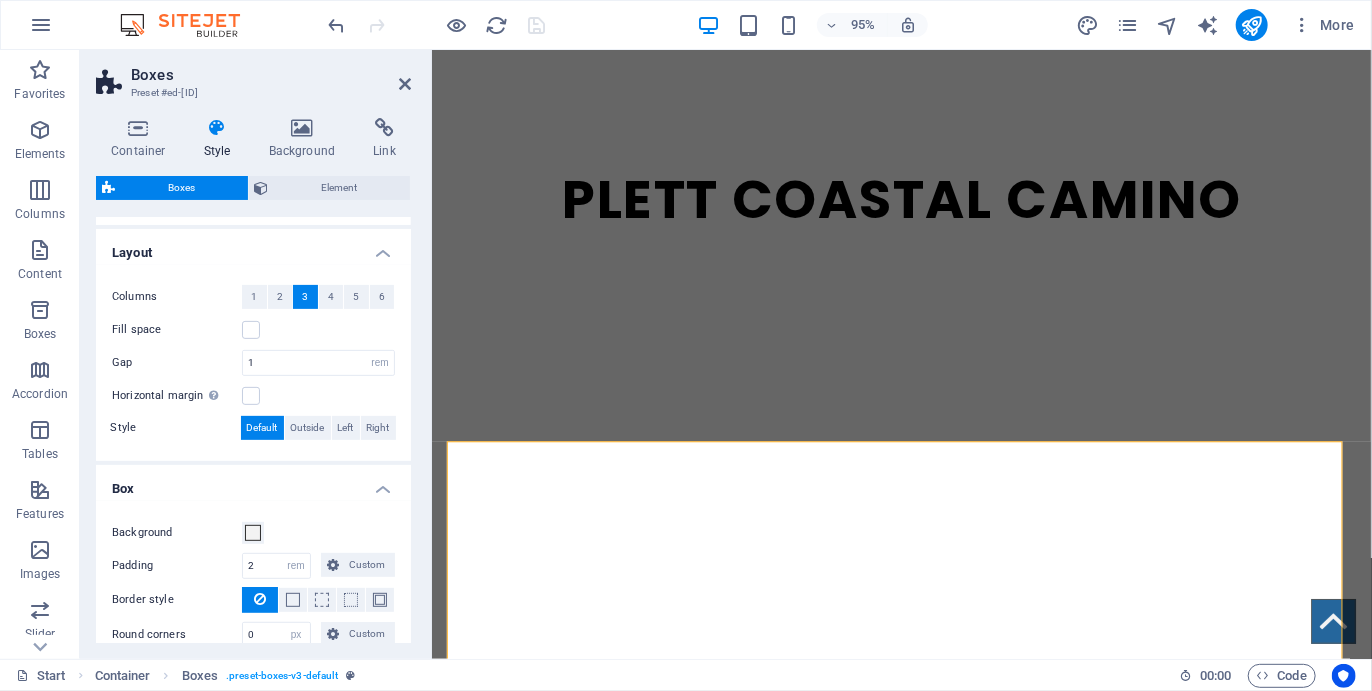 scroll, scrollTop: 399, scrollLeft: 0, axis: vertical 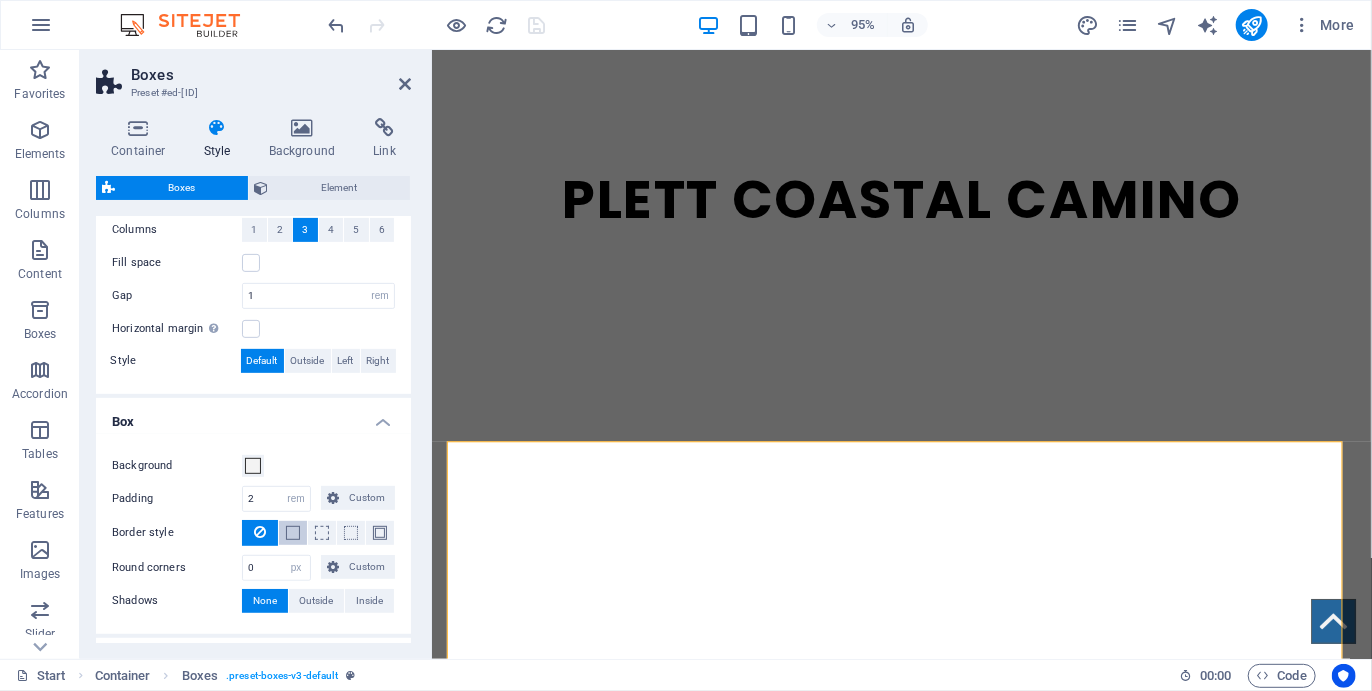 click at bounding box center (293, 533) 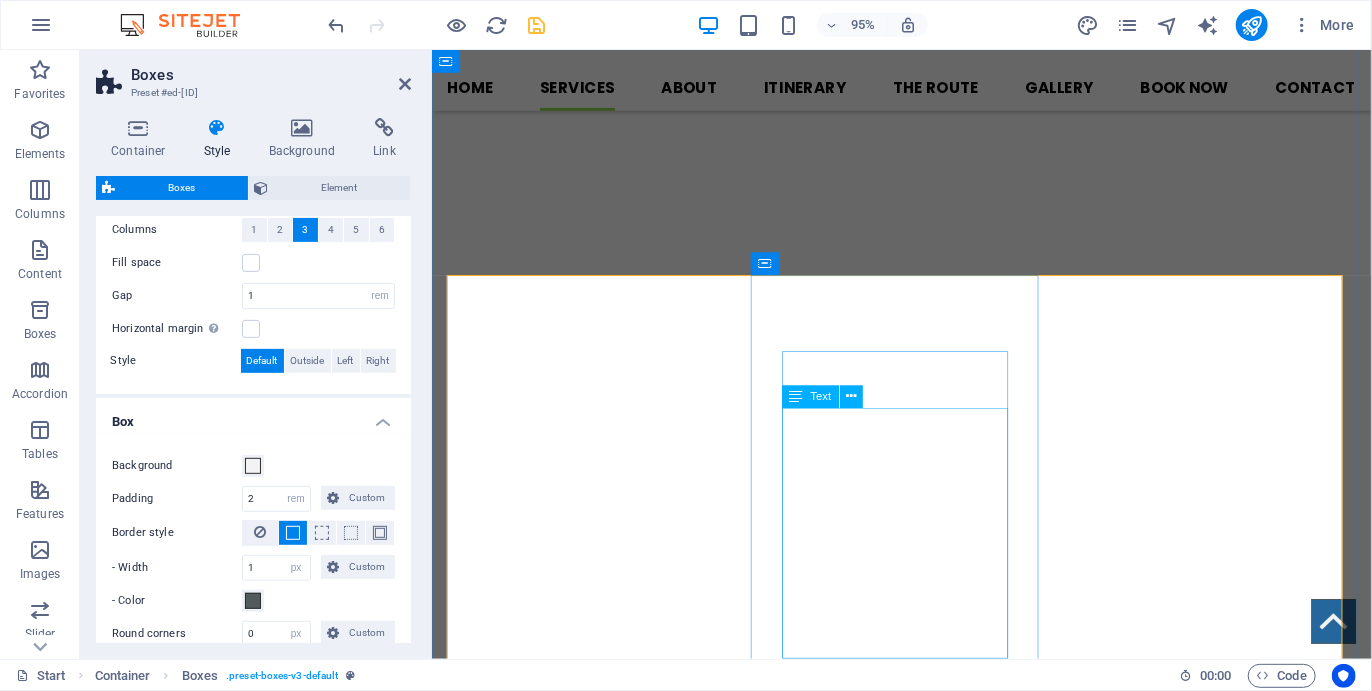 scroll, scrollTop: 1740, scrollLeft: 0, axis: vertical 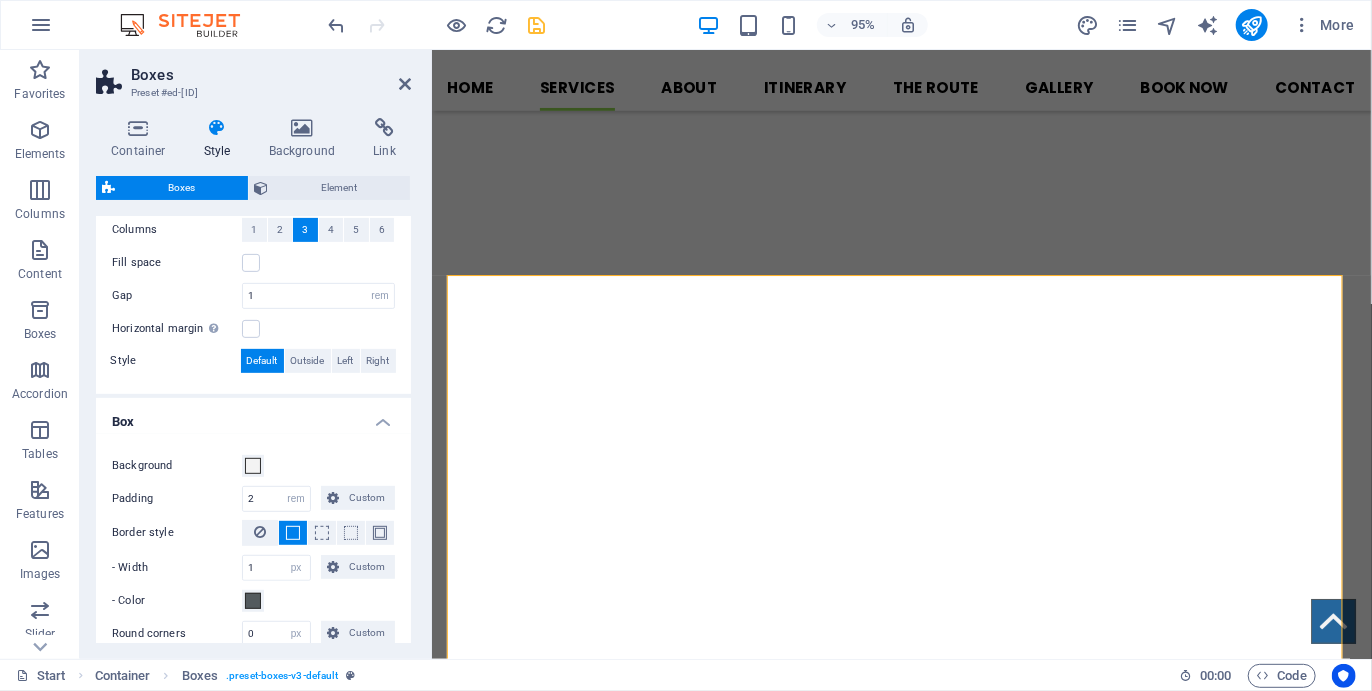 click on "- Color" at bounding box center [253, 601] 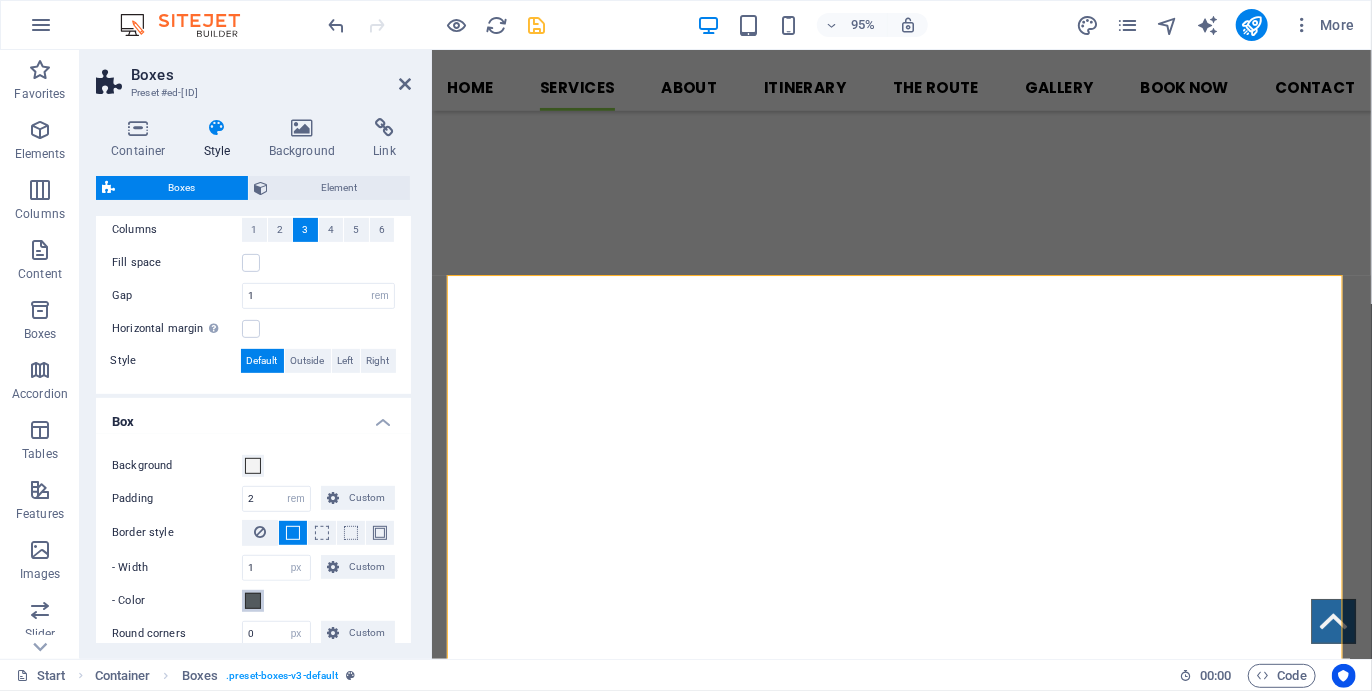 click at bounding box center [253, 601] 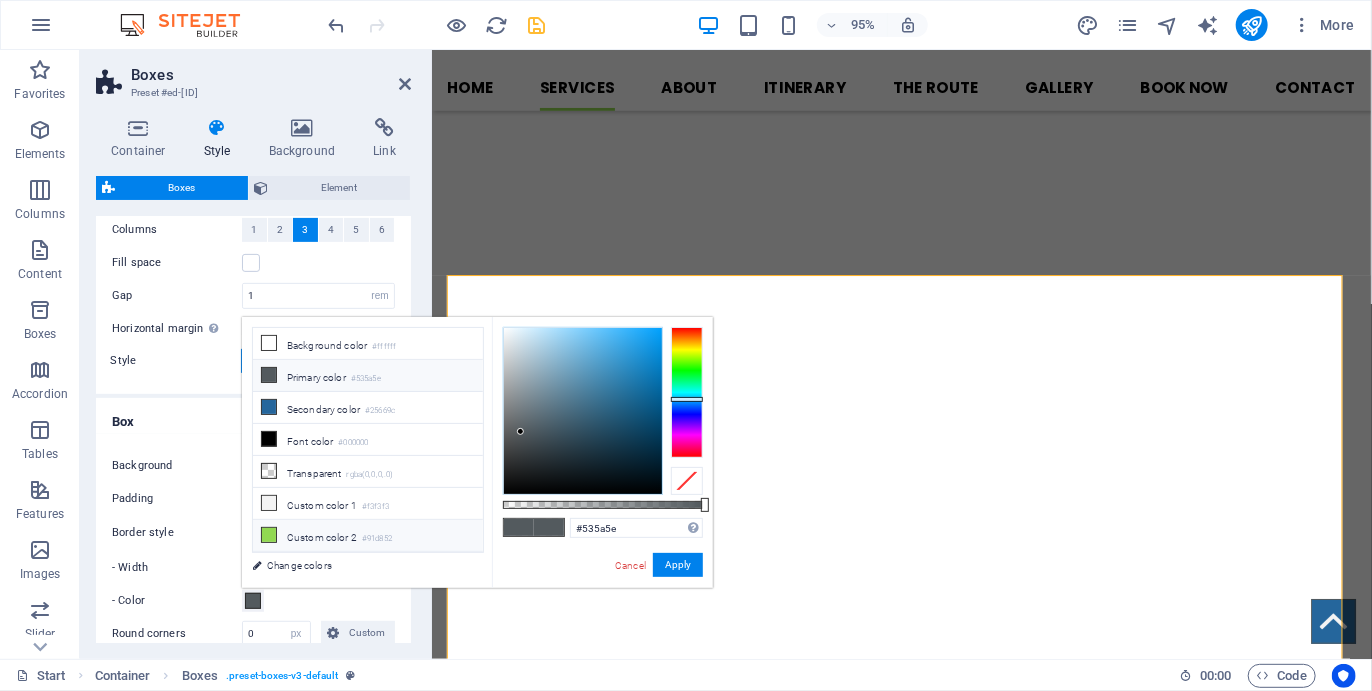 click on "Custom color 2
#91d852" at bounding box center (368, 536) 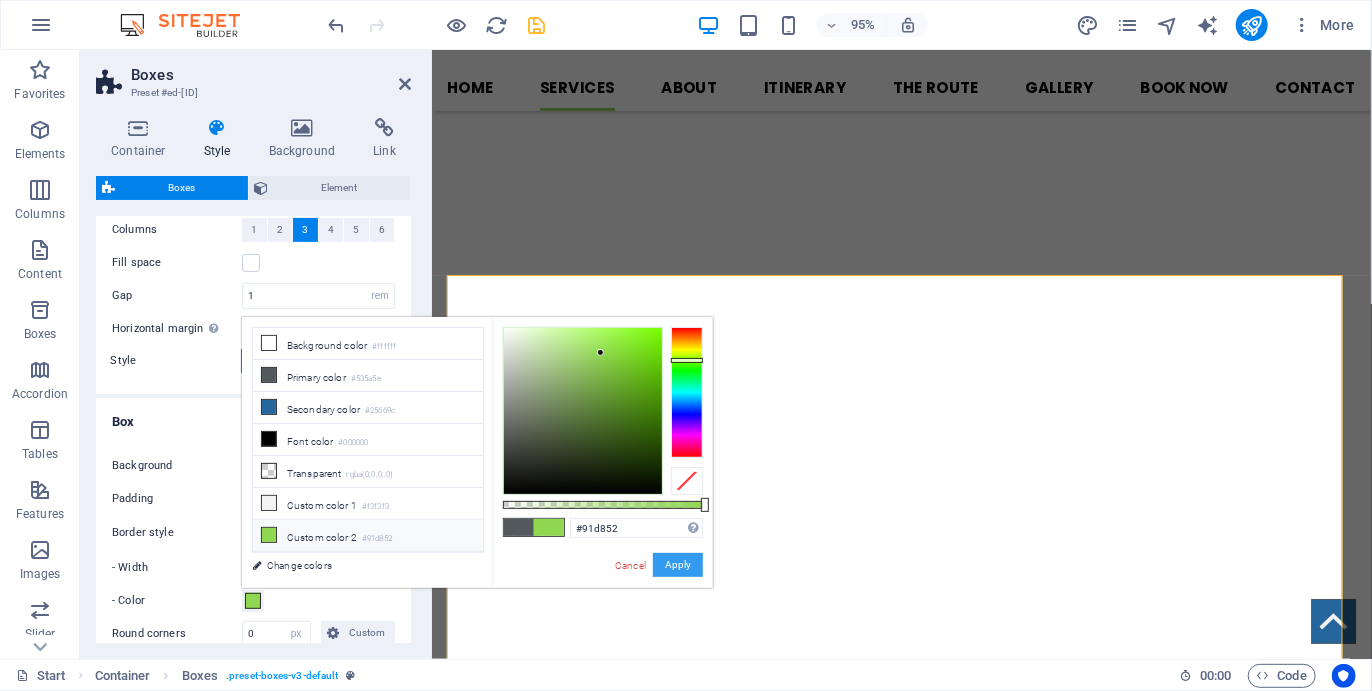 click on "Apply" at bounding box center [678, 565] 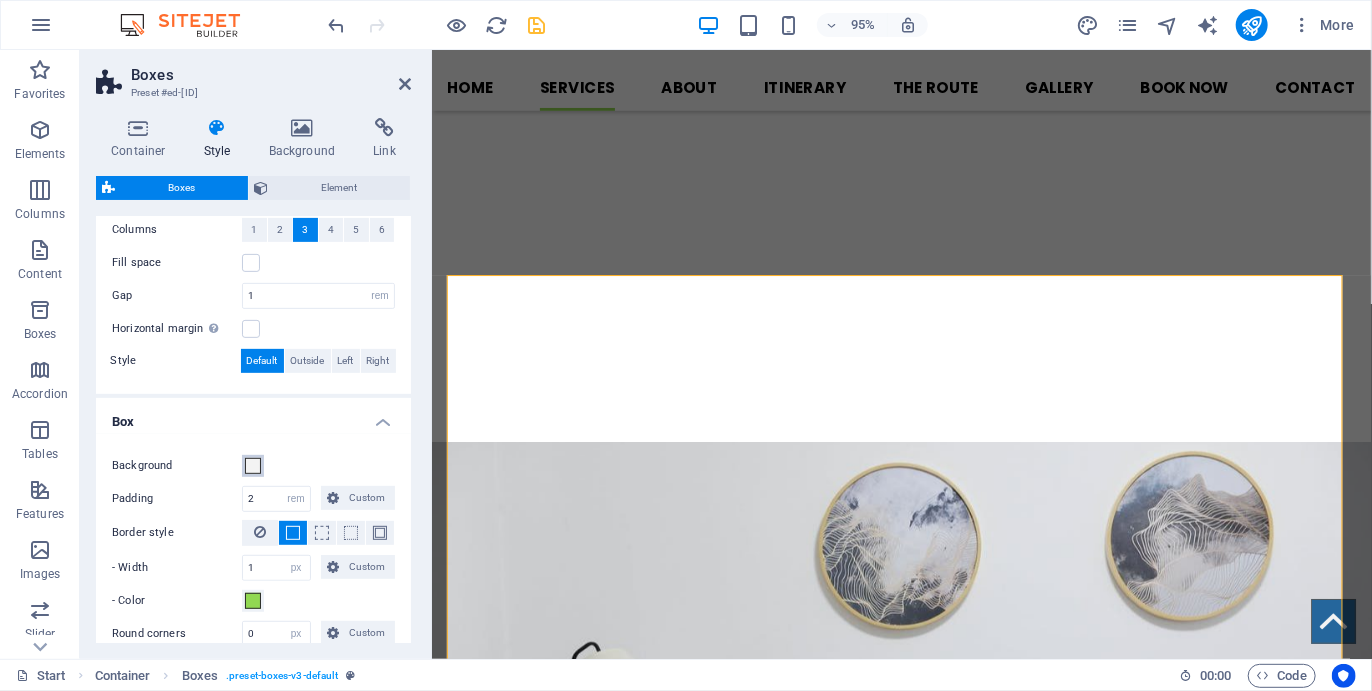 click at bounding box center [253, 466] 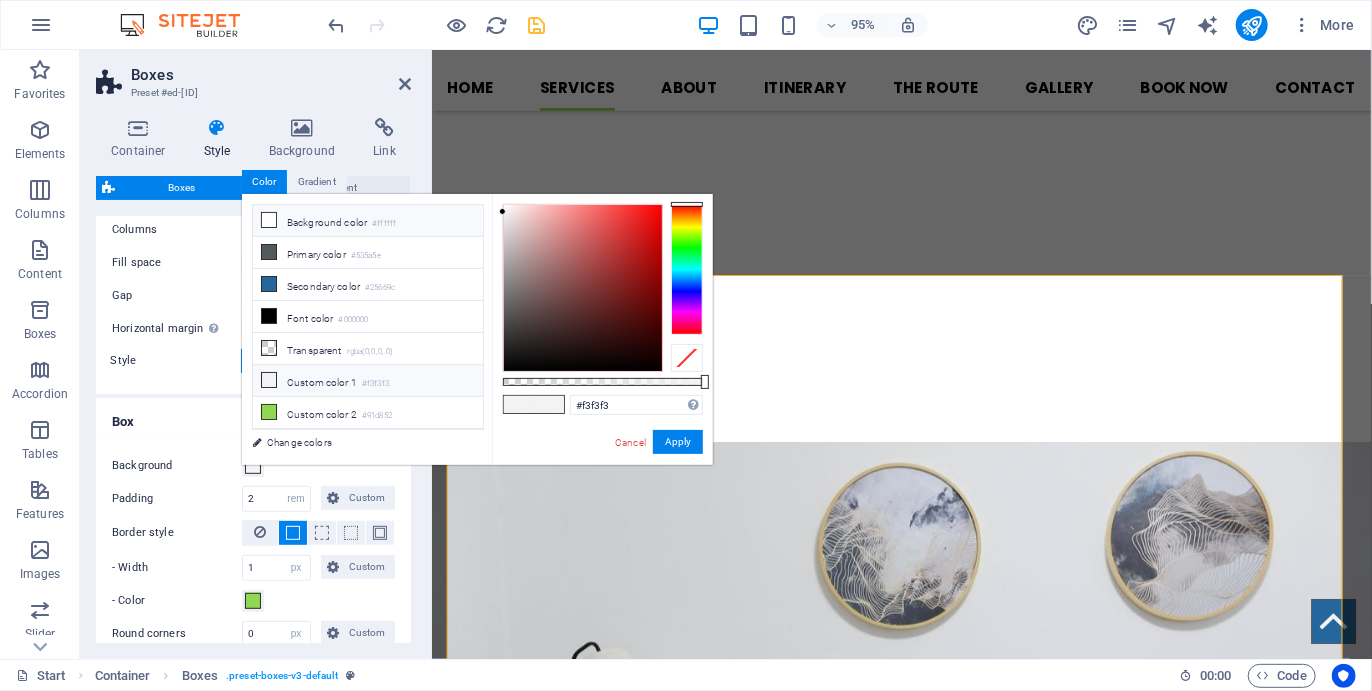click on "Background color
#ffffff" at bounding box center [368, 221] 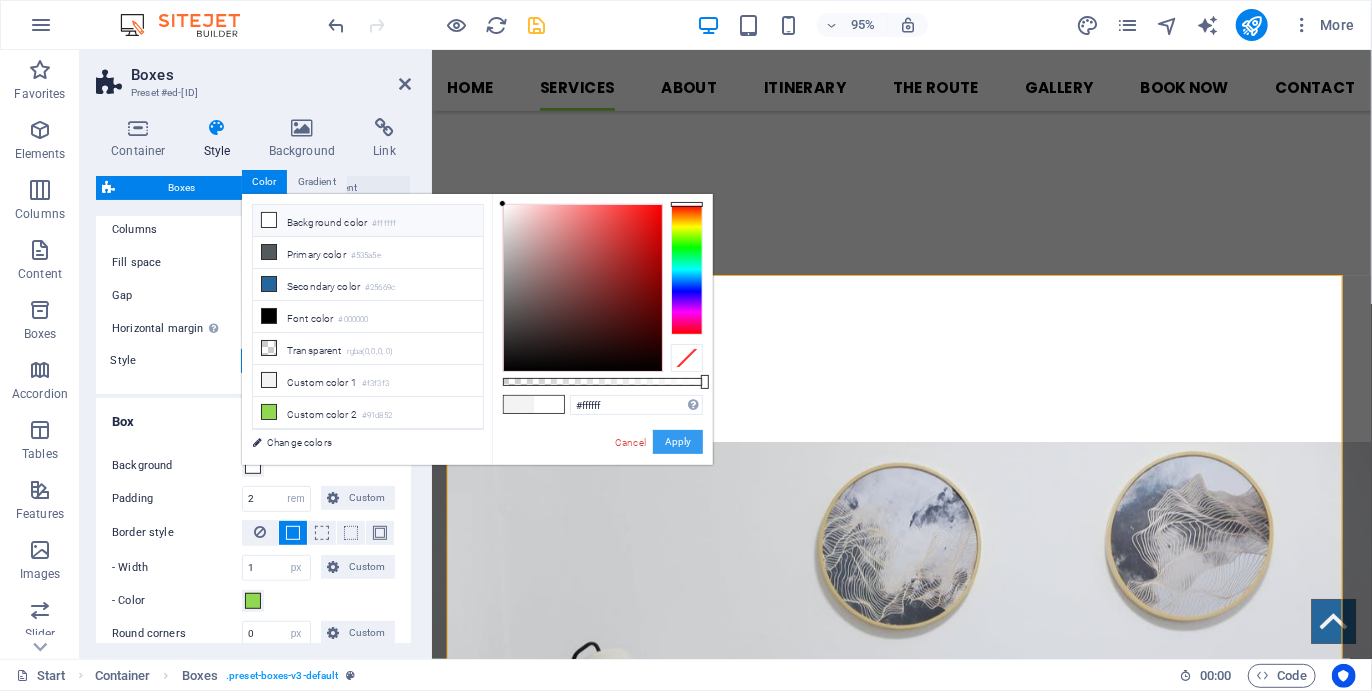 click on "Apply" at bounding box center [678, 442] 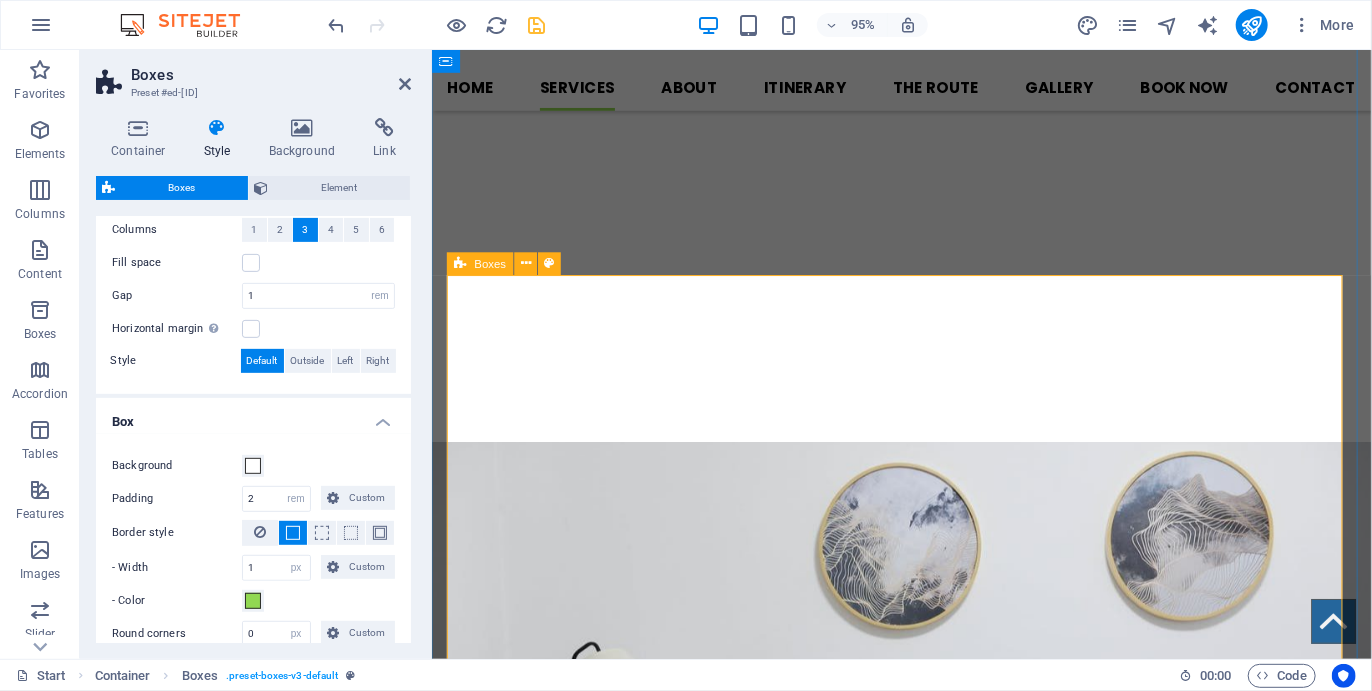 click at bounding box center [461, 263] 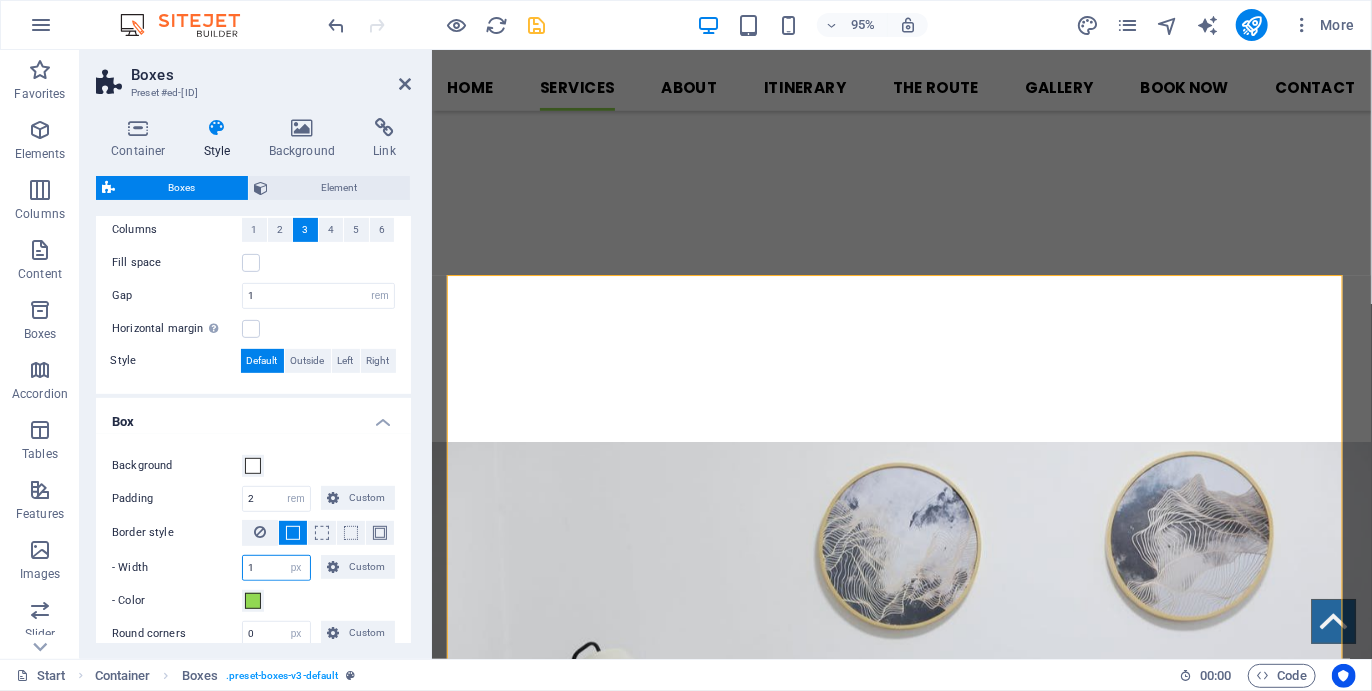 click on "1" at bounding box center (276, 568) 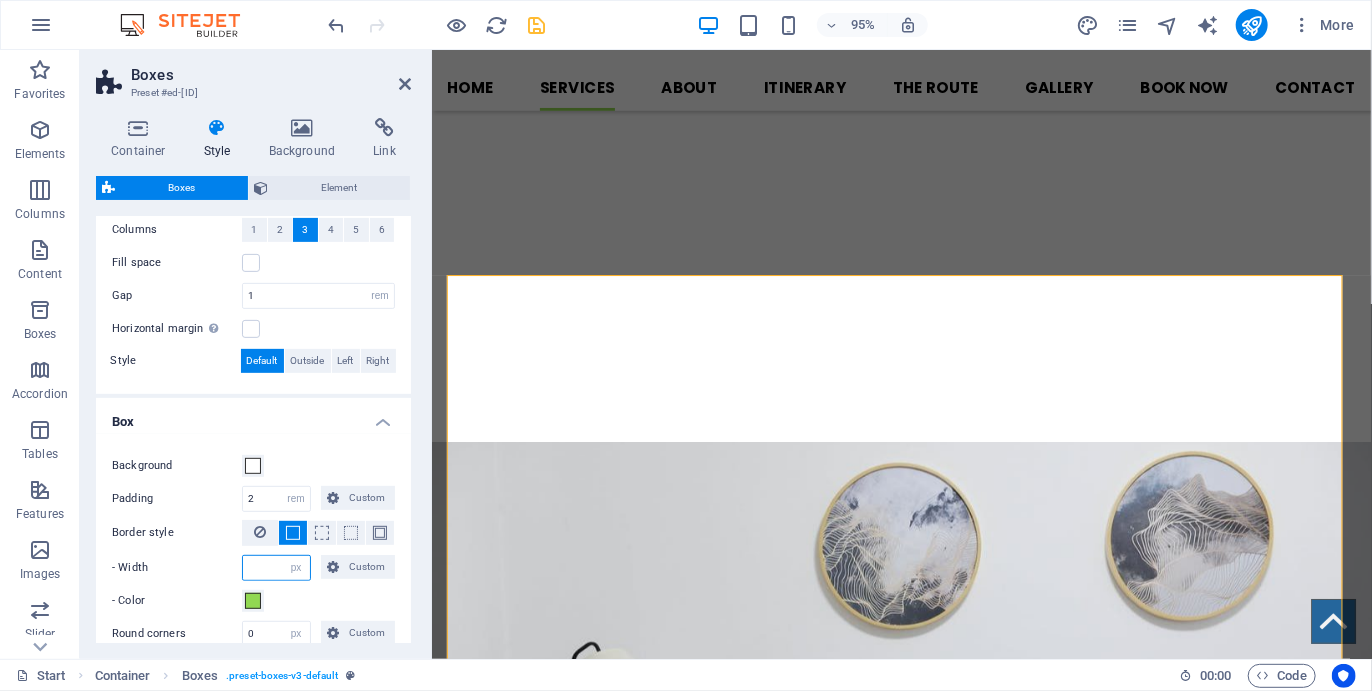 type on "2" 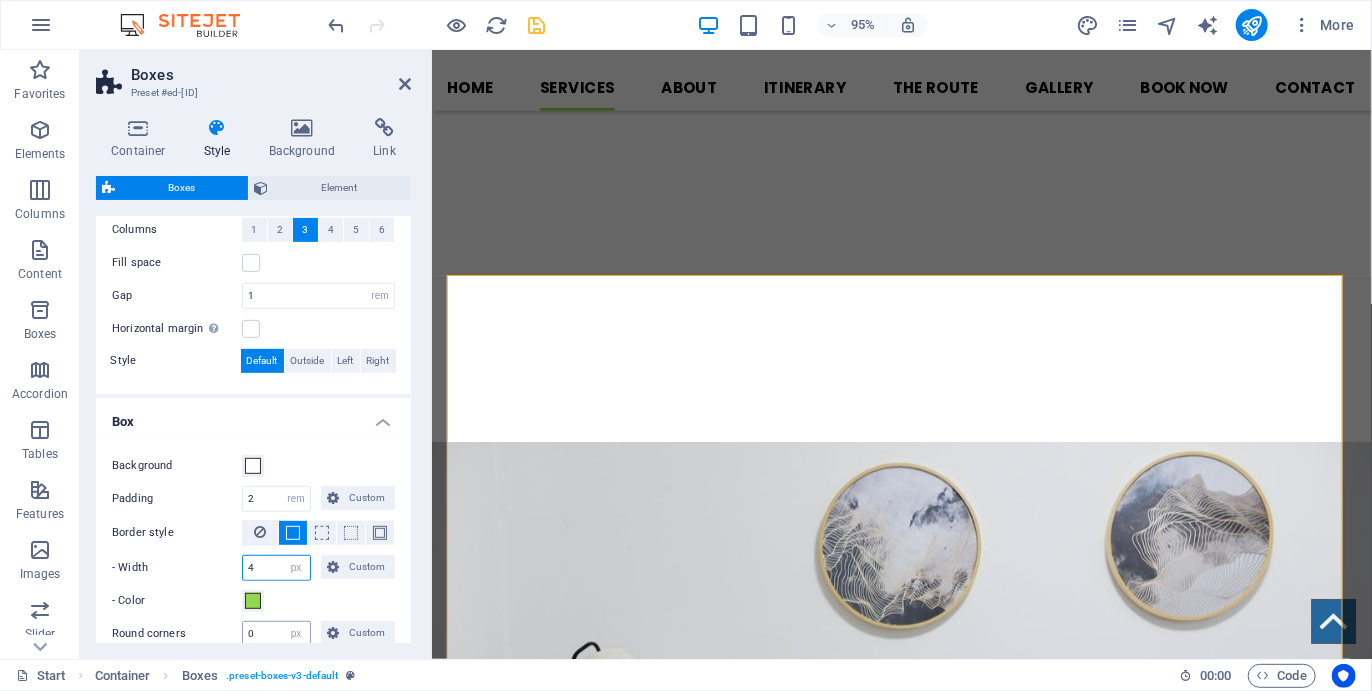 type on "4" 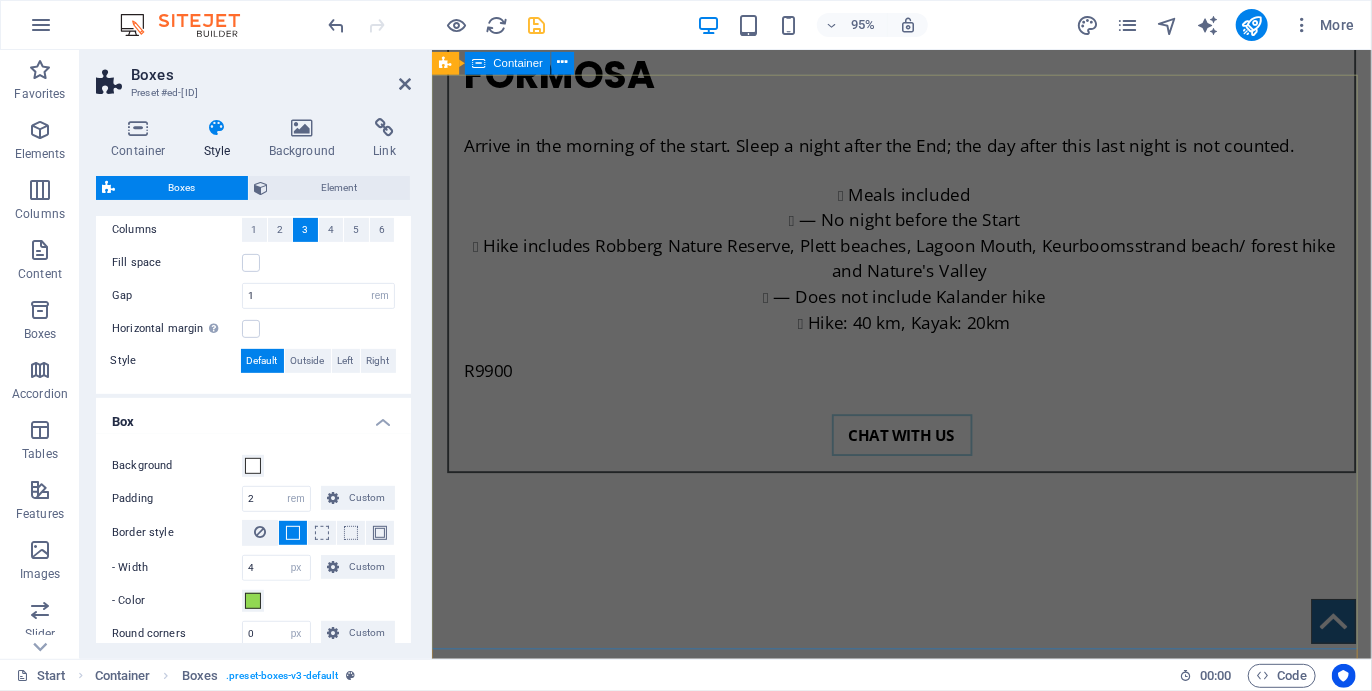 scroll, scrollTop: 7148, scrollLeft: 0, axis: vertical 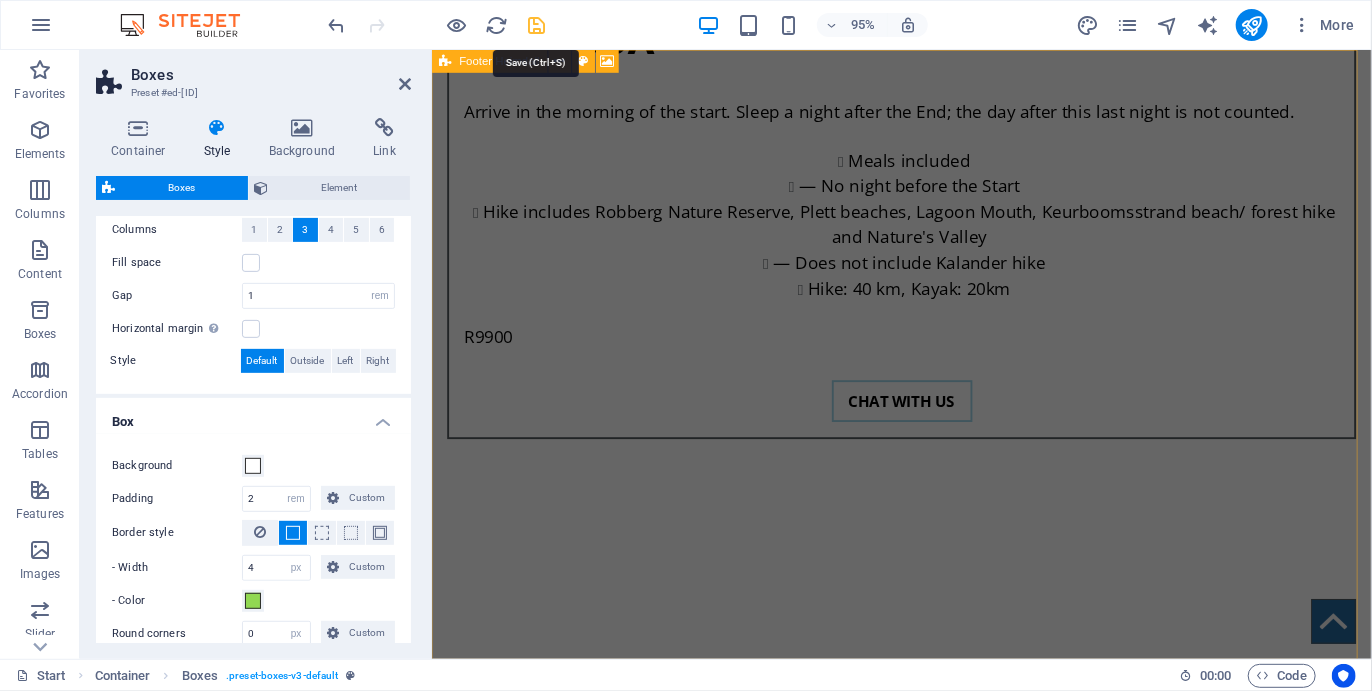 click at bounding box center (537, 25) 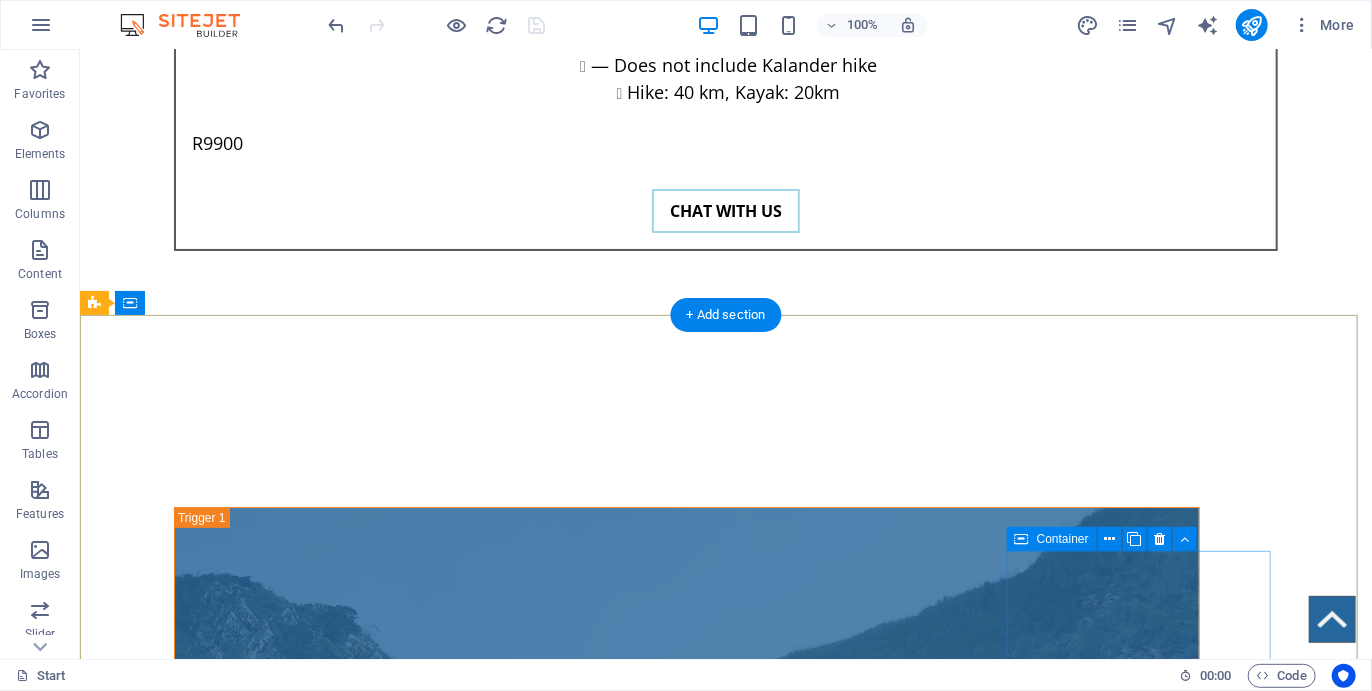 scroll, scrollTop: 7200, scrollLeft: 0, axis: vertical 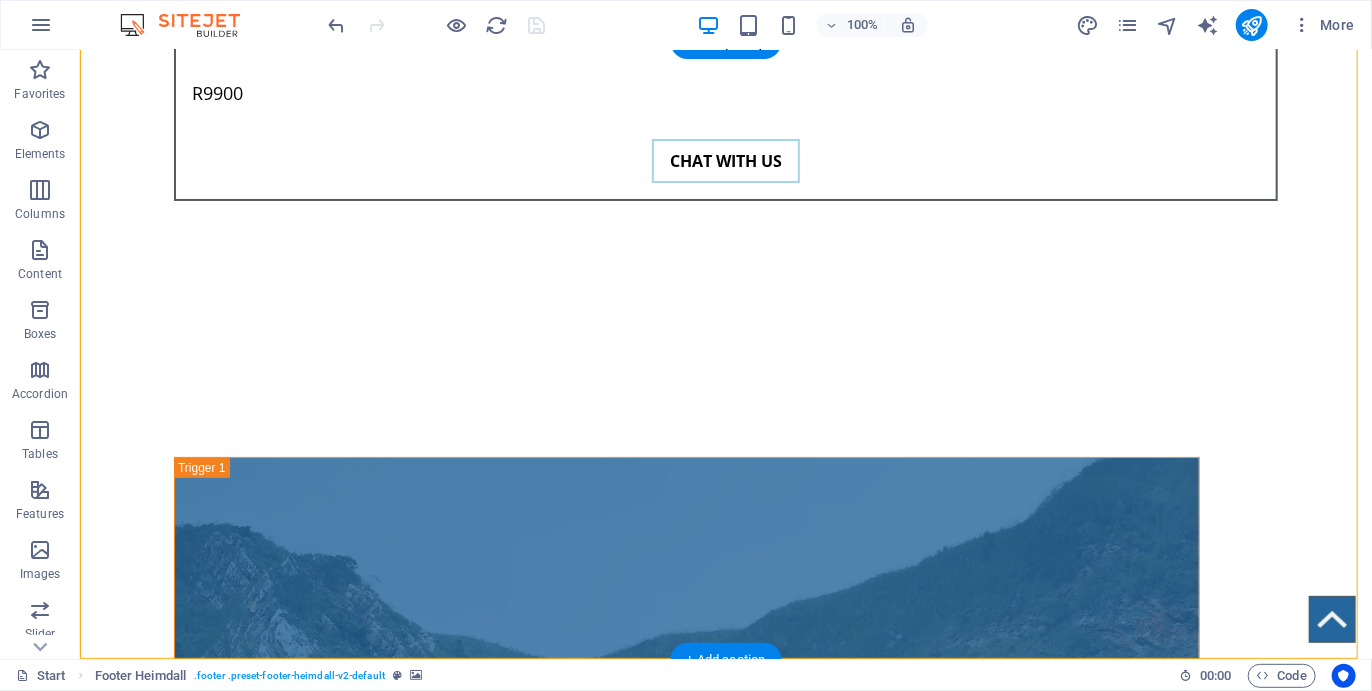 drag, startPoint x: 288, startPoint y: 319, endPoint x: 1032, endPoint y: 280, distance: 745.0215 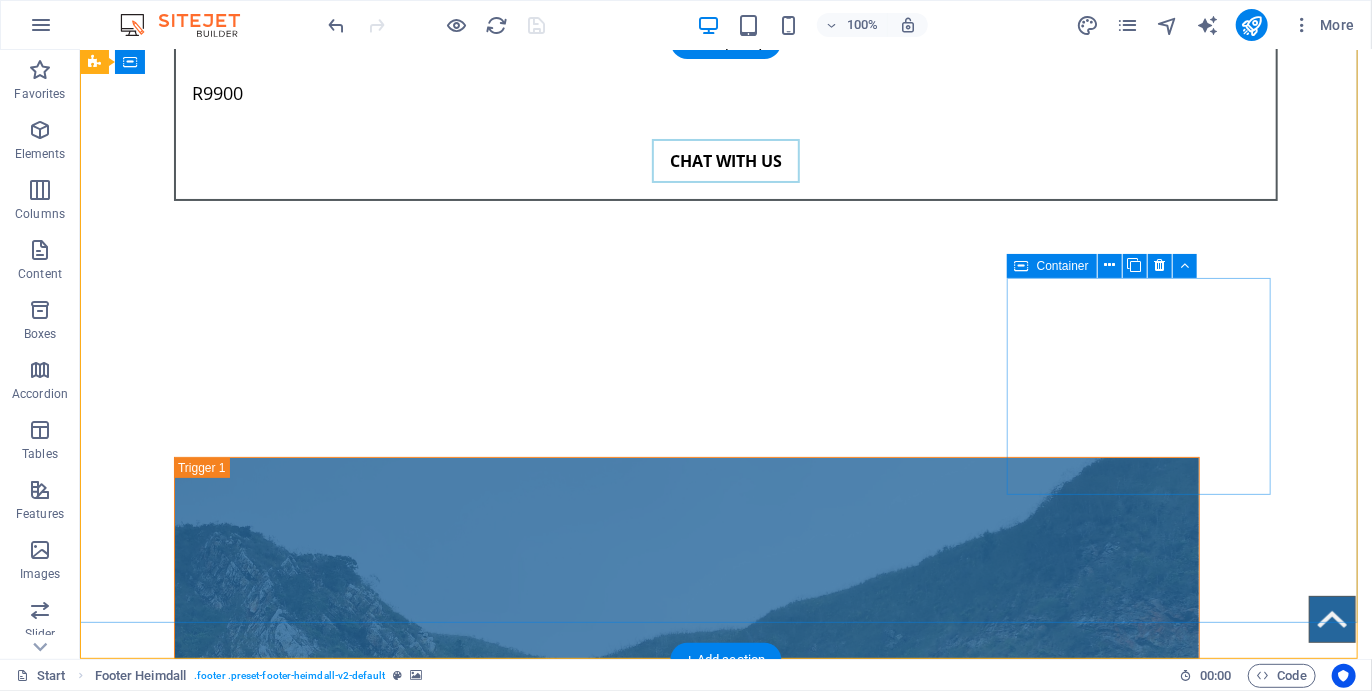 click on "Chat" at bounding box center (227, 6092) 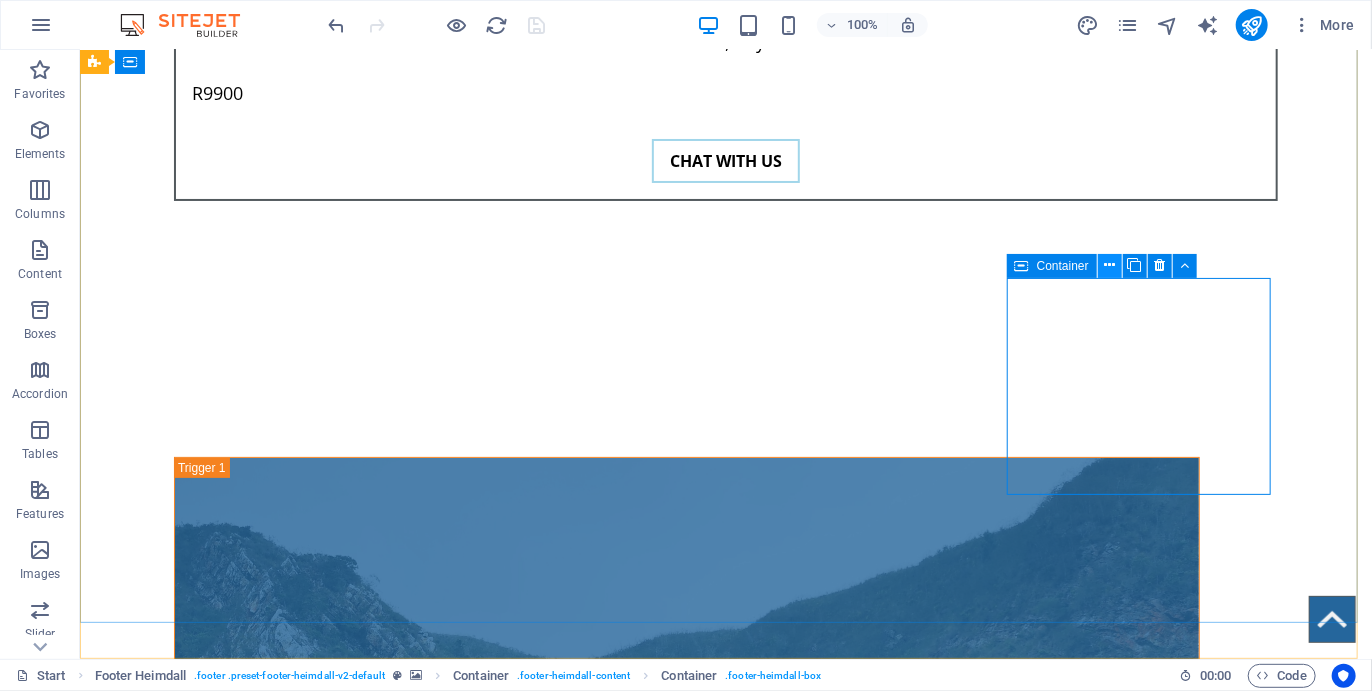 click at bounding box center (1109, 265) 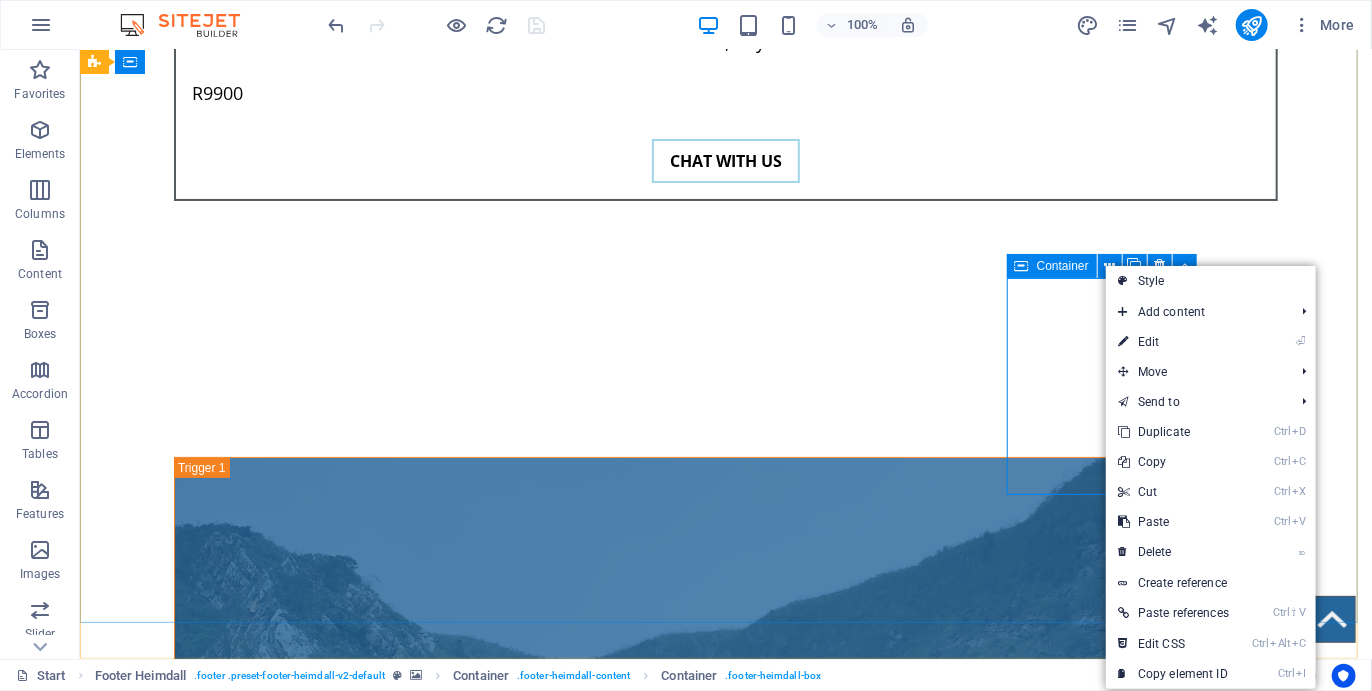 click on "Container" at bounding box center (1063, 266) 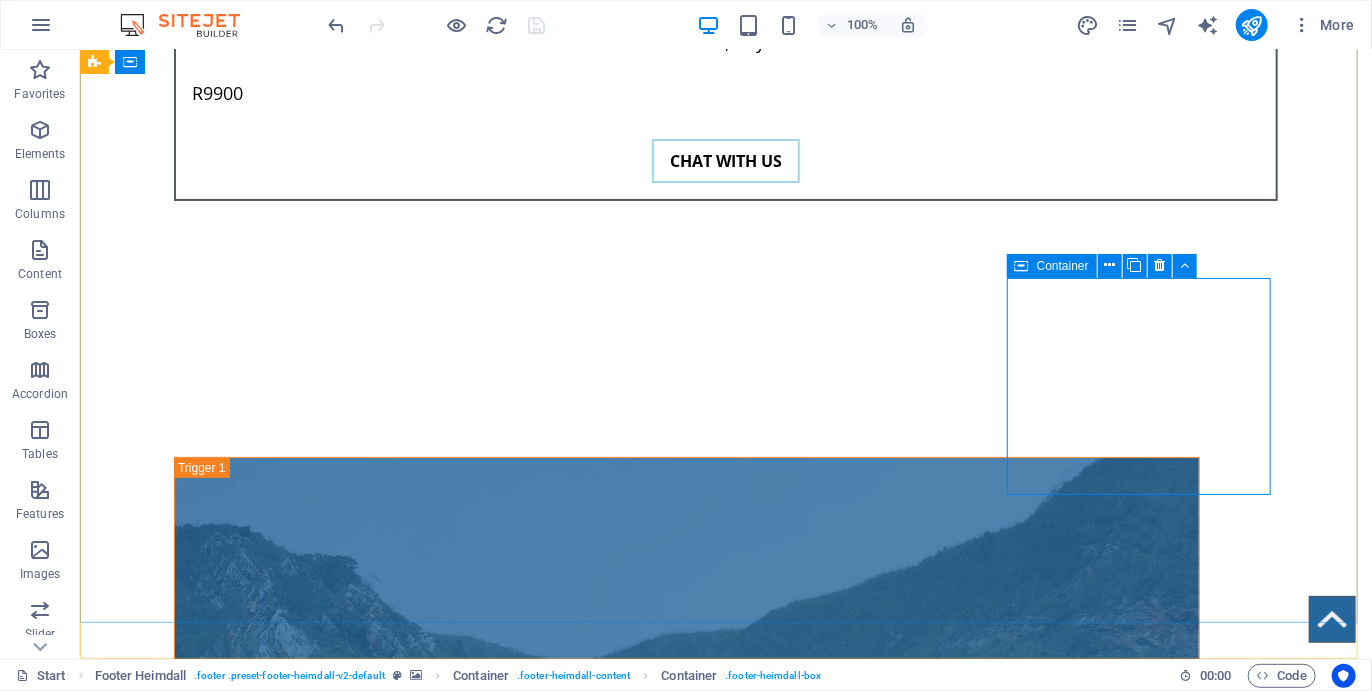 click on "Container" at bounding box center (1063, 266) 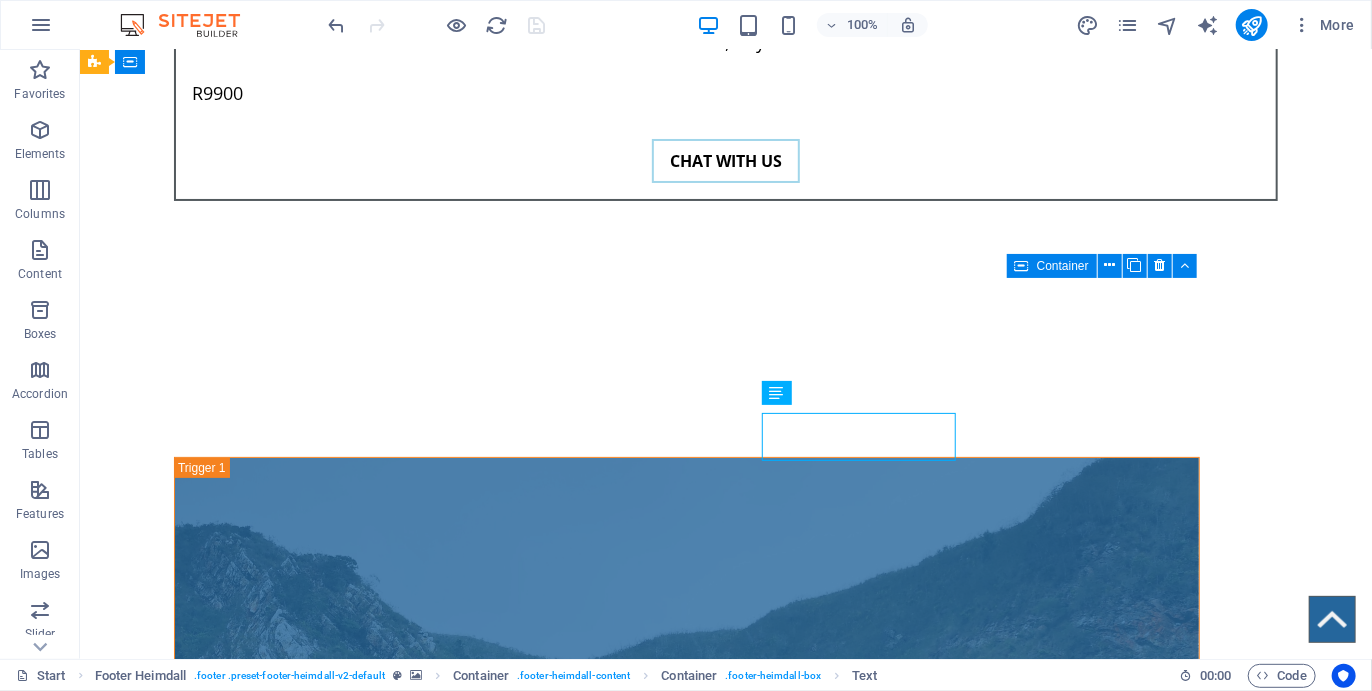 click on "Container" at bounding box center (1063, 266) 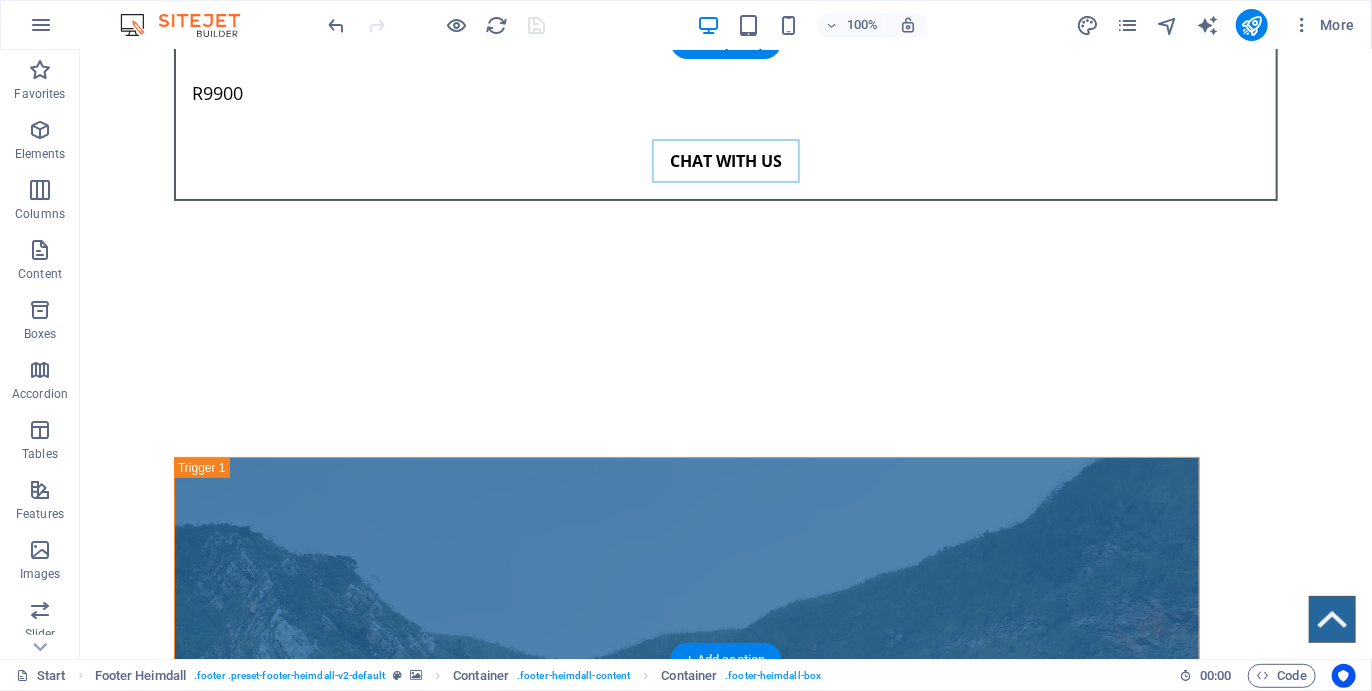 drag, startPoint x: 1161, startPoint y: 313, endPoint x: 222, endPoint y: 300, distance: 939.08997 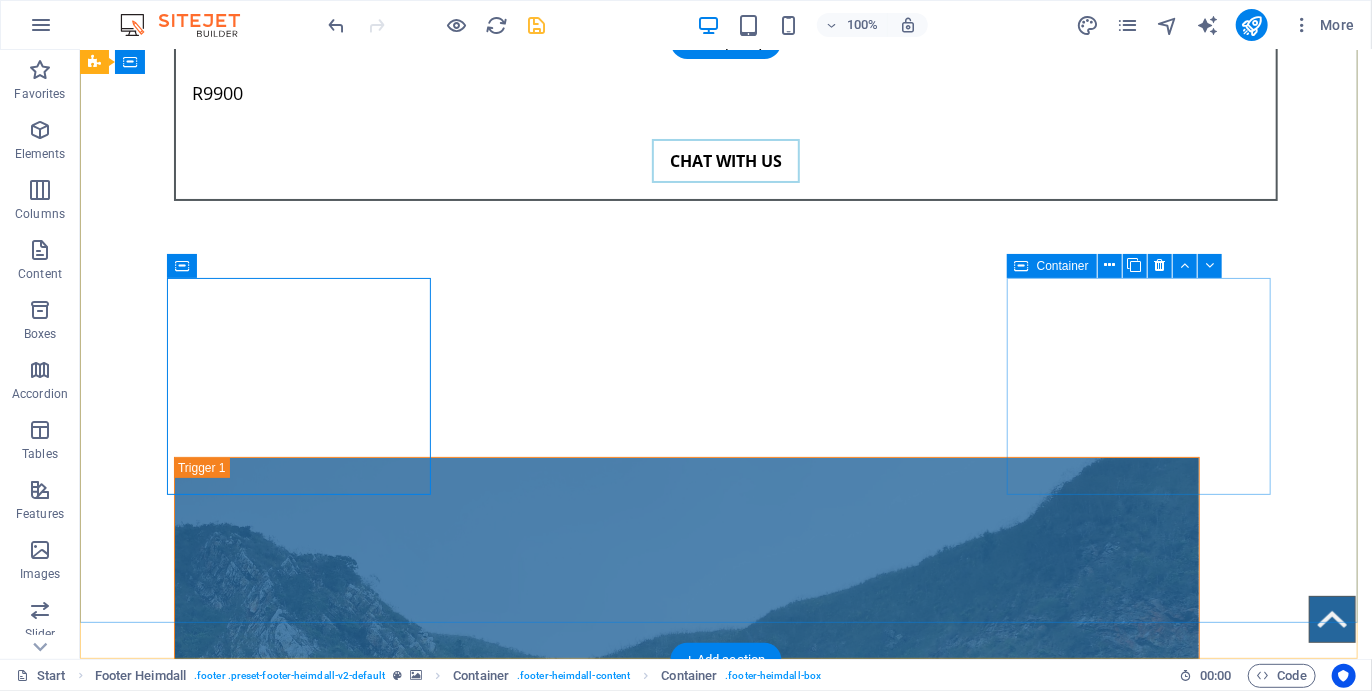 click on "Contact [EMAIL] Legal Notice  |  Privacy" at bounding box center (227, 6277) 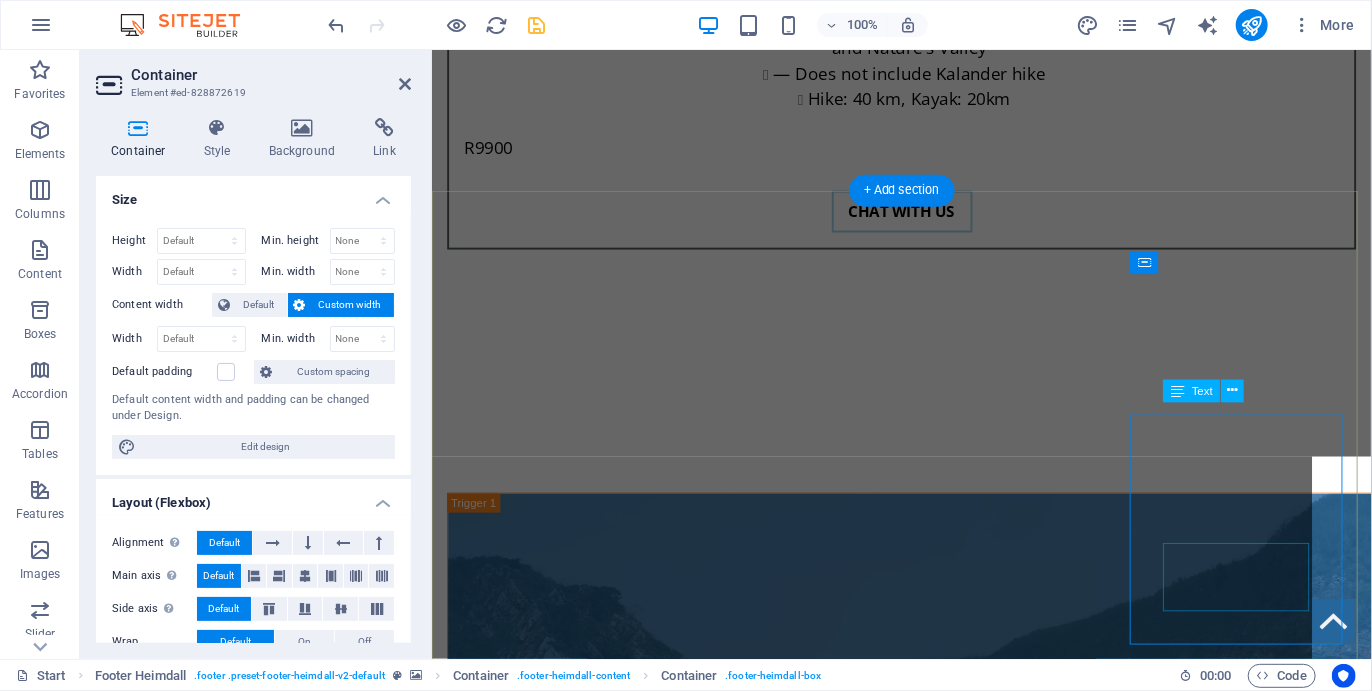 scroll, scrollTop: 7148, scrollLeft: 0, axis: vertical 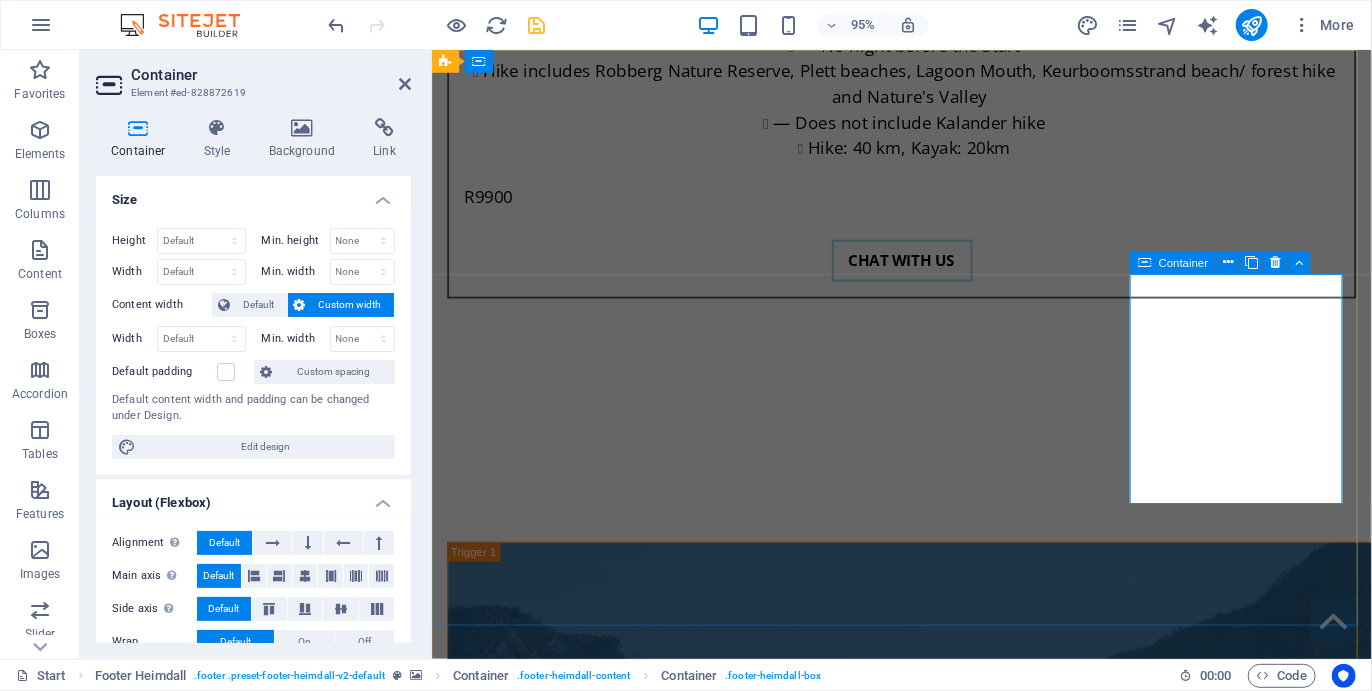 click on "Contact [EMAIL] Legal Notice  |  Privacy" at bounding box center (560, 6204) 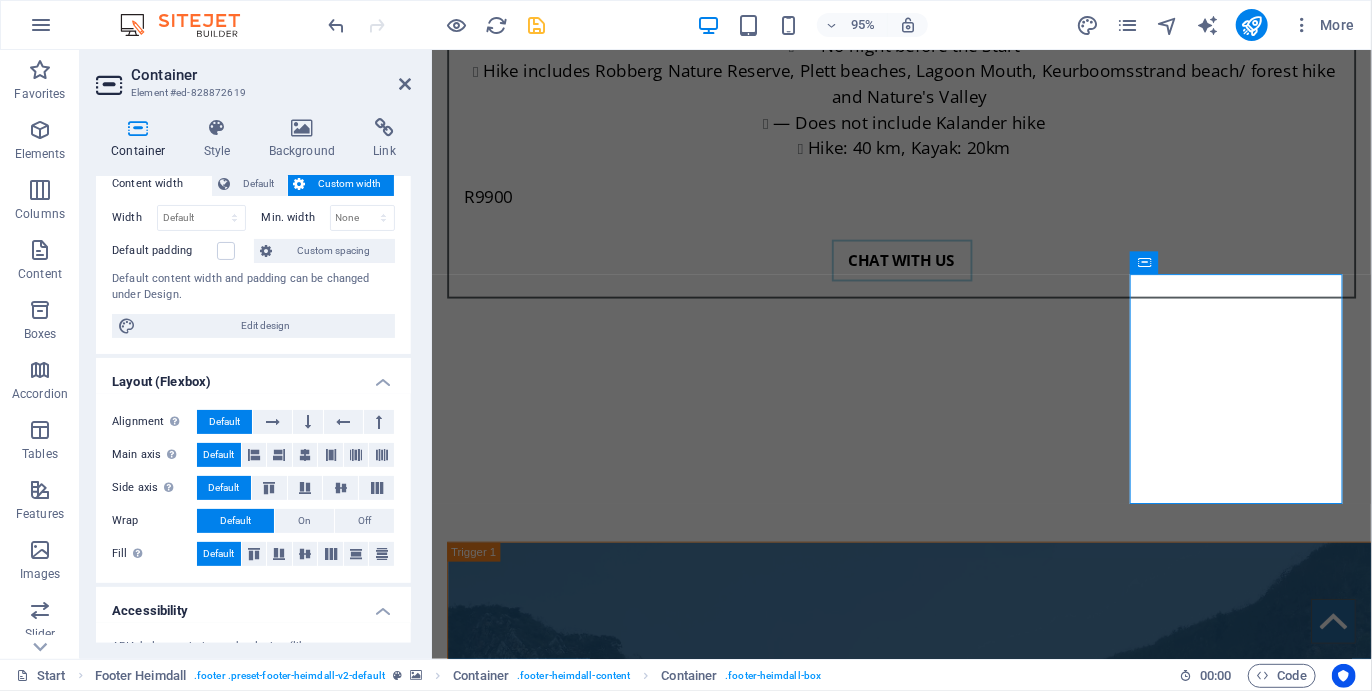 scroll, scrollTop: 0, scrollLeft: 0, axis: both 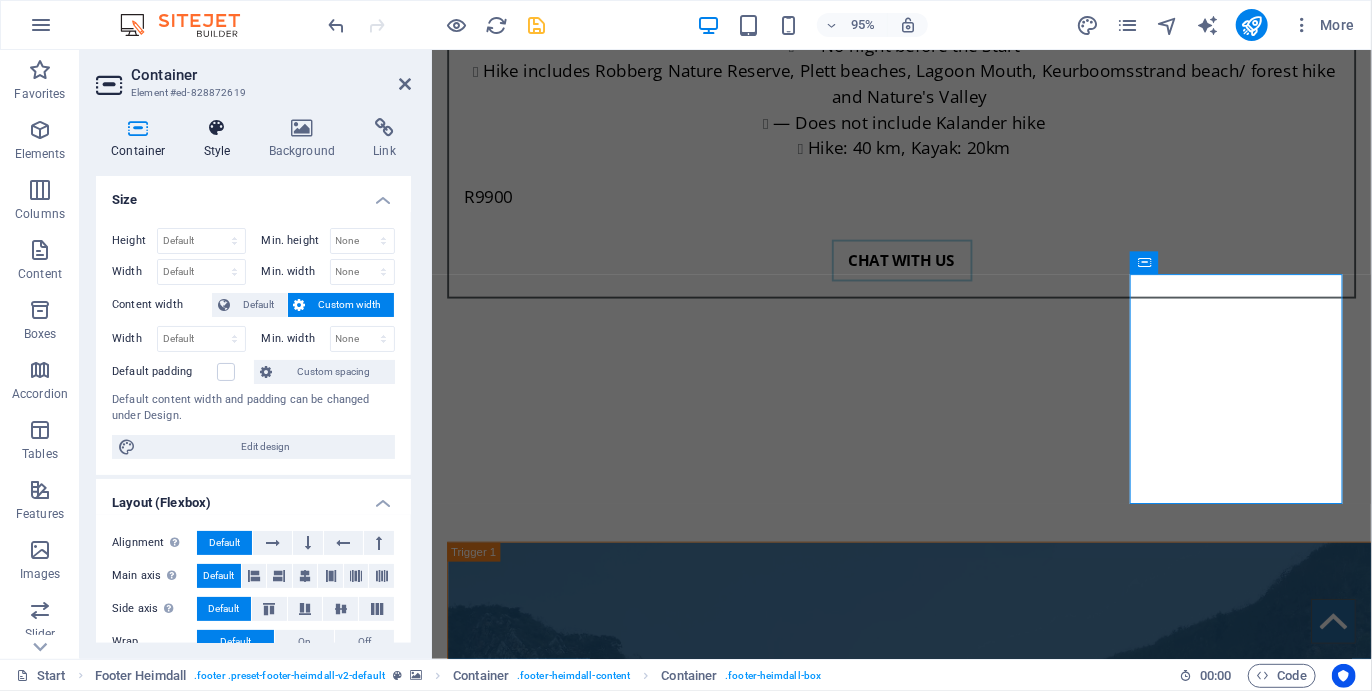 click on "Style" at bounding box center (221, 139) 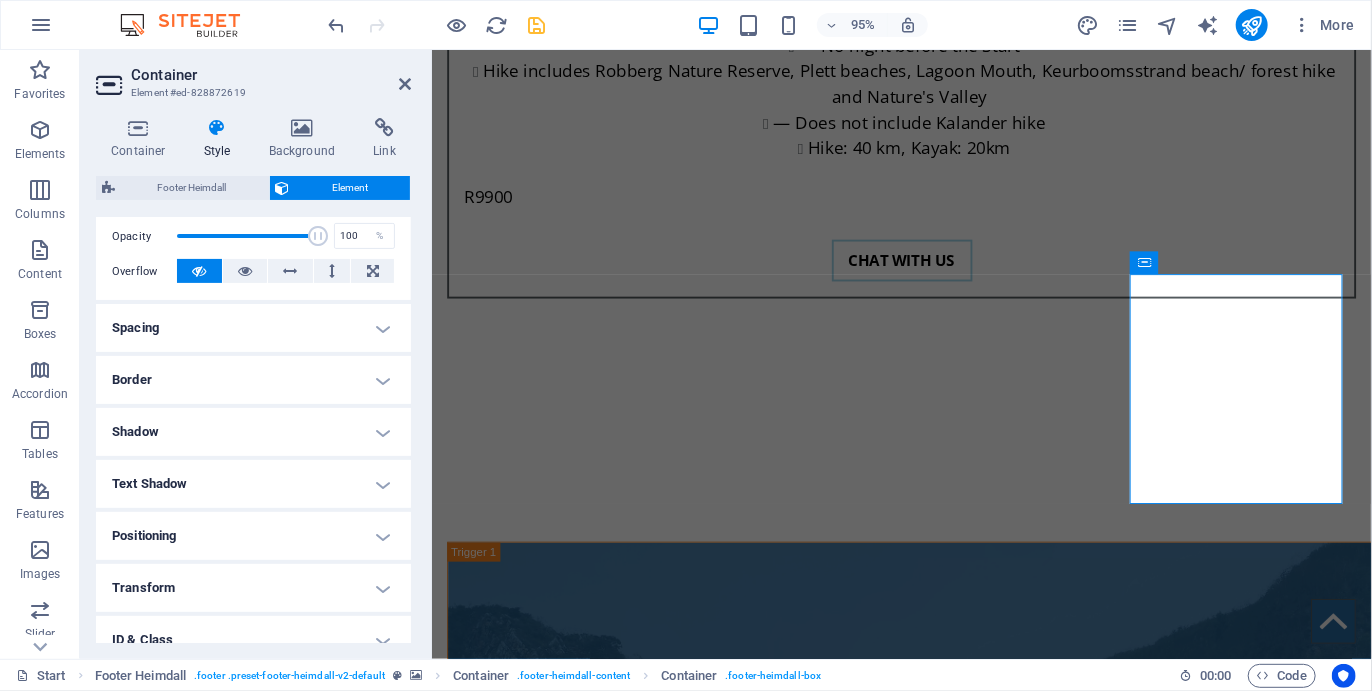 scroll, scrollTop: 293, scrollLeft: 0, axis: vertical 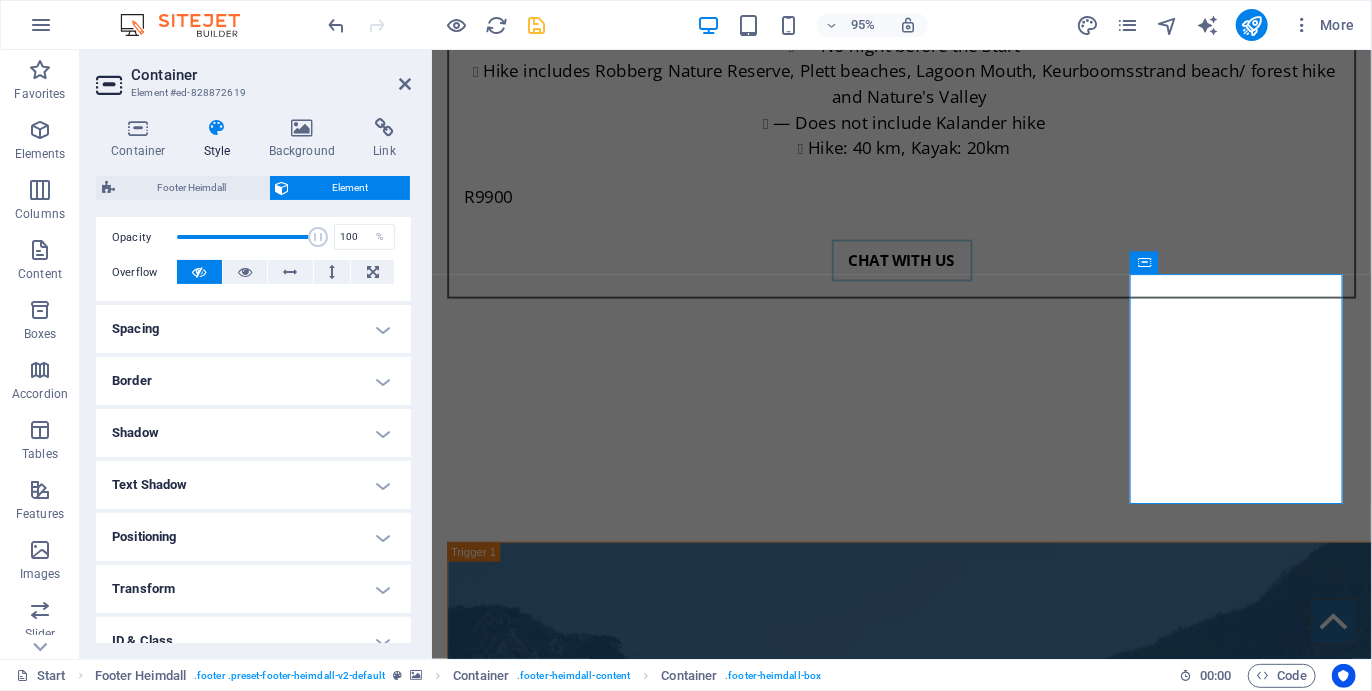 click on "Spacing" at bounding box center [253, 329] 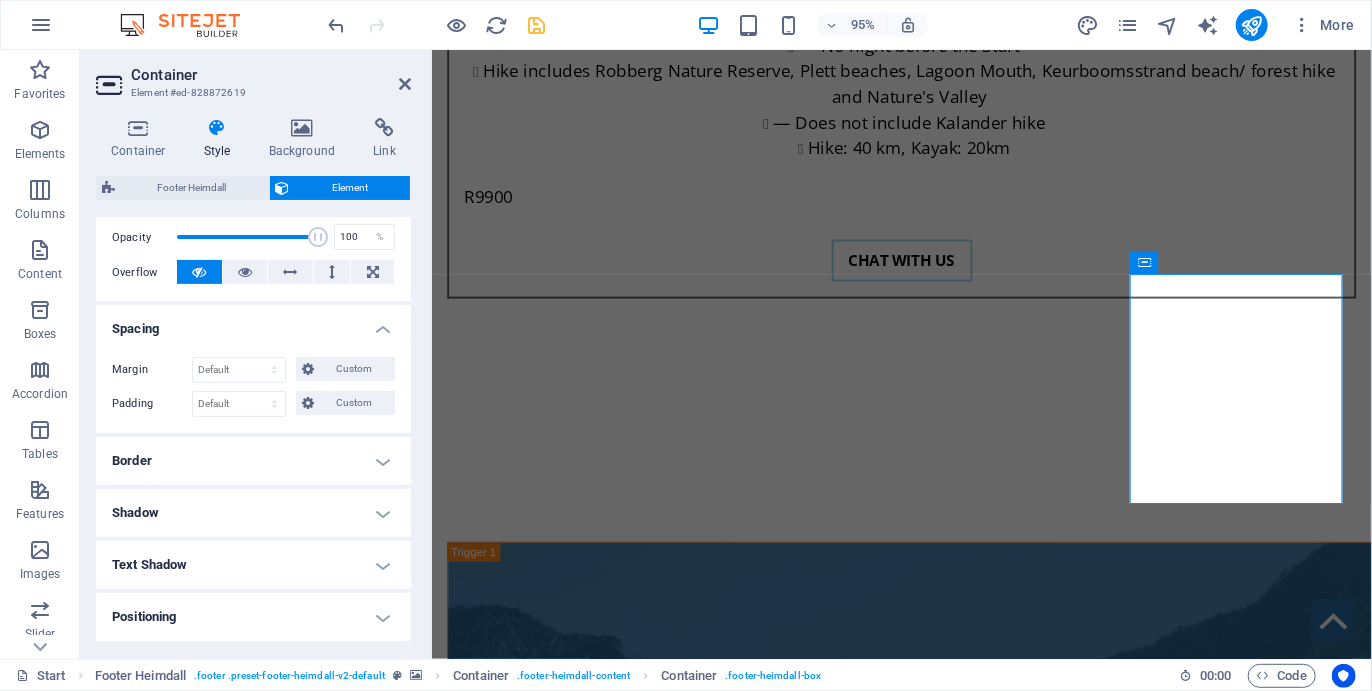 click on "Spacing" at bounding box center [253, 323] 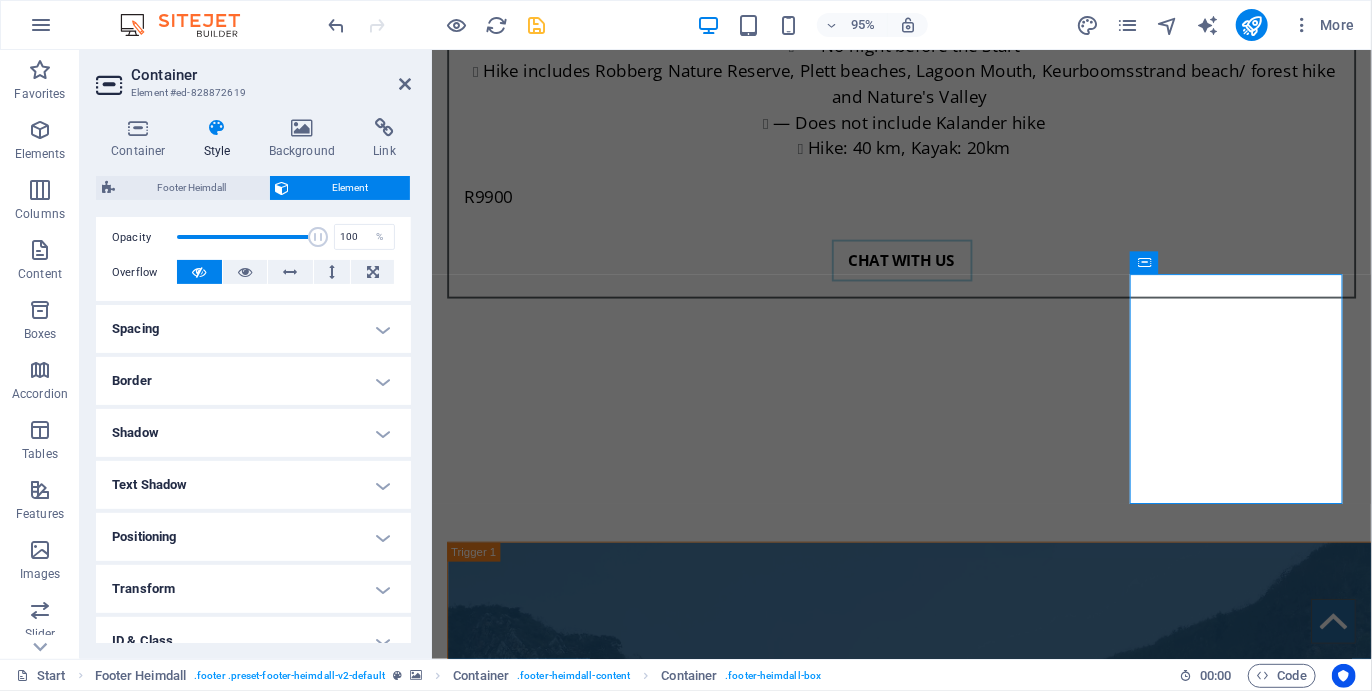 scroll, scrollTop: 418, scrollLeft: 0, axis: vertical 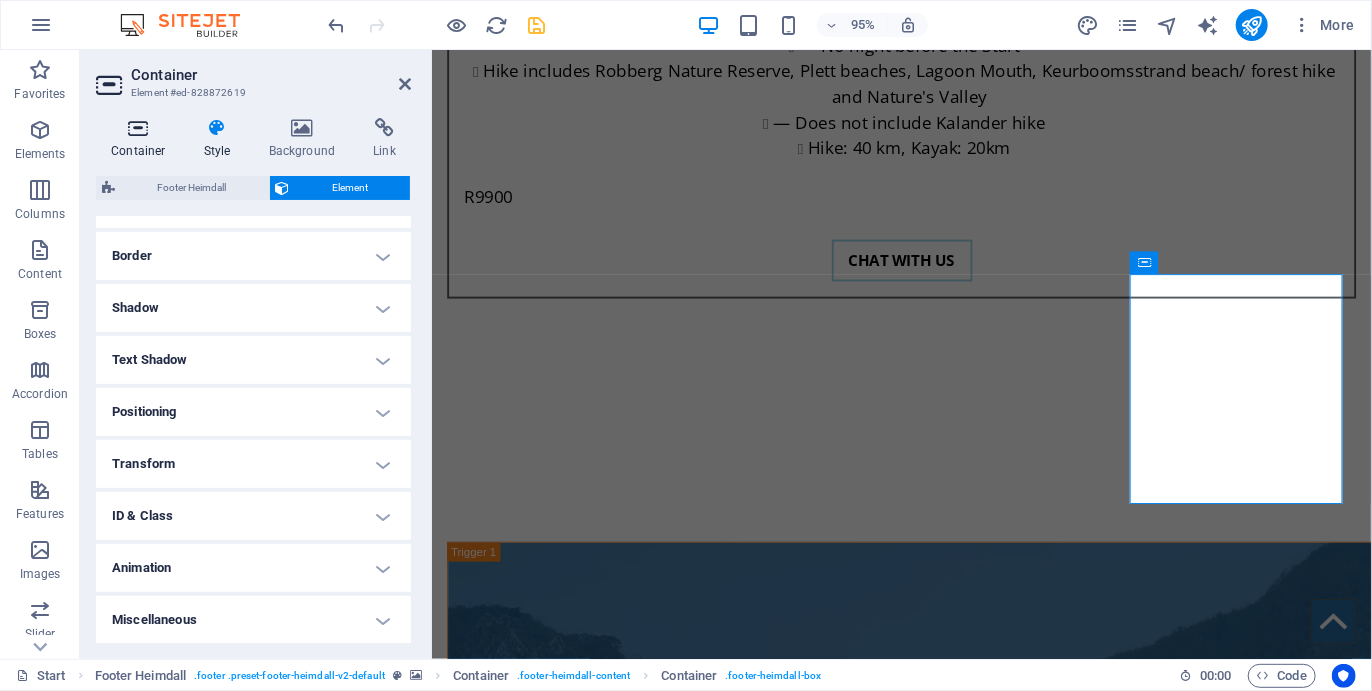click at bounding box center (138, 128) 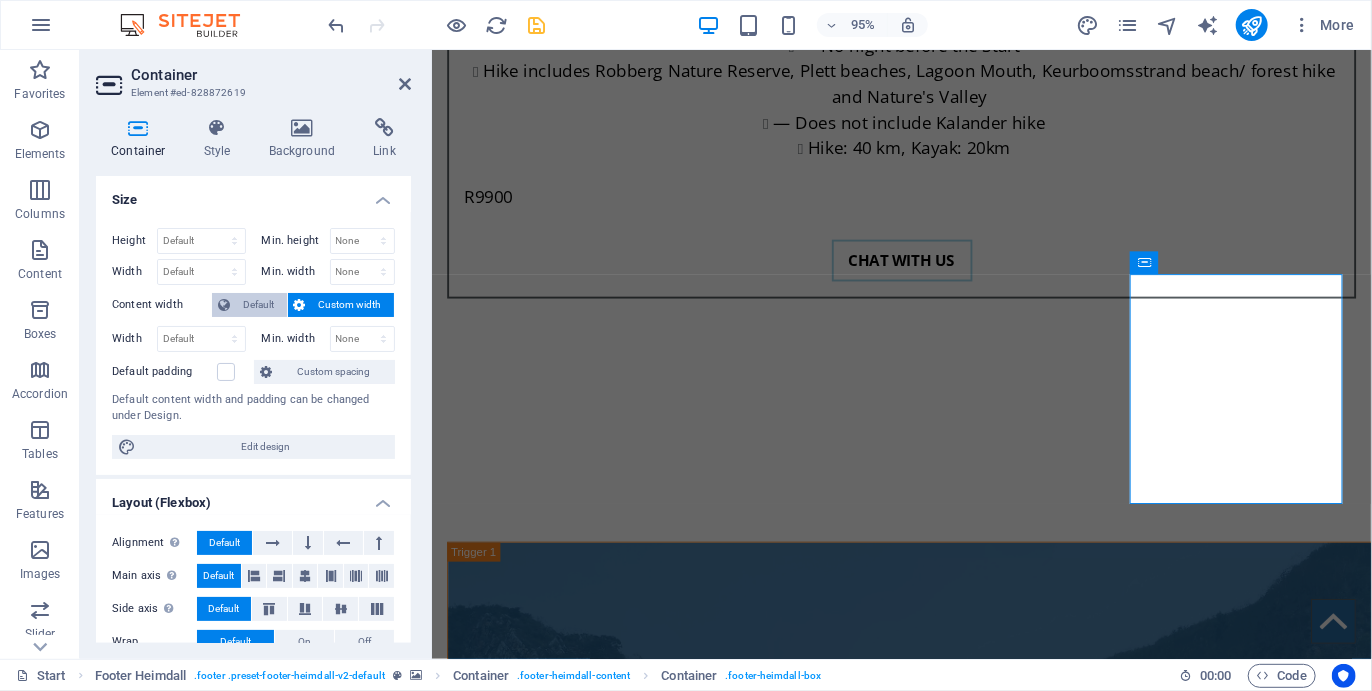 click on "Default" at bounding box center (258, 305) 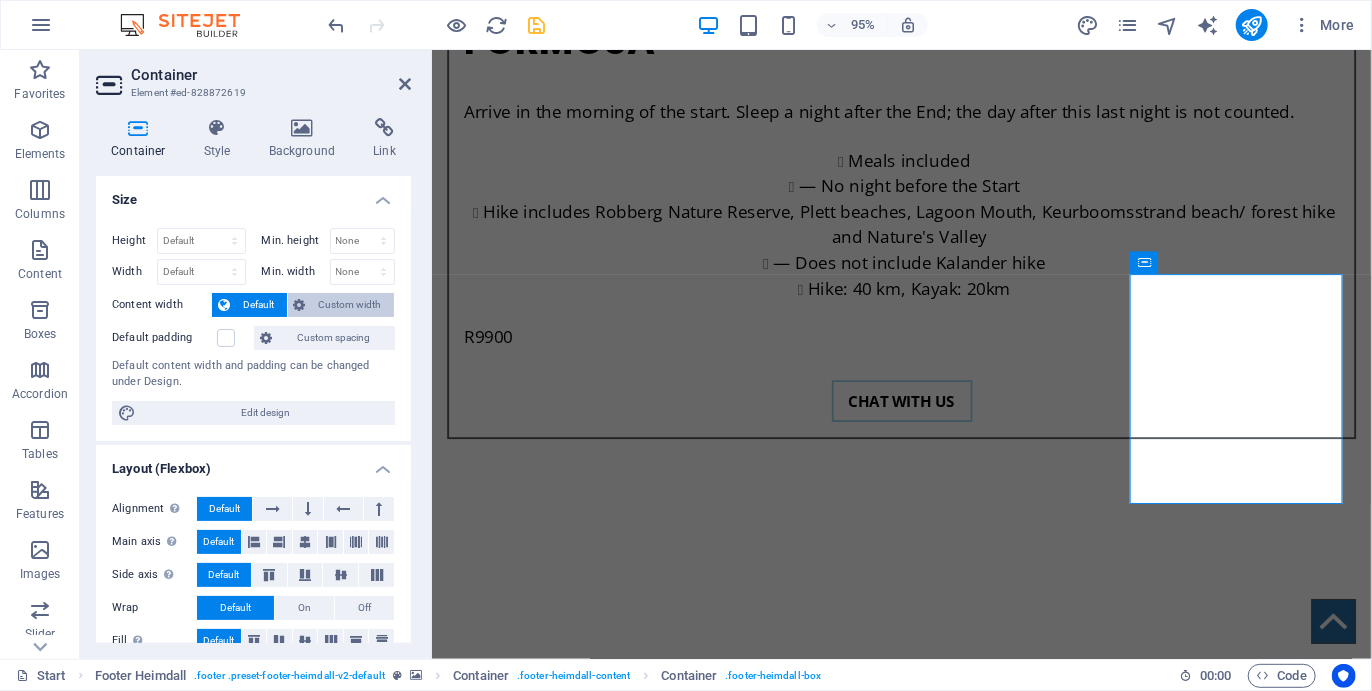 click on "Custom width" at bounding box center (350, 305) 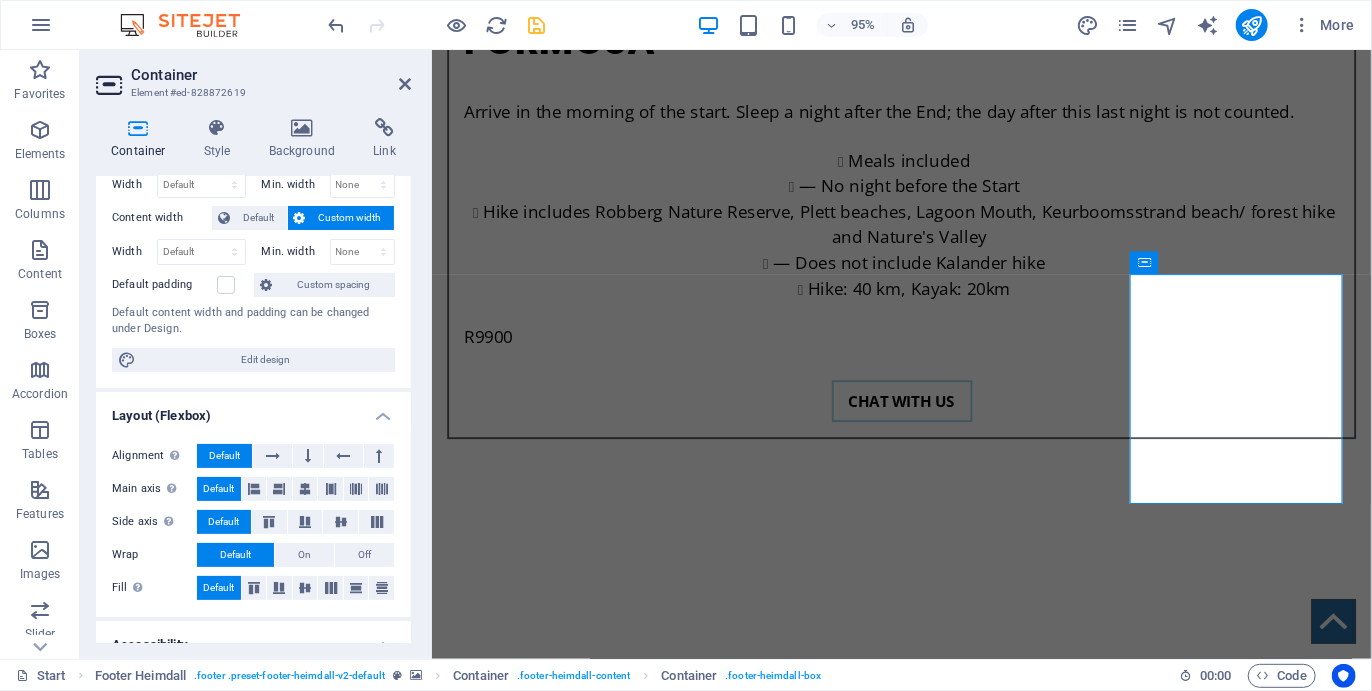 scroll, scrollTop: 340, scrollLeft: 0, axis: vertical 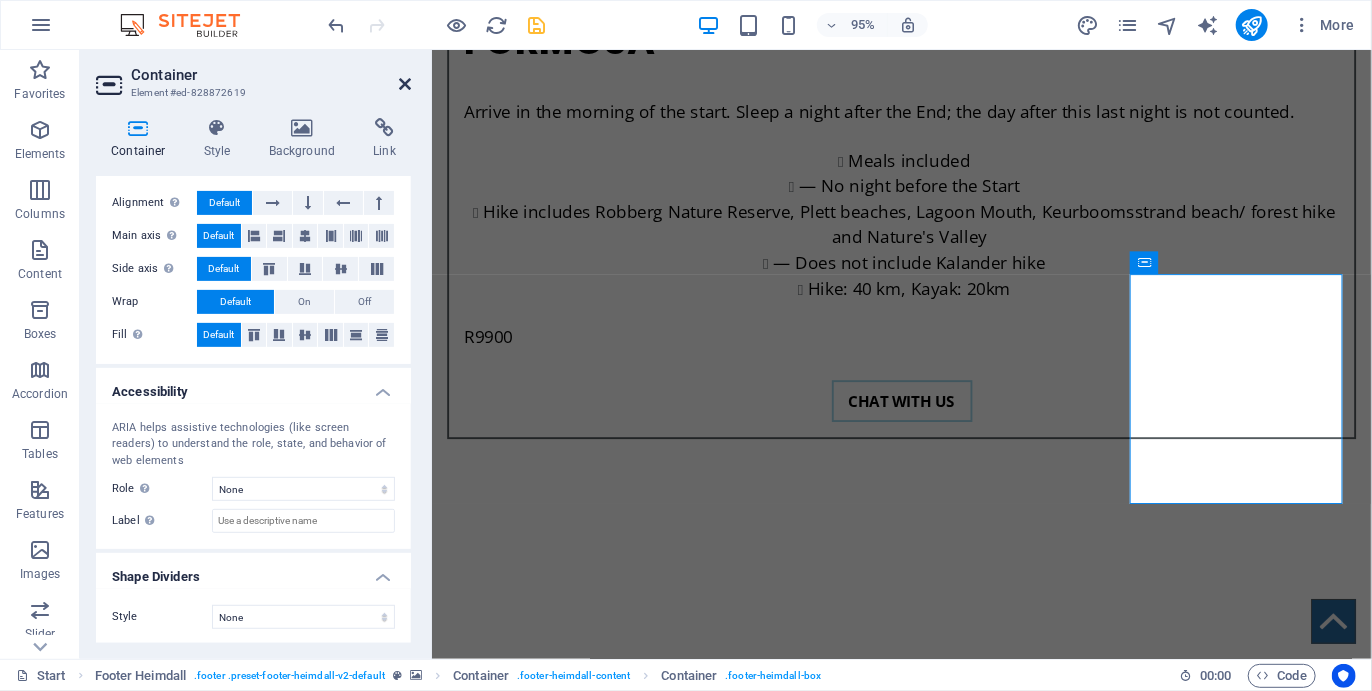 click at bounding box center (405, 84) 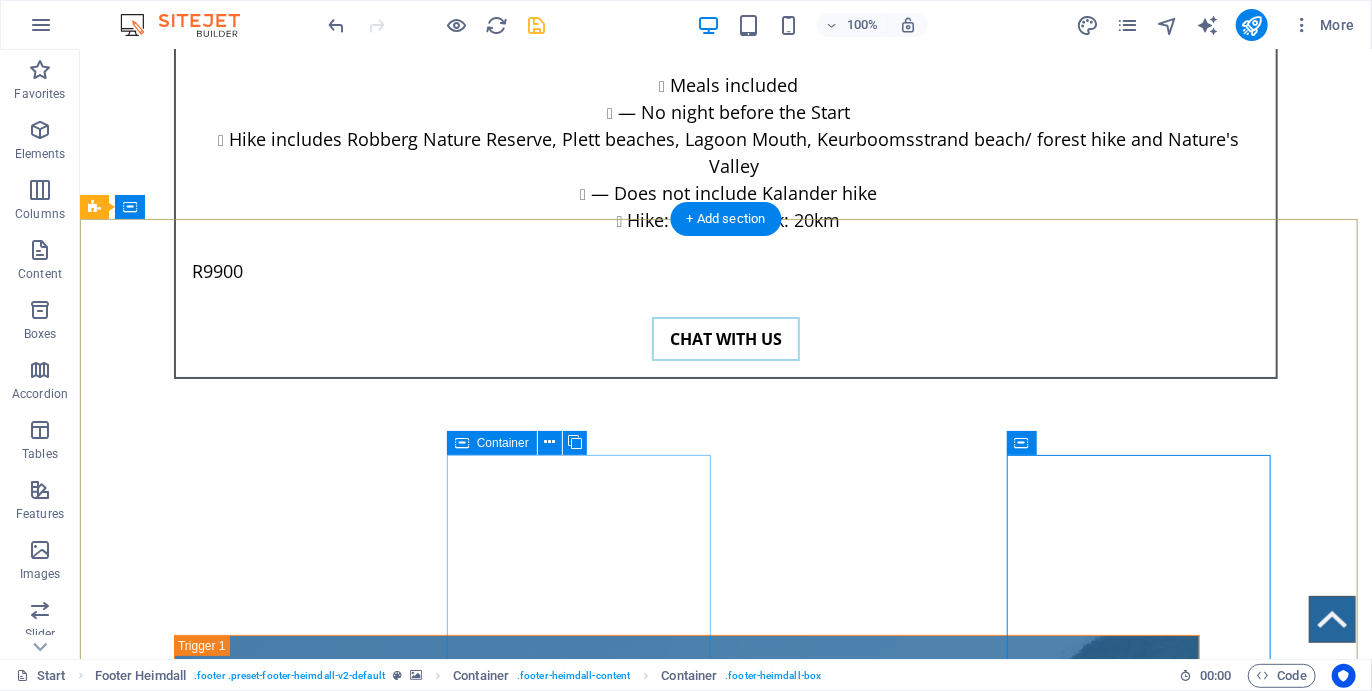 scroll, scrollTop: 7200, scrollLeft: 0, axis: vertical 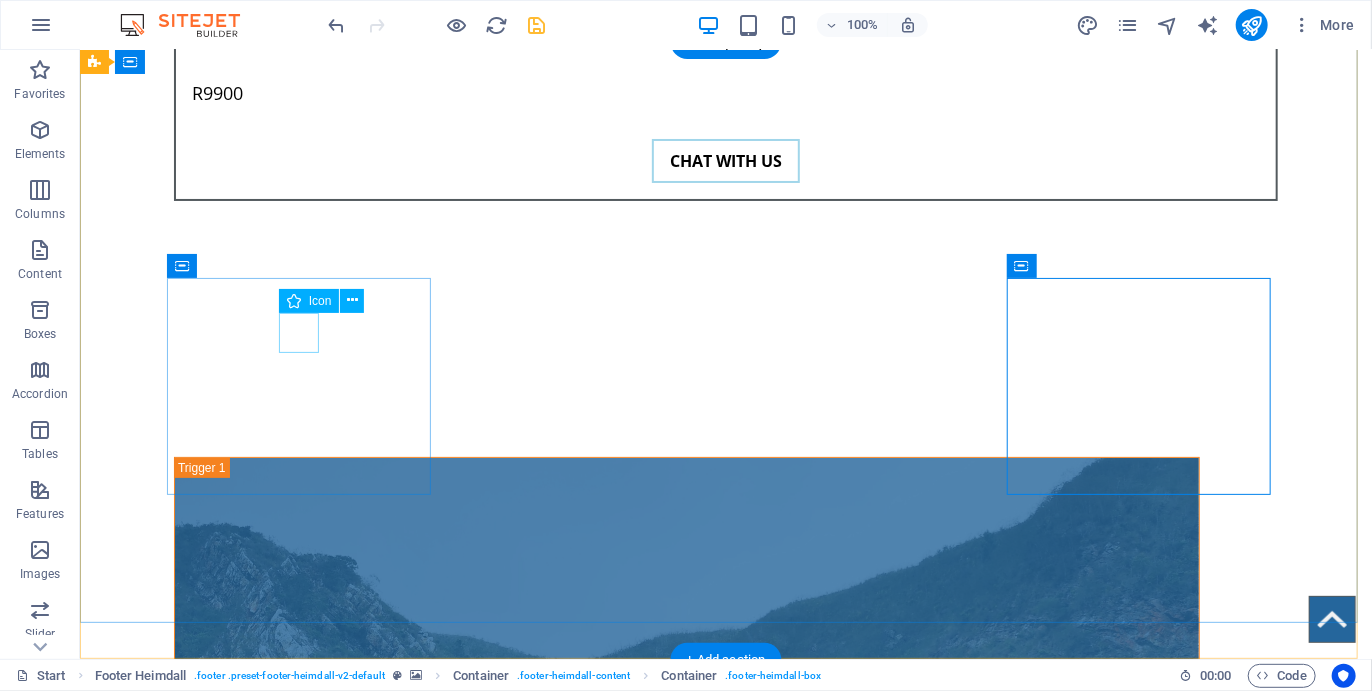 click at bounding box center (227, 5432) 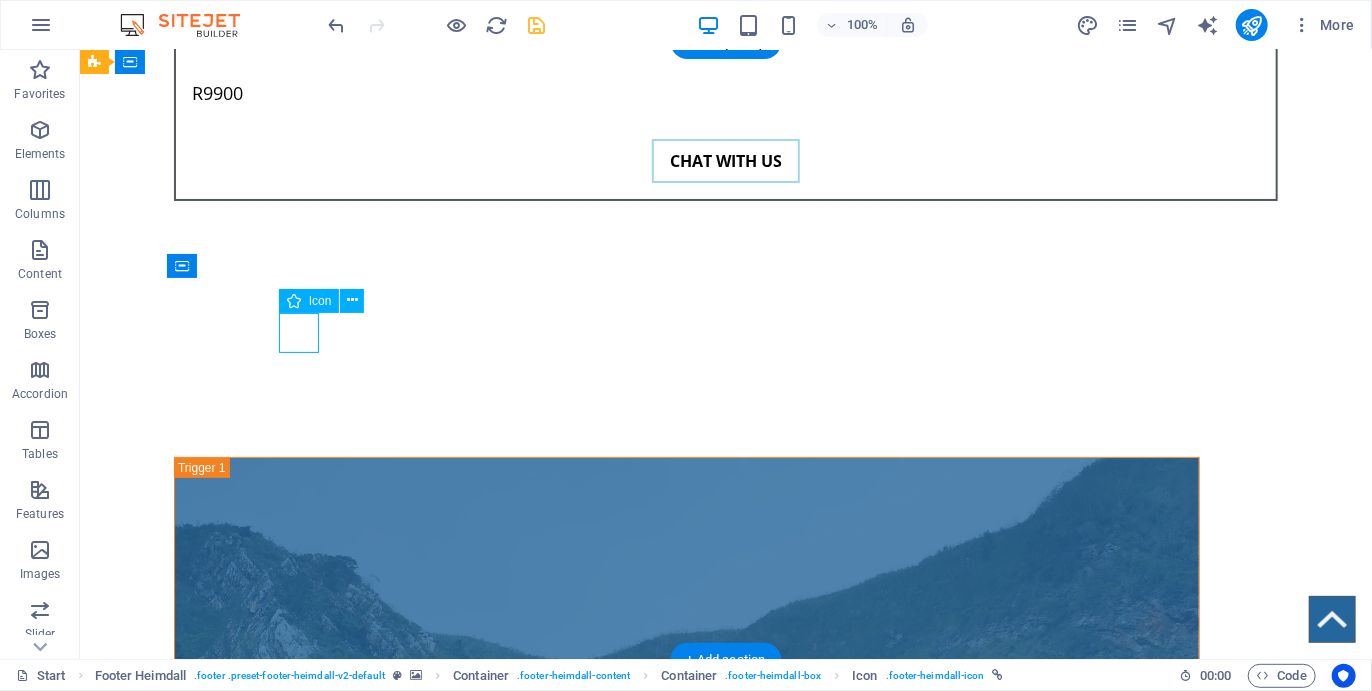 click at bounding box center (227, 5432) 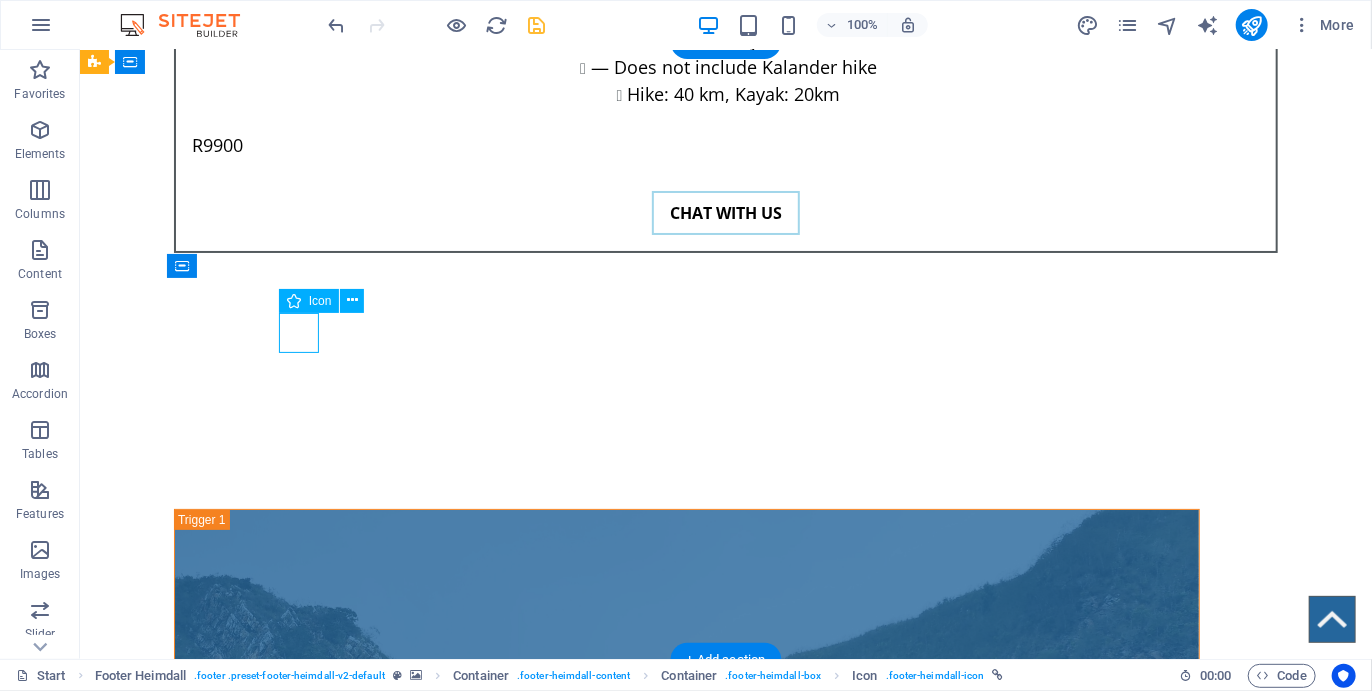 select on "xMidYMid" 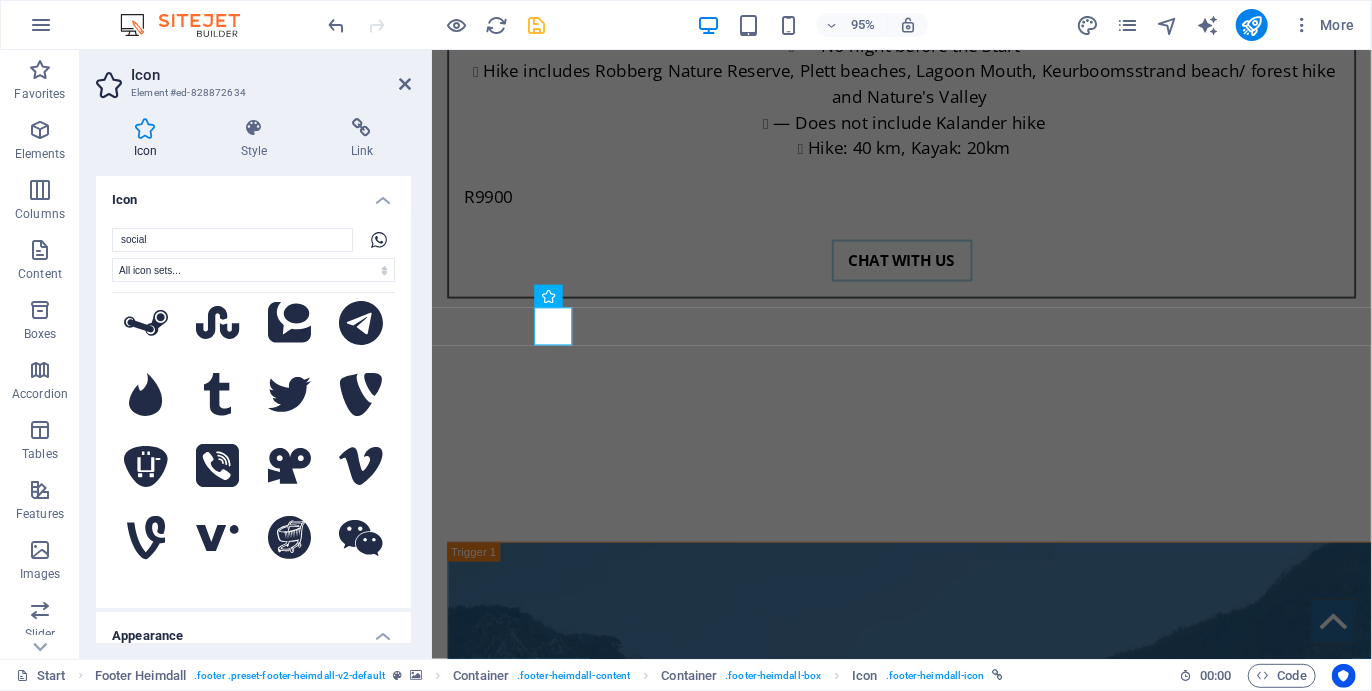 scroll, scrollTop: 1095, scrollLeft: 0, axis: vertical 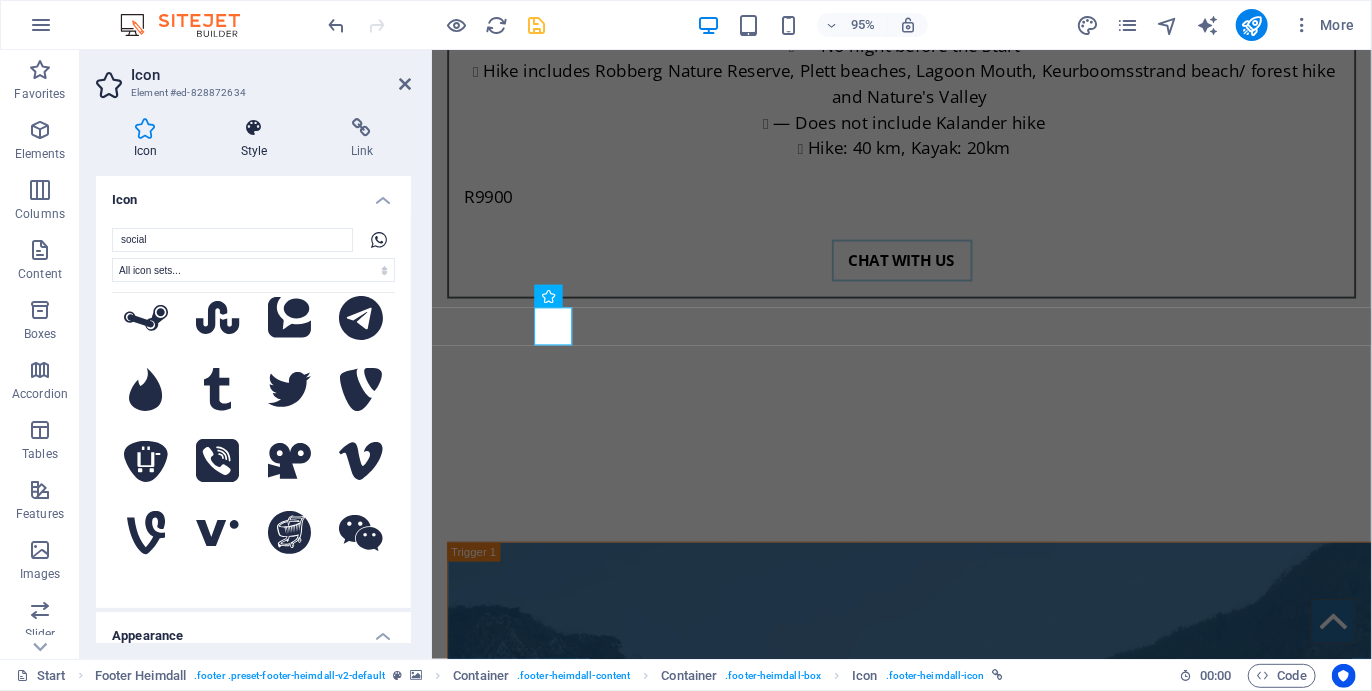 click at bounding box center (254, 128) 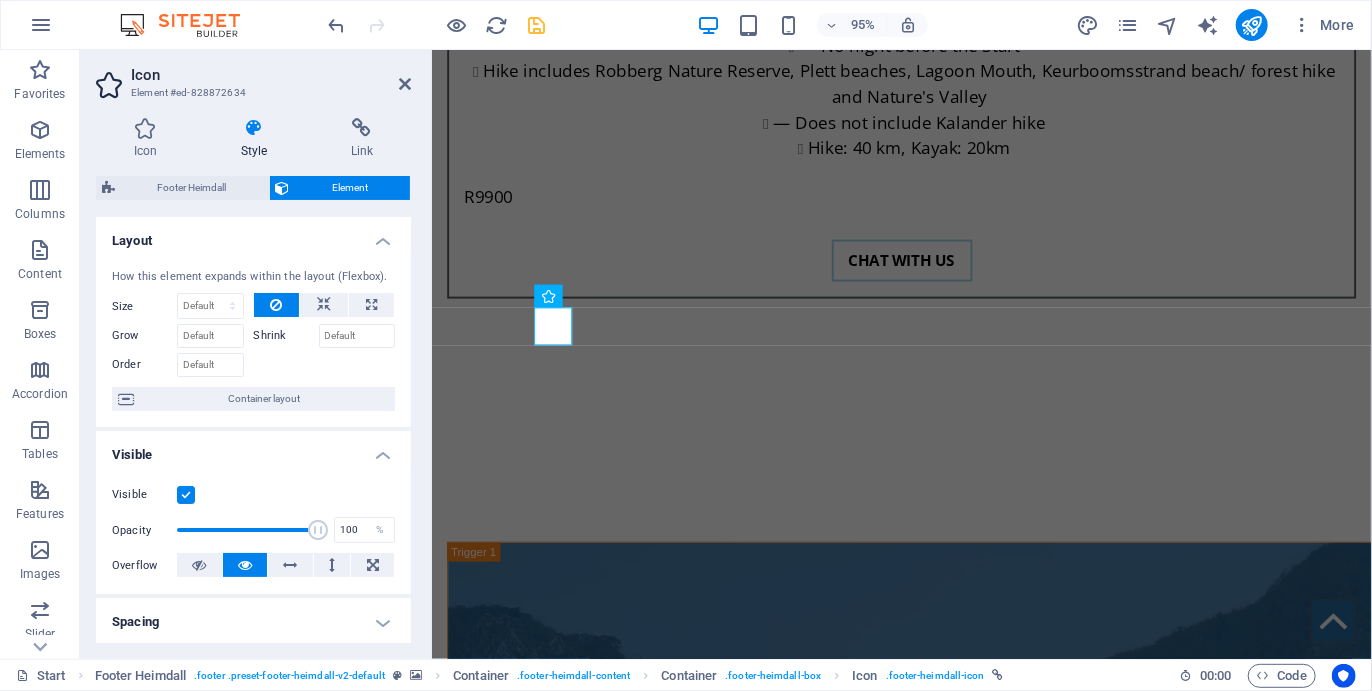 scroll, scrollTop: 418, scrollLeft: 0, axis: vertical 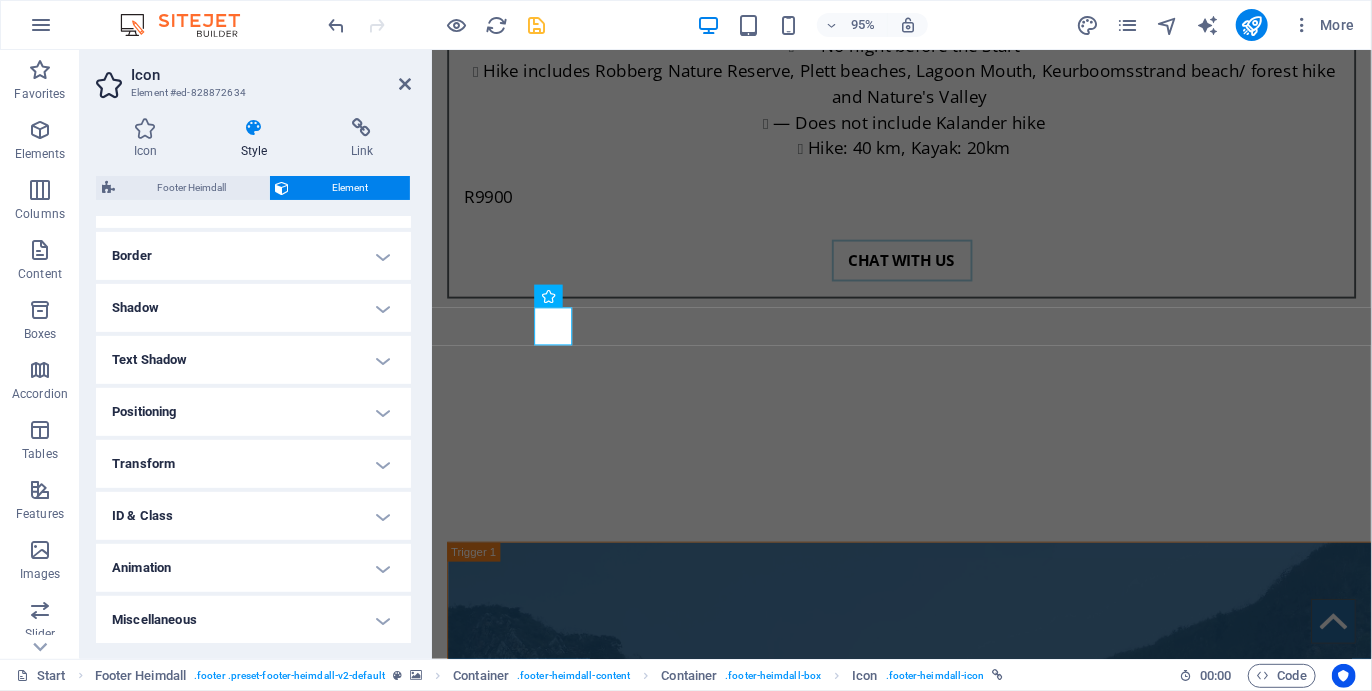click on "Animation" at bounding box center (253, 568) 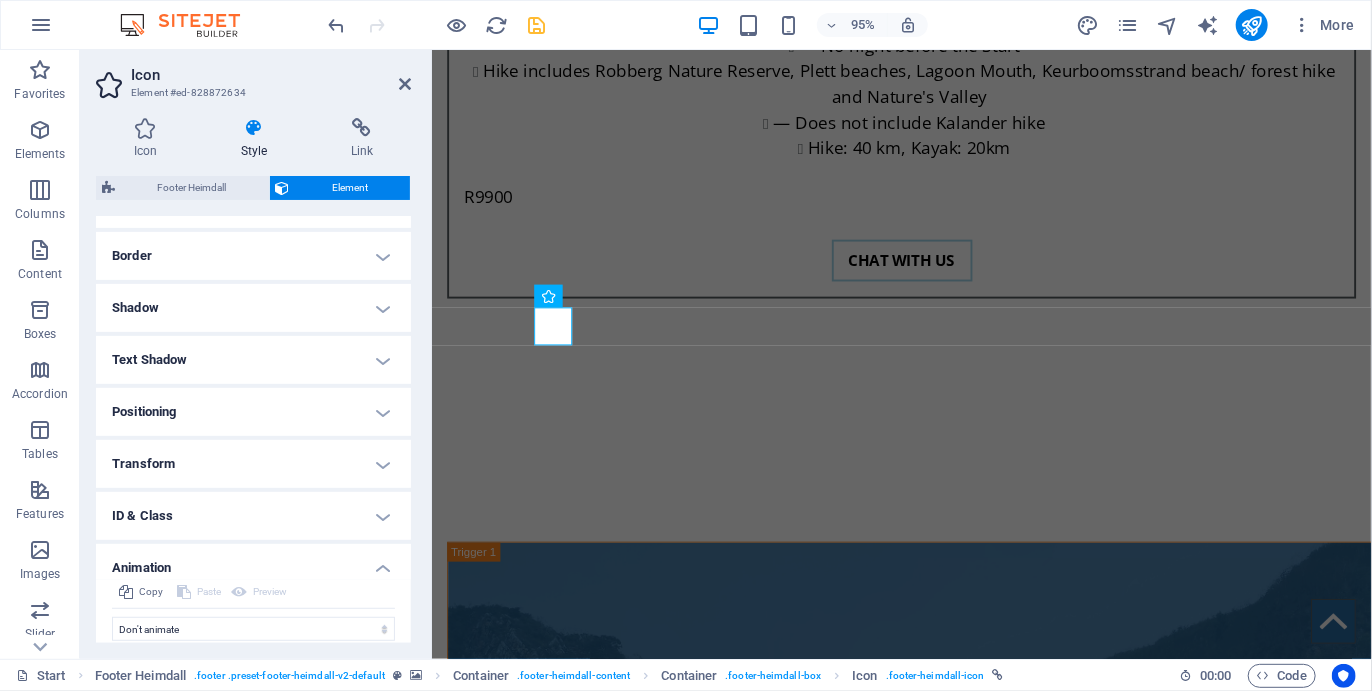 scroll, scrollTop: 483, scrollLeft: 0, axis: vertical 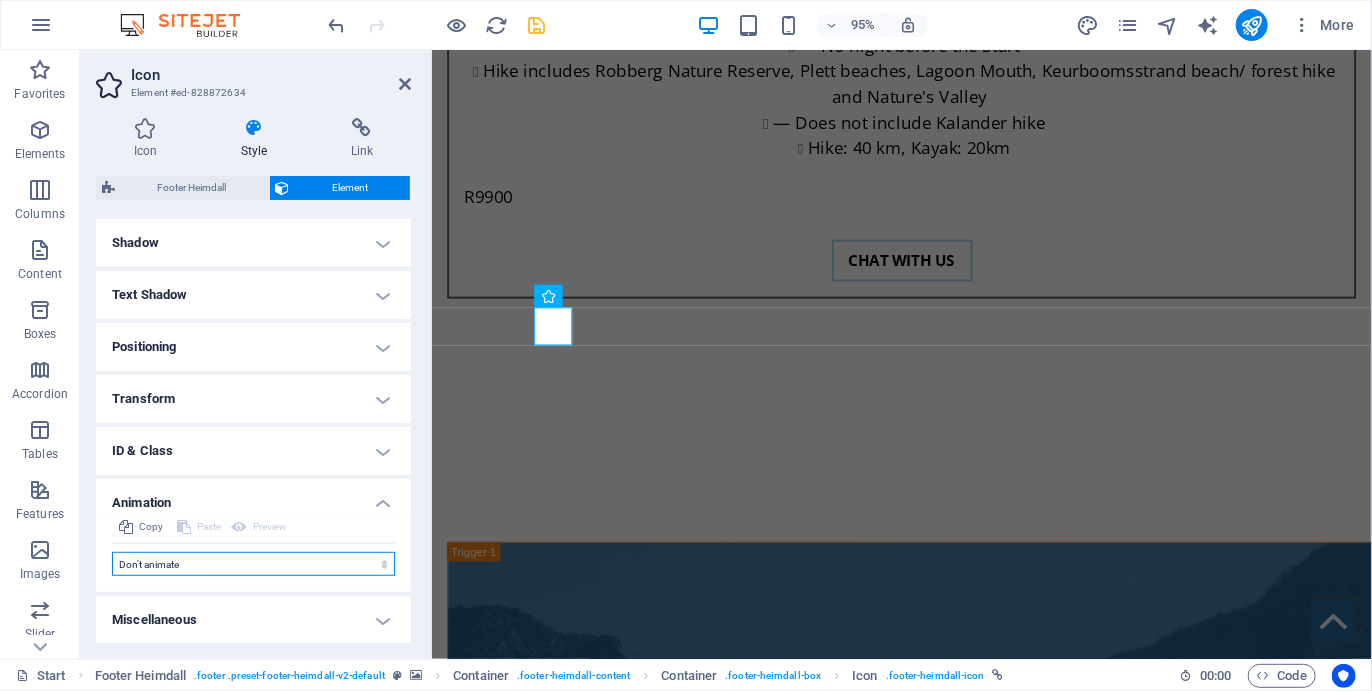 click on "Don't animate Show / Hide Slide up/down Zoom in/out Slide left to right Slide right to left Slide top to bottom Slide bottom to top Pulse Blink Open as overlay" at bounding box center [253, 564] 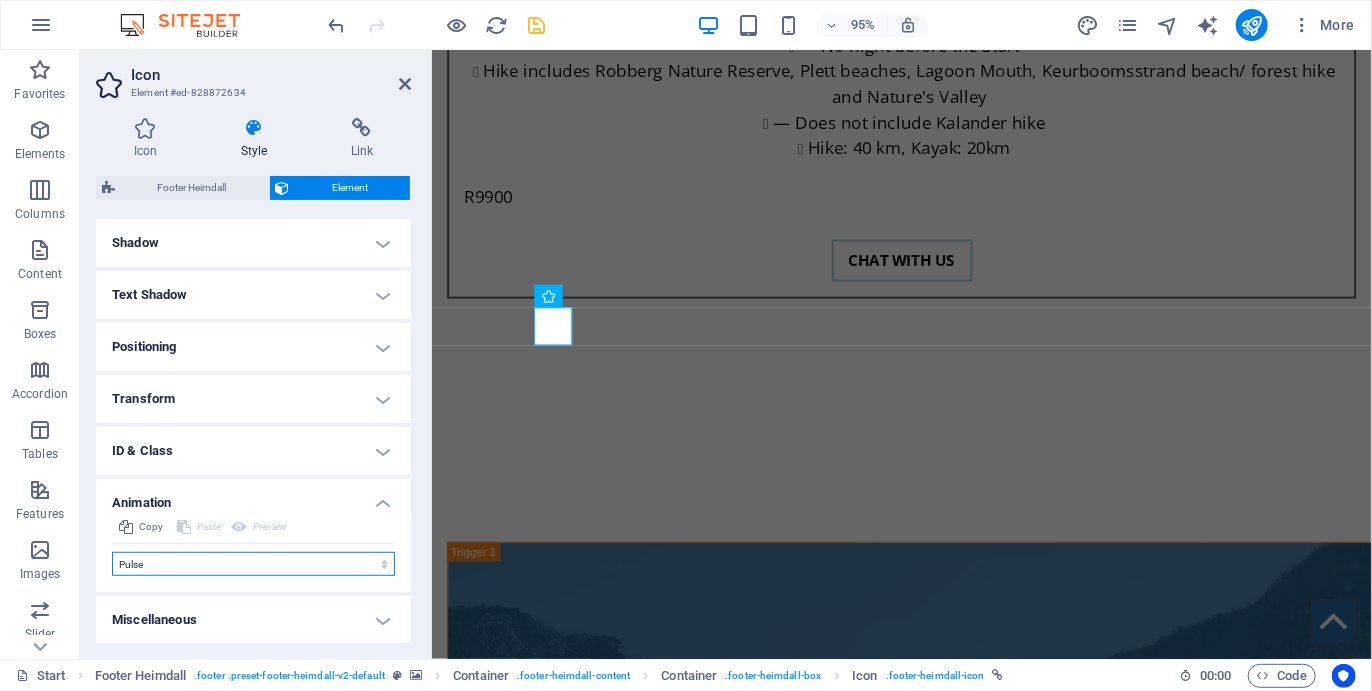 click on "Don't animate Show / Hide Slide up/down Zoom in/out Slide left to right Slide right to left Slide top to bottom Slide bottom to top Pulse Blink Open as overlay" at bounding box center (253, 564) 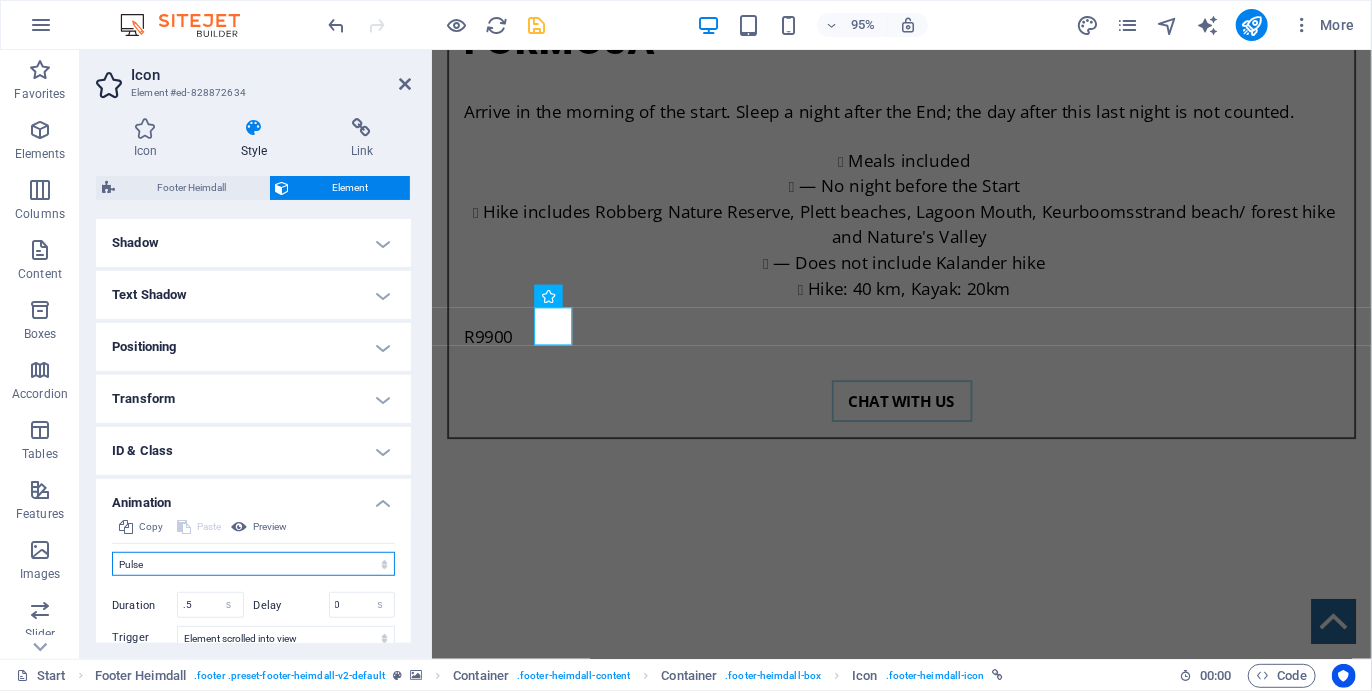 scroll, scrollTop: 600, scrollLeft: 0, axis: vertical 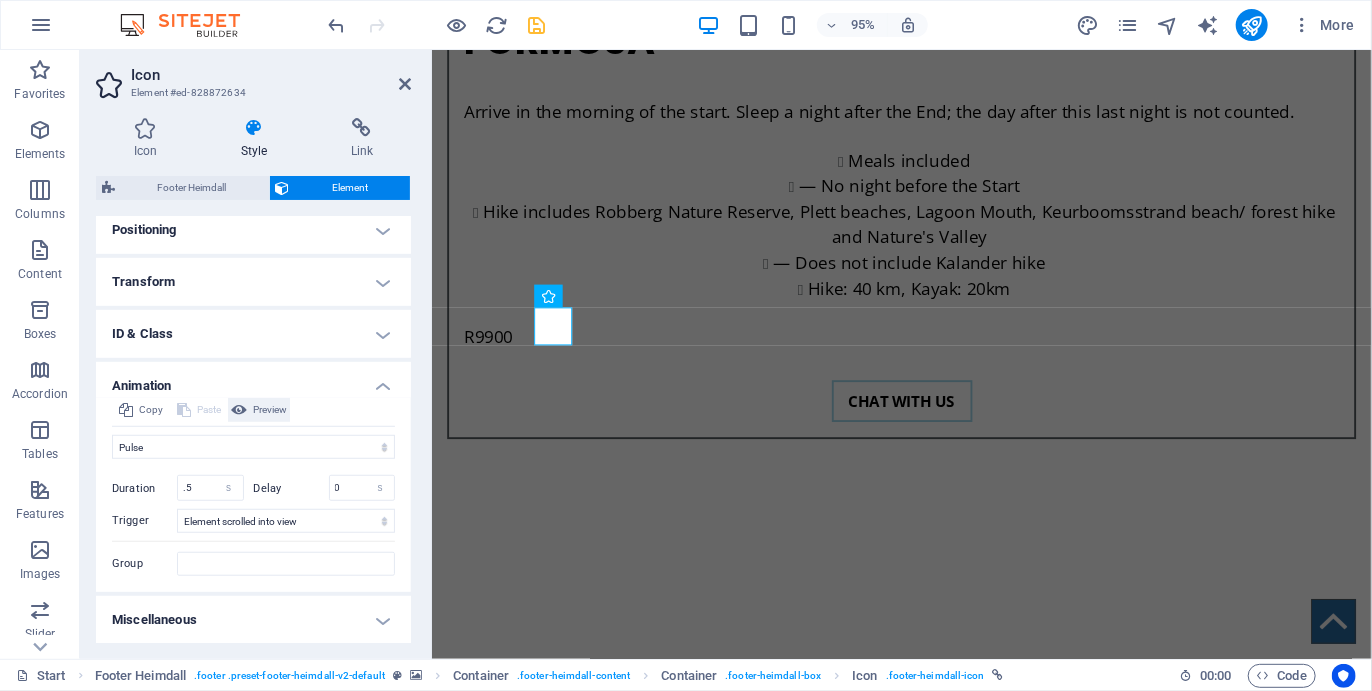 click on "Preview" at bounding box center [270, 410] 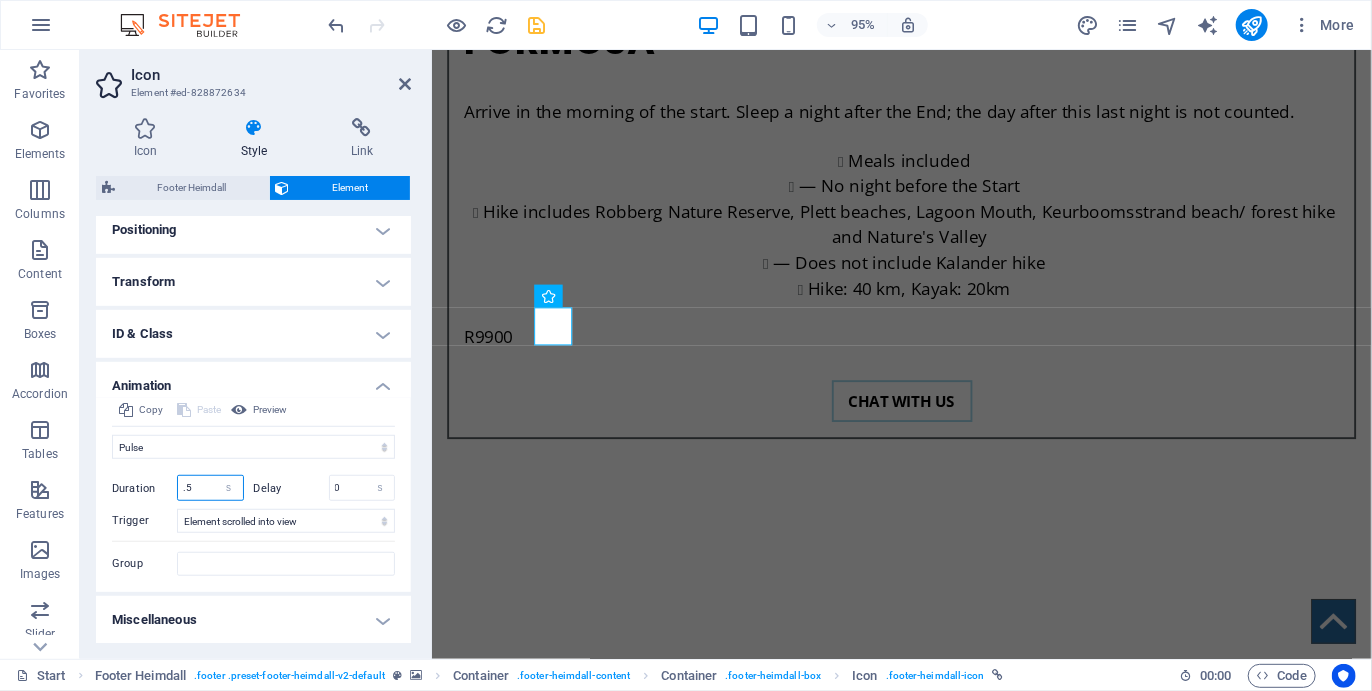 click on ".5" at bounding box center (210, 488) 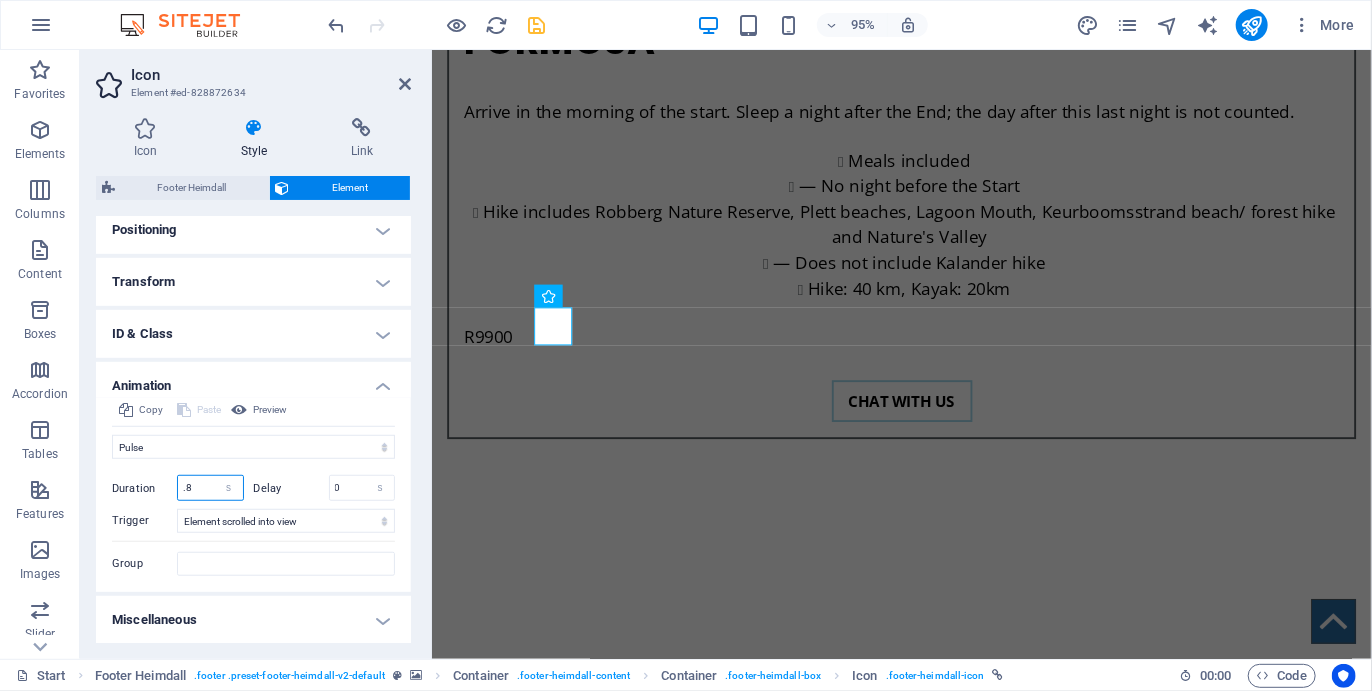type on ".8" 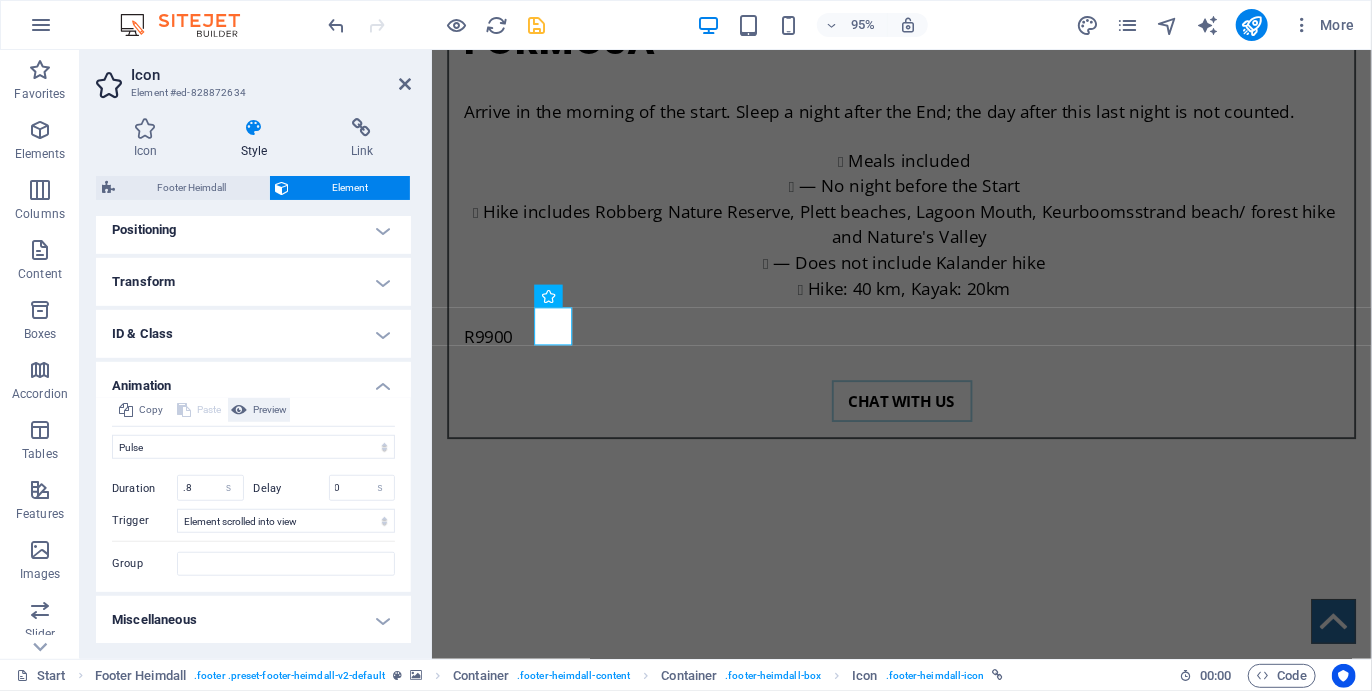 click on "Preview" at bounding box center [270, 410] 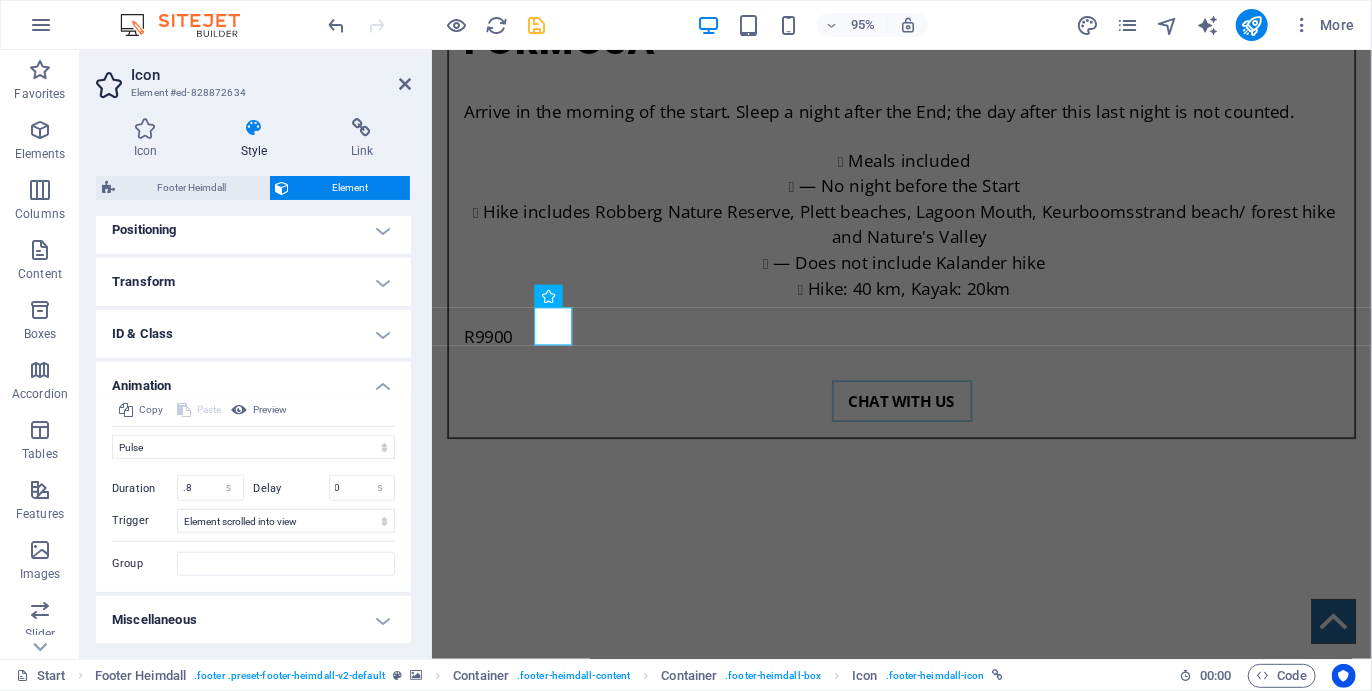 click on "Don't animate Show / Hide Slide up/down Zoom in/out Slide left to right Slide right to left Slide top to bottom Slide bottom to top Pulse Blink Open as overlay Initial Element hidden Element shown Duration .8 s ms Delay 0 s ms Width auto px % Trigger No automatic trigger On page load Element scrolled into view Close This label appears when hovering over the close button, indicating its function. Group Show Don't alter this element Hide this element Show this element Hide Don't alter this element Hide this element Show this element" at bounding box center [253, 501] 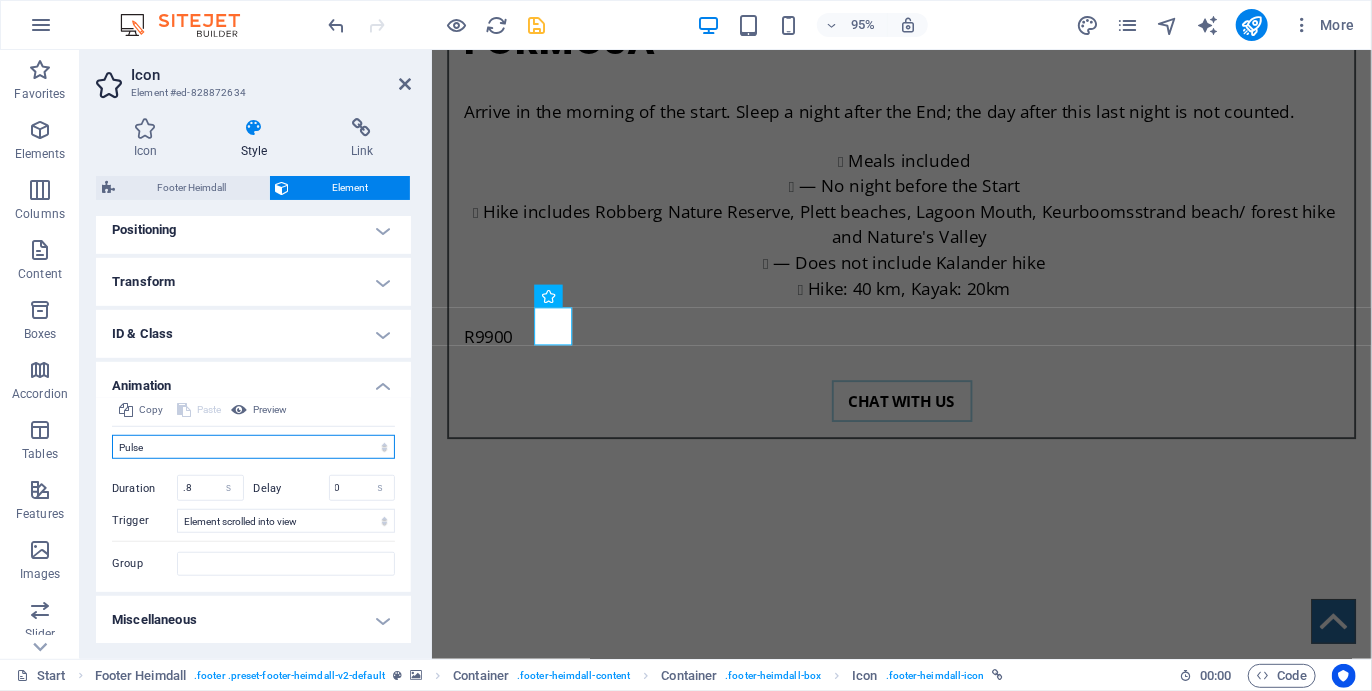 click on "Don't animate Show / Hide Slide up/down Zoom in/out Slide left to right Slide right to left Slide top to bottom Slide bottom to top Pulse Blink Open as overlay" at bounding box center [253, 447] 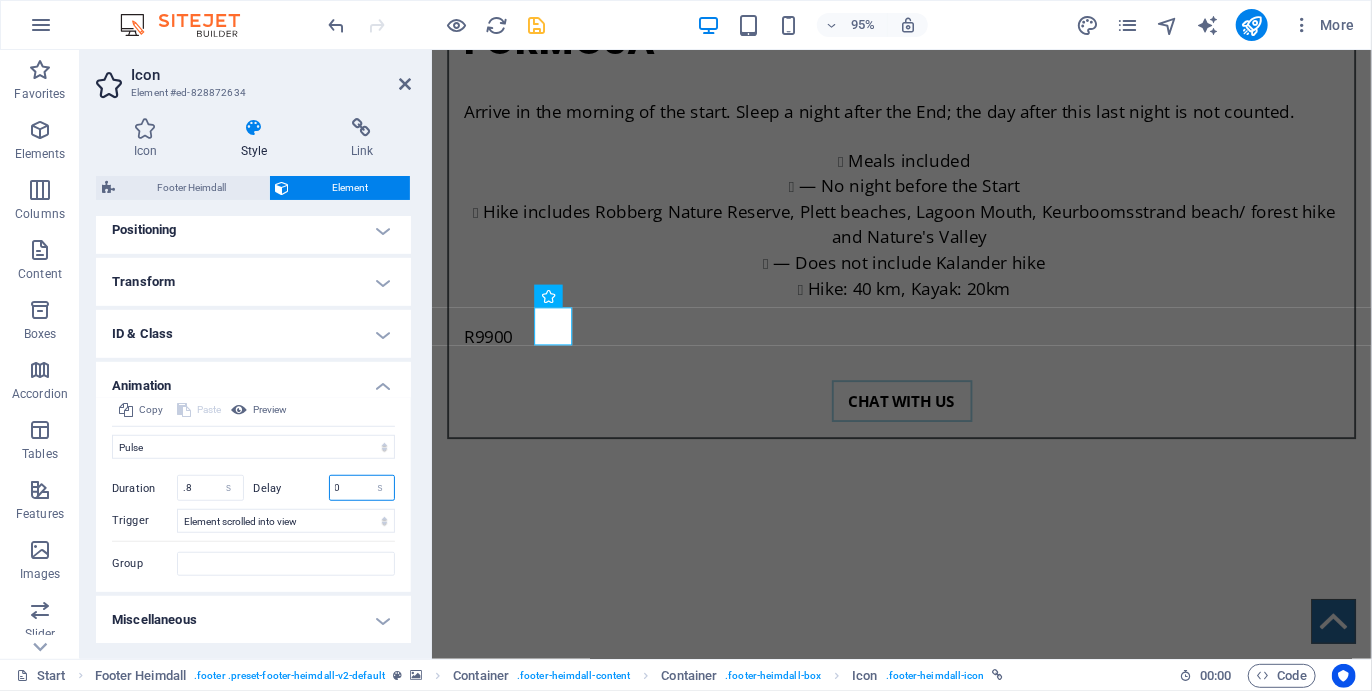 click on "0" at bounding box center (362, 488) 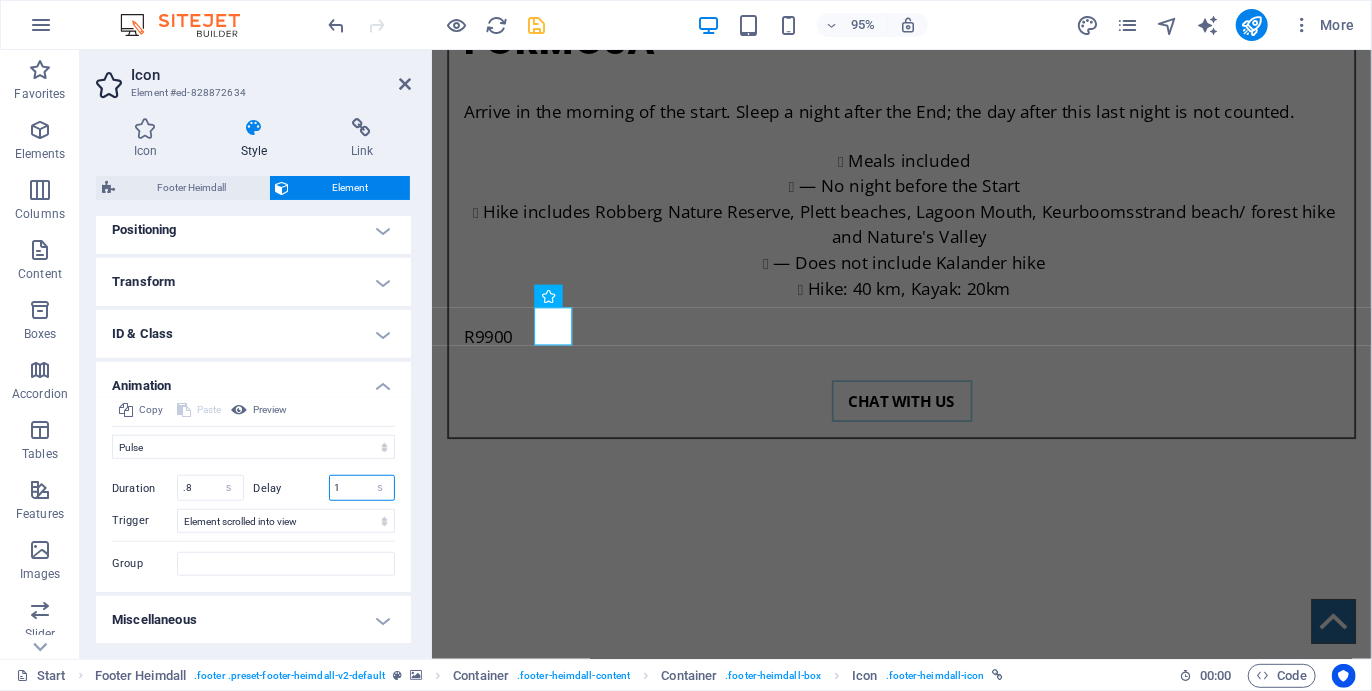 type on "1" 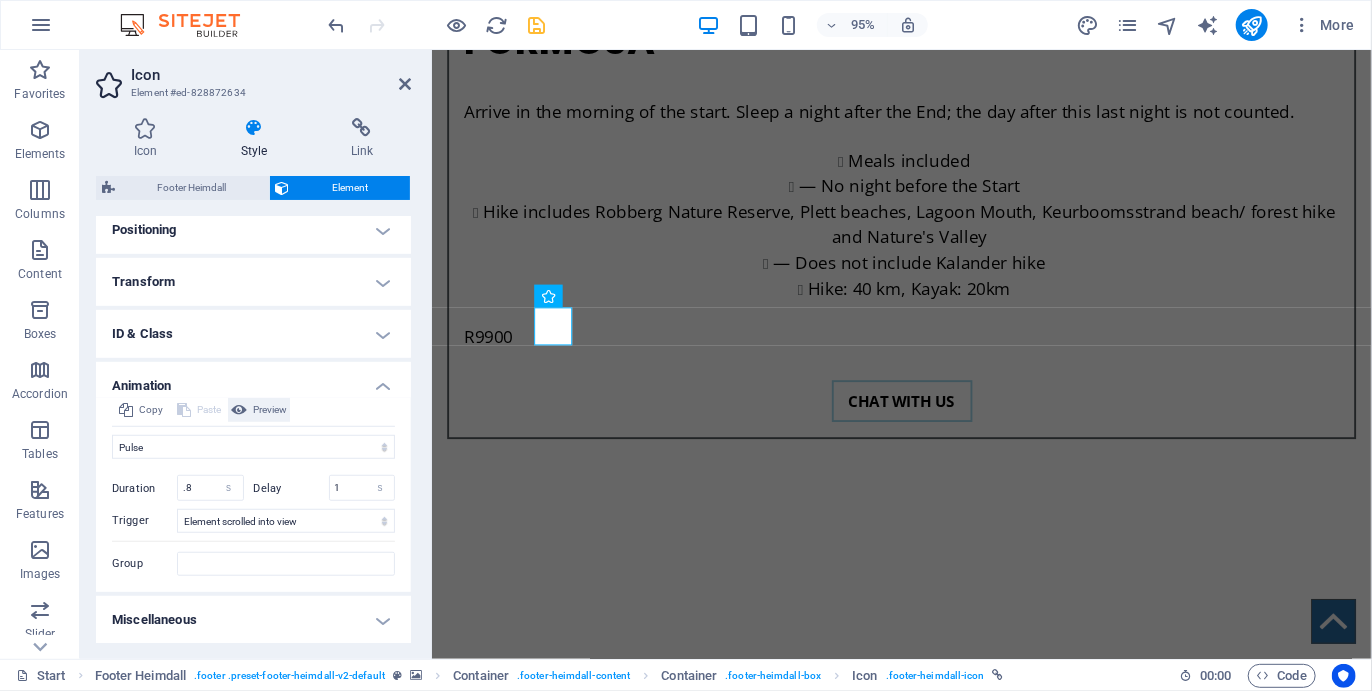 click on "Preview" at bounding box center [270, 410] 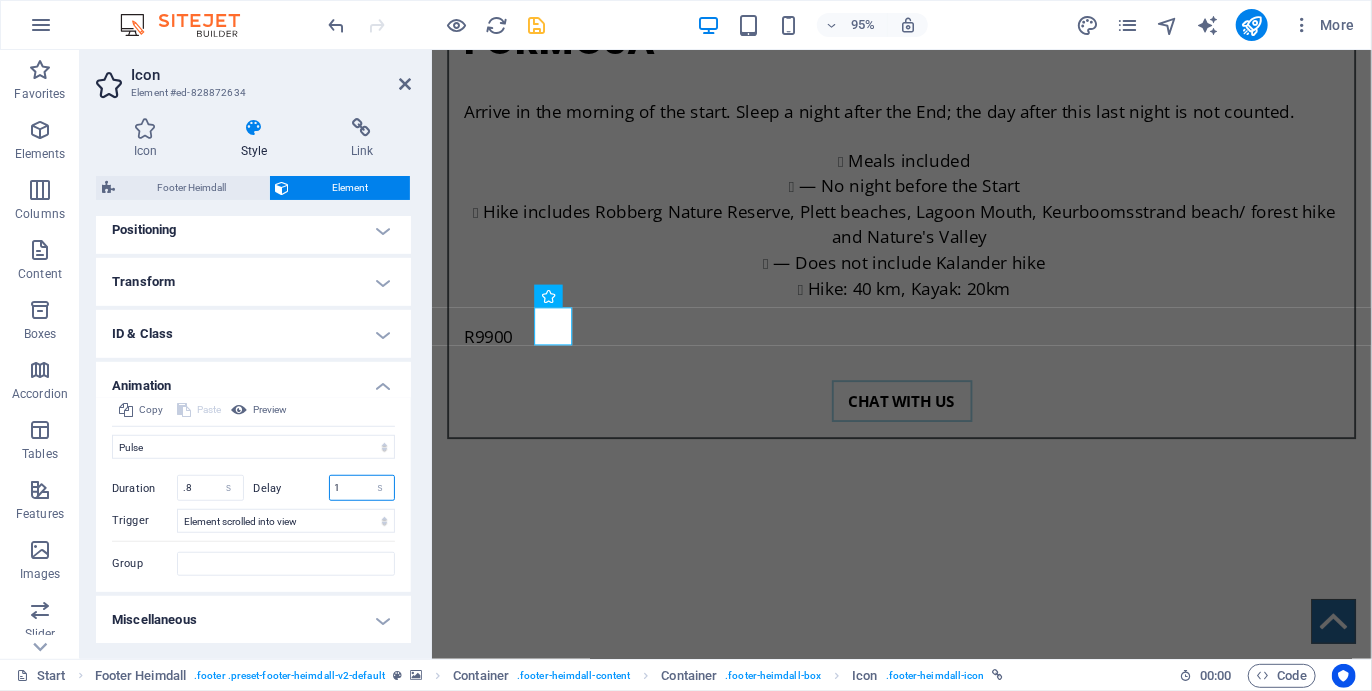 click on "1" at bounding box center [362, 488] 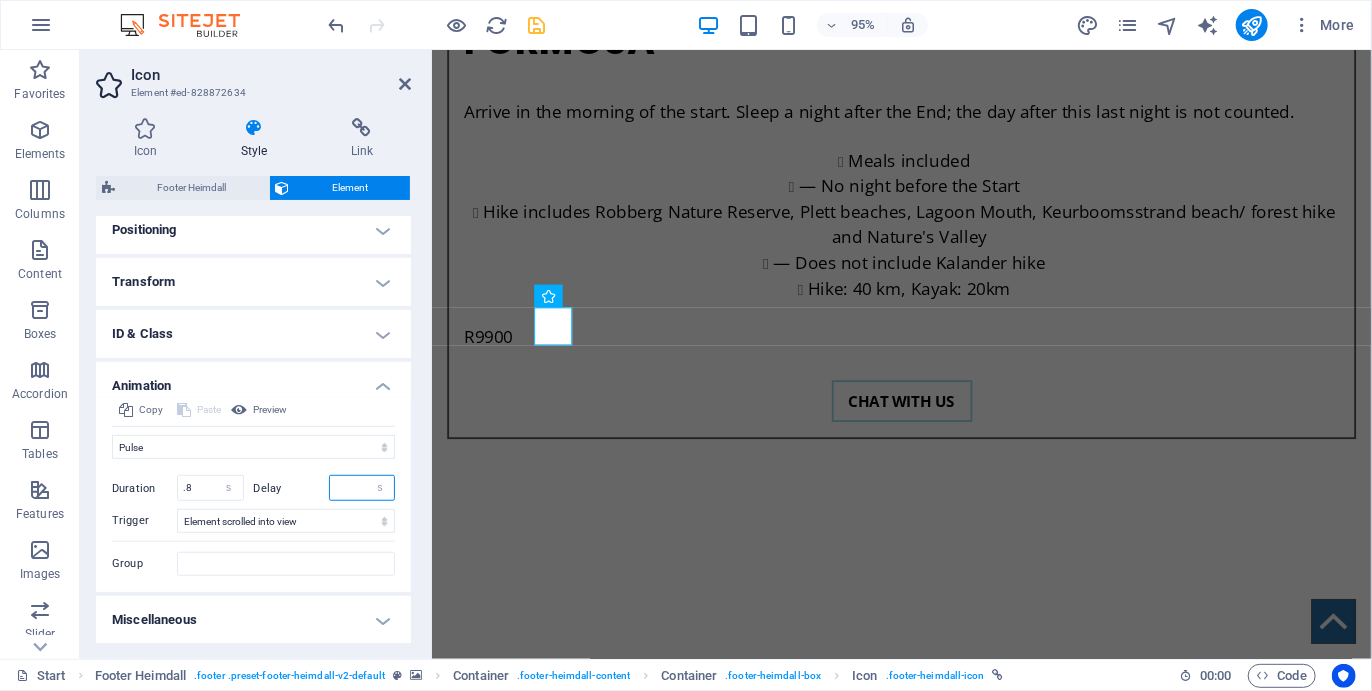 type 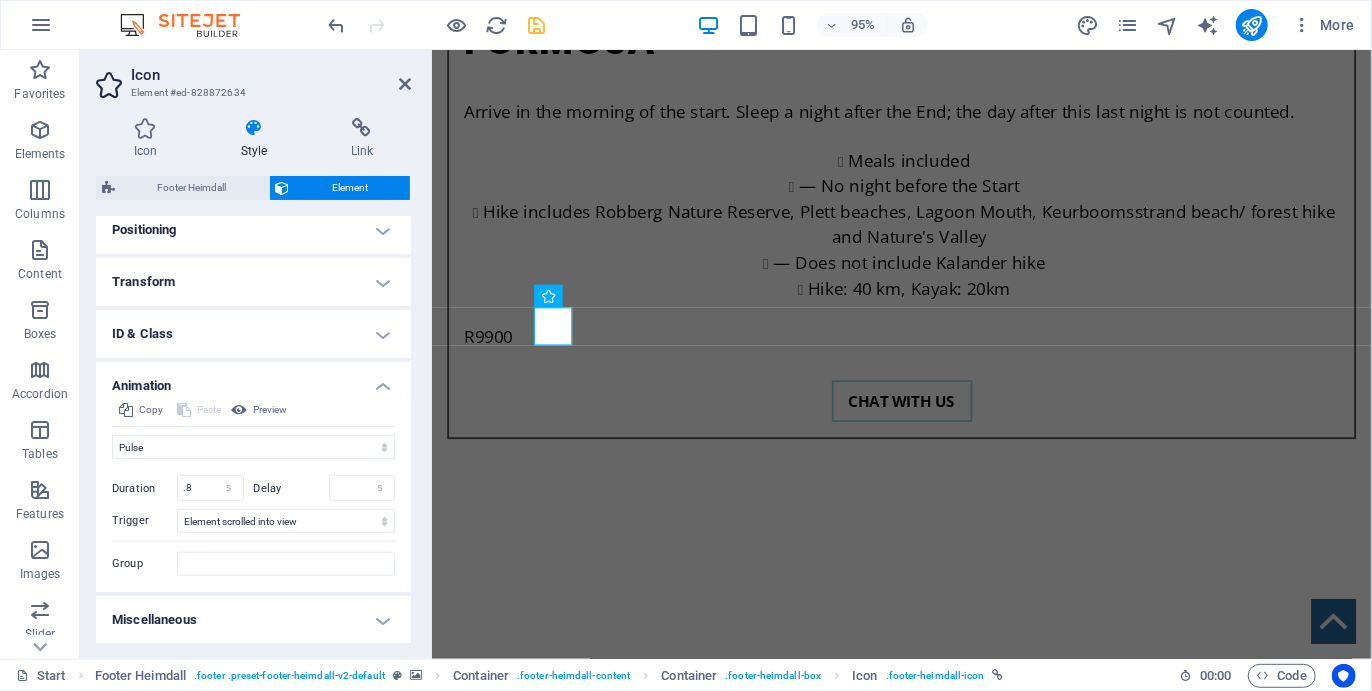 click on "Animation" at bounding box center (253, 380) 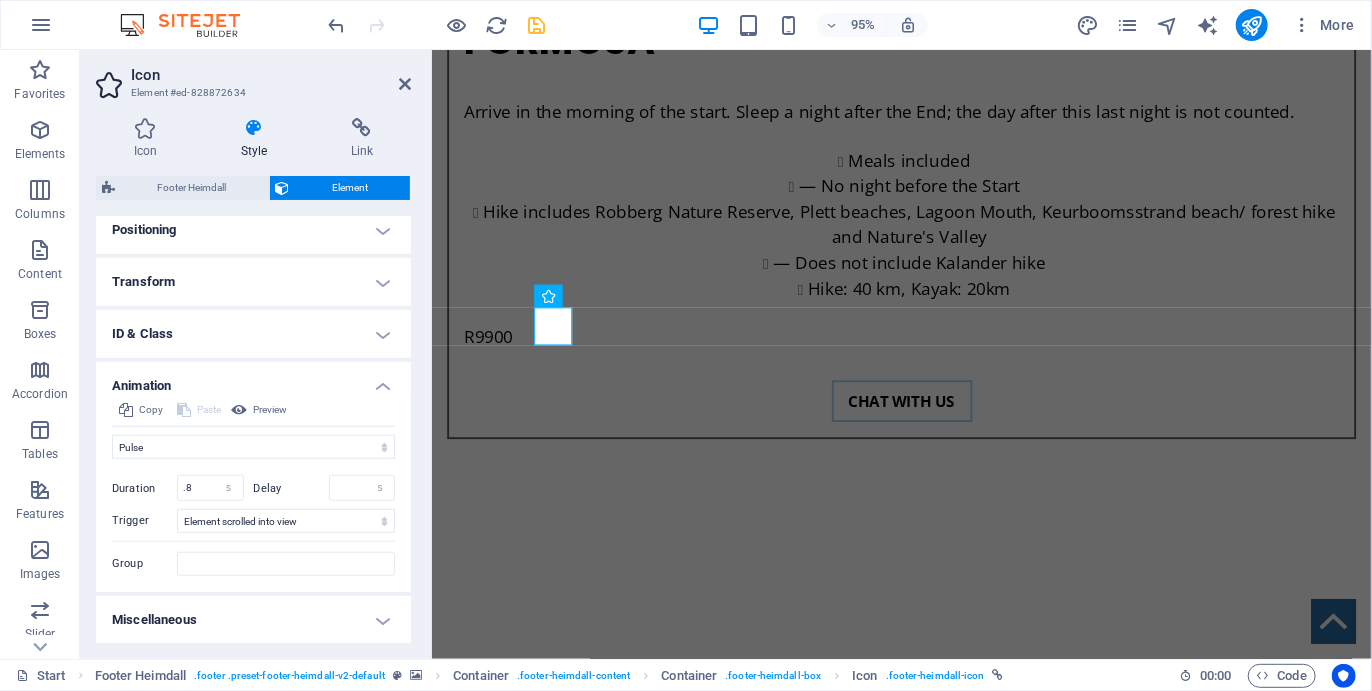 scroll, scrollTop: 418, scrollLeft: 0, axis: vertical 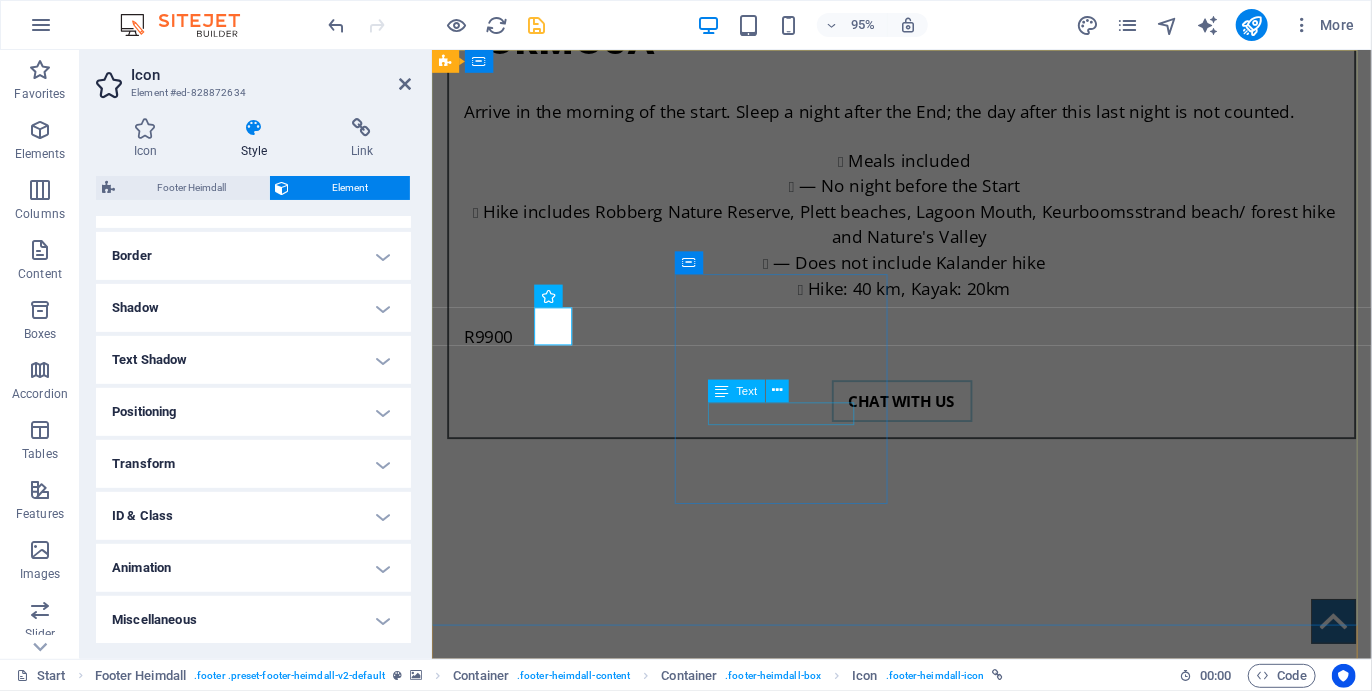 click on "+27 825562520" at bounding box center [560, 5986] 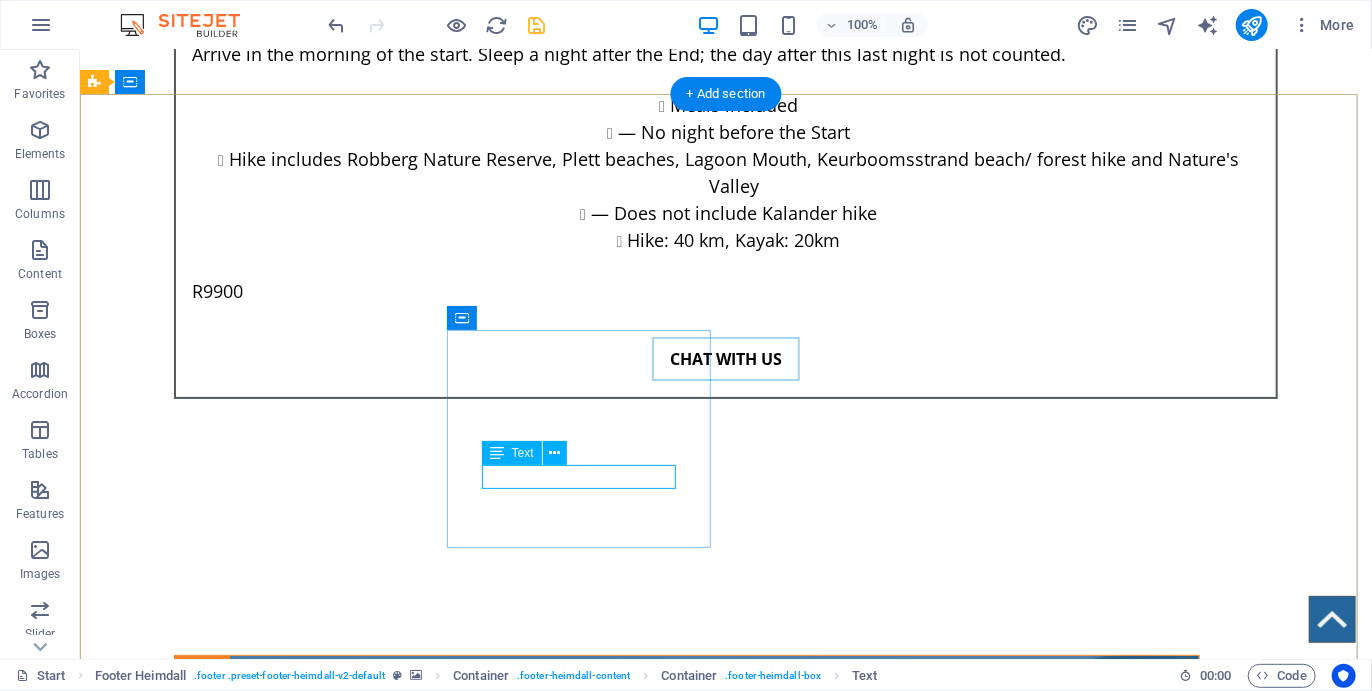 click on "+27 825562520" at bounding box center [227, 5924] 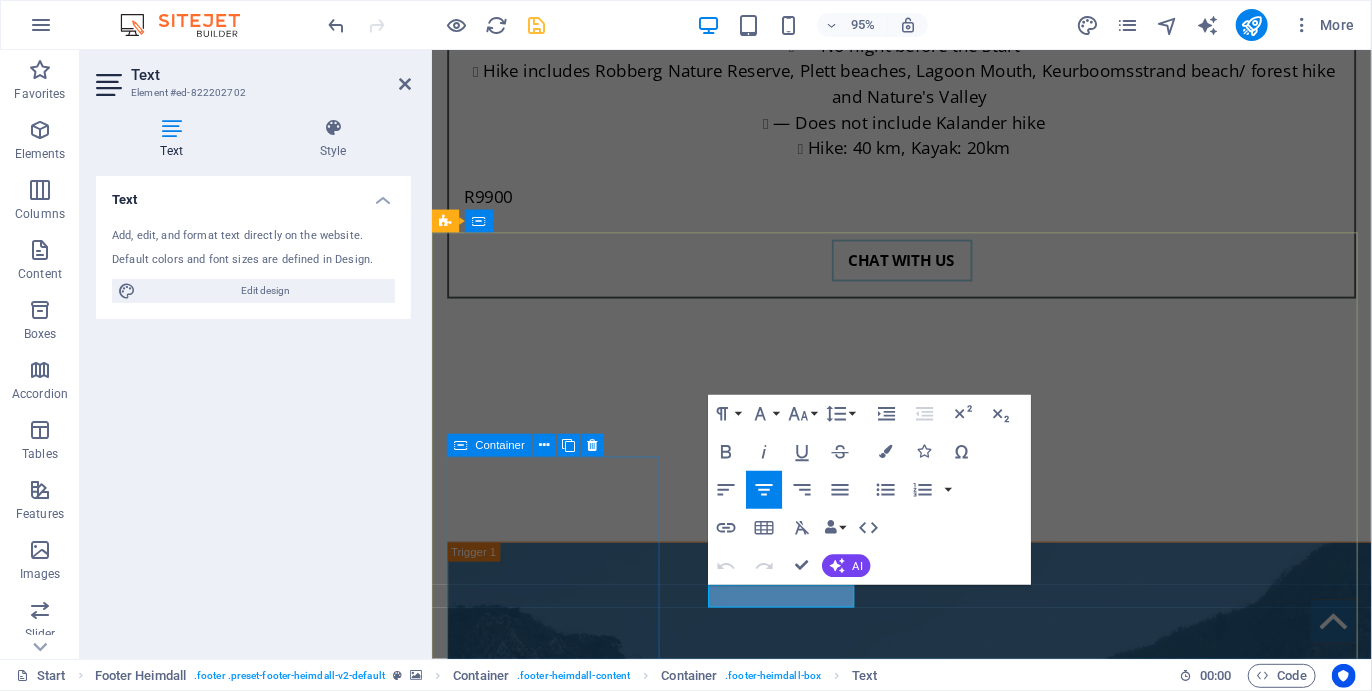 scroll, scrollTop: 7103, scrollLeft: 0, axis: vertical 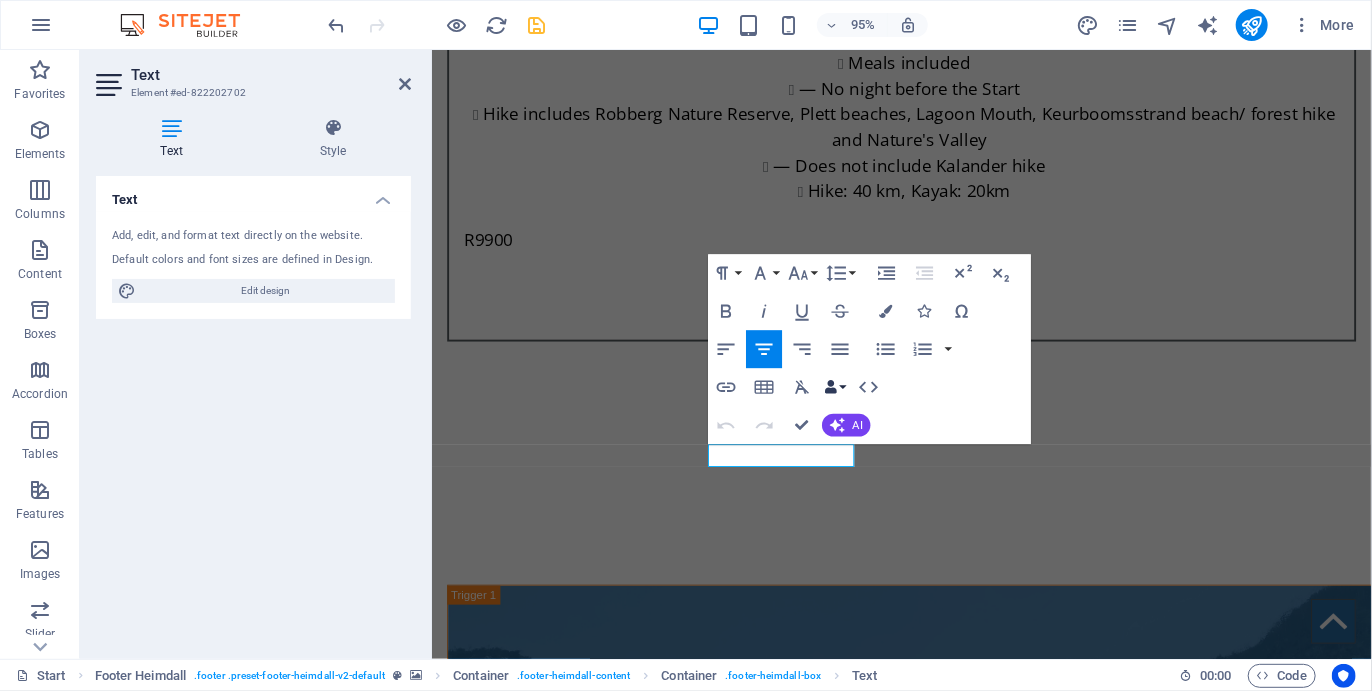 click at bounding box center (831, 387) 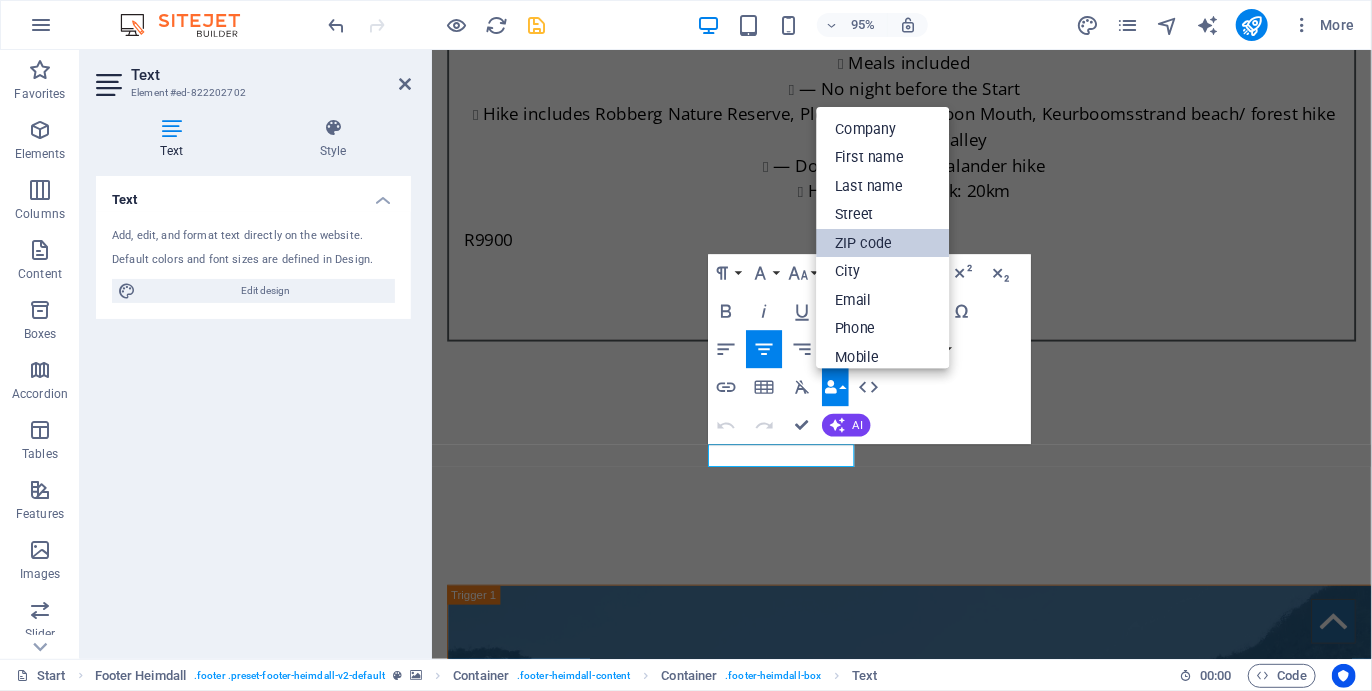 click on "ZIP code" at bounding box center [882, 243] 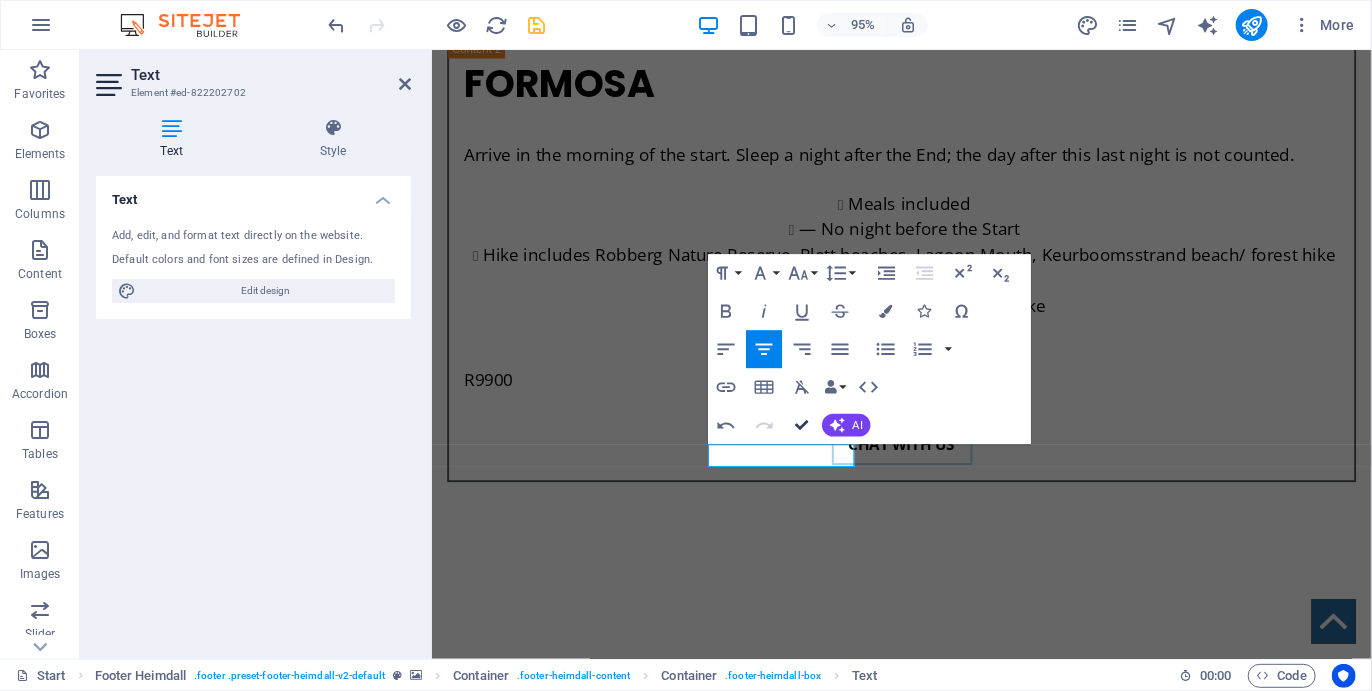 scroll, scrollTop: 7148, scrollLeft: 0, axis: vertical 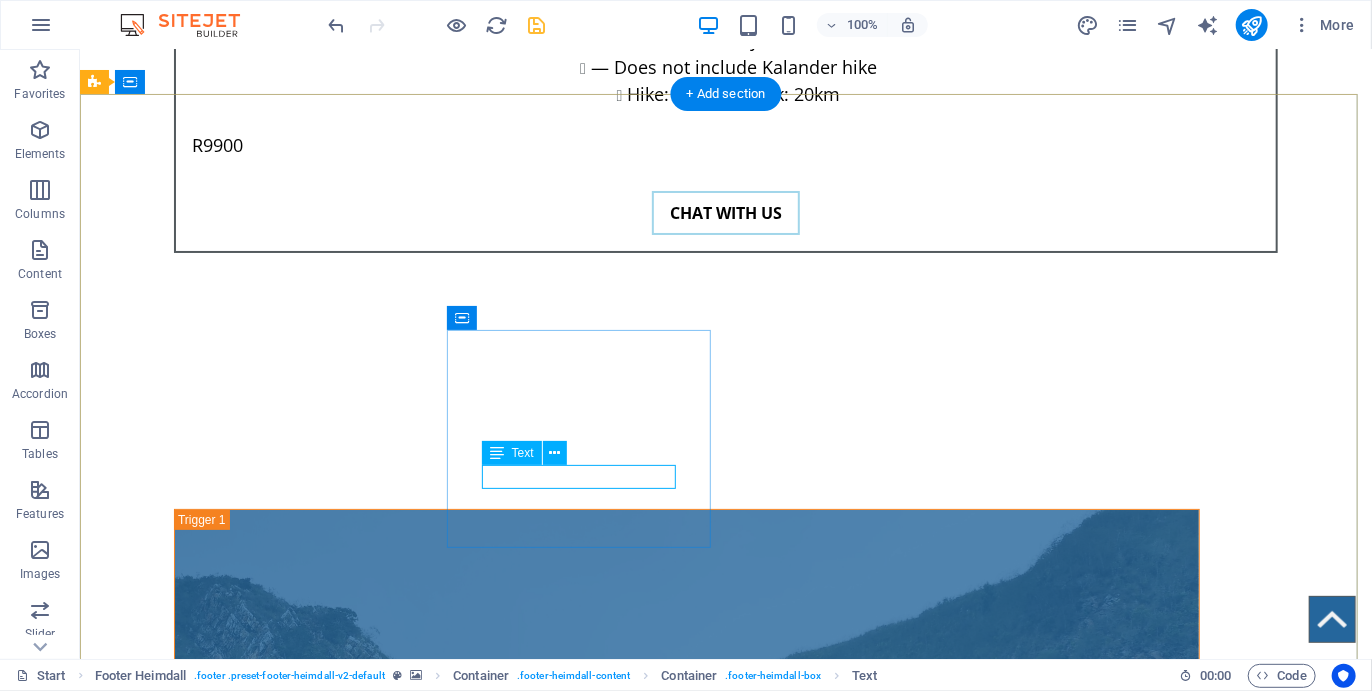 click on "6600 Plettenberg" at bounding box center (227, 5754) 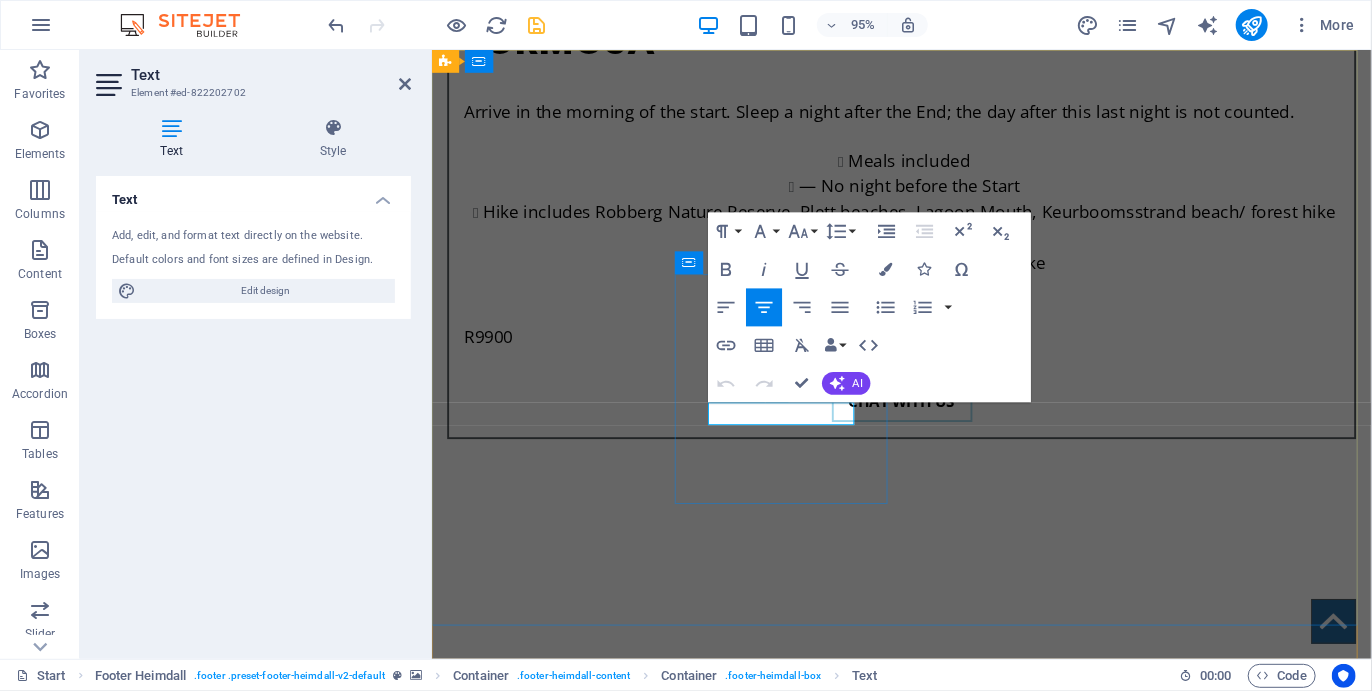 click on "6600 Plettenberg" at bounding box center (561, 5986) 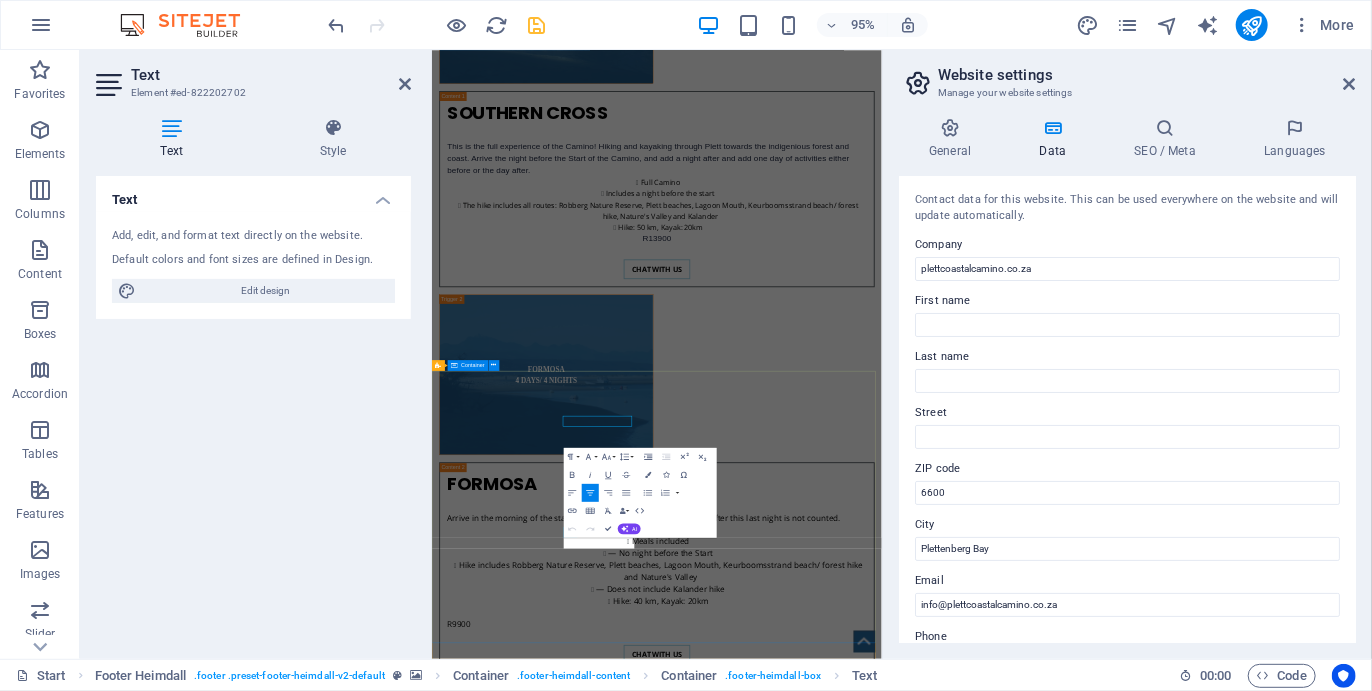 scroll, scrollTop: 6706, scrollLeft: 0, axis: vertical 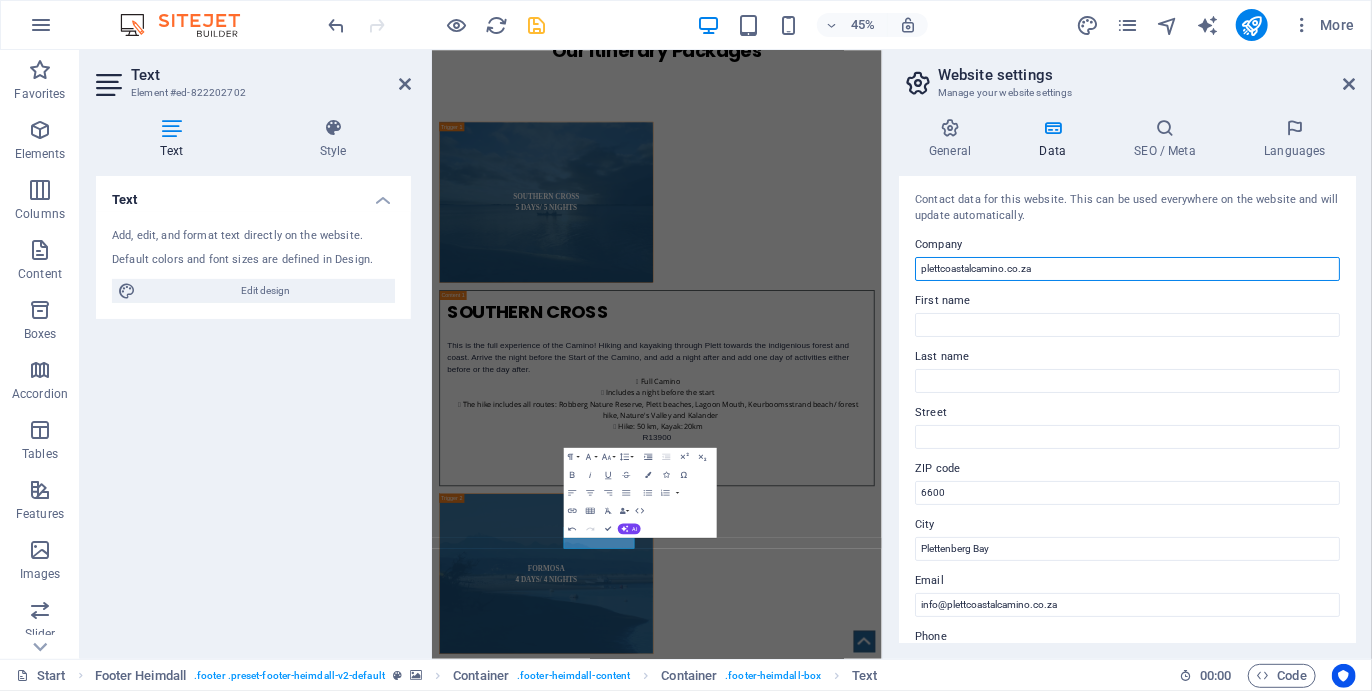 click on "plettcoastalcamino.co.za" at bounding box center [1127, 269] 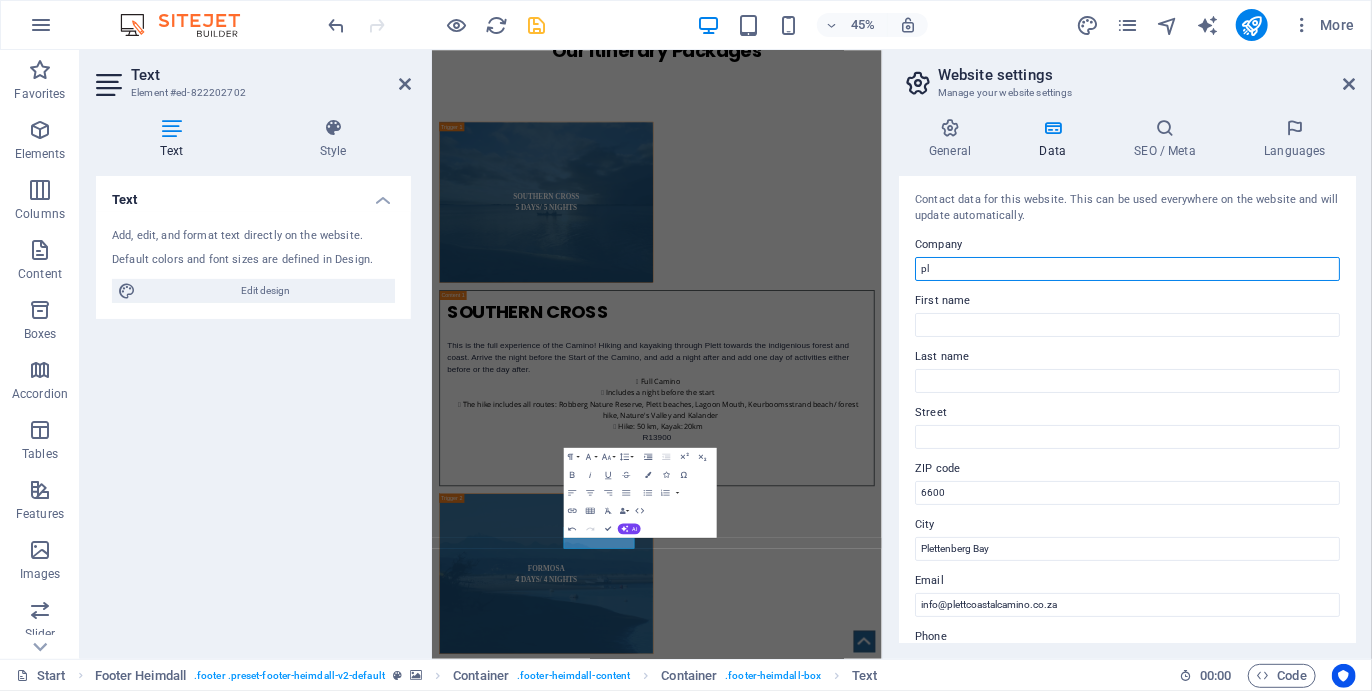 type on "p" 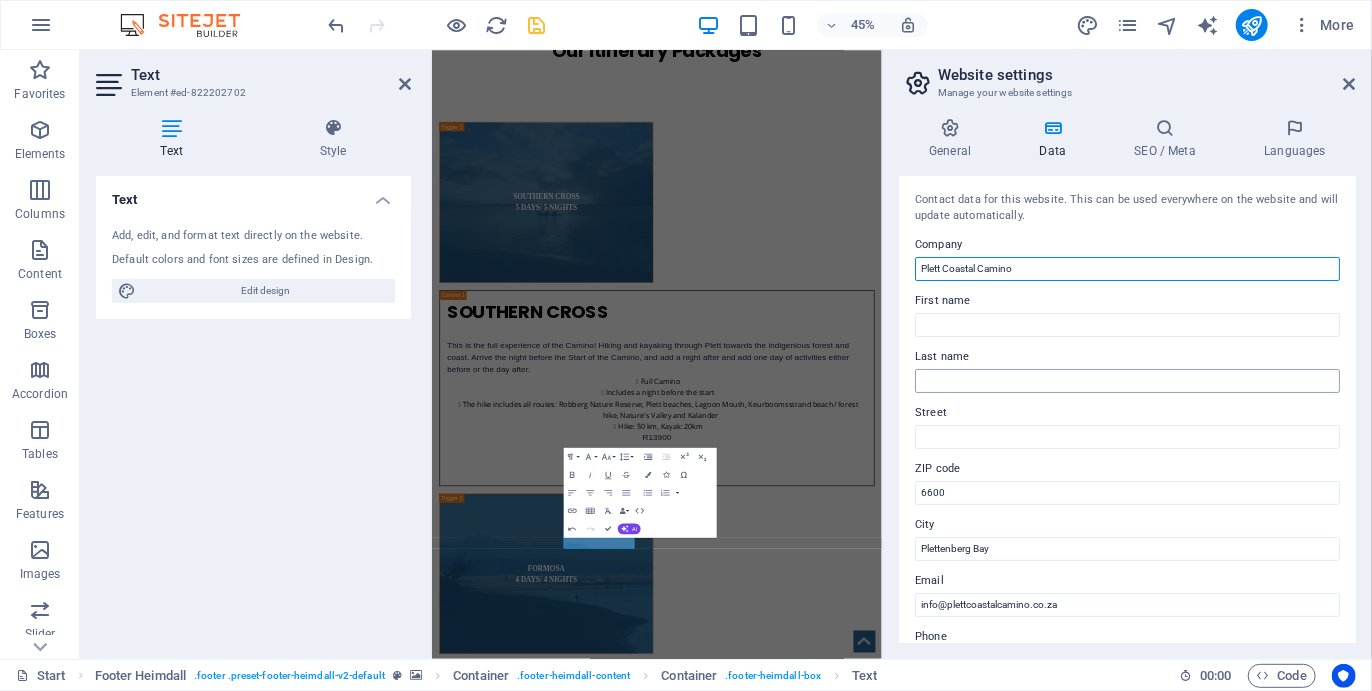 type on "Plett Coastal Camino" 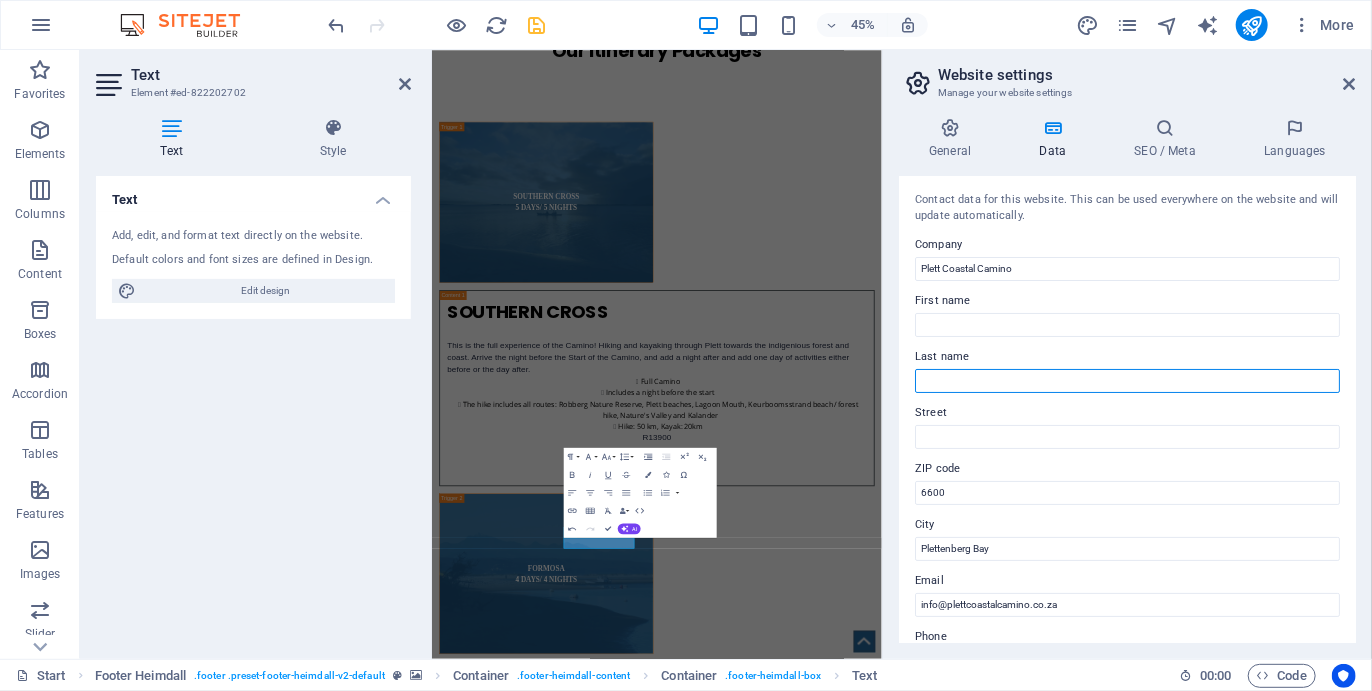 click on "Last name" at bounding box center (1127, 381) 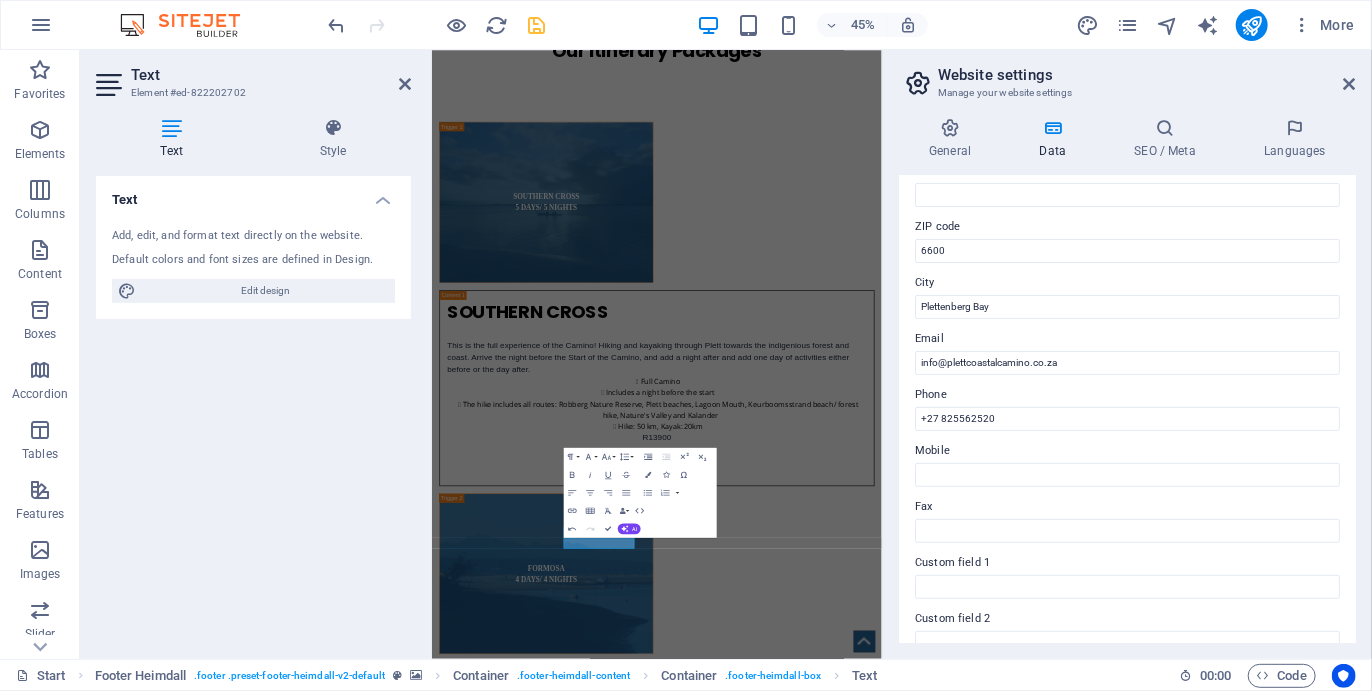 scroll, scrollTop: 421, scrollLeft: 0, axis: vertical 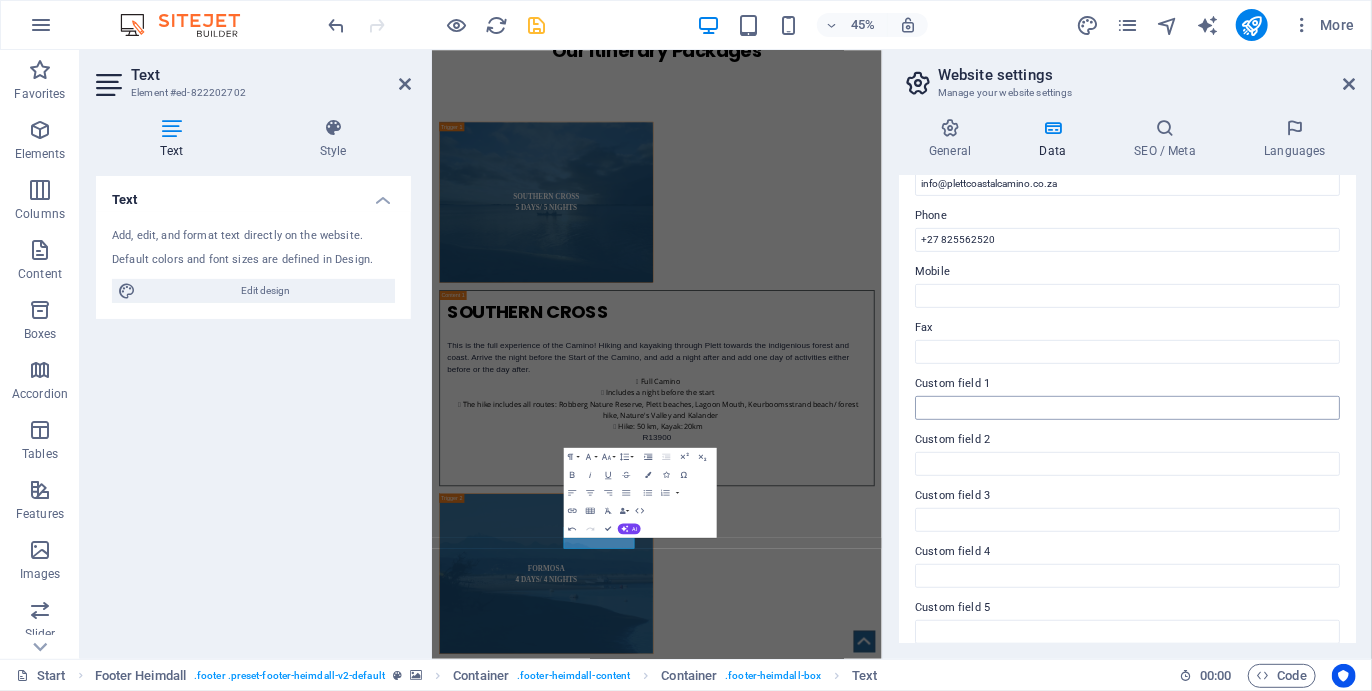 type on "Loots" 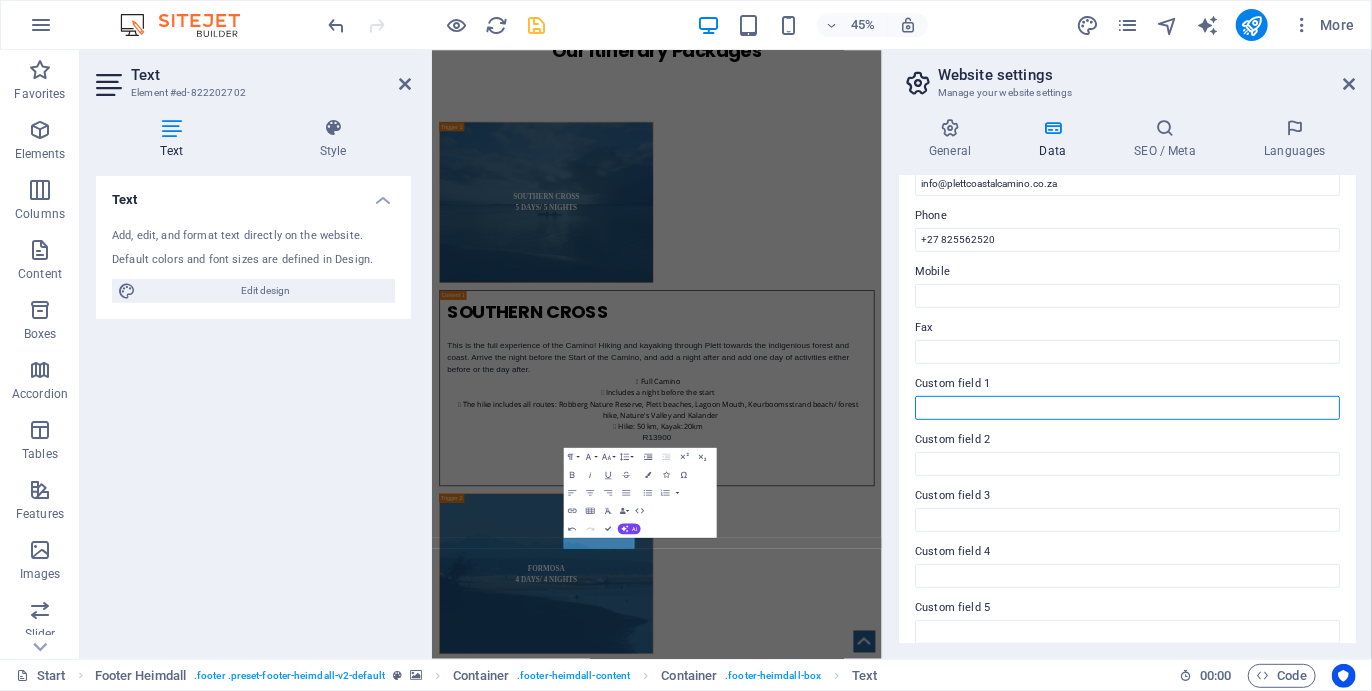 click on "Custom field 1" at bounding box center [1127, 408] 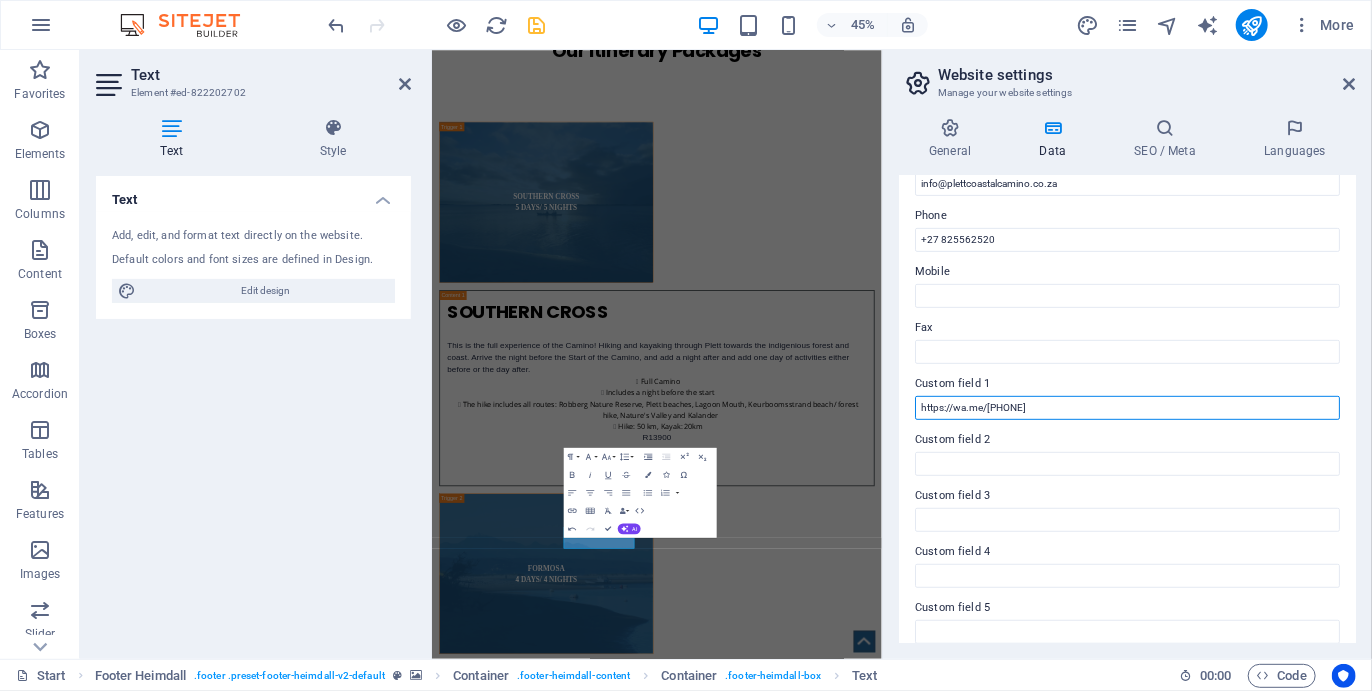 type on "https://wa.me/[PHONE]" 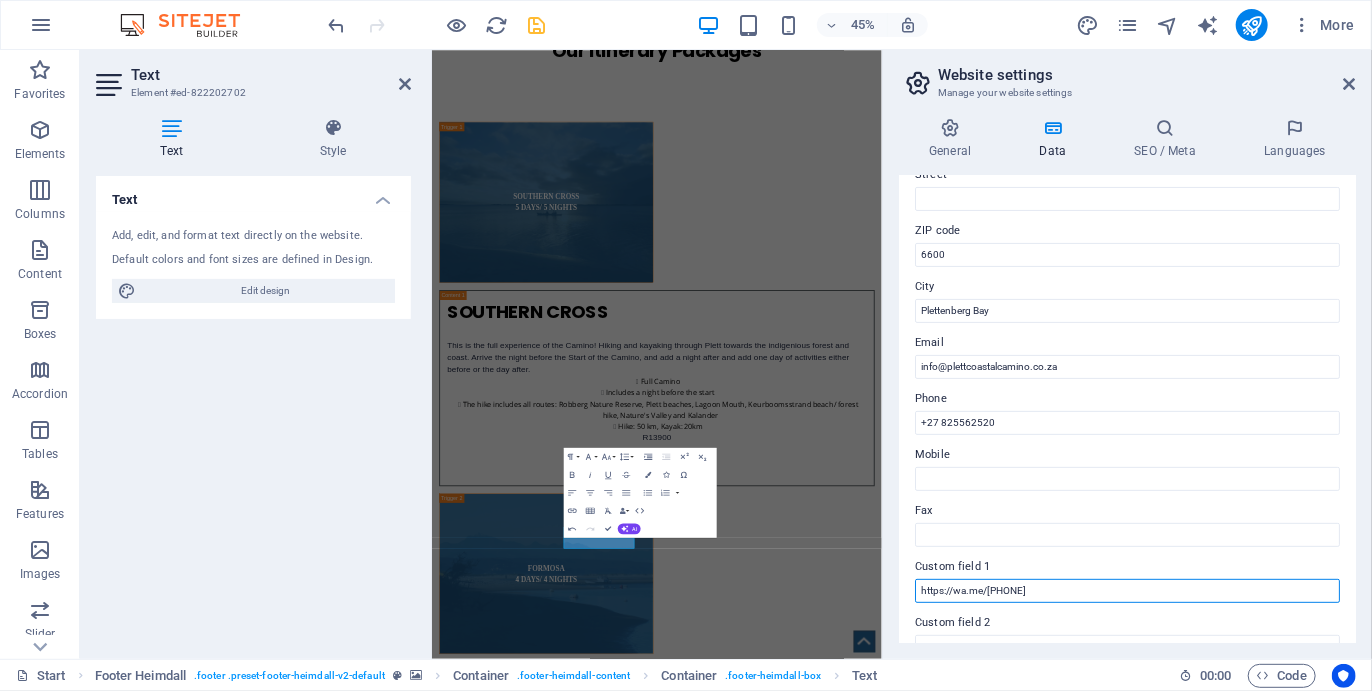 scroll, scrollTop: 0, scrollLeft: 0, axis: both 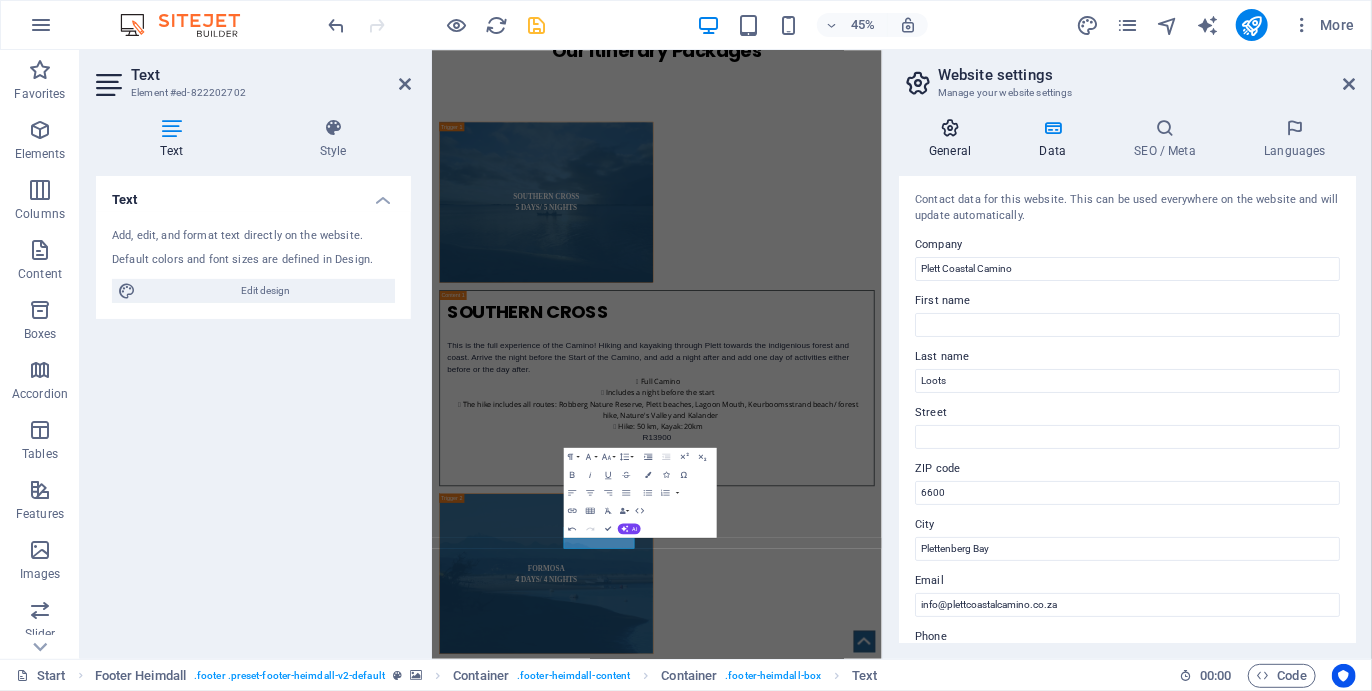 click at bounding box center [950, 128] 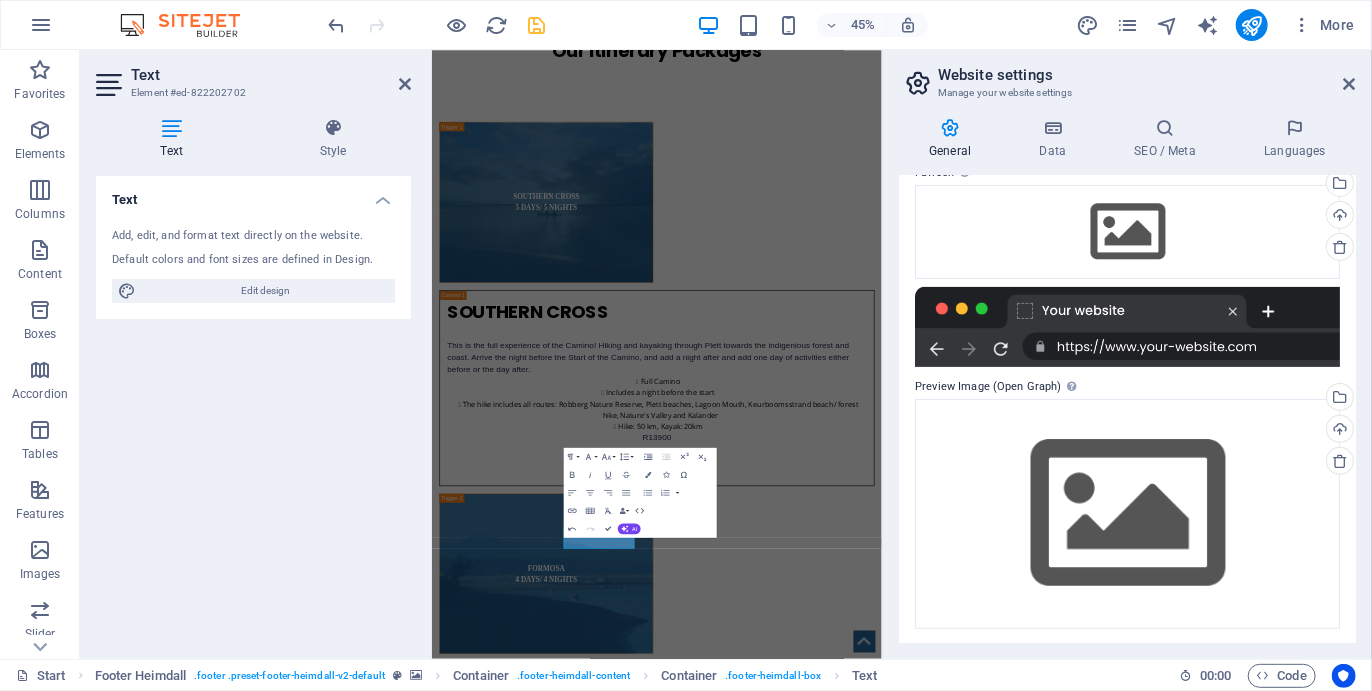 scroll, scrollTop: 0, scrollLeft: 0, axis: both 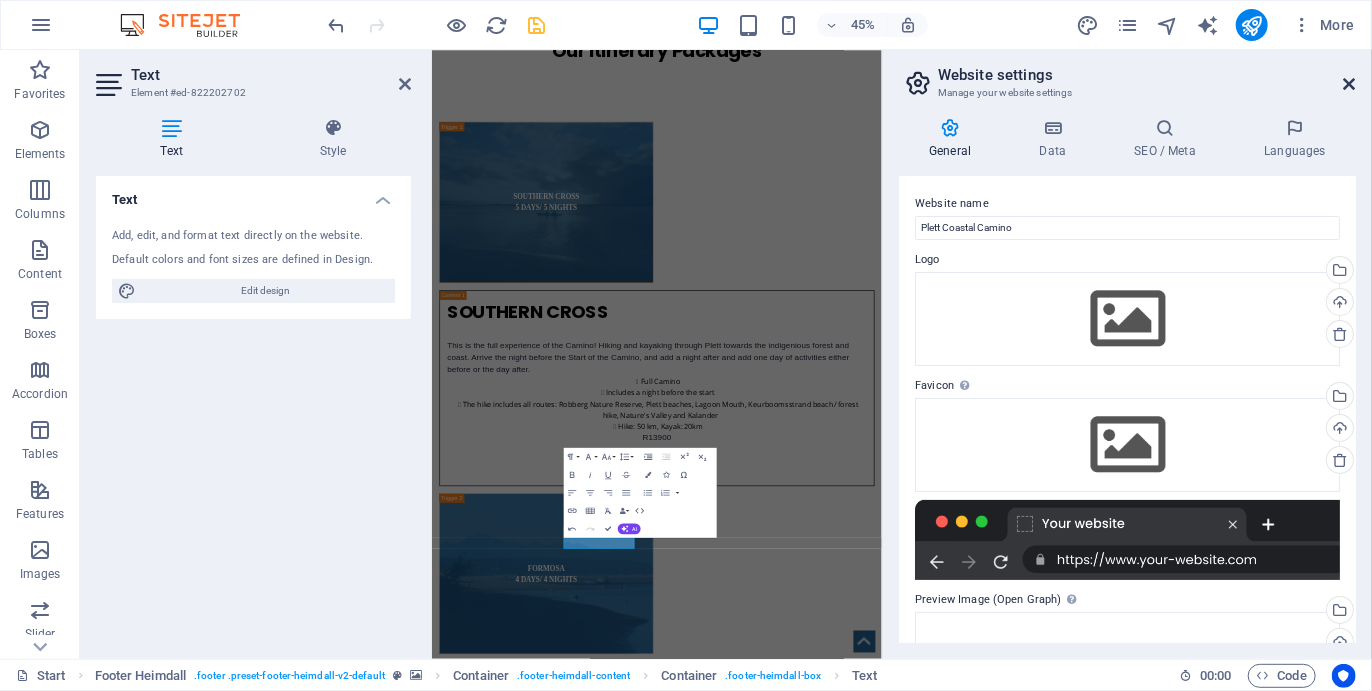 click at bounding box center (1350, 84) 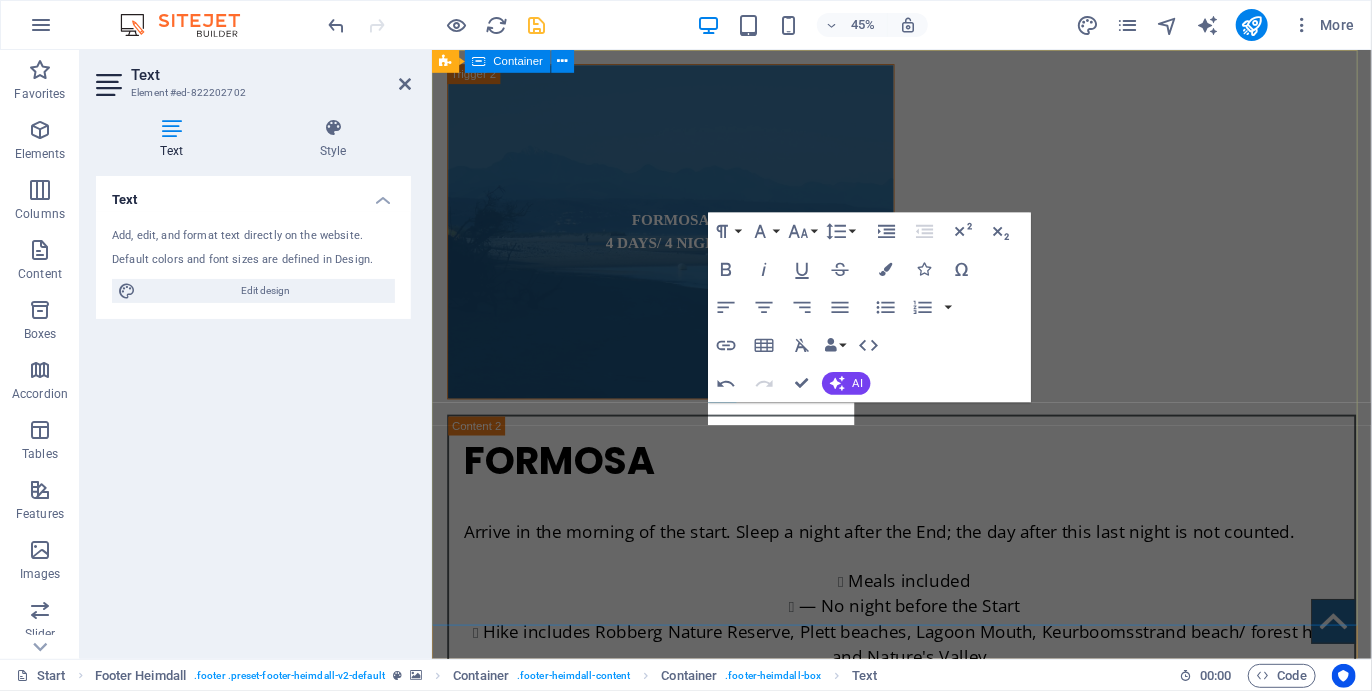 scroll, scrollTop: 7148, scrollLeft: 0, axis: vertical 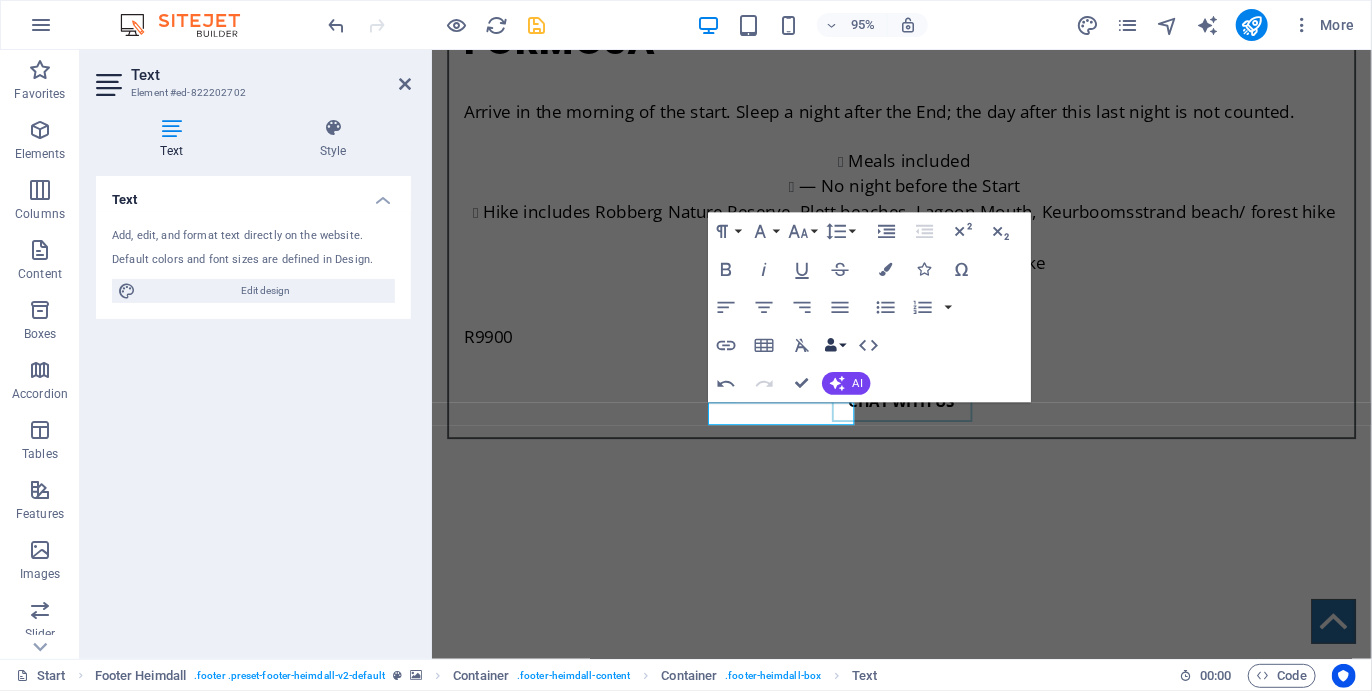 click at bounding box center (831, 345) 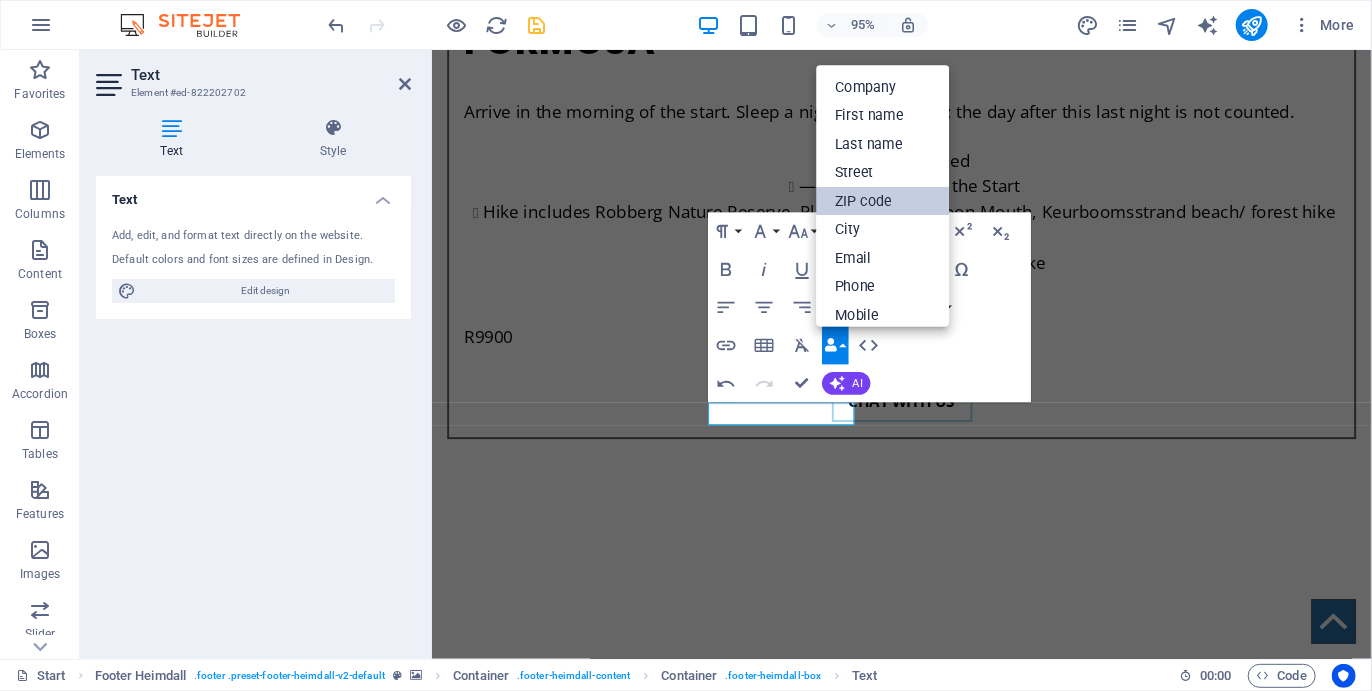 click on "ZIP code" at bounding box center (882, 201) 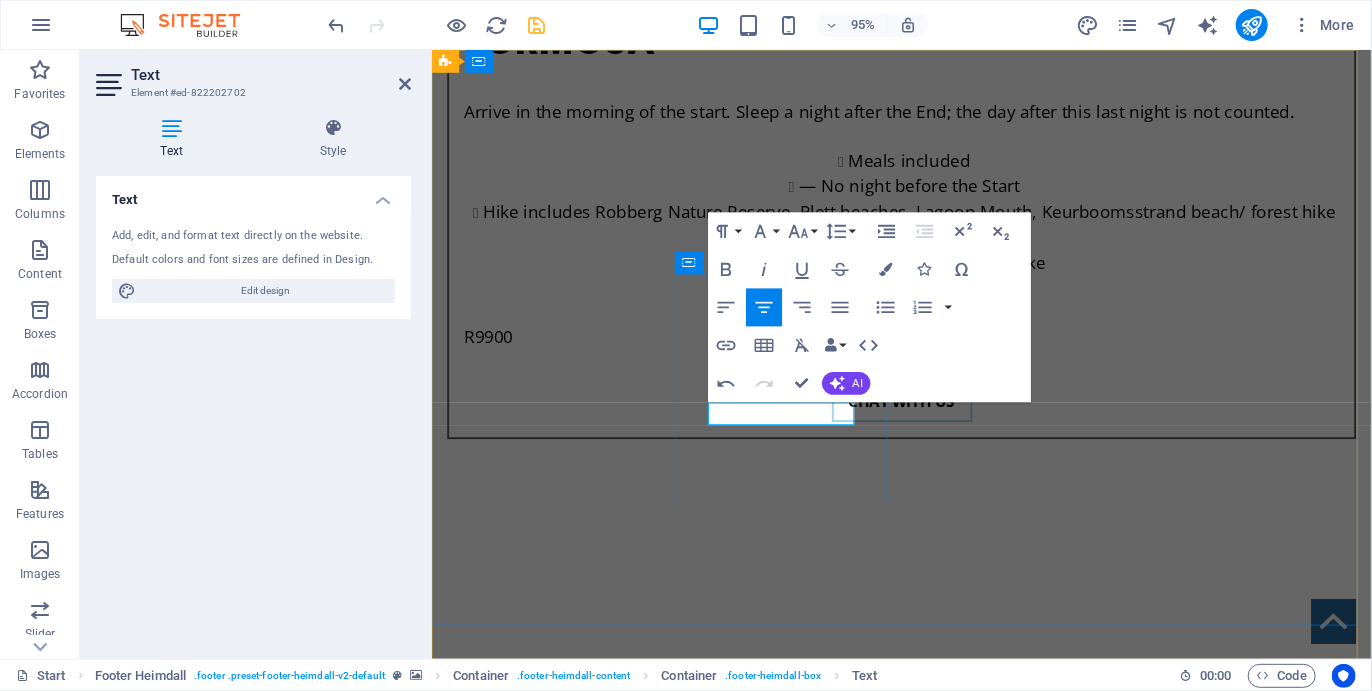 click on "6600 Plettenberg" at bounding box center [561, 5986] 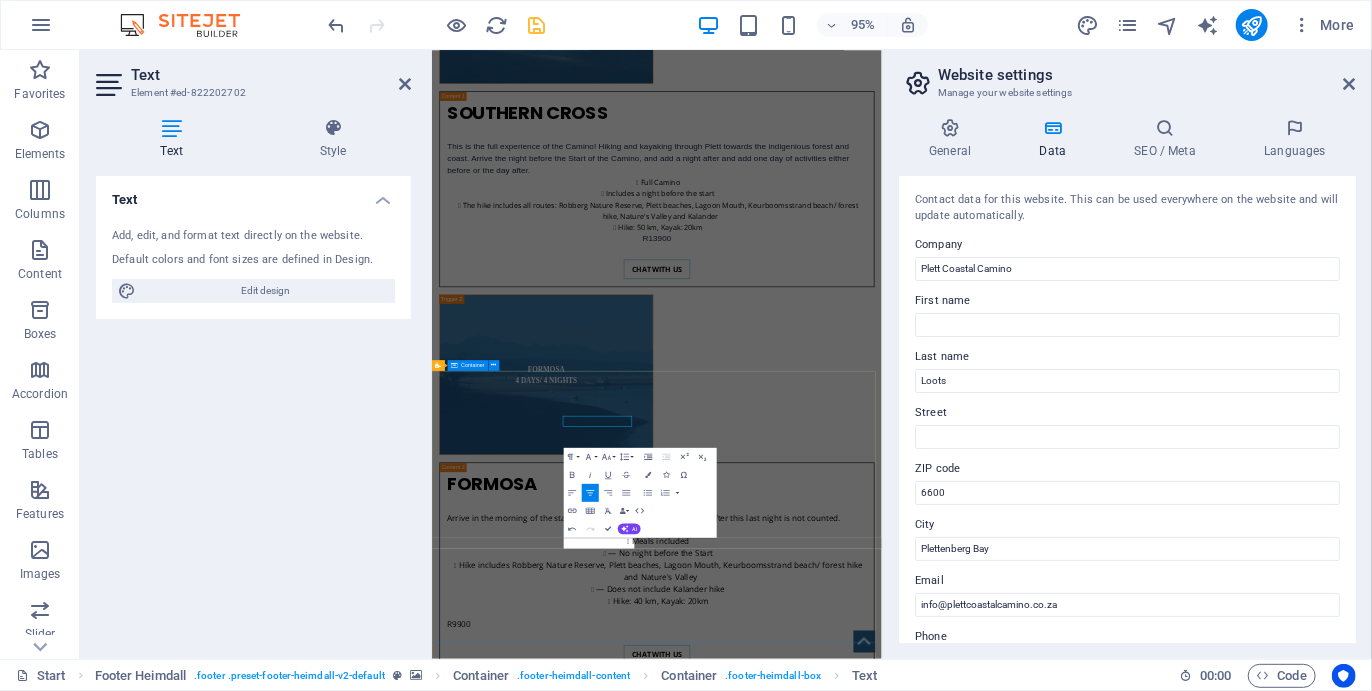 scroll, scrollTop: 6706, scrollLeft: 0, axis: vertical 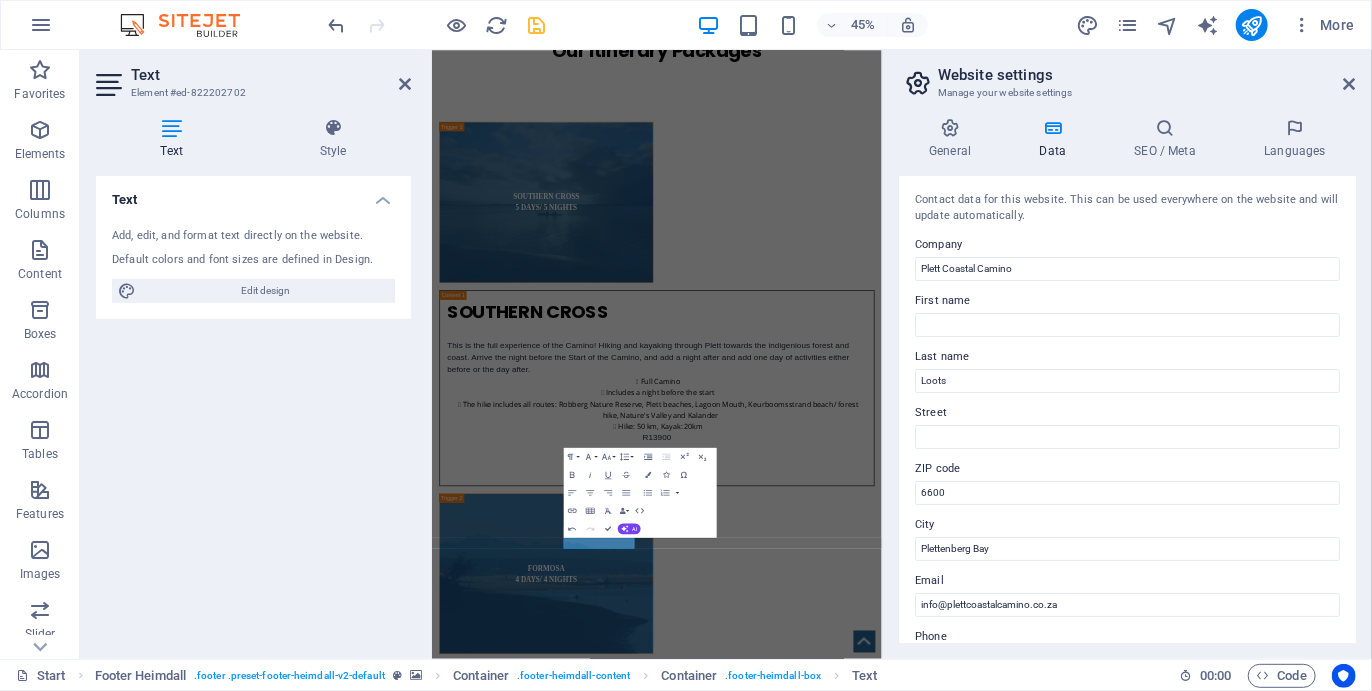 click on "Website settings Manage your website settings  General  Data  SEO / Meta  Languages Website name Plett Coastal Camino Logo Drag files here, click to choose files or select files from Files or our free stock photos & videos Select files from the file manager, stock photos, or upload file(s) Upload Favicon Set the favicon of your website here. A favicon is a small icon shown in the browser tab next to your website title. It helps visitors identify your website. Drag files here, click to choose files or select files from Files or our free stock photos & videos Select files from the file manager, stock photos, or upload file(s) Upload Preview Image (Open Graph) This image will be shown when the website is shared on social networks Drag files here, click to choose files or select files from Files or our free stock photos & videos Select files from the file manager, stock photos, or upload file(s) Upload Contact data for this website. This can be used everywhere on the website and will update automatically. Company" at bounding box center [1127, 354] 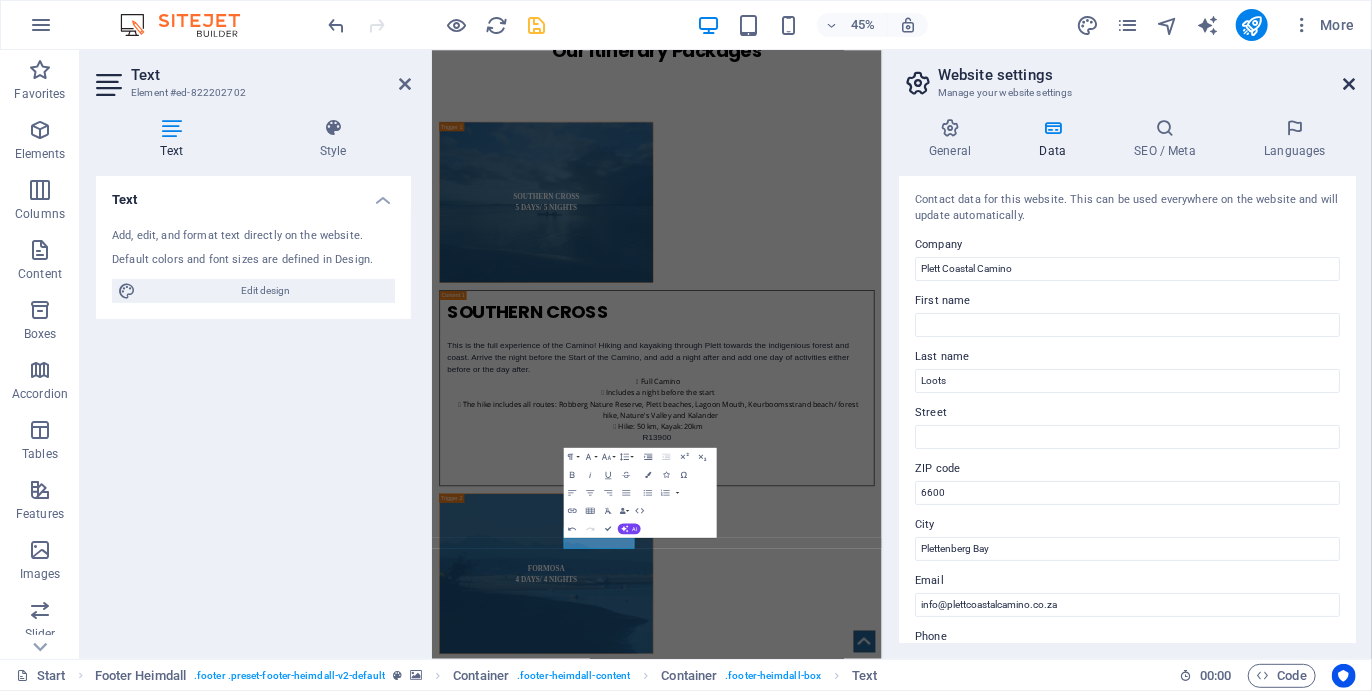 click at bounding box center (1350, 84) 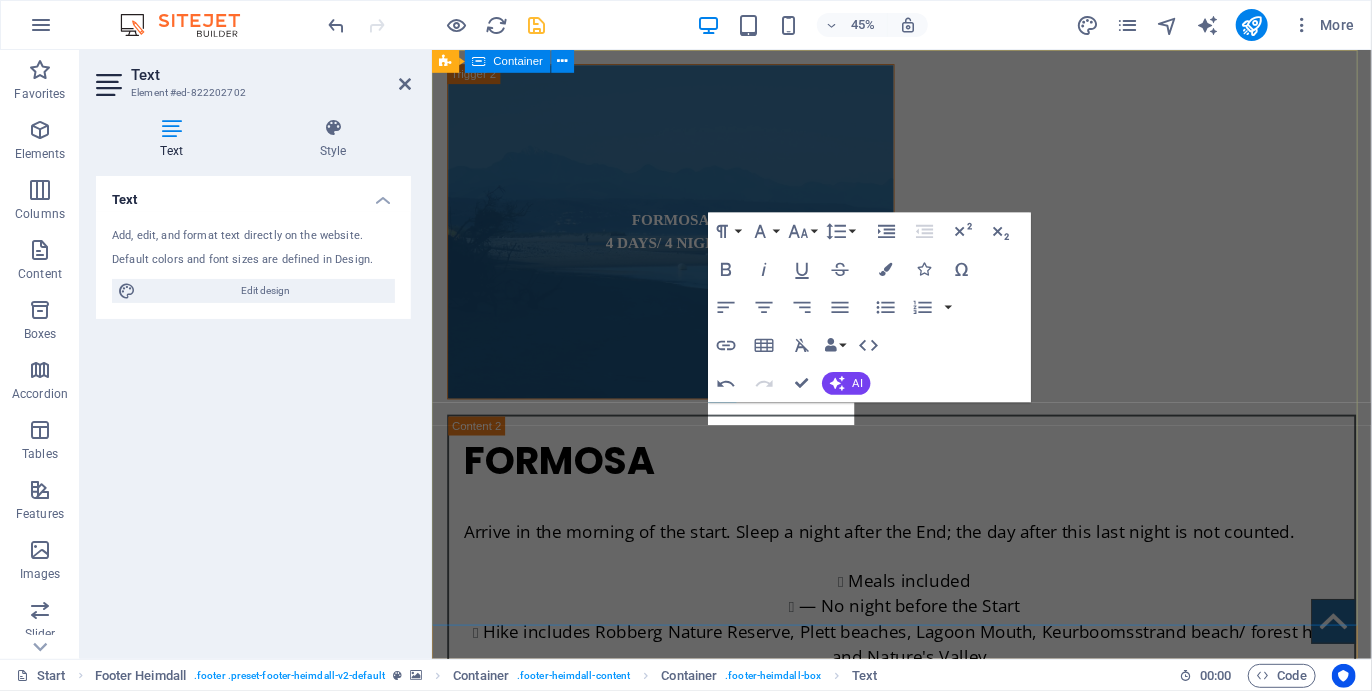 scroll, scrollTop: 7148, scrollLeft: 0, axis: vertical 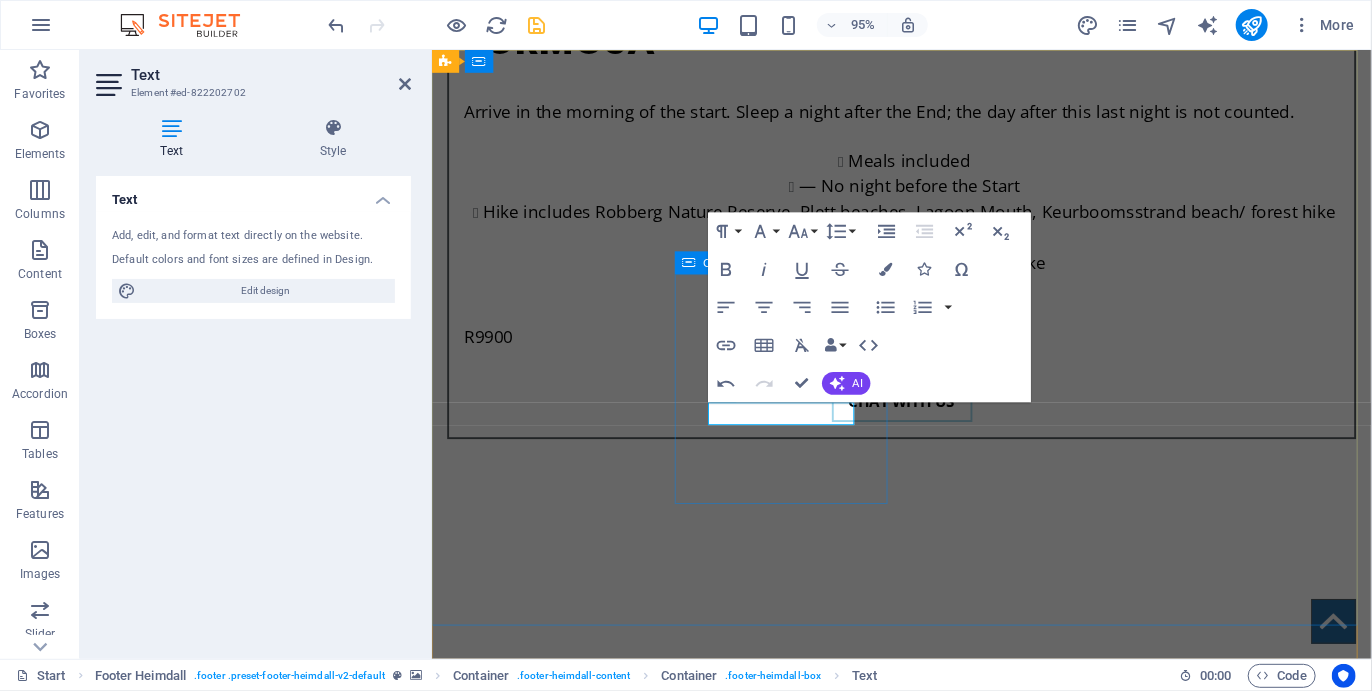 click on "Address 6600 +[PHONE]" at bounding box center [560, 5936] 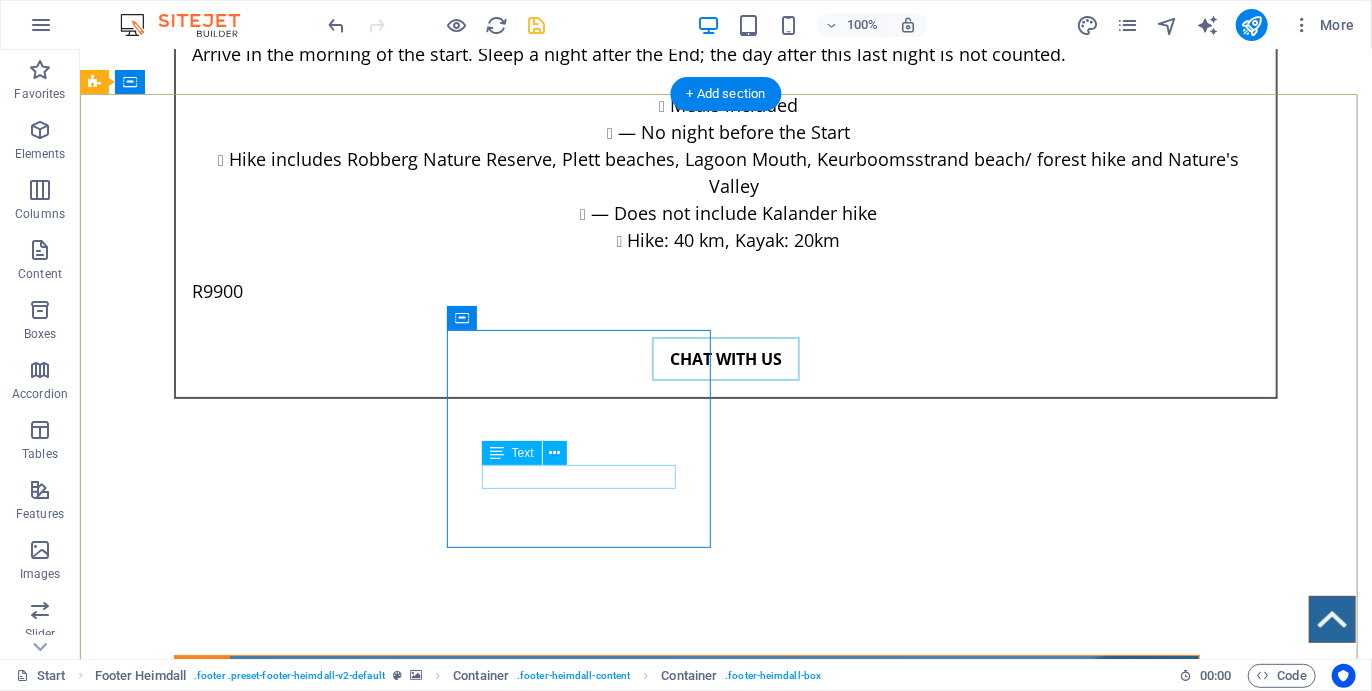 click on "6600 Plettenberg" at bounding box center (227, 5924) 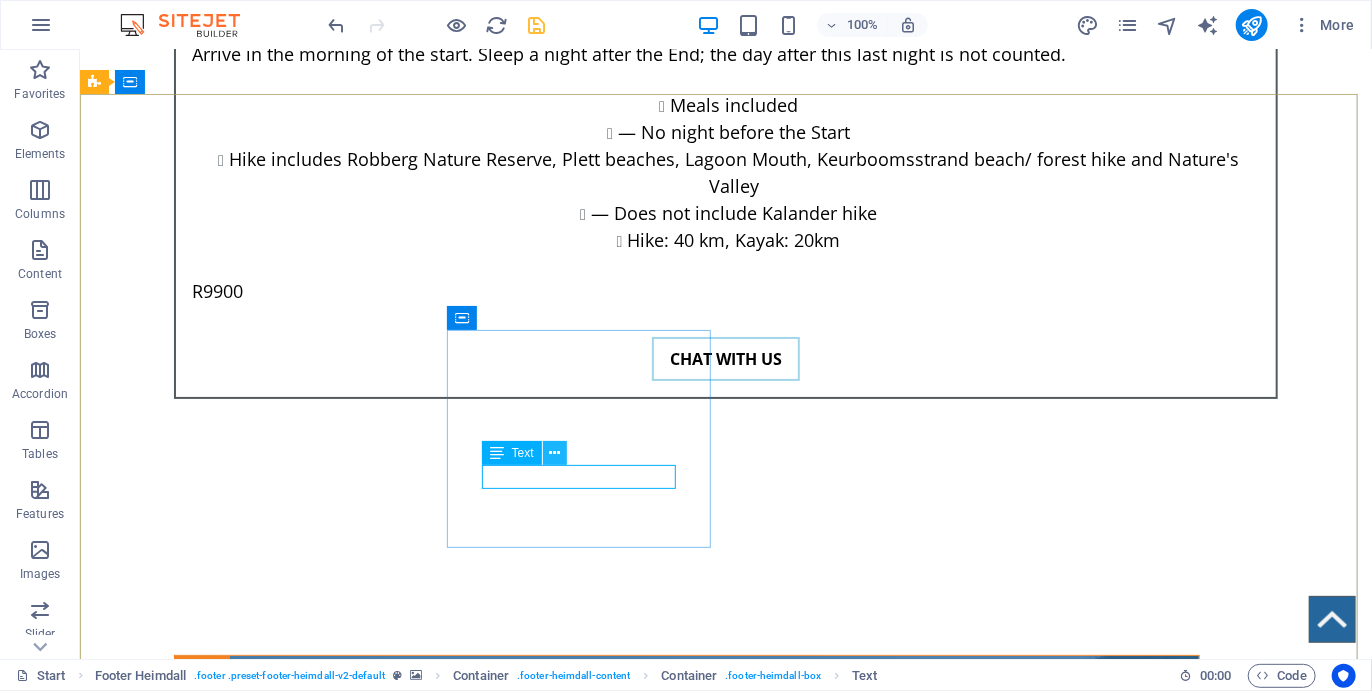 click at bounding box center (554, 453) 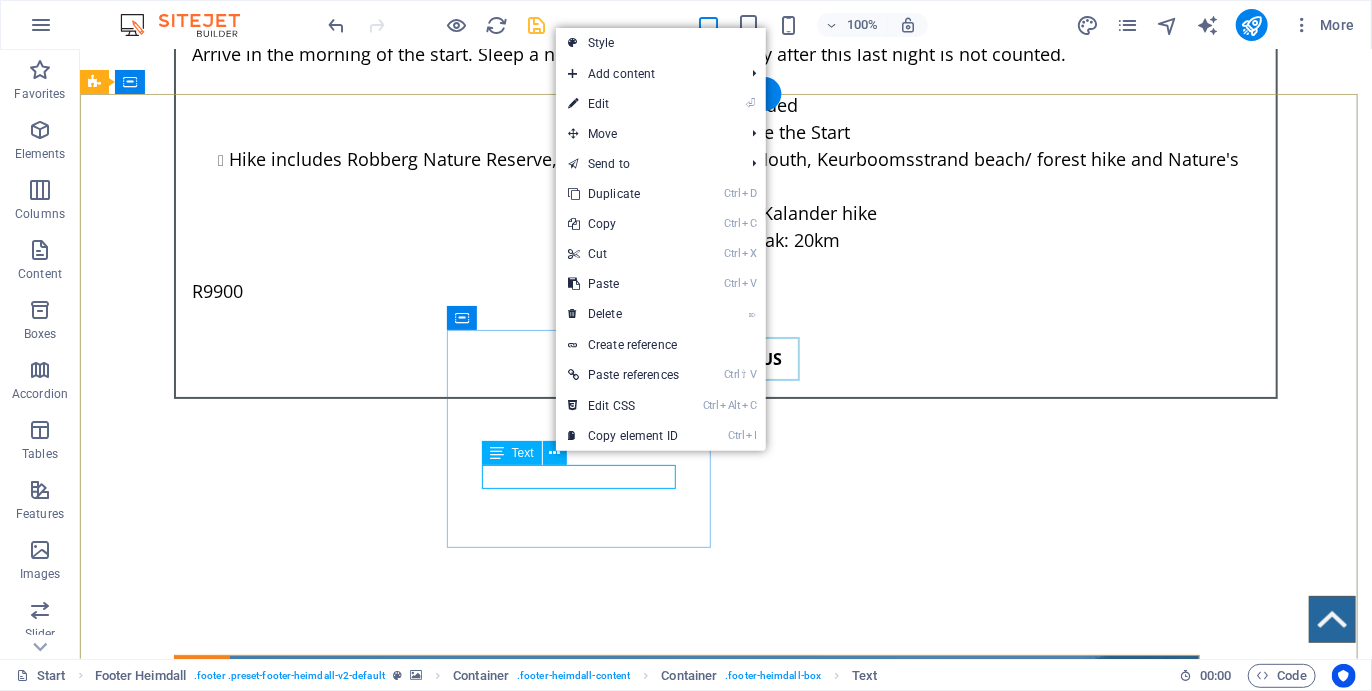 click on "6600 Plettenberg" at bounding box center (227, 5924) 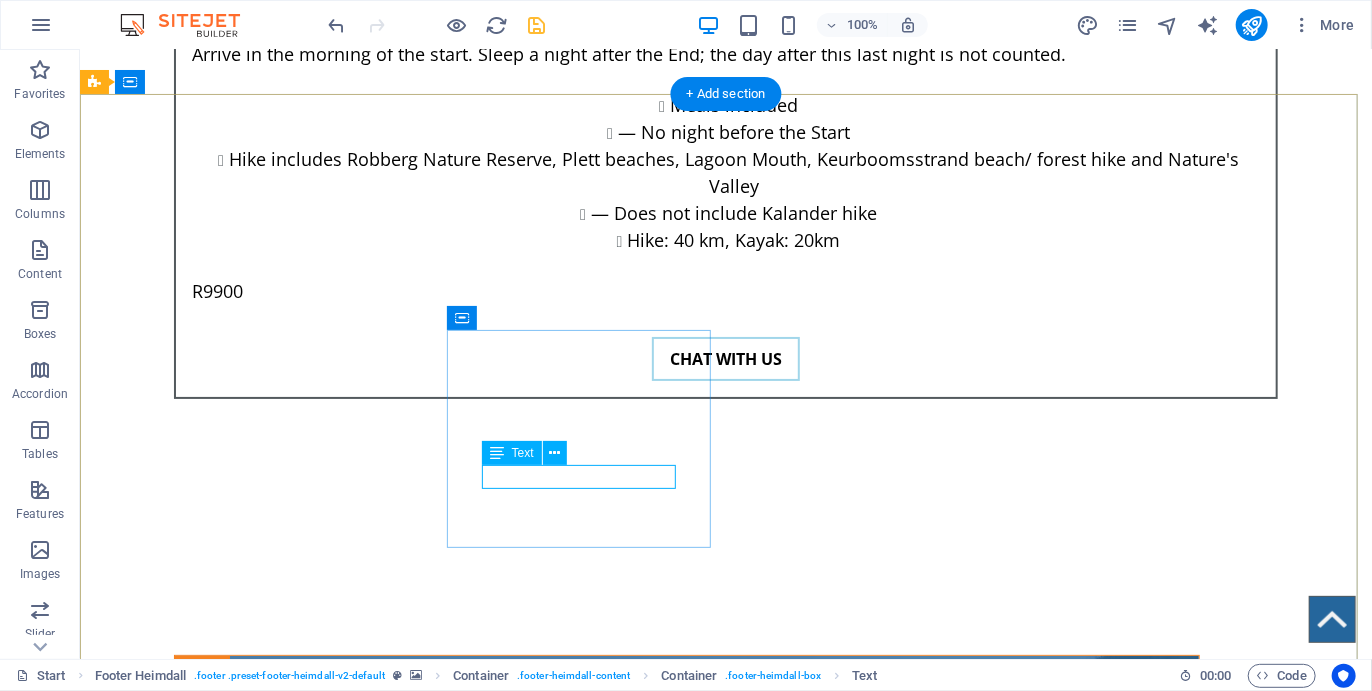 click on "6600 Plettenberg" at bounding box center (227, 5924) 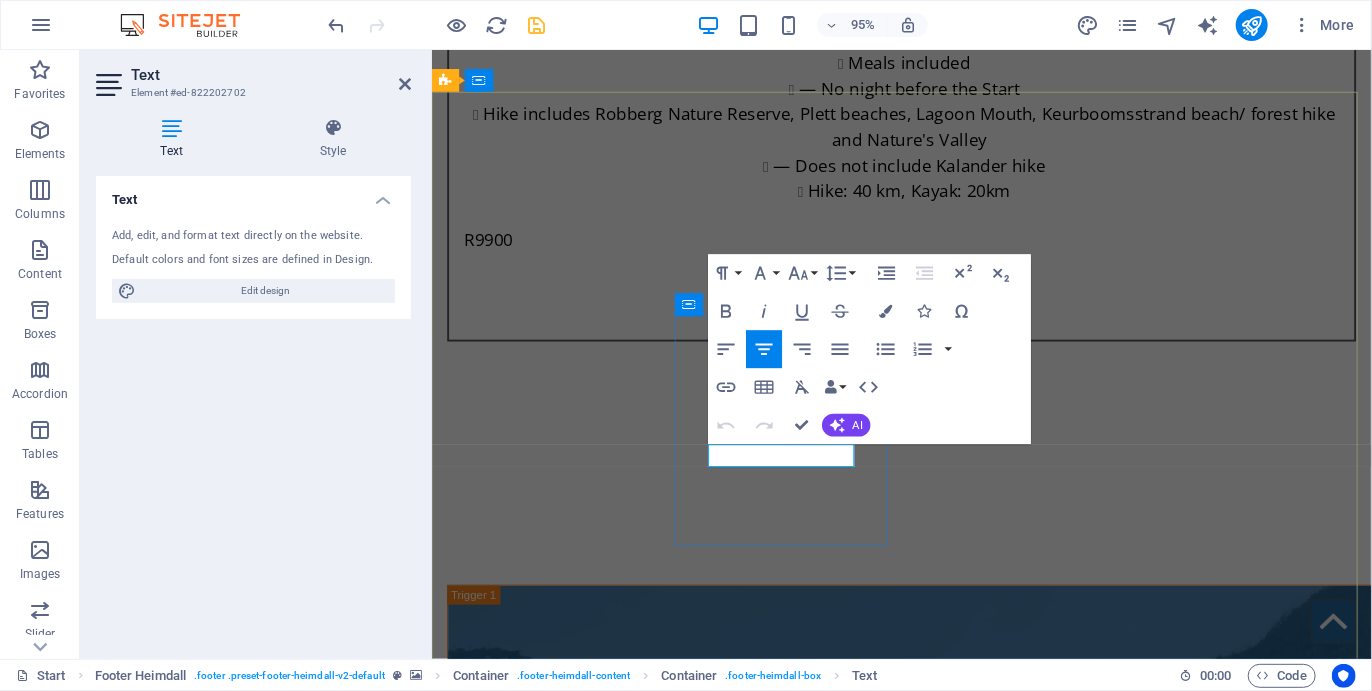 click on "6600 Plettenberg" at bounding box center (561, 5883) 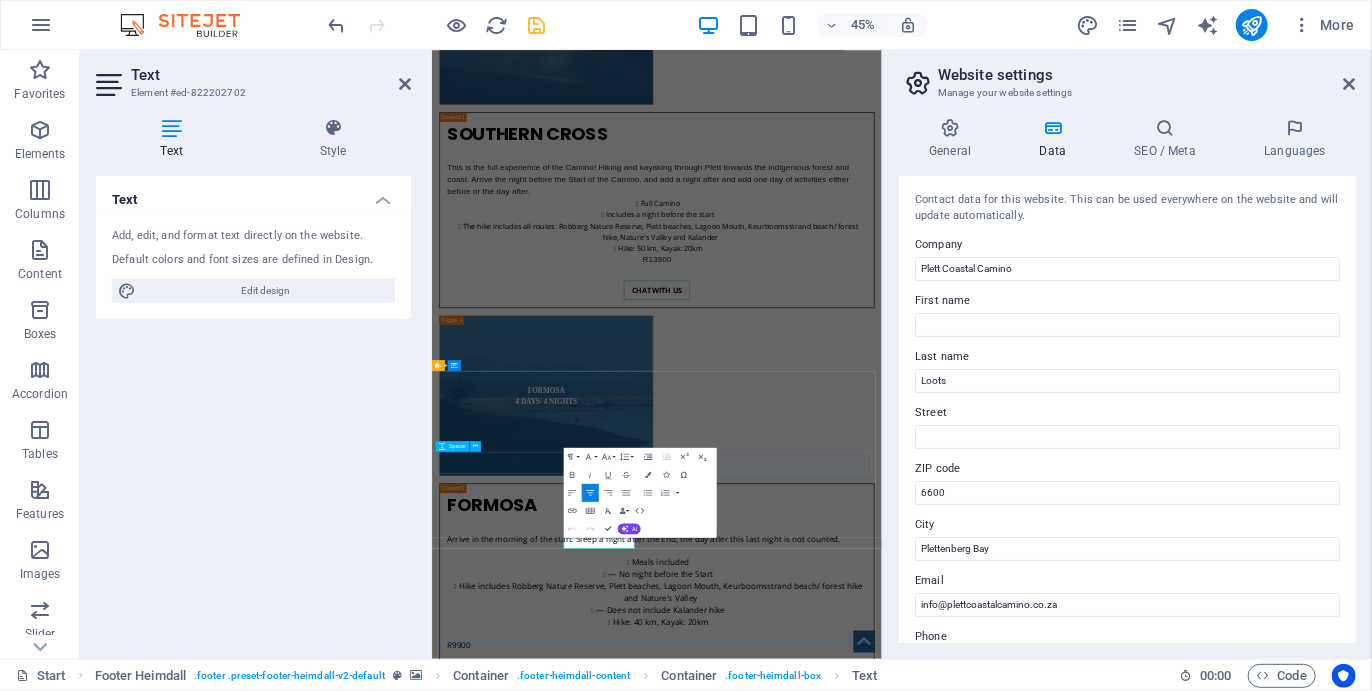 scroll, scrollTop: 6706, scrollLeft: 0, axis: vertical 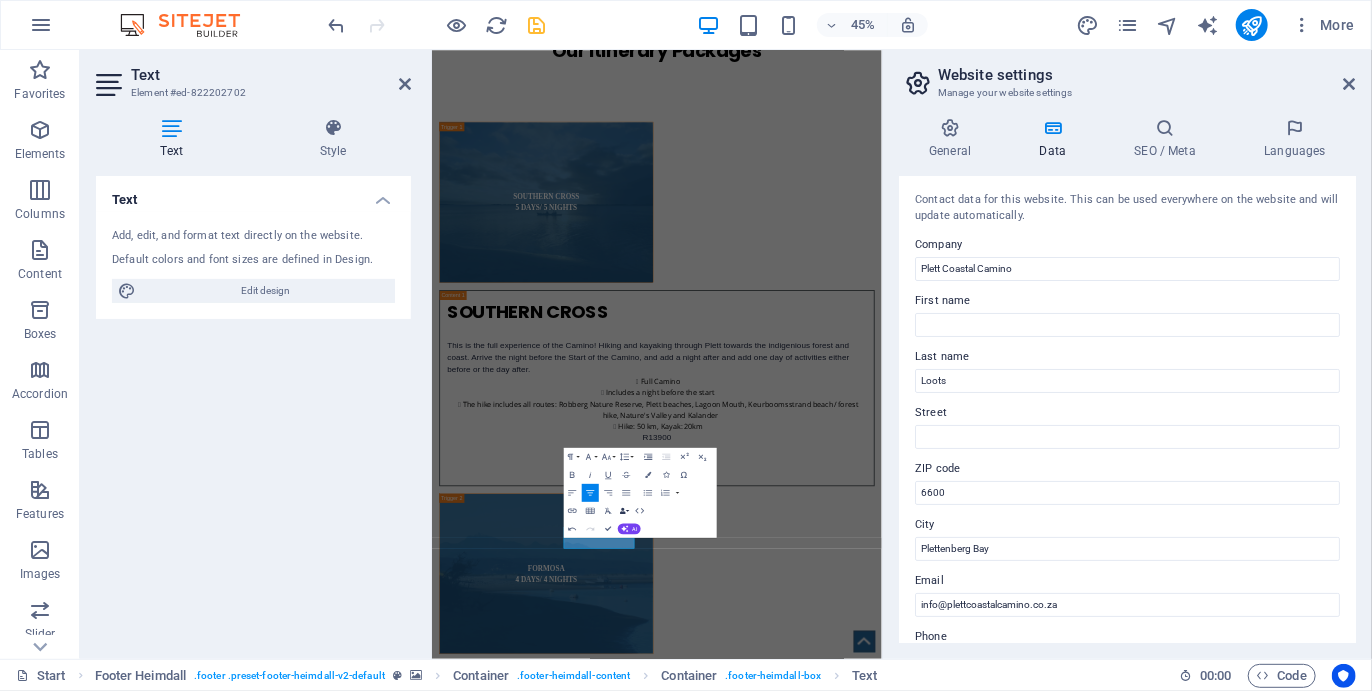 click on "Data Bindings" at bounding box center [624, 511] 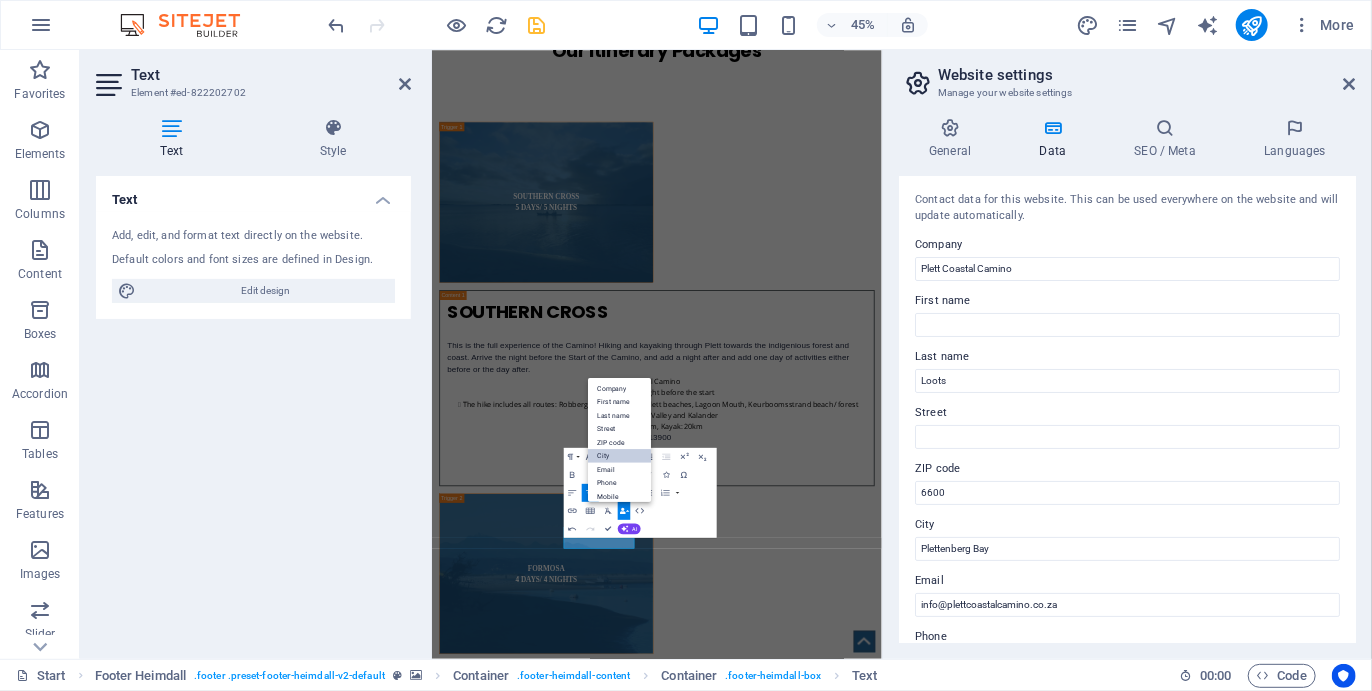 click on "City" at bounding box center (619, 456) 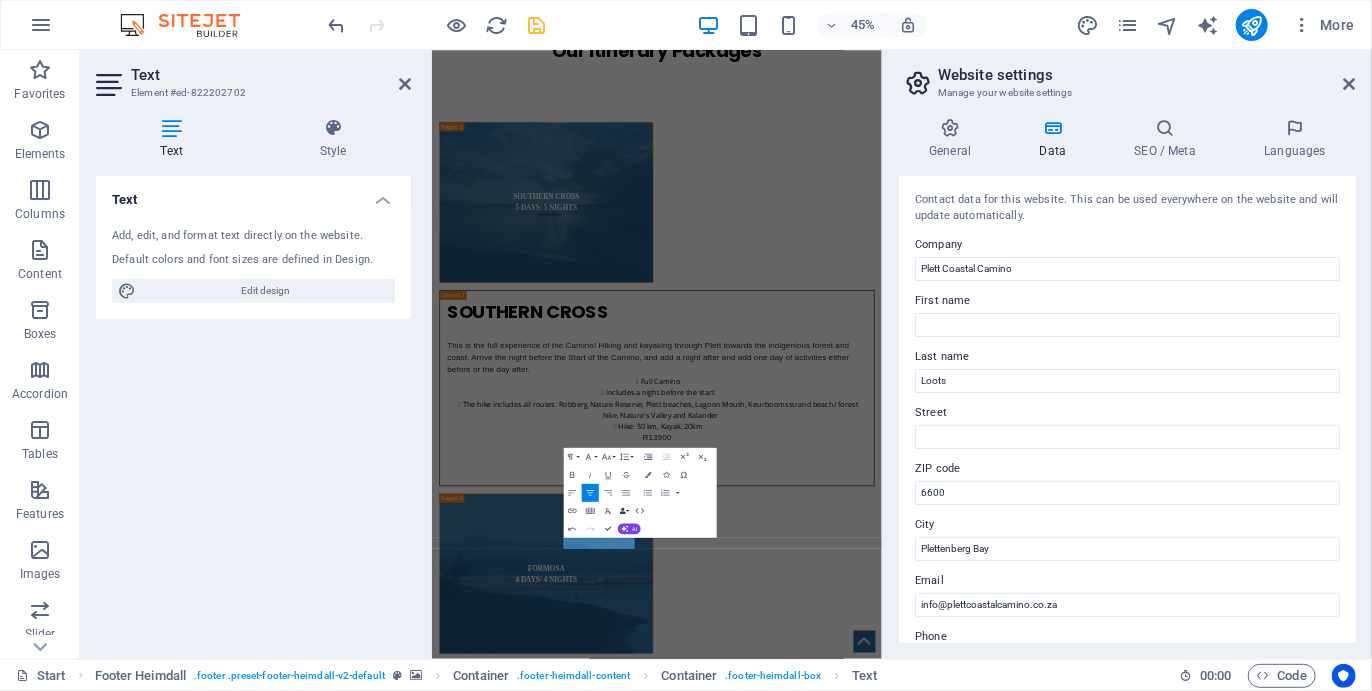 click on "Data Bindings" at bounding box center (624, 511) 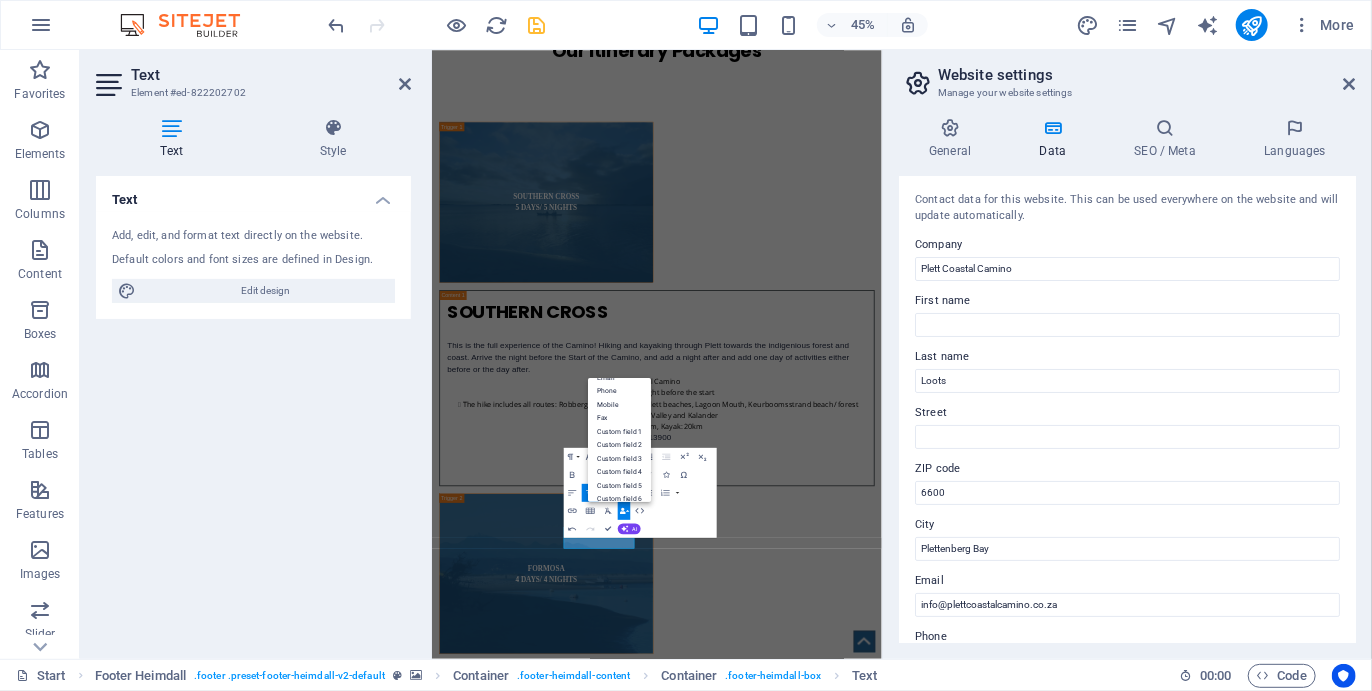 scroll, scrollTop: 220, scrollLeft: 0, axis: vertical 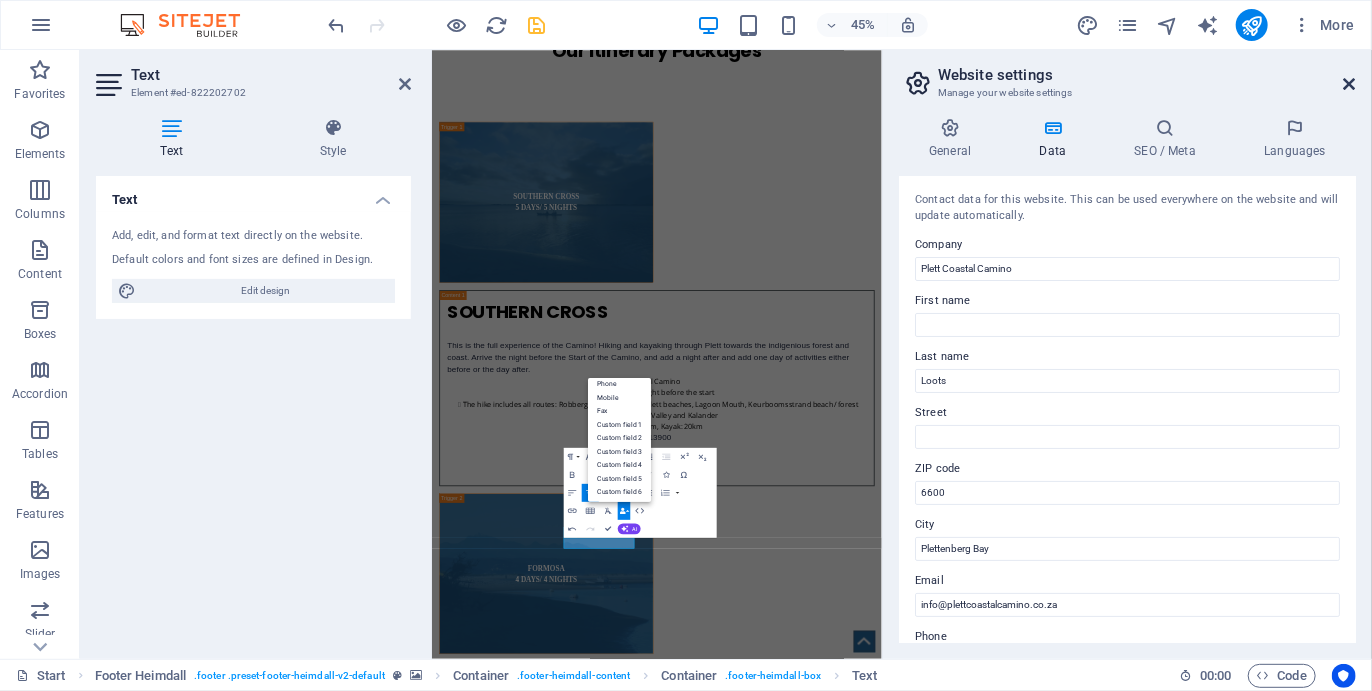click at bounding box center [1350, 84] 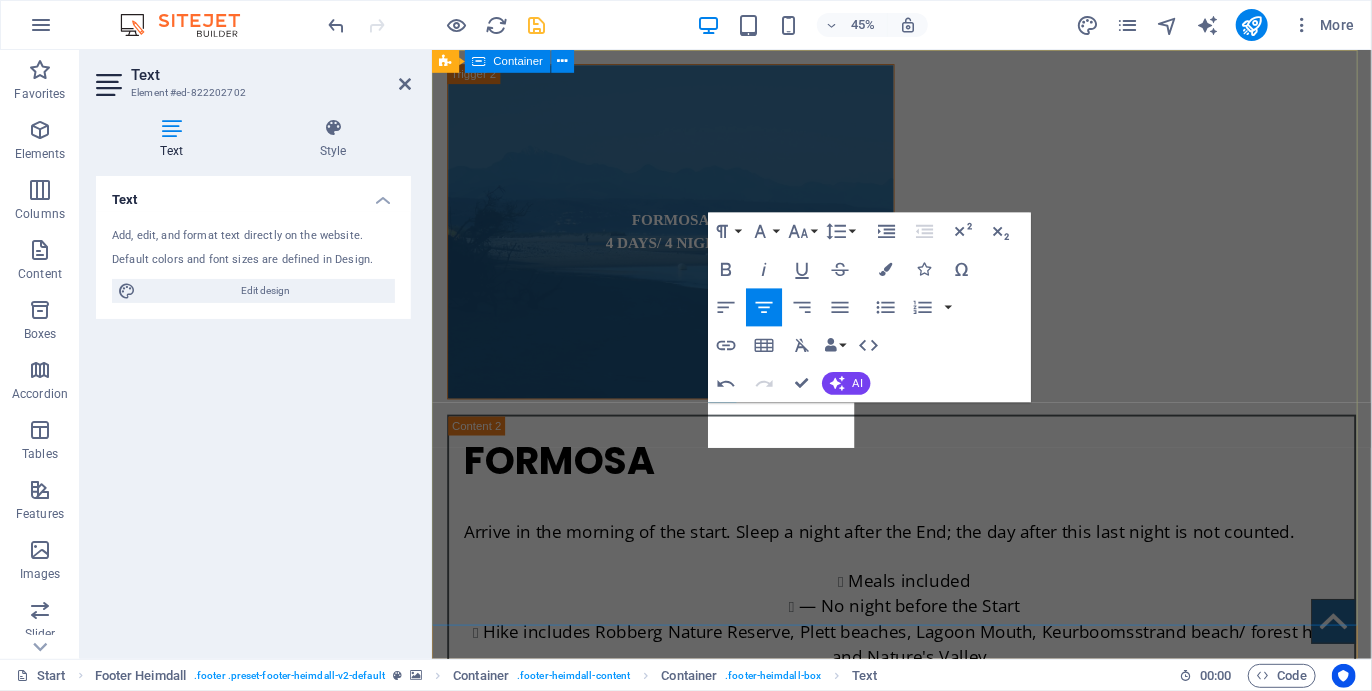 scroll, scrollTop: 7148, scrollLeft: 0, axis: vertical 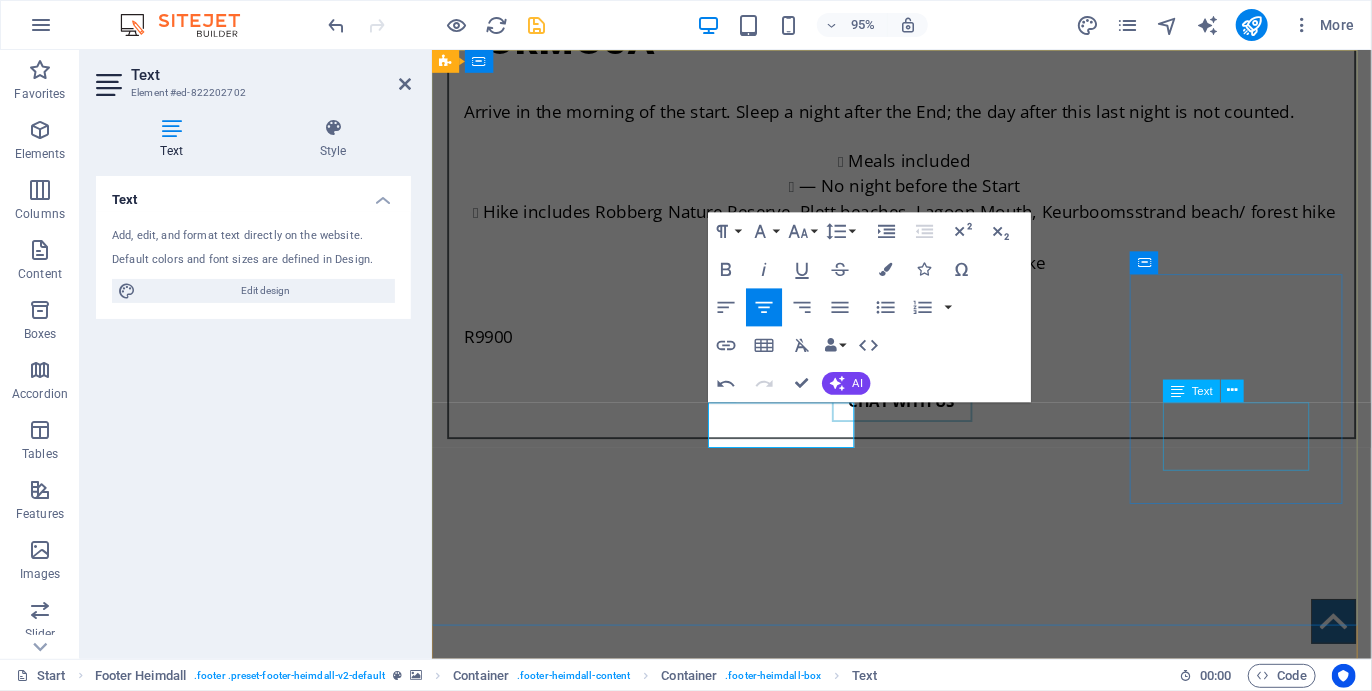 click on "[EMAIL] Legal Notice  |  Privacy" at bounding box center [560, 6402] 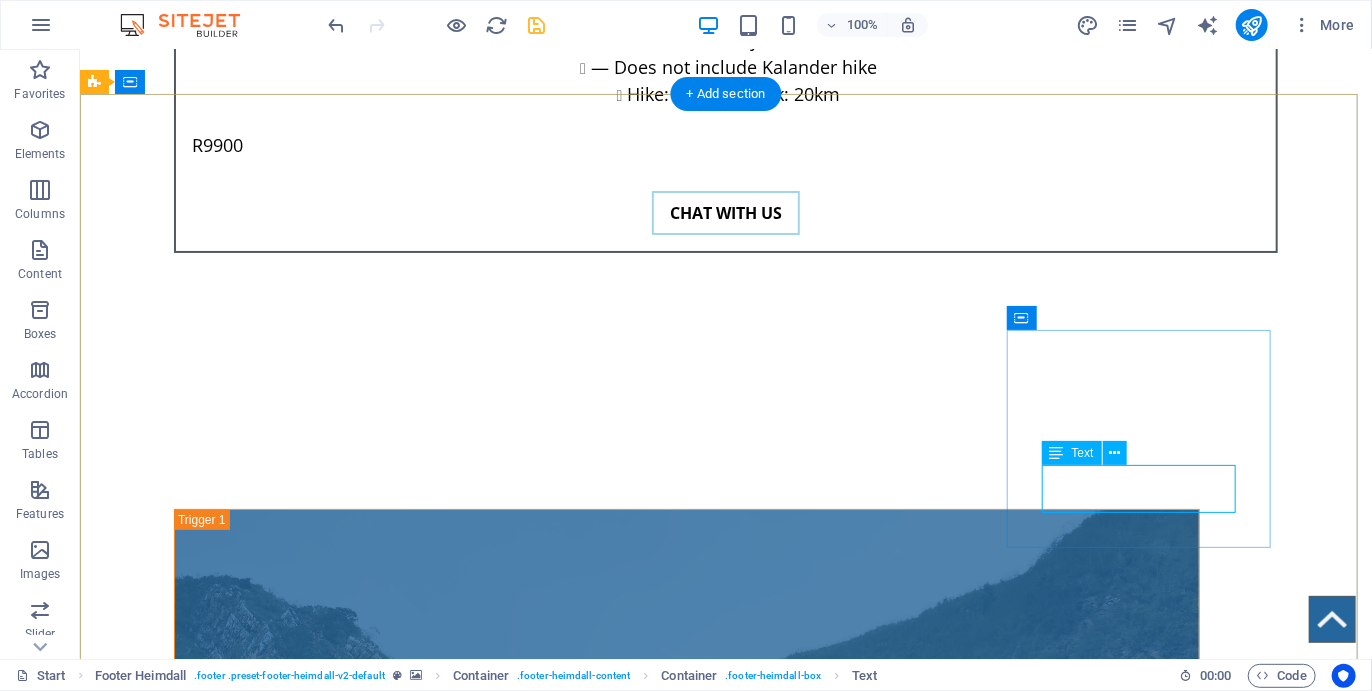 click on "[EMAIL] Legal Notice  |  Privacy" at bounding box center [227, 6170] 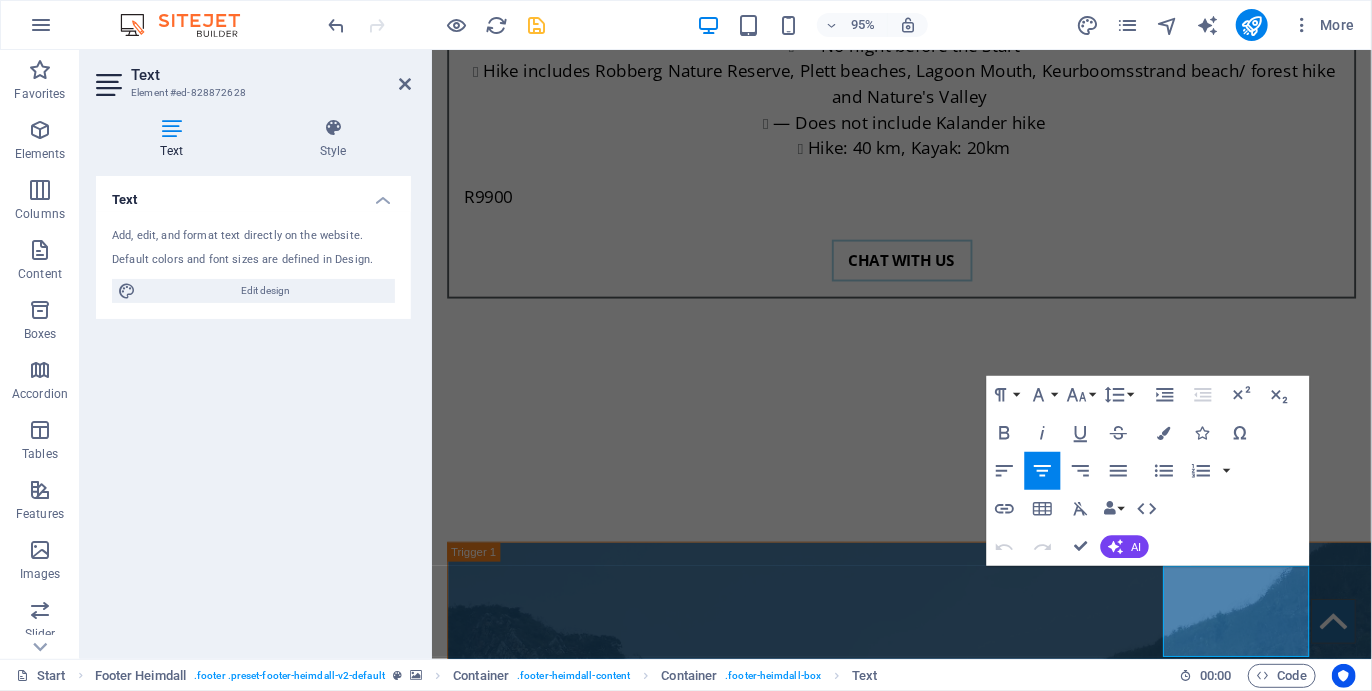 scroll, scrollTop: 7124, scrollLeft: 0, axis: vertical 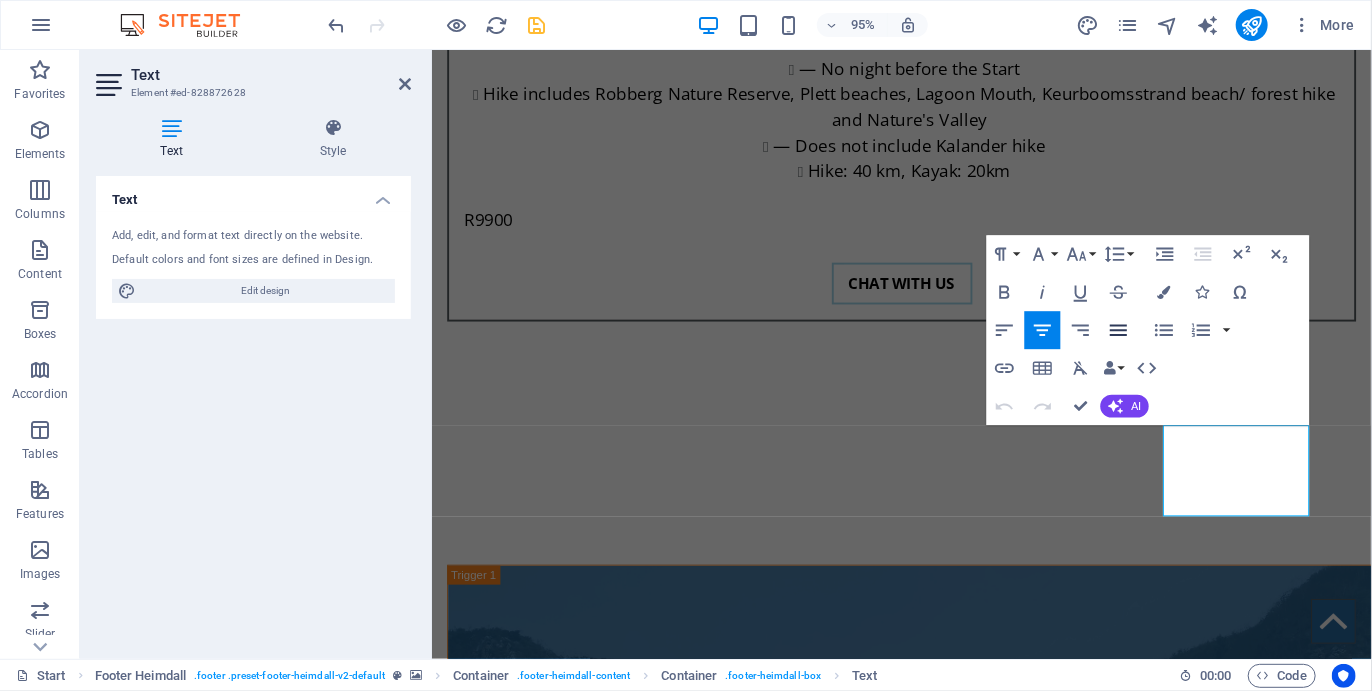 click 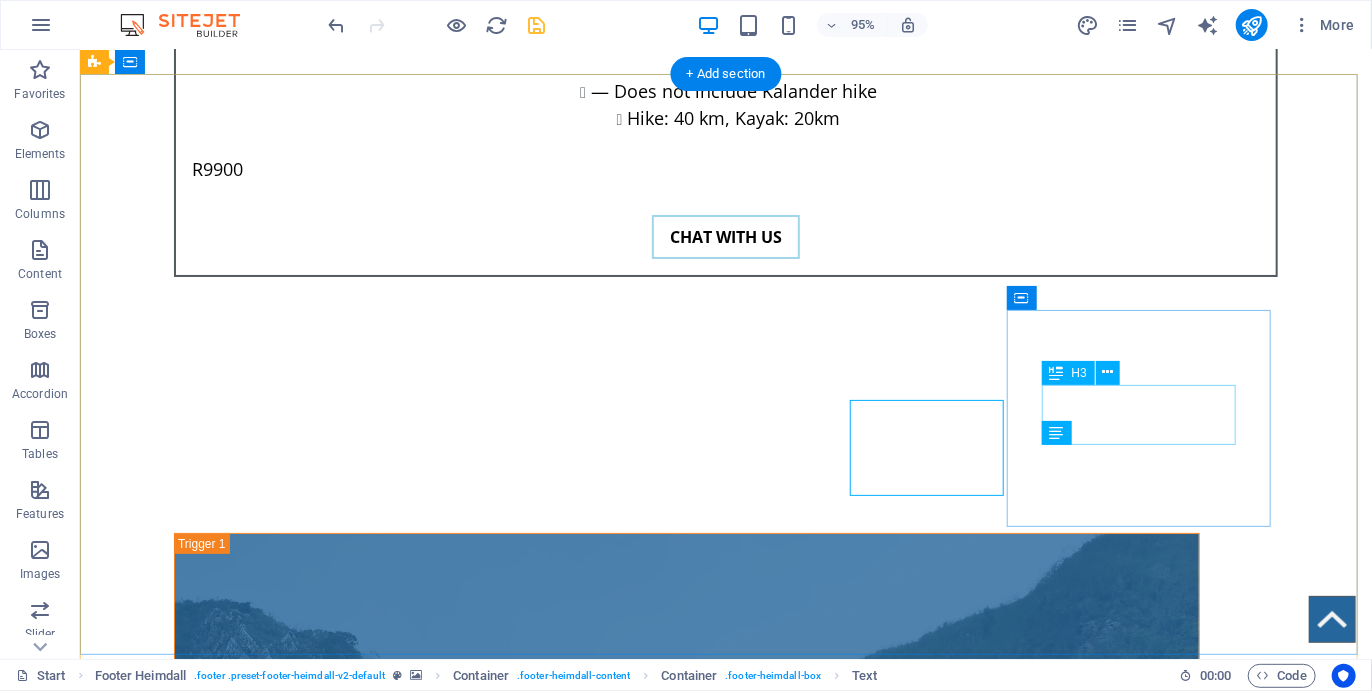 scroll, scrollTop: 7168, scrollLeft: 0, axis: vertical 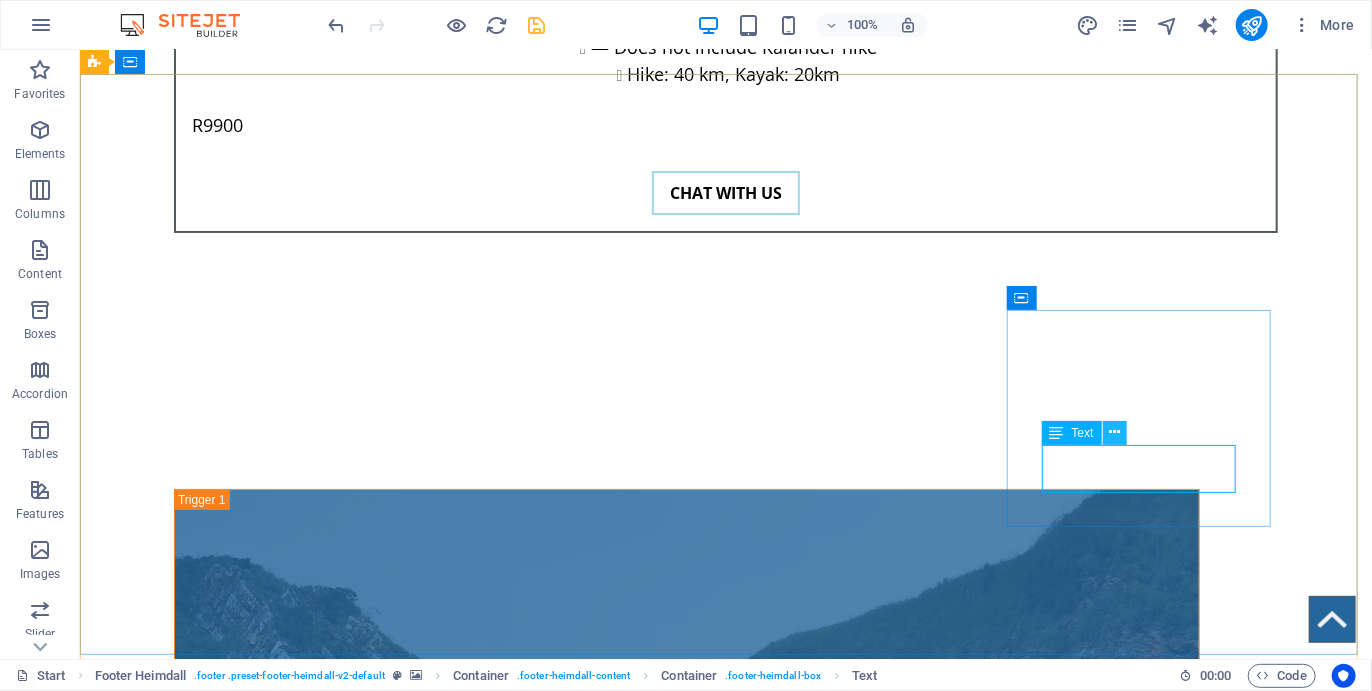 click at bounding box center (1114, 432) 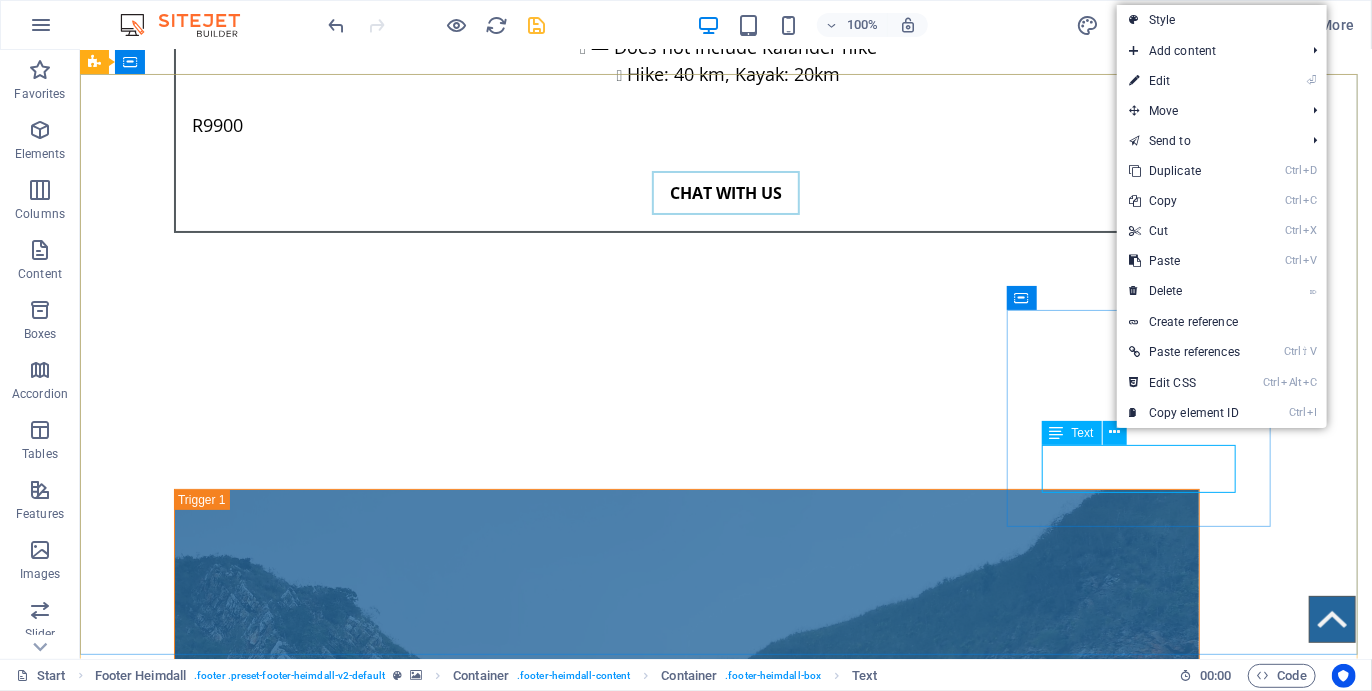 click on "Text" at bounding box center [1083, 433] 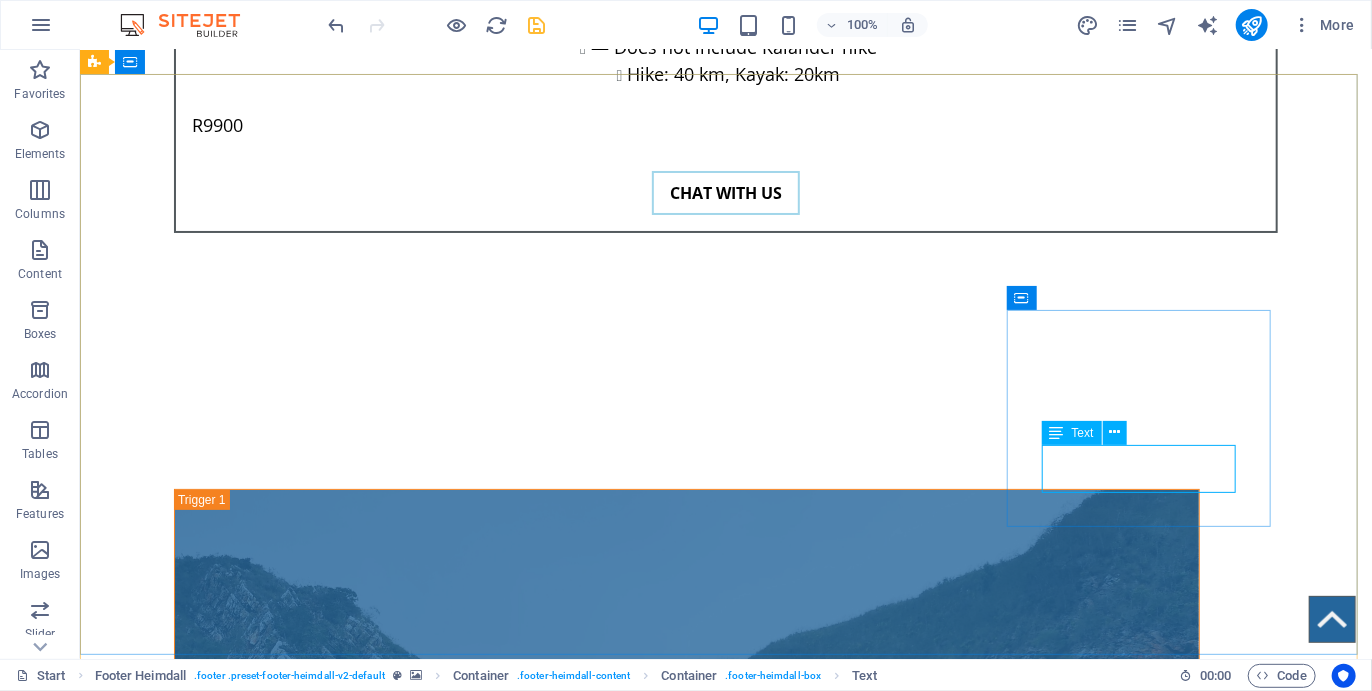 click on "Text" at bounding box center [1083, 433] 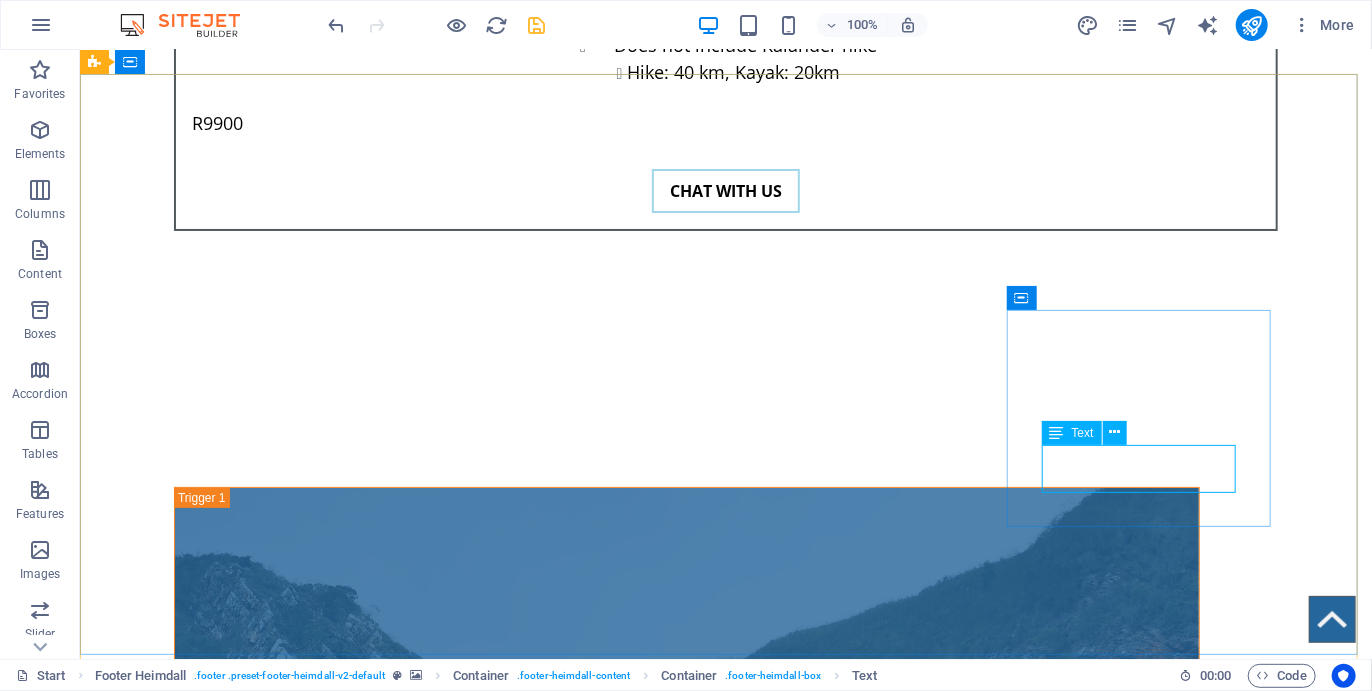 scroll, scrollTop: 7124, scrollLeft: 0, axis: vertical 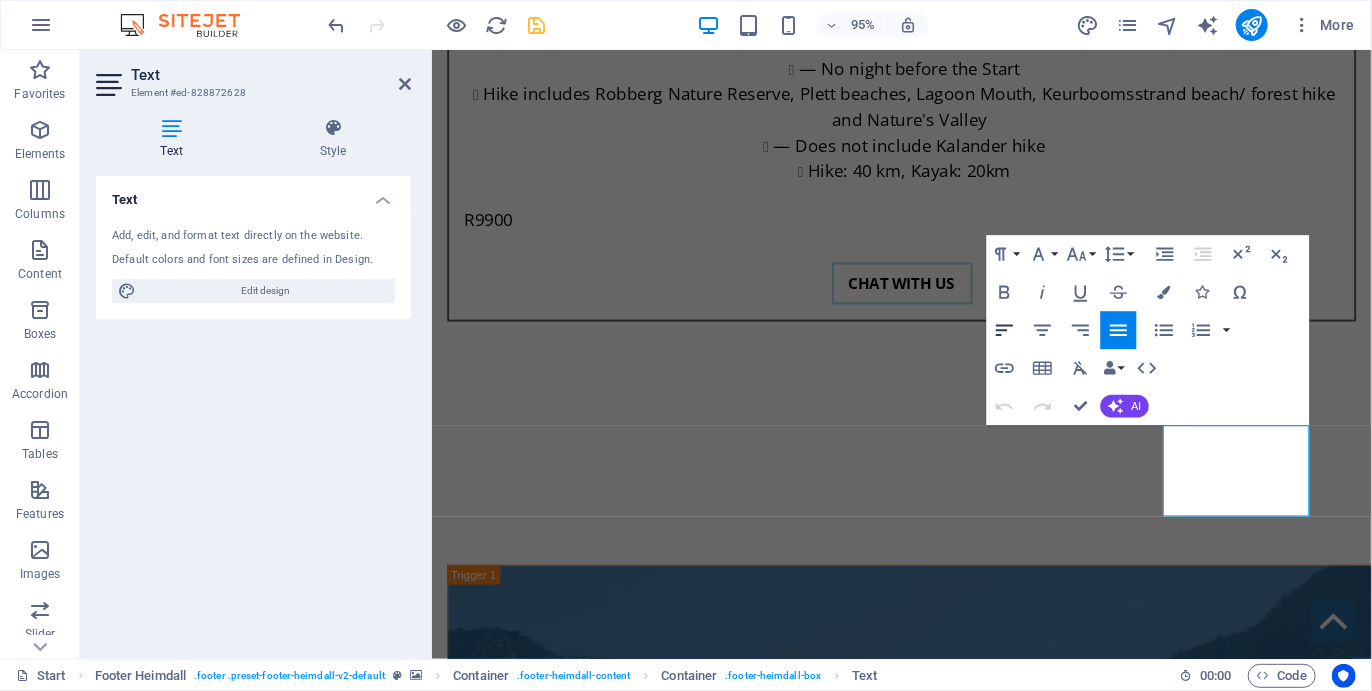 click on "Align Left" at bounding box center (1005, 330) 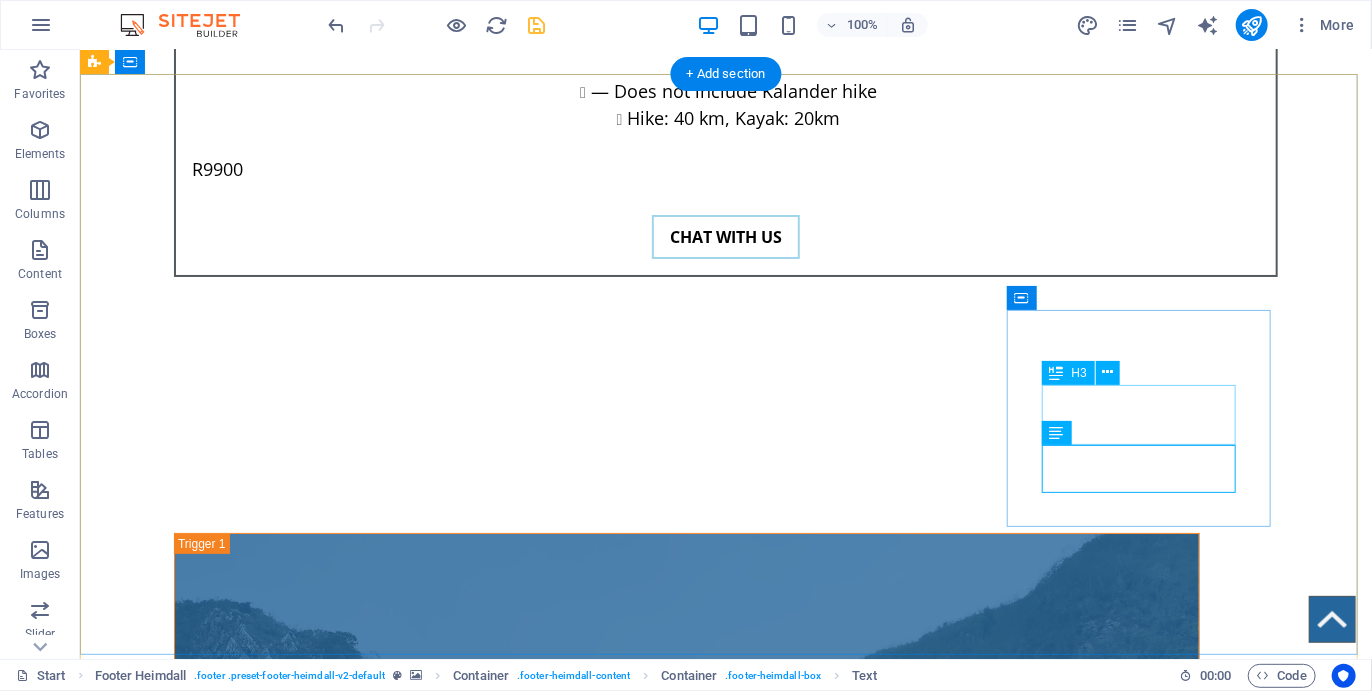 scroll, scrollTop: 7168, scrollLeft: 0, axis: vertical 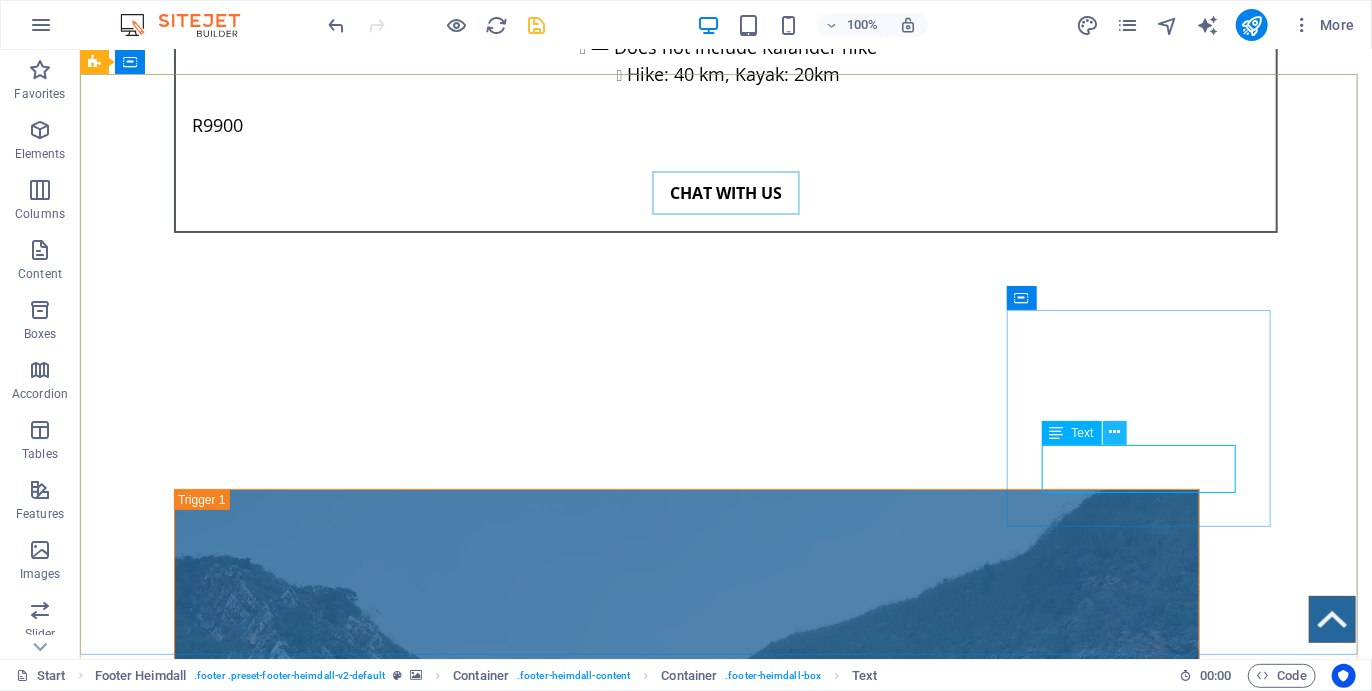 click at bounding box center [1114, 432] 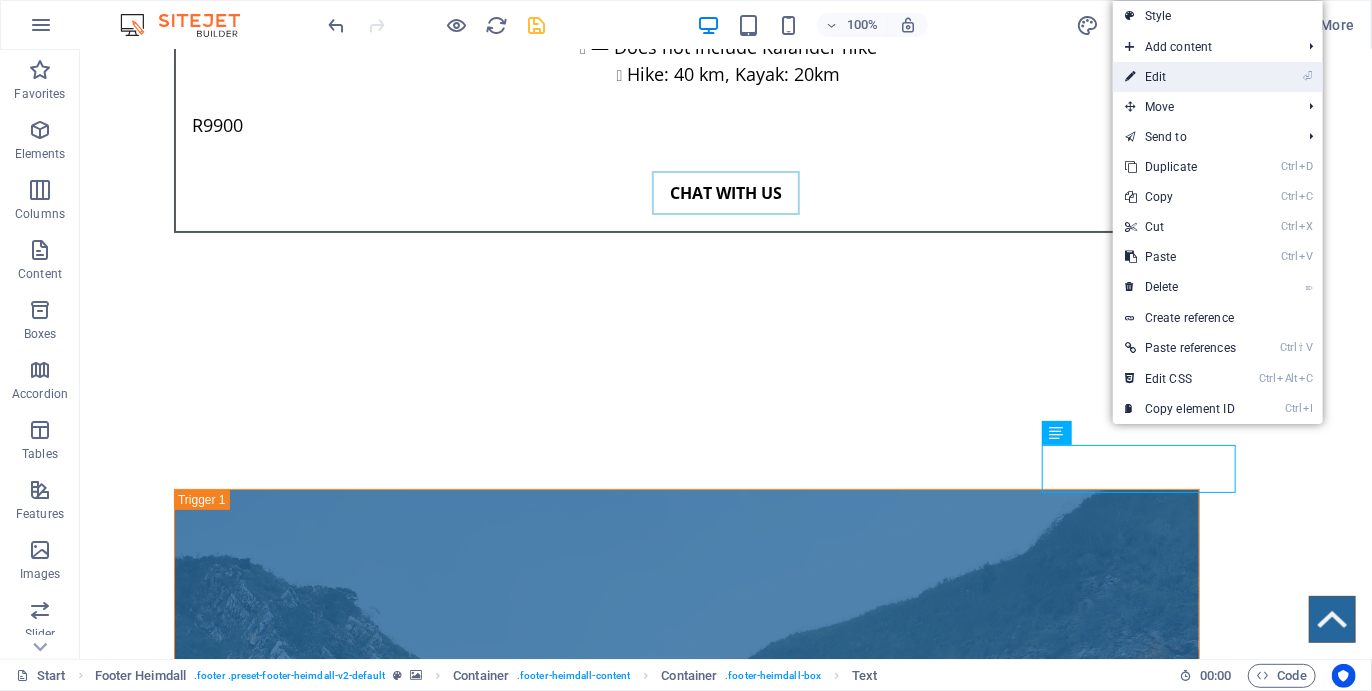 click on "⏎  Edit" at bounding box center [1180, 77] 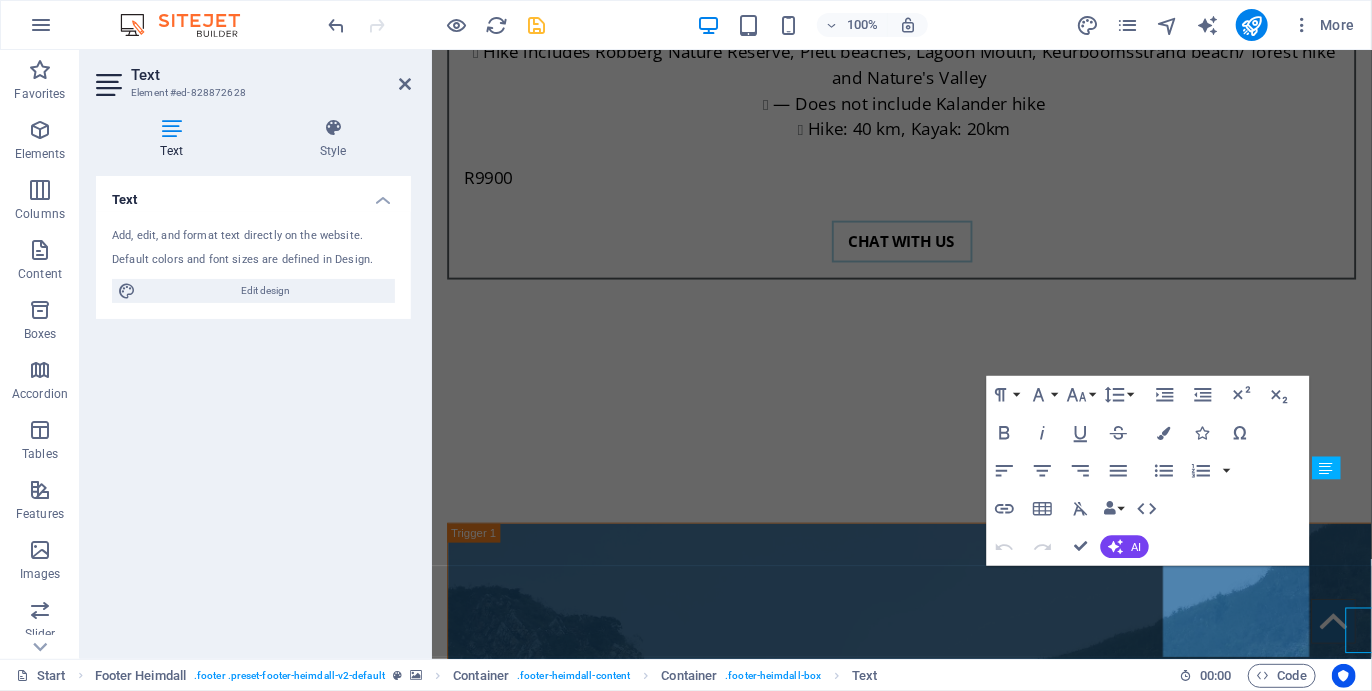 scroll, scrollTop: 7124, scrollLeft: 0, axis: vertical 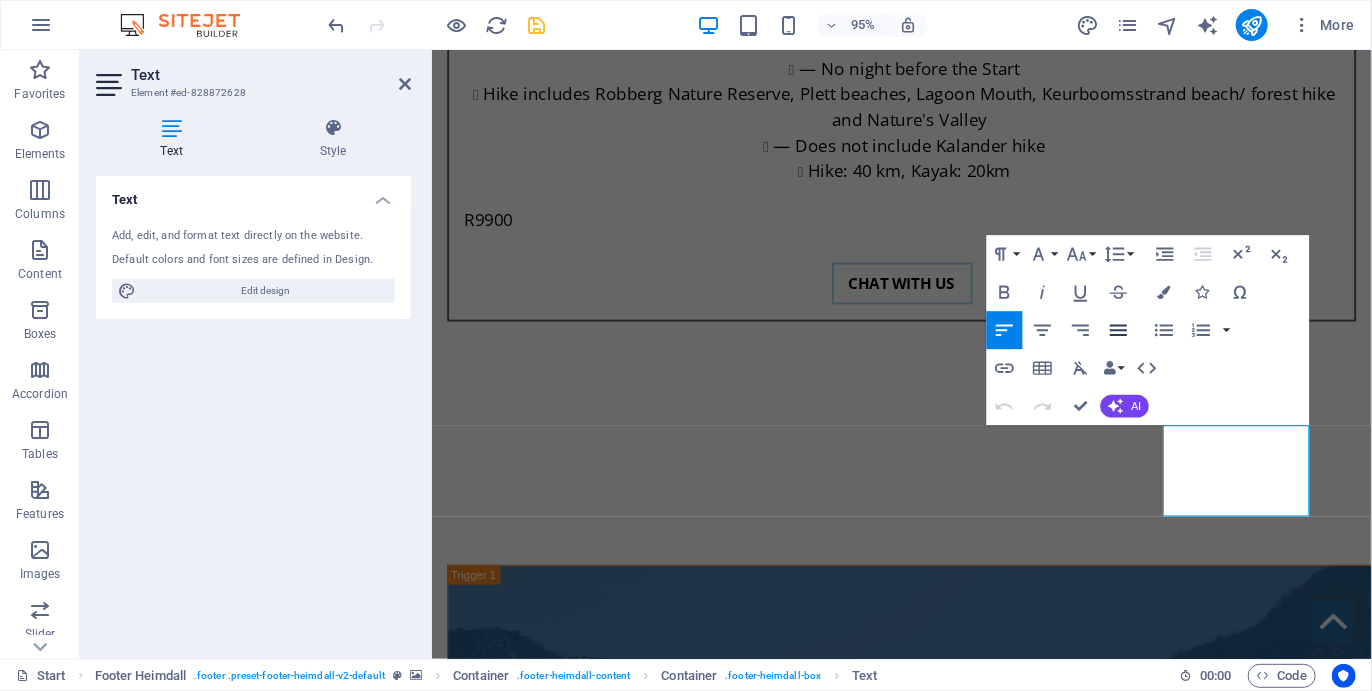 click 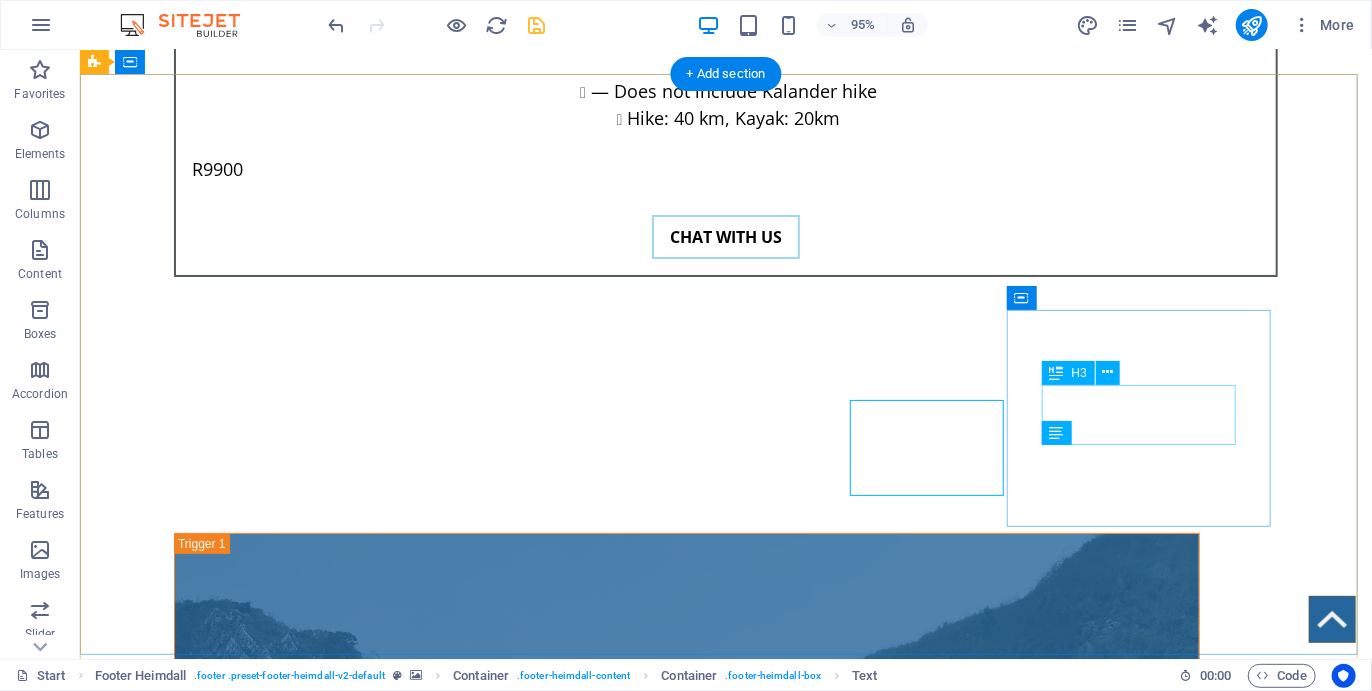 scroll, scrollTop: 7168, scrollLeft: 0, axis: vertical 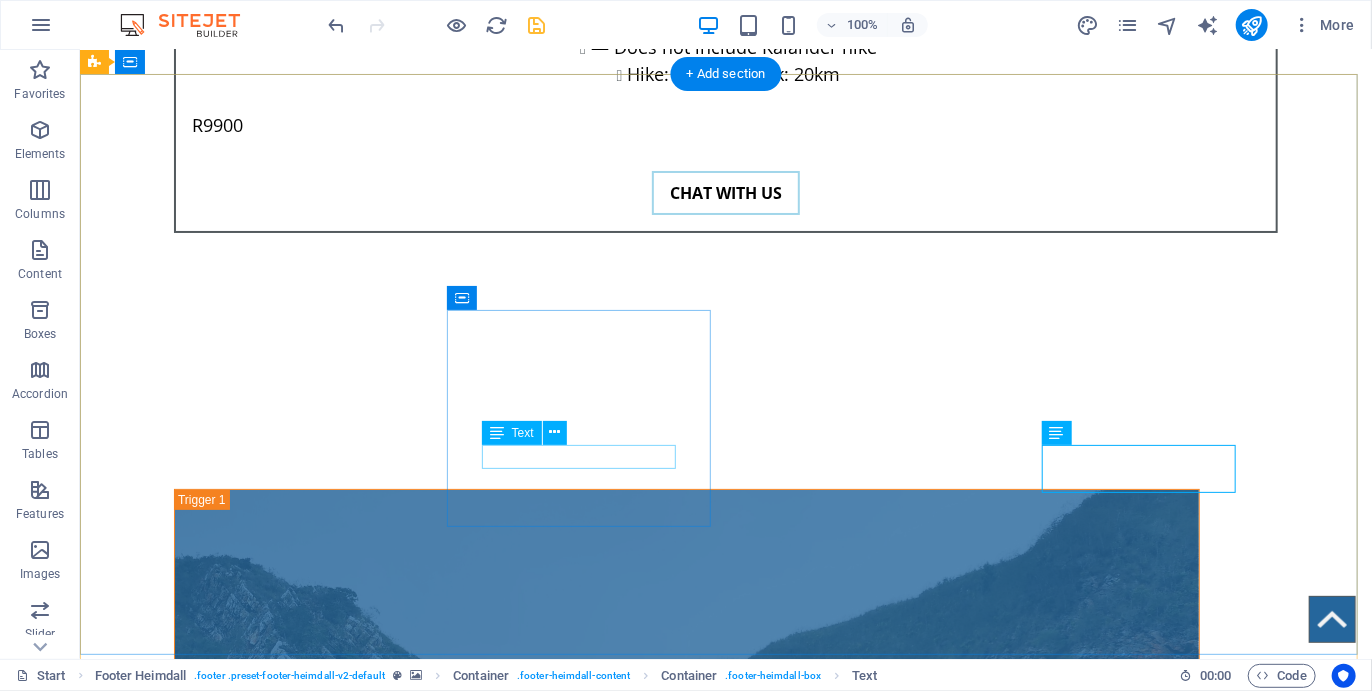 click on "Plettenberg Bay" at bounding box center [245, 5734] 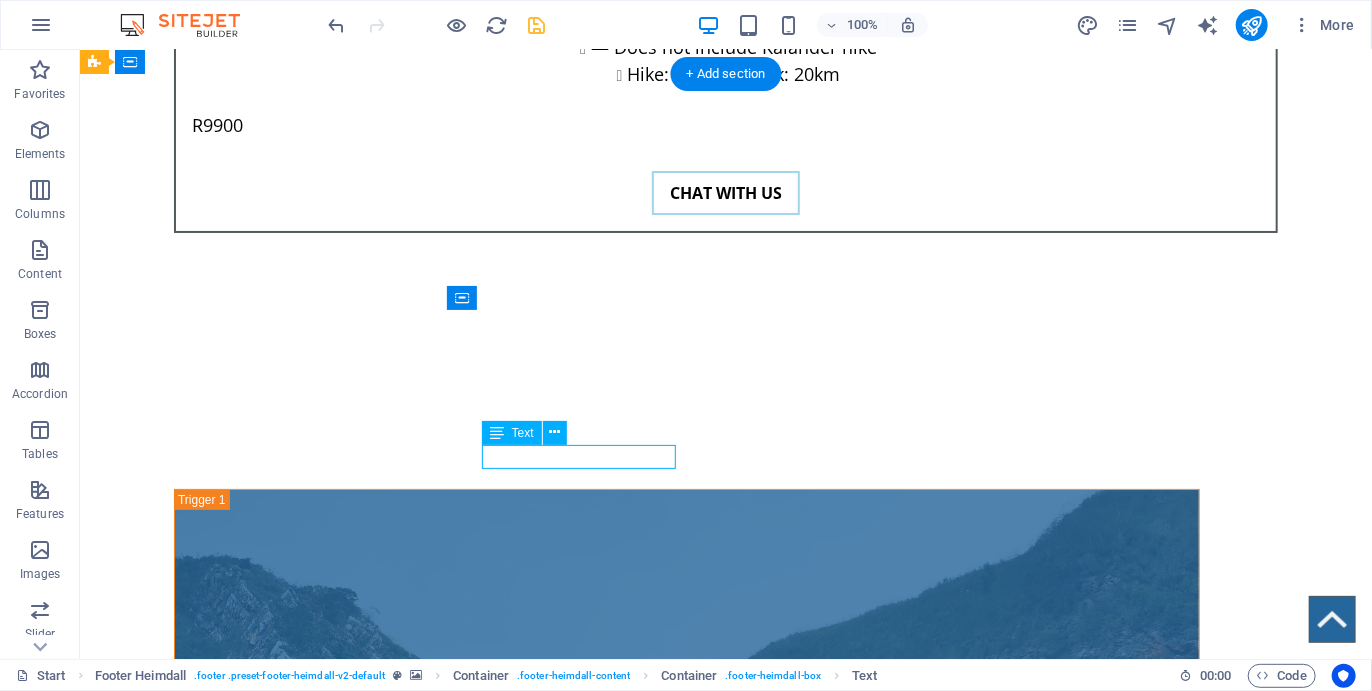 click on "Plettenberg Bay" at bounding box center (245, 5734) 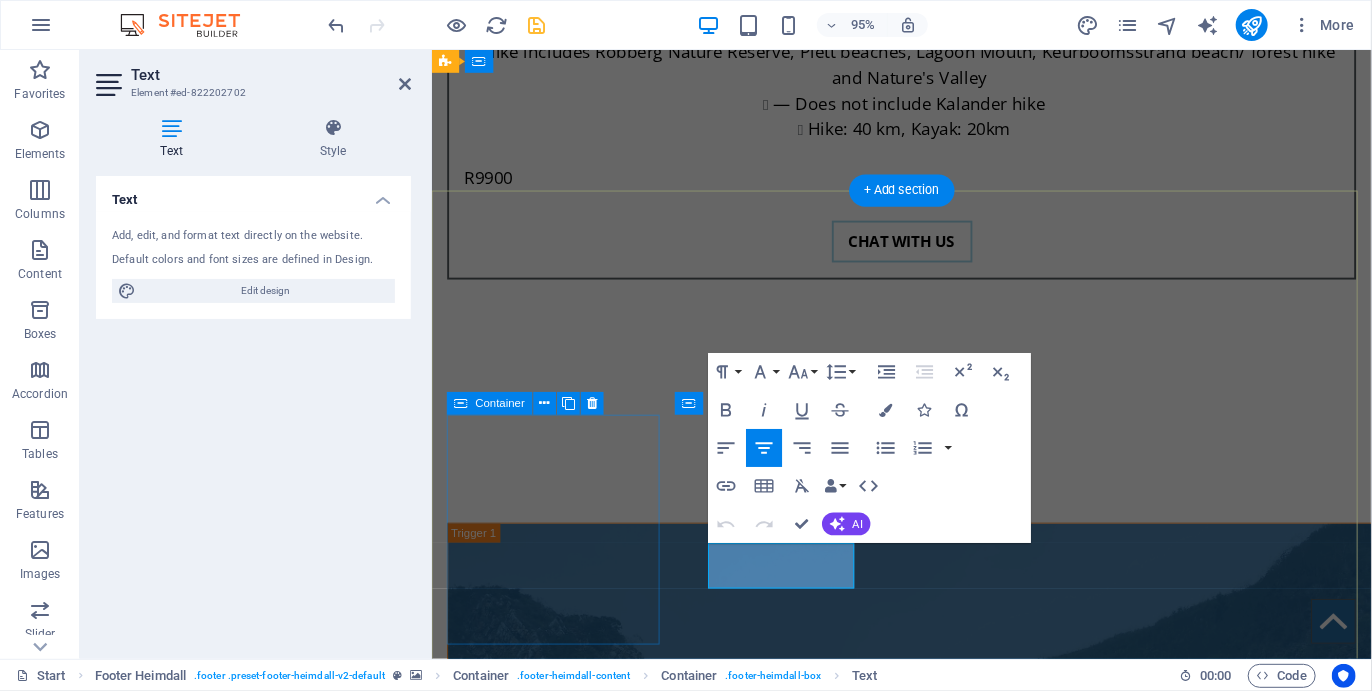 scroll, scrollTop: 7148, scrollLeft: 0, axis: vertical 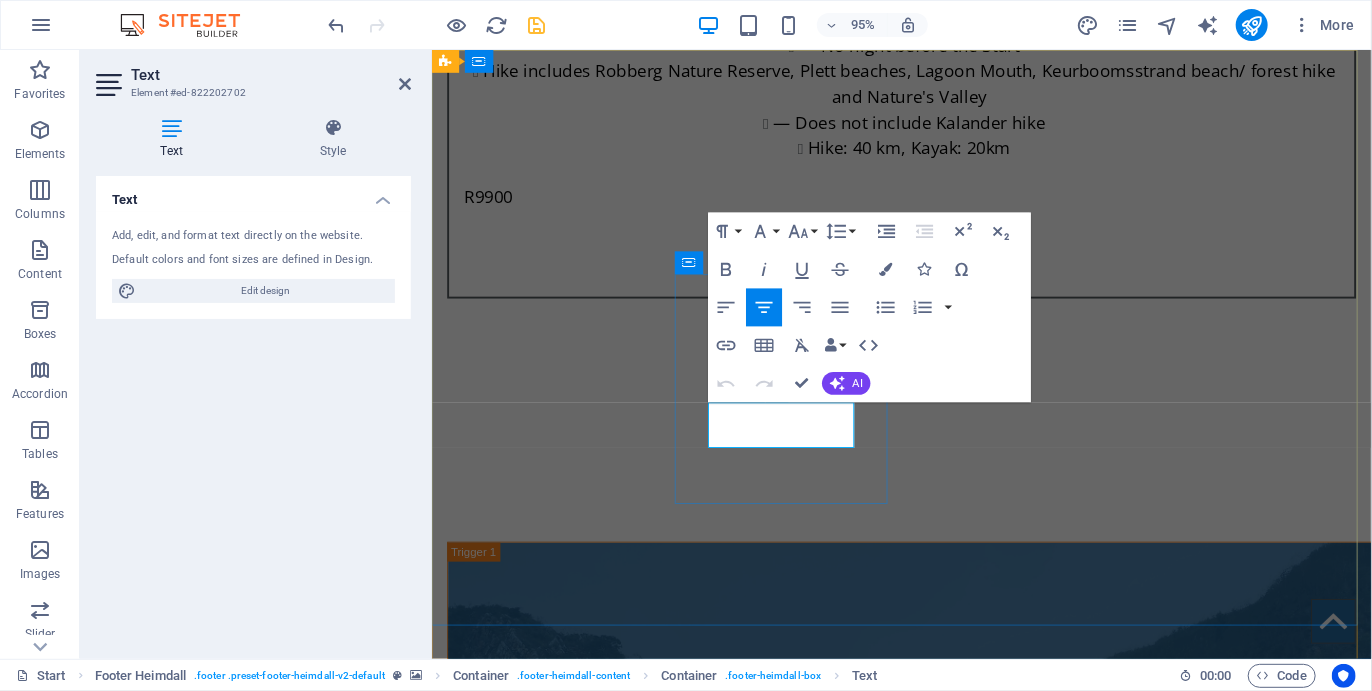 click on "6600" at bounding box center (501, 5838) 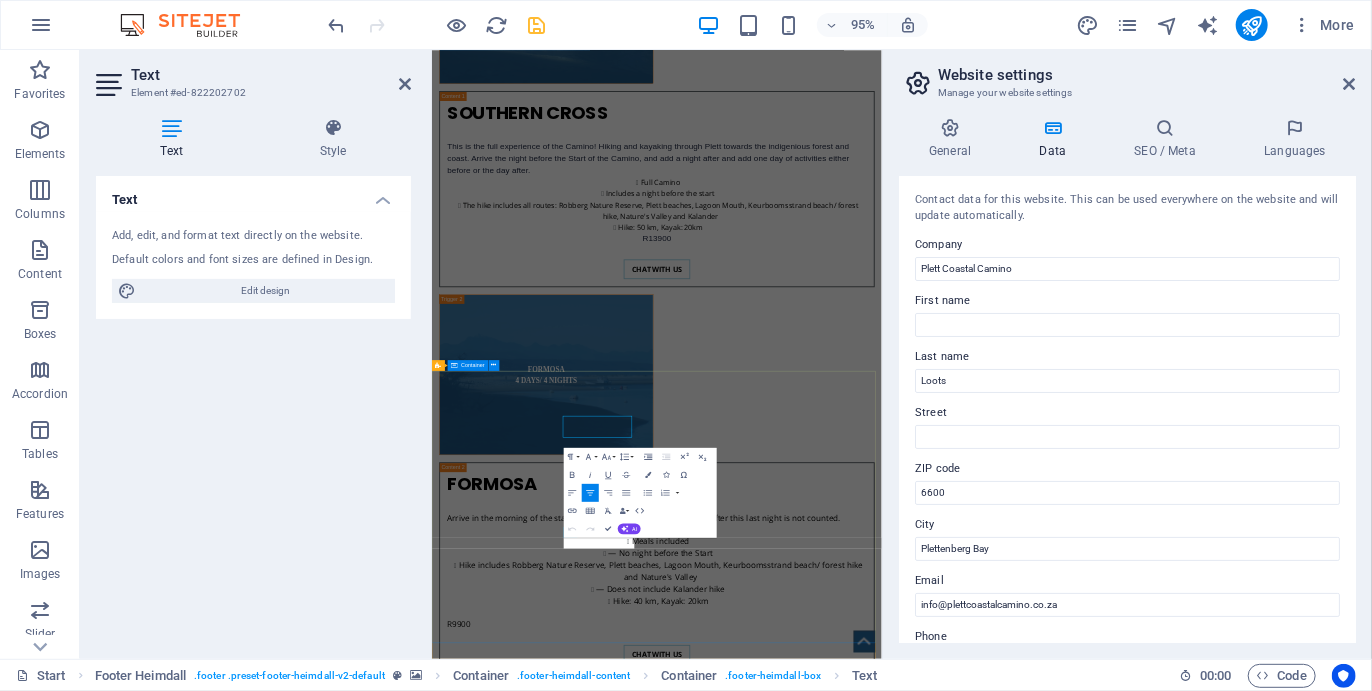 scroll, scrollTop: 6706, scrollLeft: 0, axis: vertical 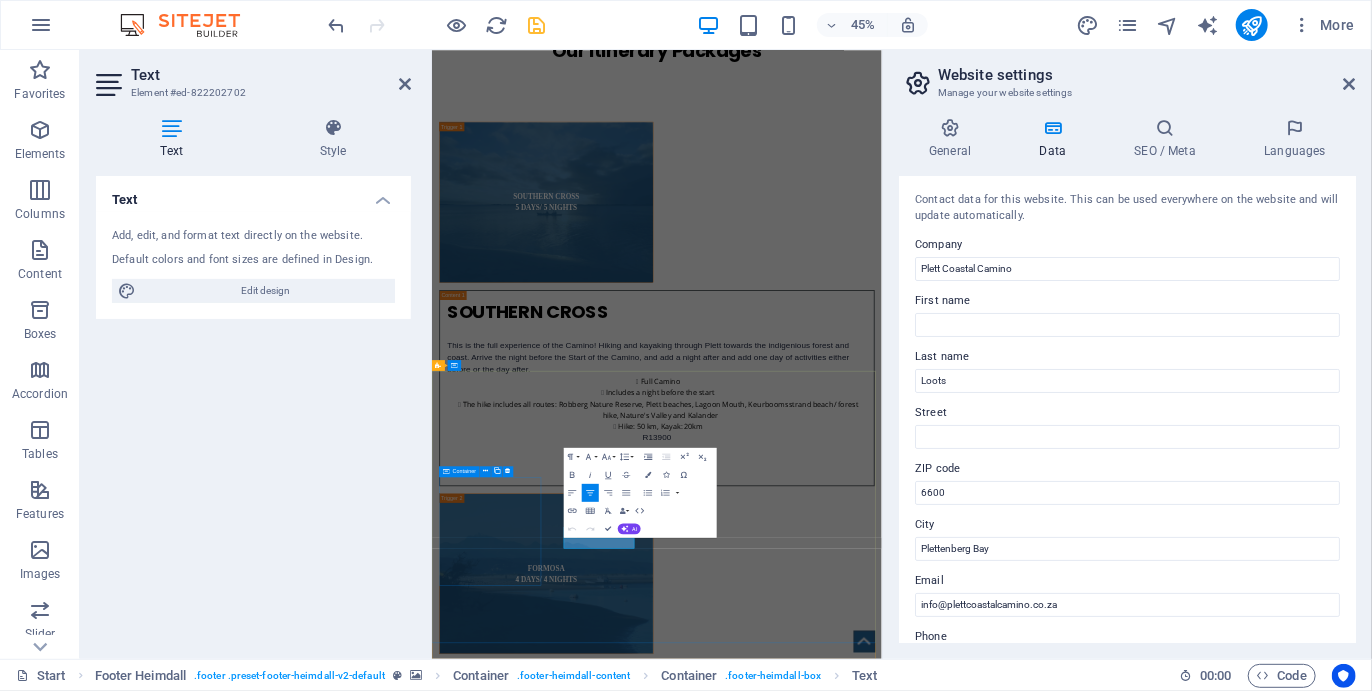 type 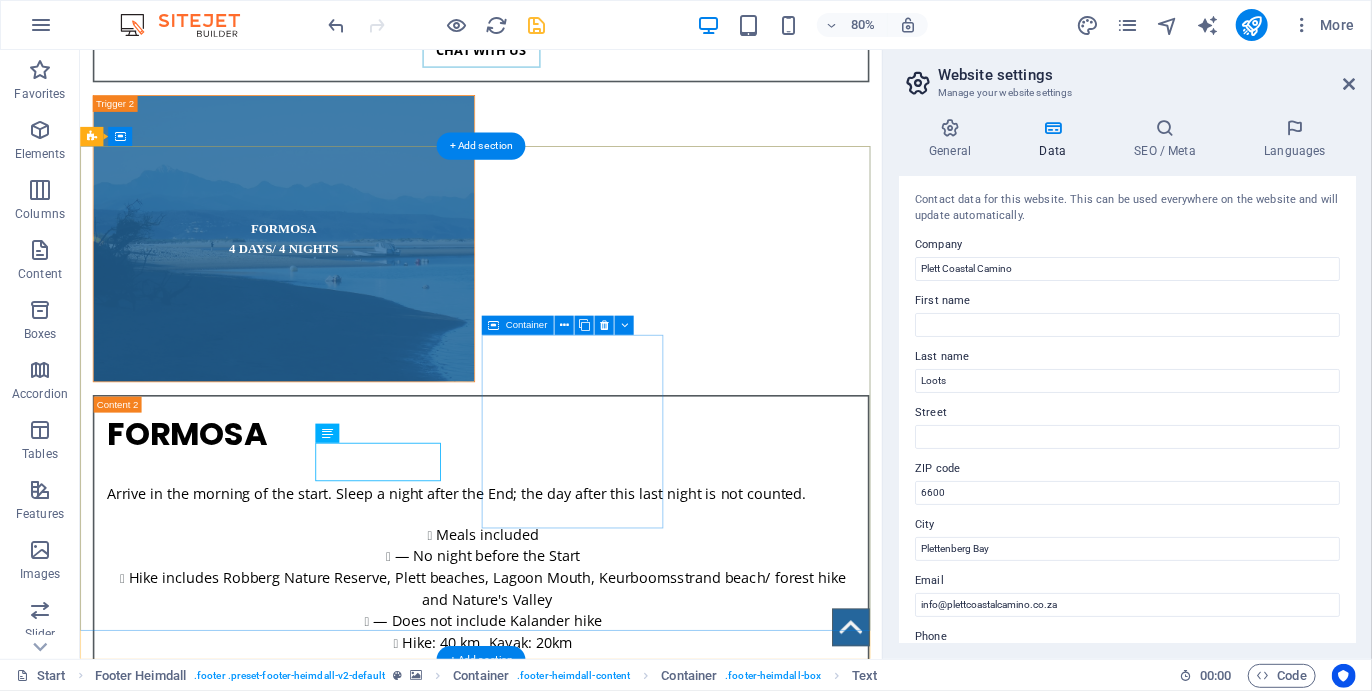 scroll, scrollTop: 6986, scrollLeft: 0, axis: vertical 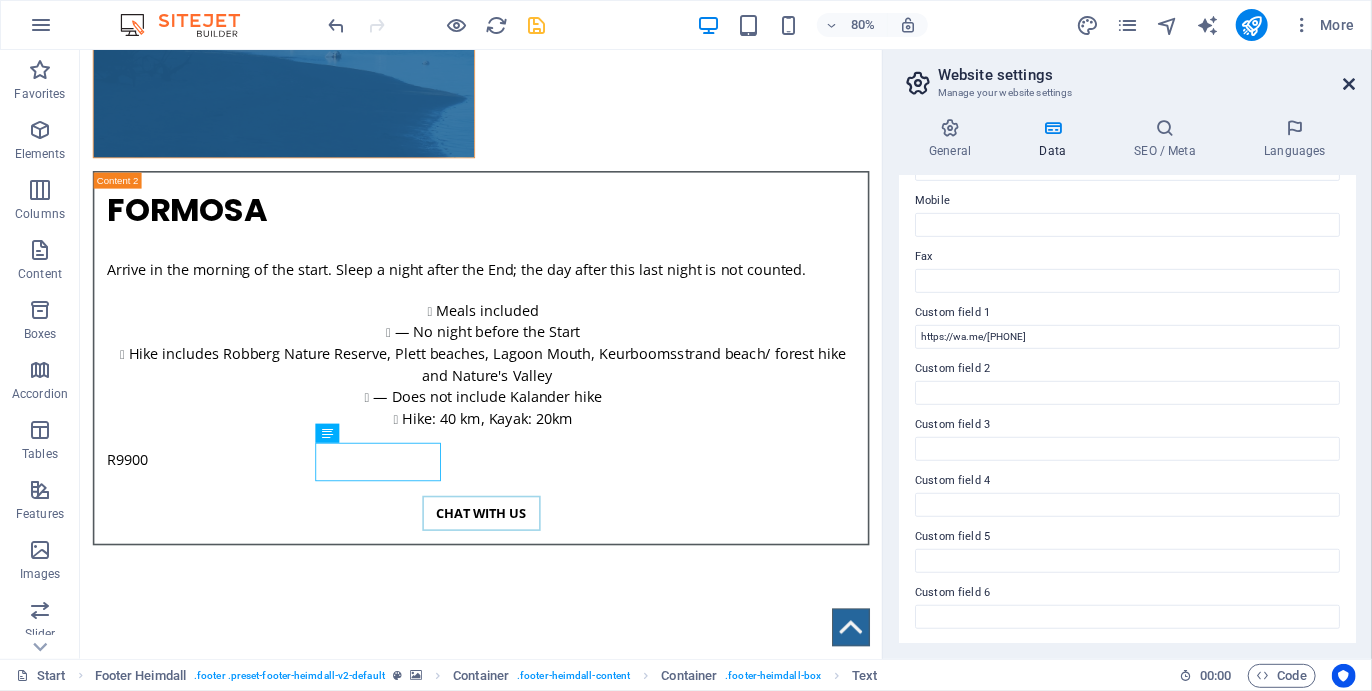 click at bounding box center [1350, 84] 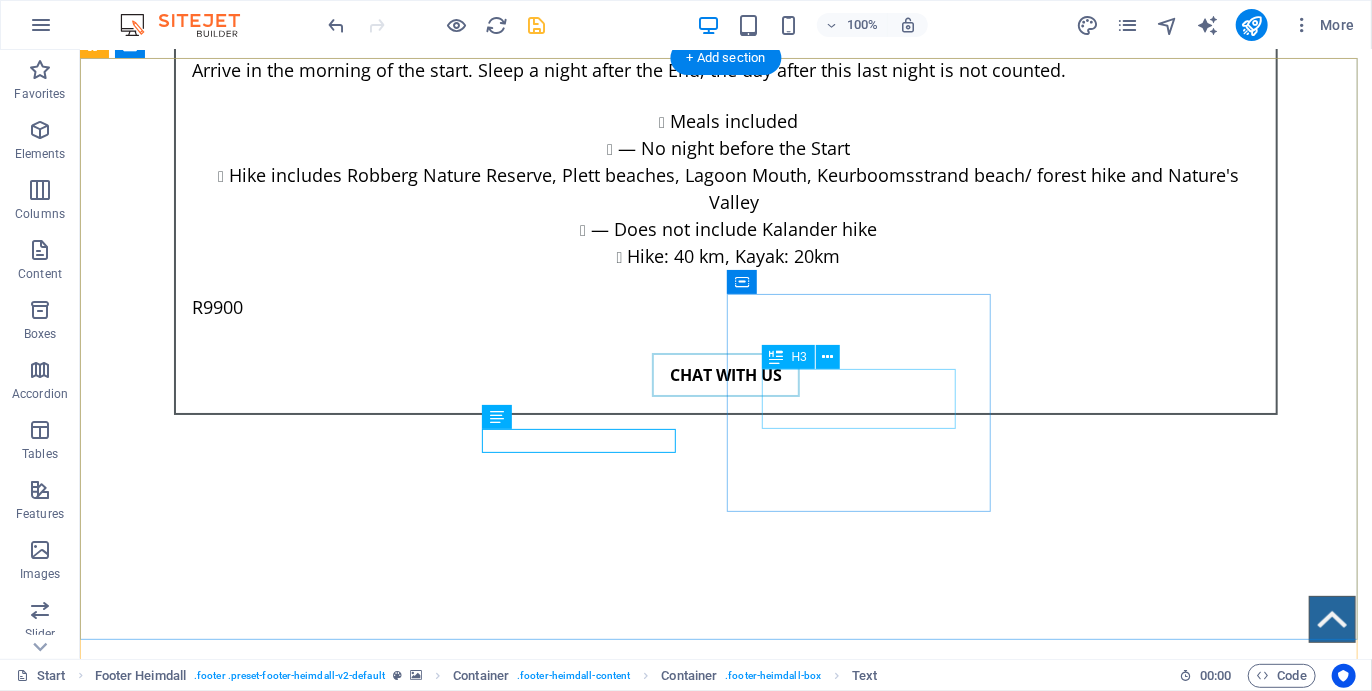 scroll, scrollTop: 7200, scrollLeft: 0, axis: vertical 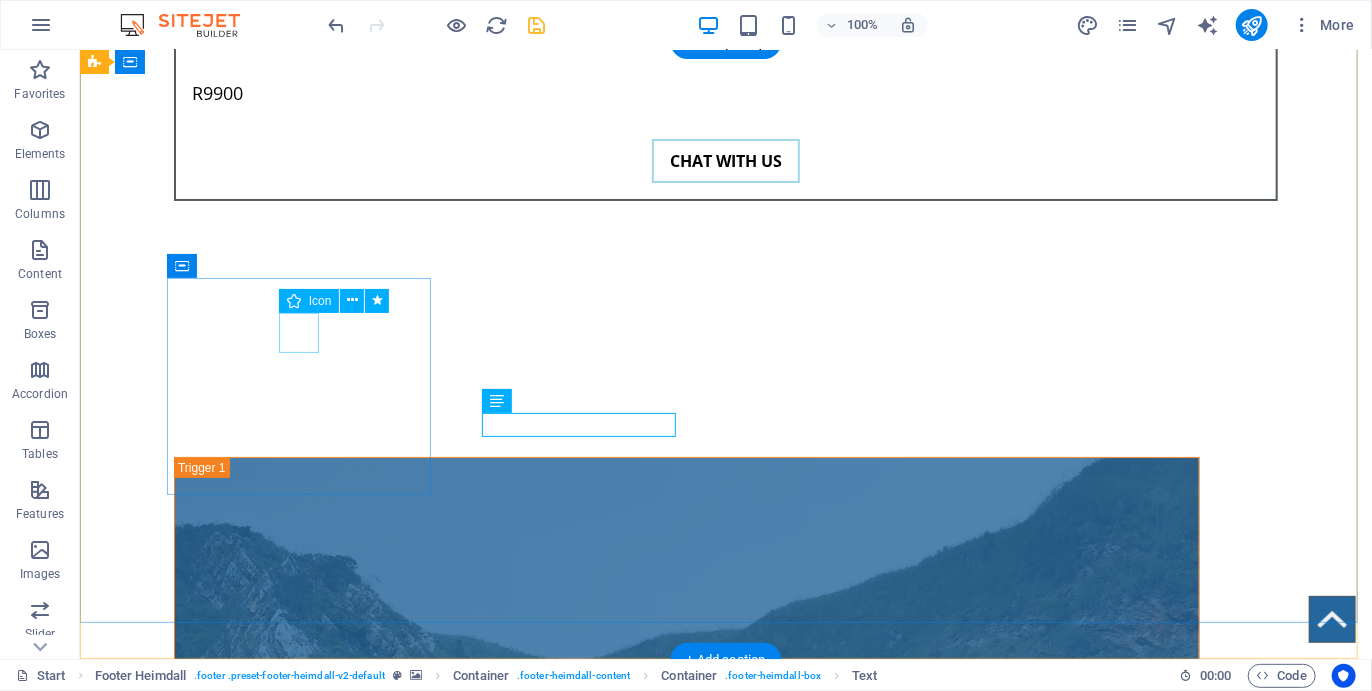 click at bounding box center (227, 5432) 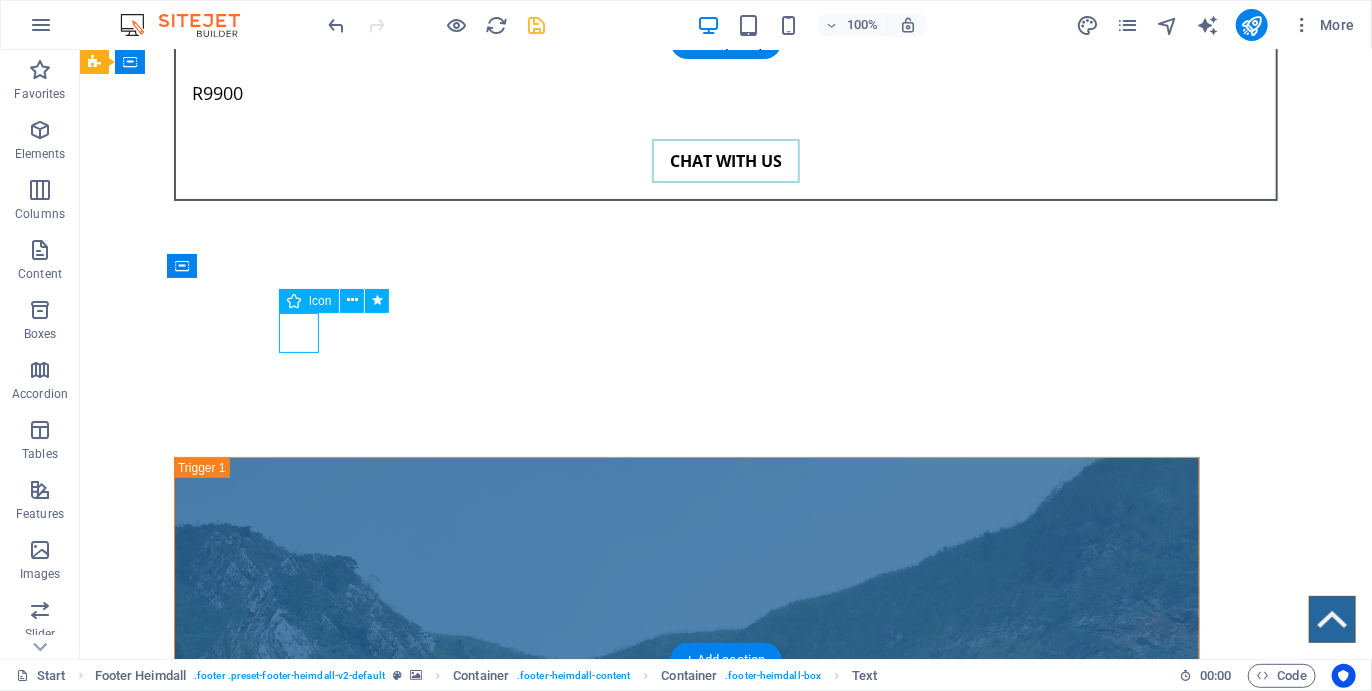 click at bounding box center [227, 5432] 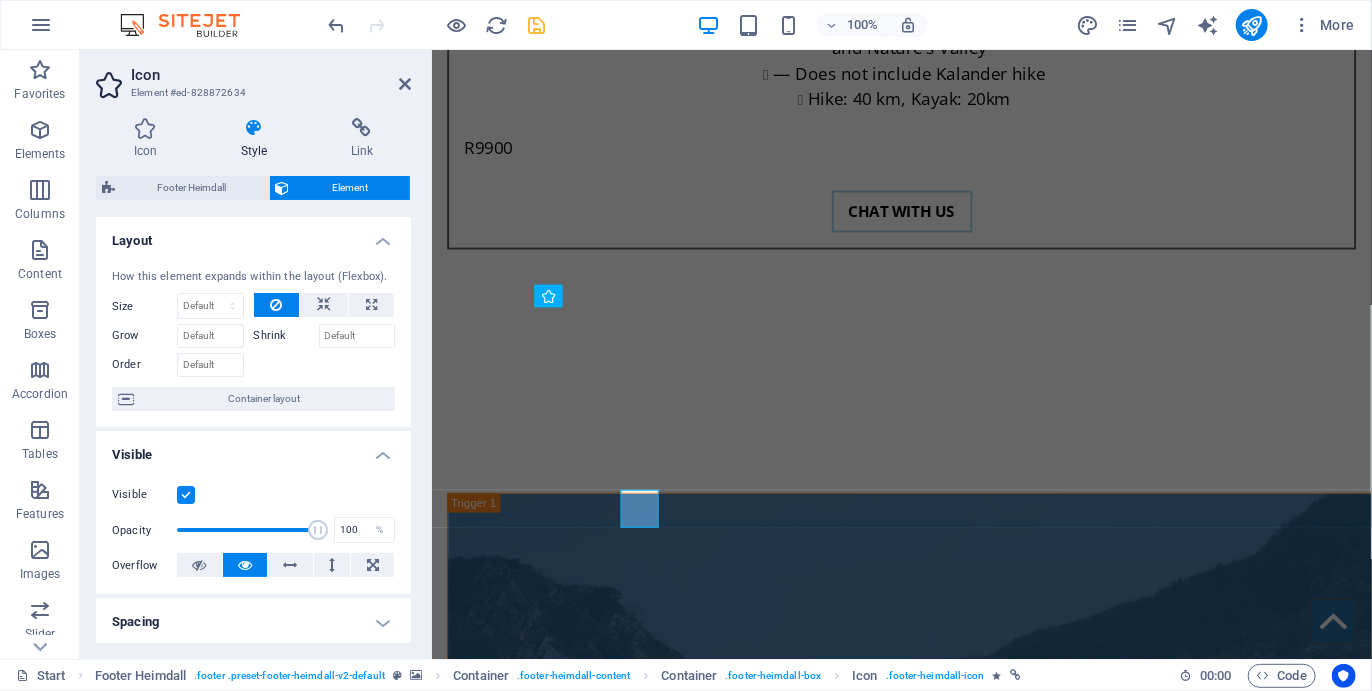 scroll, scrollTop: 7148, scrollLeft: 0, axis: vertical 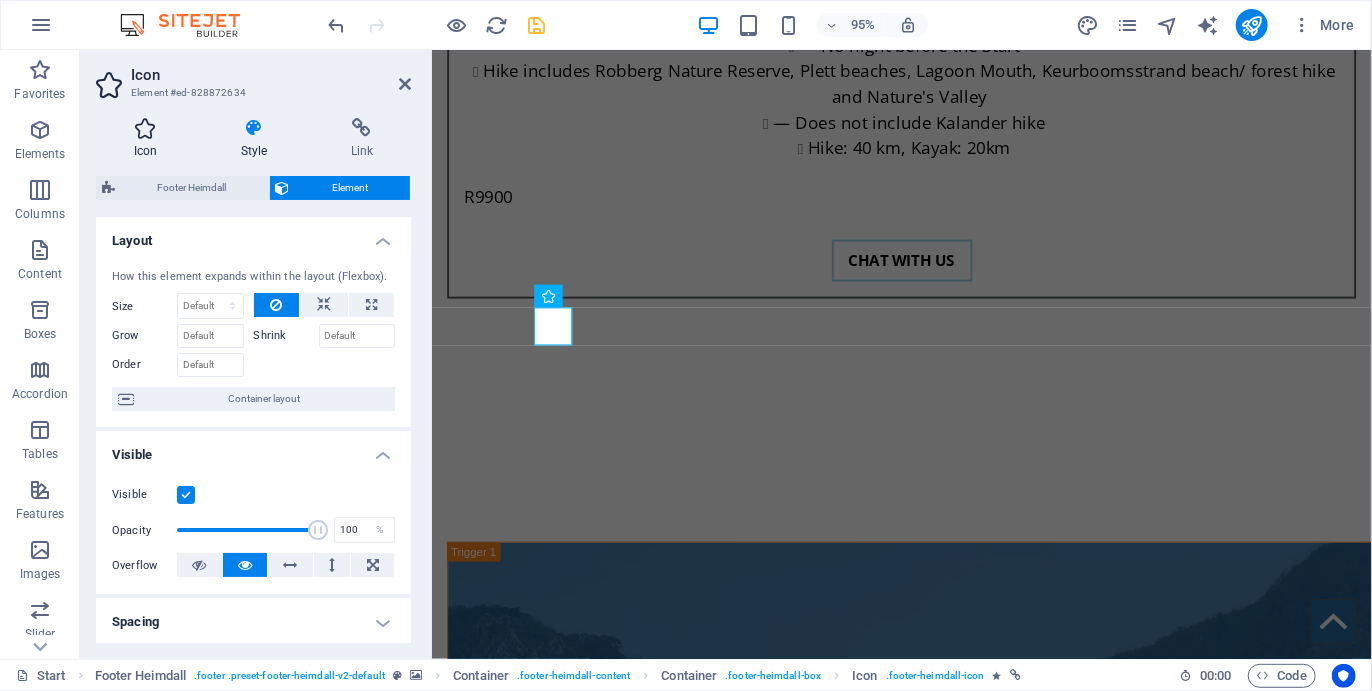 click on "Icon" at bounding box center [149, 139] 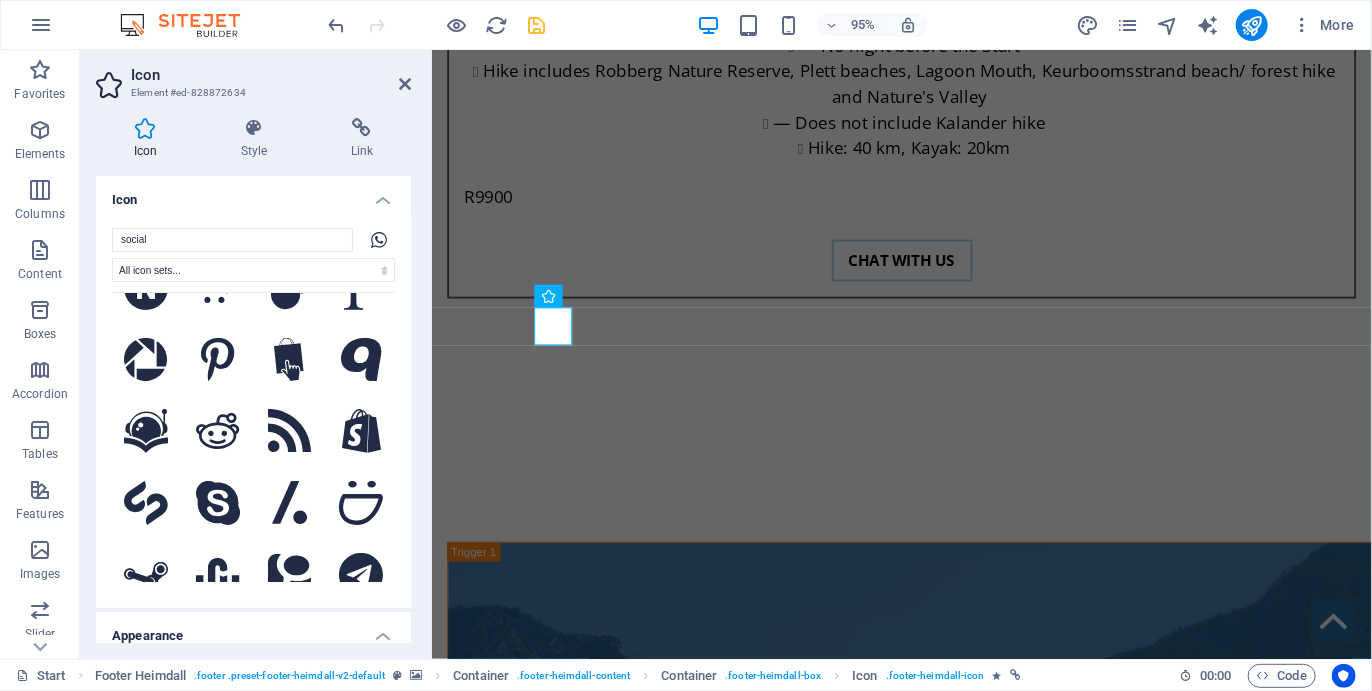 scroll, scrollTop: 996, scrollLeft: 0, axis: vertical 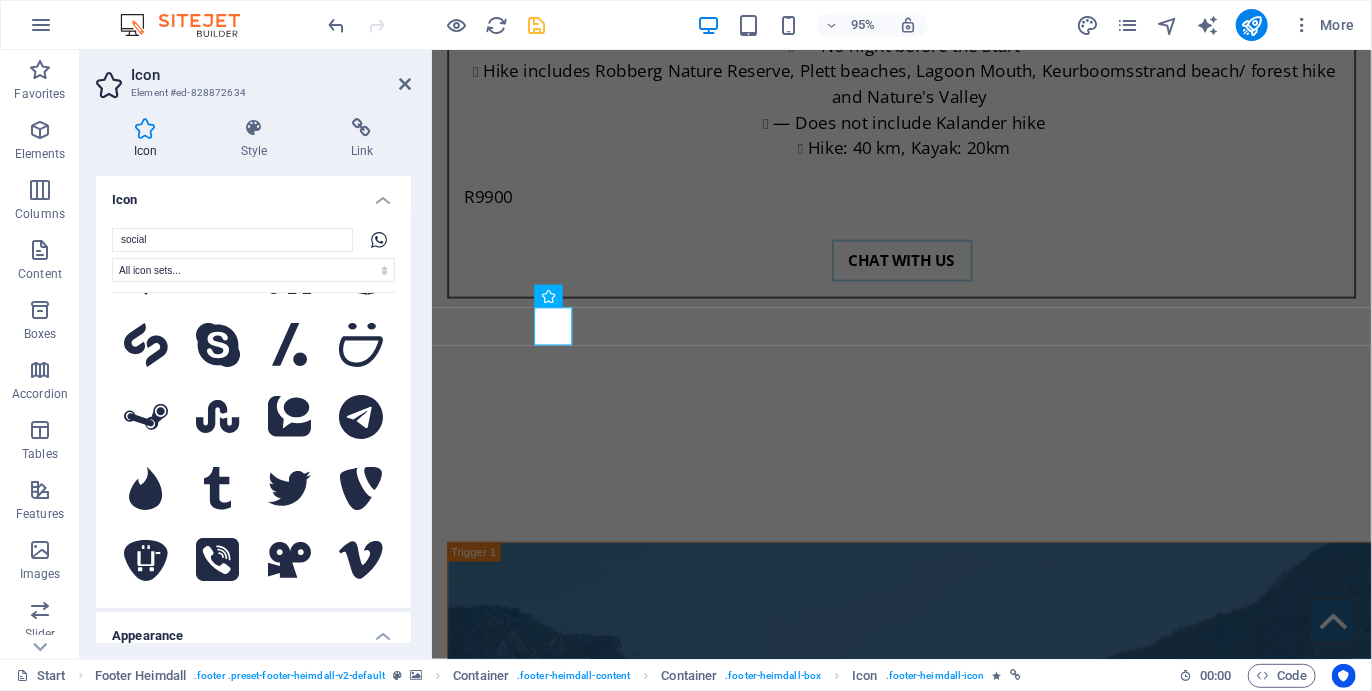 click on "Appearance" at bounding box center (253, 630) 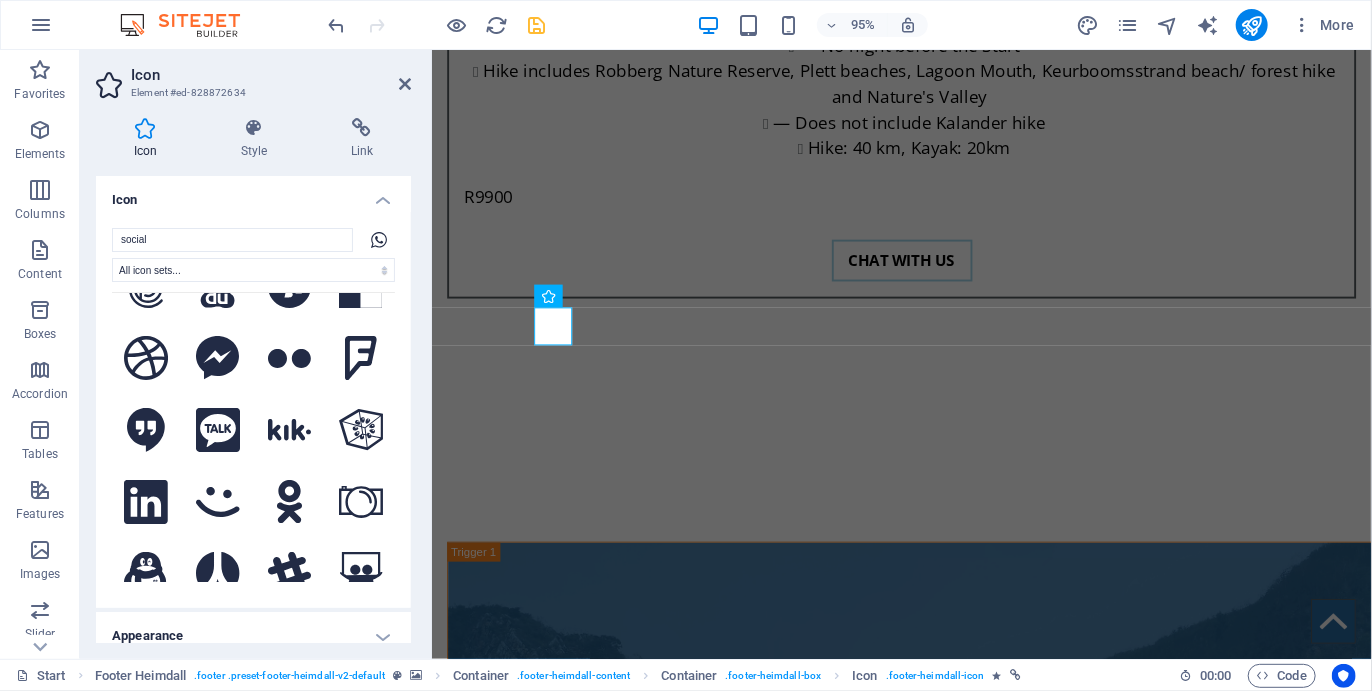 scroll, scrollTop: 1487, scrollLeft: 0, axis: vertical 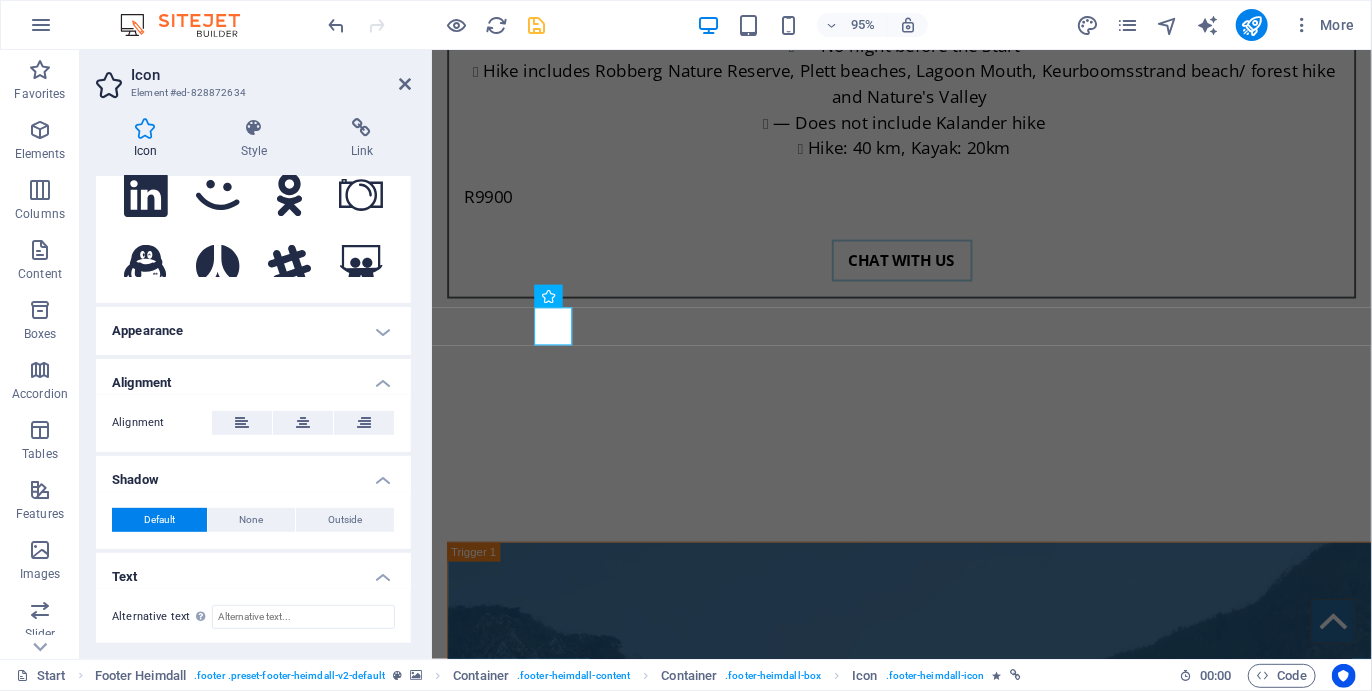 click on "Appearance" at bounding box center [253, 331] 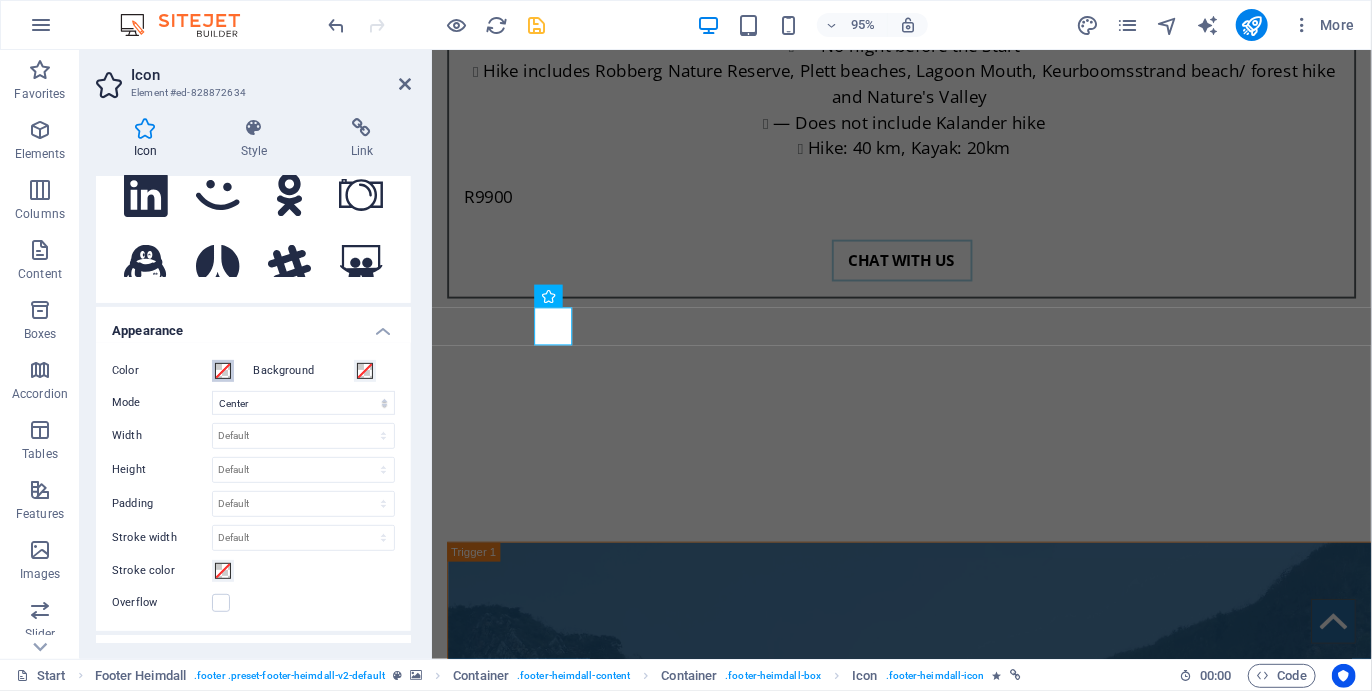 click at bounding box center (223, 371) 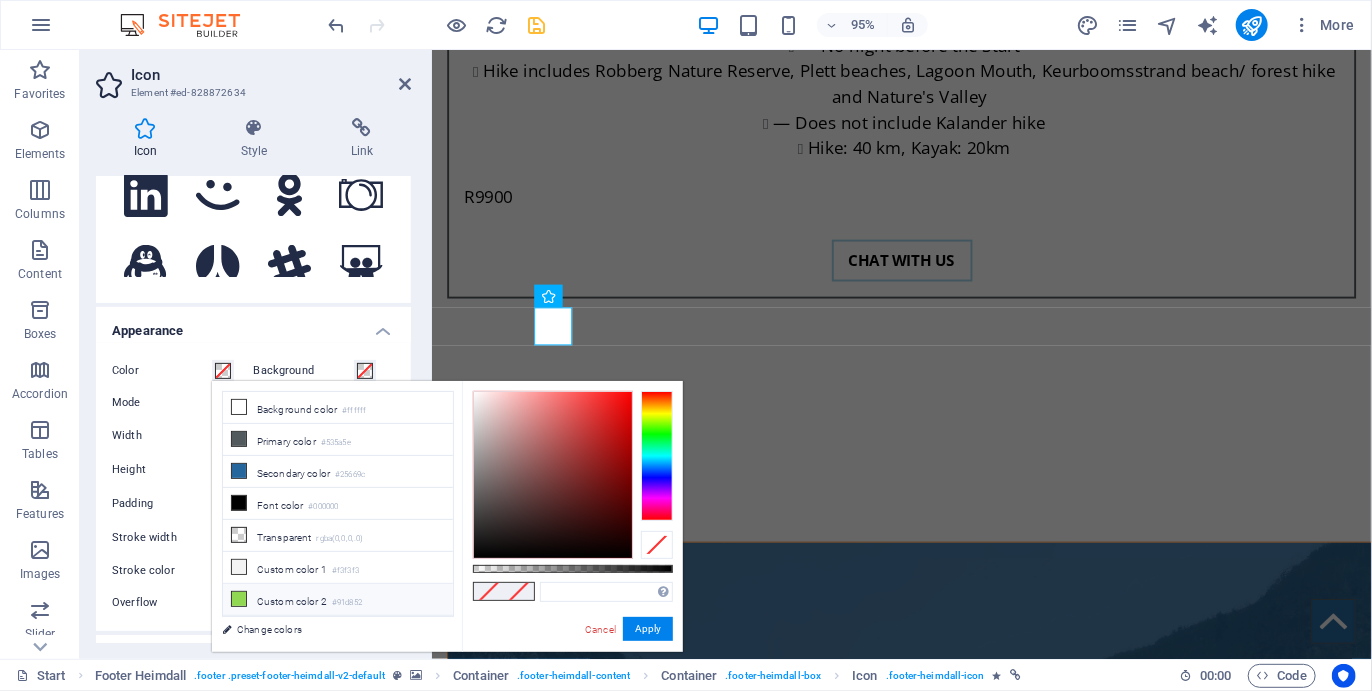 click on "Custom color 2
#91d852" at bounding box center (338, 600) 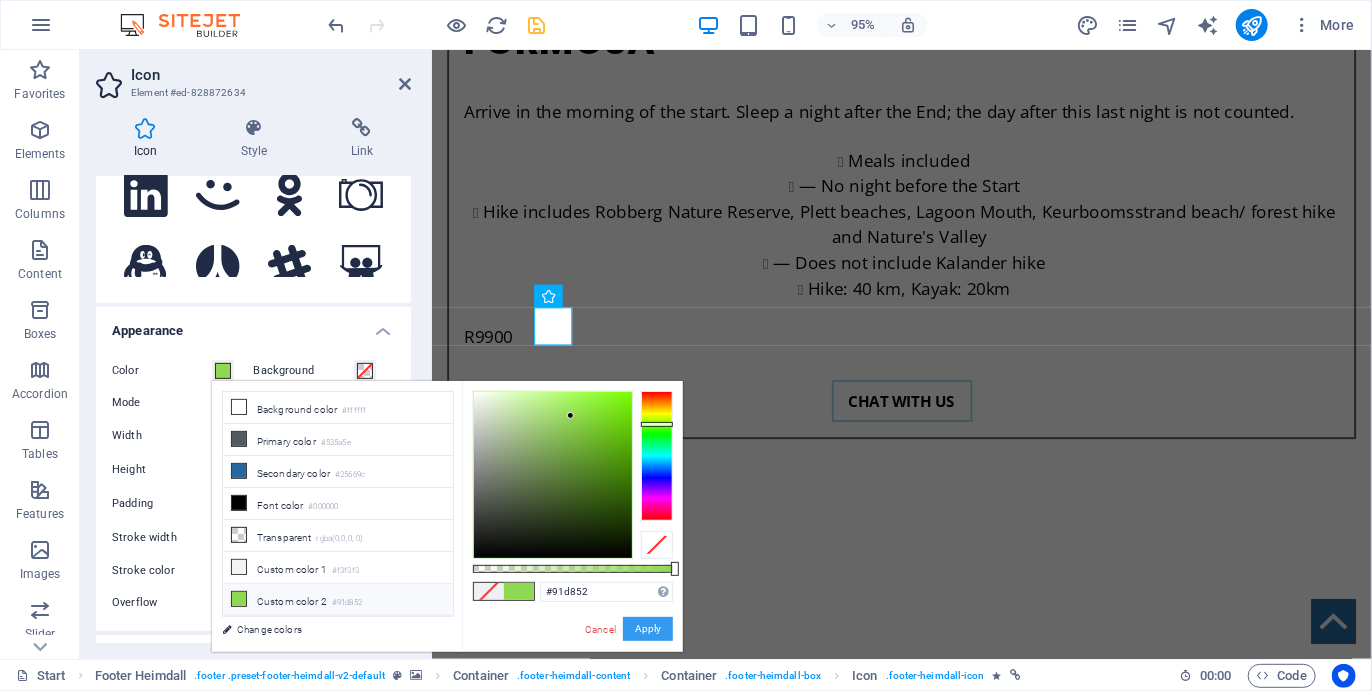 click on "Apply" at bounding box center (648, 629) 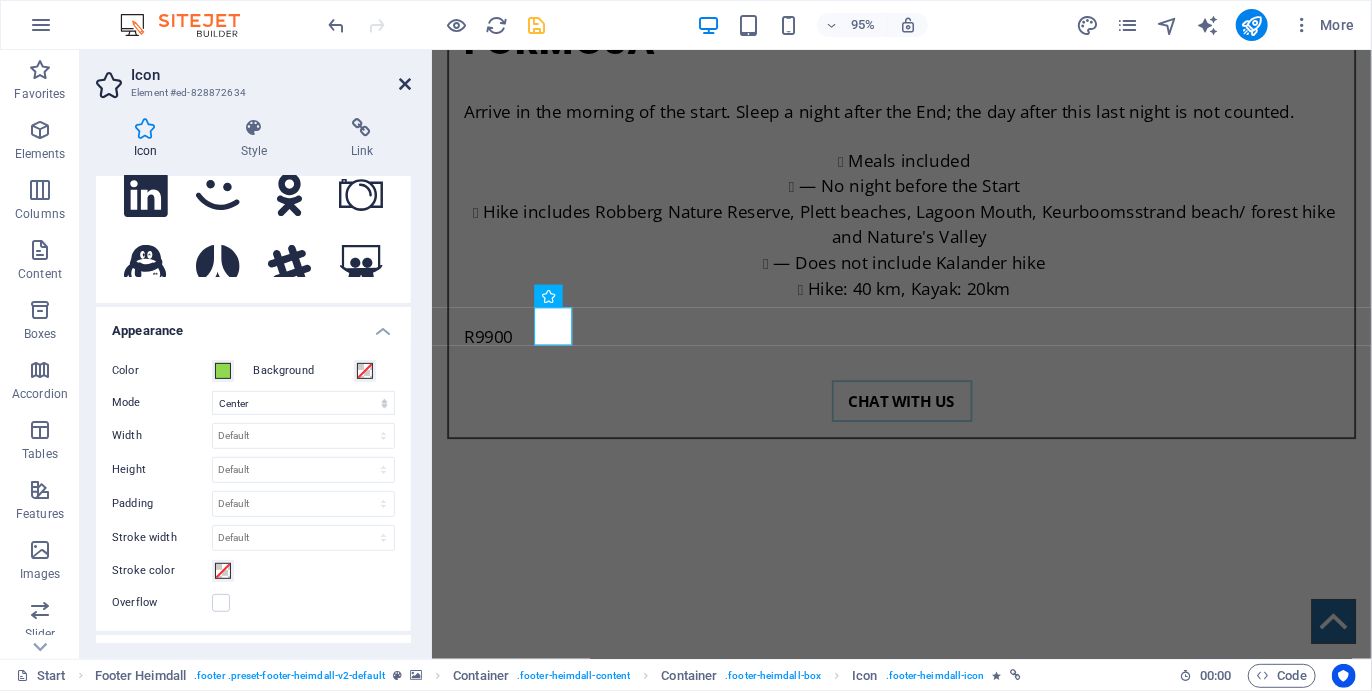 click at bounding box center (405, 84) 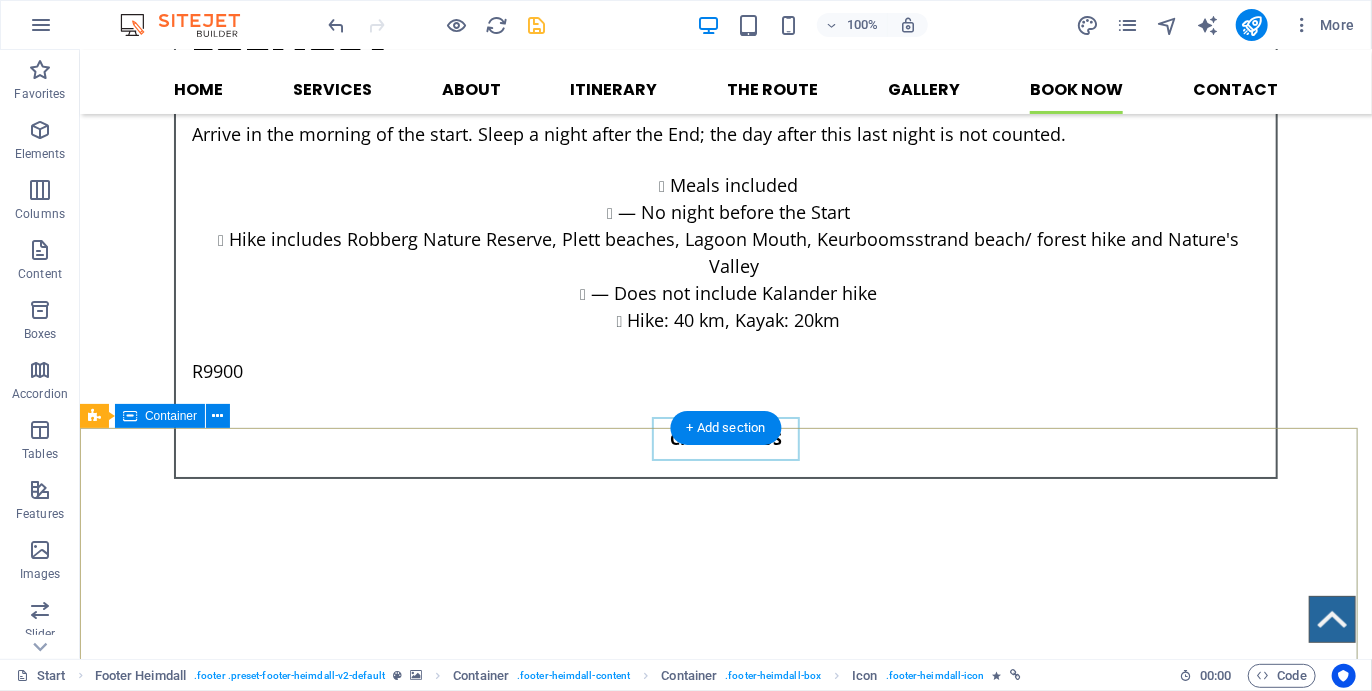 scroll, scrollTop: 7200, scrollLeft: 0, axis: vertical 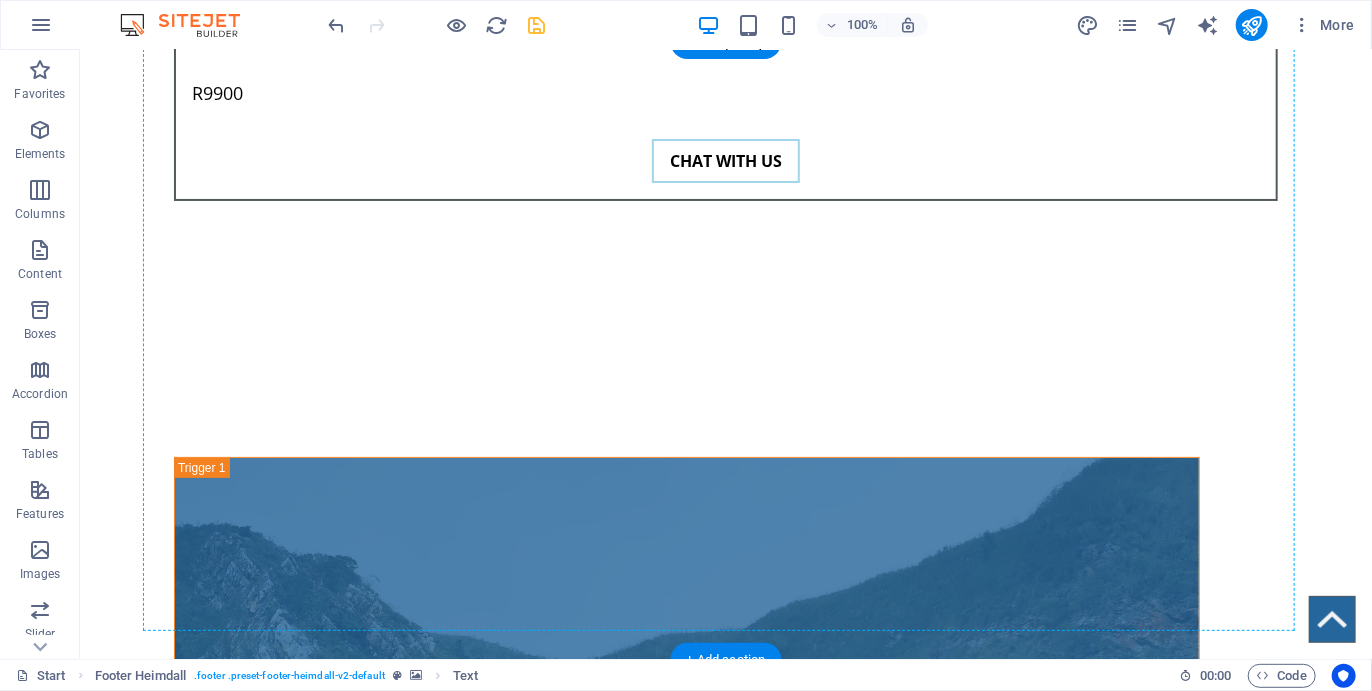 drag, startPoint x: 826, startPoint y: 638, endPoint x: 720, endPoint y: 579, distance: 121.313644 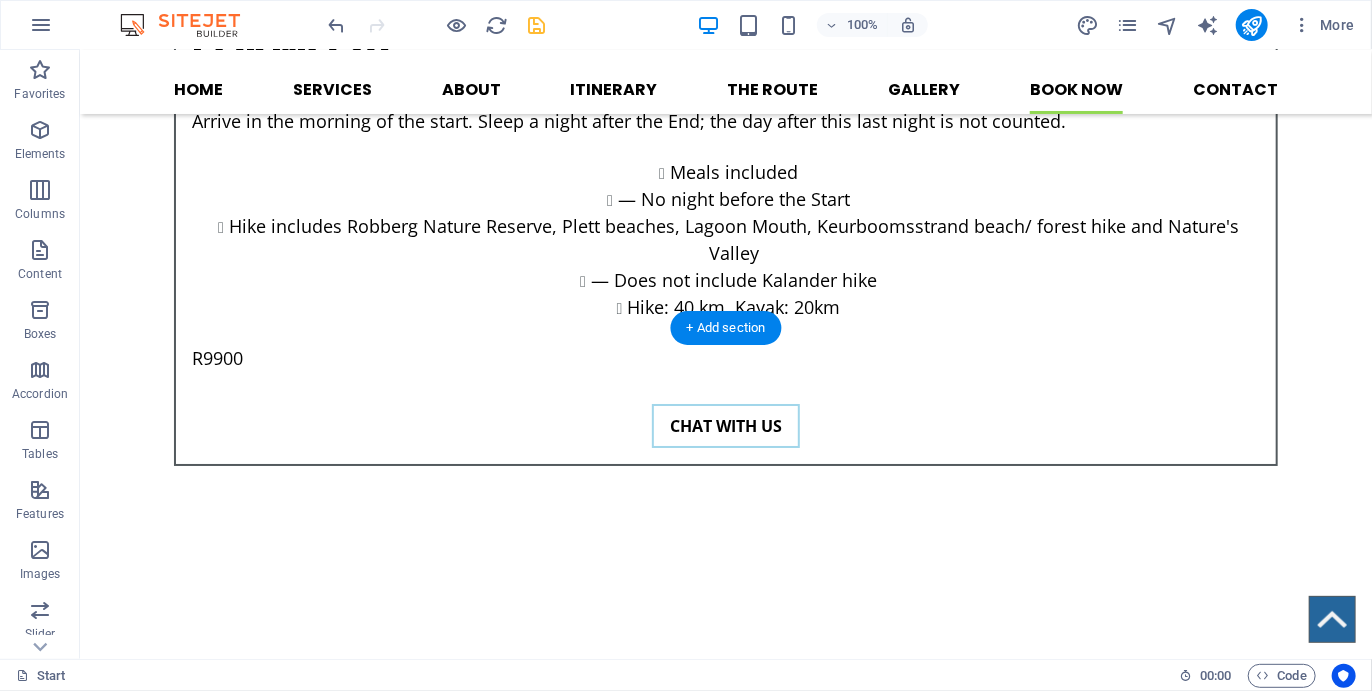 scroll, scrollTop: 7200, scrollLeft: 0, axis: vertical 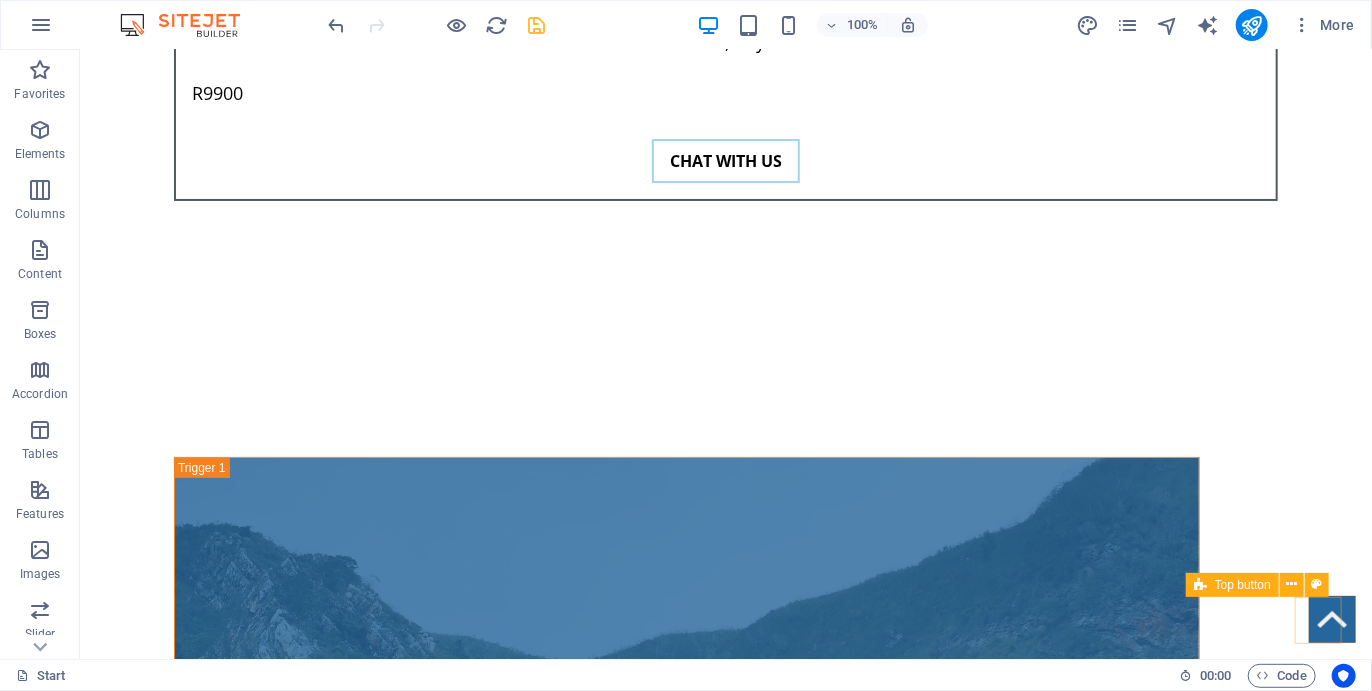 click at bounding box center (1331, 618) 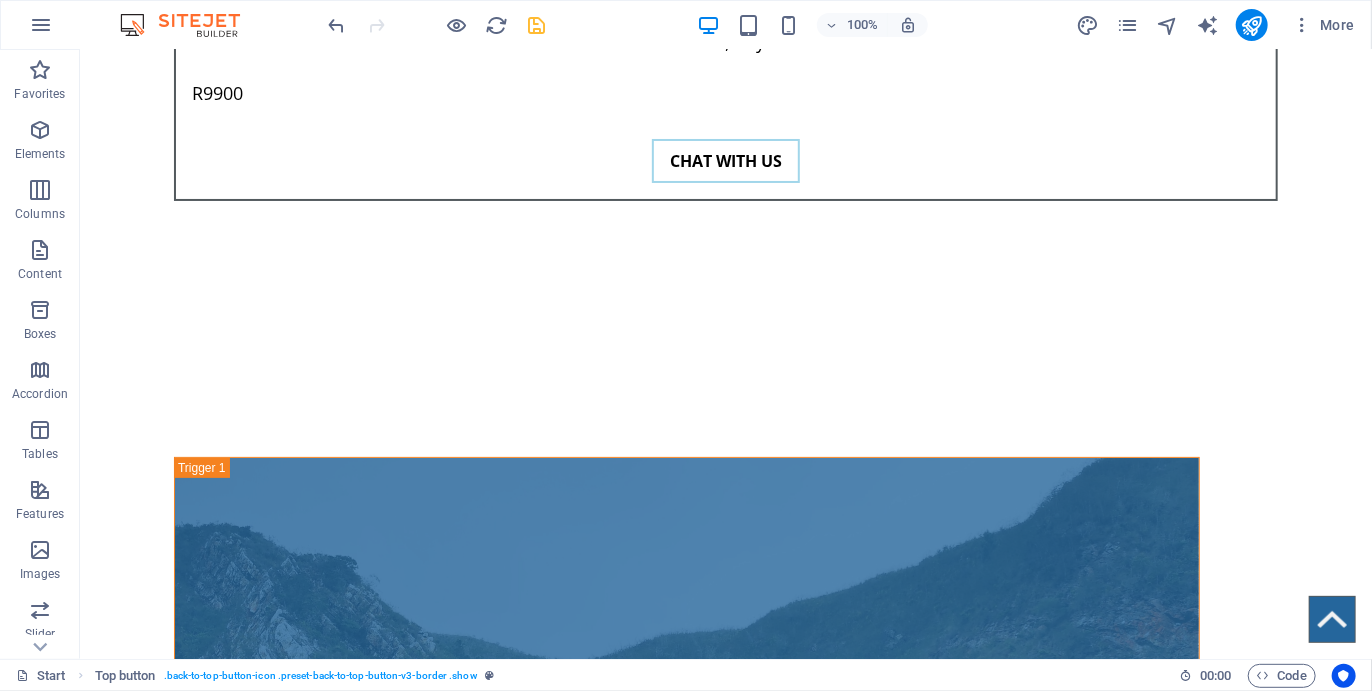 click at bounding box center [1331, 618] 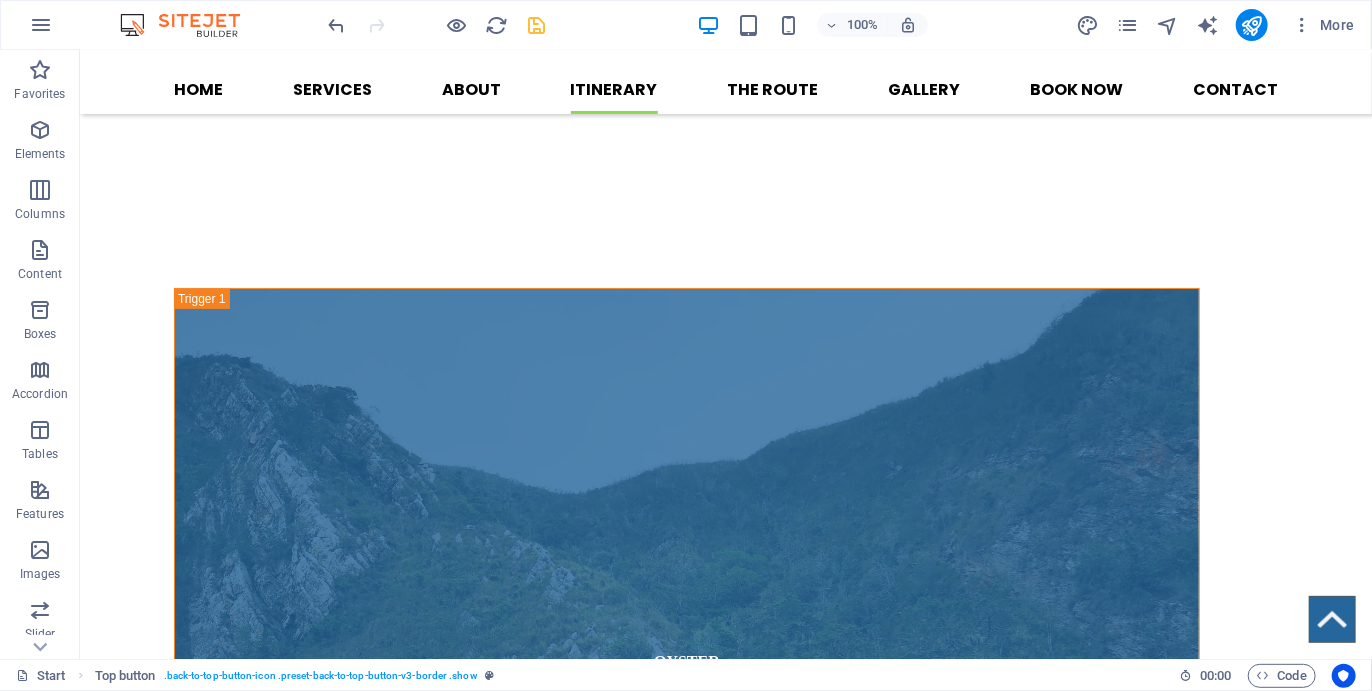 select on "xMidYMid" 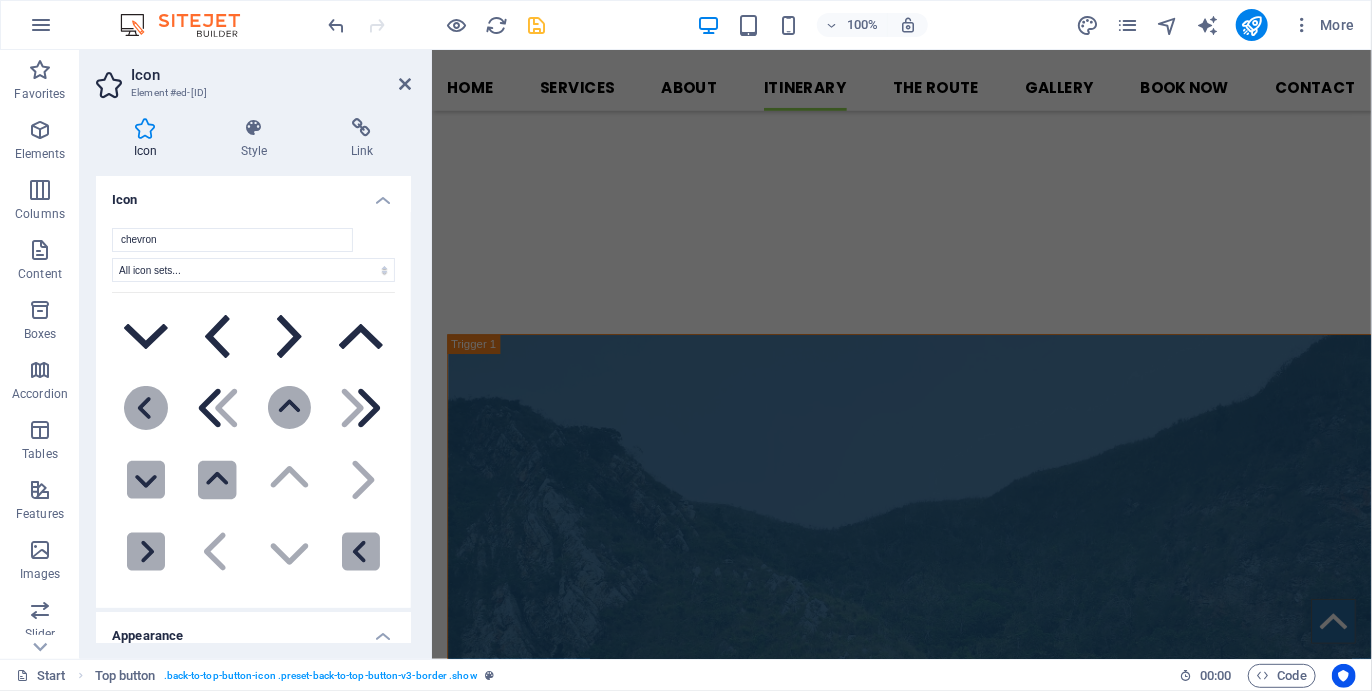 scroll, scrollTop: 0, scrollLeft: 0, axis: both 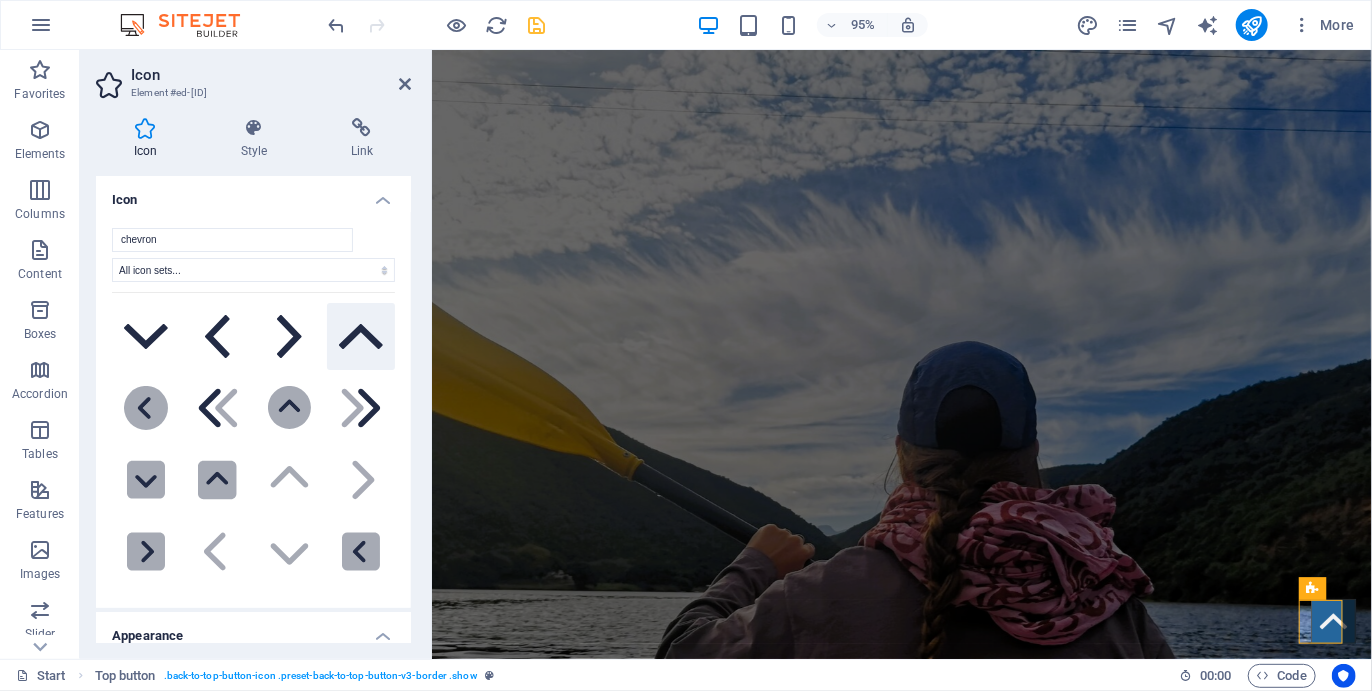 click at bounding box center (361, 337) 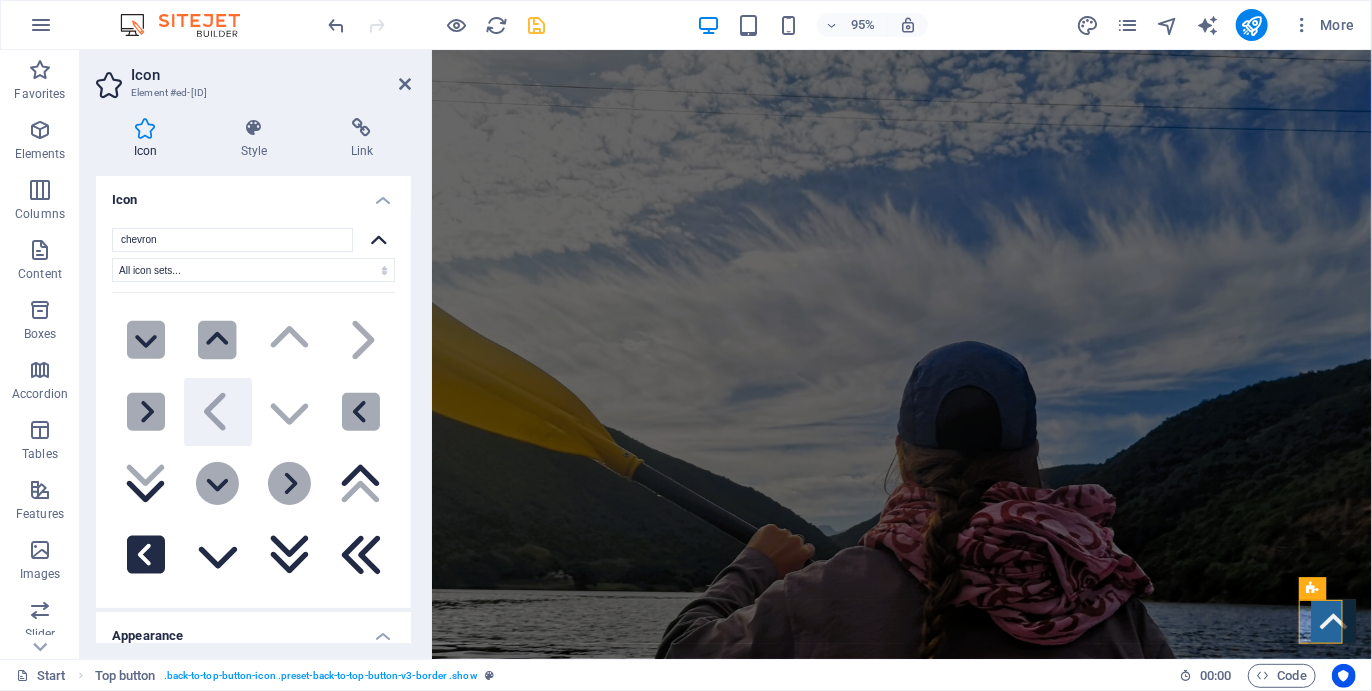 scroll, scrollTop: 145, scrollLeft: 0, axis: vertical 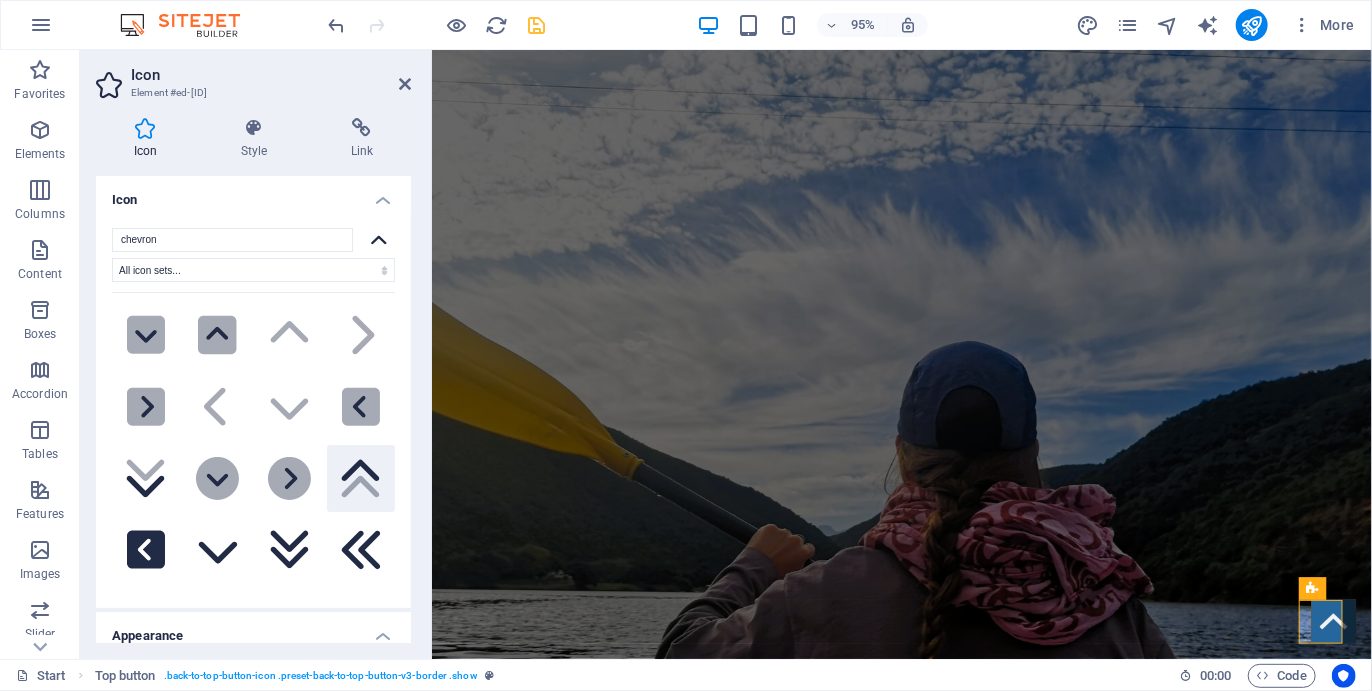click on ".fa-secondary{opacity:.4}" 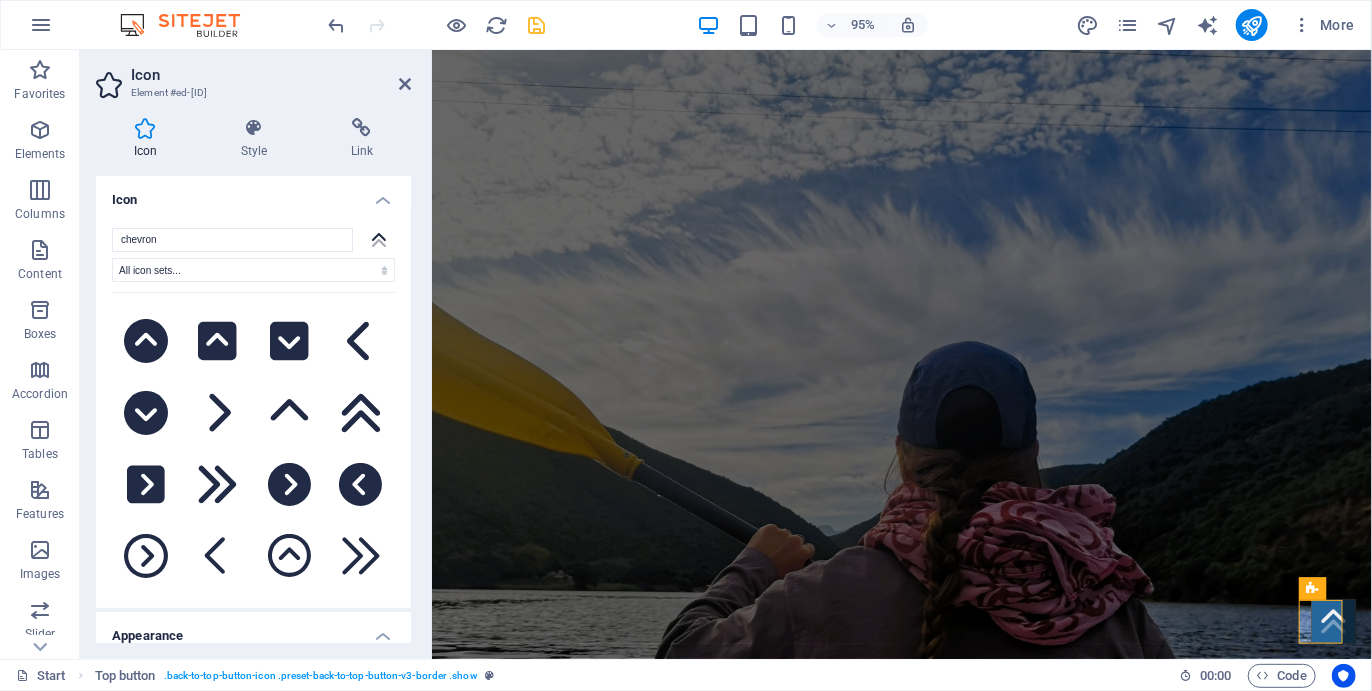 scroll, scrollTop: 424, scrollLeft: 0, axis: vertical 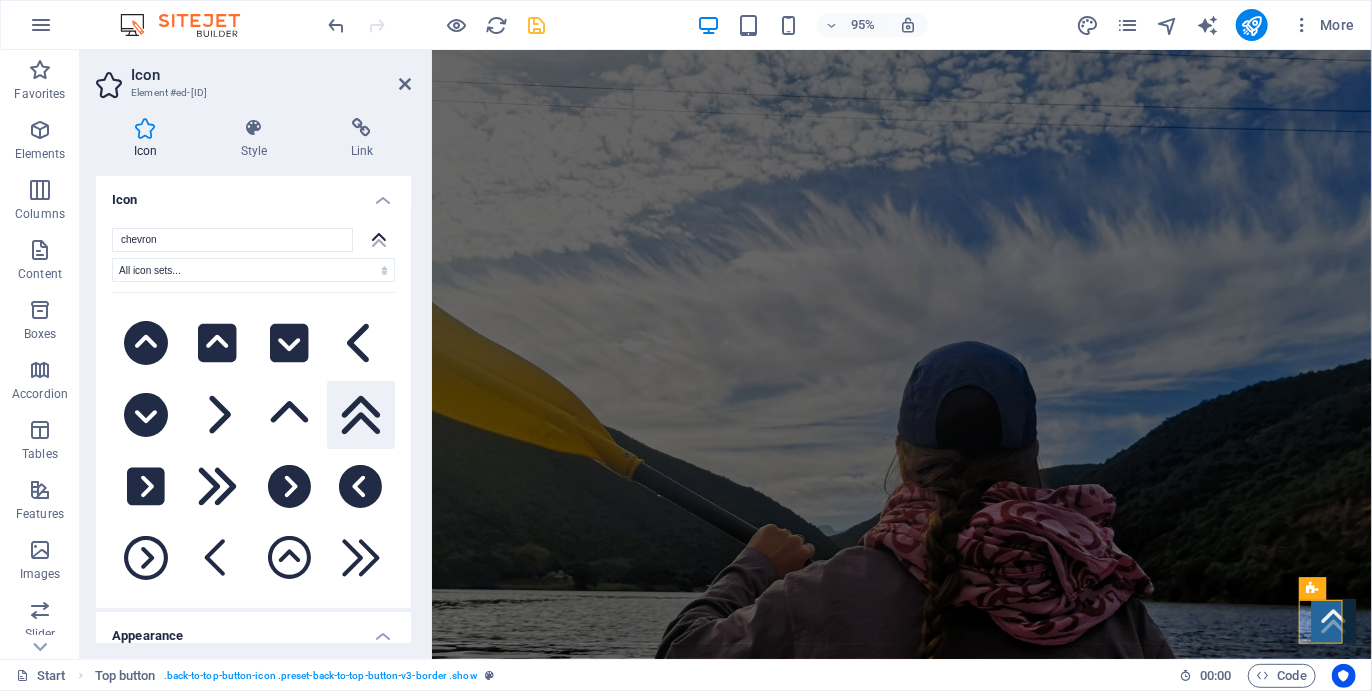 click 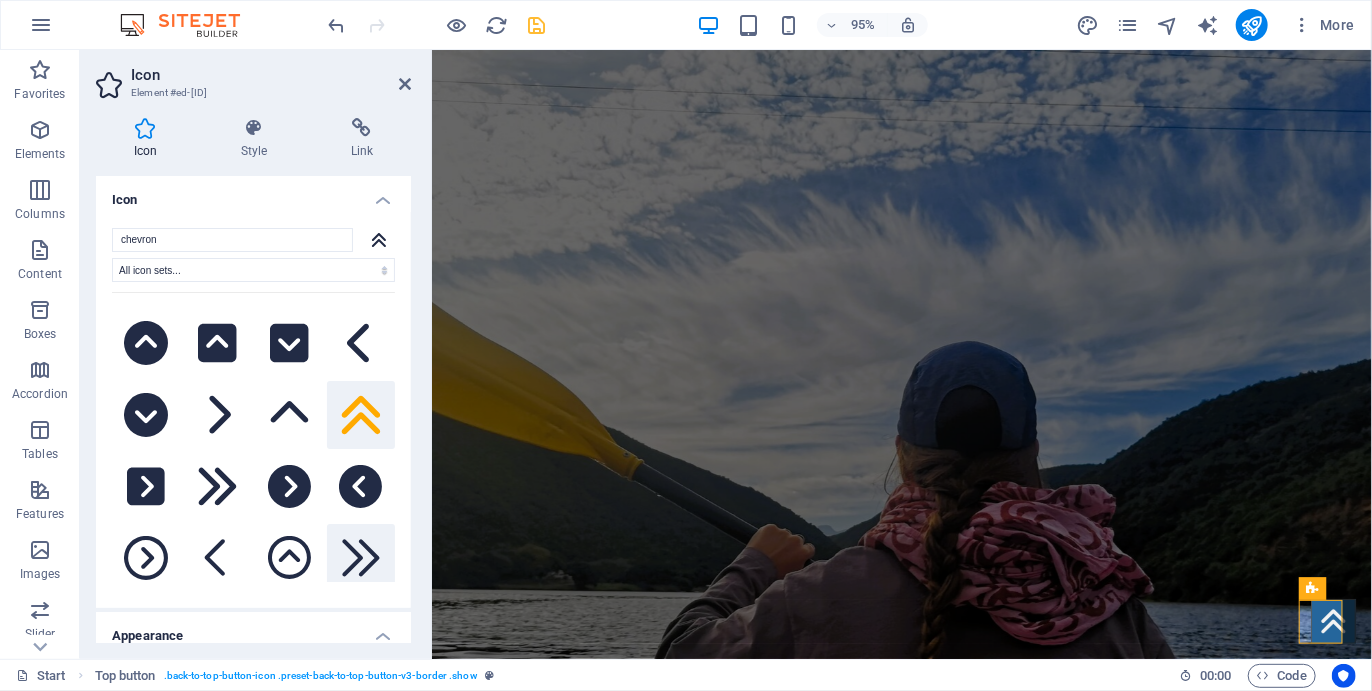 scroll, scrollTop: 132, scrollLeft: 0, axis: vertical 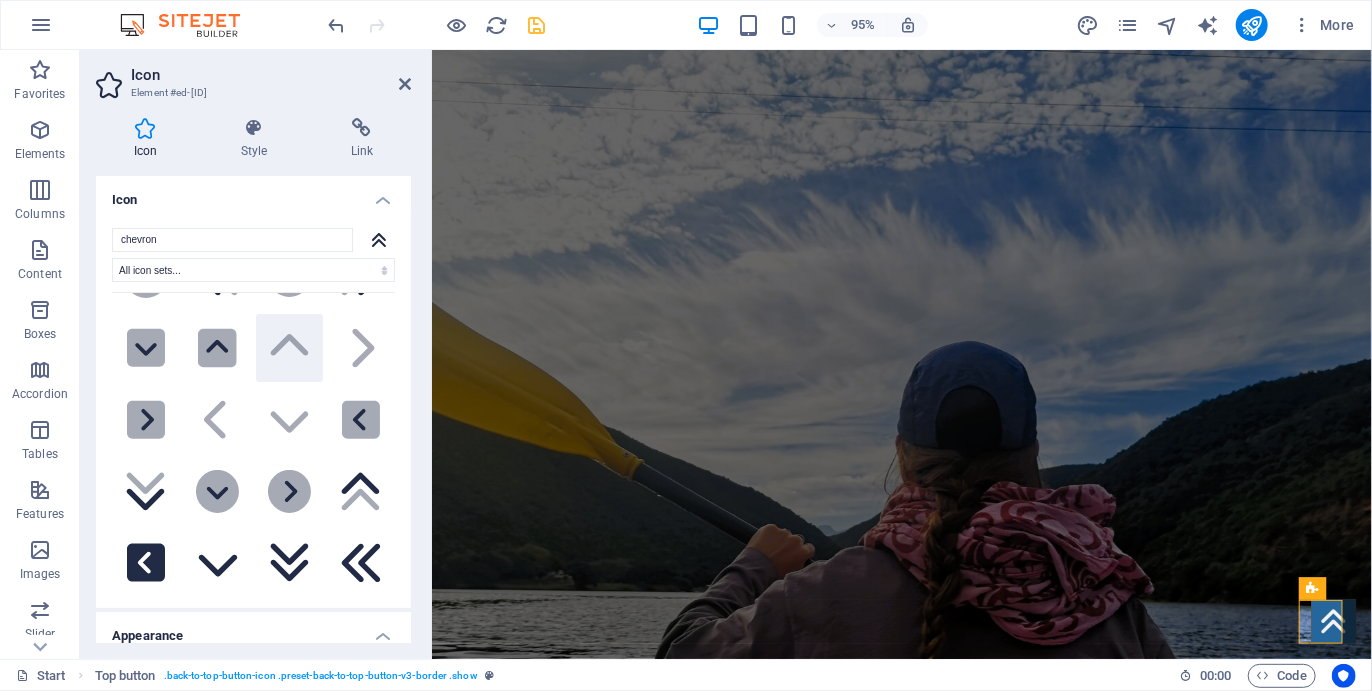 click 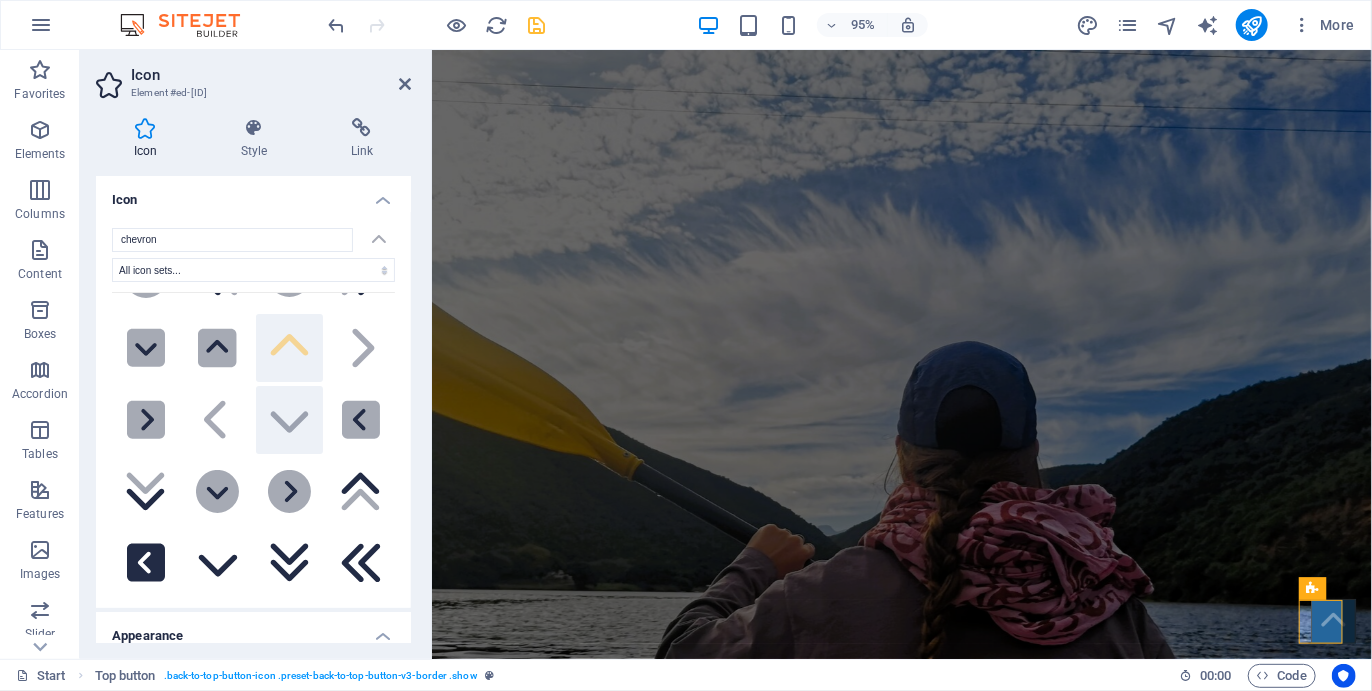 scroll, scrollTop: 0, scrollLeft: 0, axis: both 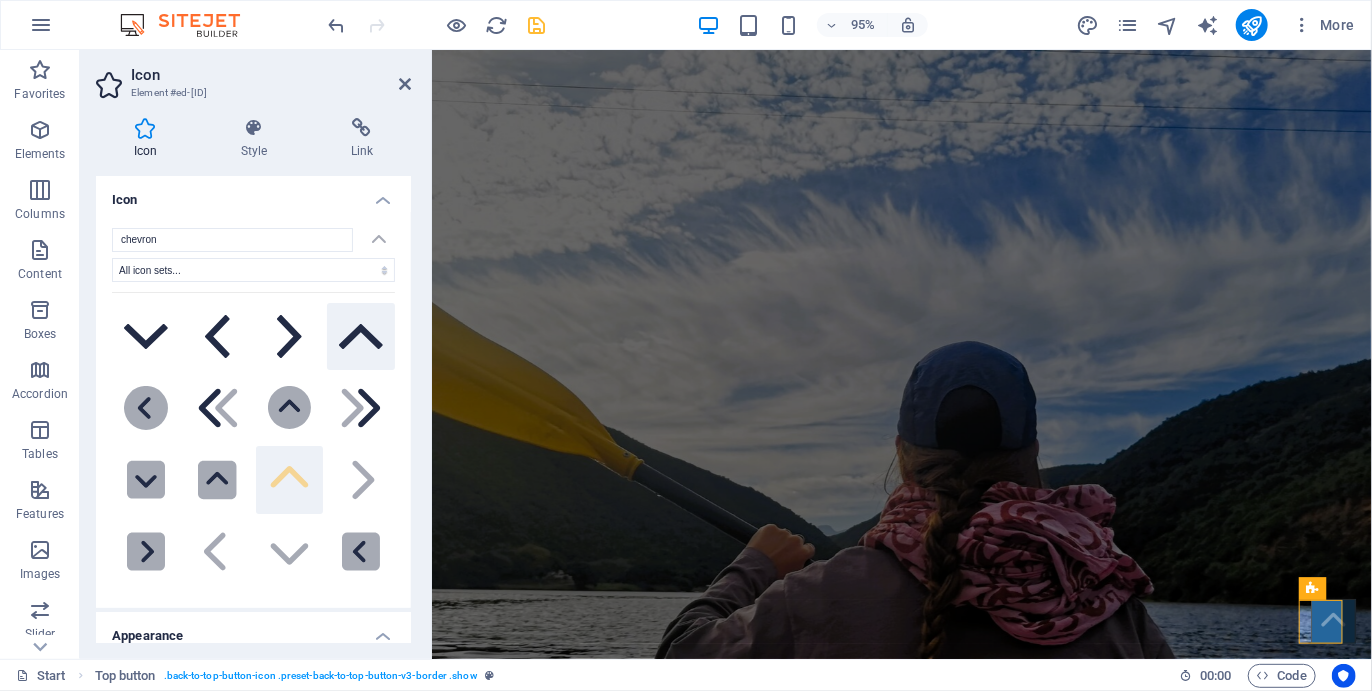 click at bounding box center [361, 337] 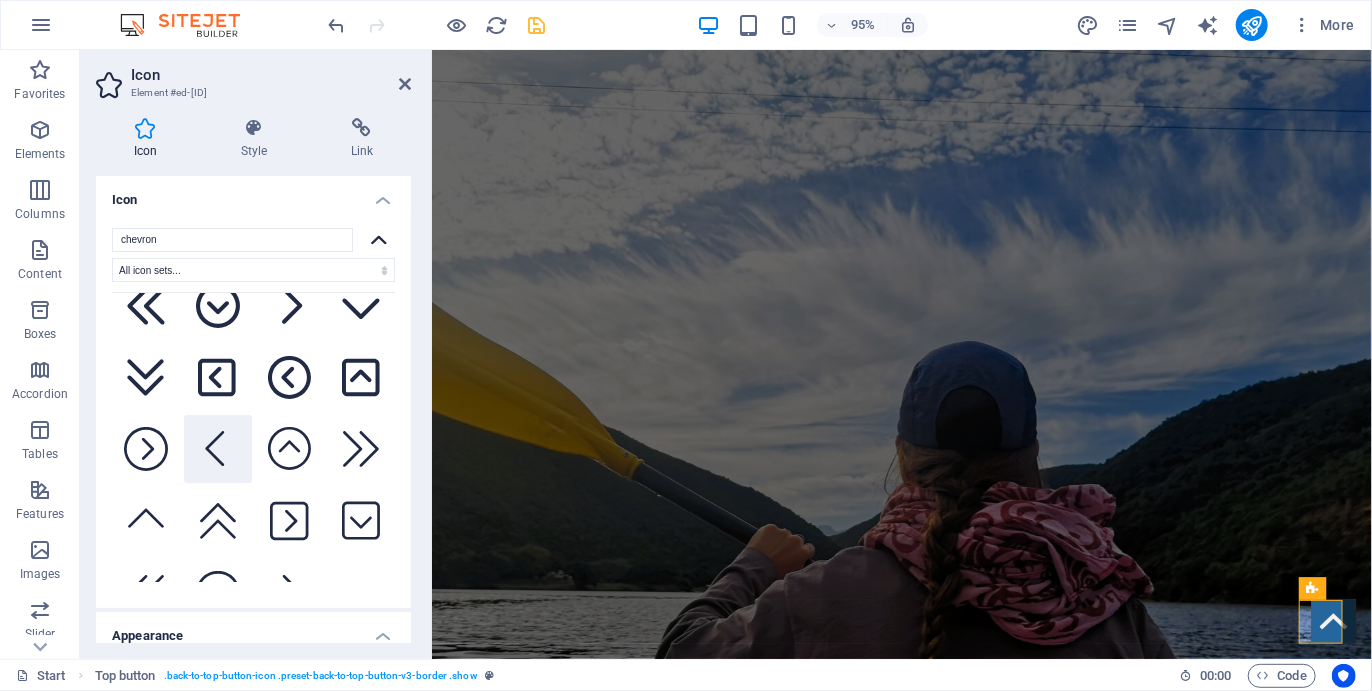 scroll, scrollTop: 822, scrollLeft: 0, axis: vertical 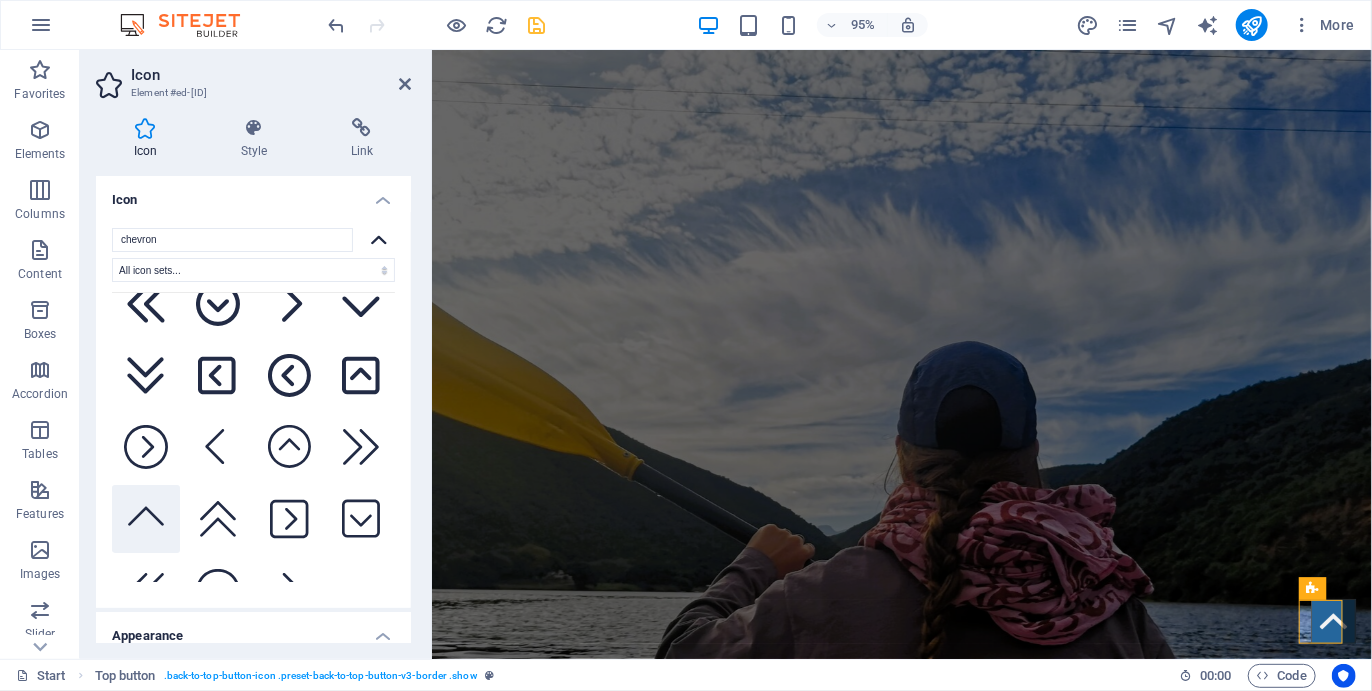 click 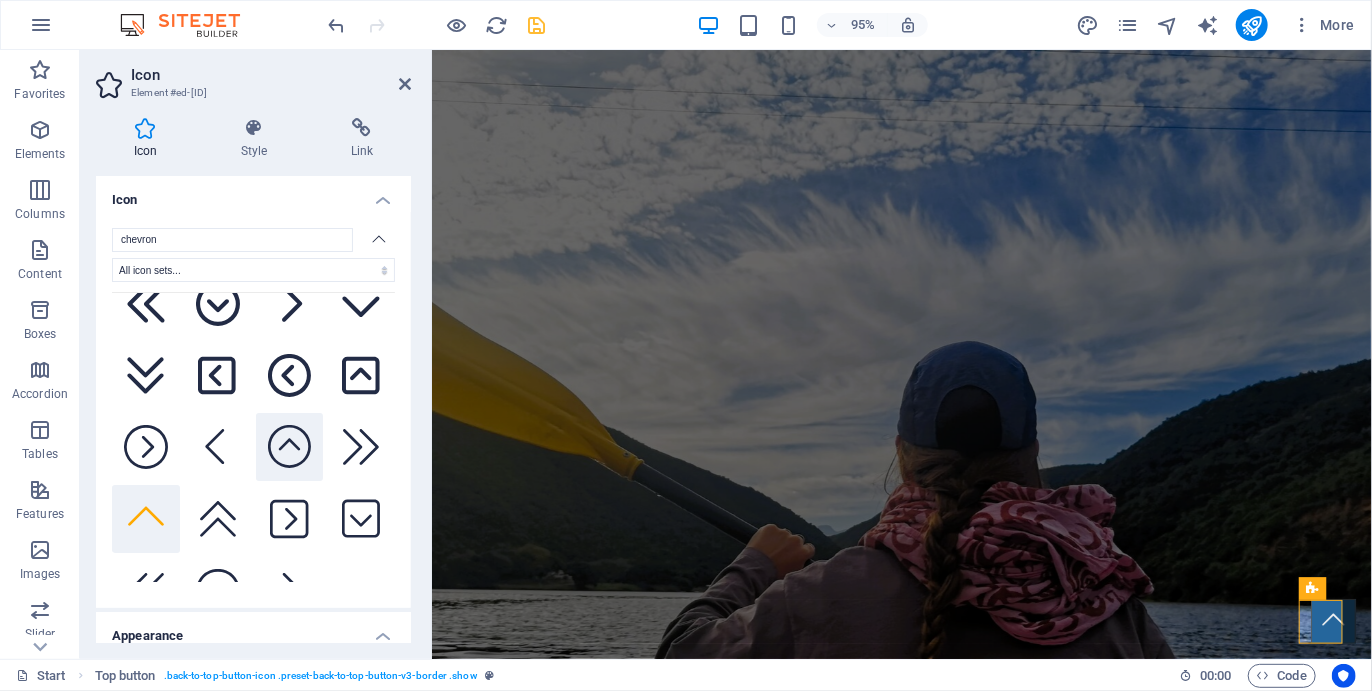 click 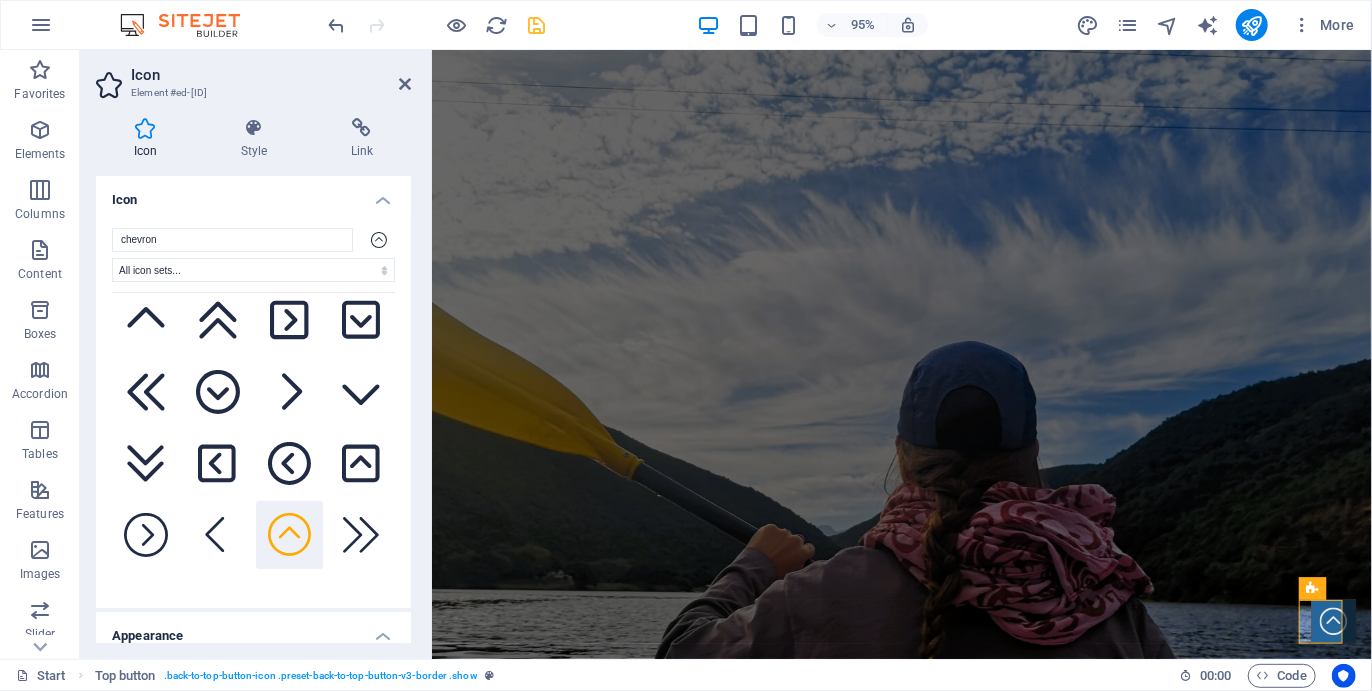scroll, scrollTop: 690, scrollLeft: 0, axis: vertical 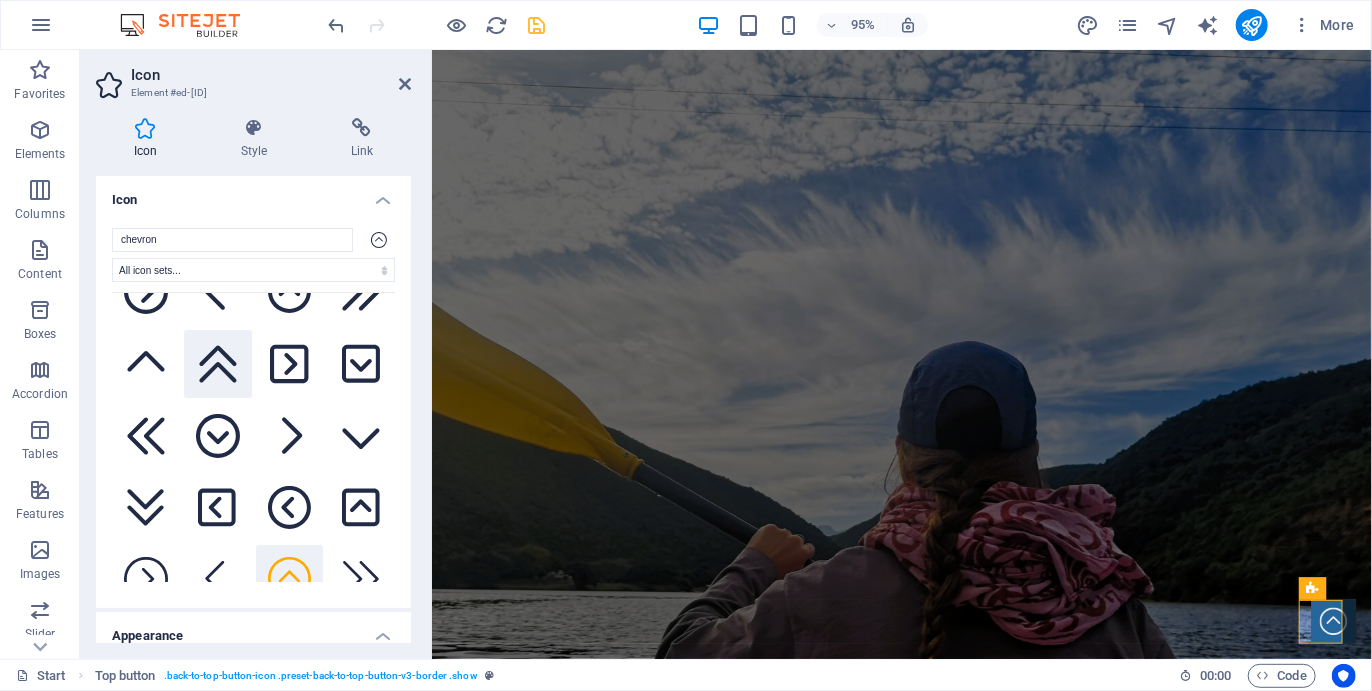 click 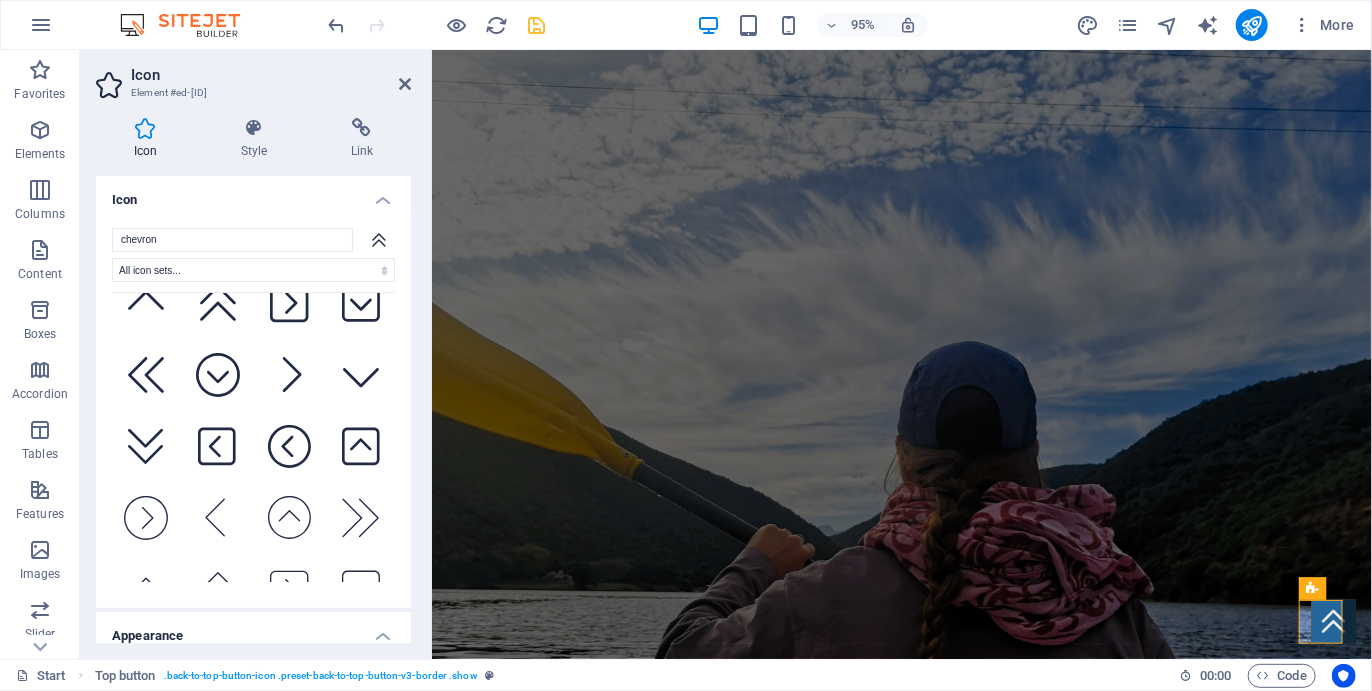 scroll, scrollTop: 1039, scrollLeft: 0, axis: vertical 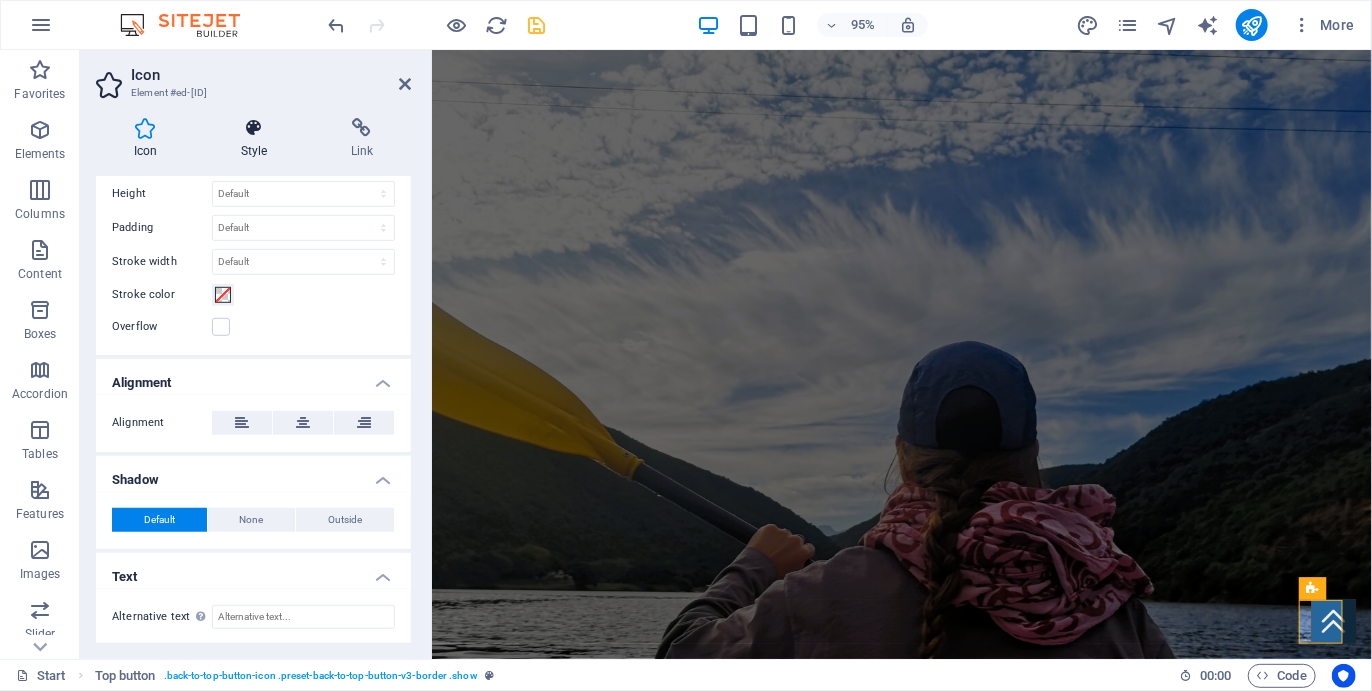 click at bounding box center (254, 128) 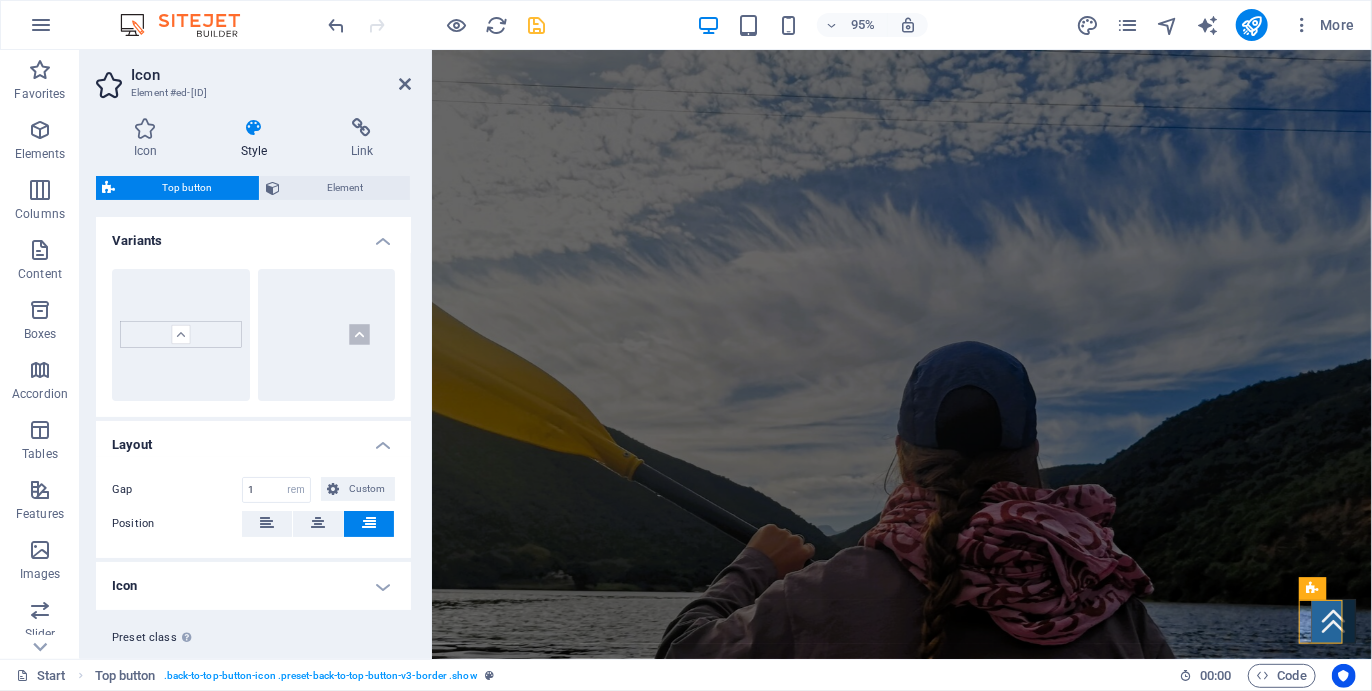 scroll, scrollTop: 45, scrollLeft: 0, axis: vertical 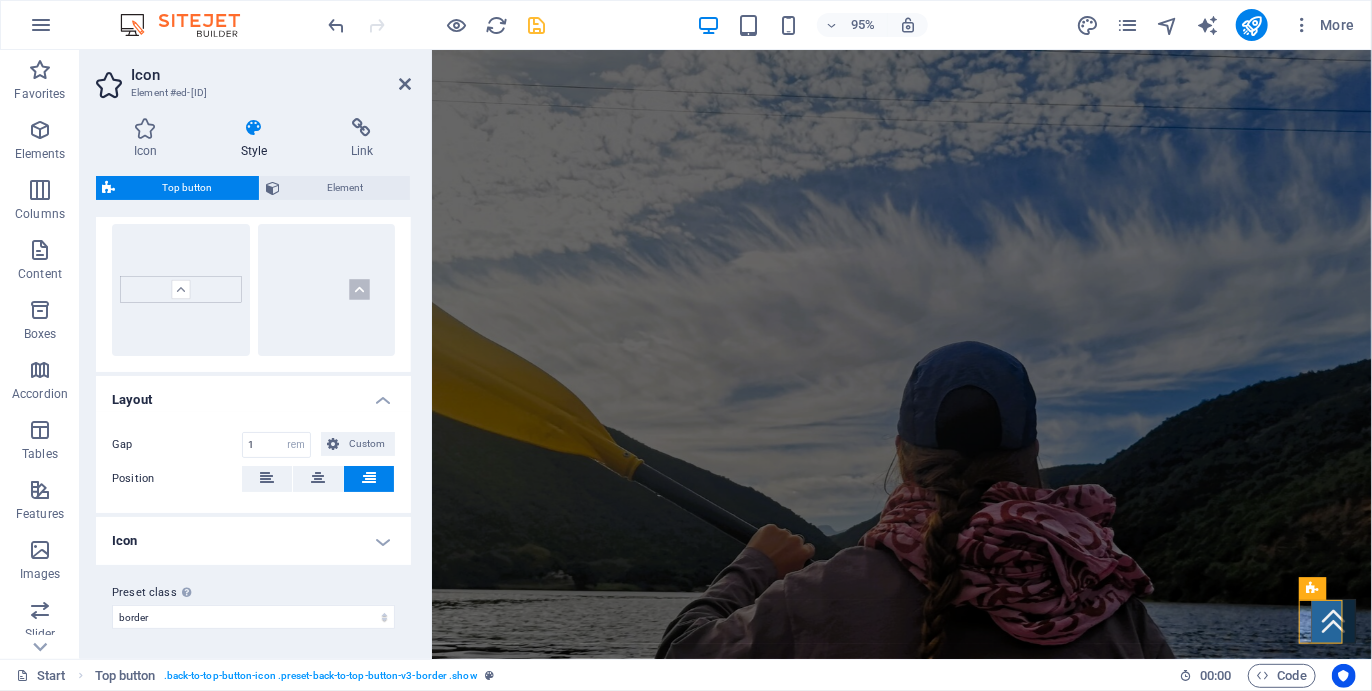 click on "Icon" at bounding box center (253, 541) 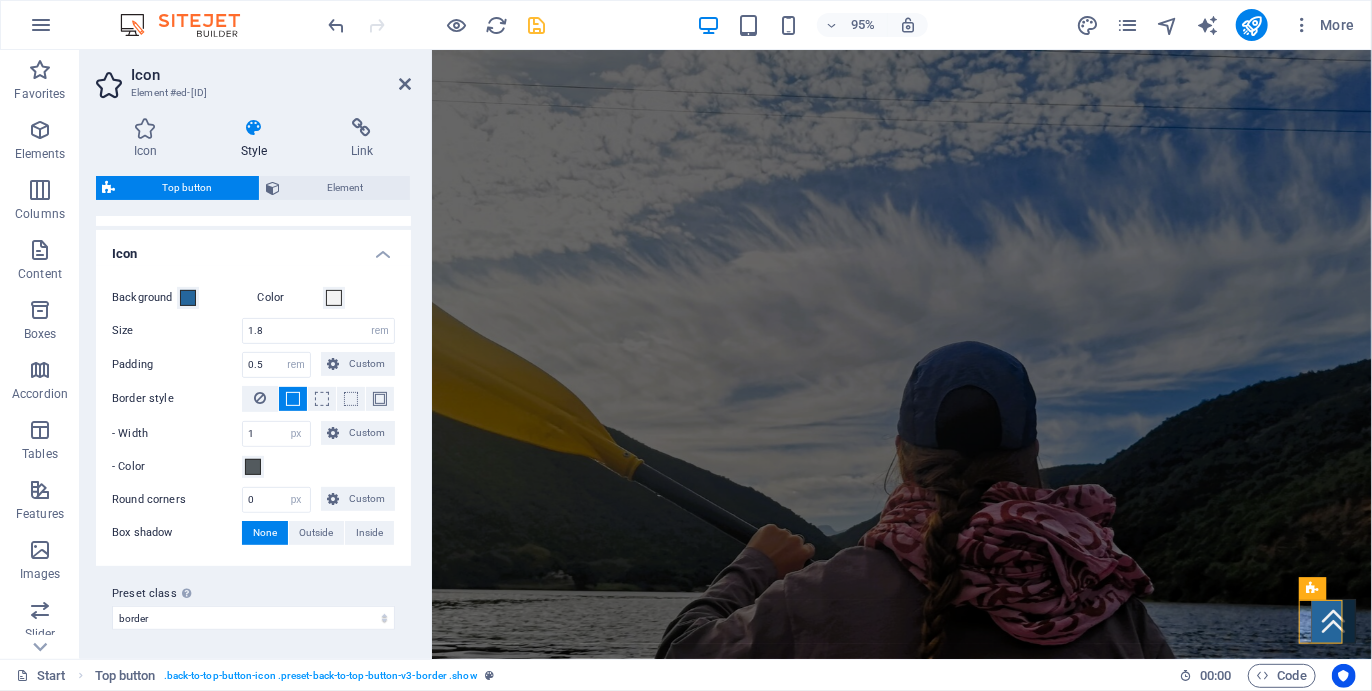 scroll, scrollTop: 0, scrollLeft: 0, axis: both 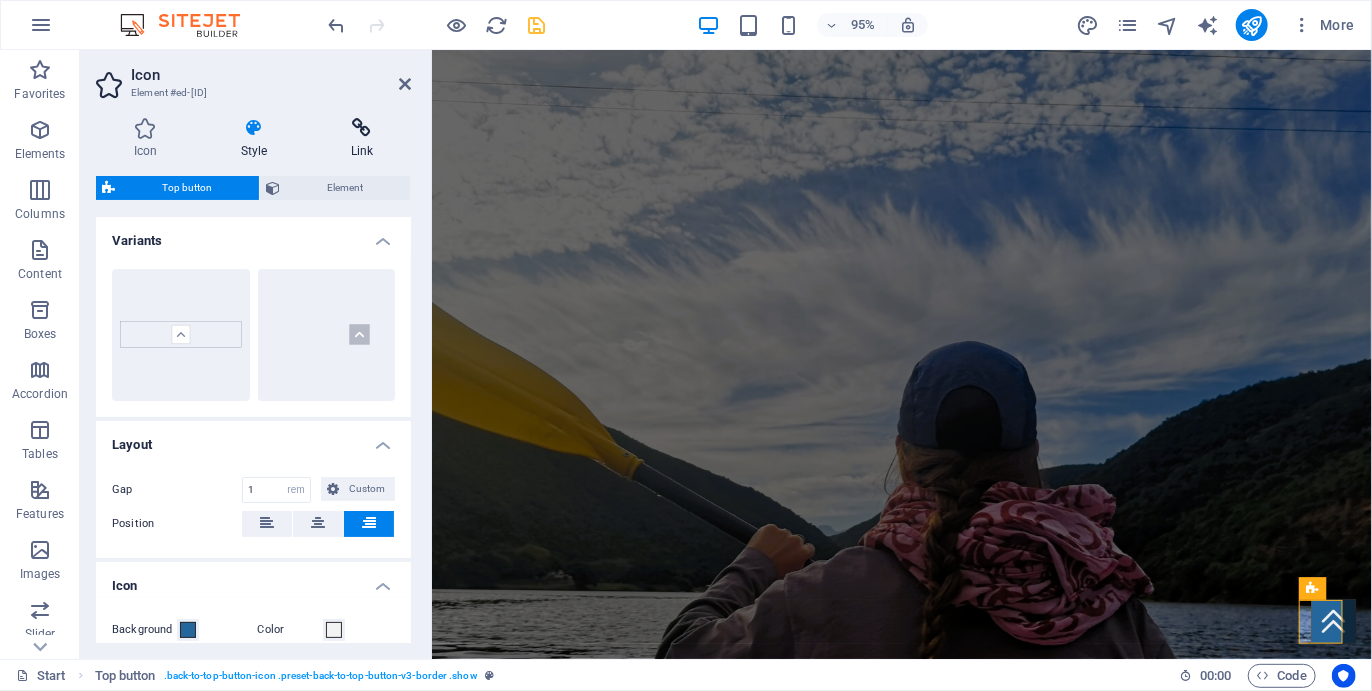 click on "Link" at bounding box center (362, 139) 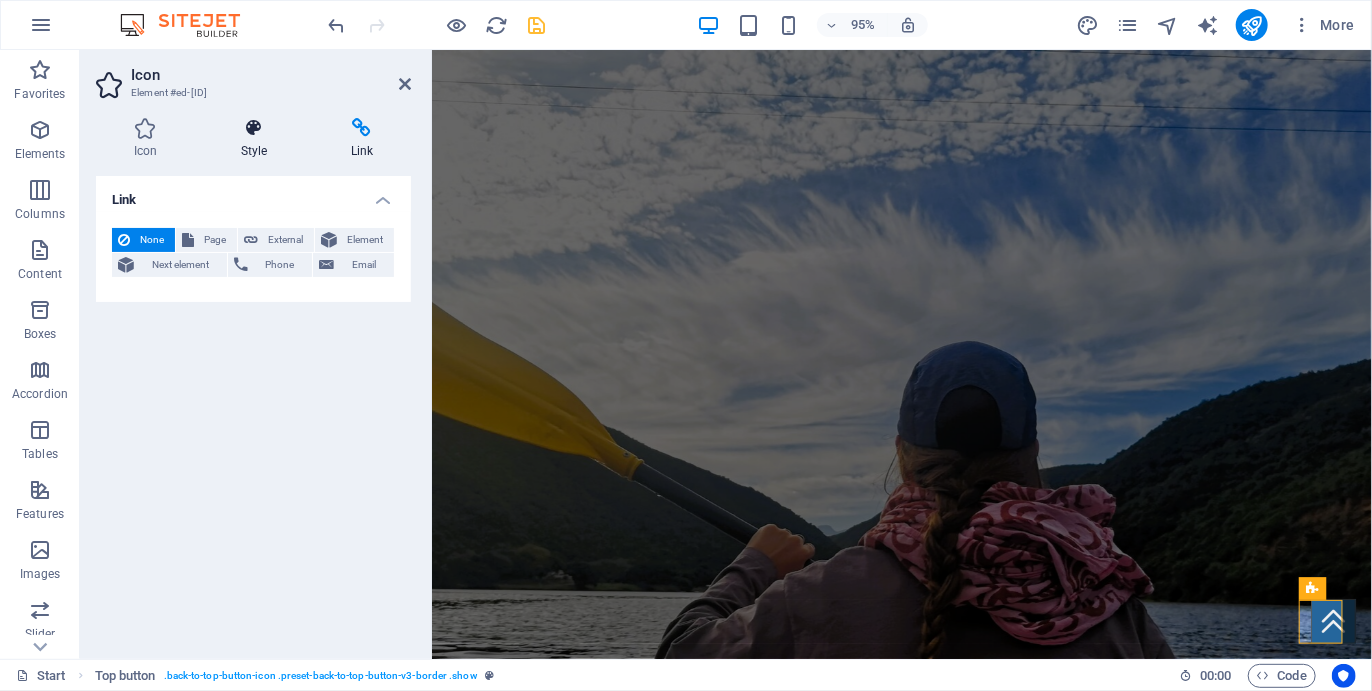 click on "Style" at bounding box center (258, 139) 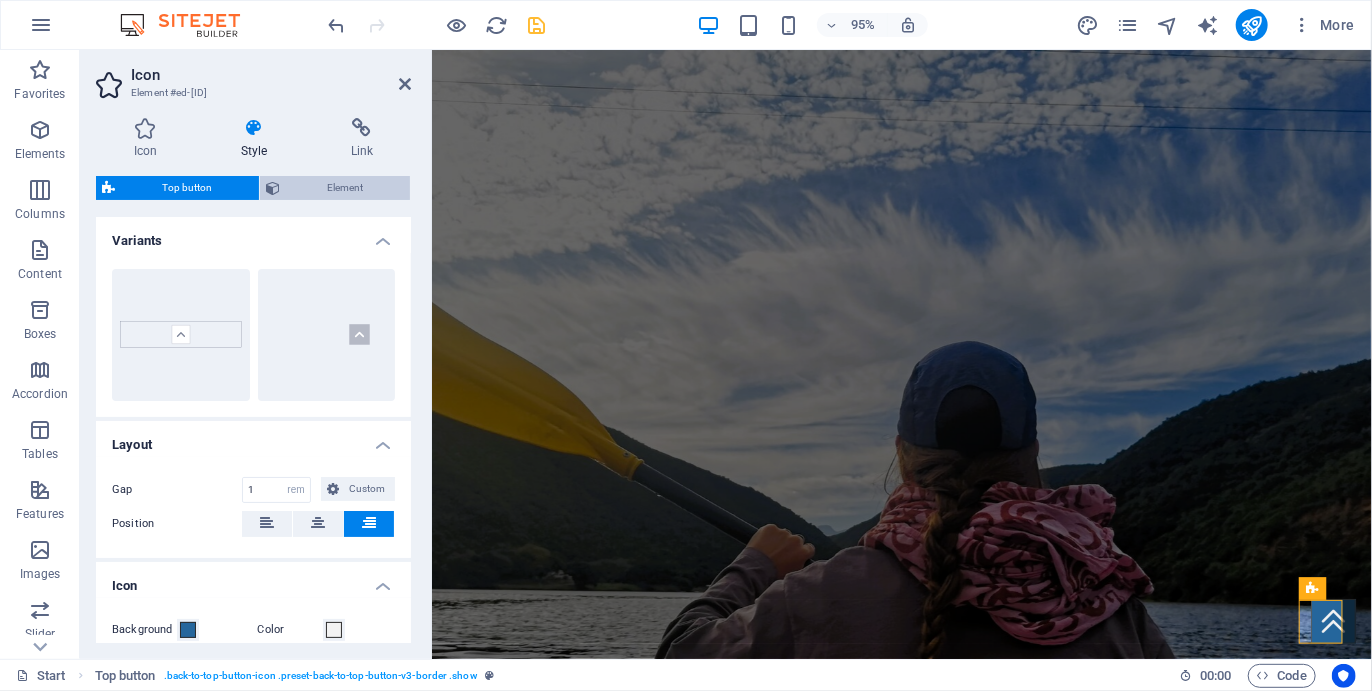 click on "Element" at bounding box center [345, 188] 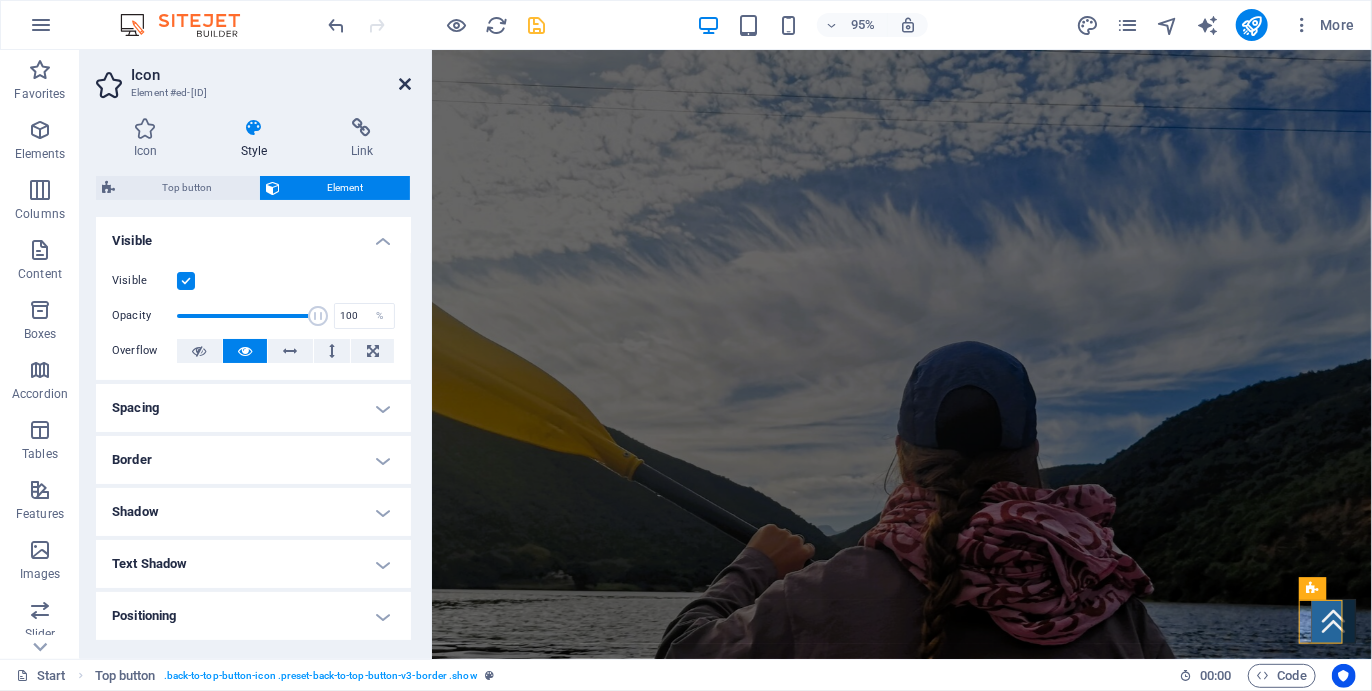 click at bounding box center (405, 84) 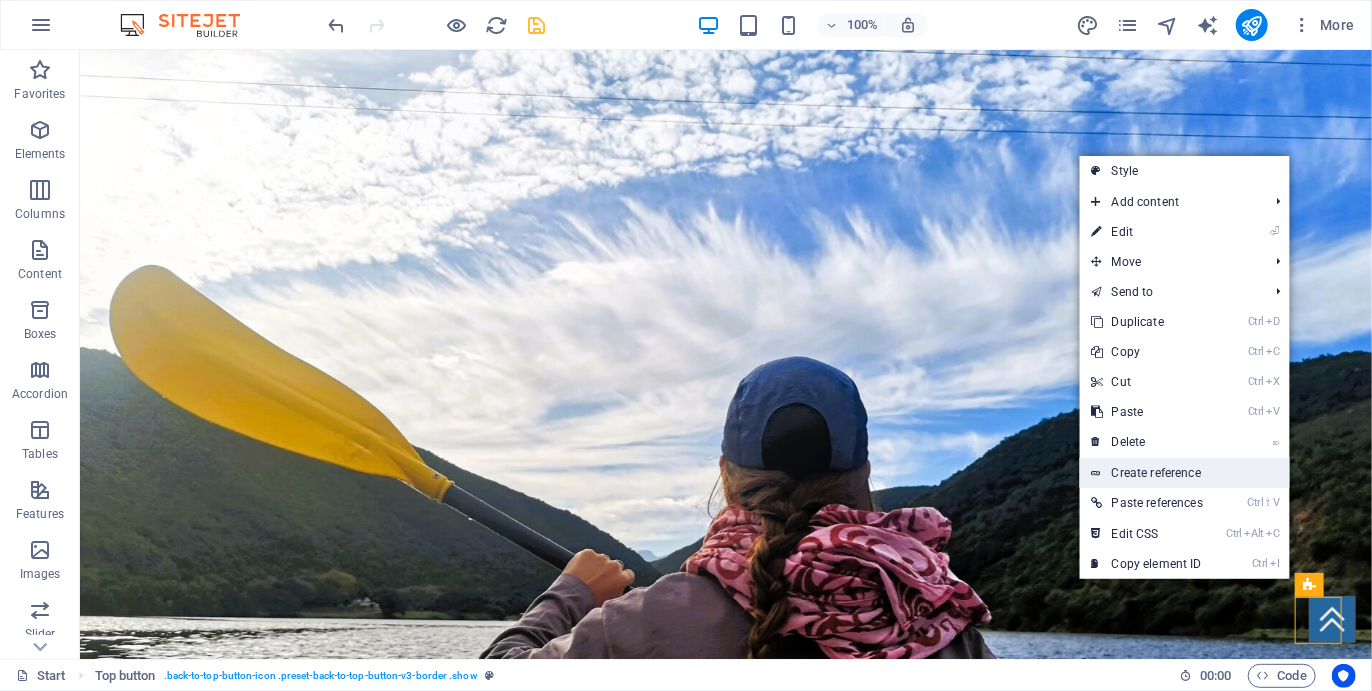 click on "Create reference" at bounding box center (1185, 473) 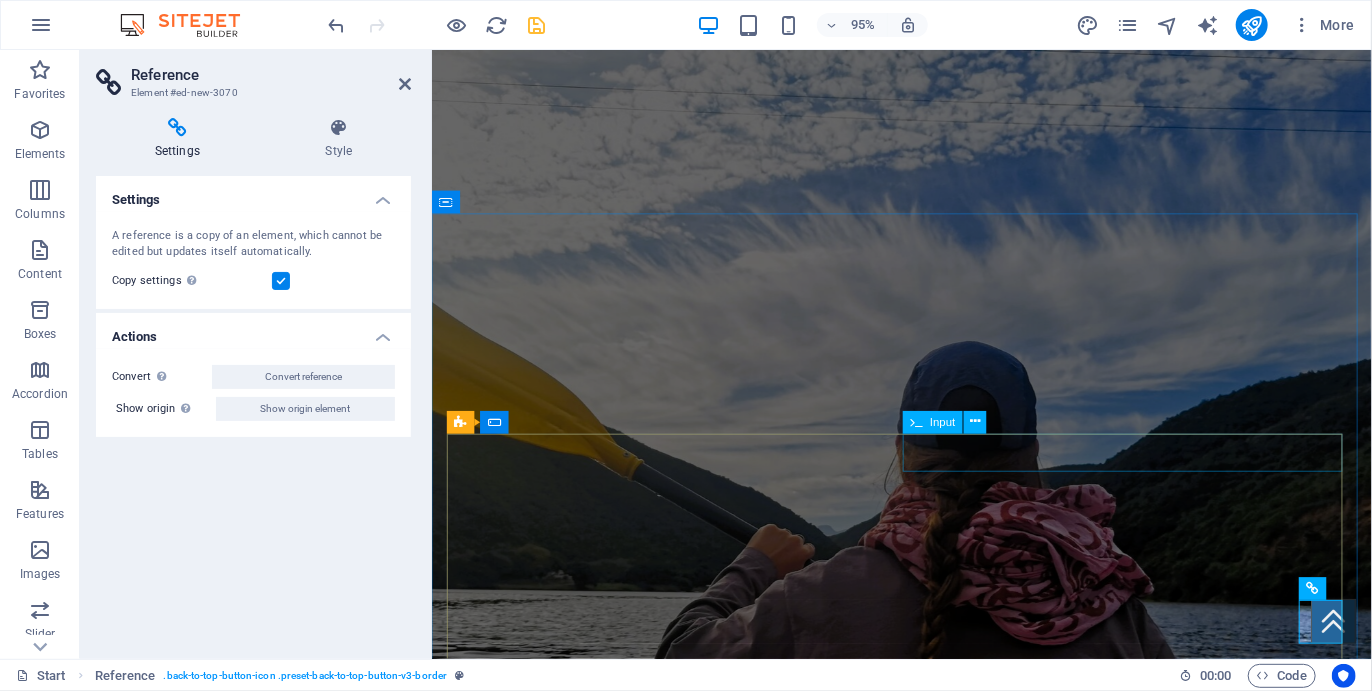 scroll, scrollTop: 6219, scrollLeft: 0, axis: vertical 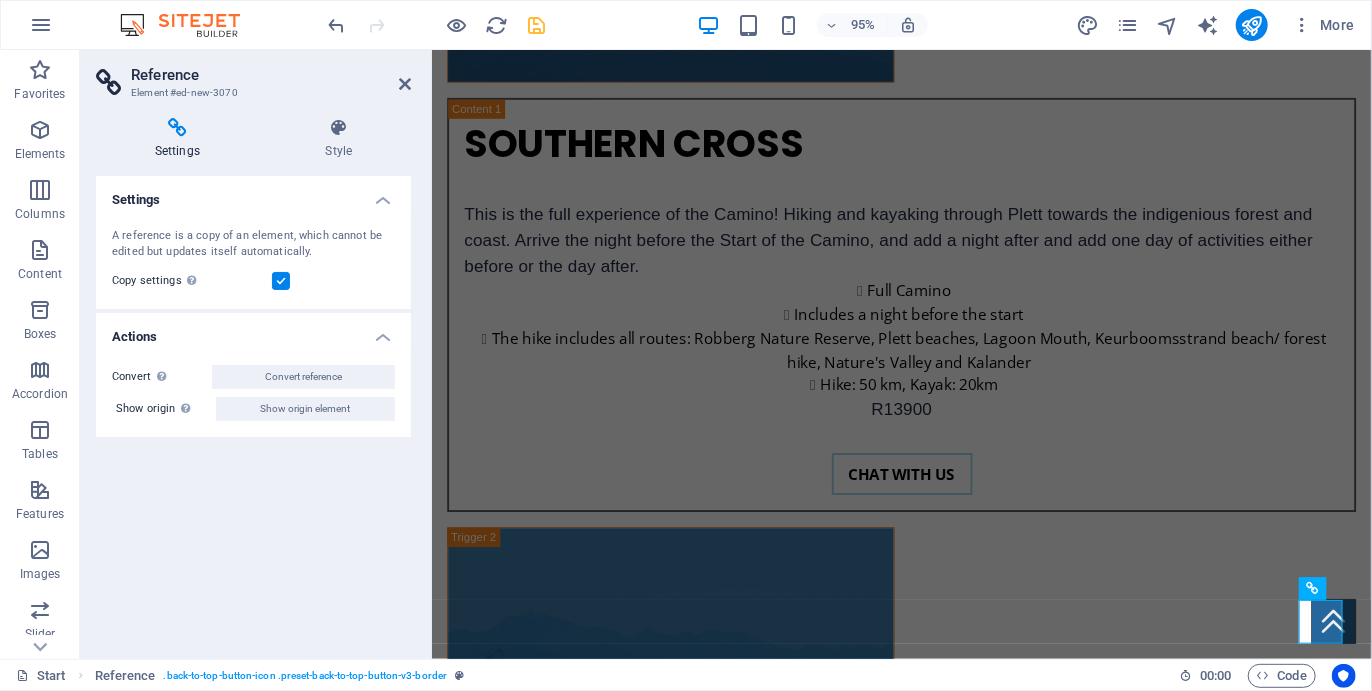 click on "Settings A reference is a copy of an element, which cannot be edited but updates itself automatically.  Copy settings Use the same settings (flex, animation, position, style) as for the reference target element Actions Convert Convert the reference into a separate element. All subsequent changes made won't affect the initially referenced element. Convert reference Show origin Jump to the referenced element. If the referenced element is on another page, it will be opened in a new tab. Show origin element" at bounding box center (253, 409) 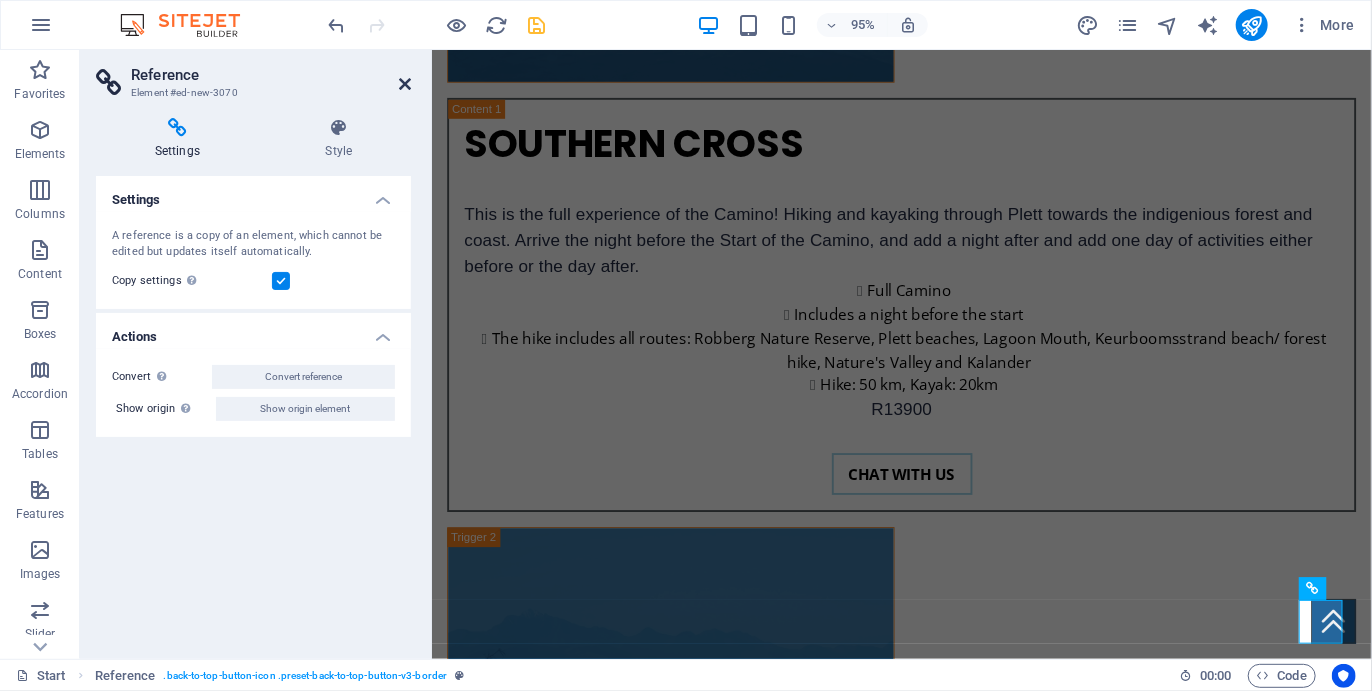 click at bounding box center (405, 84) 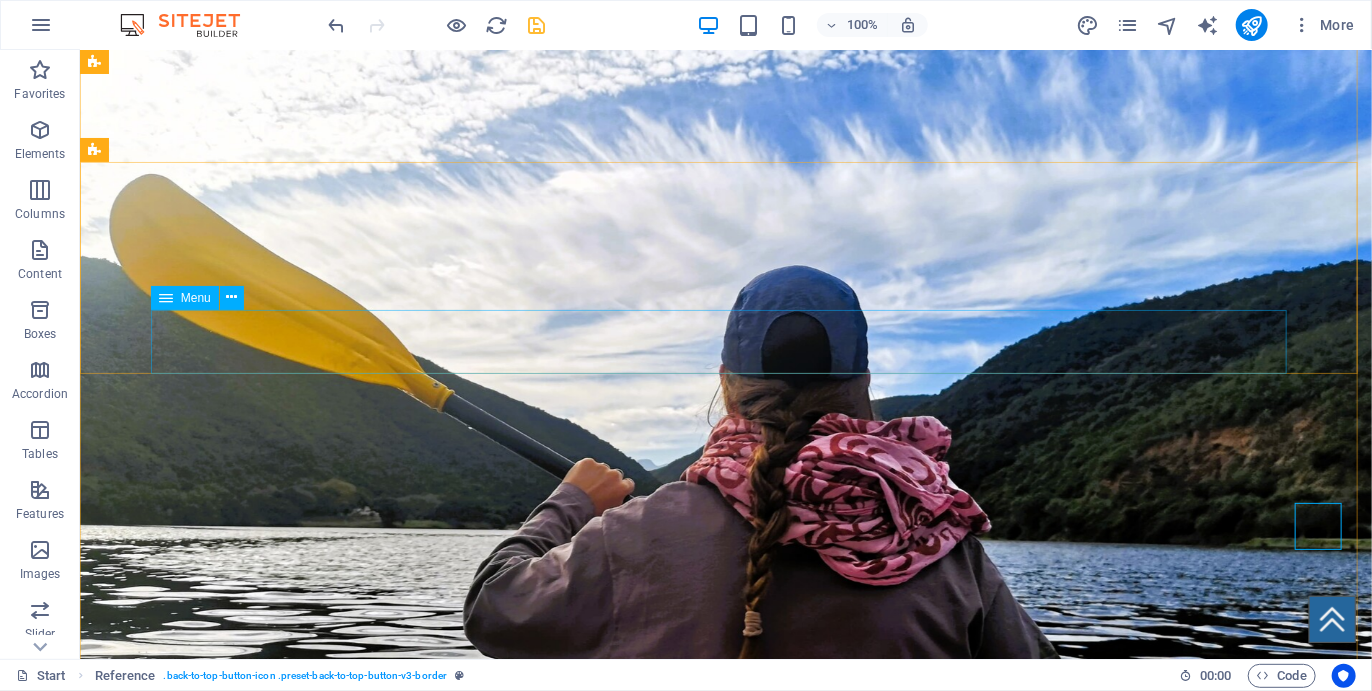 scroll, scrollTop: 90, scrollLeft: 0, axis: vertical 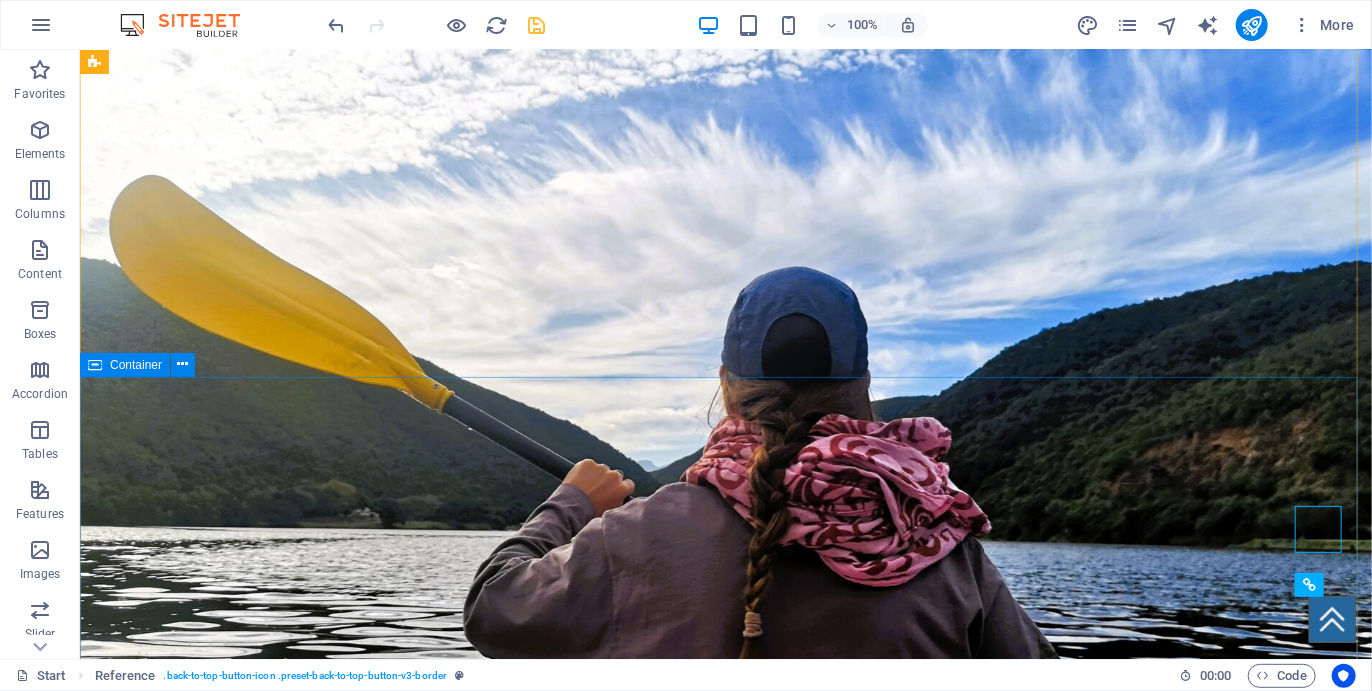 click on "PLETT COASTAL CAMINO" at bounding box center (725, 1823) 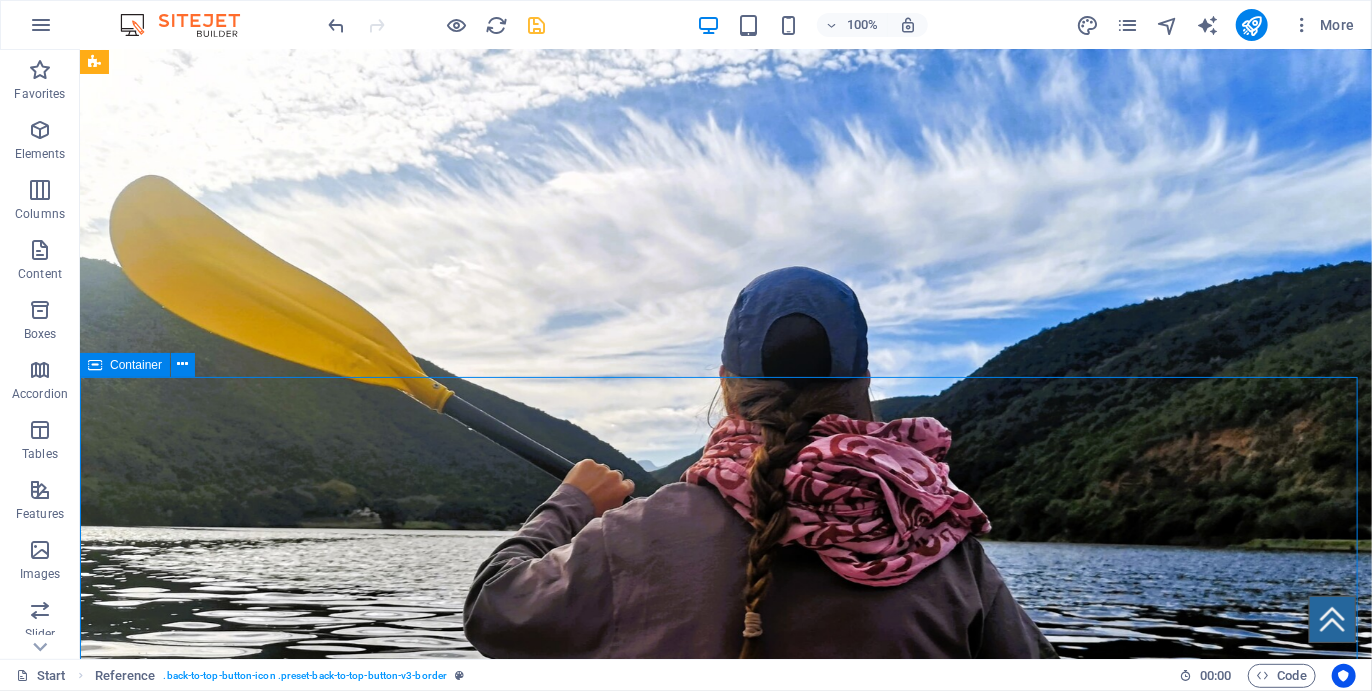 click on "PLETT COASTAL CAMINO" at bounding box center [725, 1823] 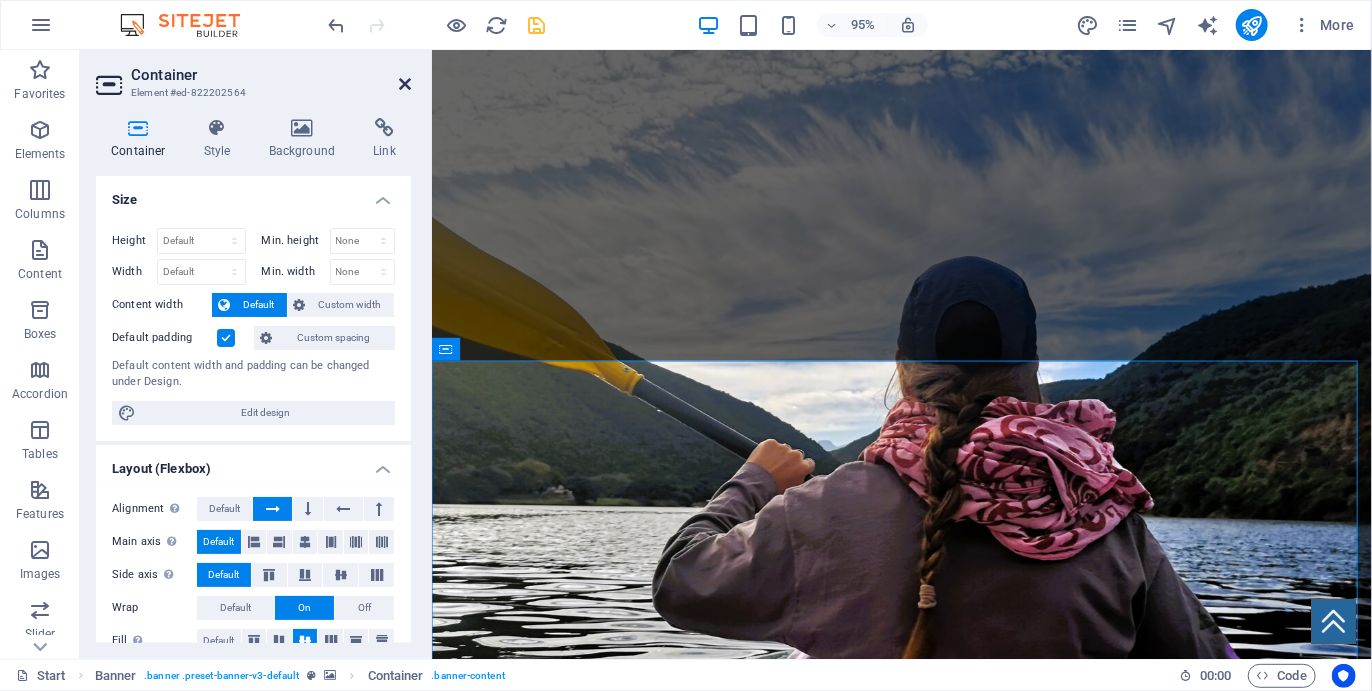 click at bounding box center [405, 84] 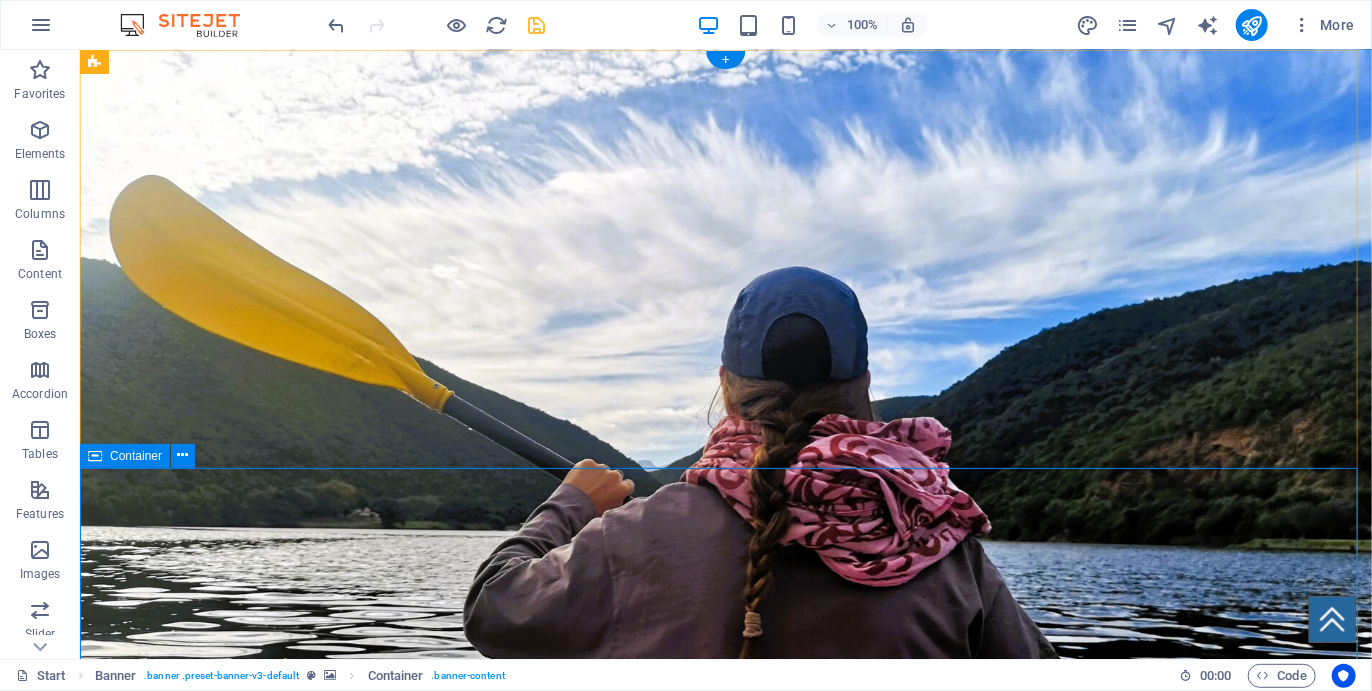 scroll, scrollTop: 0, scrollLeft: 0, axis: both 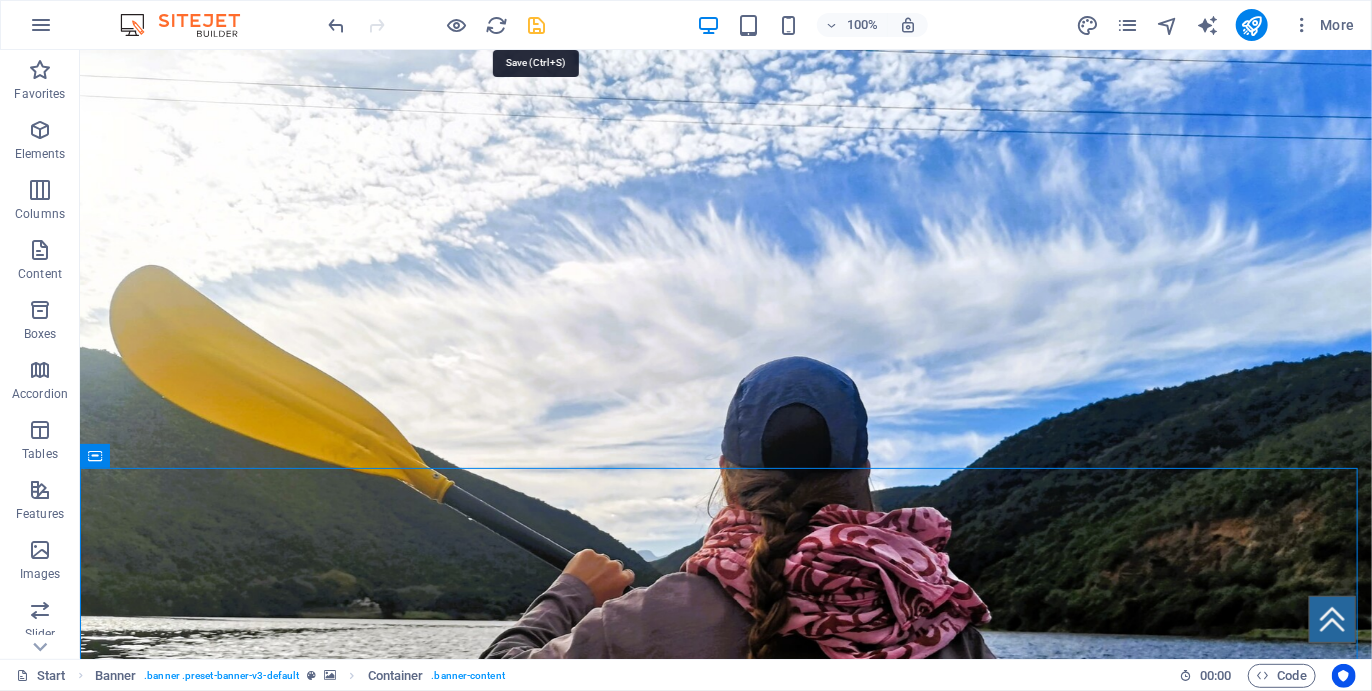 click at bounding box center [537, 25] 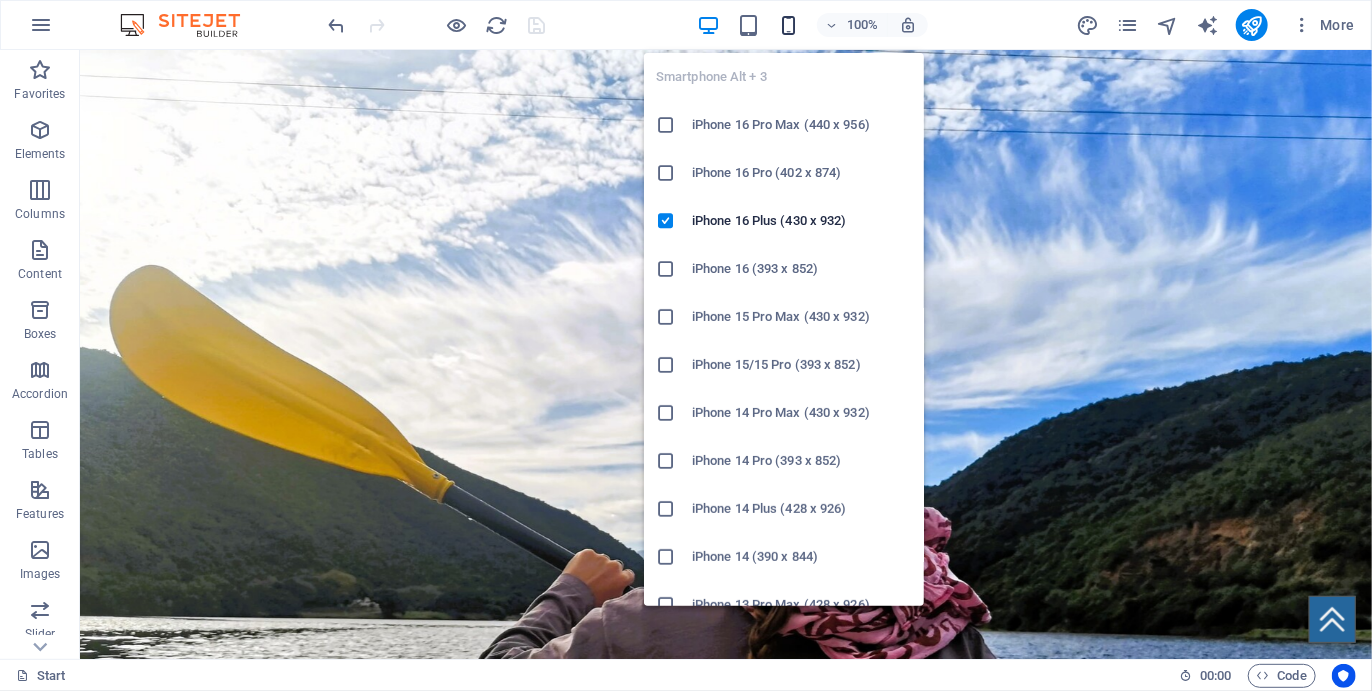 click at bounding box center [788, 25] 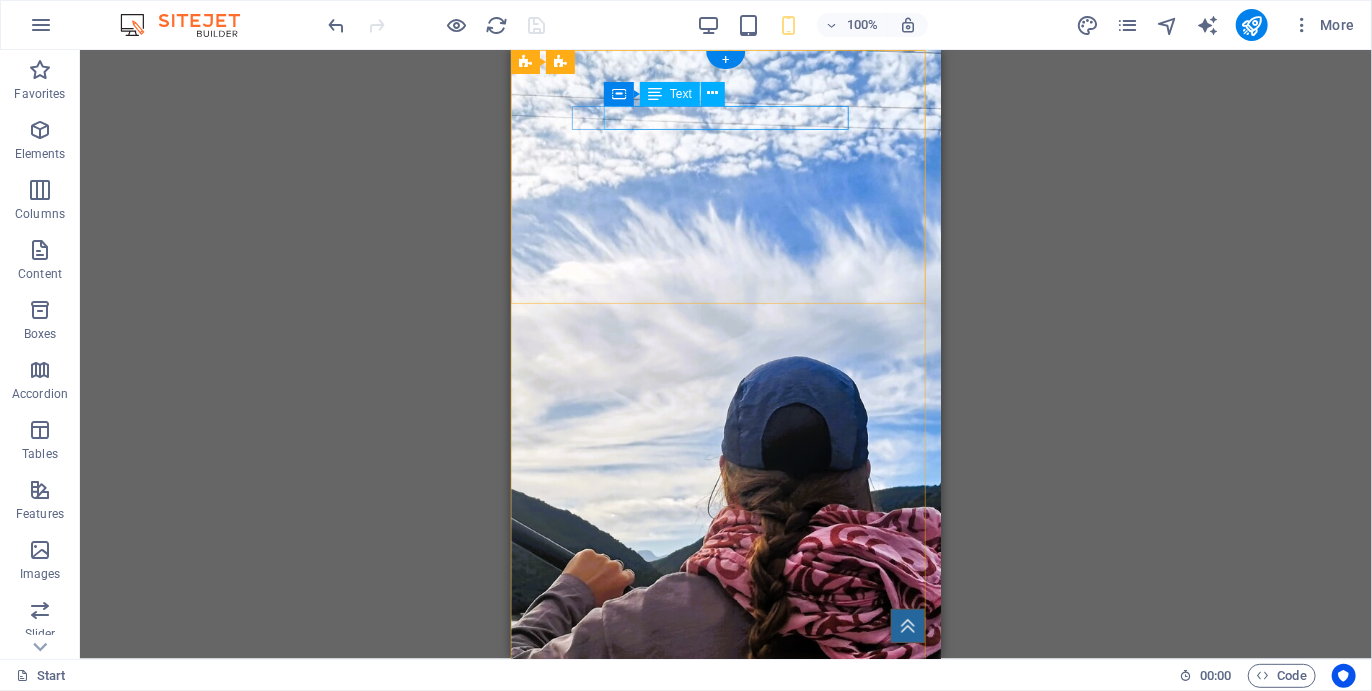 click on "info@plettcoastalcamino.co.za" at bounding box center (720, 1183) 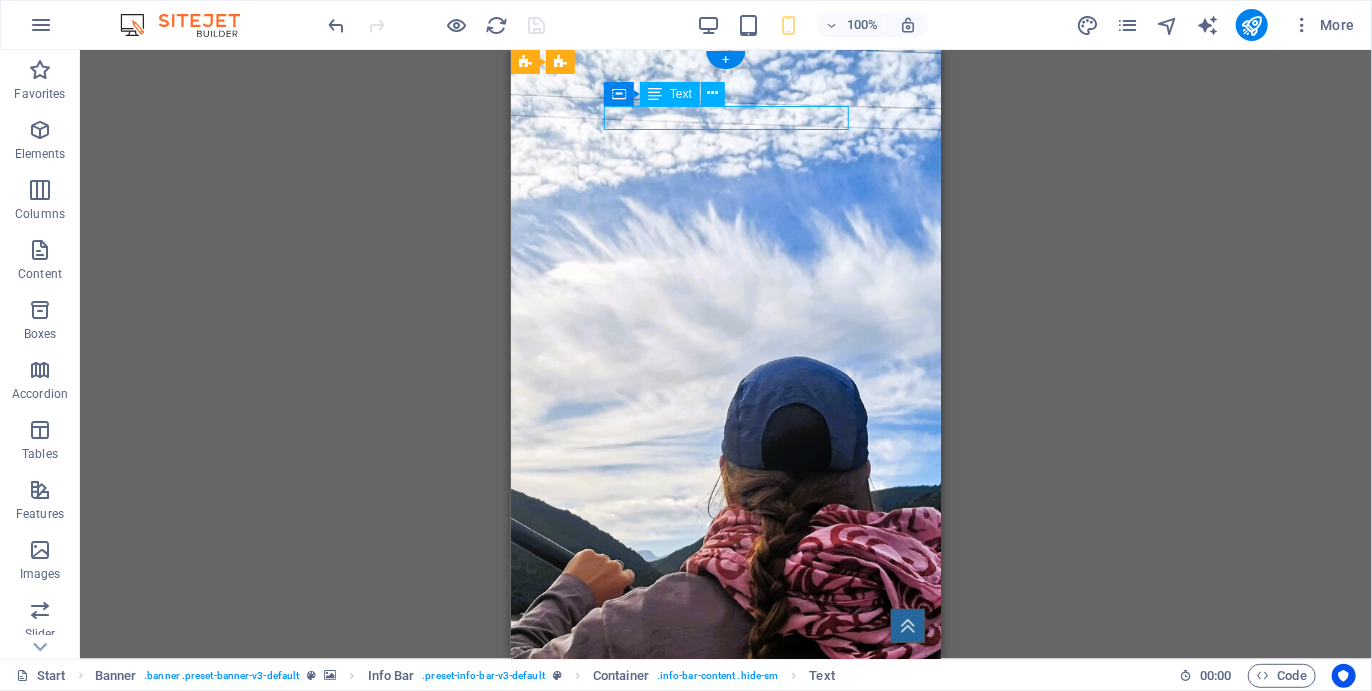 click on "info@plettcoastalcamino.co.za" at bounding box center (720, 1183) 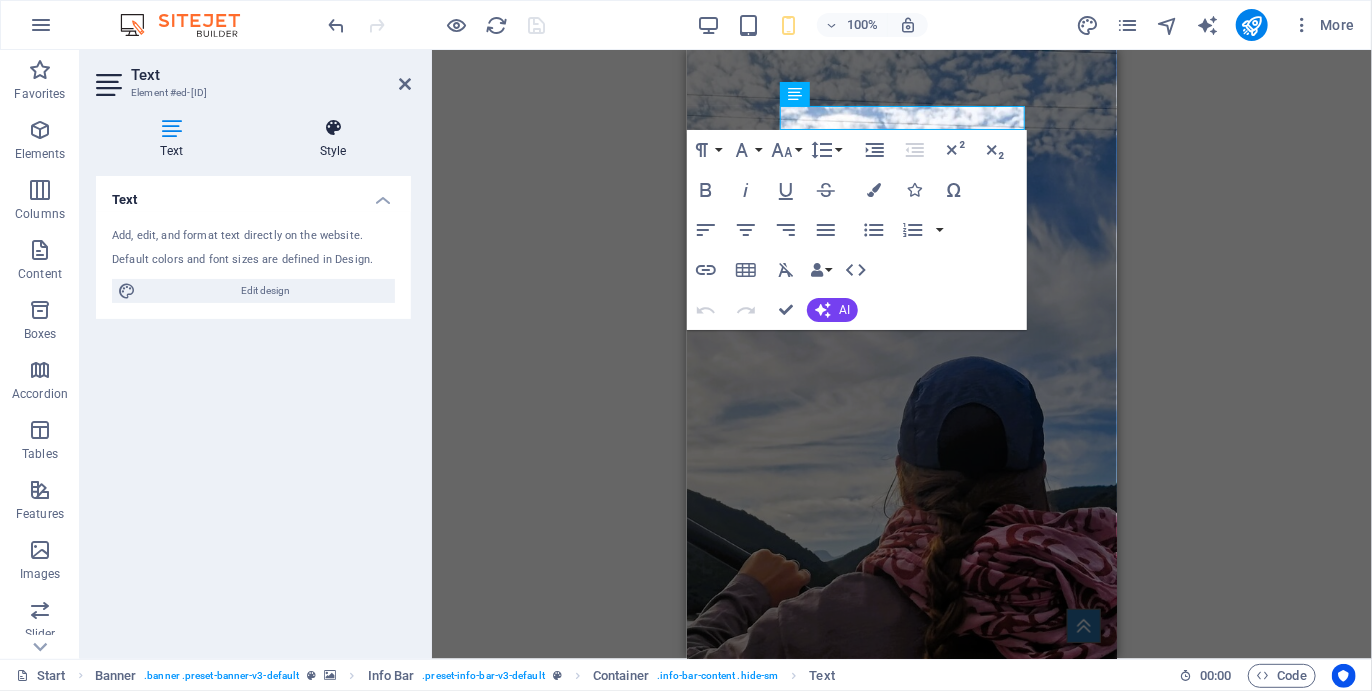 click on "Style" at bounding box center [333, 139] 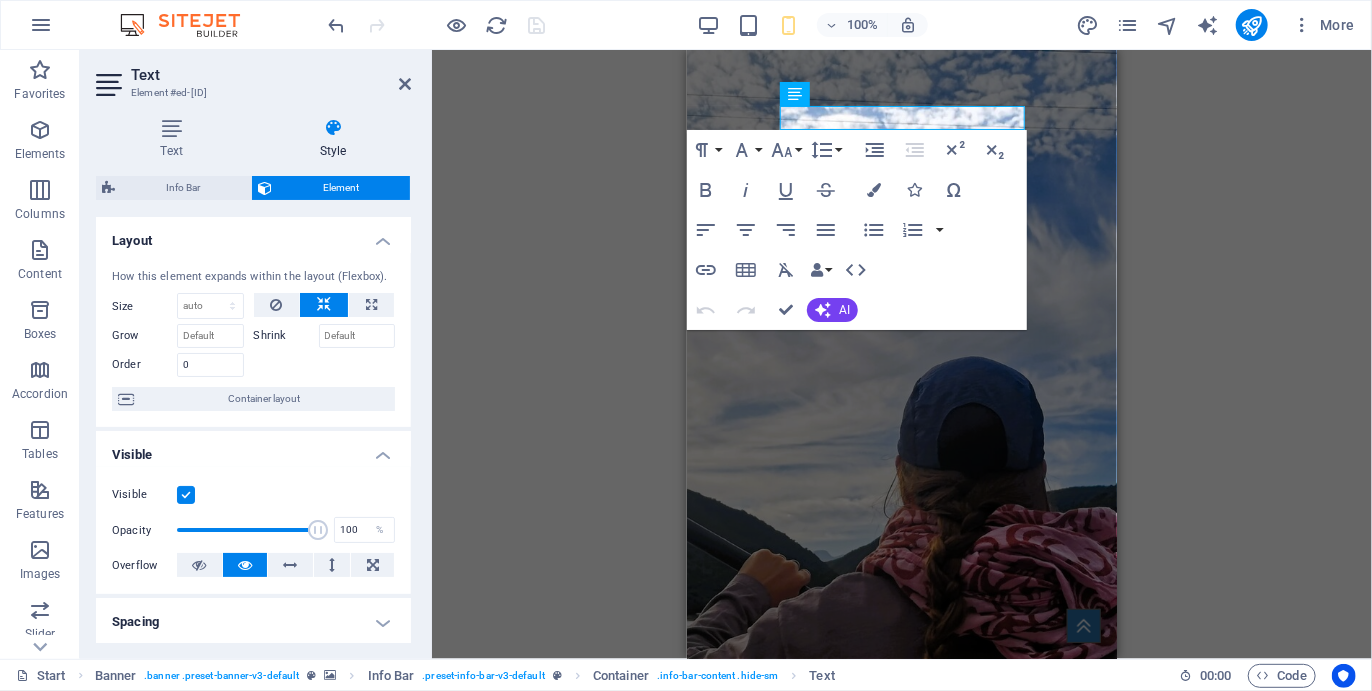 scroll, scrollTop: 418, scrollLeft: 0, axis: vertical 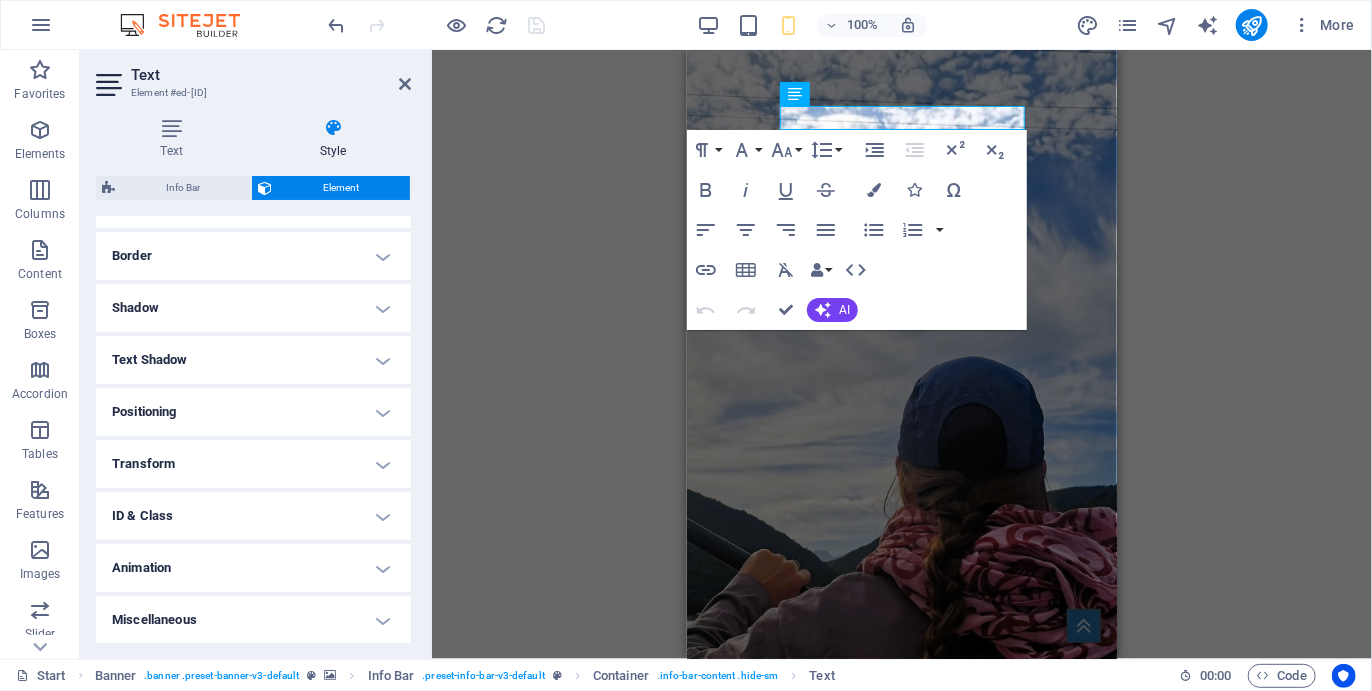click on "ID & Class" at bounding box center [253, 516] 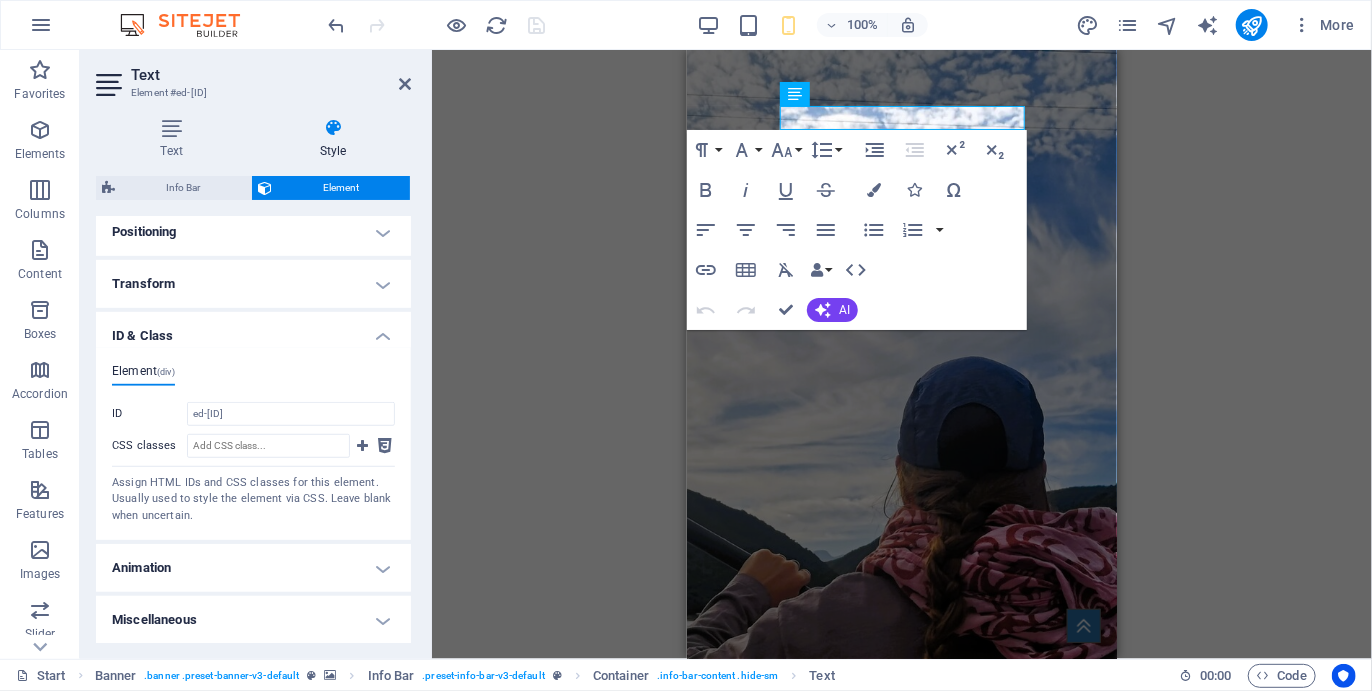 scroll, scrollTop: 230, scrollLeft: 0, axis: vertical 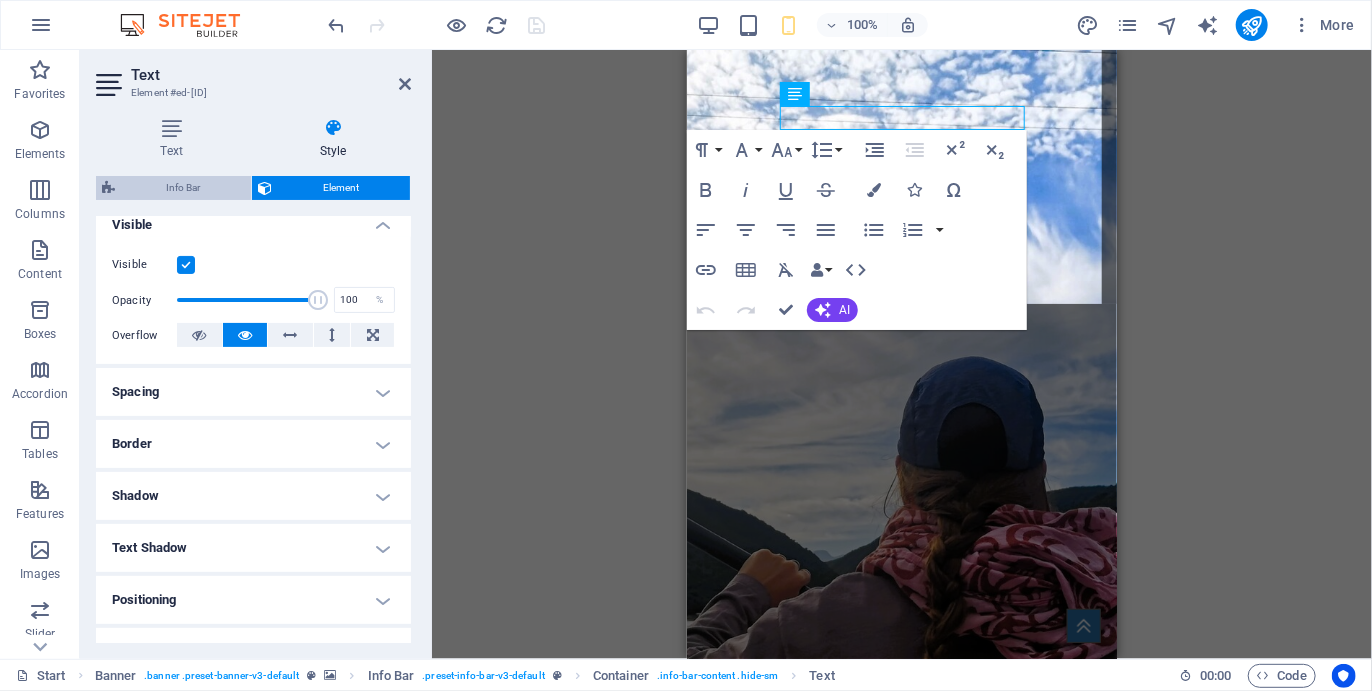 click on "Info Bar" at bounding box center [183, 188] 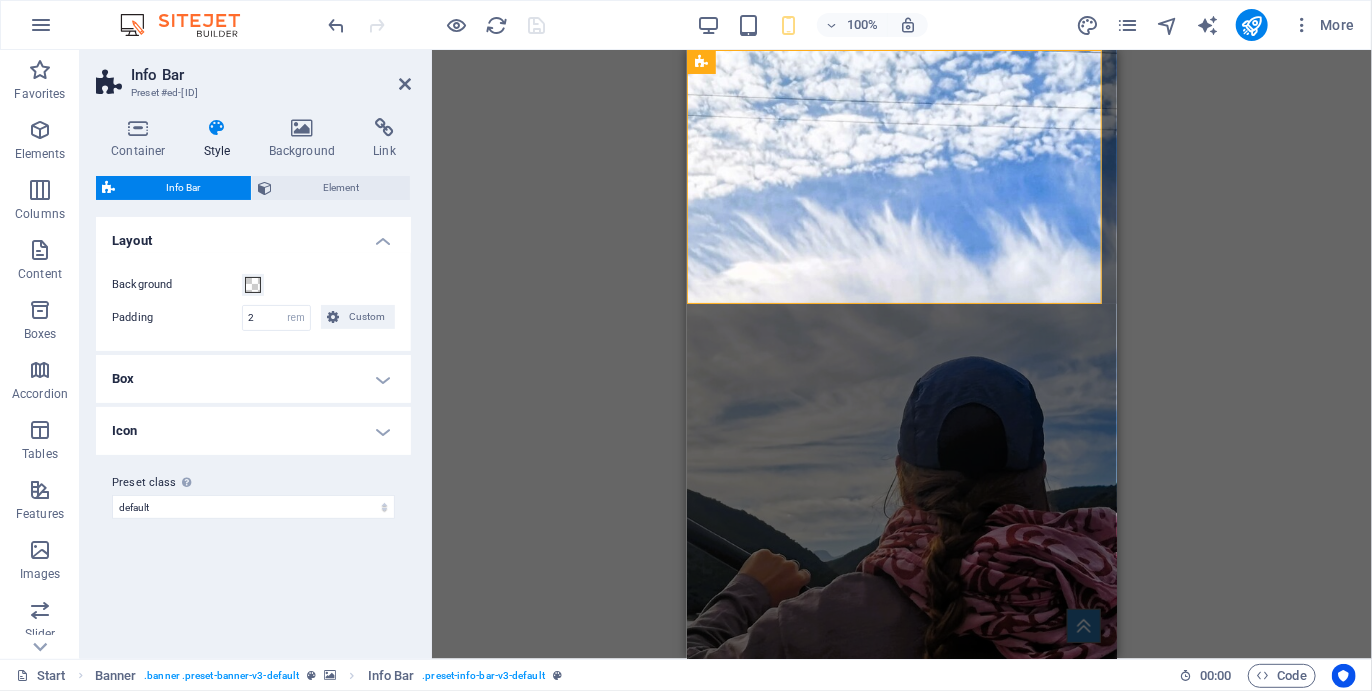 click on "Box" at bounding box center (253, 379) 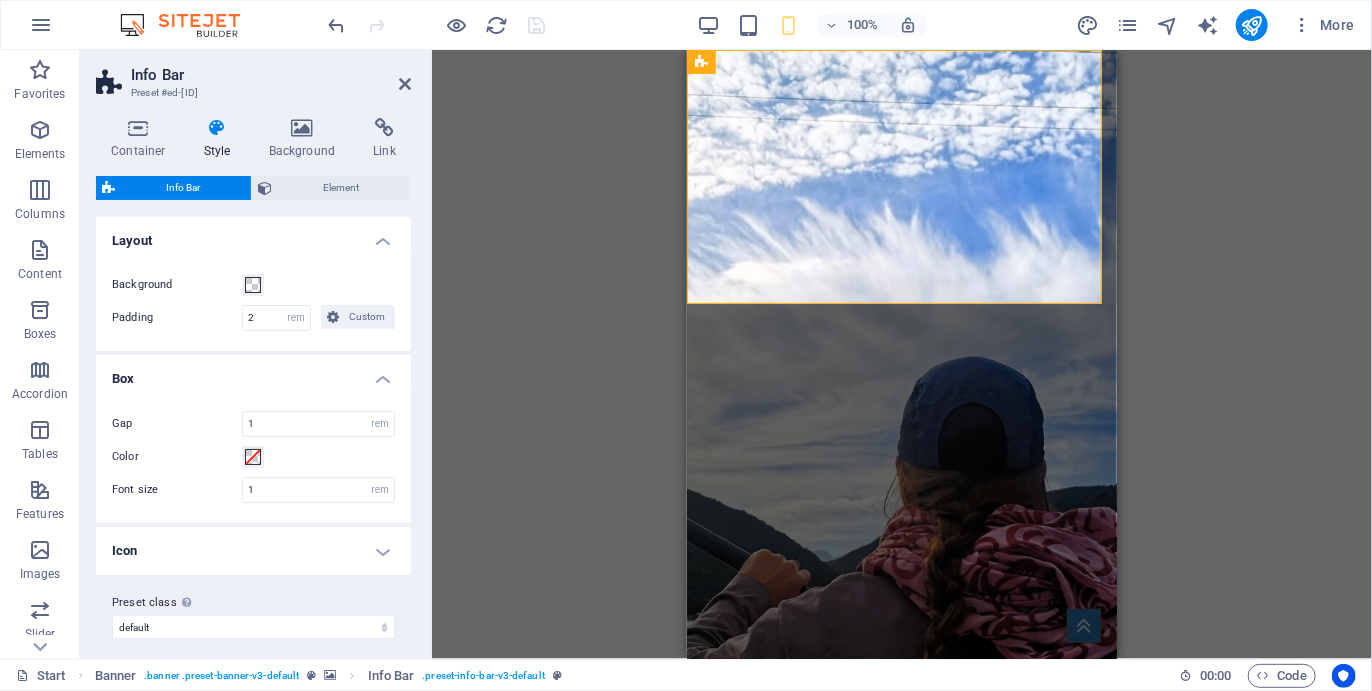 scroll, scrollTop: 10, scrollLeft: 0, axis: vertical 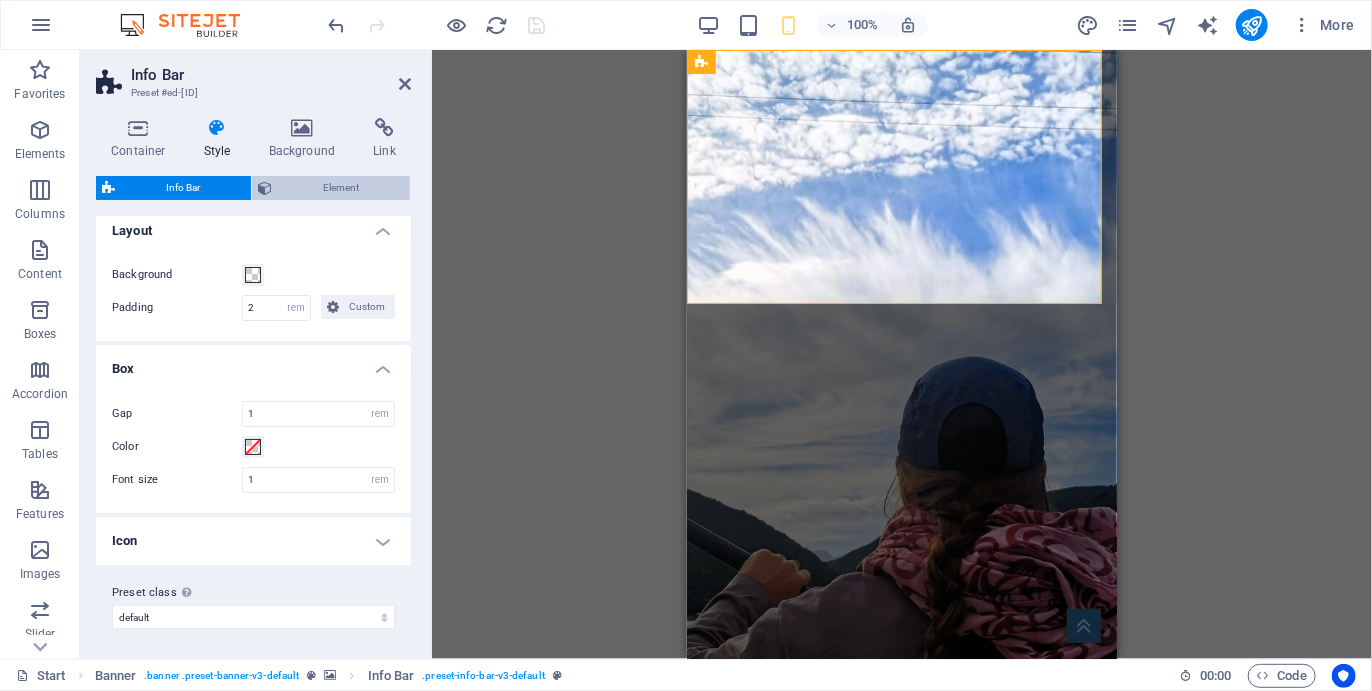 click on "Element" at bounding box center [341, 188] 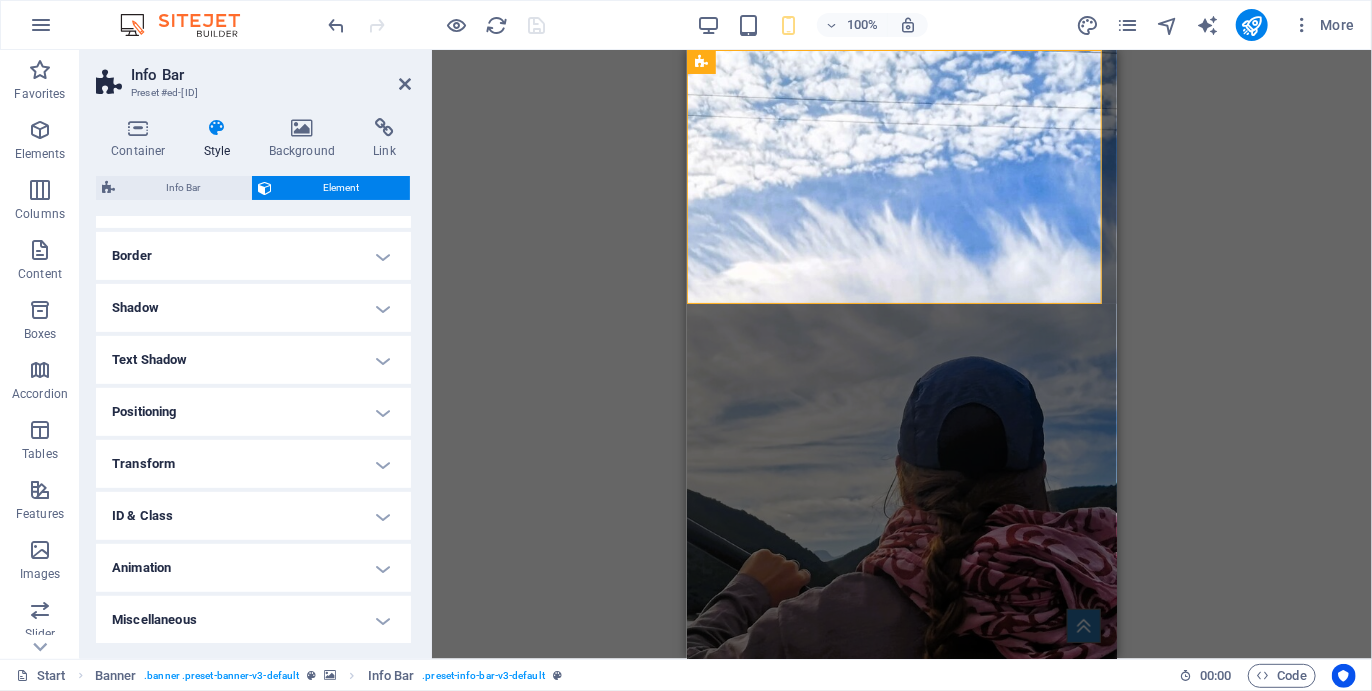 scroll, scrollTop: 0, scrollLeft: 0, axis: both 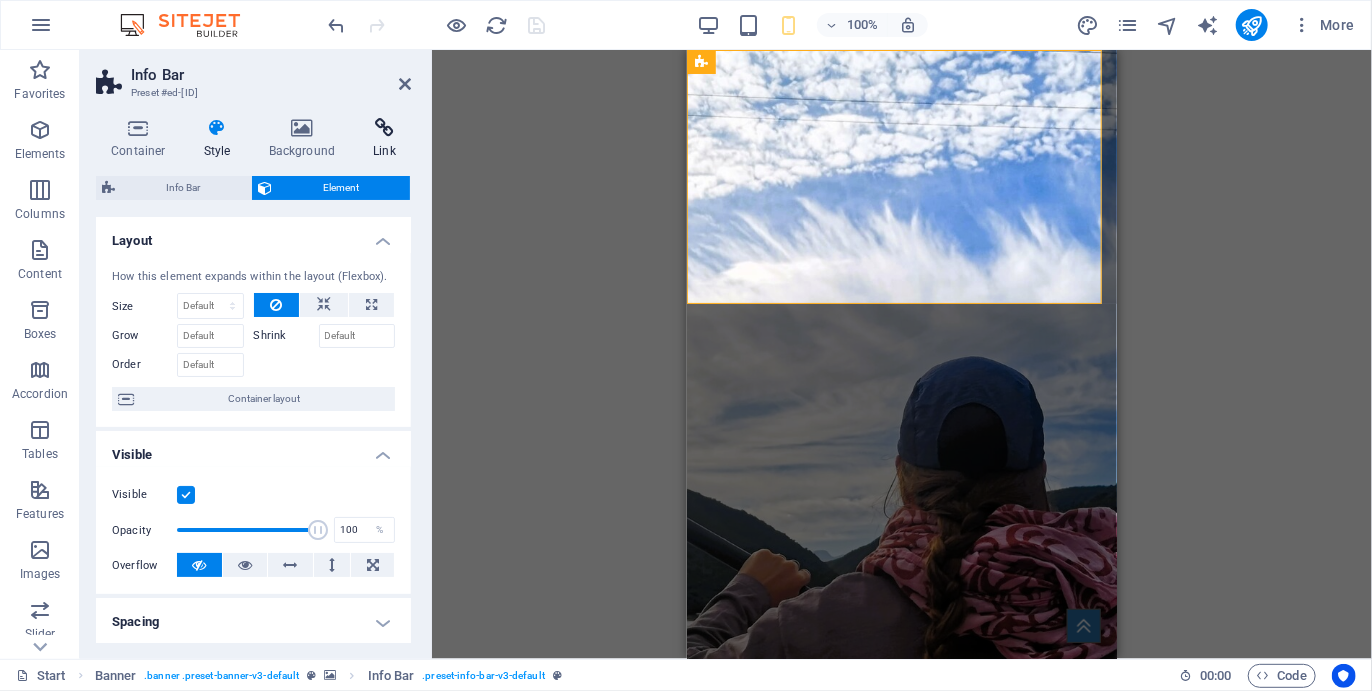 click at bounding box center (384, 128) 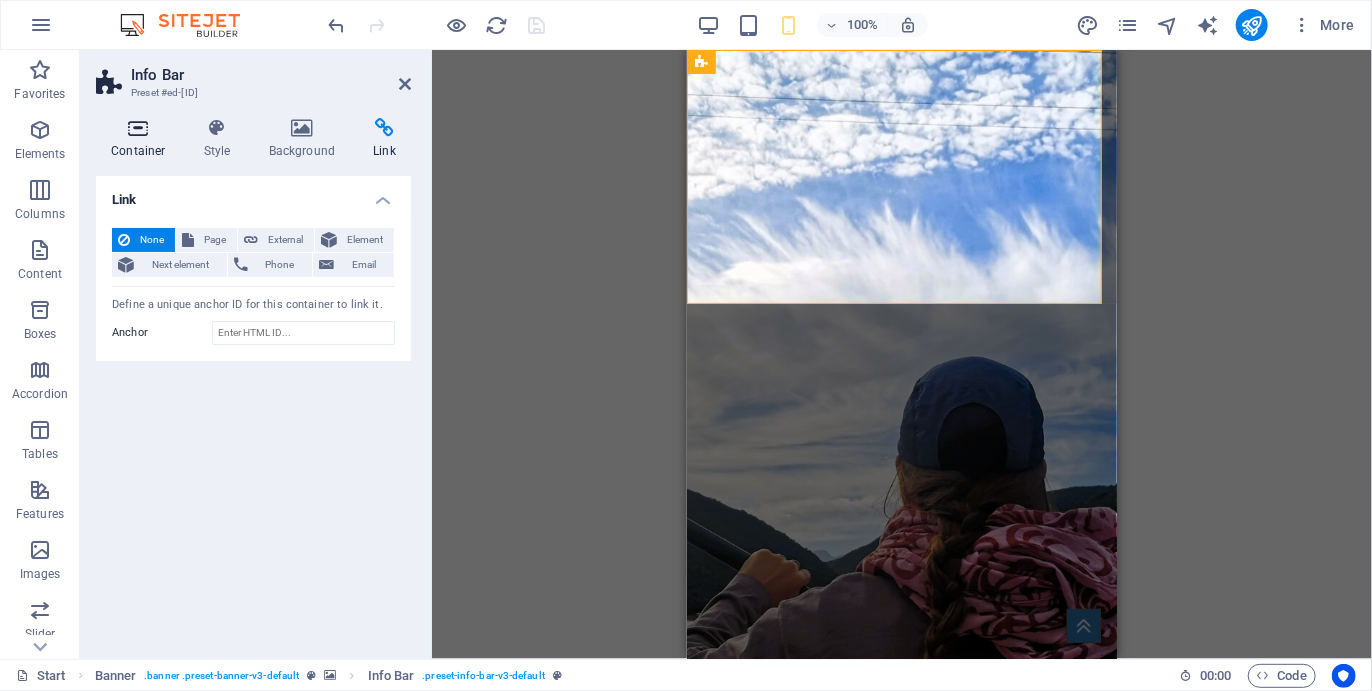 click at bounding box center (138, 128) 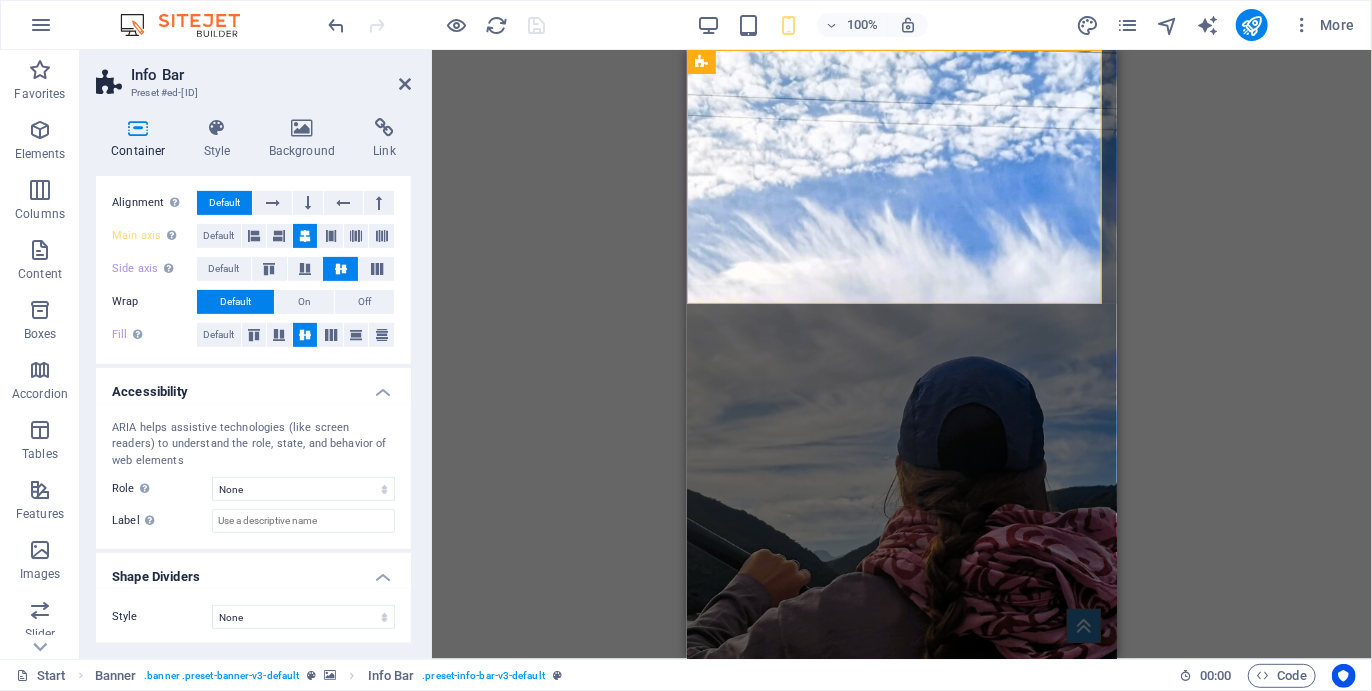 scroll, scrollTop: 0, scrollLeft: 0, axis: both 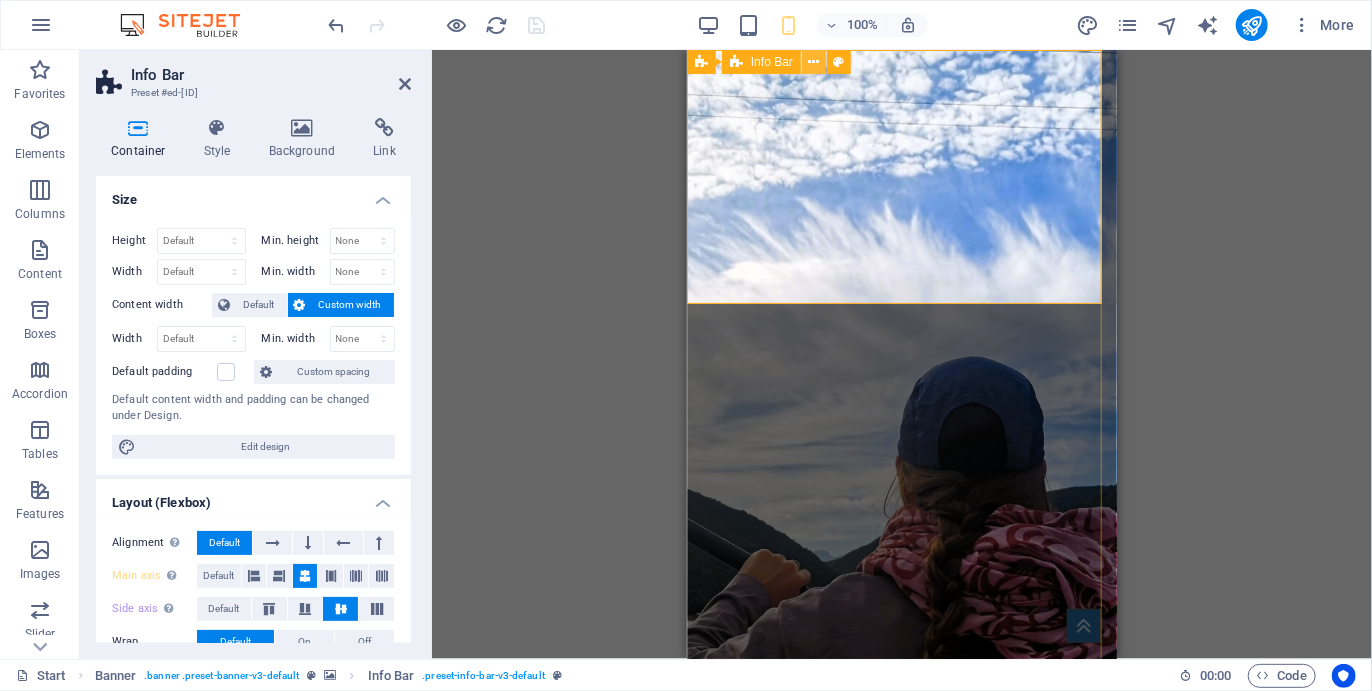 click at bounding box center [814, 62] 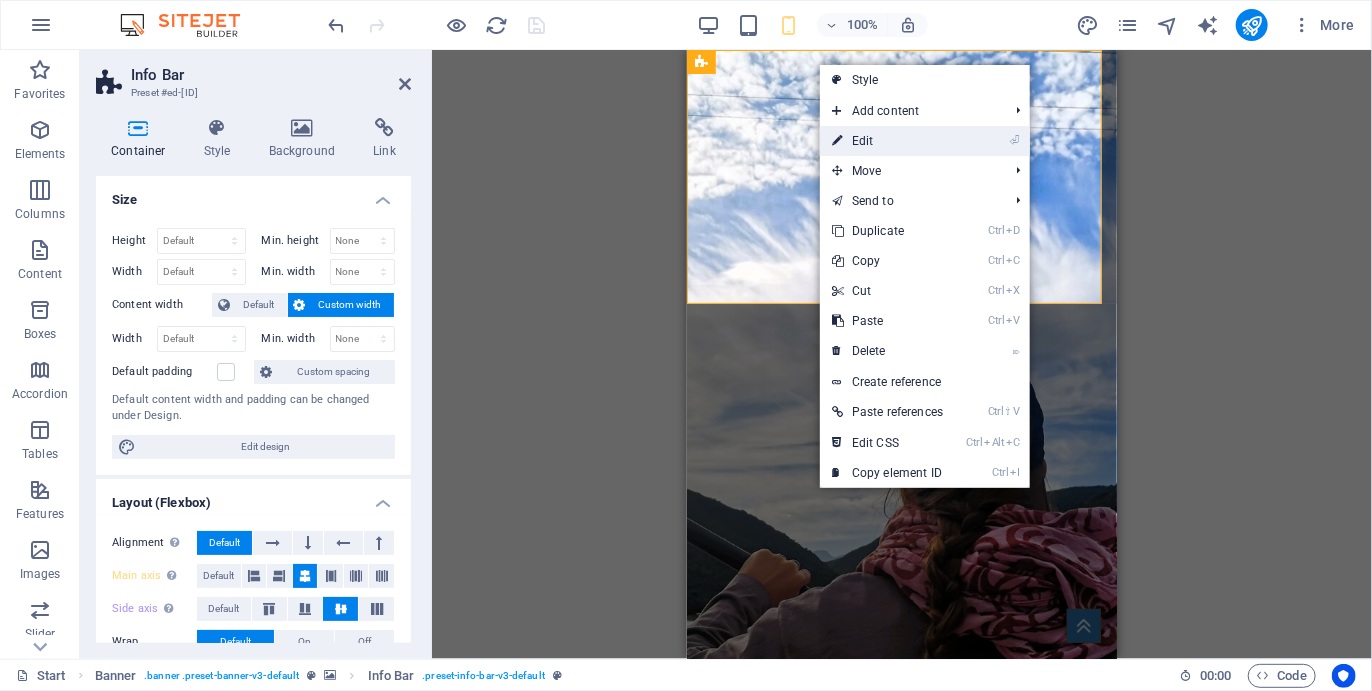 click on "⏎  Edit" at bounding box center (887, 141) 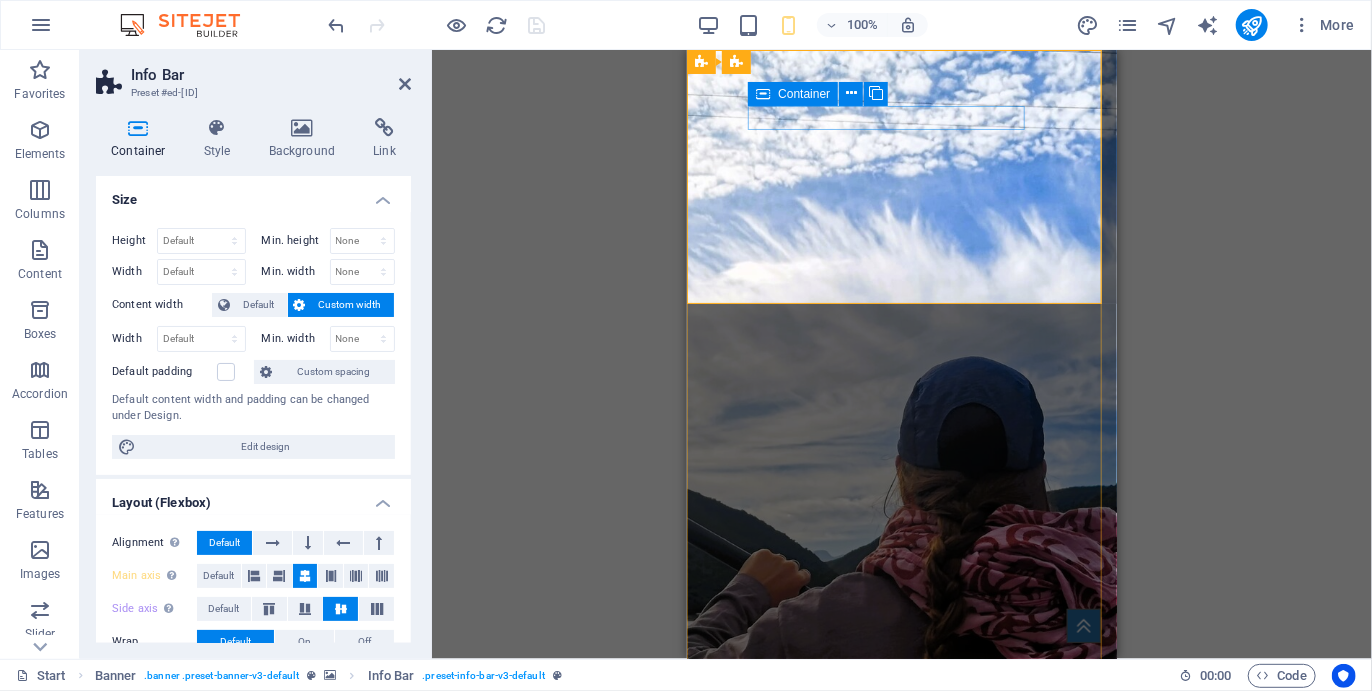 click on "Container" at bounding box center (804, 94) 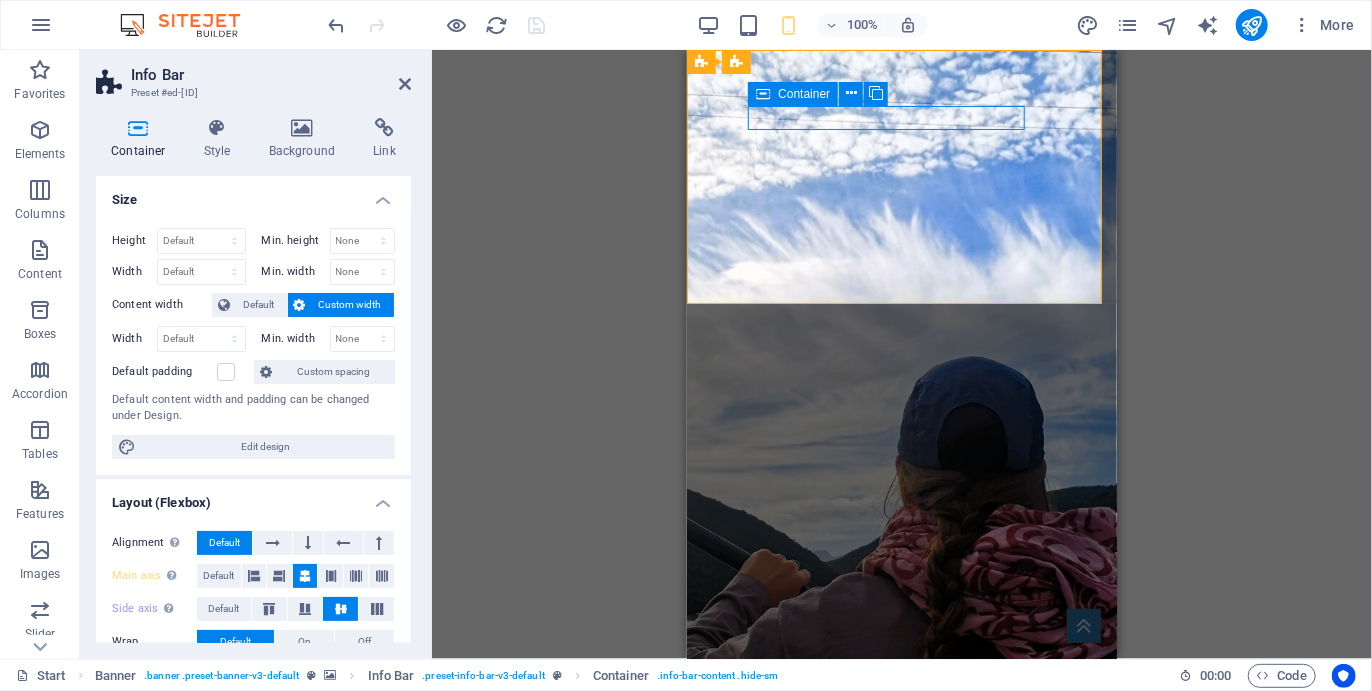 click on "Container" at bounding box center (804, 94) 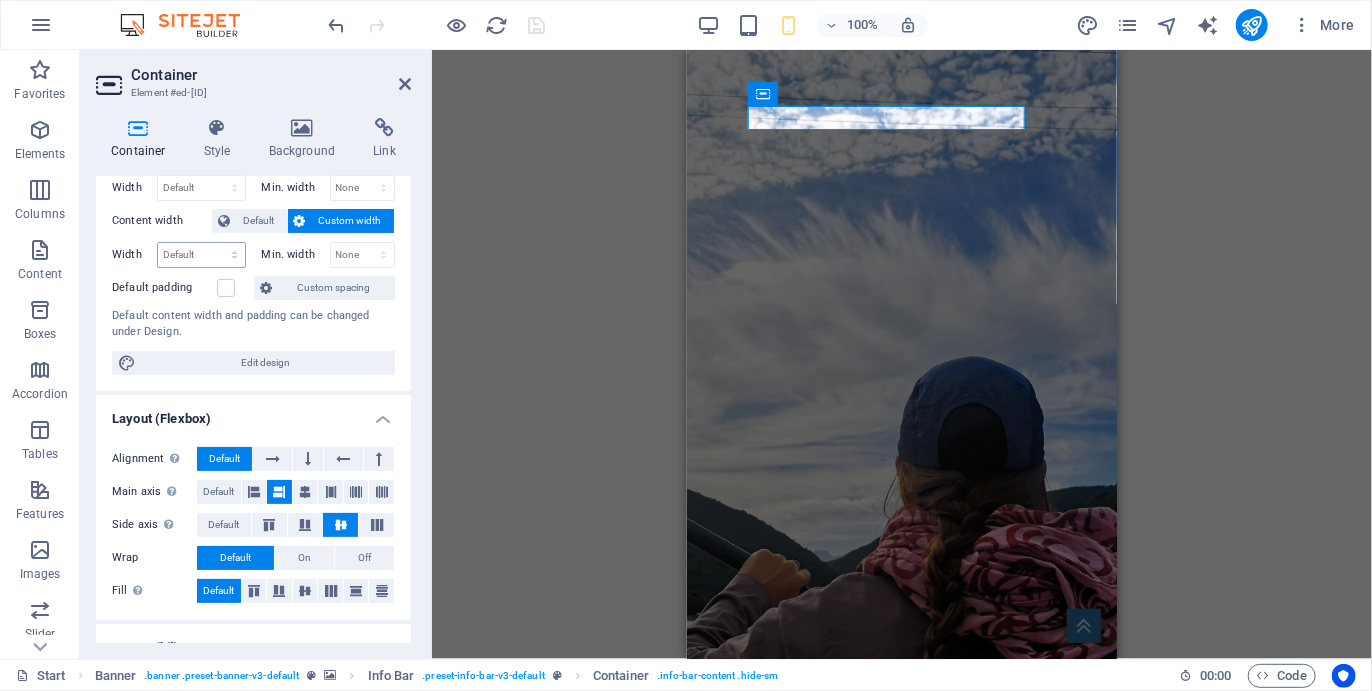 scroll, scrollTop: 0, scrollLeft: 0, axis: both 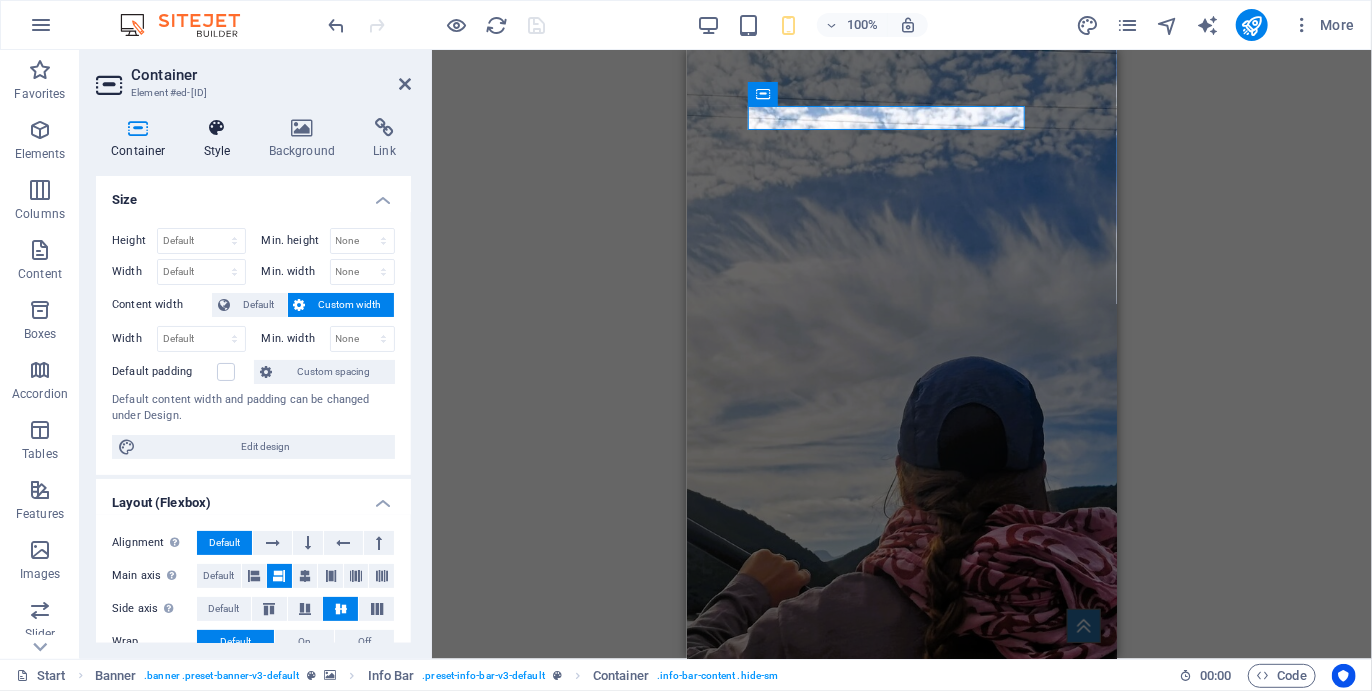 click on "Style" at bounding box center (221, 139) 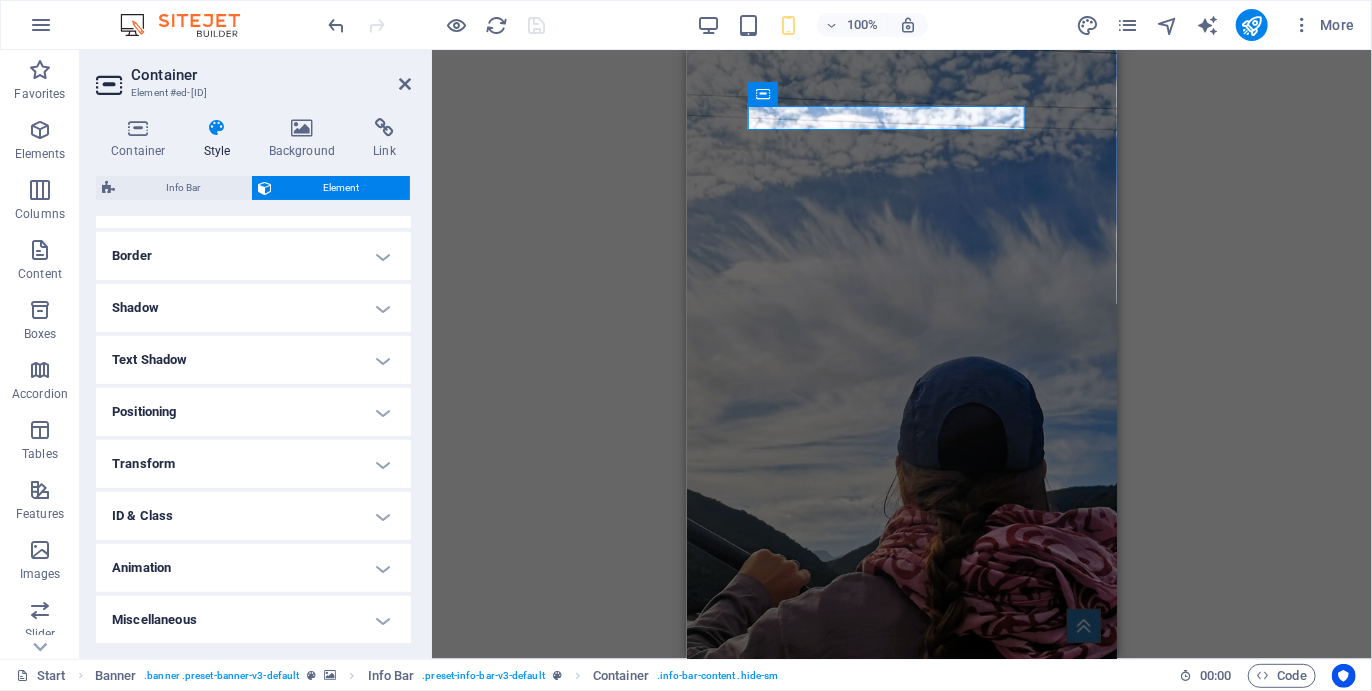 scroll, scrollTop: 0, scrollLeft: 0, axis: both 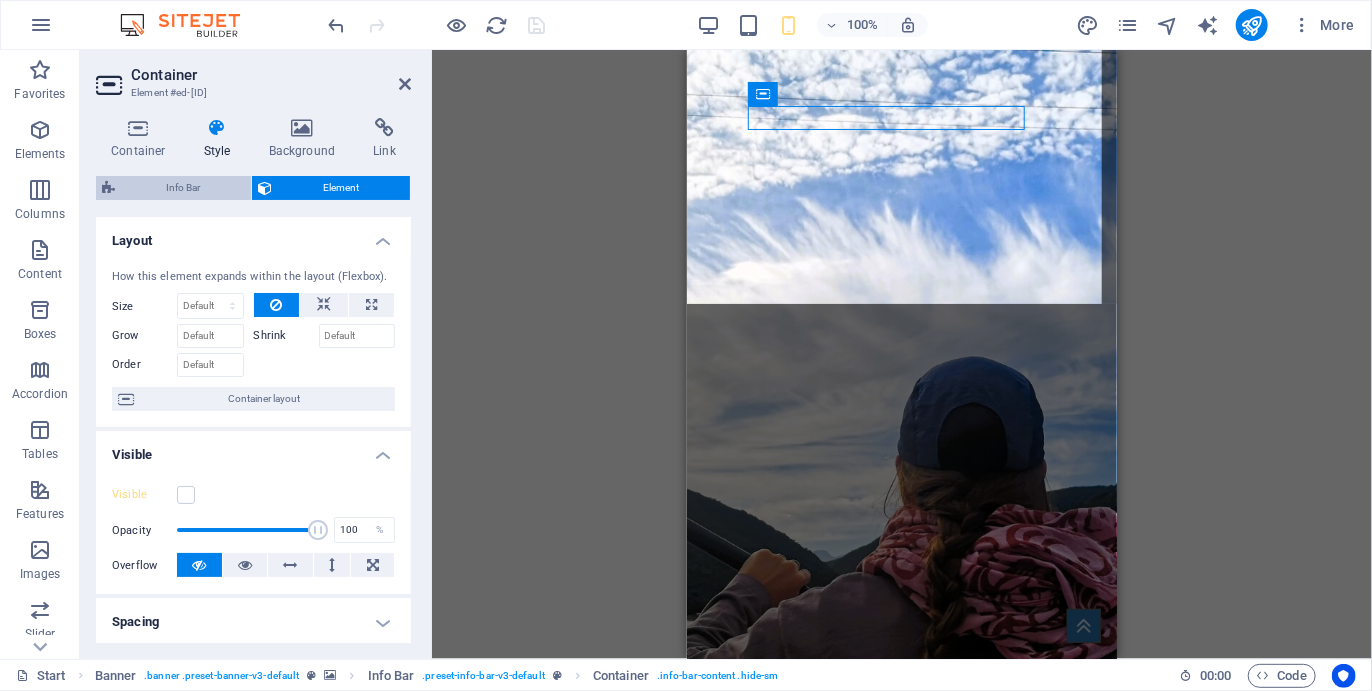 click on "Info Bar" at bounding box center (183, 188) 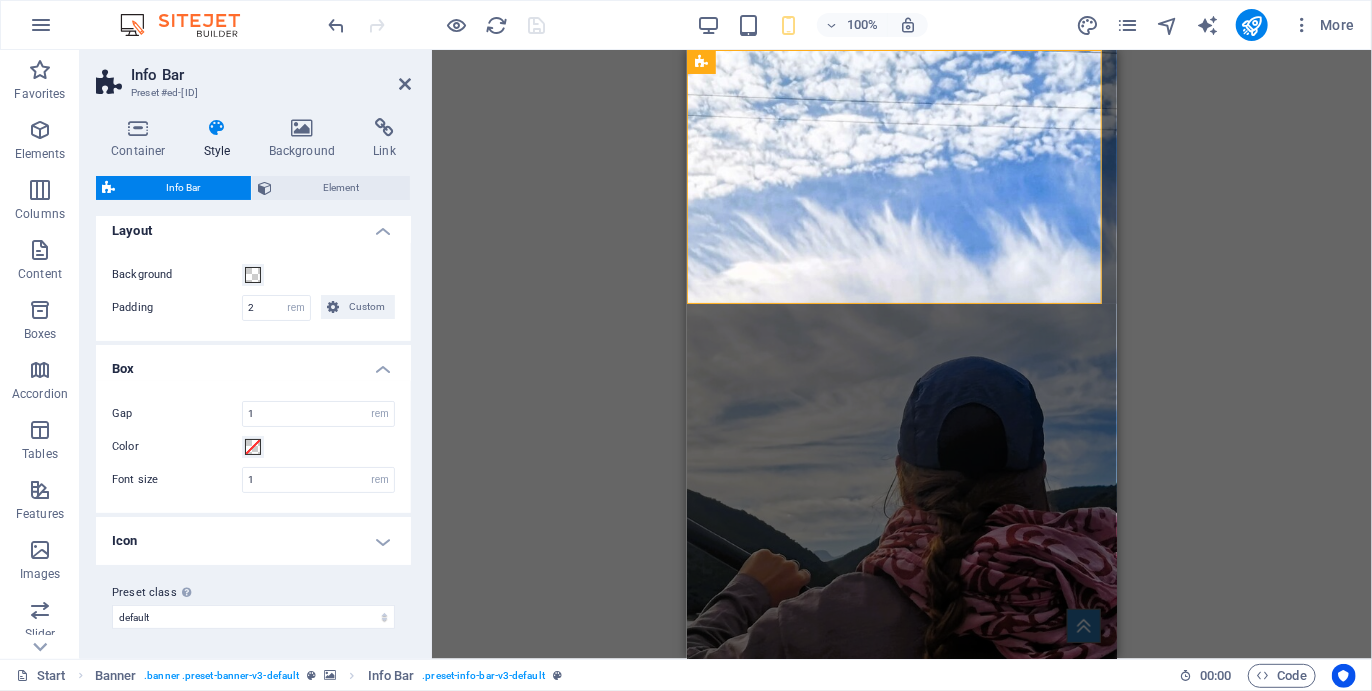scroll, scrollTop: 0, scrollLeft: 0, axis: both 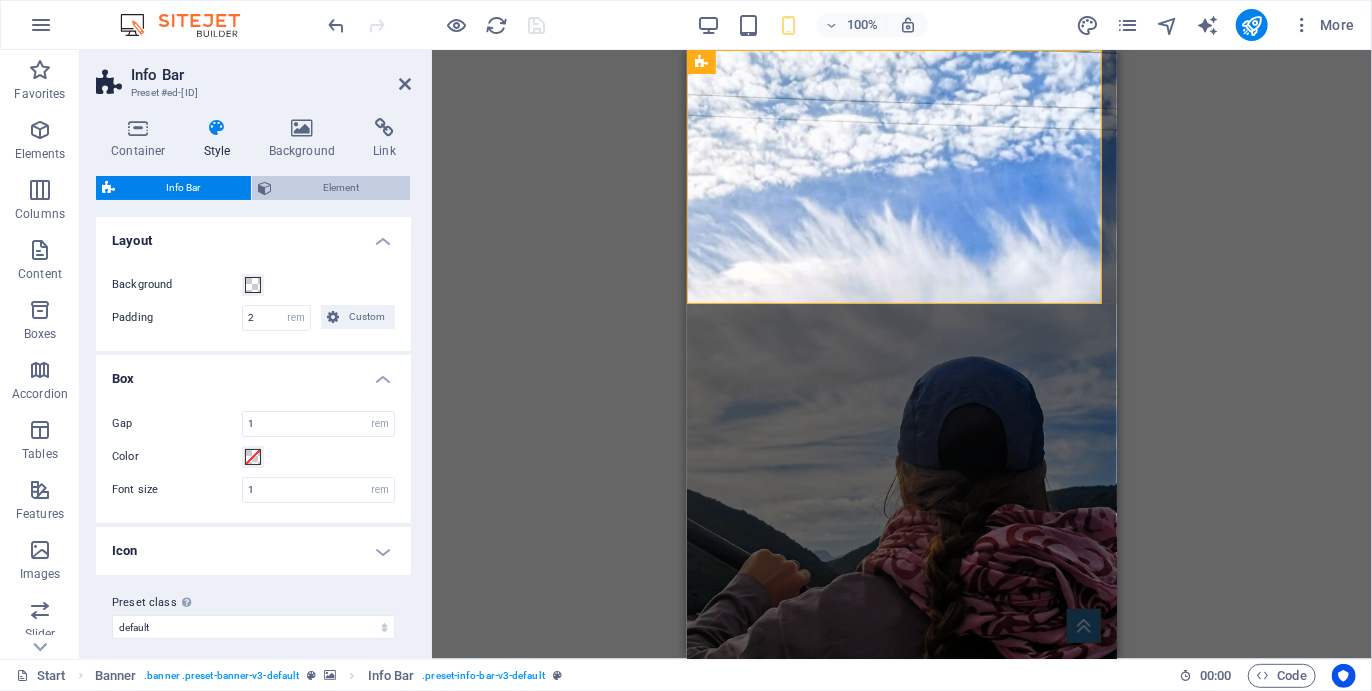 click on "Element" at bounding box center (341, 188) 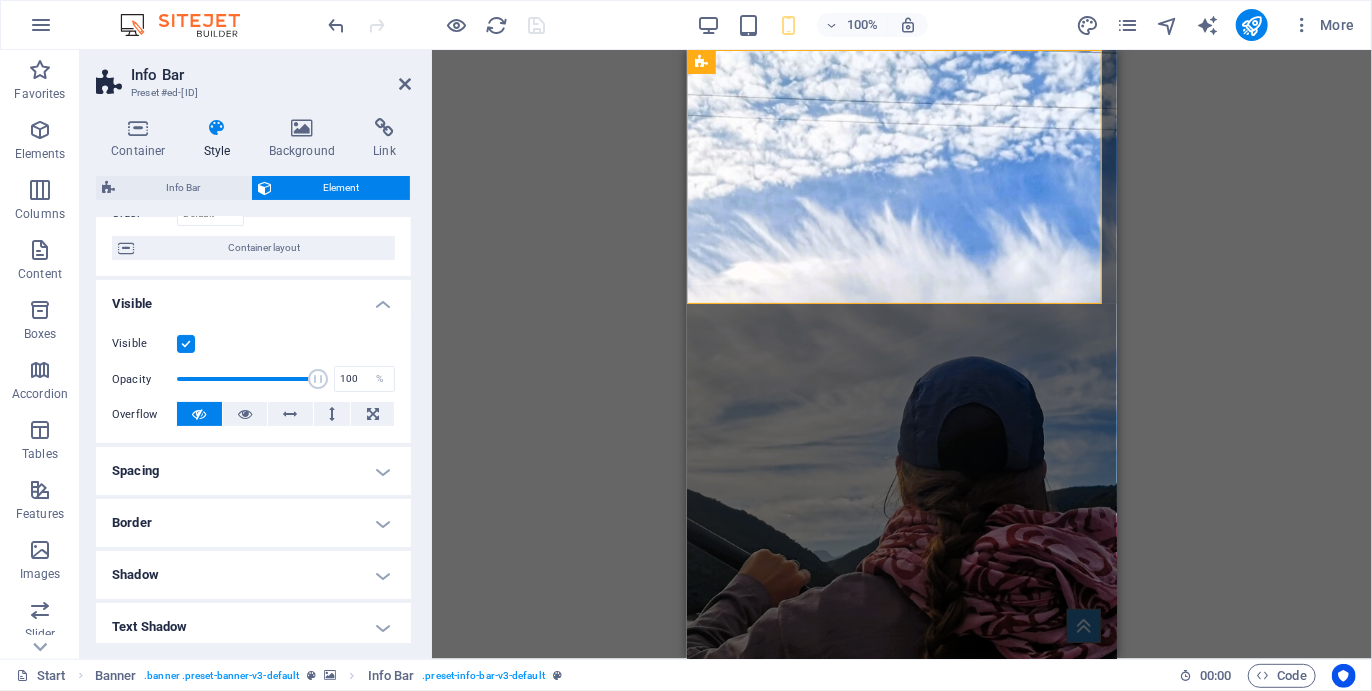 scroll, scrollTop: 418, scrollLeft: 0, axis: vertical 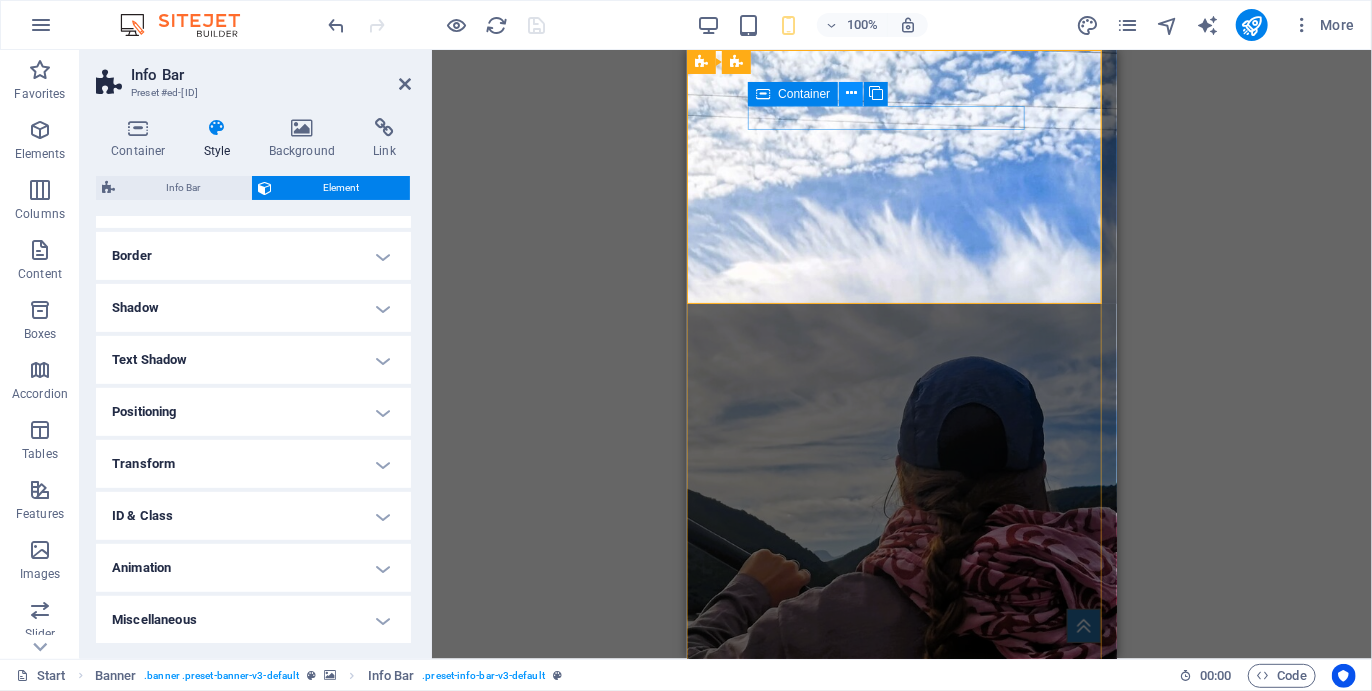 click at bounding box center [851, 94] 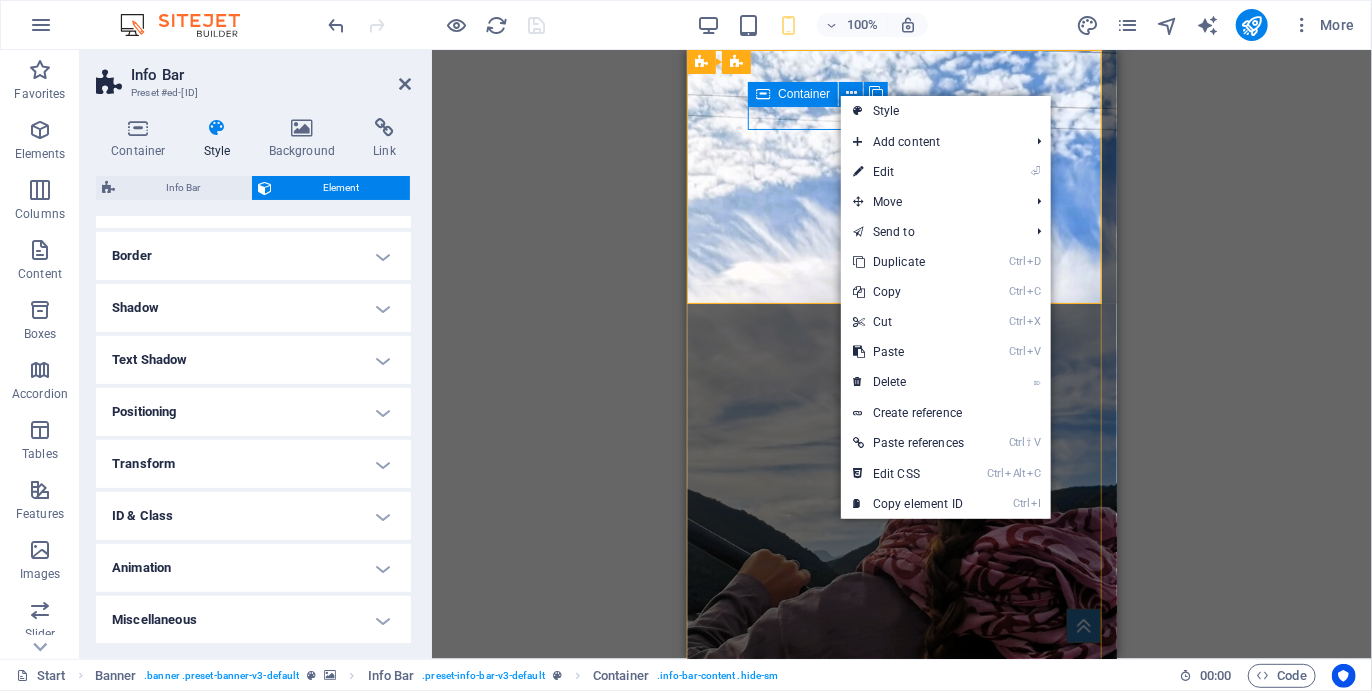 click on "Container" at bounding box center [804, 94] 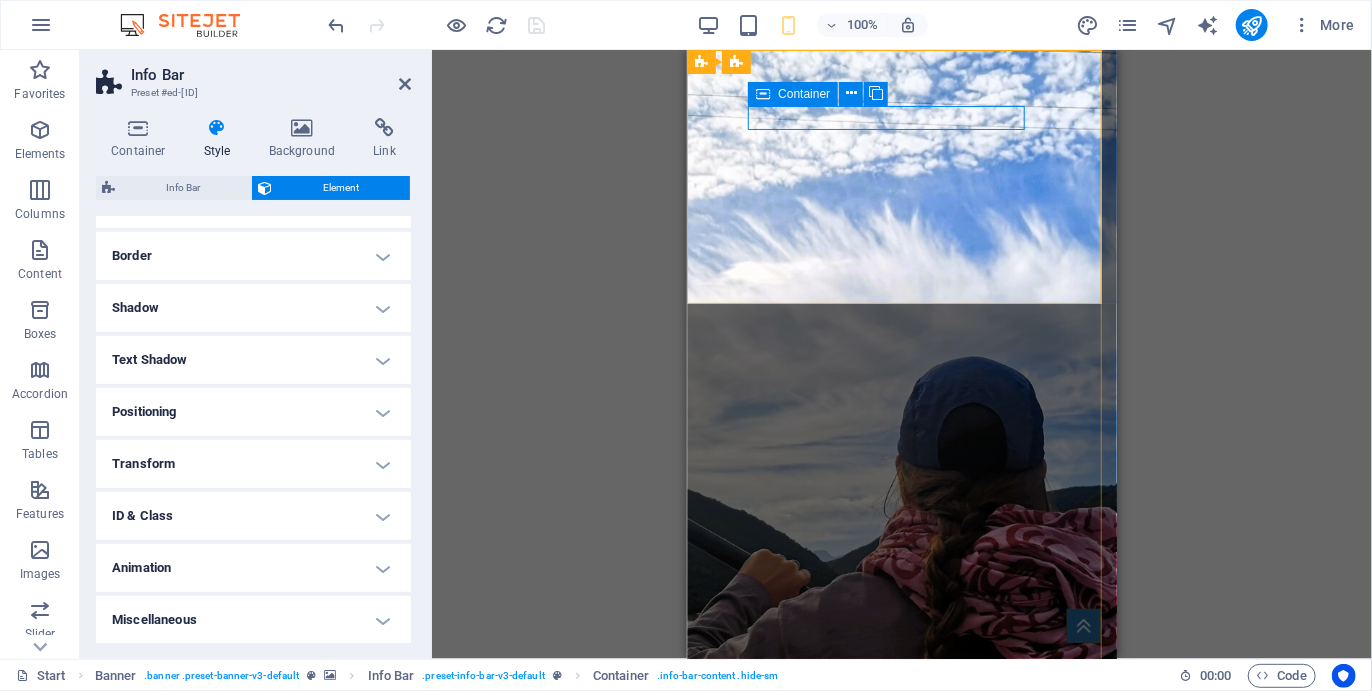 click on "info@plettcoastalcamino.co.za" at bounding box center [893, 1177] 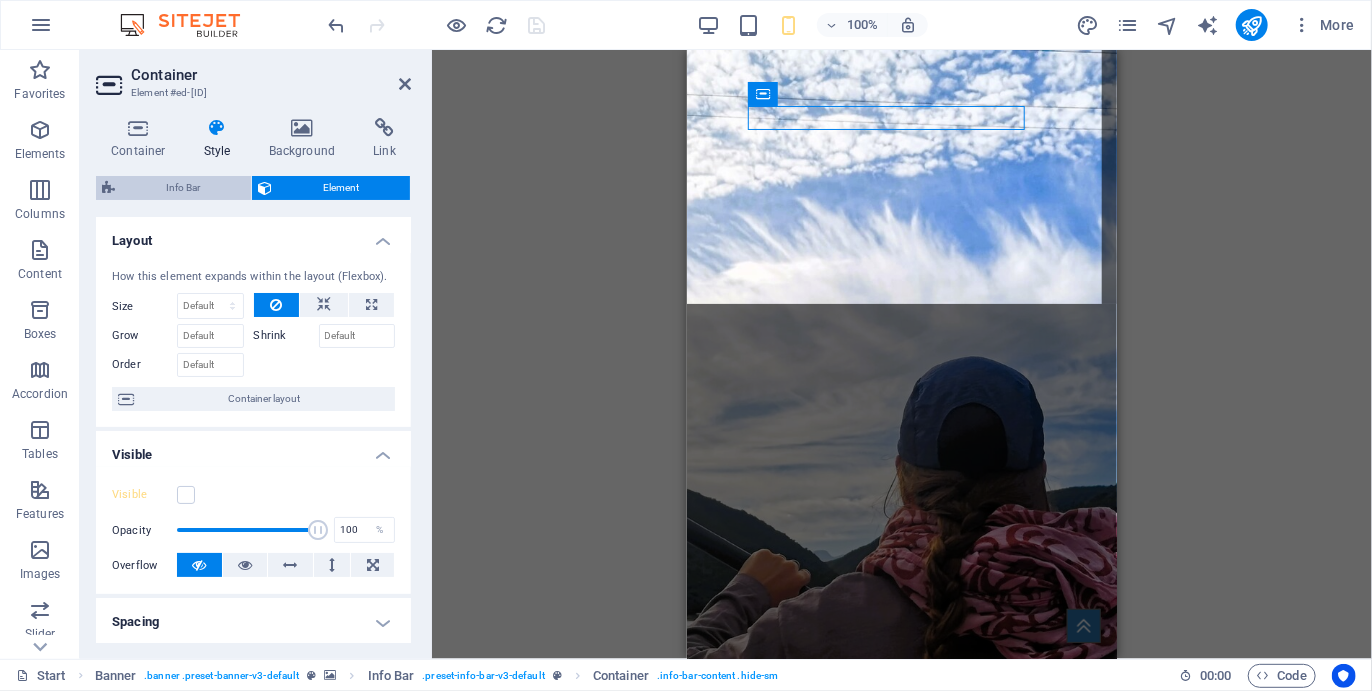 click on "Info Bar" at bounding box center [183, 188] 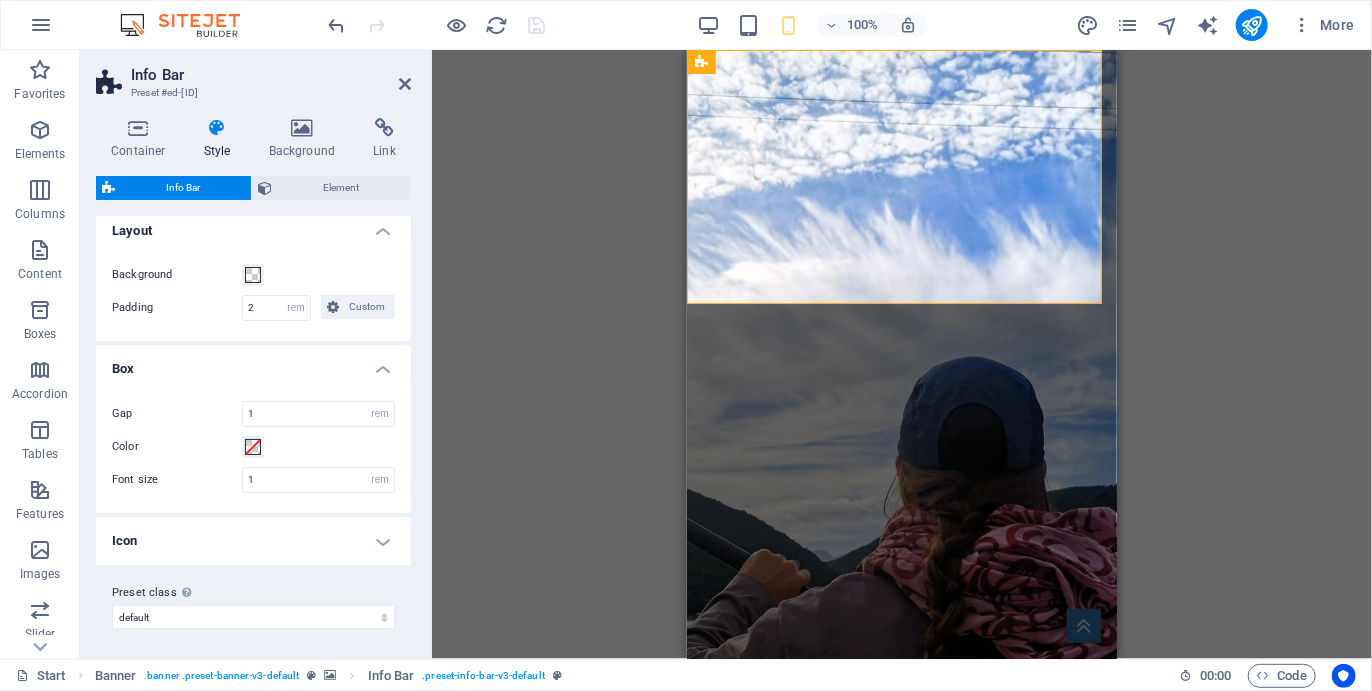 scroll, scrollTop: 0, scrollLeft: 0, axis: both 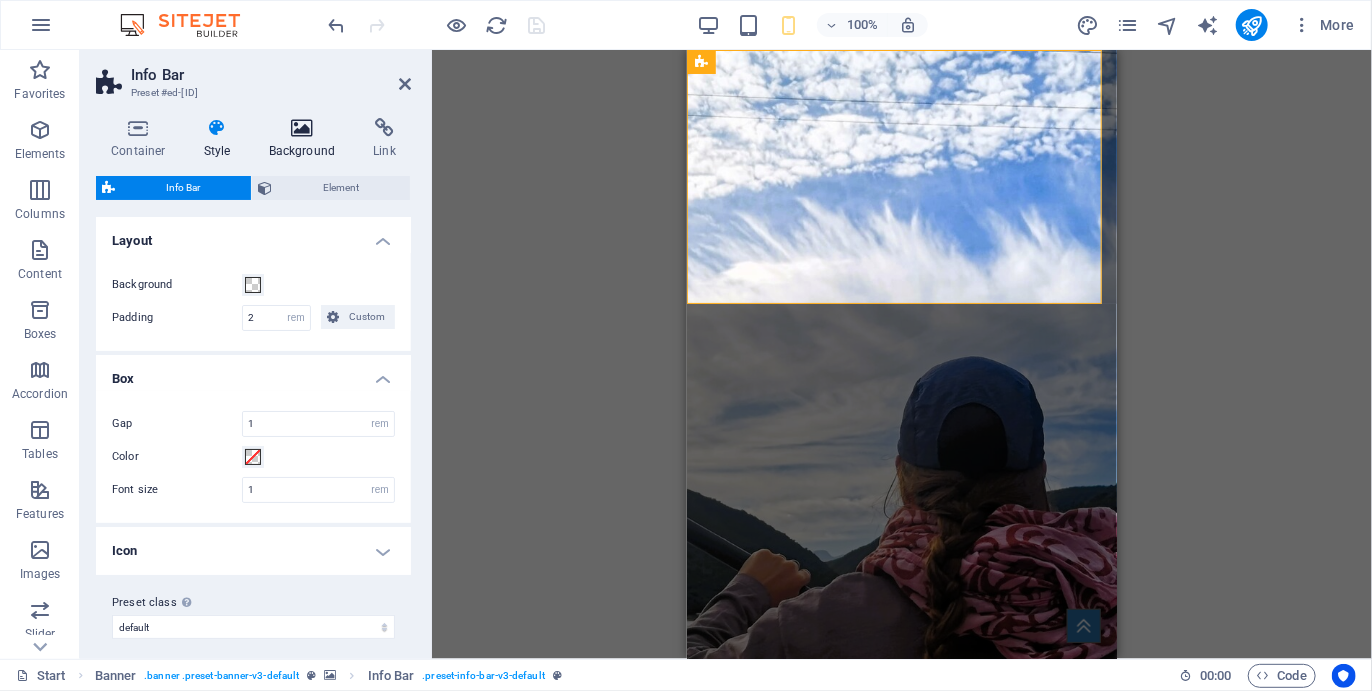 click on "Background" at bounding box center (306, 139) 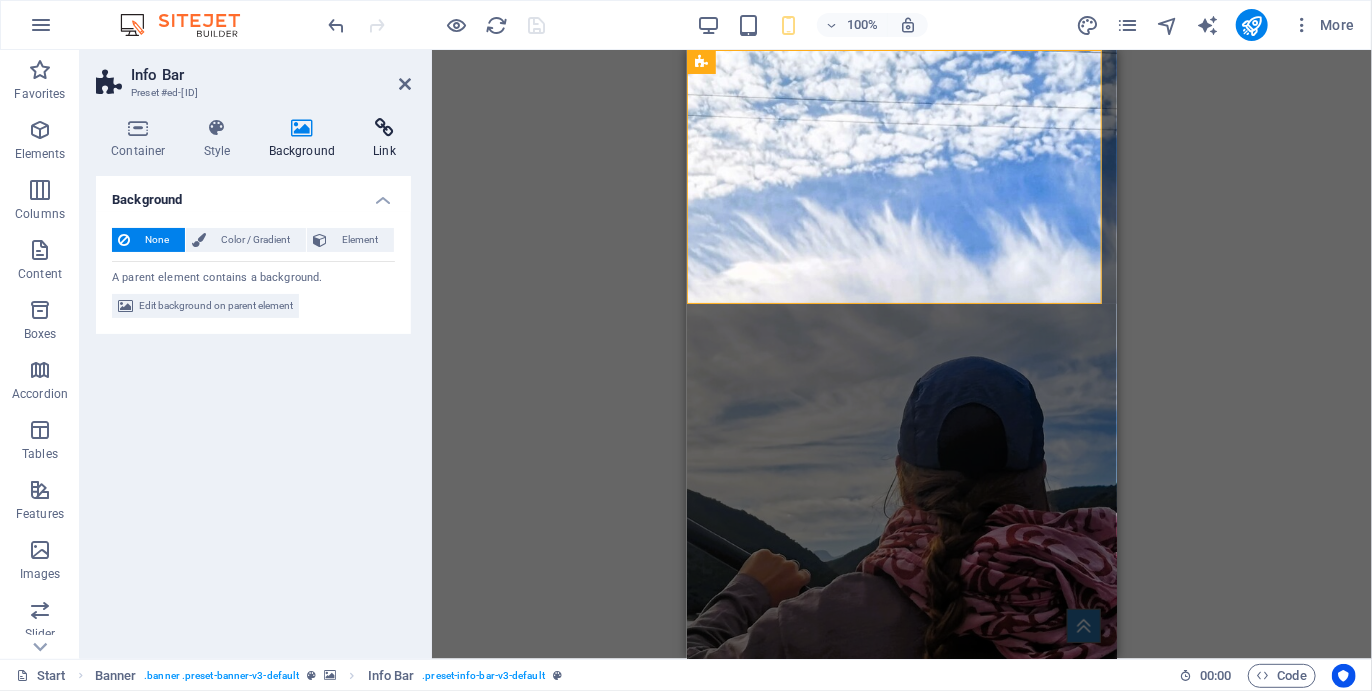 click at bounding box center (384, 128) 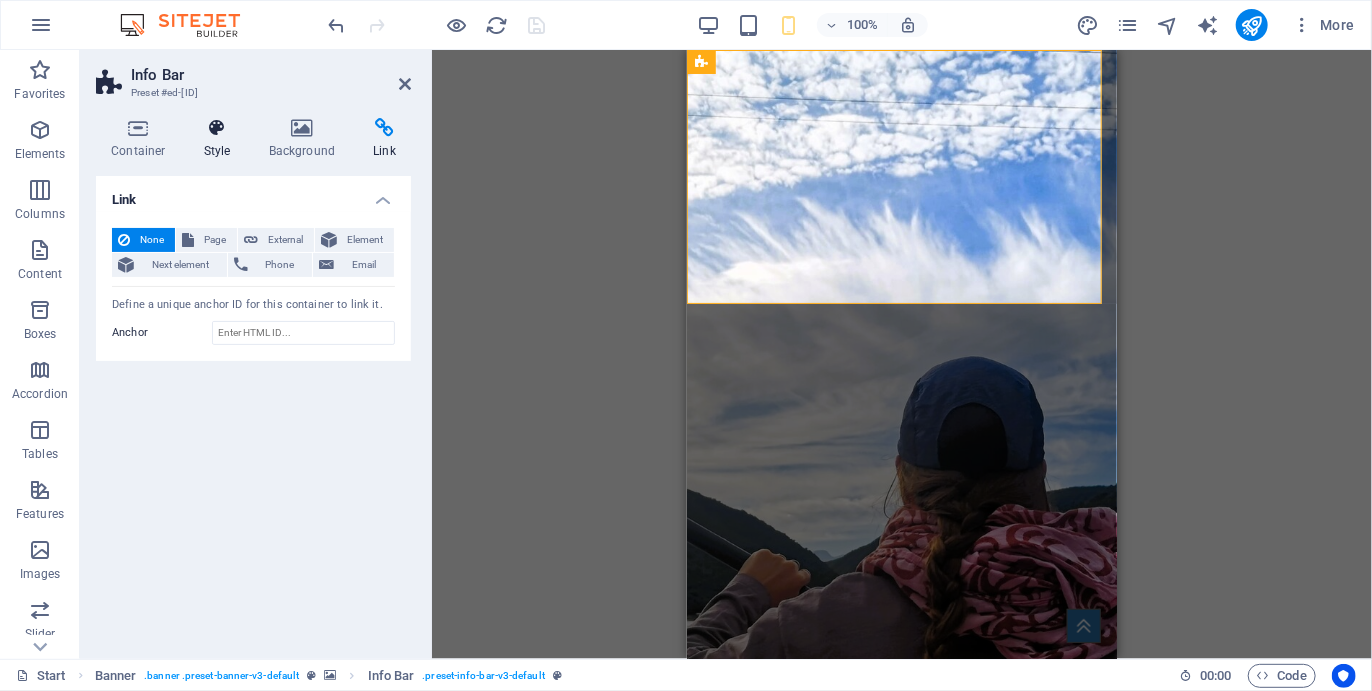 click on "Style" at bounding box center [221, 139] 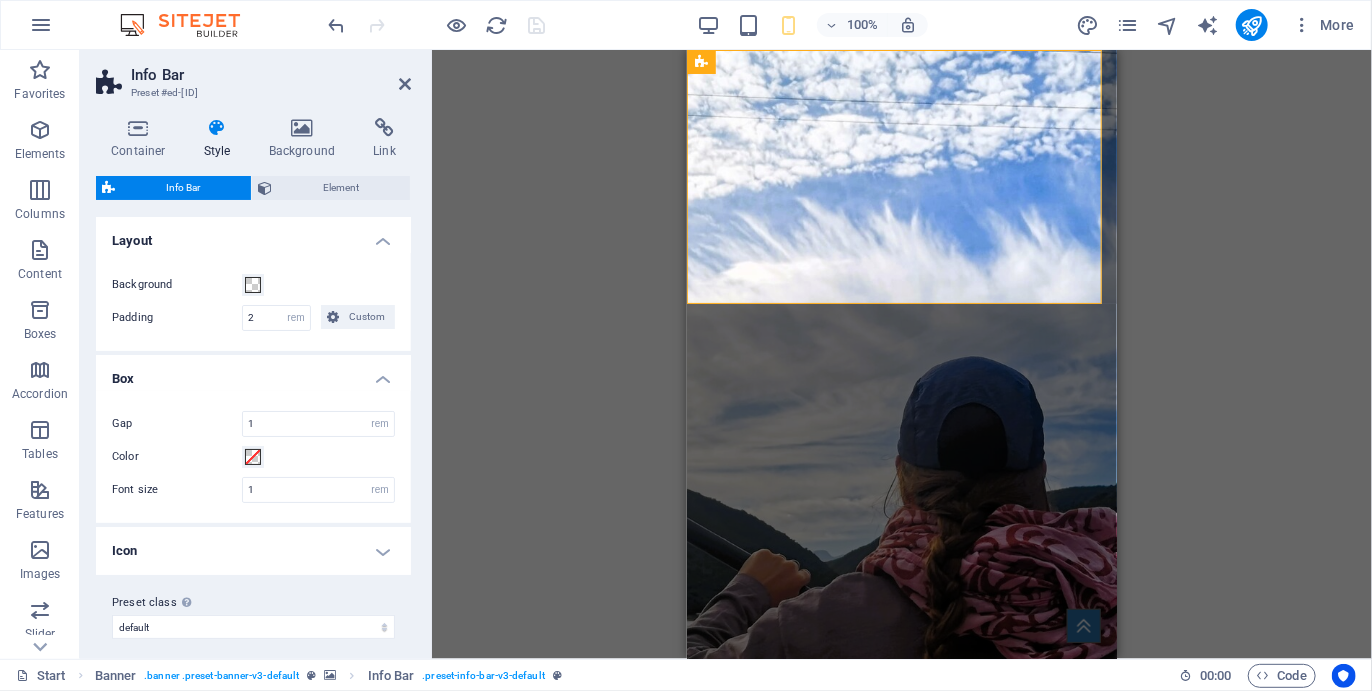 scroll, scrollTop: 10, scrollLeft: 0, axis: vertical 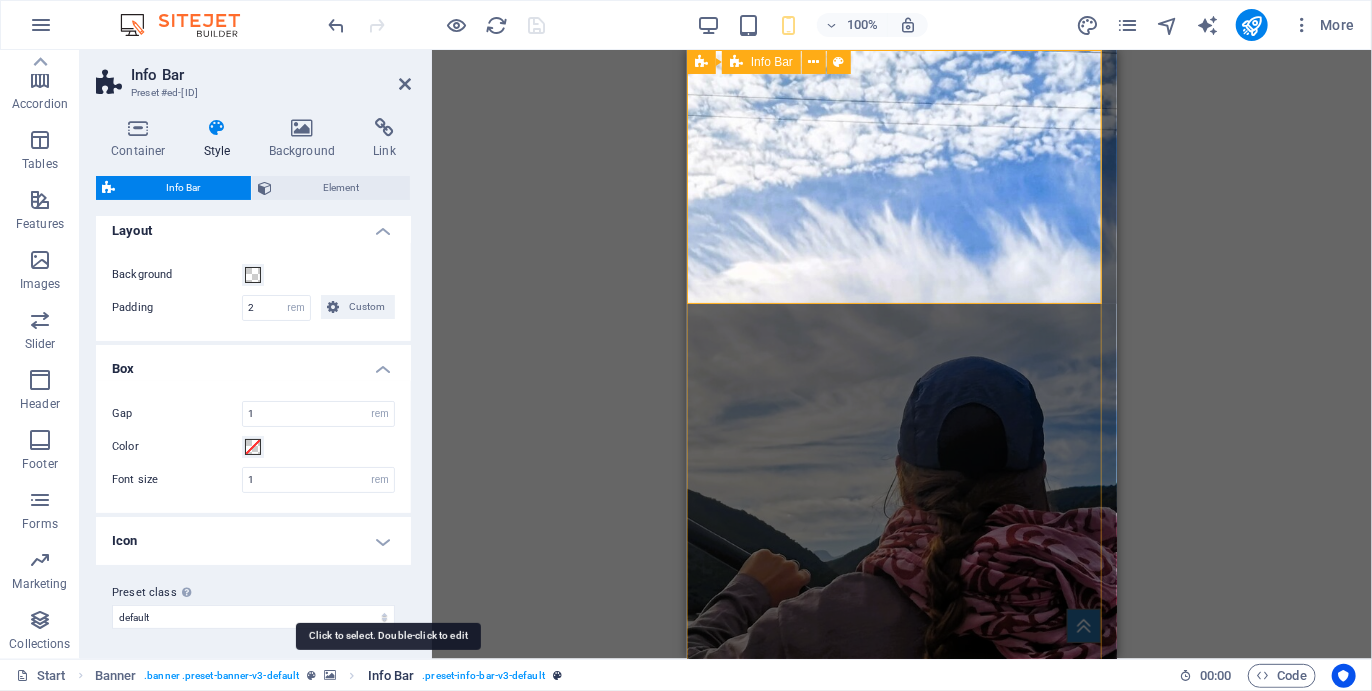 click on "Info Bar" at bounding box center (391, 676) 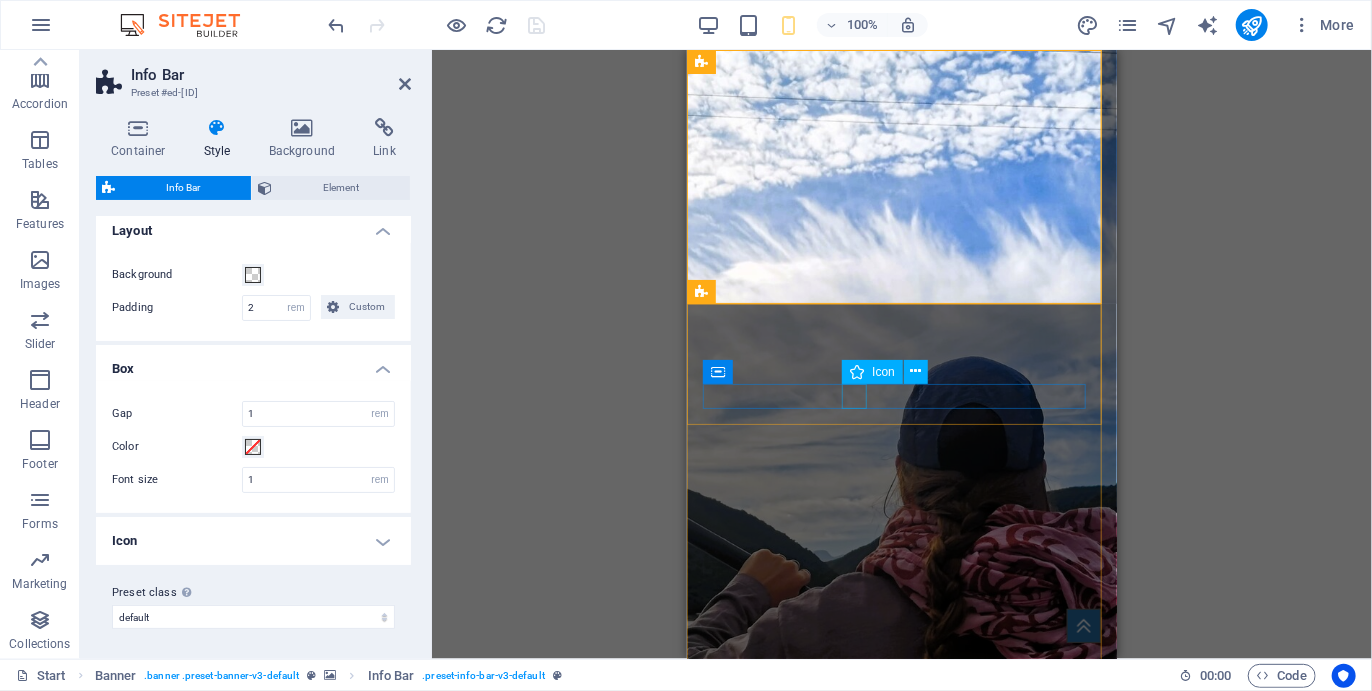 click at bounding box center (901, 1543) 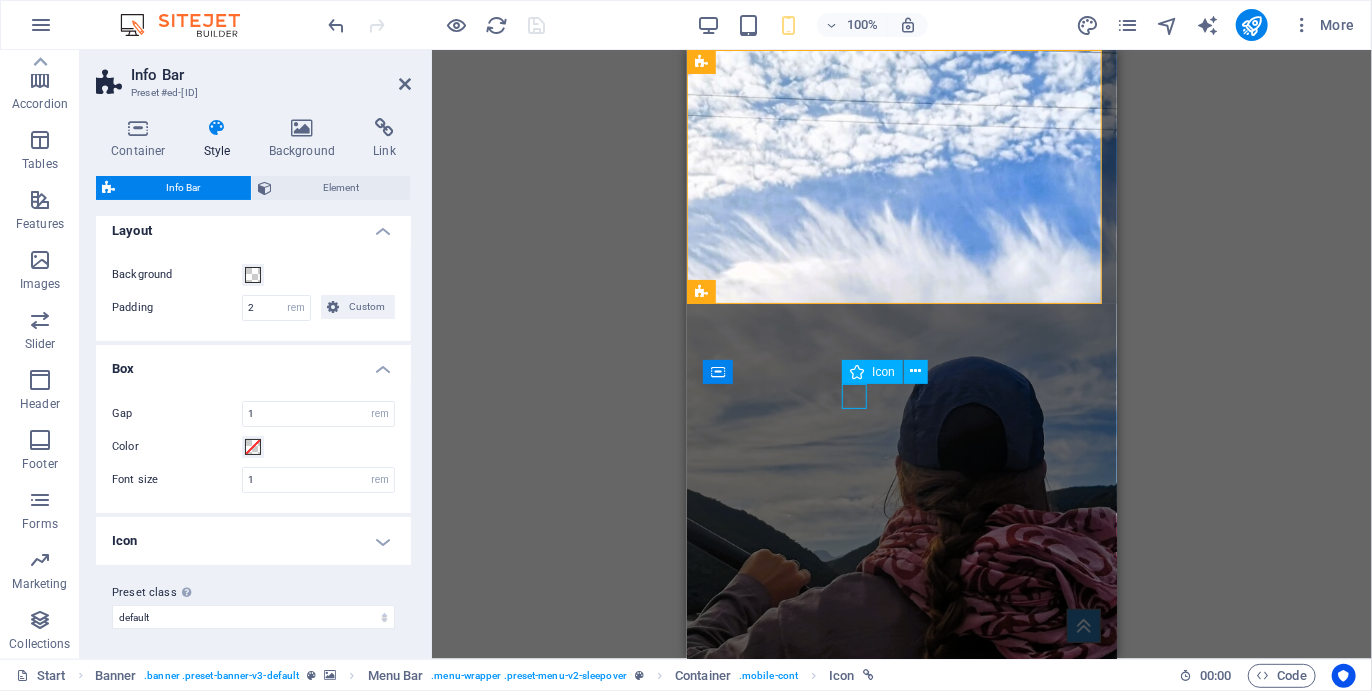 click at bounding box center [901, 1543] 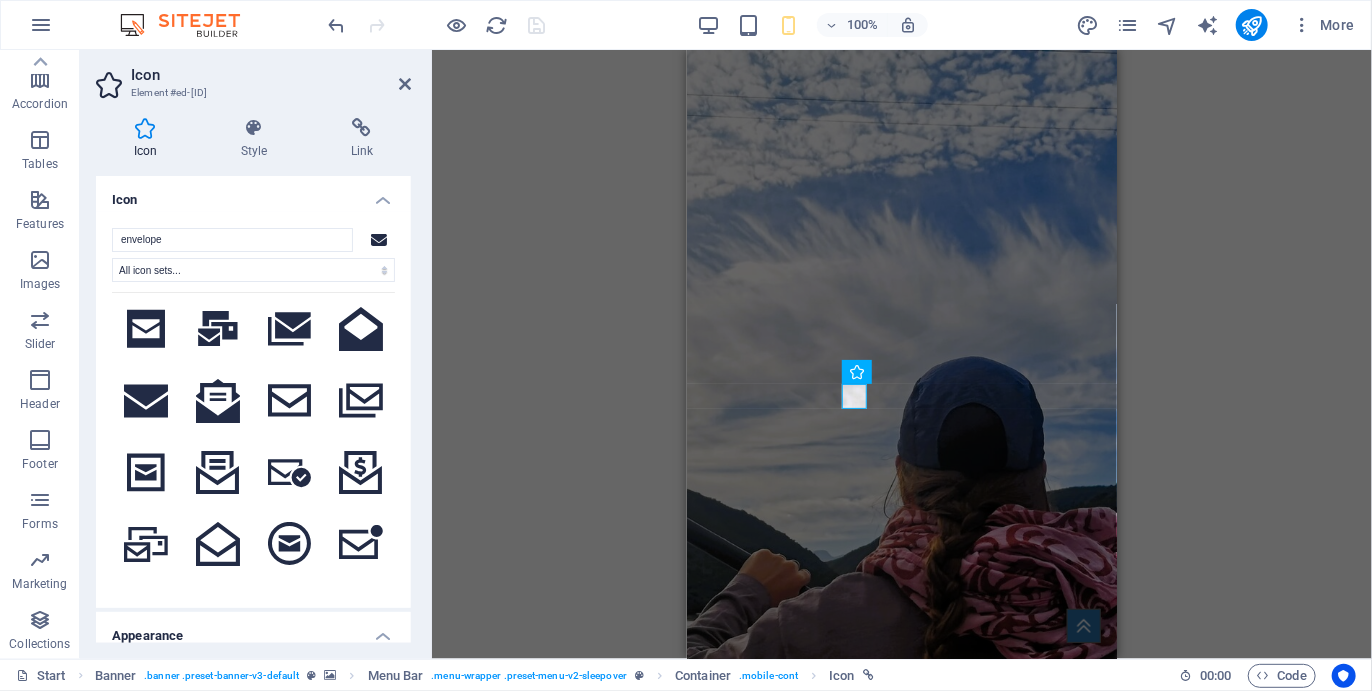 scroll, scrollTop: 1323, scrollLeft: 0, axis: vertical 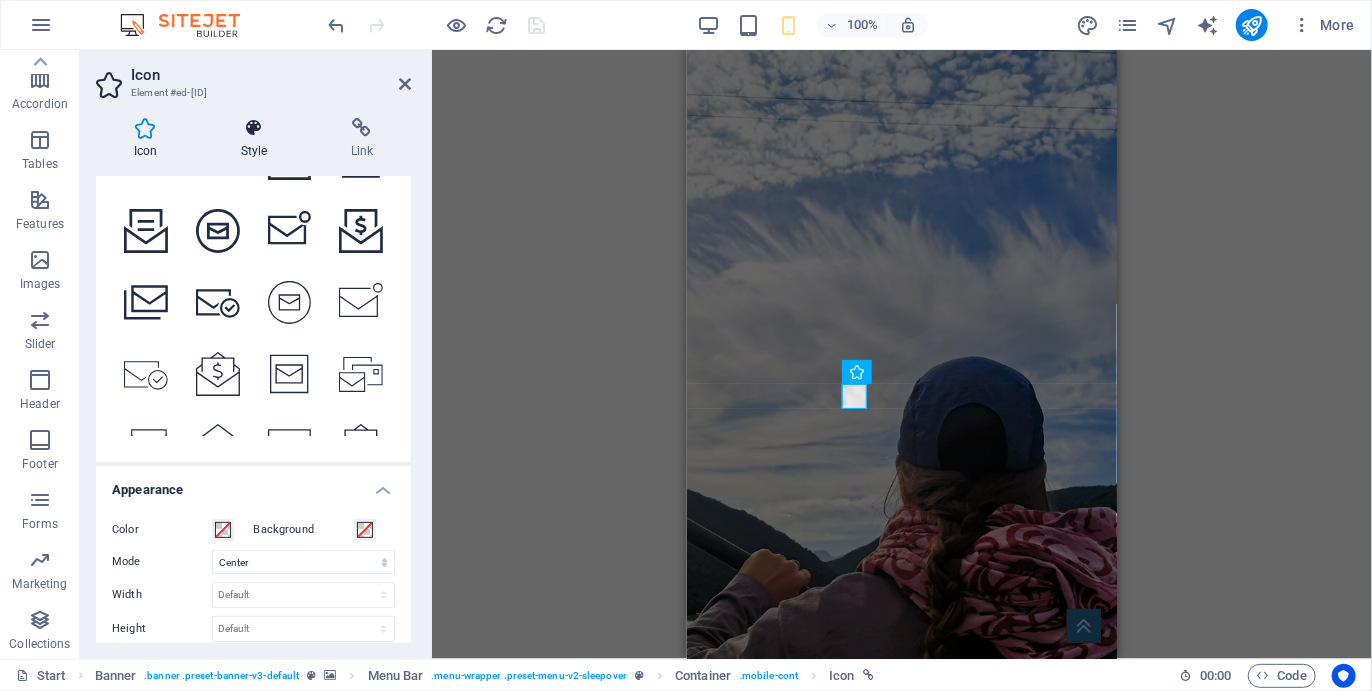 click on "Style" at bounding box center (258, 139) 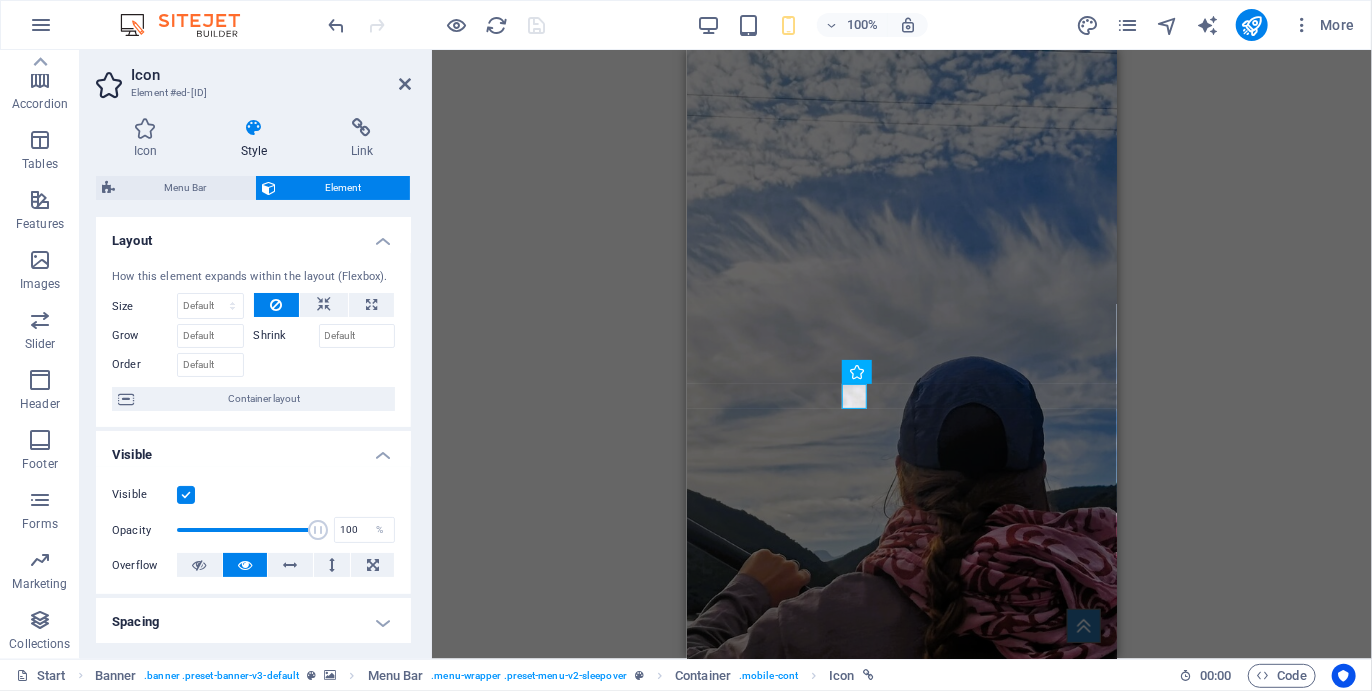 scroll, scrollTop: 0, scrollLeft: 0, axis: both 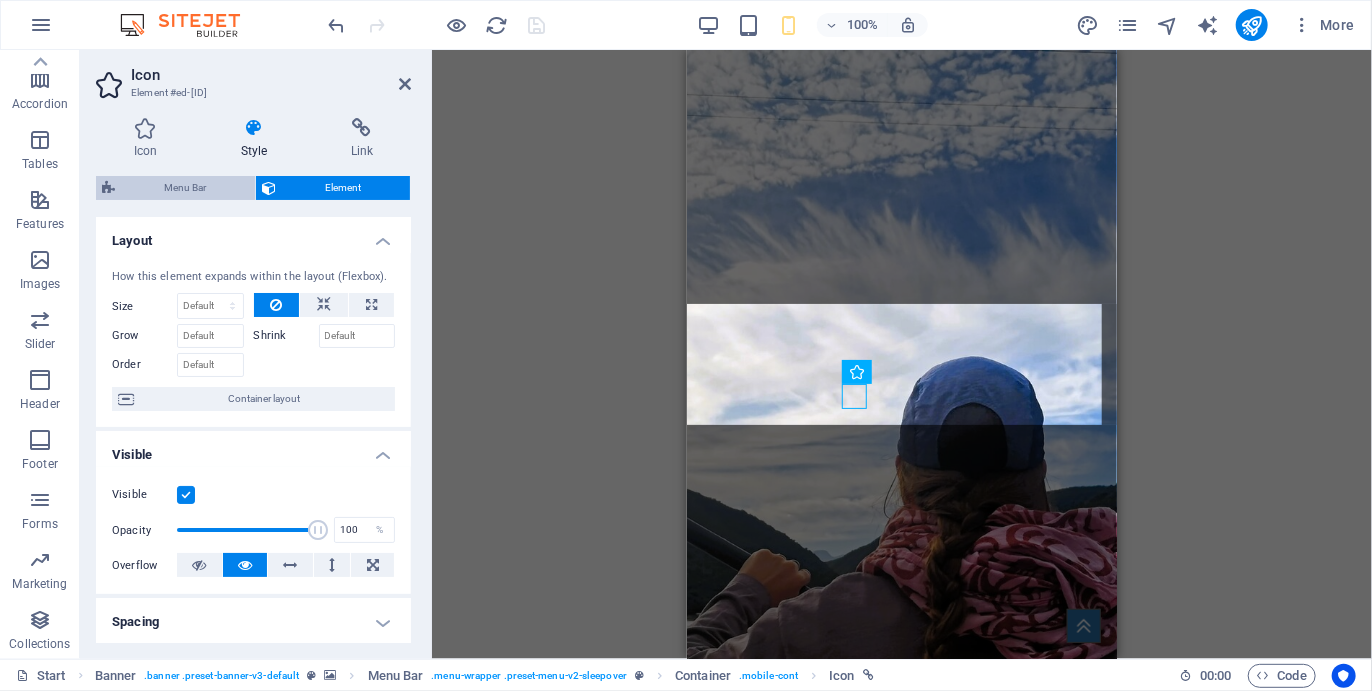 click on "Menu Bar" at bounding box center [185, 188] 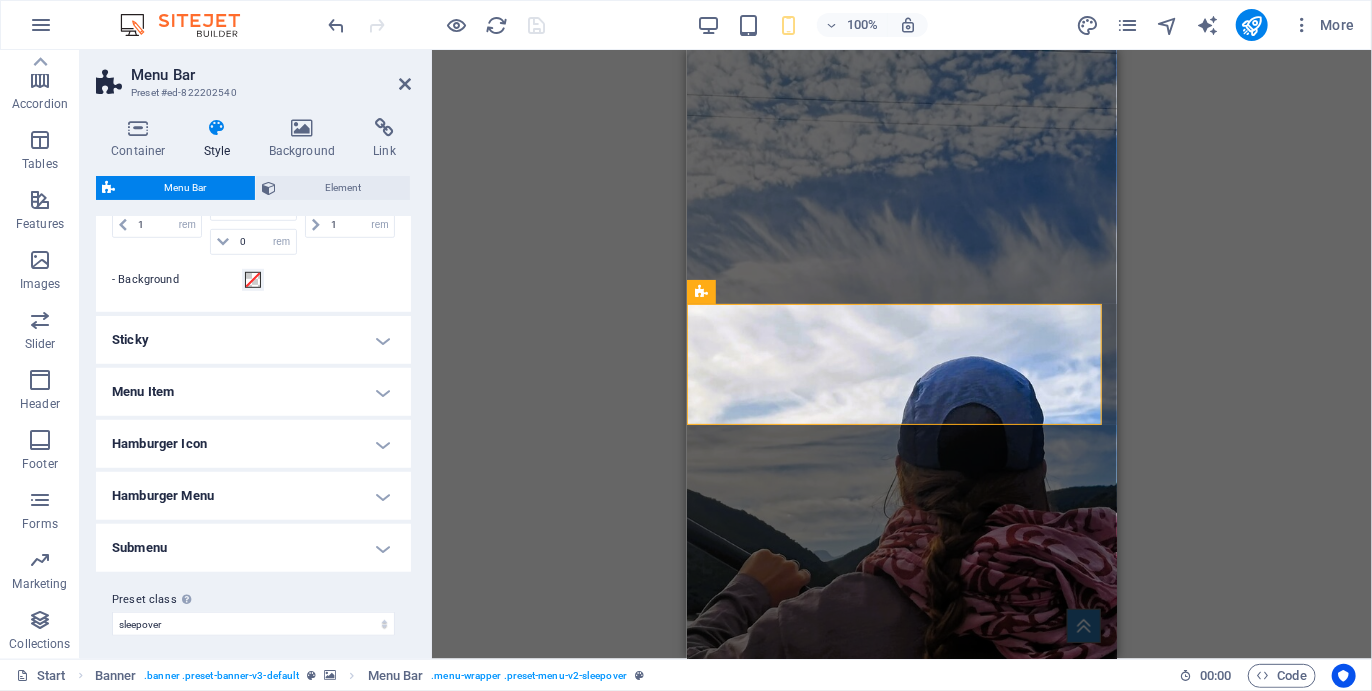 scroll, scrollTop: 663, scrollLeft: 0, axis: vertical 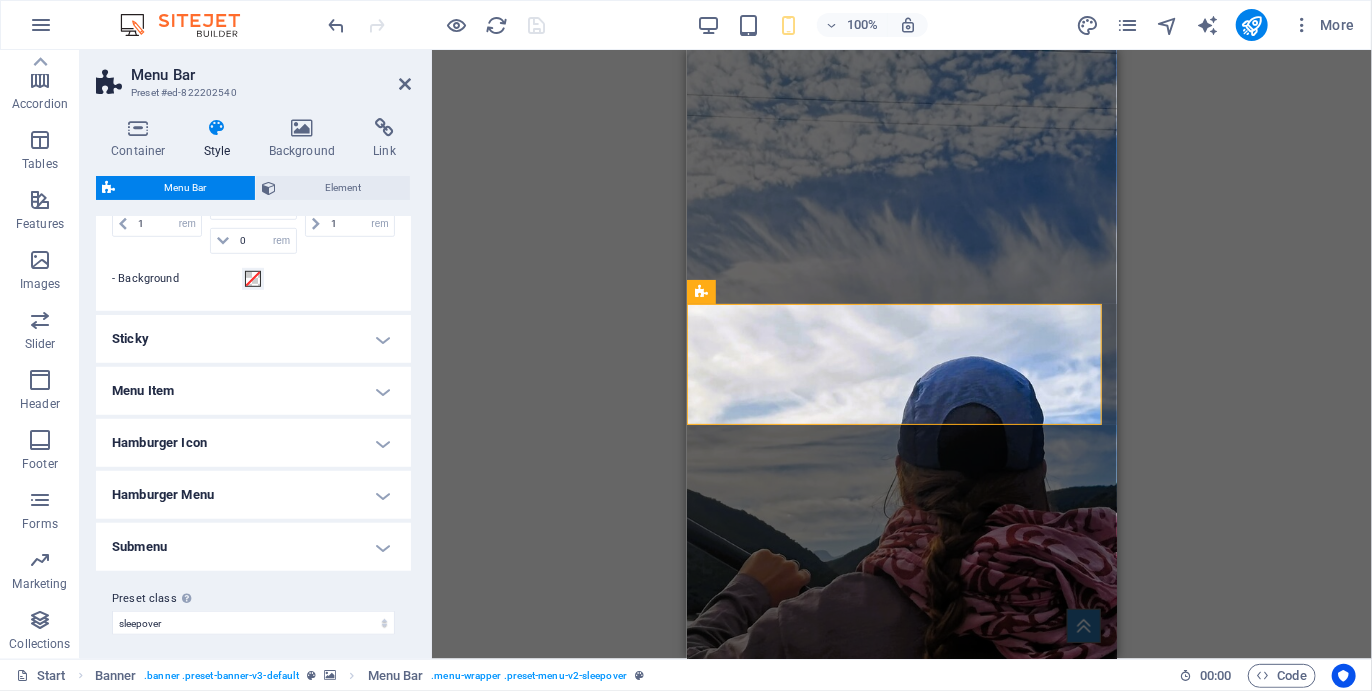 click on "Sticky" at bounding box center [253, 339] 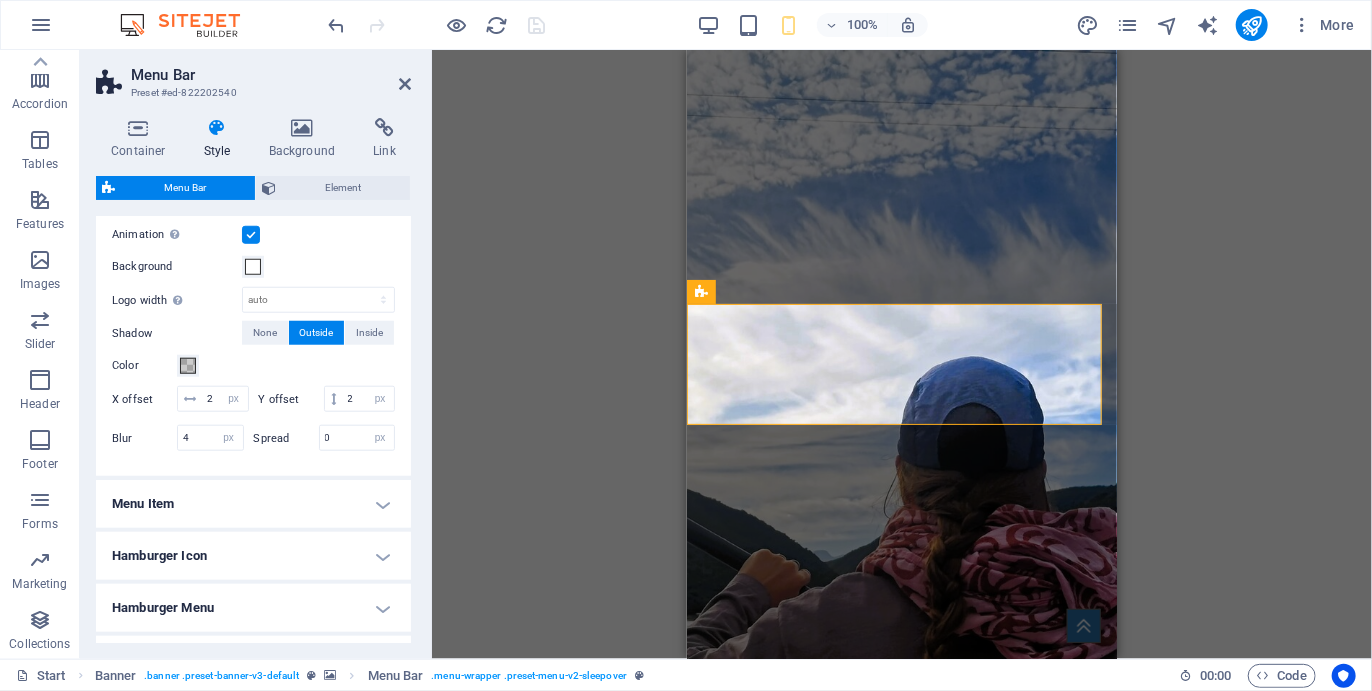 scroll, scrollTop: 868, scrollLeft: 0, axis: vertical 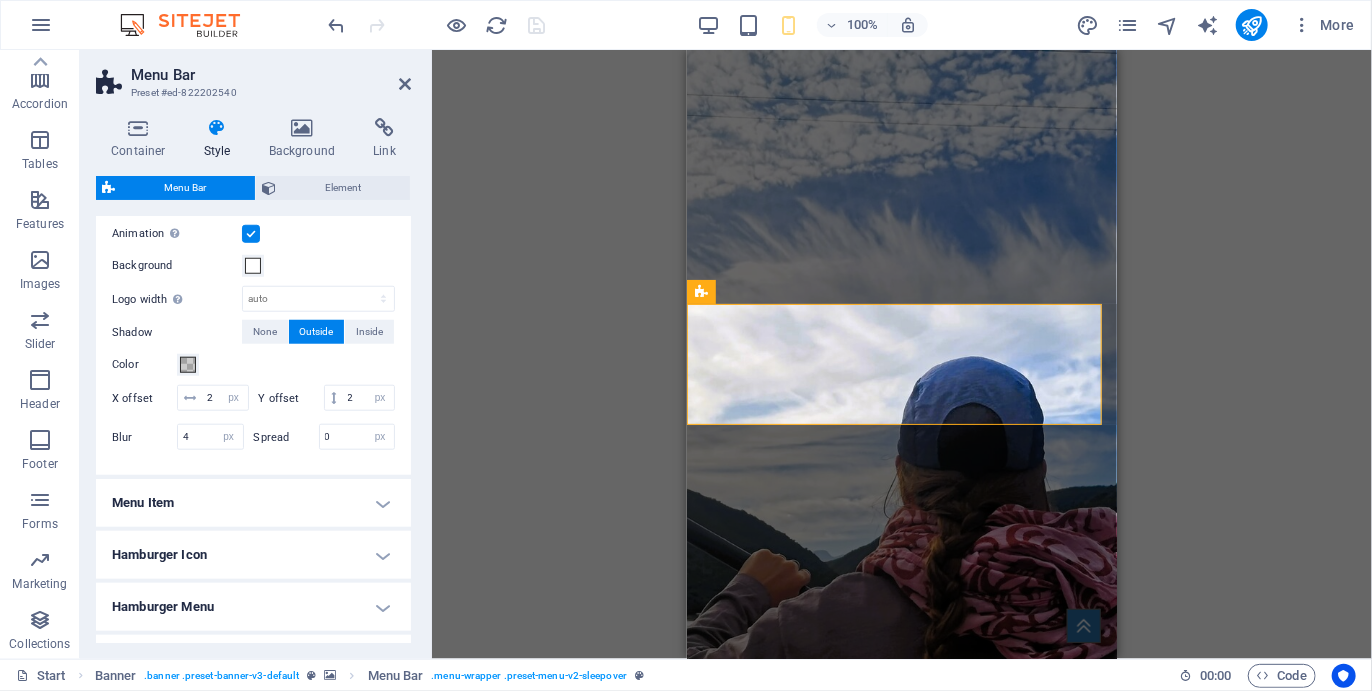 click on "Menu Item" at bounding box center [253, 503] 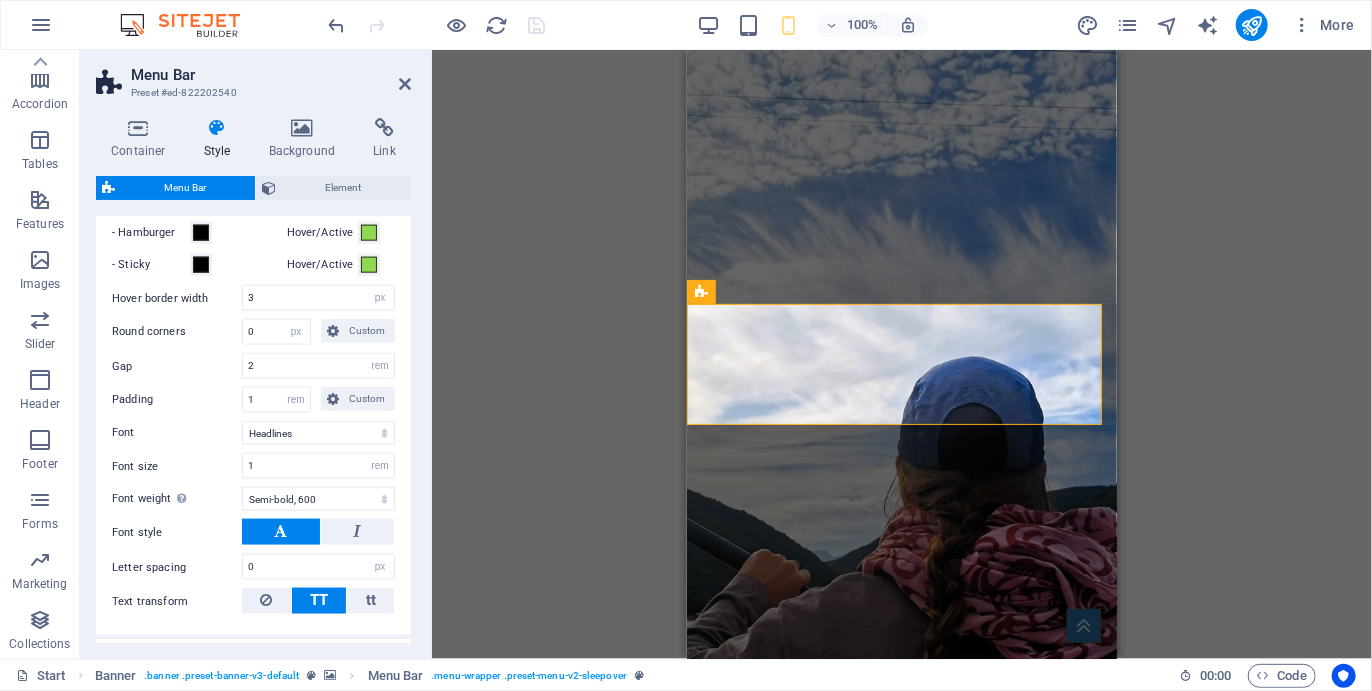 scroll, scrollTop: 1431, scrollLeft: 0, axis: vertical 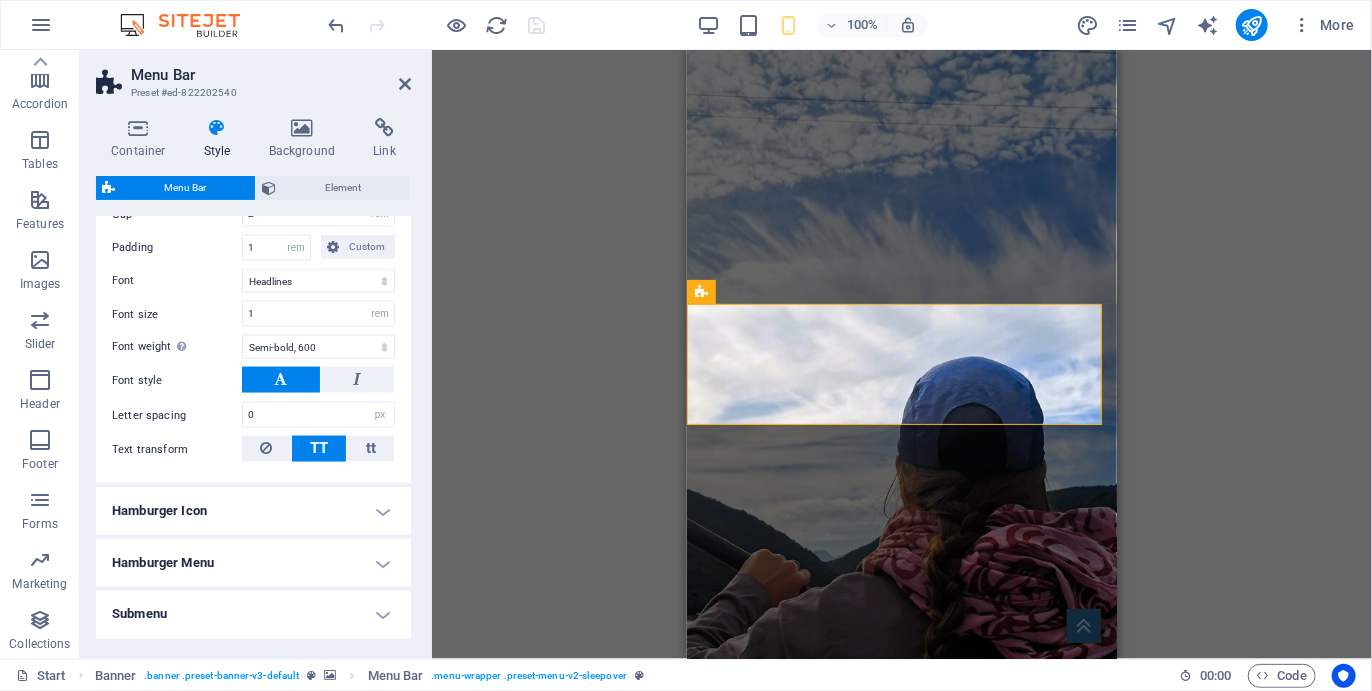 click on "Hamburger Icon" at bounding box center [253, 511] 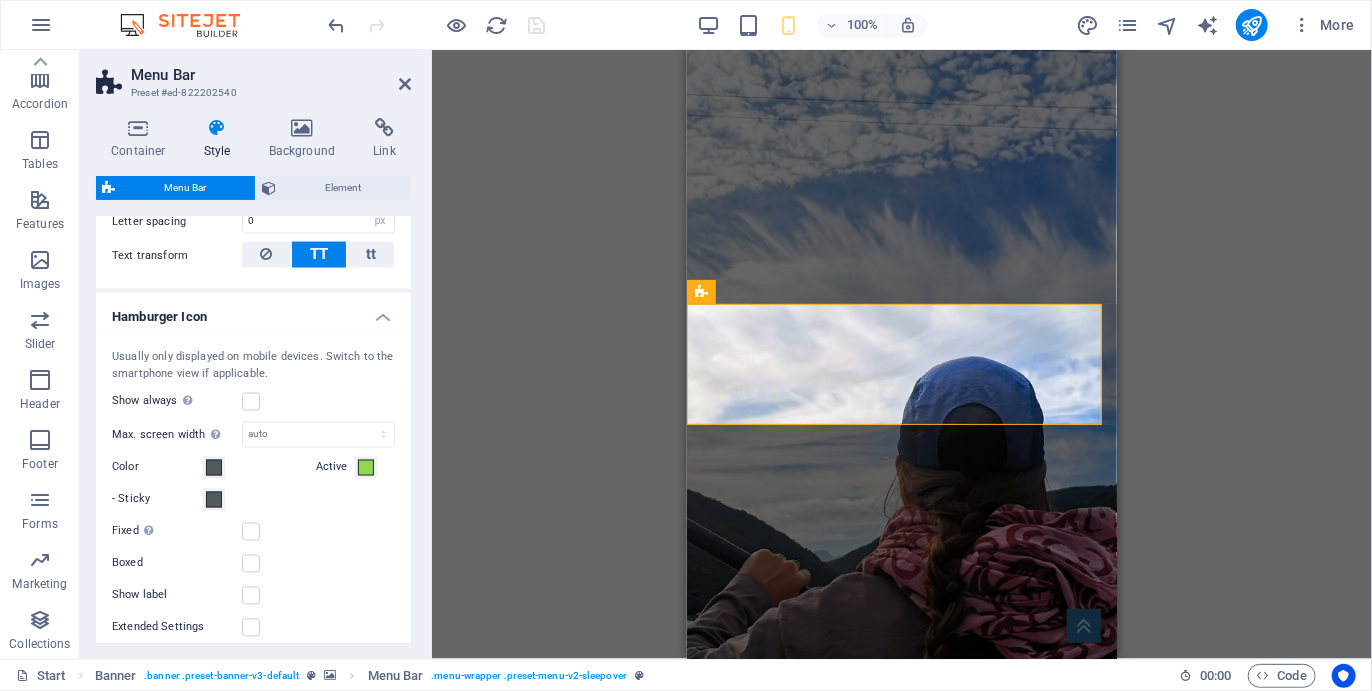 scroll, scrollTop: 1849, scrollLeft: 0, axis: vertical 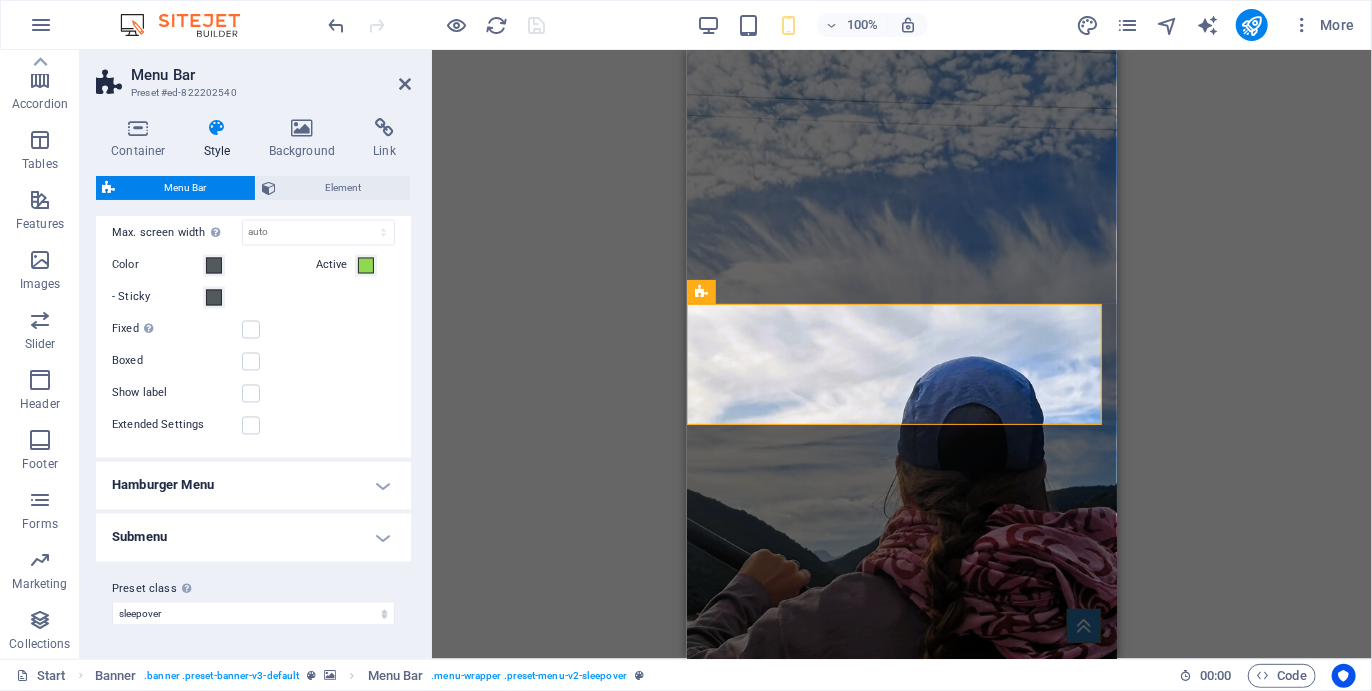 click on "Submenu" at bounding box center [253, 538] 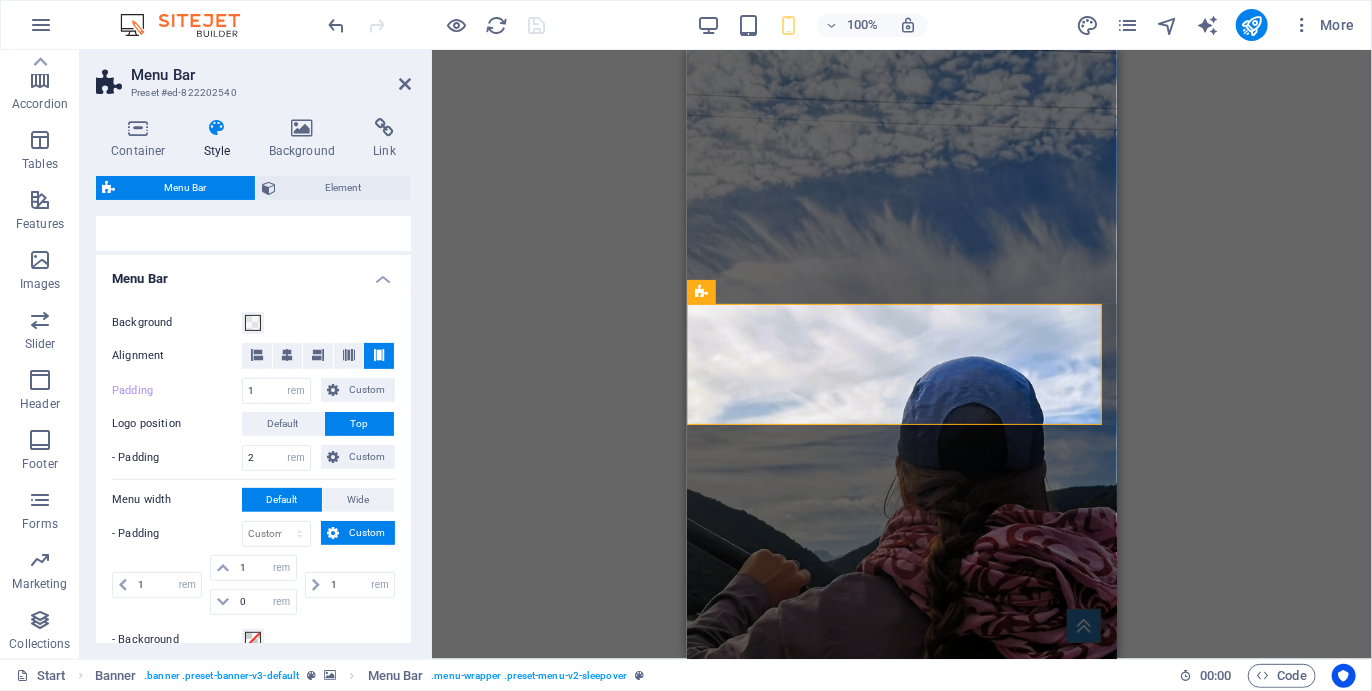 scroll, scrollTop: 0, scrollLeft: 0, axis: both 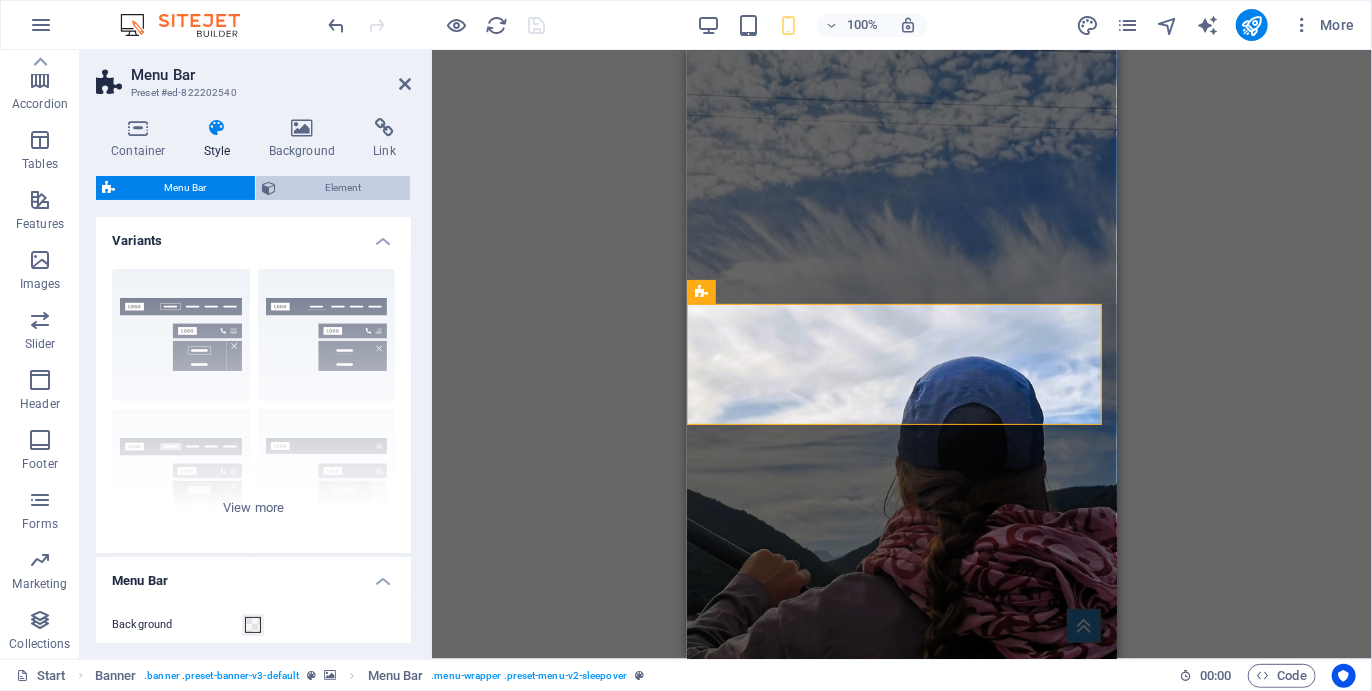 click on "Element" at bounding box center [343, 188] 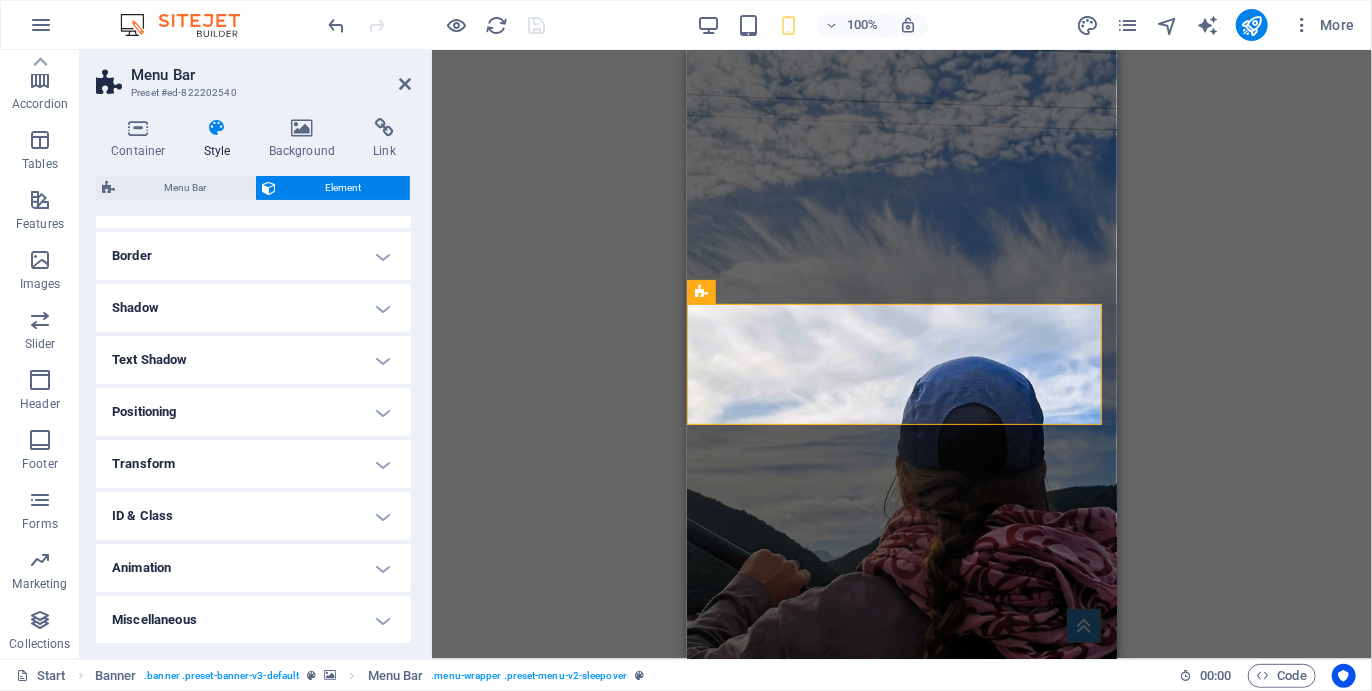 scroll, scrollTop: 0, scrollLeft: 0, axis: both 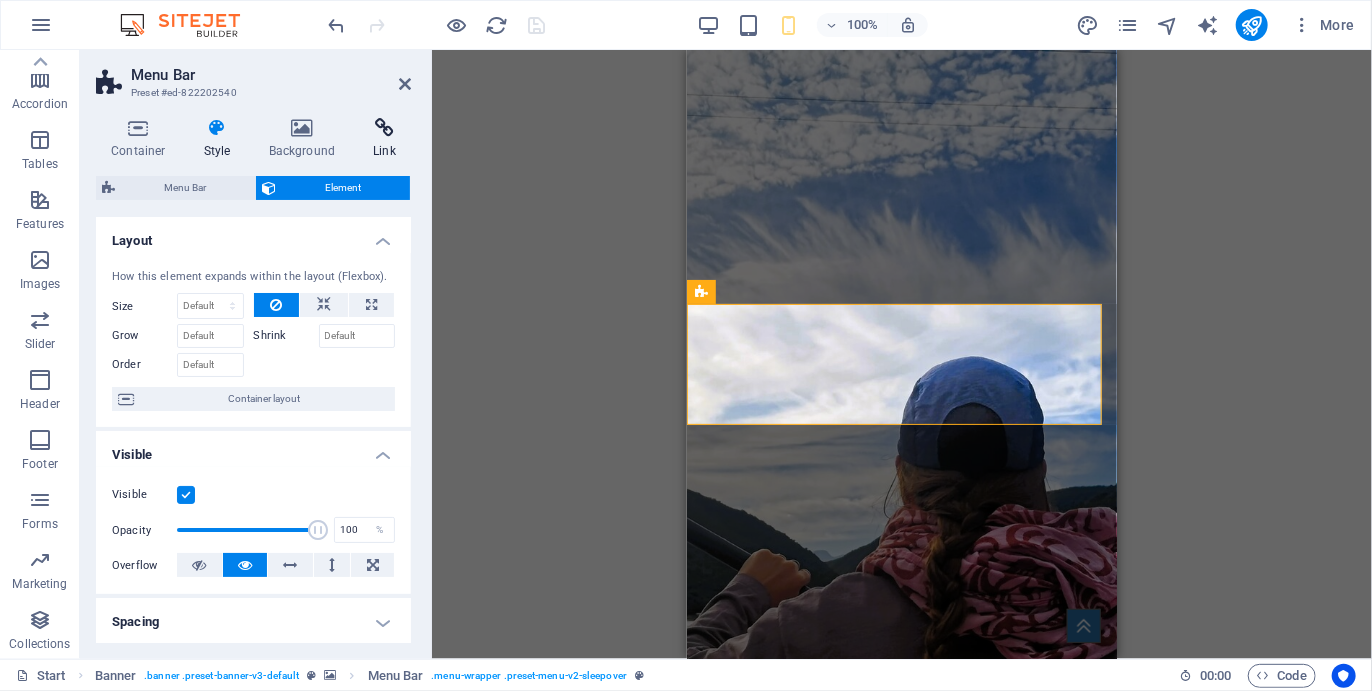 click on "Link" at bounding box center (384, 139) 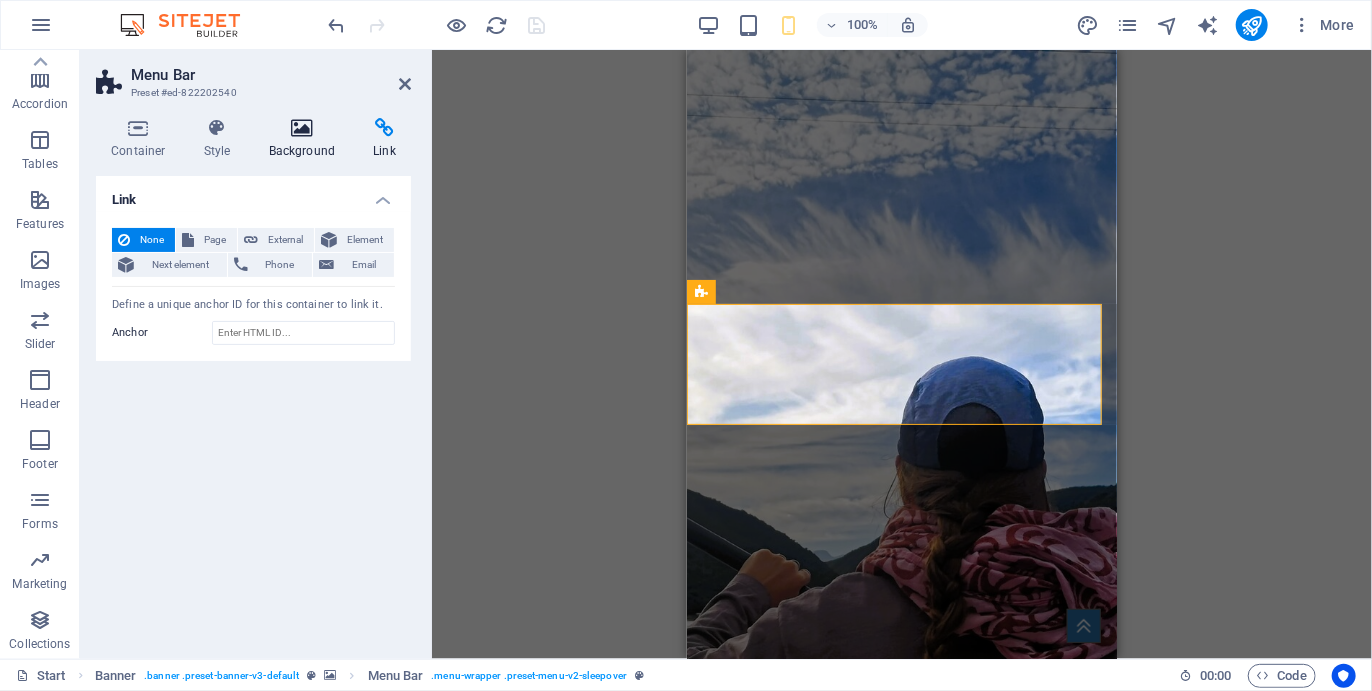 click at bounding box center (302, 128) 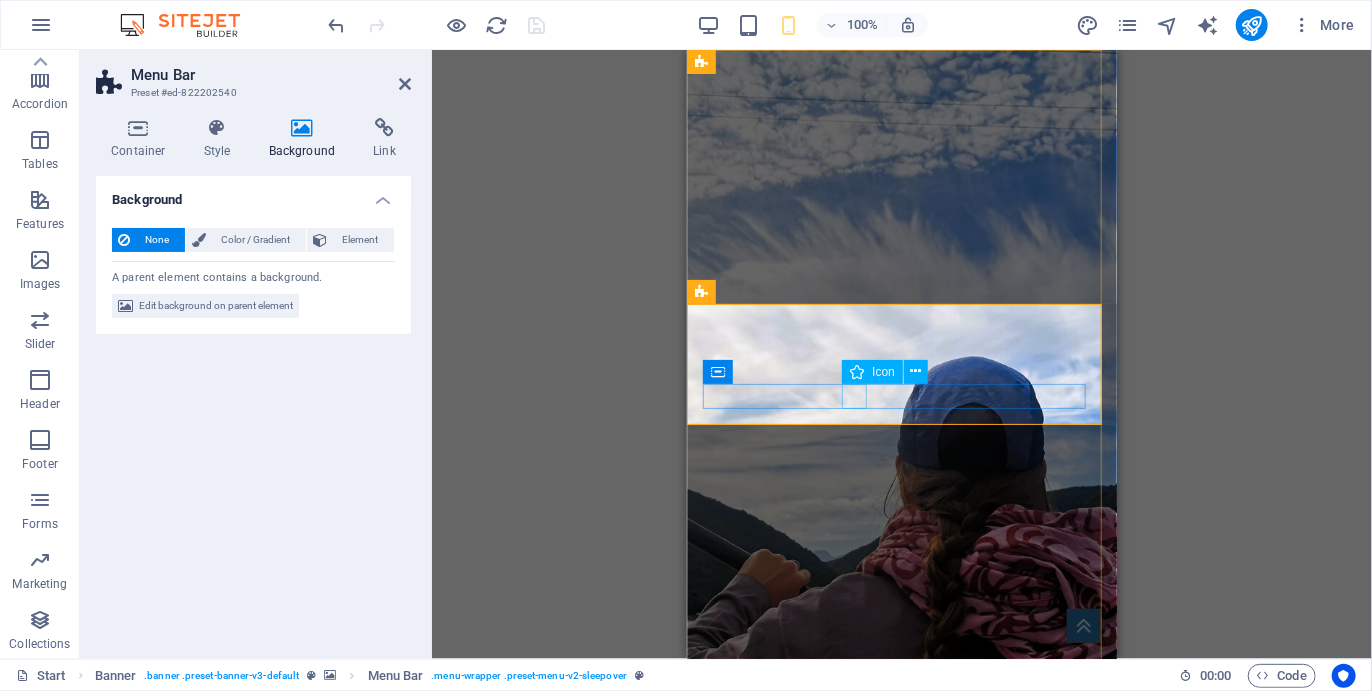 click at bounding box center [901, 1543] 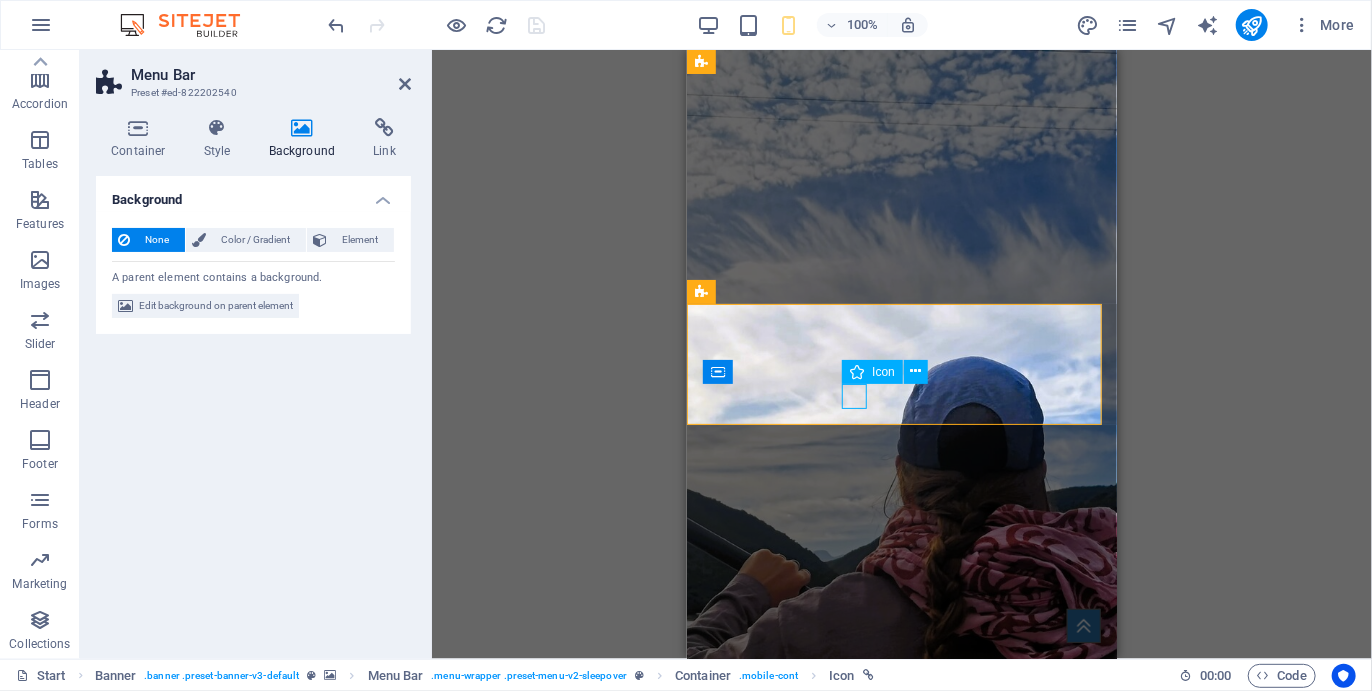 click at bounding box center [901, 1543] 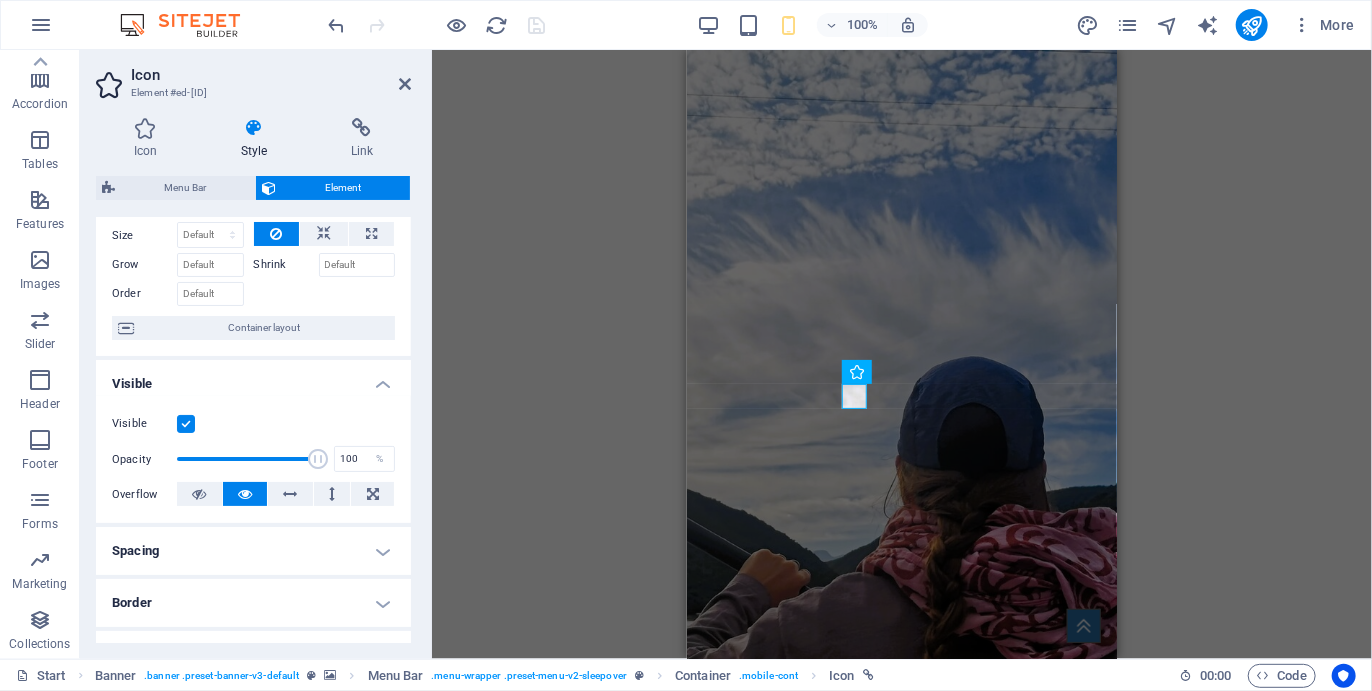 scroll, scrollTop: 73, scrollLeft: 0, axis: vertical 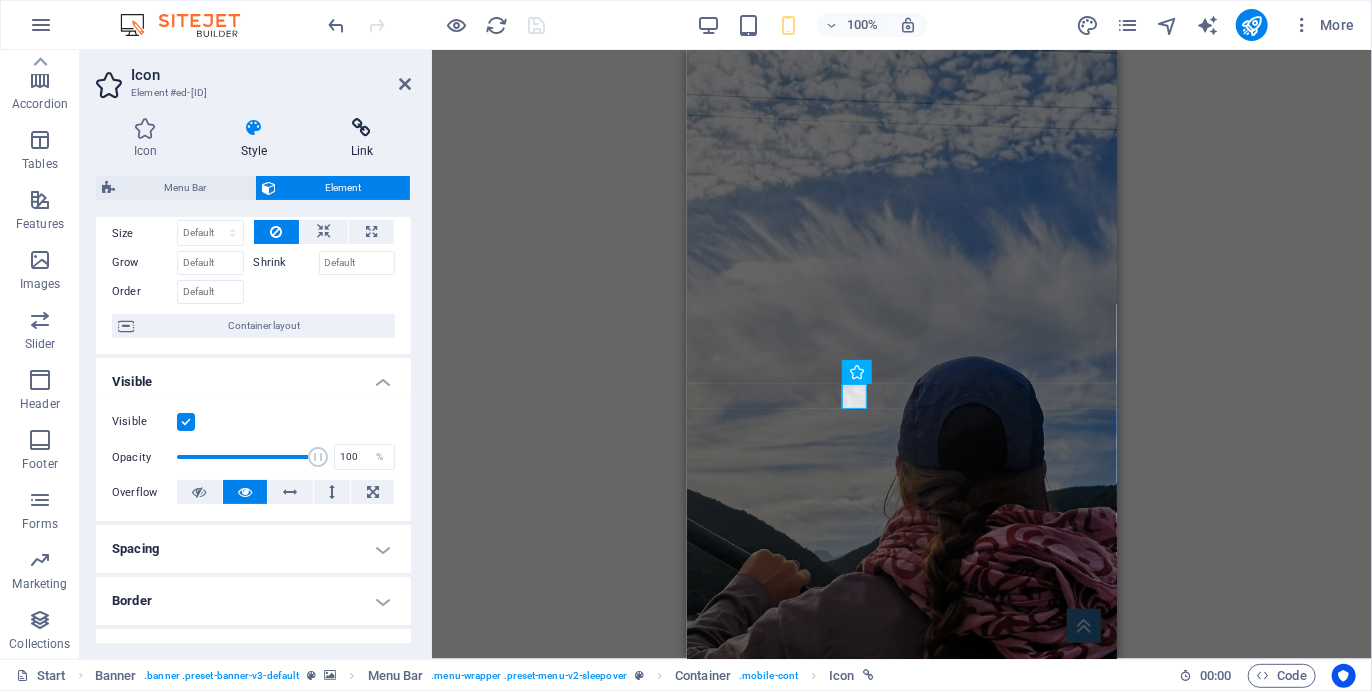 click on "Link" at bounding box center (362, 139) 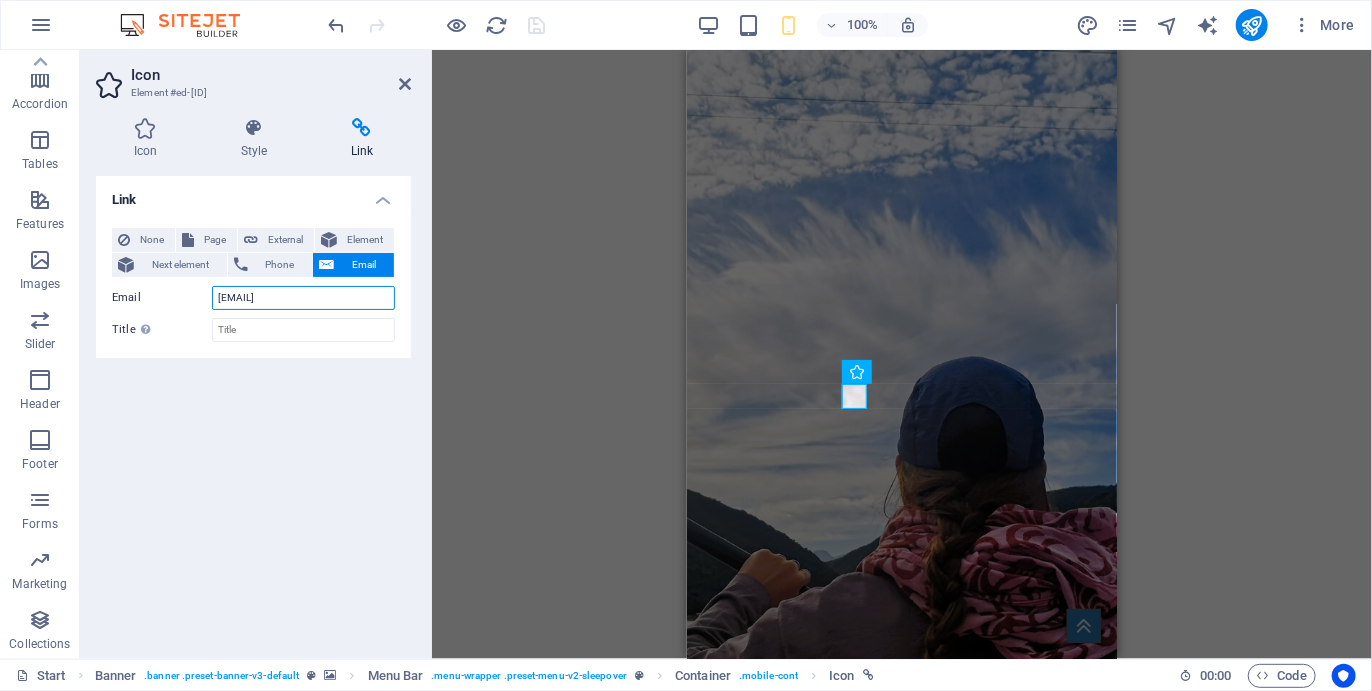 click on "[EMAIL]" at bounding box center (303, 298) 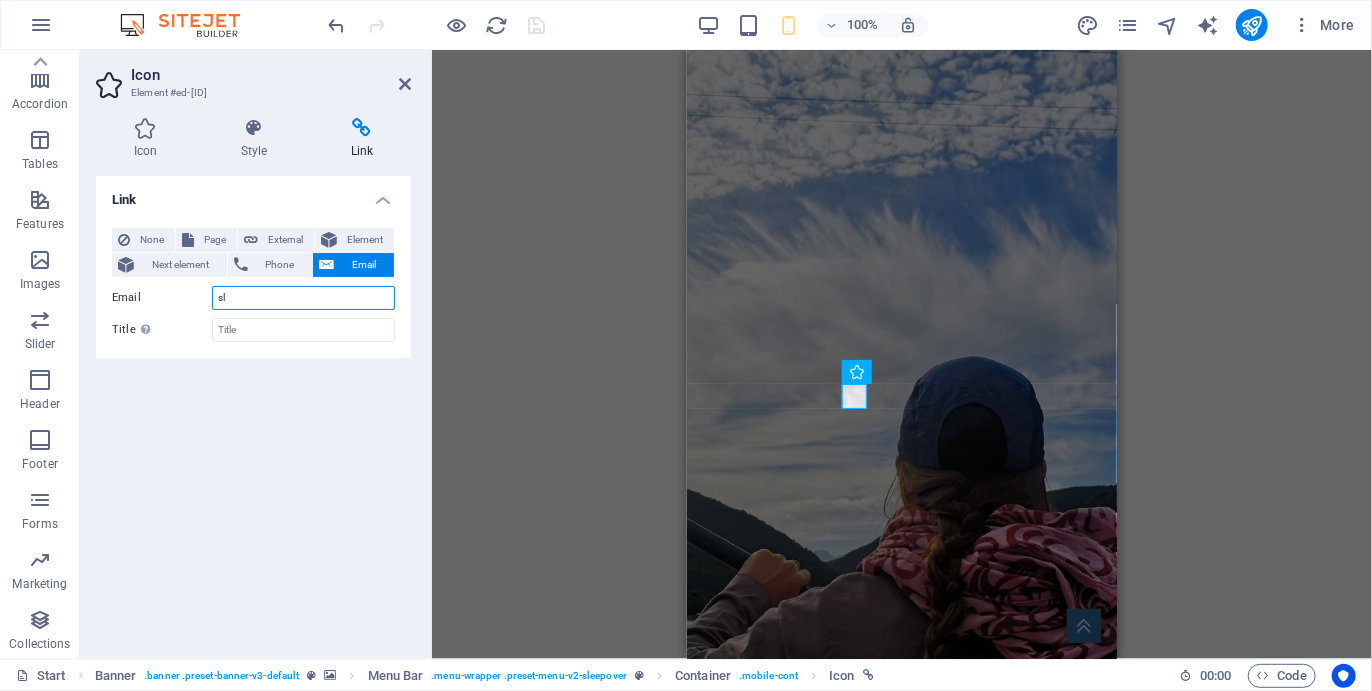 type on "s" 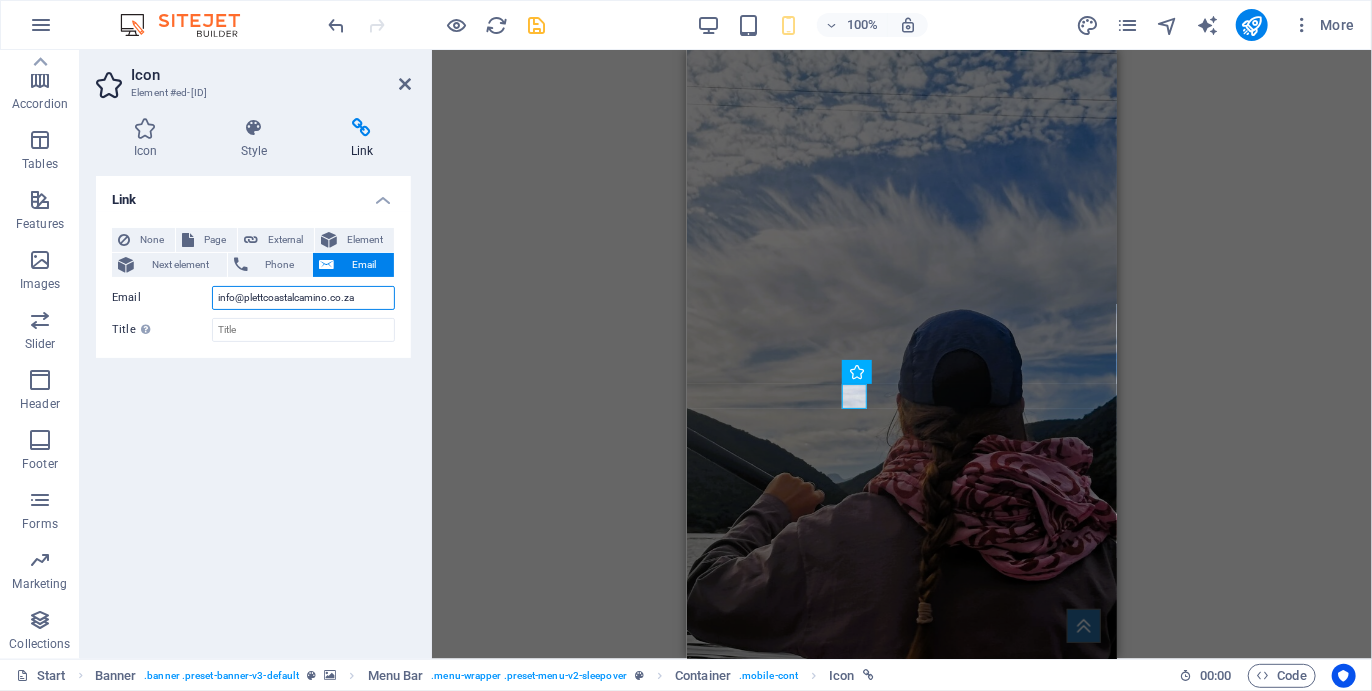 type on "info@plettcoastalcamino.co.za" 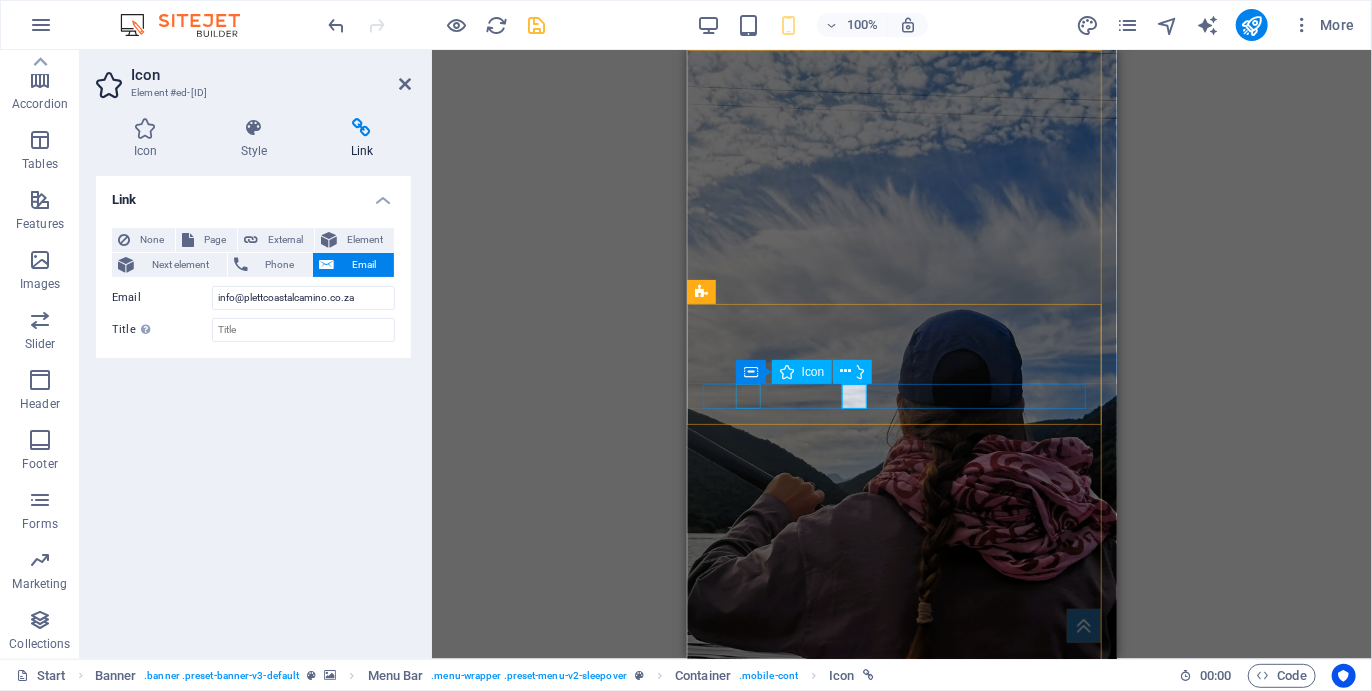click at bounding box center [893, 1359] 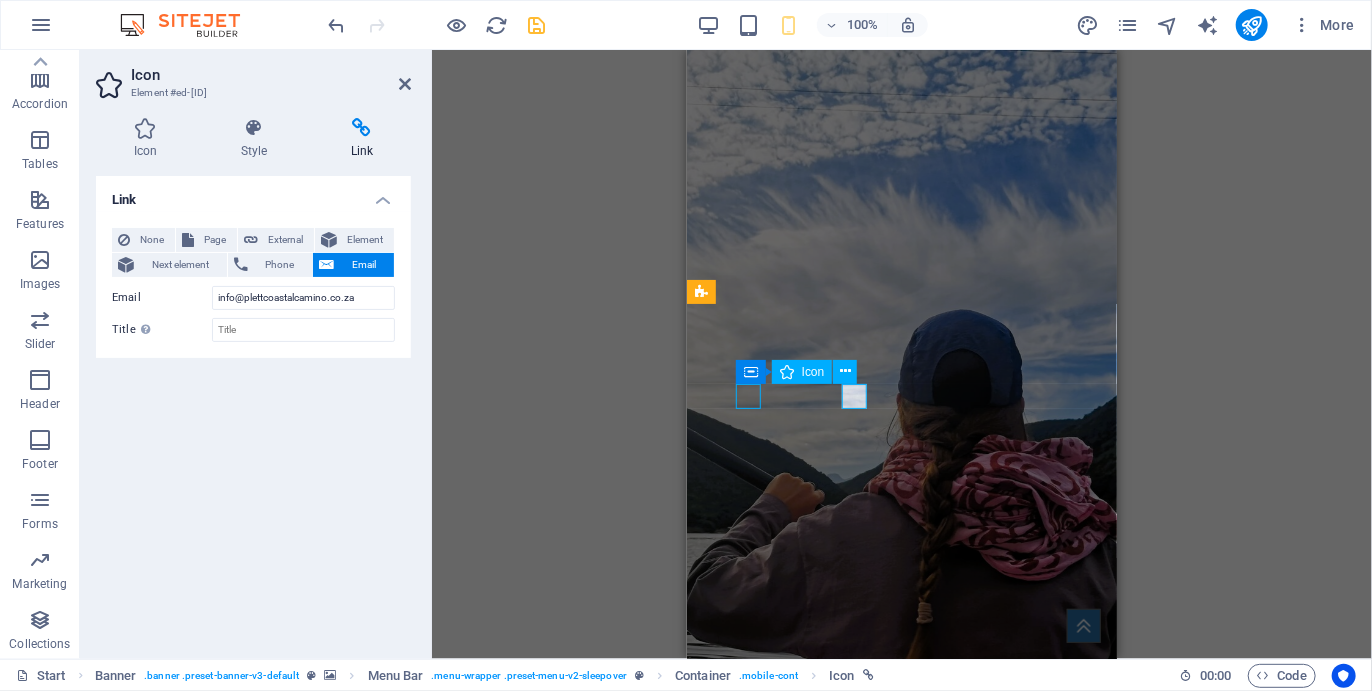 click at bounding box center [893, 1359] 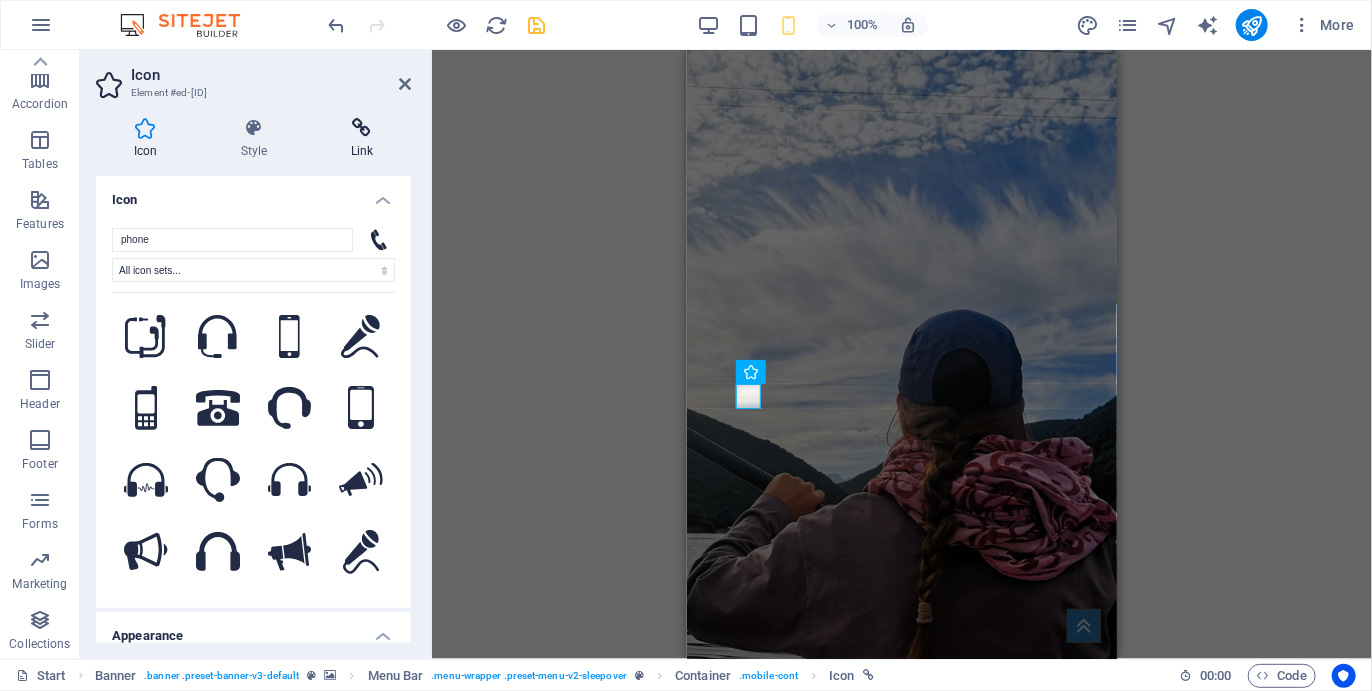 click on "Link" at bounding box center (362, 139) 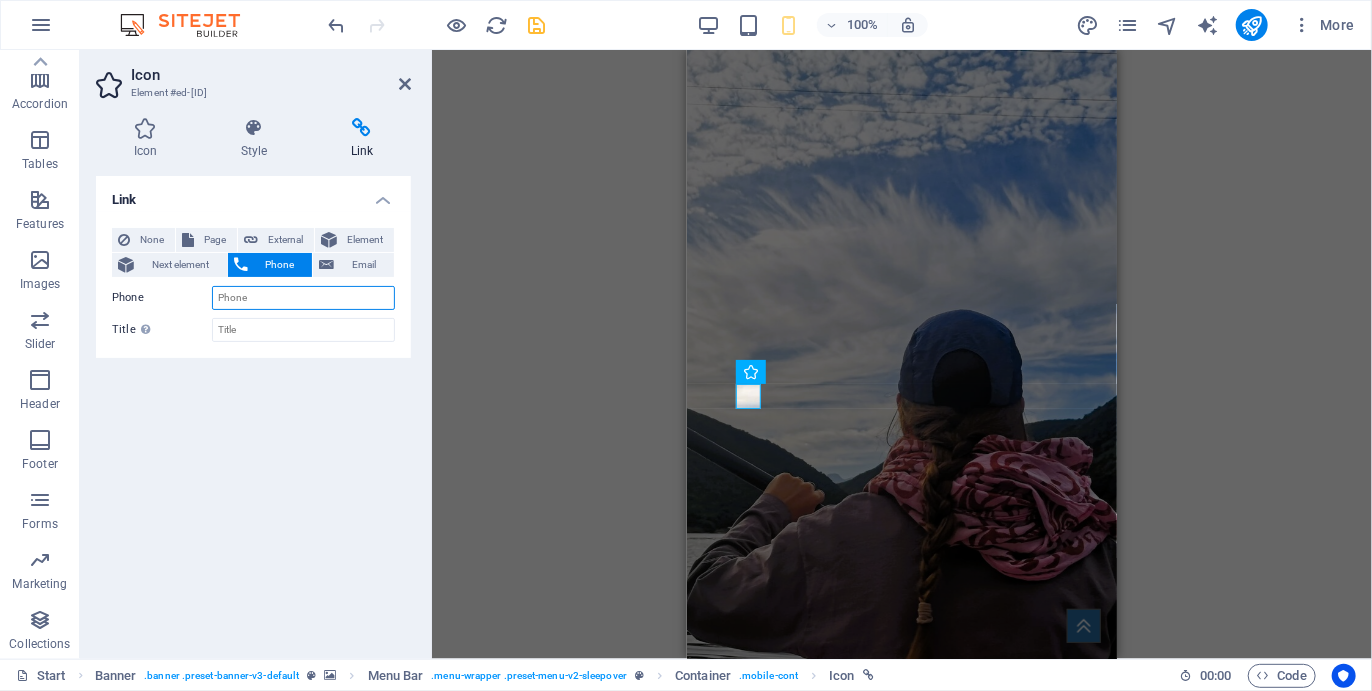 click on "Phone" at bounding box center [303, 298] 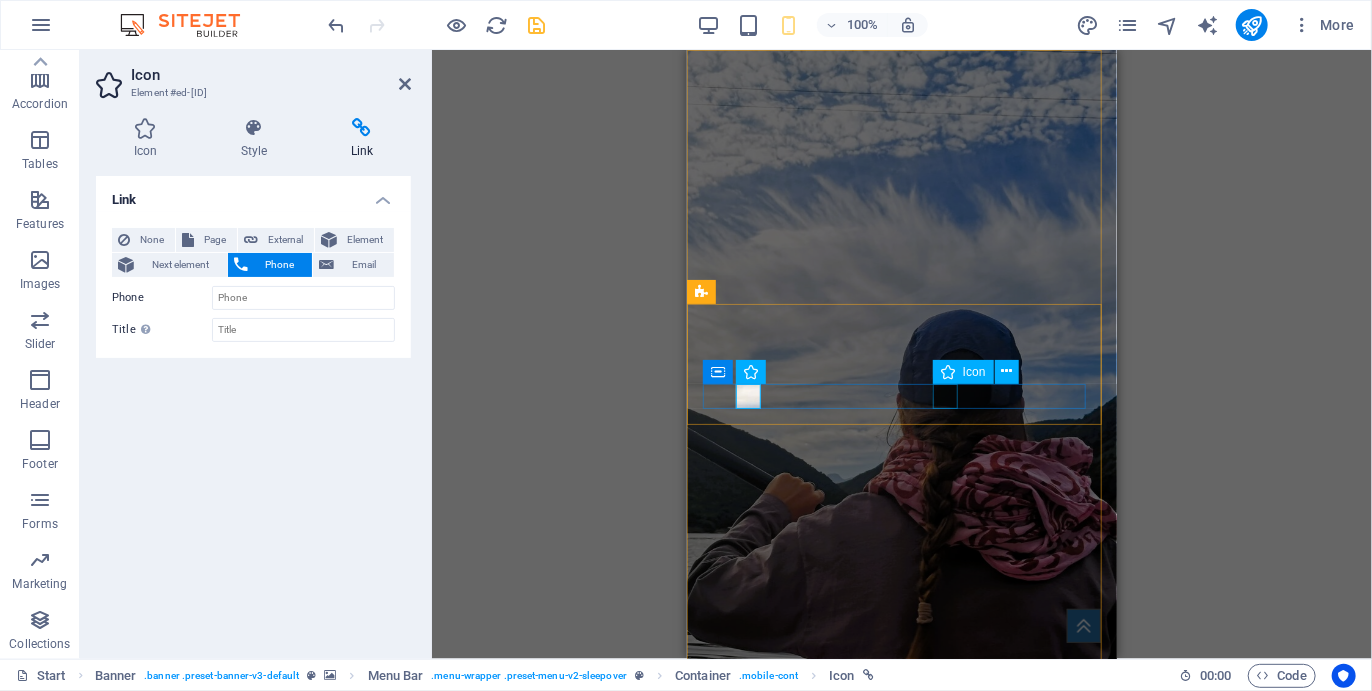 click at bounding box center [901, 1409] 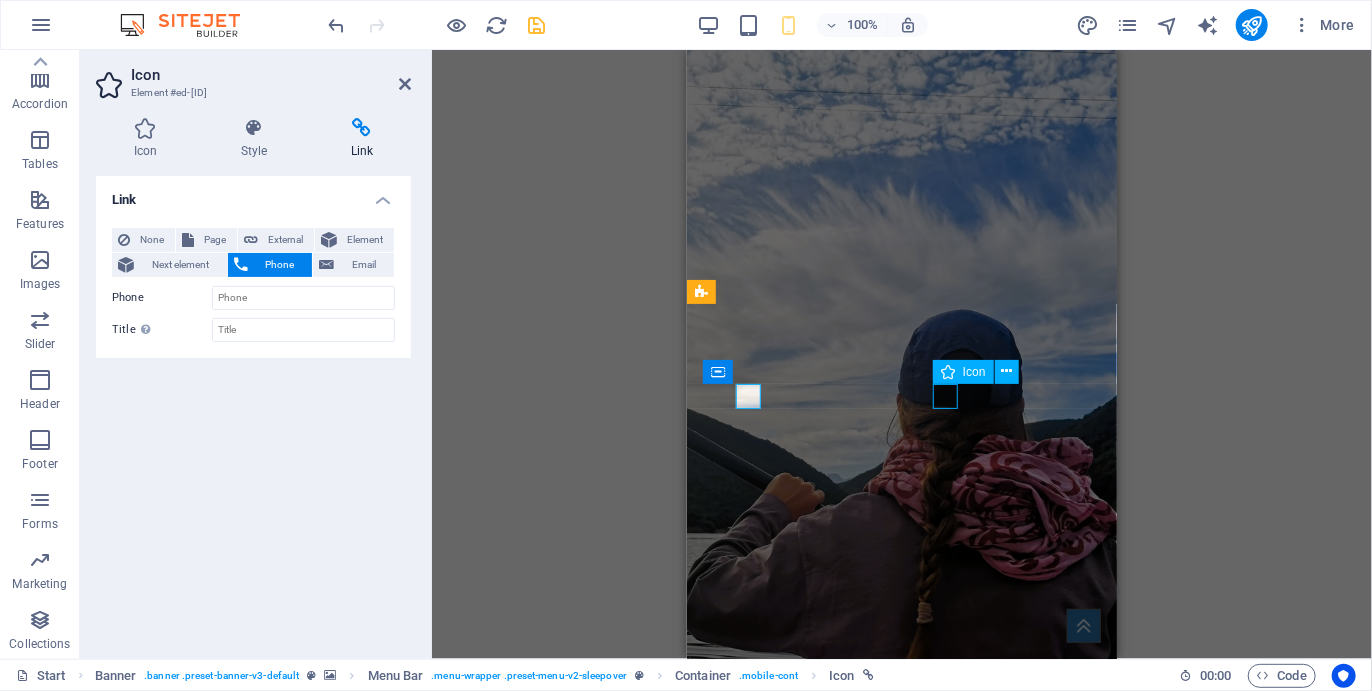 drag, startPoint x: 947, startPoint y: 395, endPoint x: 1153, endPoint y: 166, distance: 308.02112 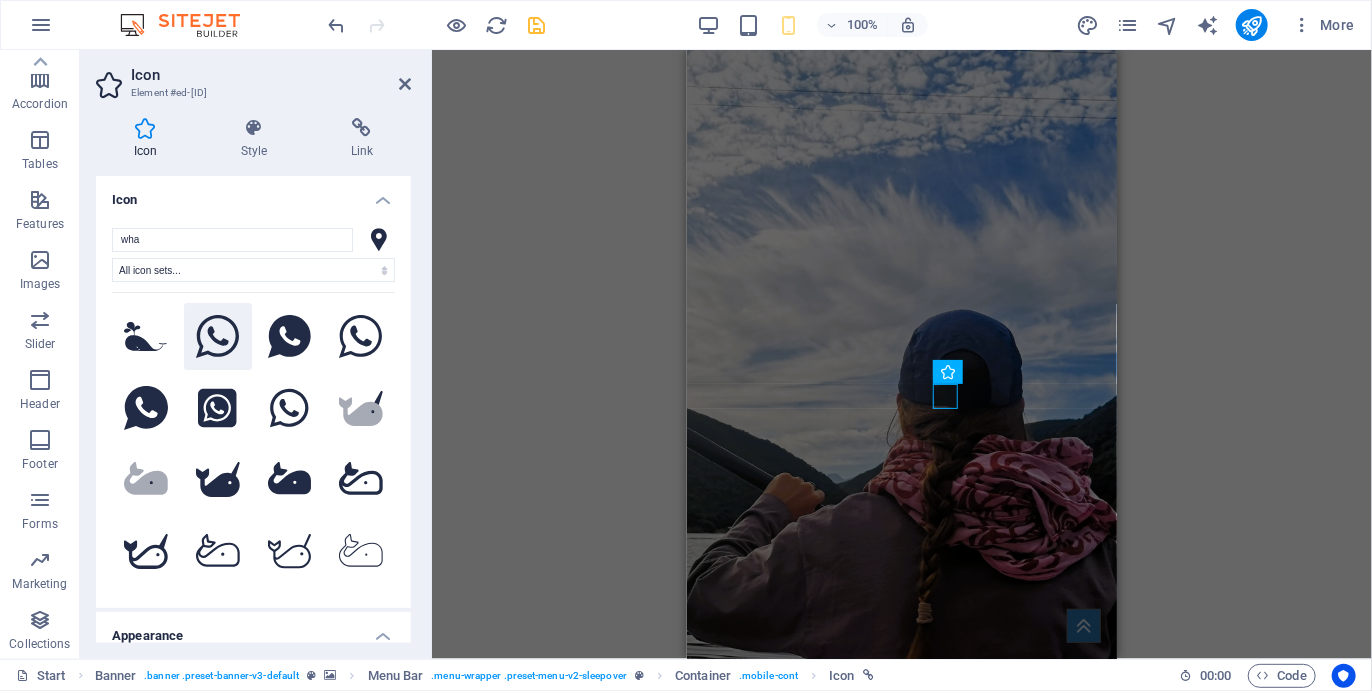 type on "wha" 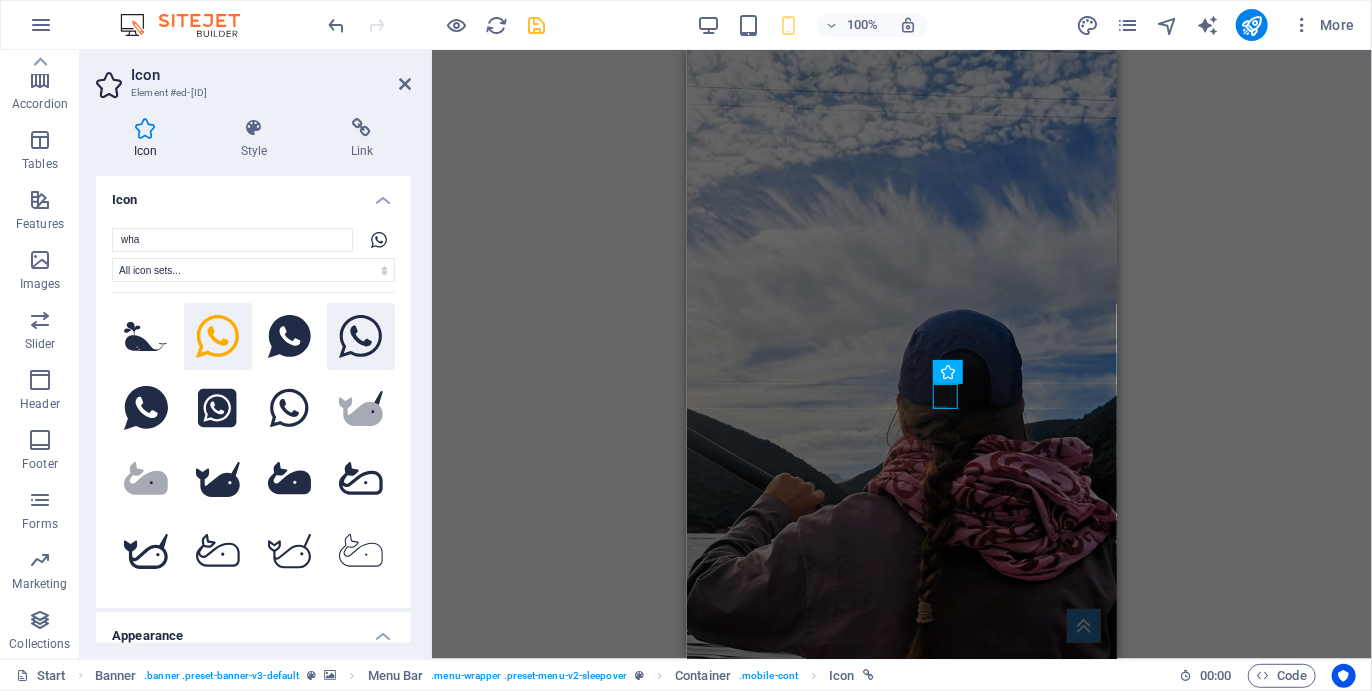 click 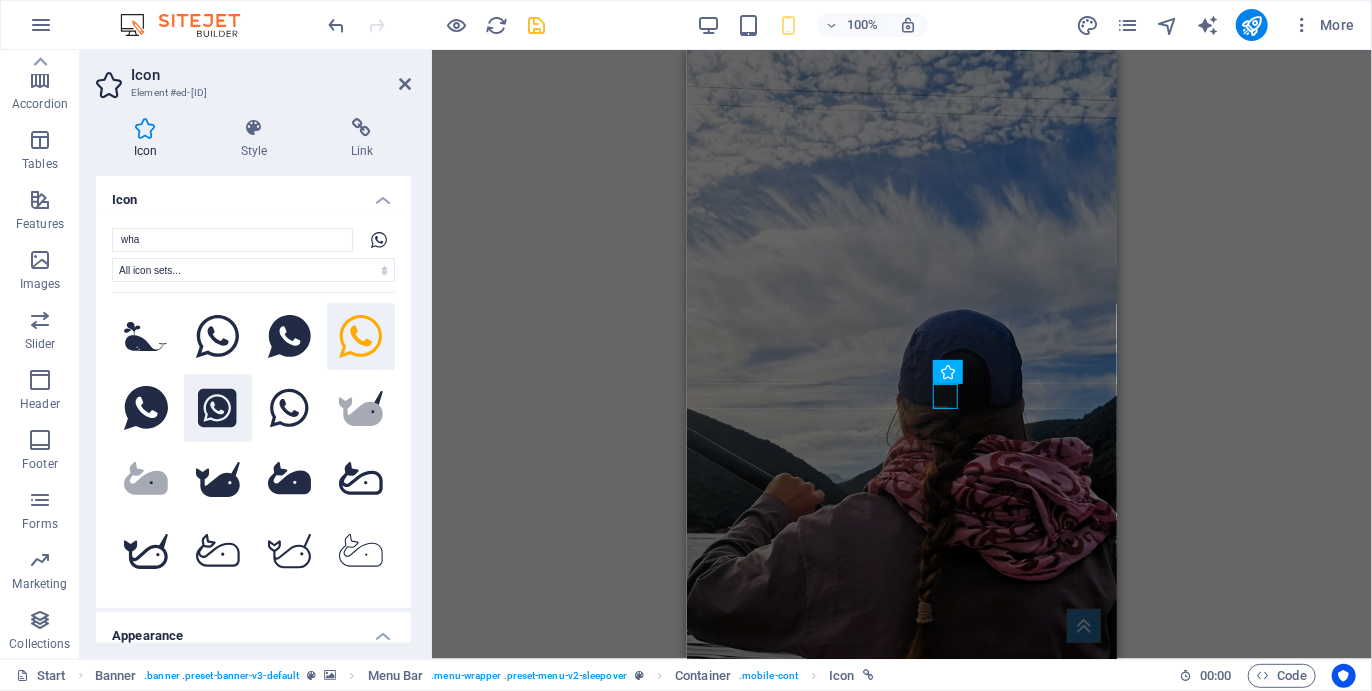 scroll, scrollTop: 206, scrollLeft: 0, axis: vertical 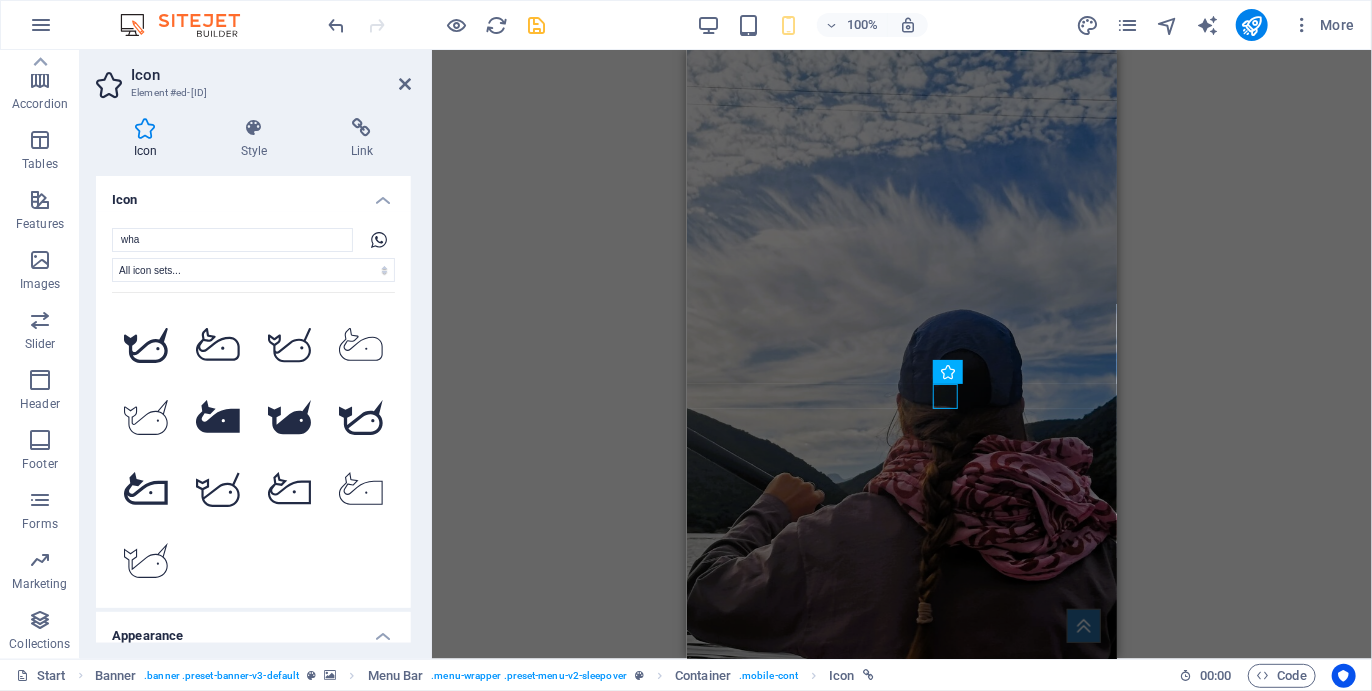 click on "Icon Style Link Icon wha All icon sets... IcoFont Ionicons FontAwesome Brands FontAwesome Duotone FontAwesome Solid FontAwesome Regular FontAwesome Light FontAwesome Thin FontAwesome Sharp Solid FontAwesome Sharp Regular FontAwesome Sharp Light FontAwesome Sharp Thin .fa-secondary{opacity:.4} .fa-secondary{opacity:.4} Your search returned more icons than we are able to display. Please narrow your search. Appearance Color Background Mode Scale Left Center Right Width Default auto px rem % em vh vw Height Default auto px rem em vh vw Padding Default px rem % em vh vw Stroke width 0 Default px rem % em vh vw Stroke color Overflow Alignment Alignment Shadow Default None Outside Color X offset 0 px rem vh vw Y offset 0 px rem vh vw Blur 0 px rem % vh vw Text Alternative text The alternative text is used by devices that cannot display images (e.g. image search engines) and should be added to every image to improve website accessibility. Menu Bar Element Layout How this element expands within the layout (Flexbox). %" at bounding box center [253, 380] 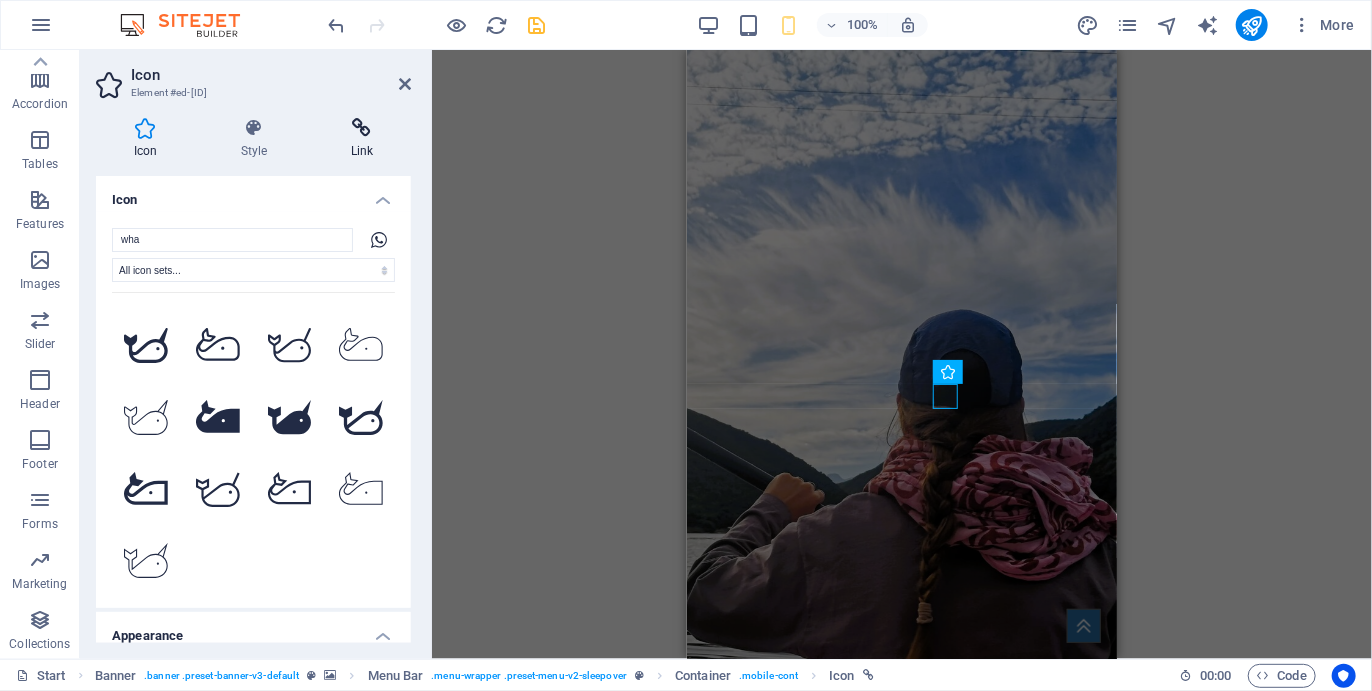 click at bounding box center [362, 128] 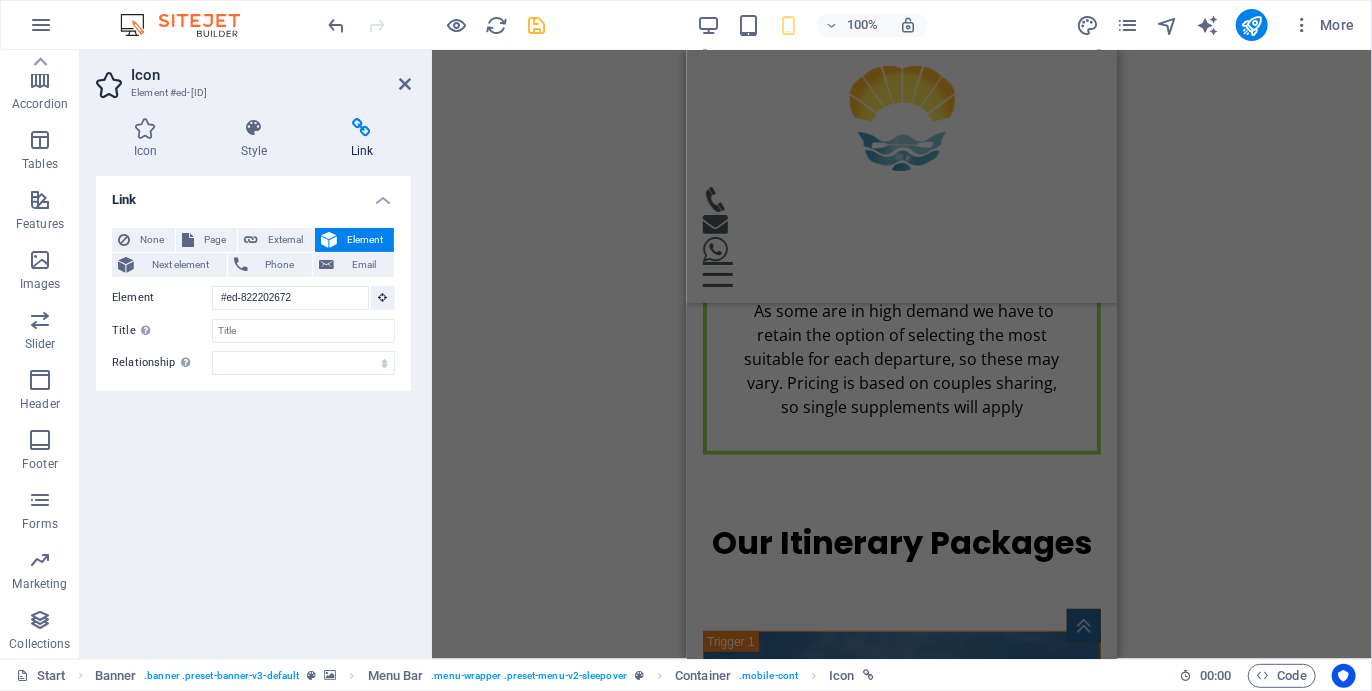 scroll, scrollTop: 0, scrollLeft: 0, axis: both 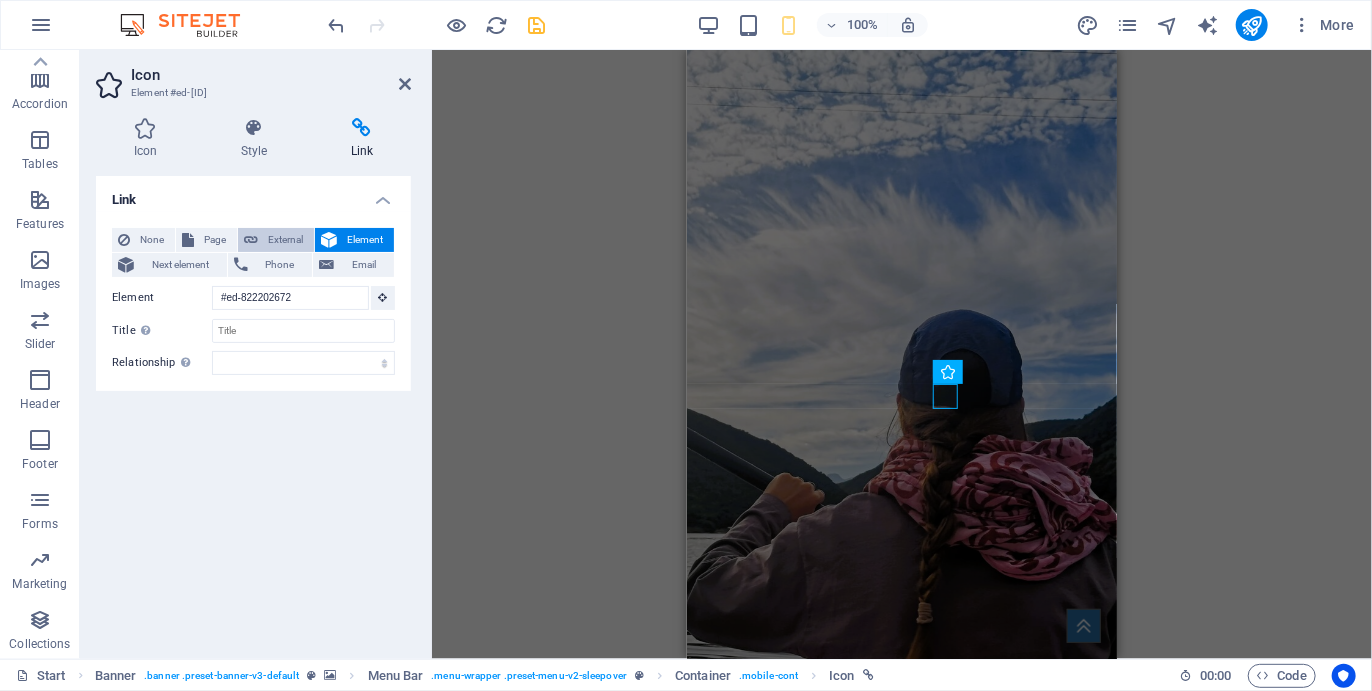 click on "External" at bounding box center (286, 240) 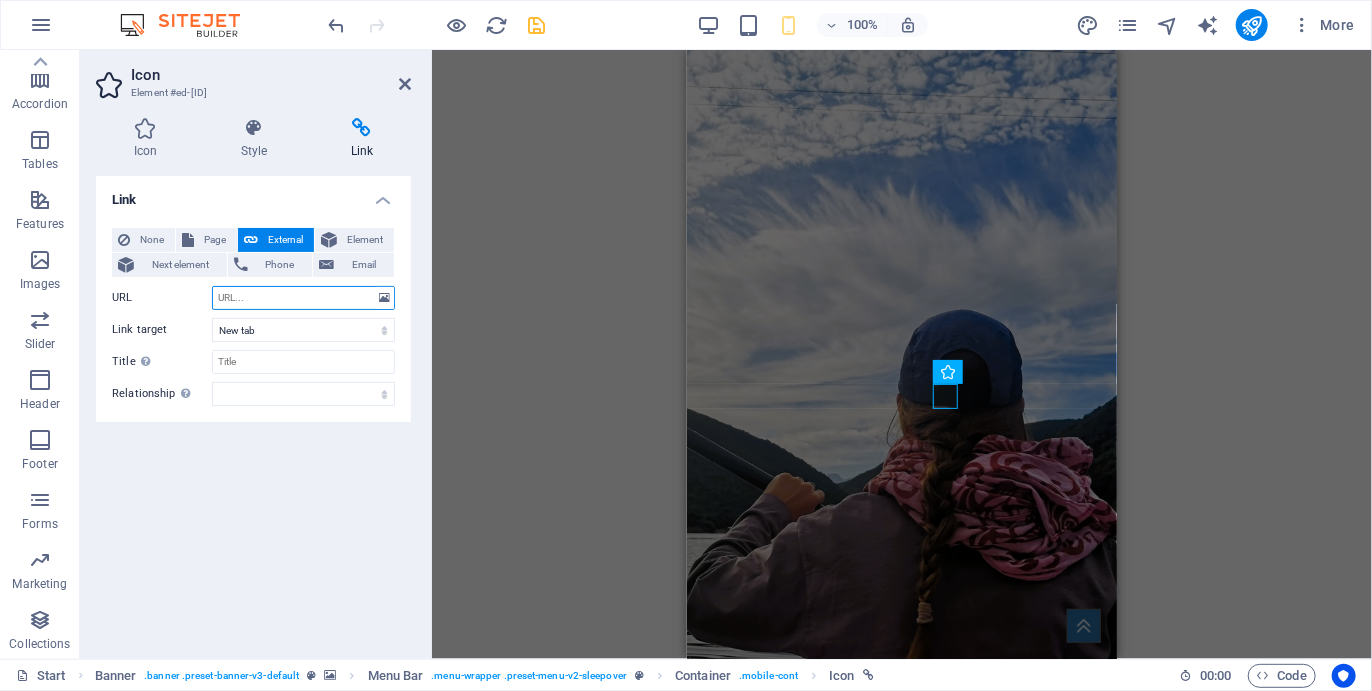 paste on "https://wa.me/[PHONE]" 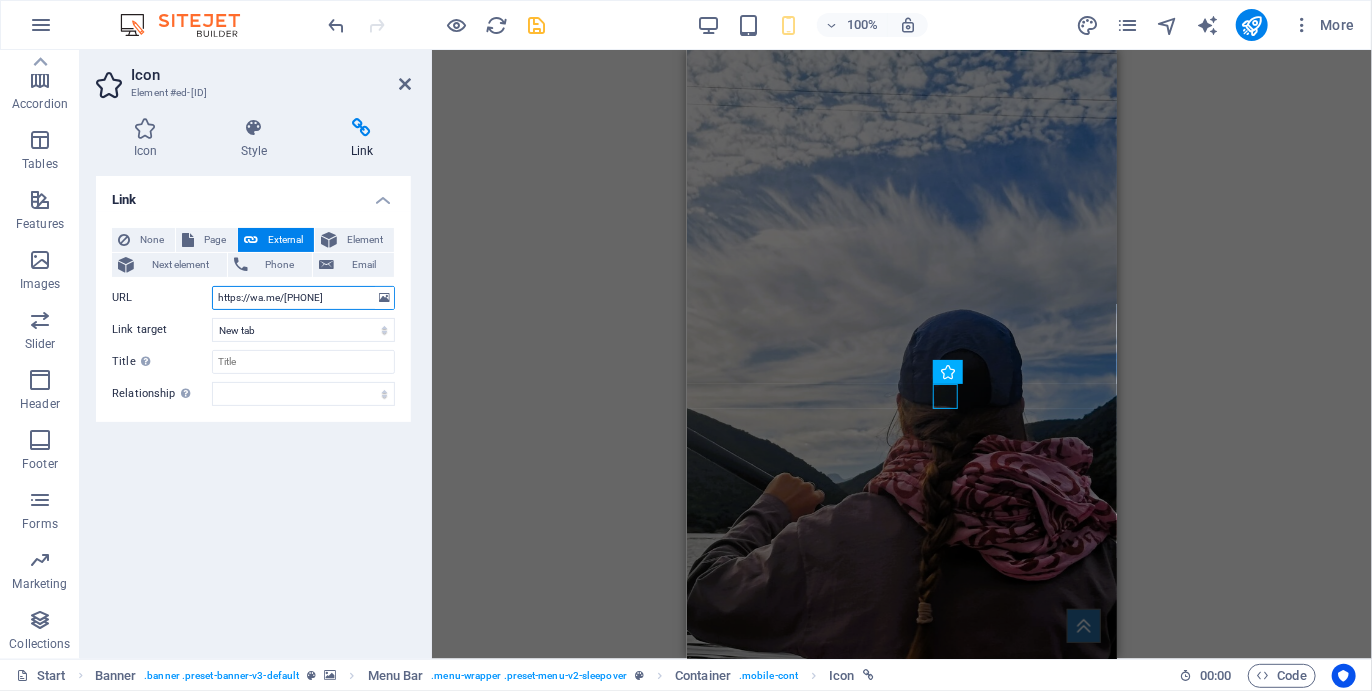 type on "https://wa.me/[PHONE]" 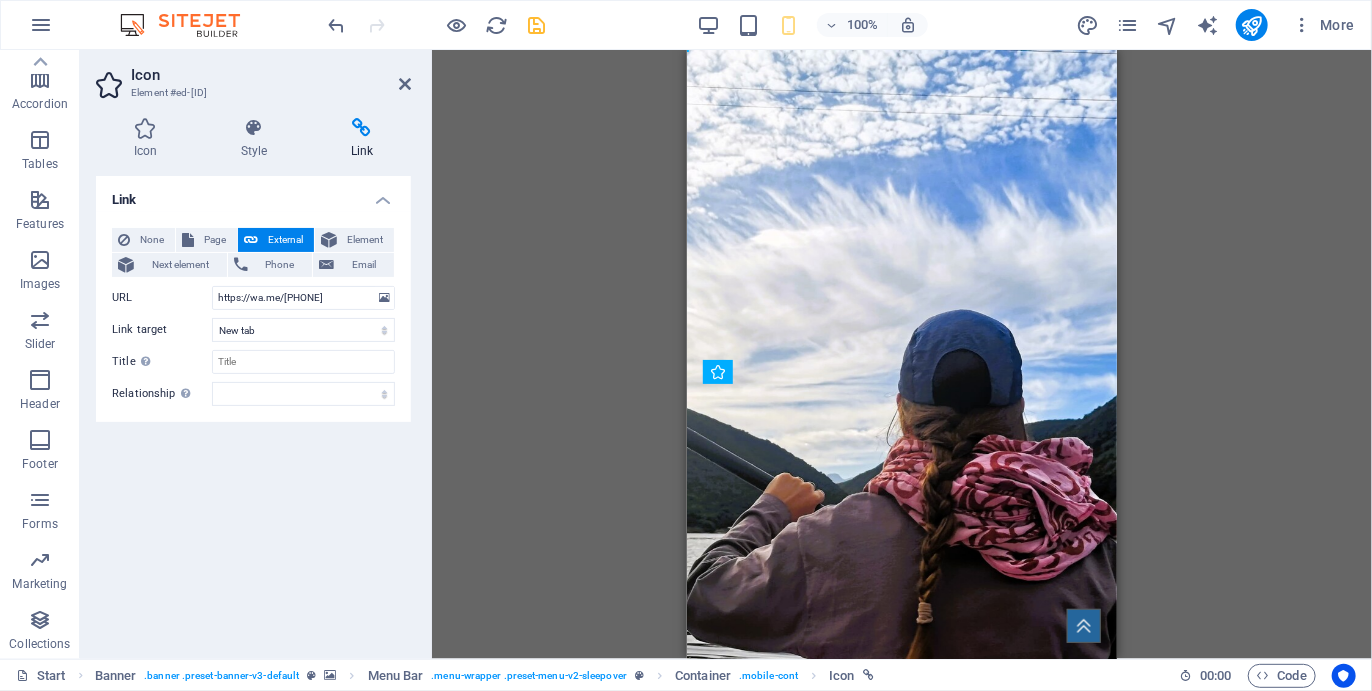 drag, startPoint x: 942, startPoint y: 390, endPoint x: 746, endPoint y: 388, distance: 196.01021 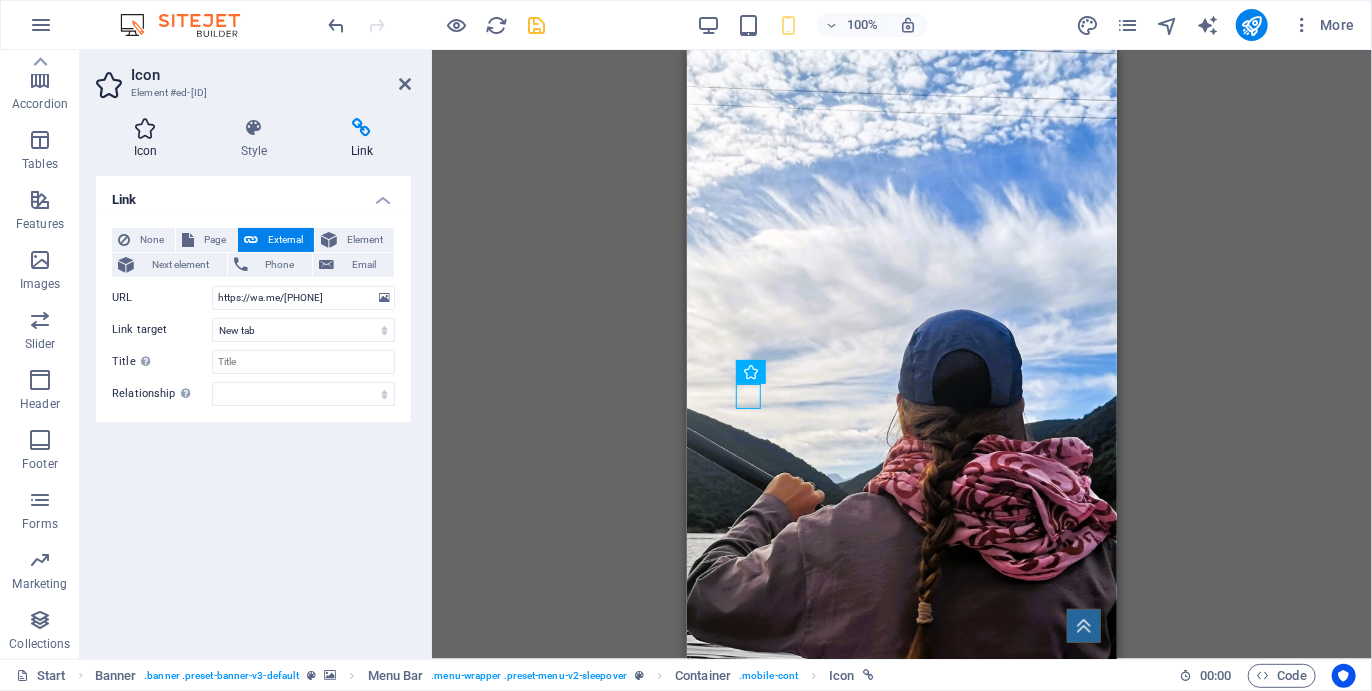 click at bounding box center (145, 128) 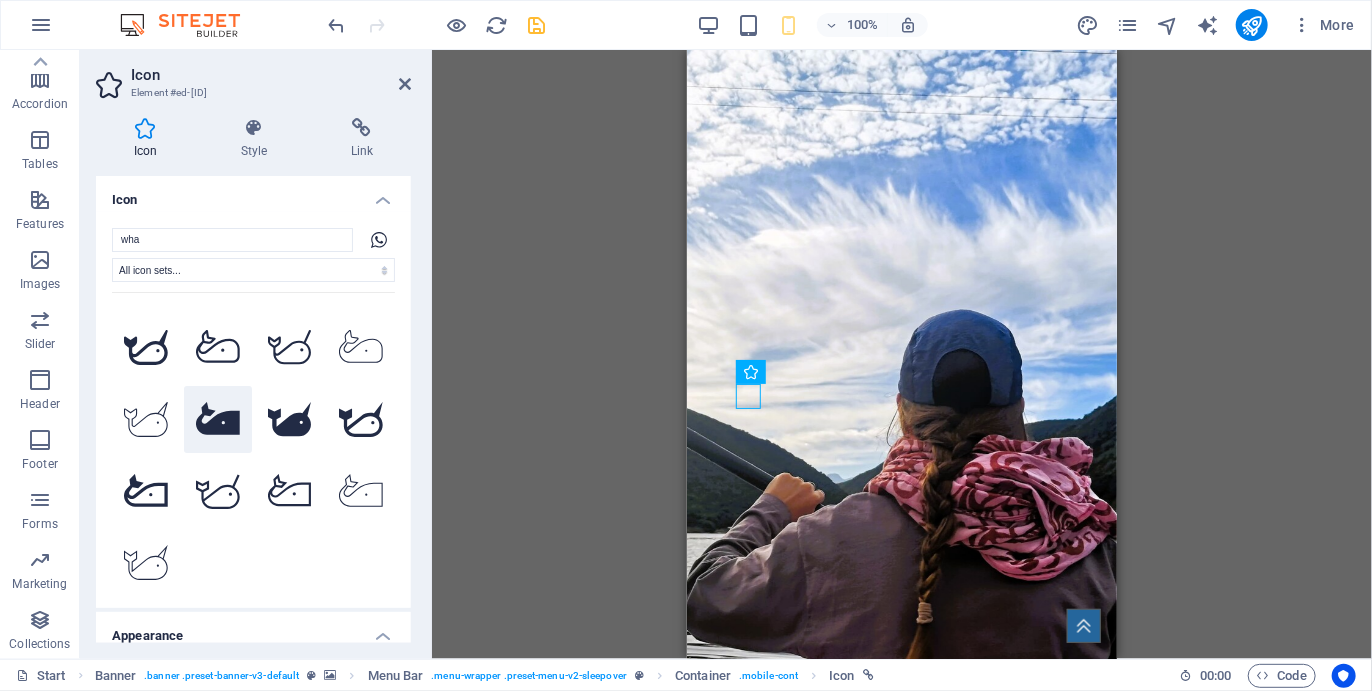 scroll, scrollTop: 206, scrollLeft: 0, axis: vertical 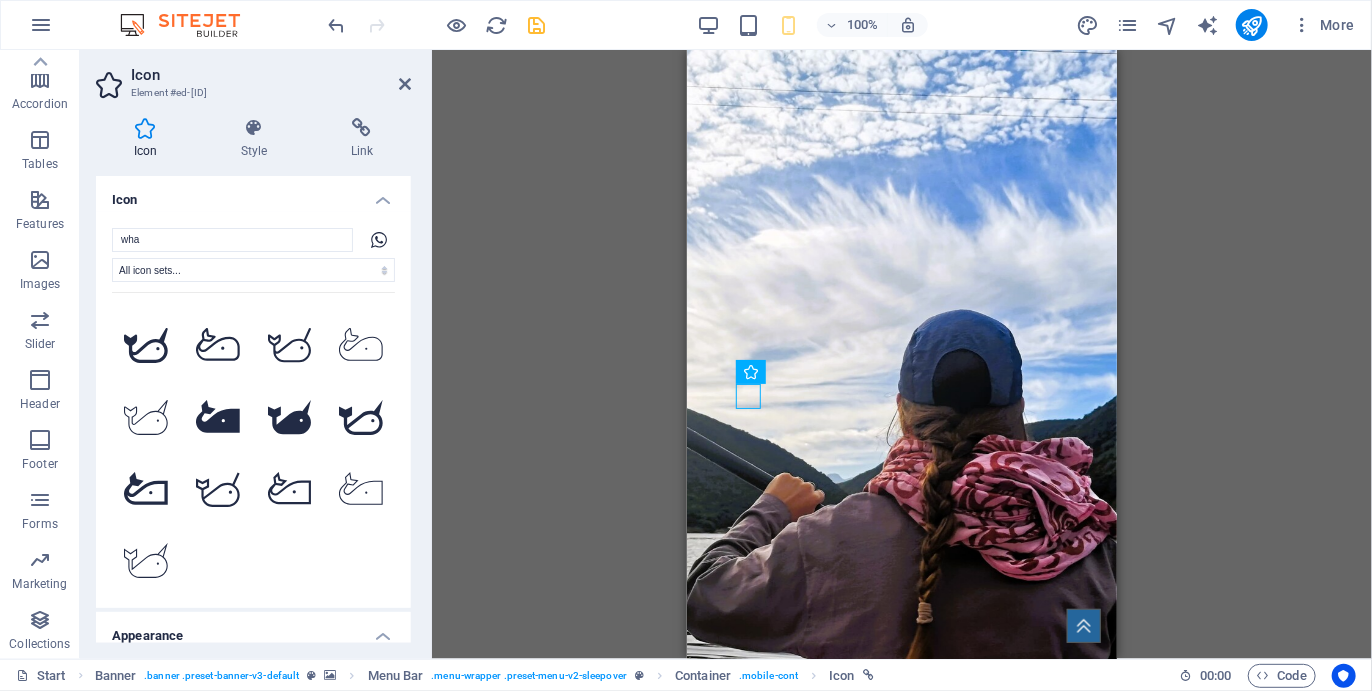 click on "Appearance" at bounding box center (253, 630) 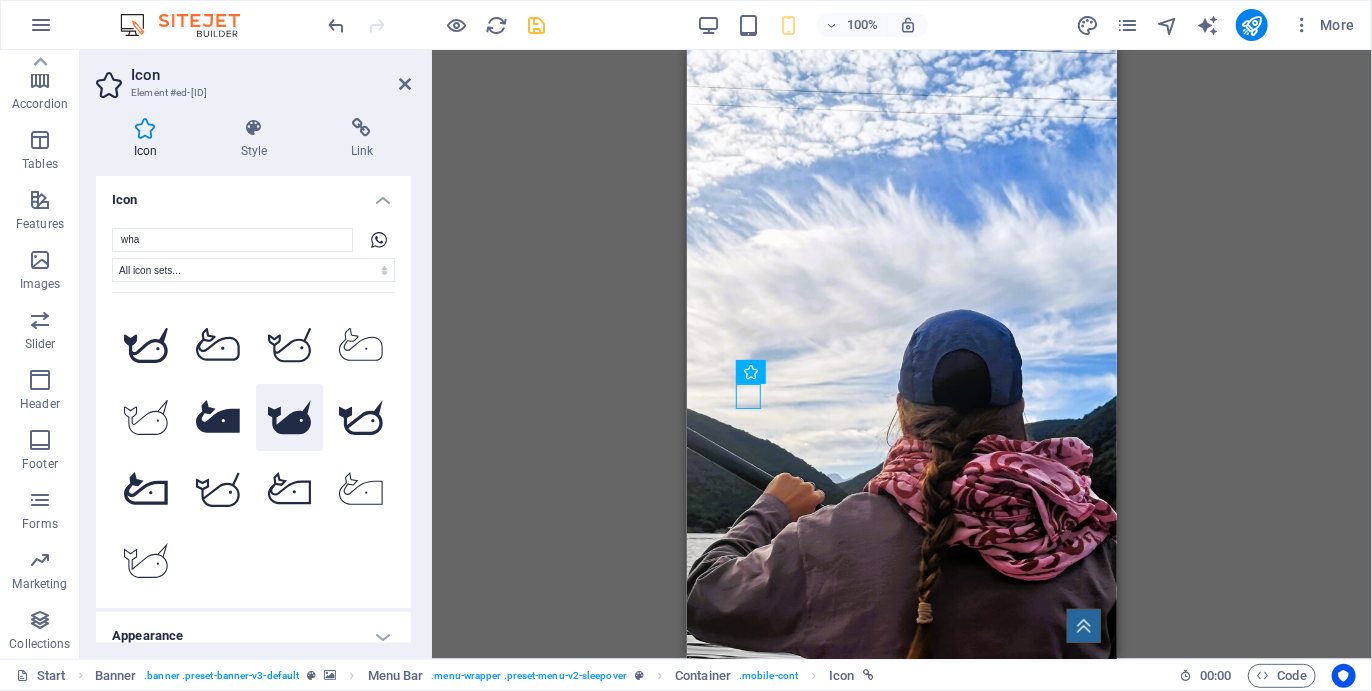scroll, scrollTop: 305, scrollLeft: 0, axis: vertical 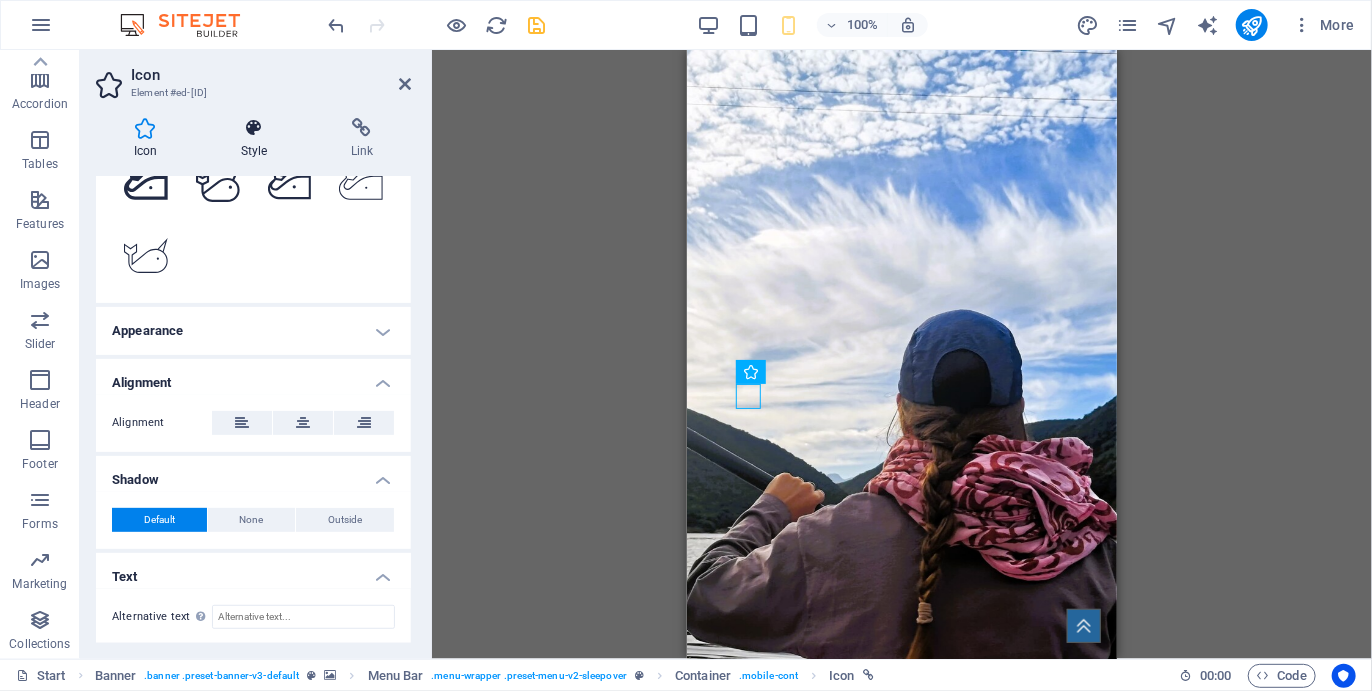 click on "Style" at bounding box center (258, 139) 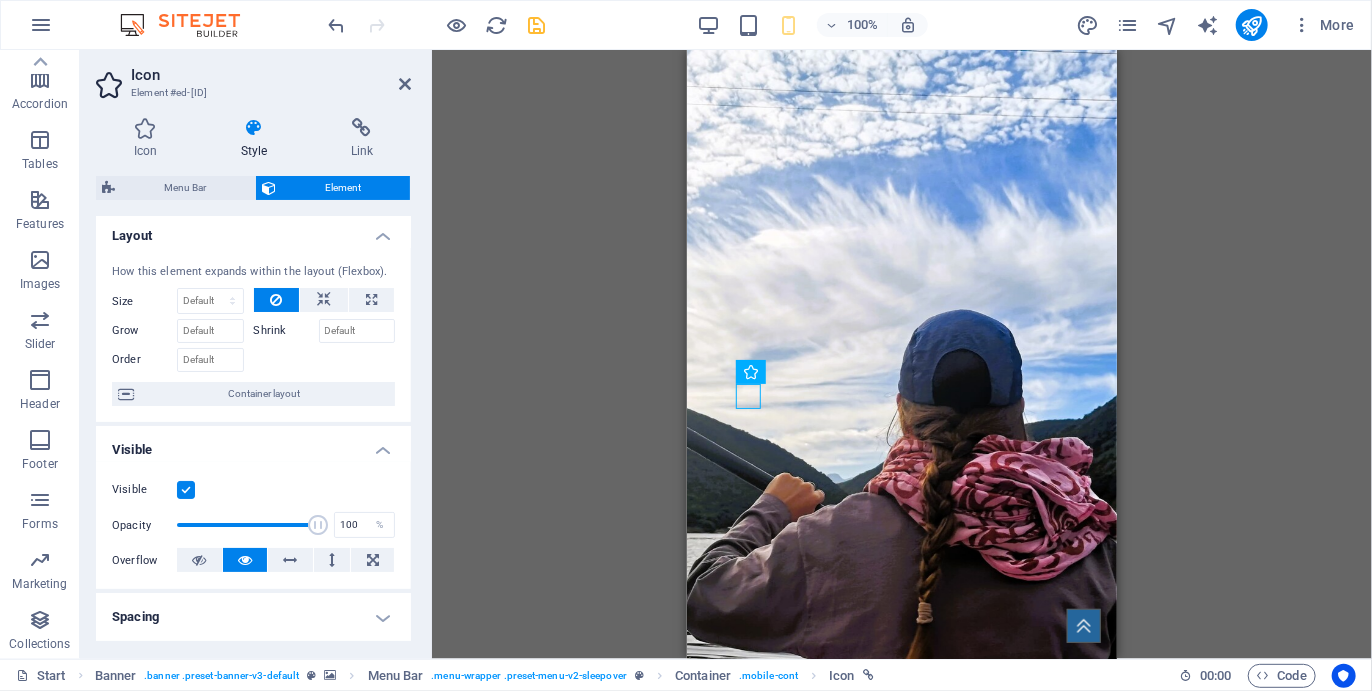 scroll, scrollTop: 0, scrollLeft: 0, axis: both 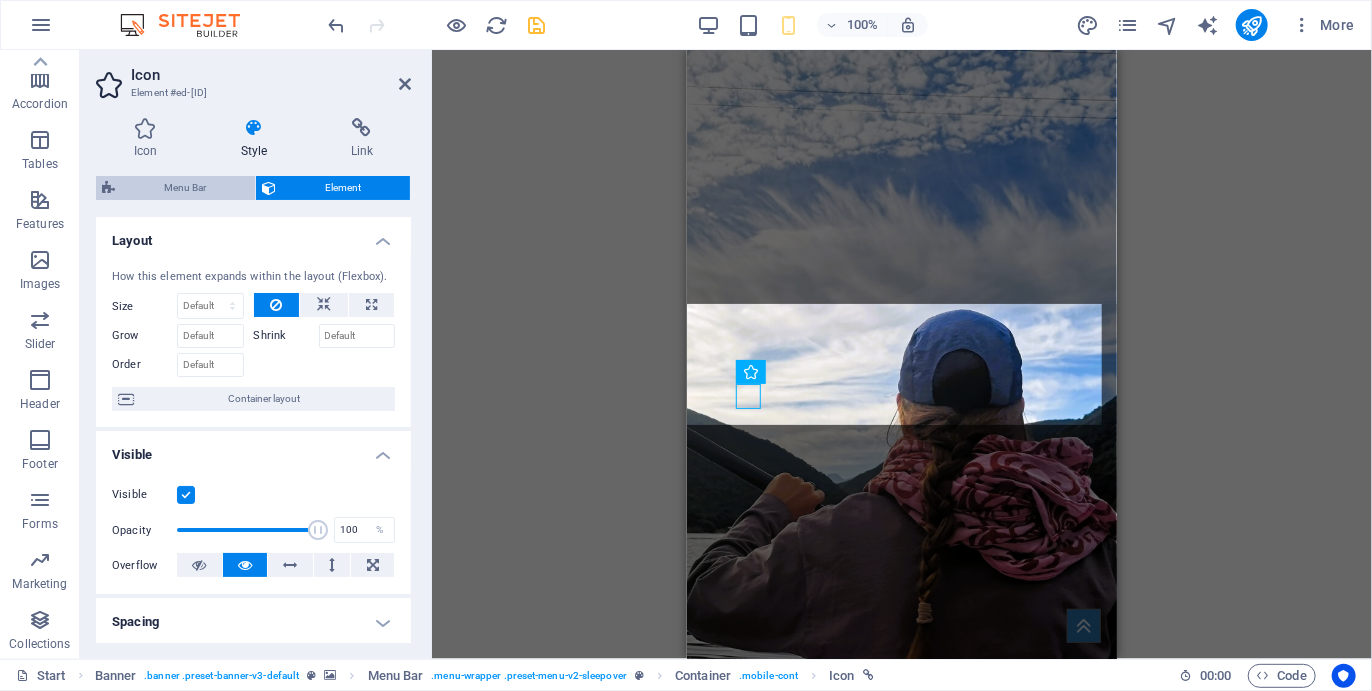 click on "Menu Bar" at bounding box center (185, 188) 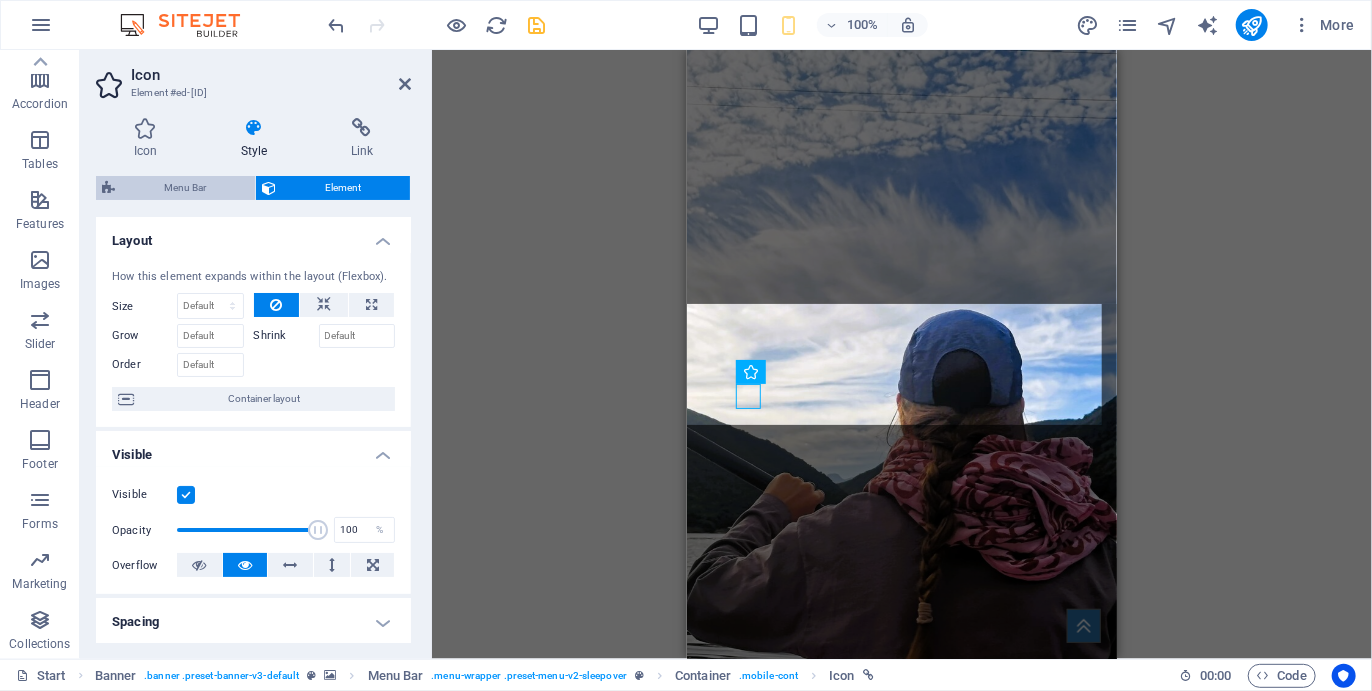 select on "rem" 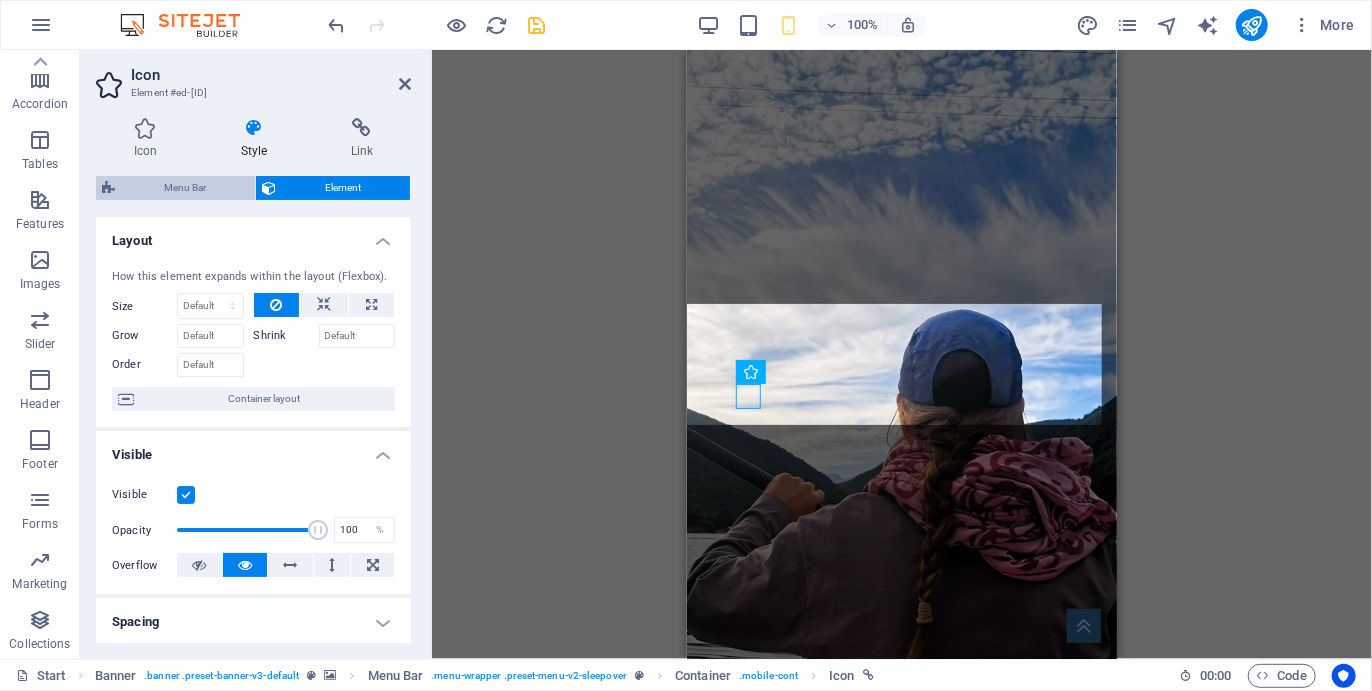 select on "rem" 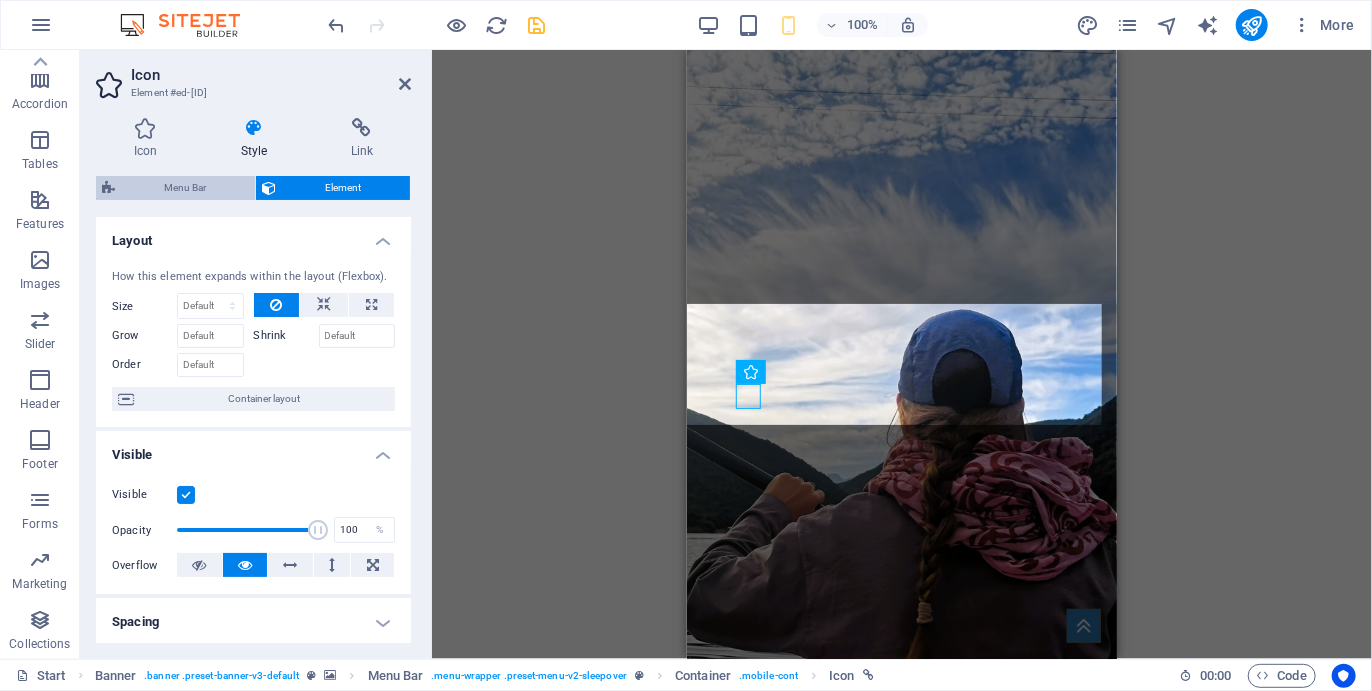 select on "rem" 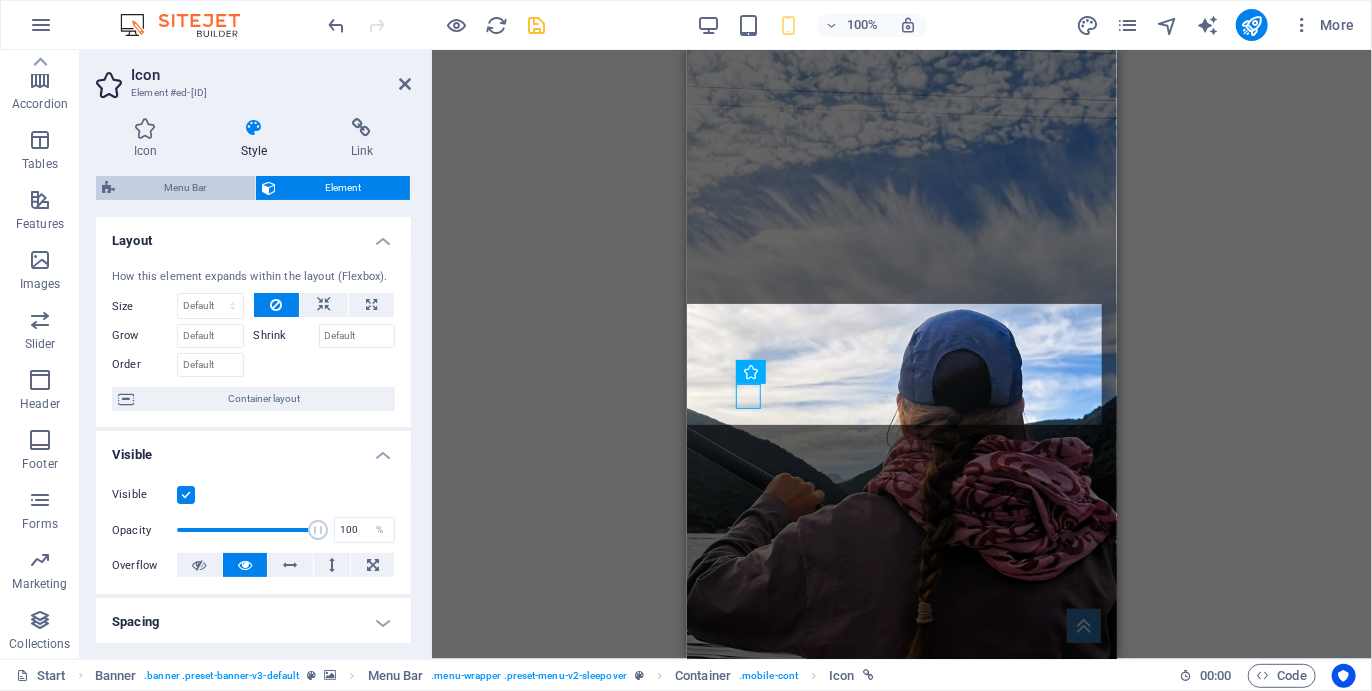 select on "px" 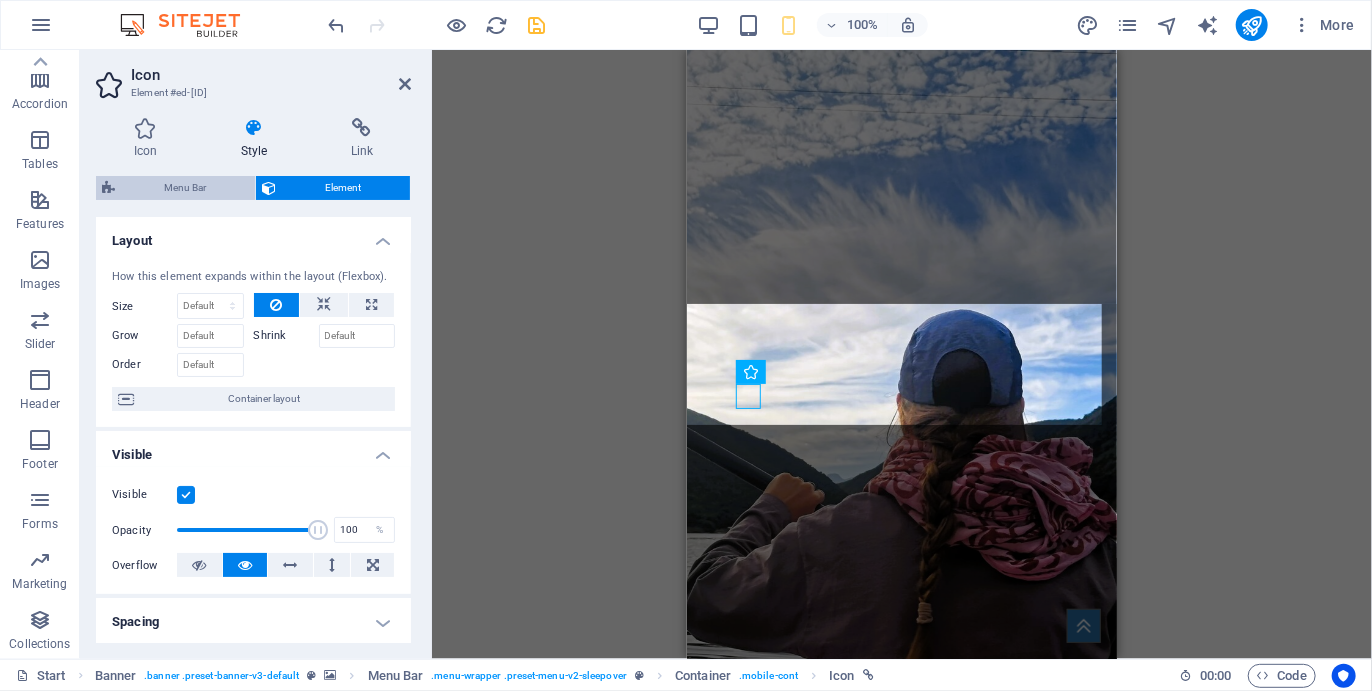 select on "px" 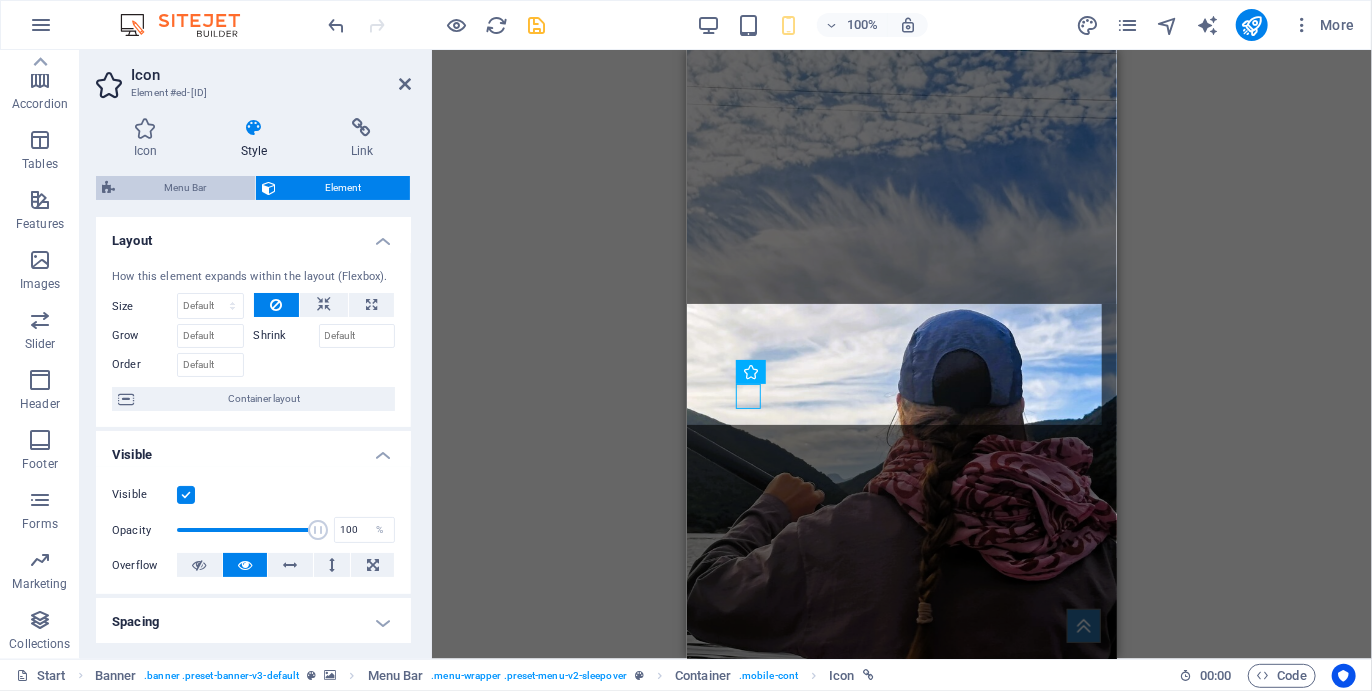 select on "px" 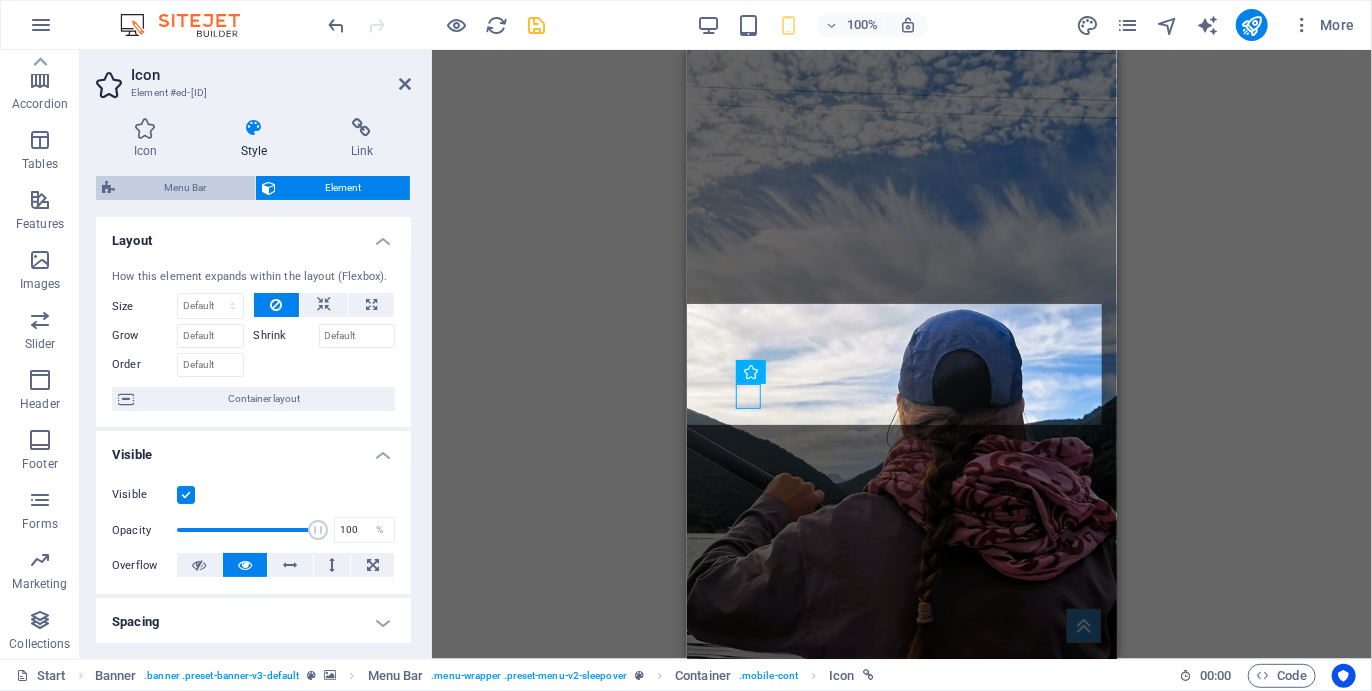 select on "rem" 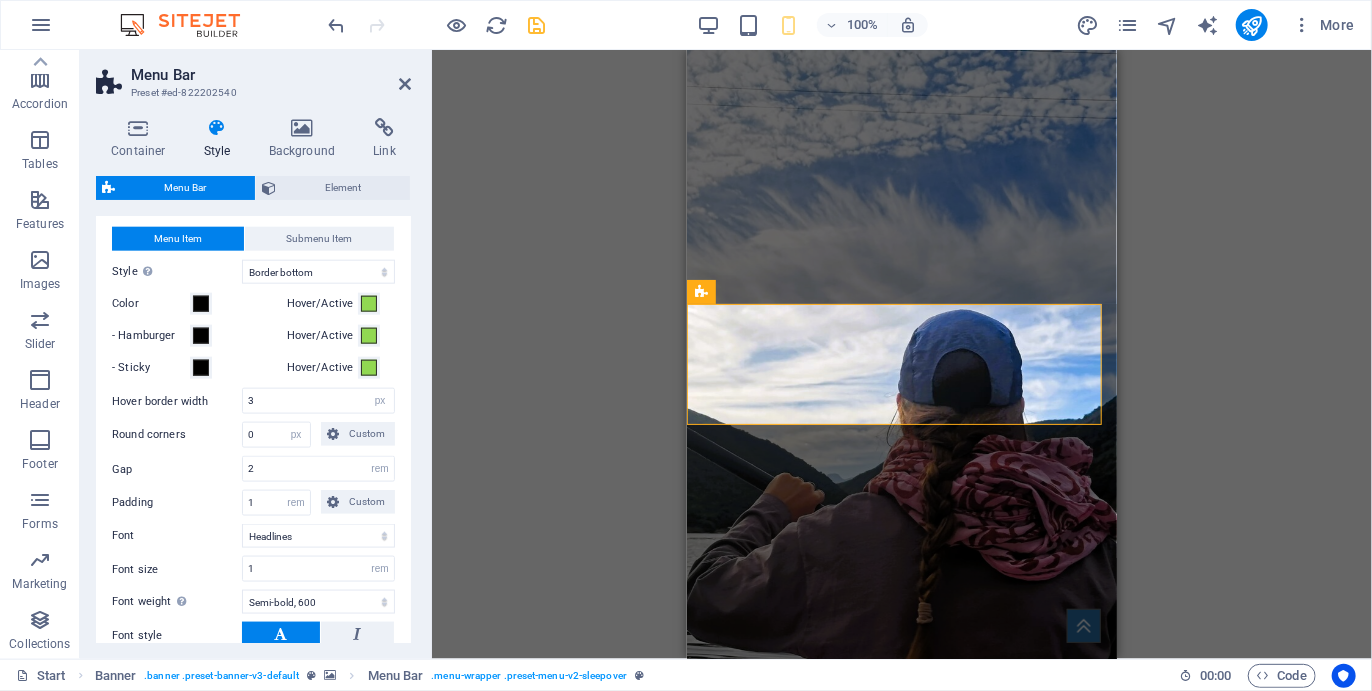 scroll, scrollTop: 1163, scrollLeft: 0, axis: vertical 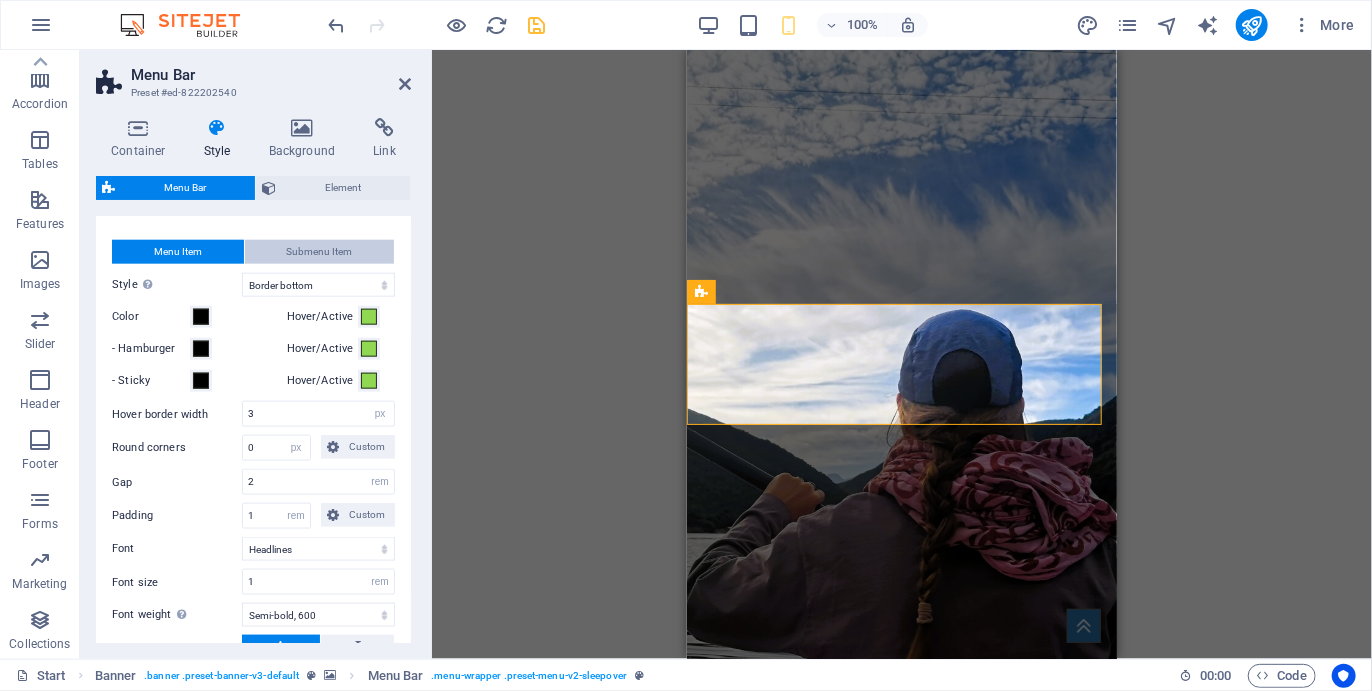click on "Submenu Item" at bounding box center (319, 252) 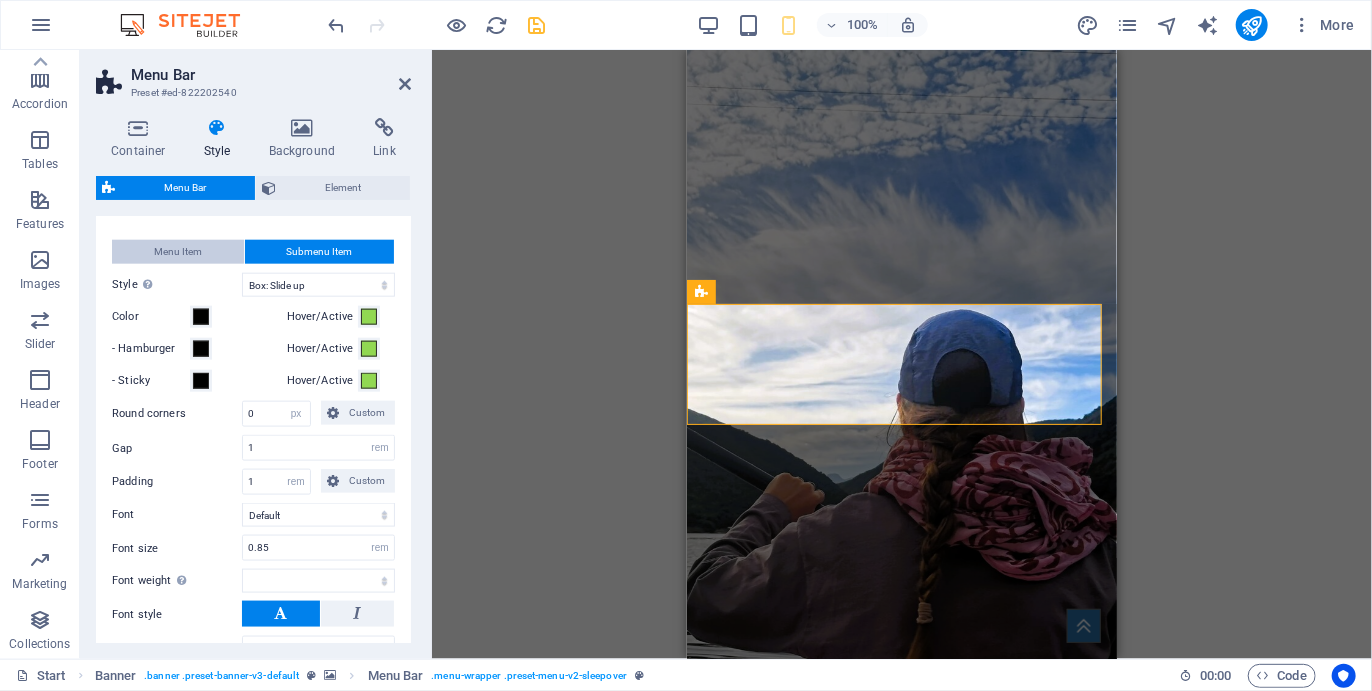 select 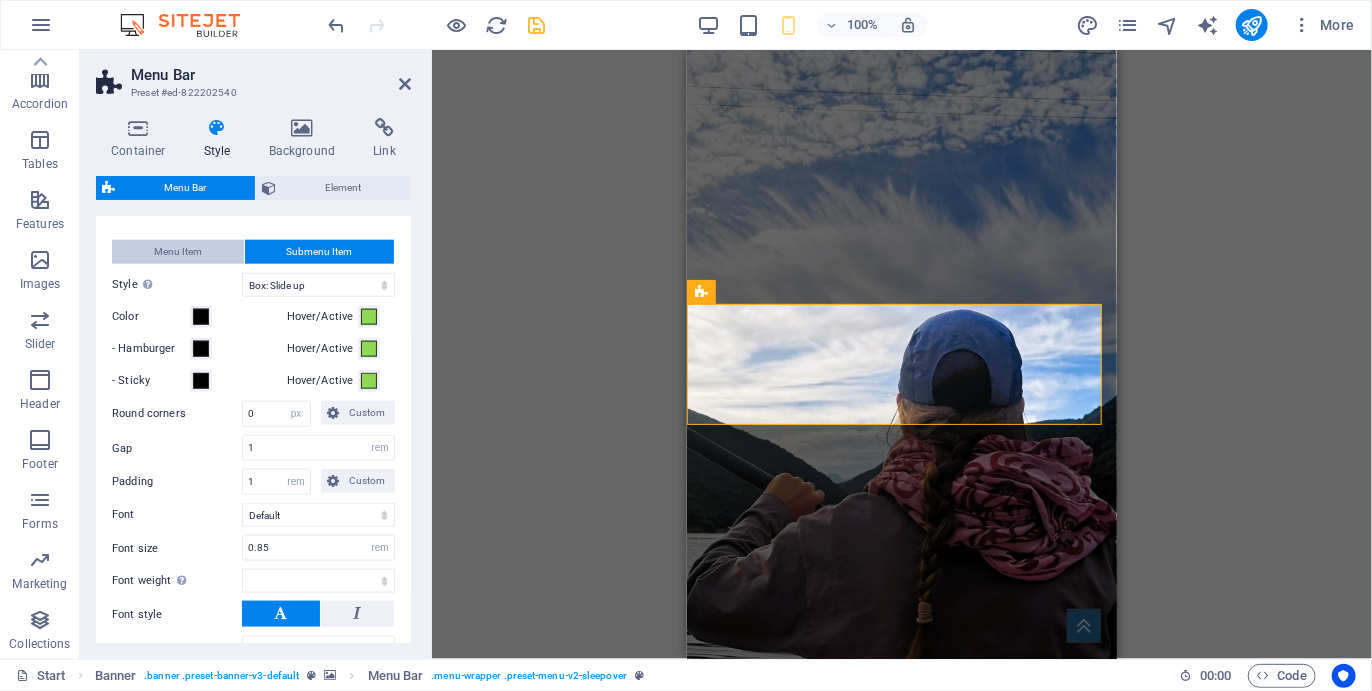 click on "Menu Item" at bounding box center (178, 252) 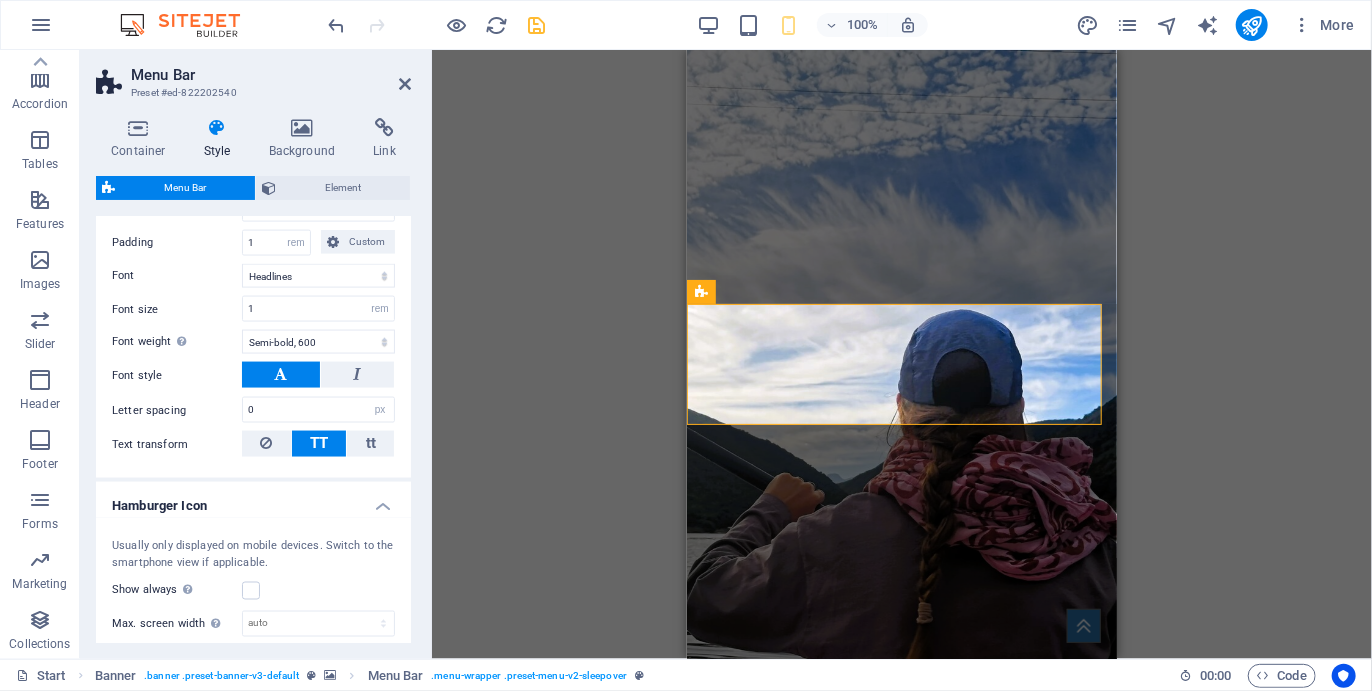 scroll, scrollTop: 1434, scrollLeft: 0, axis: vertical 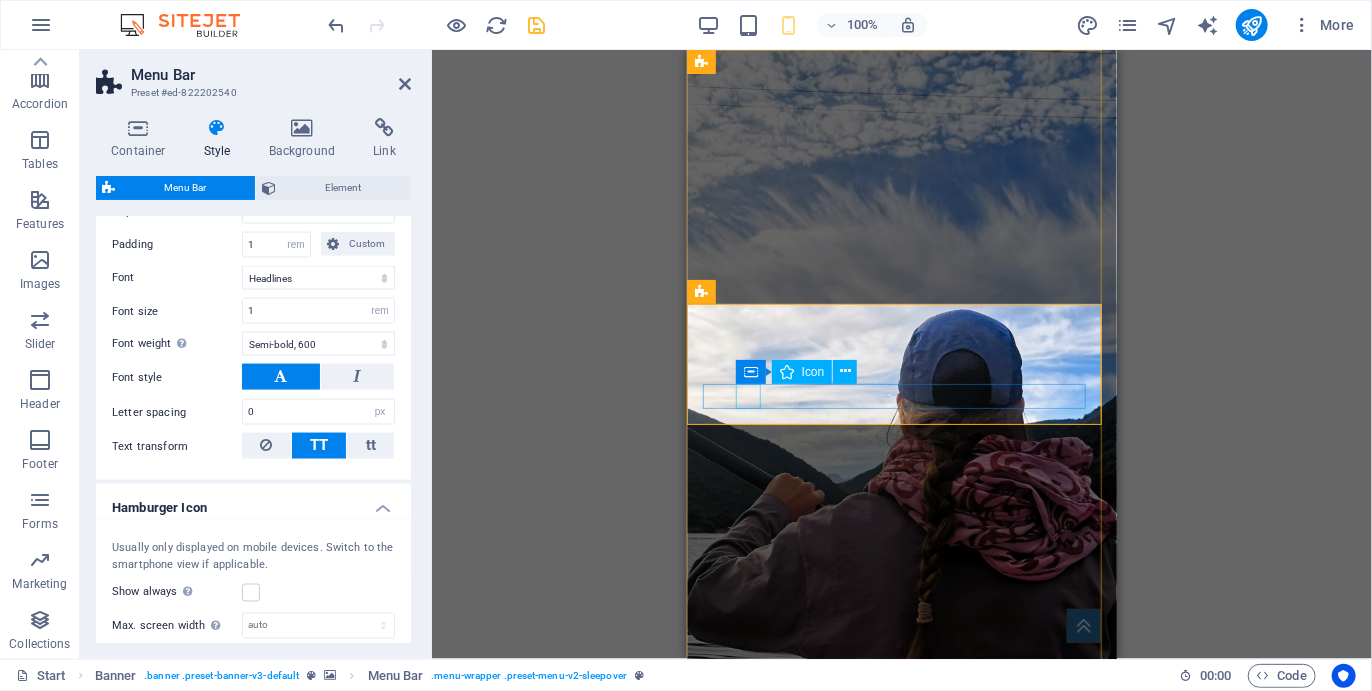 click at bounding box center (901, 1359) 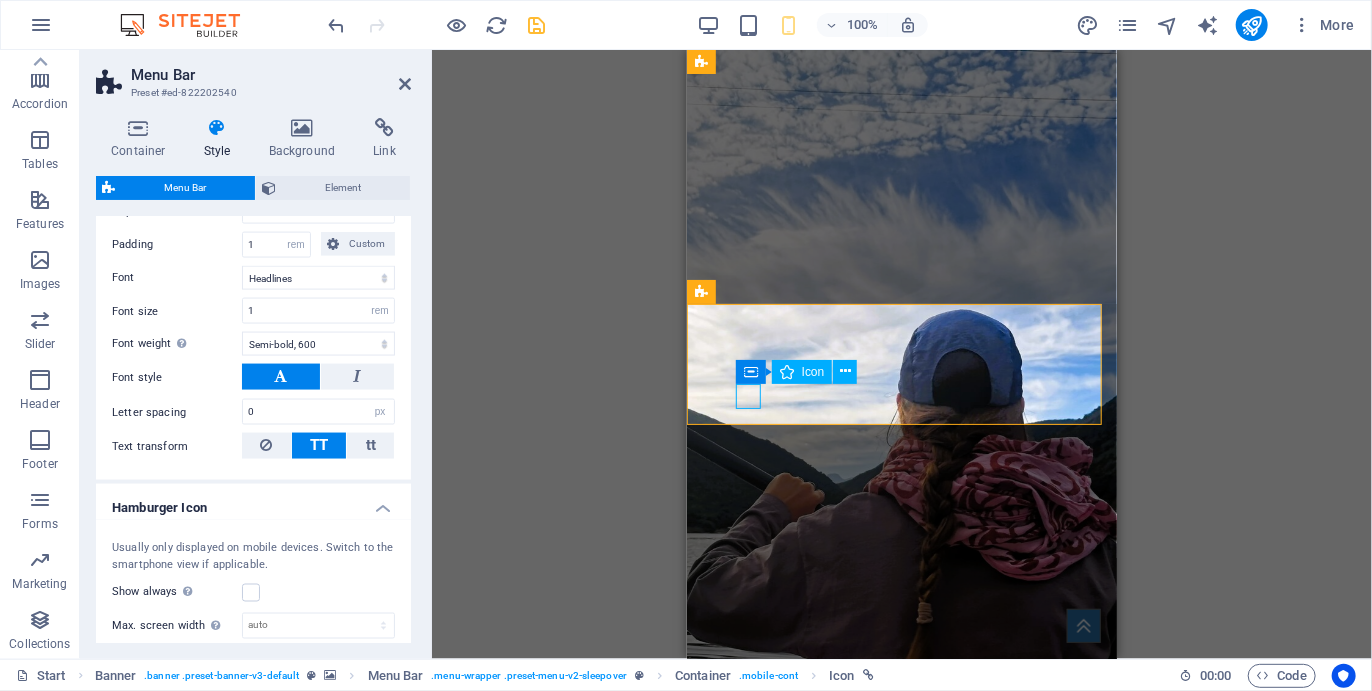 click at bounding box center [901, 1359] 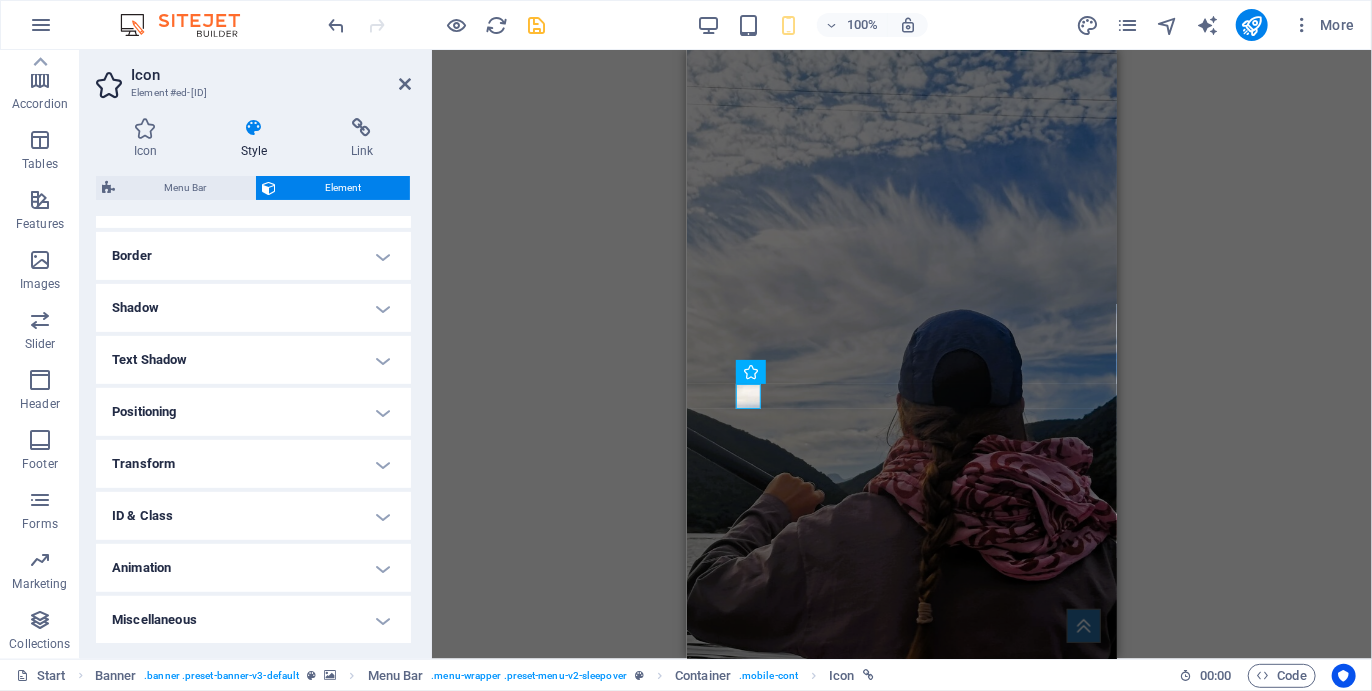 scroll, scrollTop: 0, scrollLeft: 0, axis: both 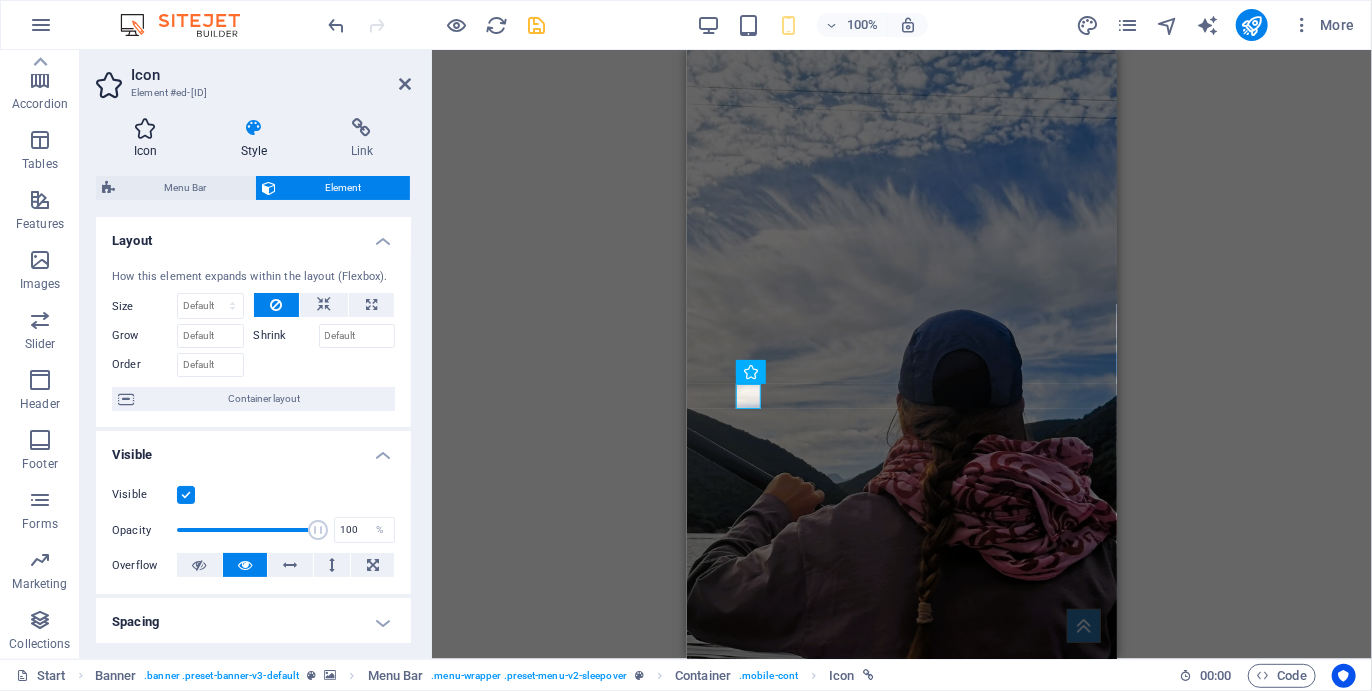 click at bounding box center (145, 128) 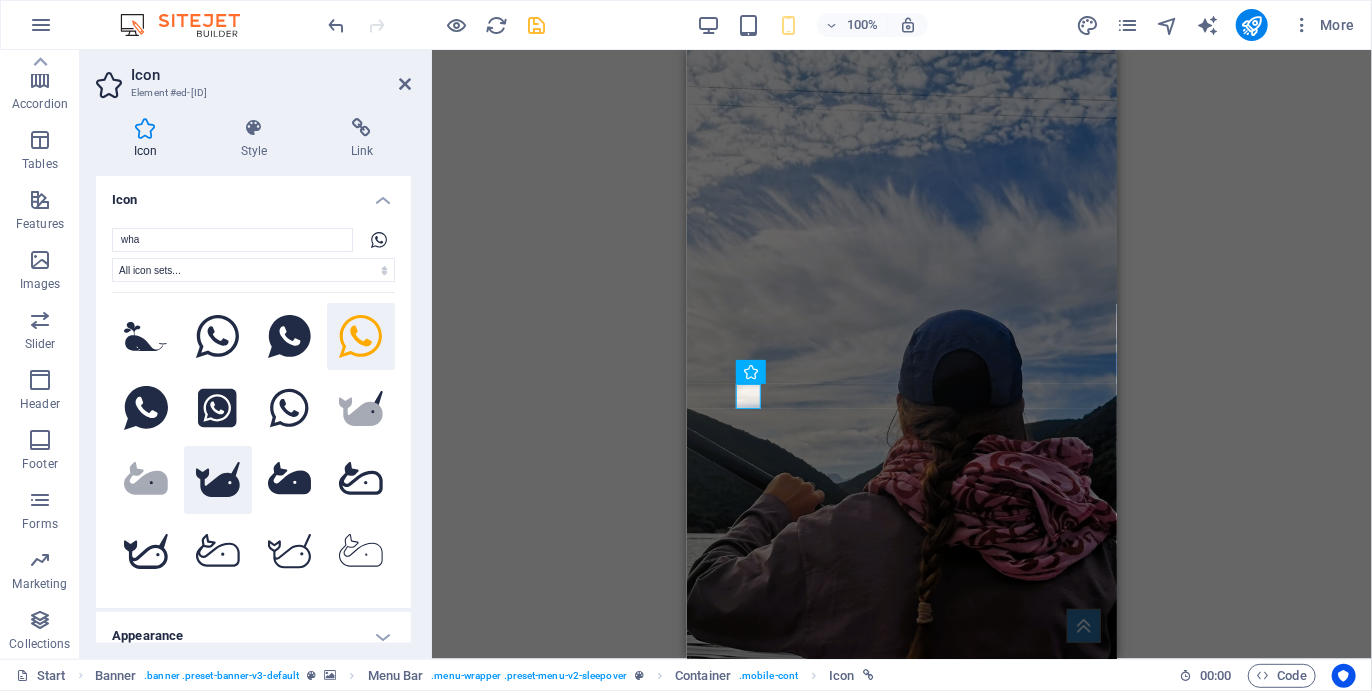 scroll, scrollTop: 206, scrollLeft: 0, axis: vertical 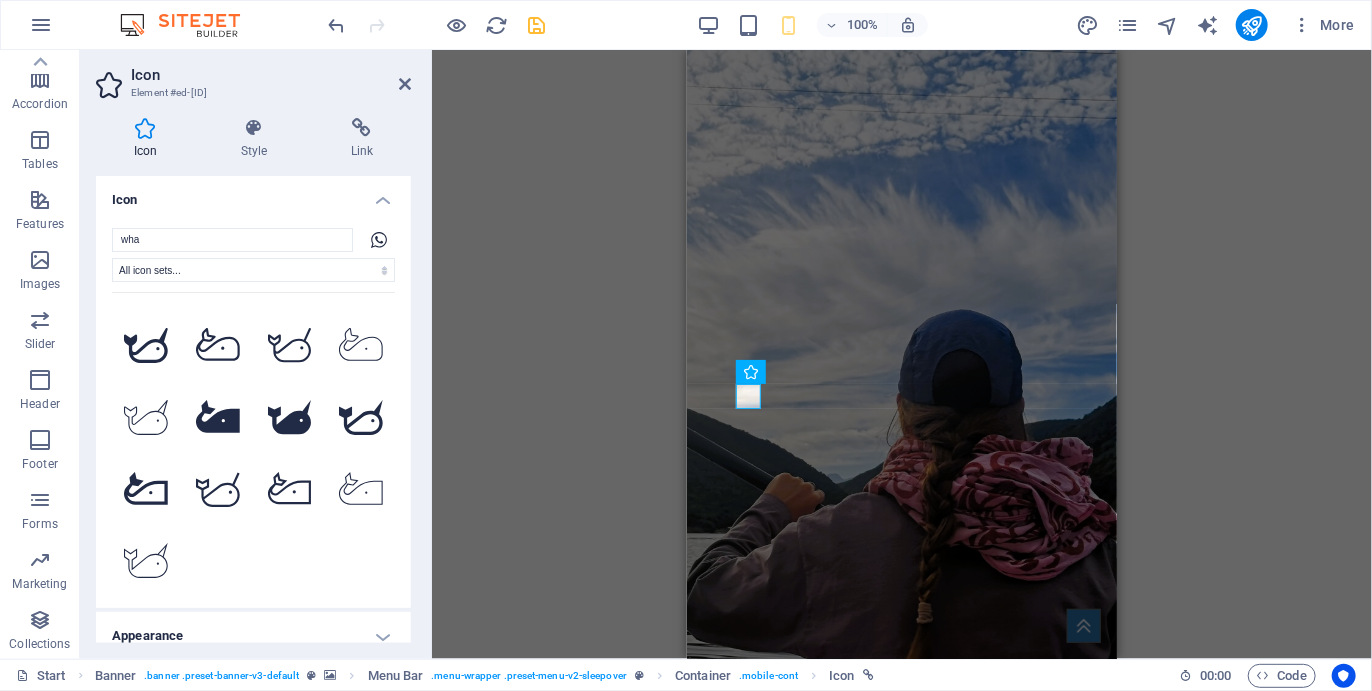 click on "Appearance" at bounding box center [253, 636] 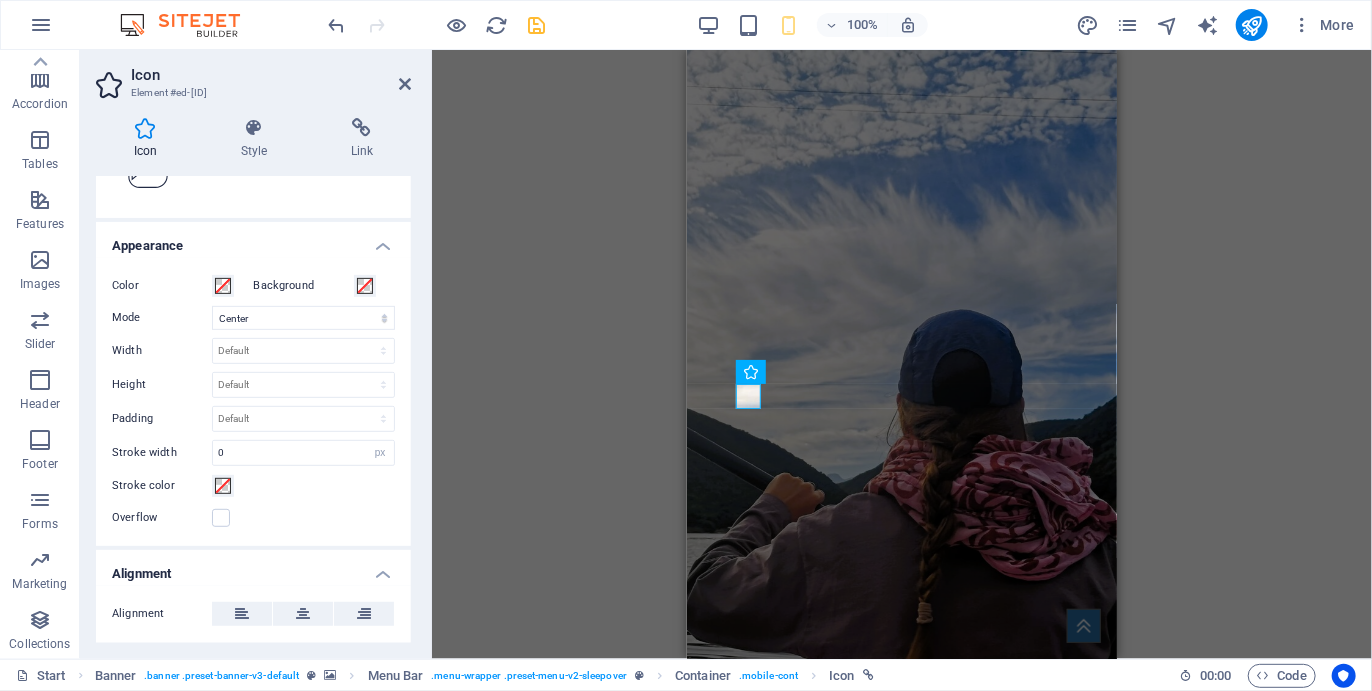 scroll, scrollTop: 382, scrollLeft: 0, axis: vertical 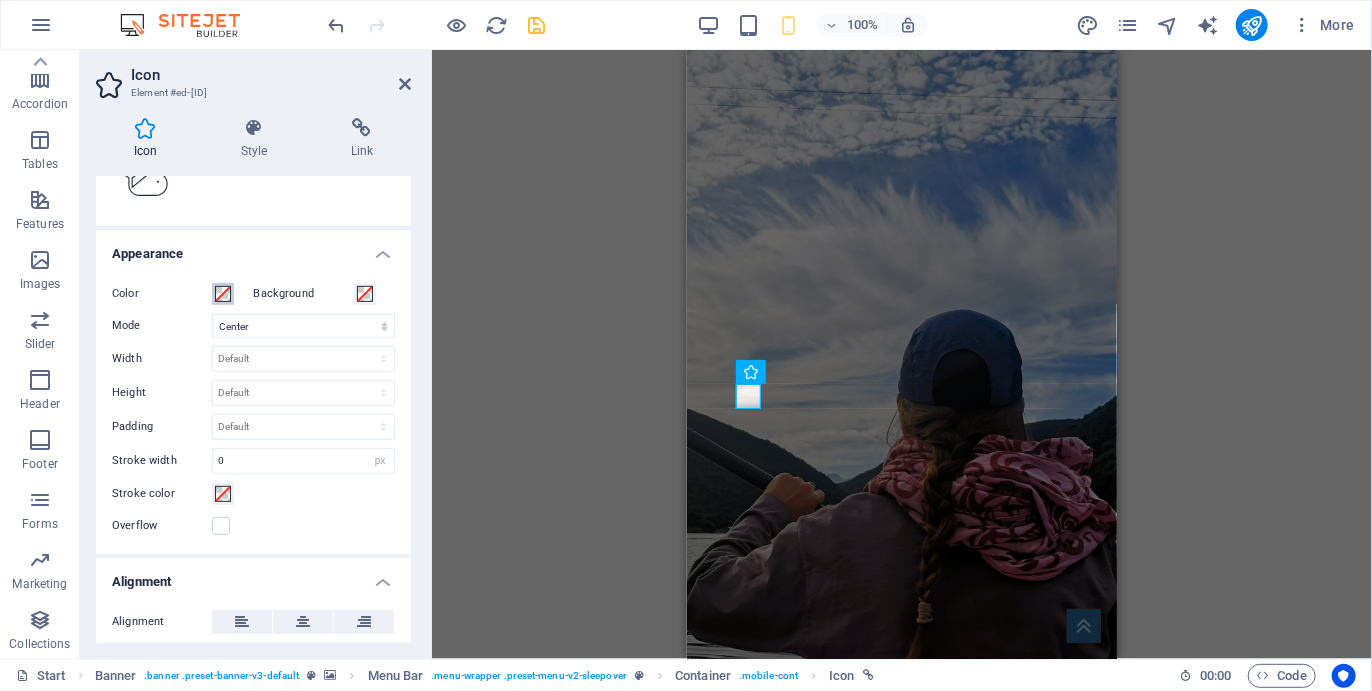 click at bounding box center [223, 294] 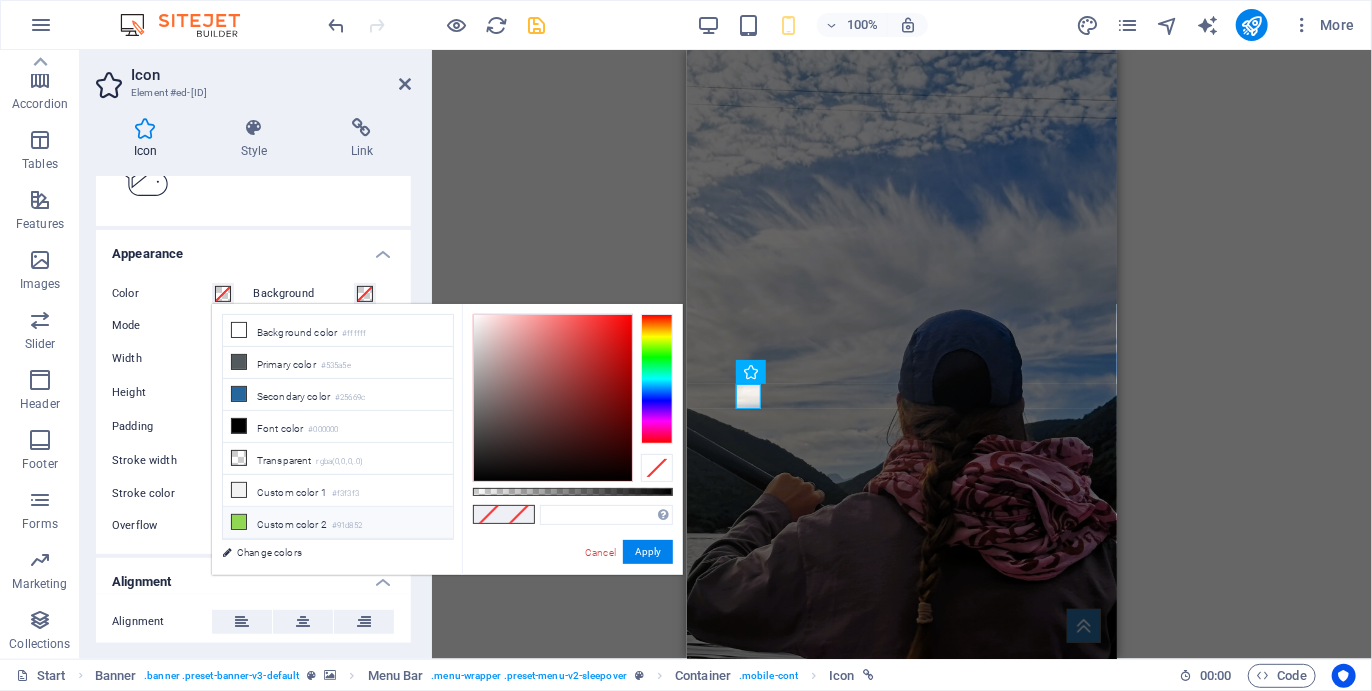 click on "Custom color 2
#91d852" at bounding box center (338, 523) 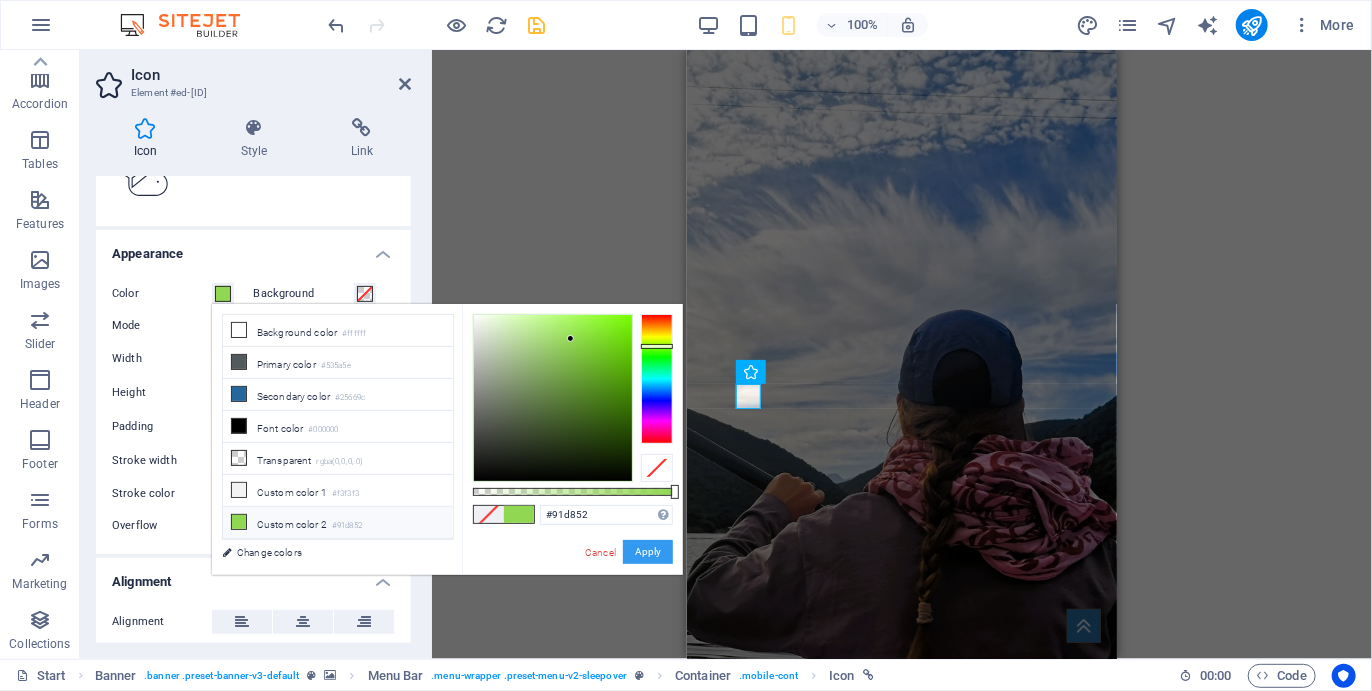 click on "Apply" at bounding box center [648, 552] 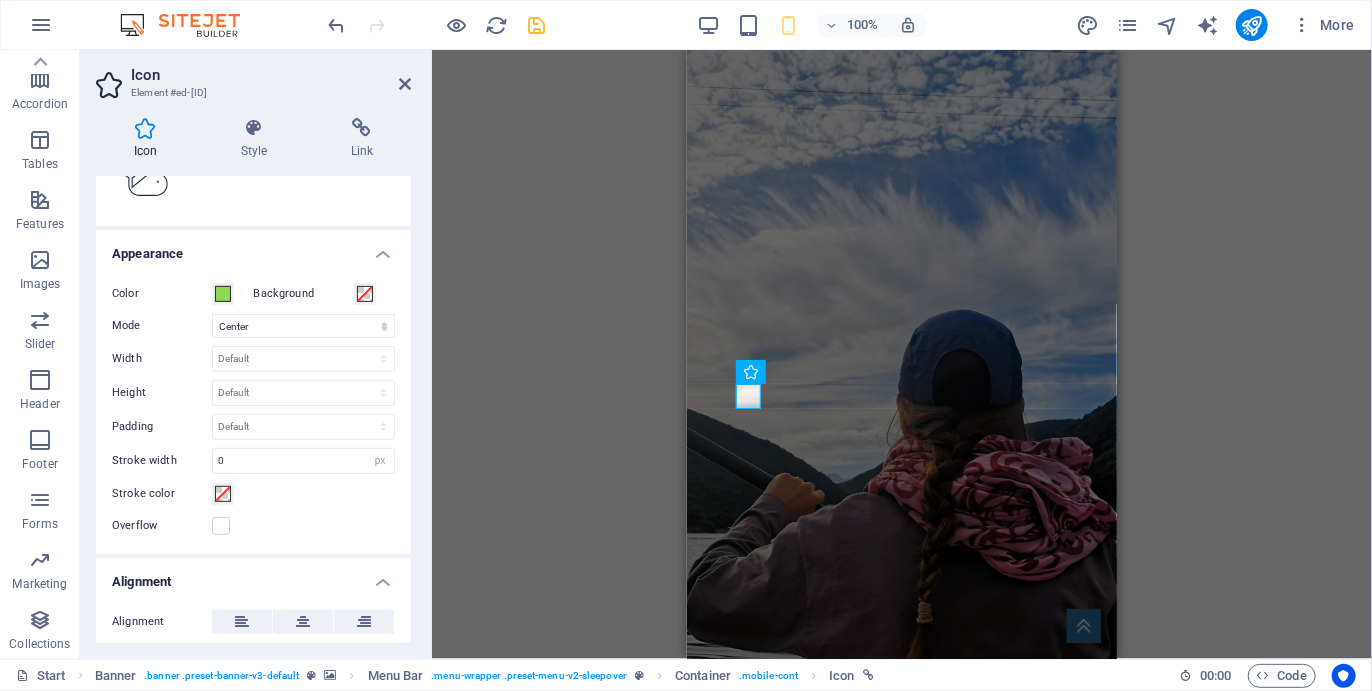 click on "Overflow" at bounding box center [253, 526] 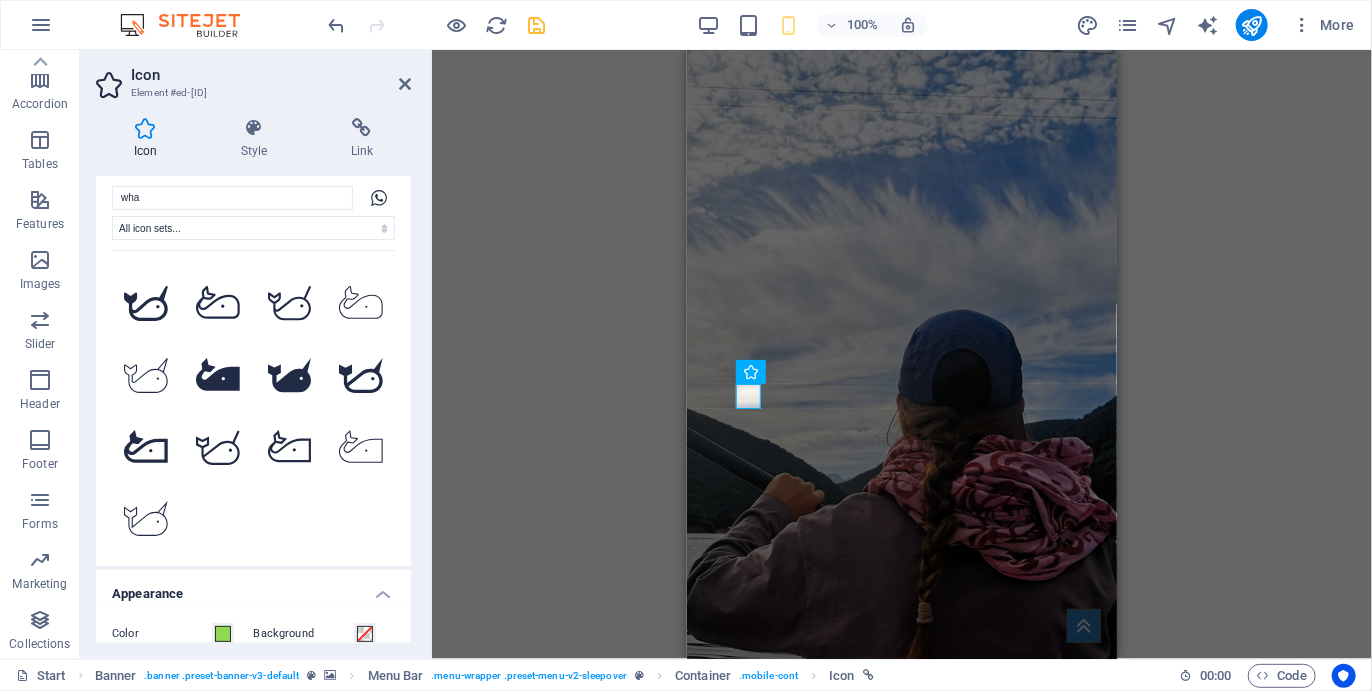 scroll, scrollTop: 19, scrollLeft: 0, axis: vertical 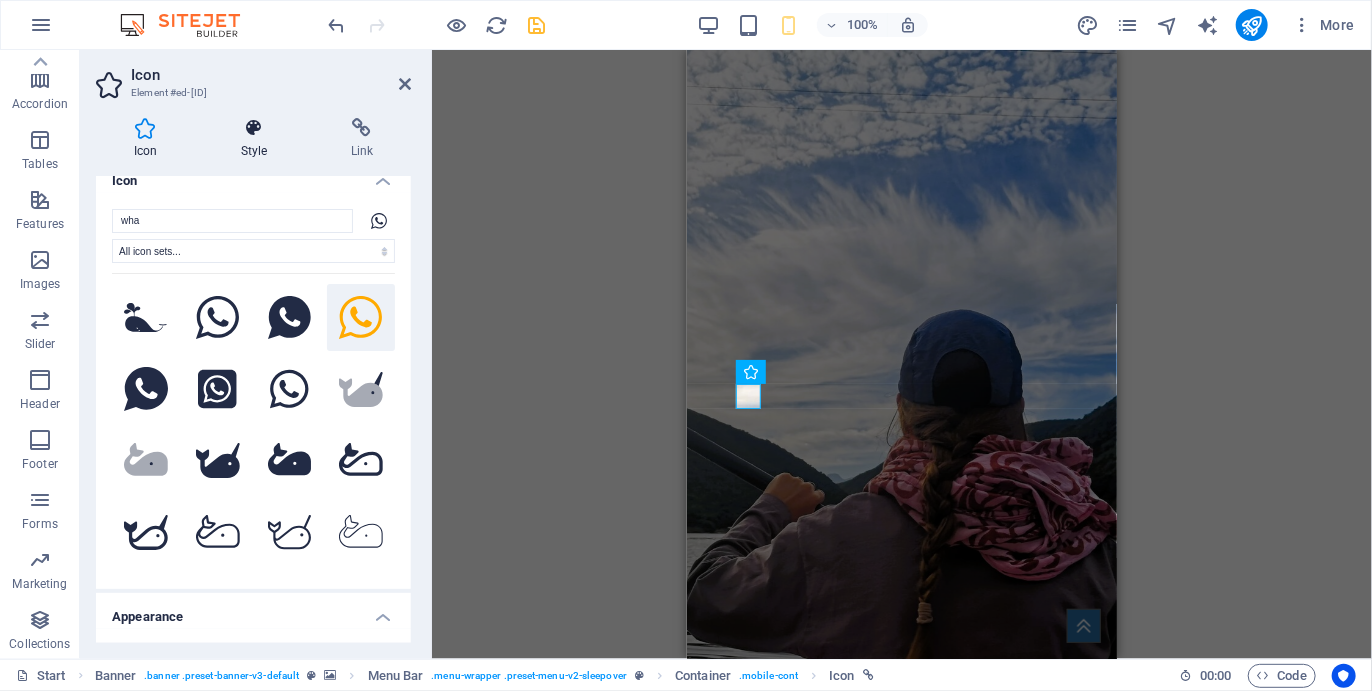 click on "Style" at bounding box center (258, 139) 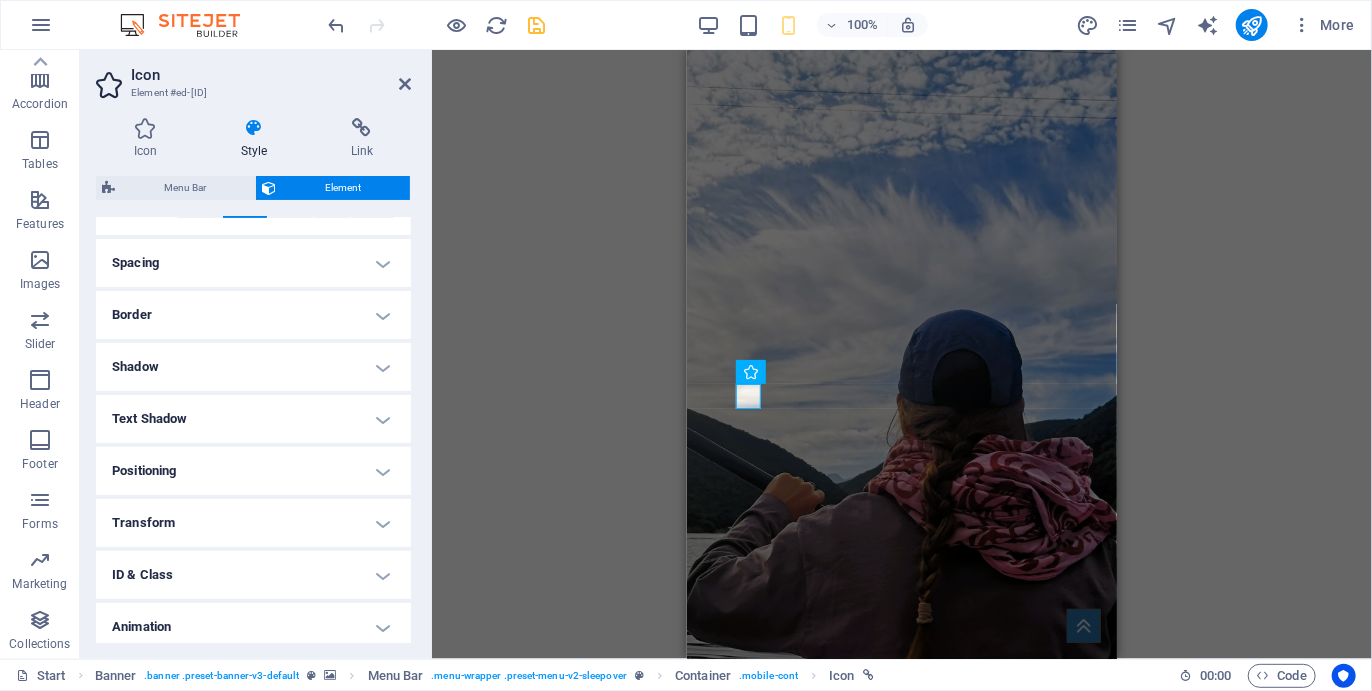 scroll, scrollTop: 418, scrollLeft: 0, axis: vertical 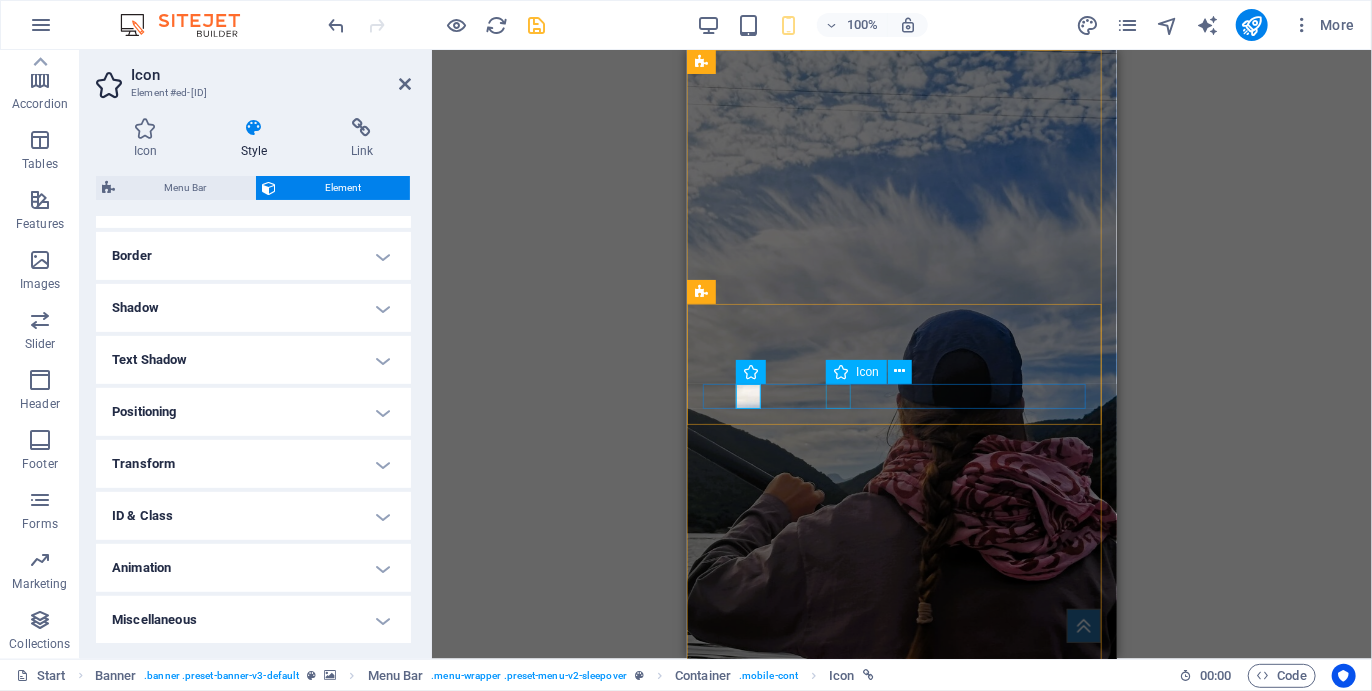 click at bounding box center (893, 1384) 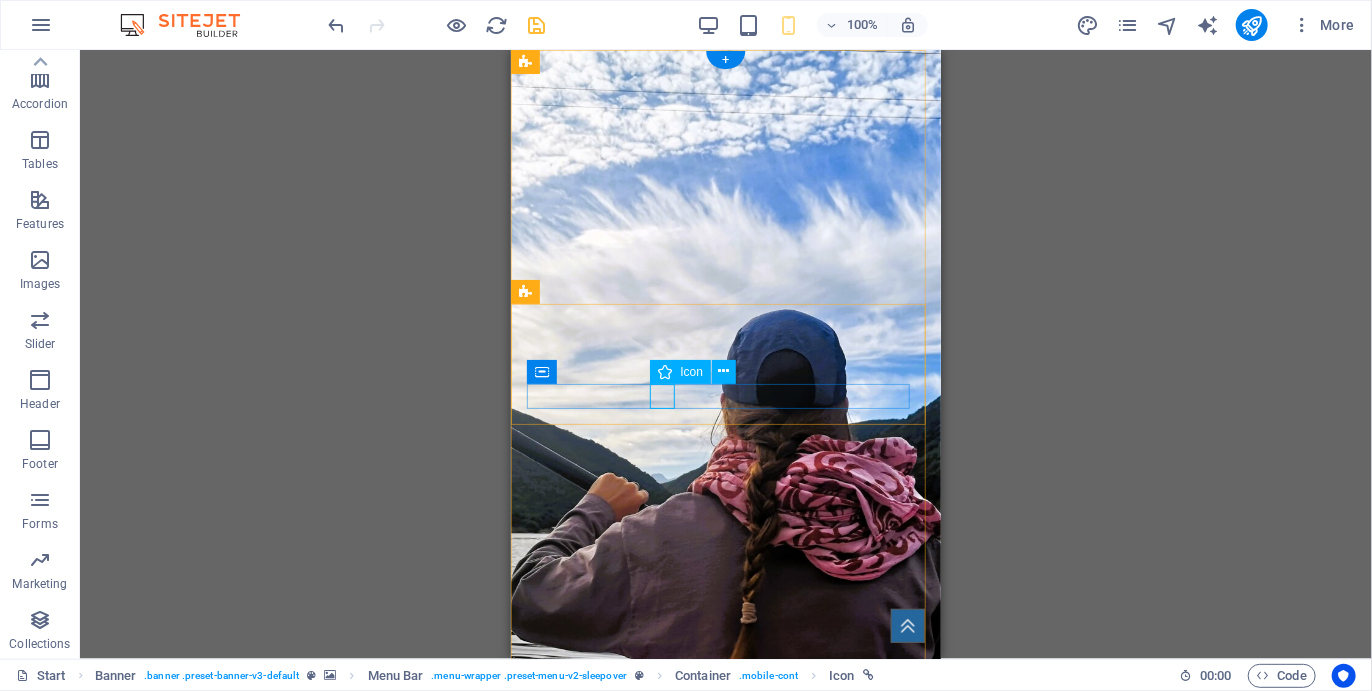 click at bounding box center [717, 1384] 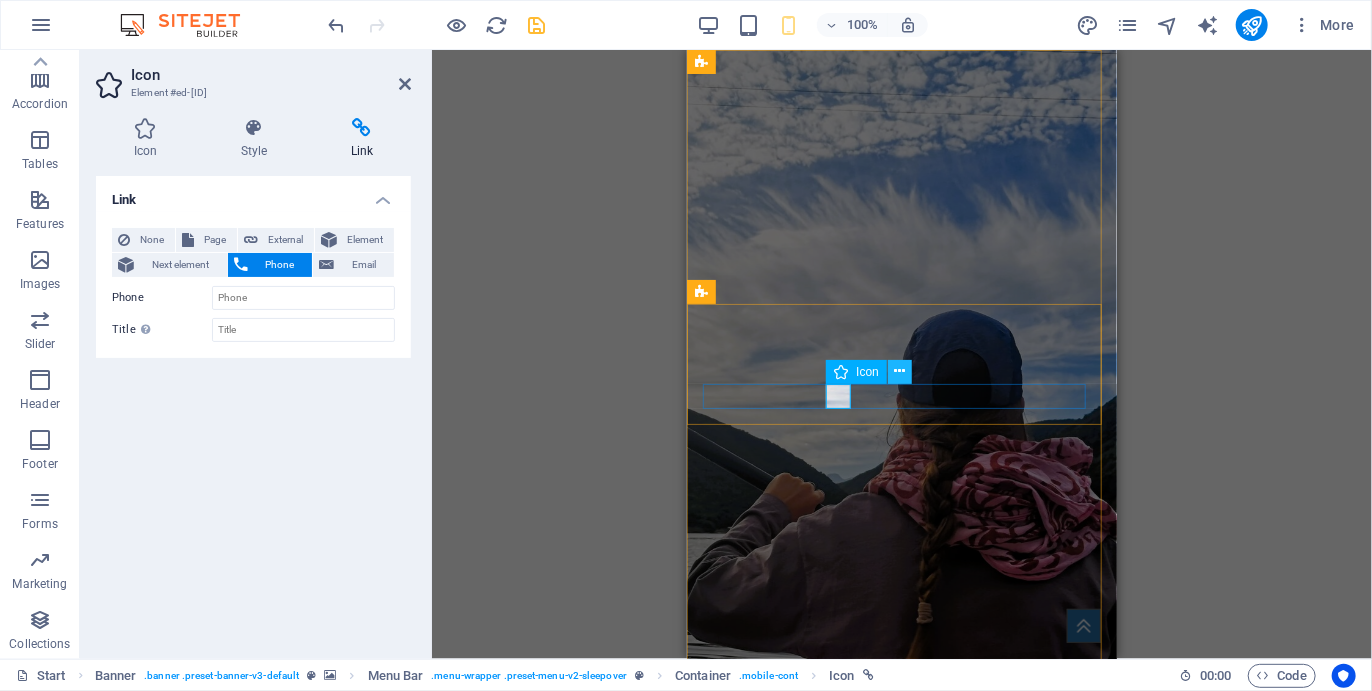 click at bounding box center (900, 371) 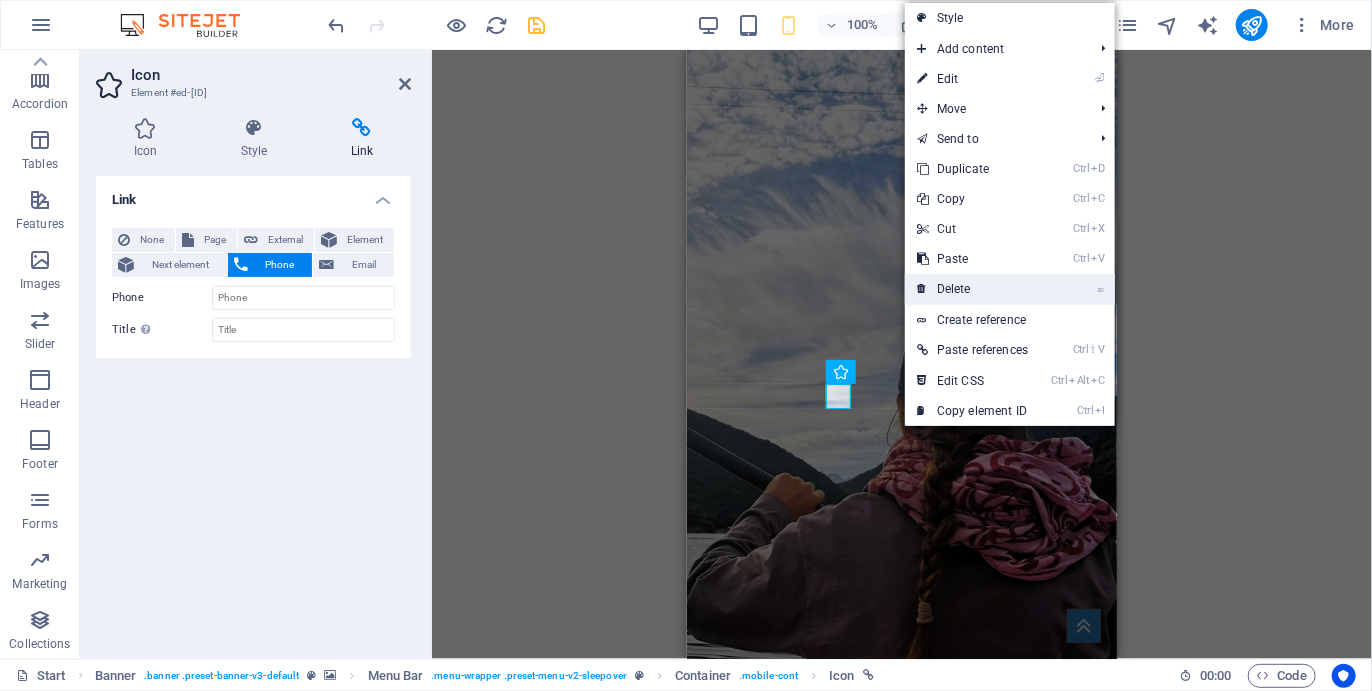 click on "⌦  Delete" at bounding box center (972, 289) 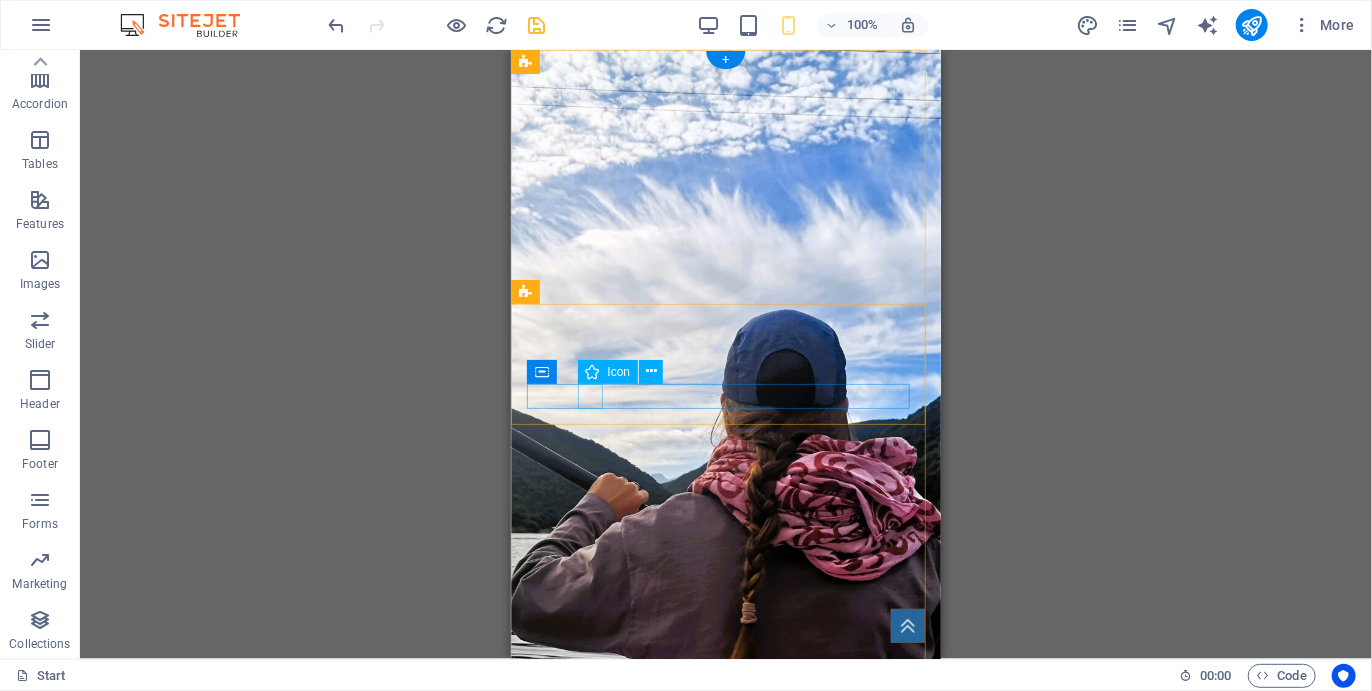 click at bounding box center [725, 1359] 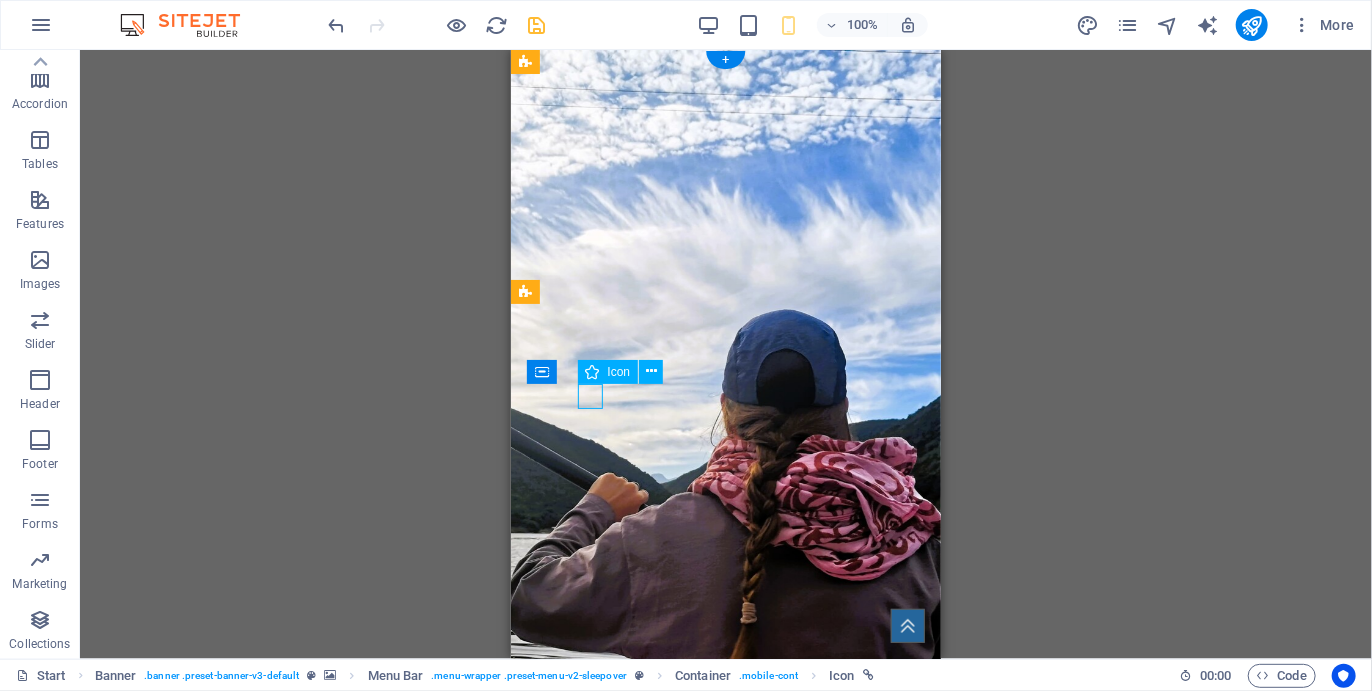 click at bounding box center [725, 1359] 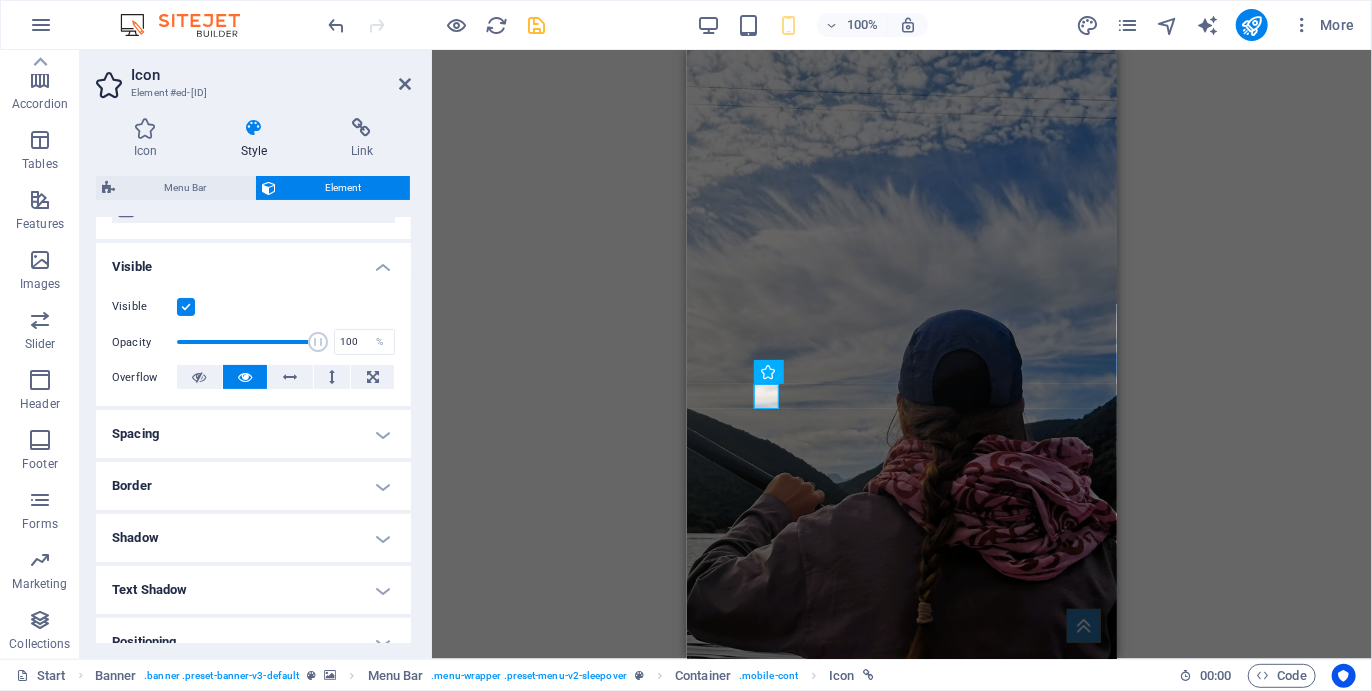 scroll, scrollTop: 0, scrollLeft: 0, axis: both 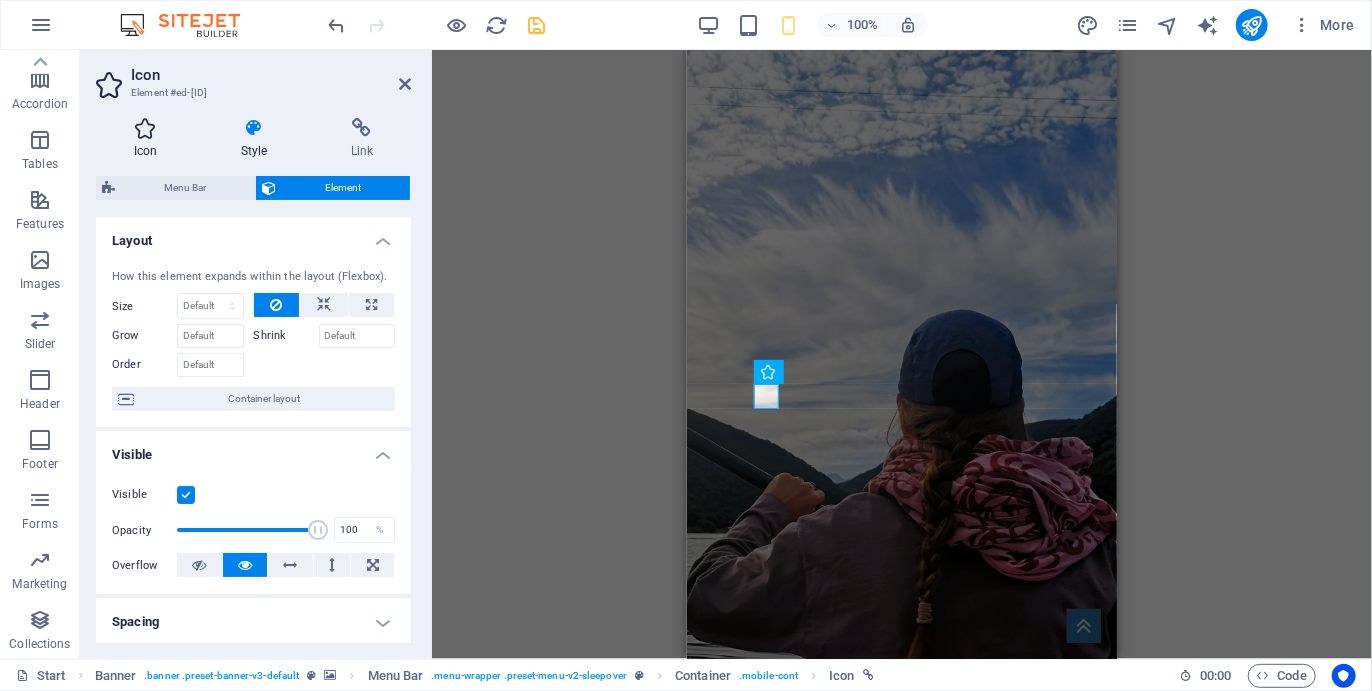 click on "Icon" at bounding box center (149, 139) 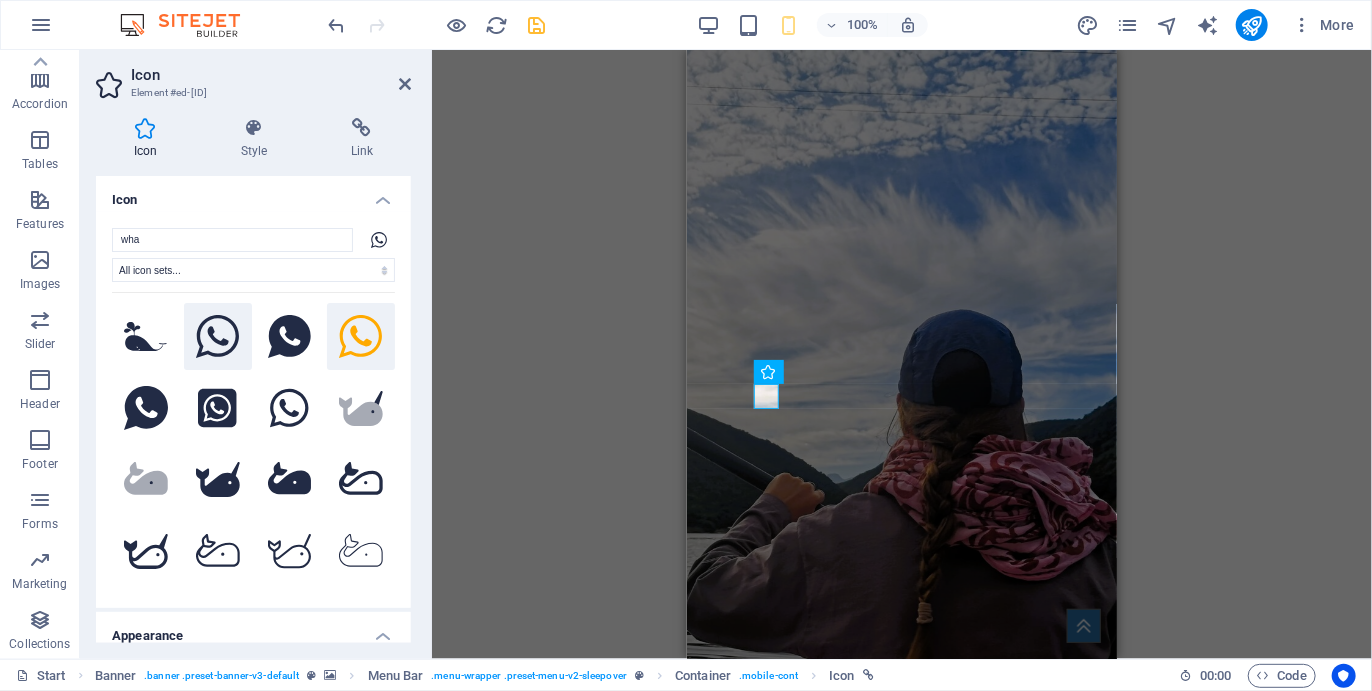 scroll, scrollTop: 206, scrollLeft: 0, axis: vertical 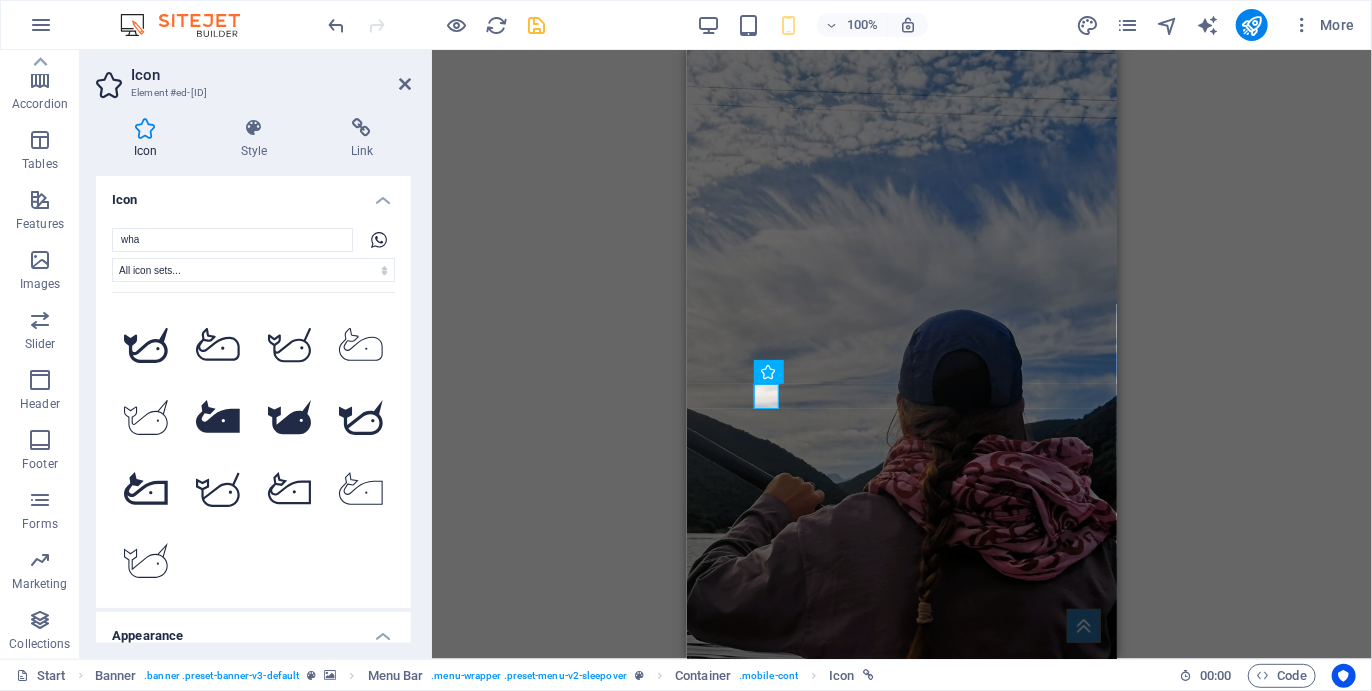 click on "Appearance" at bounding box center [253, 630] 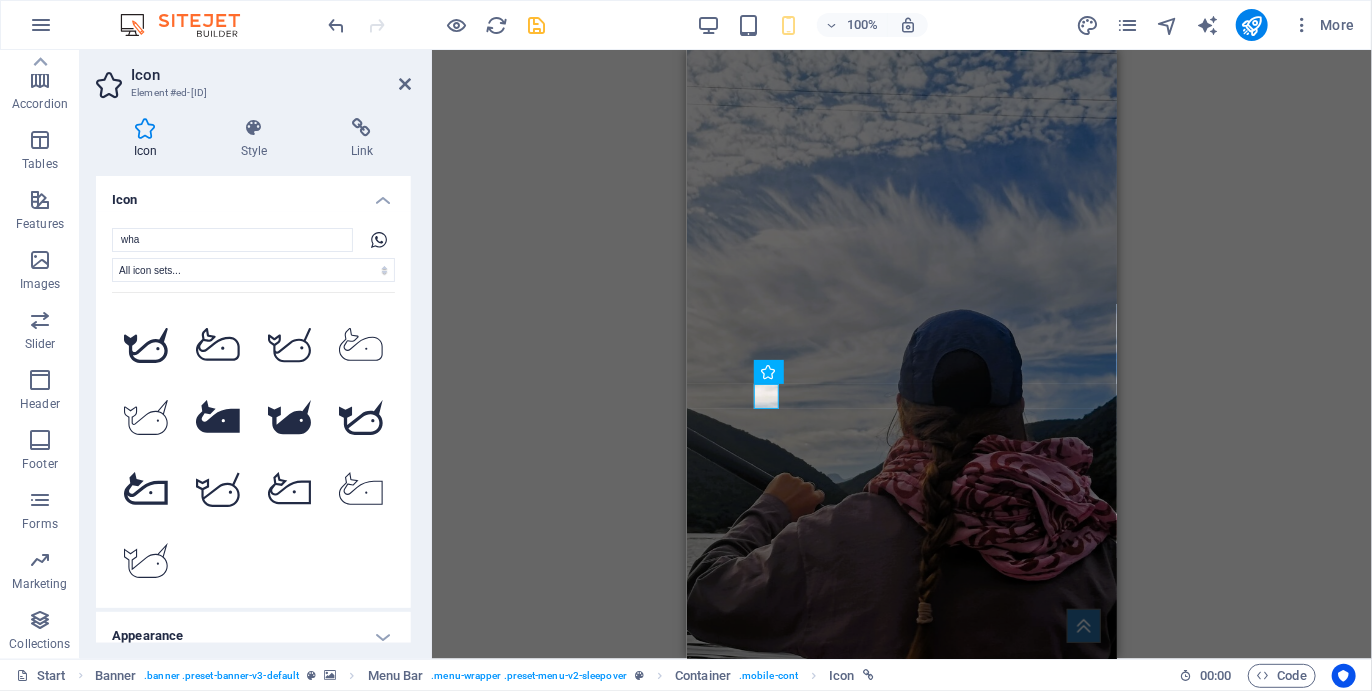 scroll, scrollTop: 305, scrollLeft: 0, axis: vertical 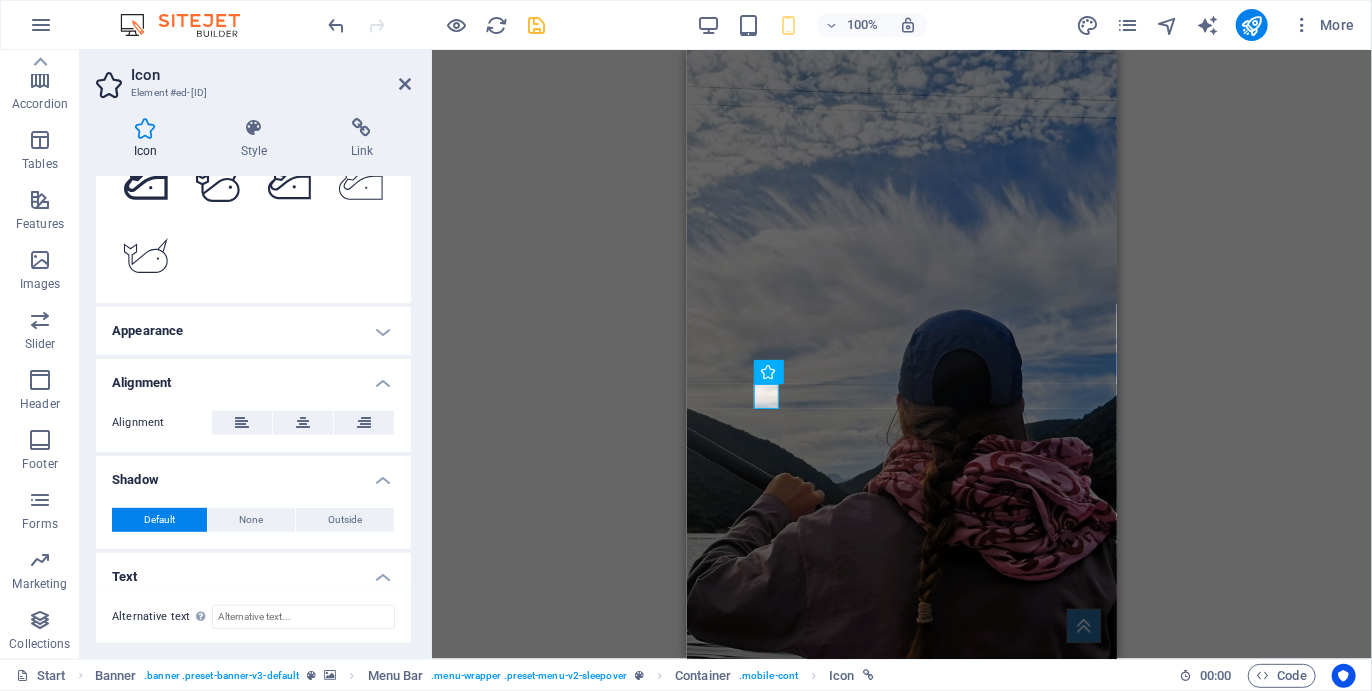 click on "Appearance" at bounding box center (253, 331) 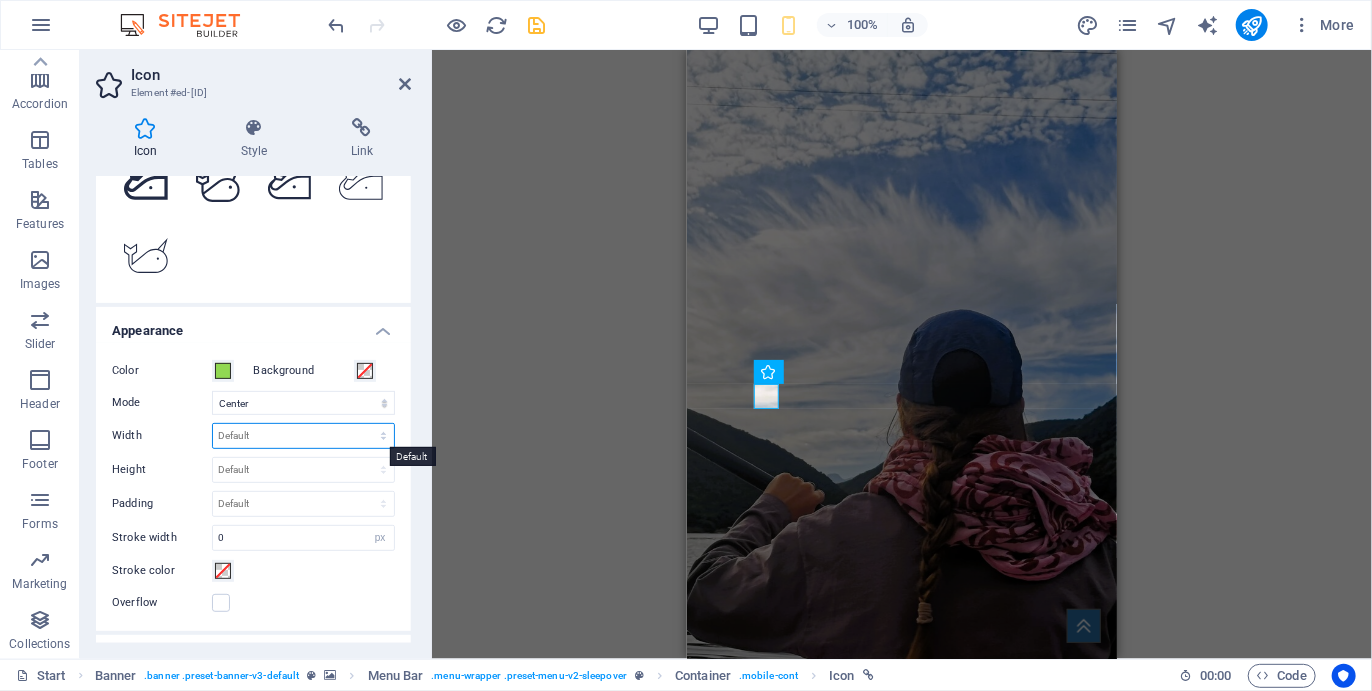 click on "Default auto px rem % em vh vw" at bounding box center [303, 436] 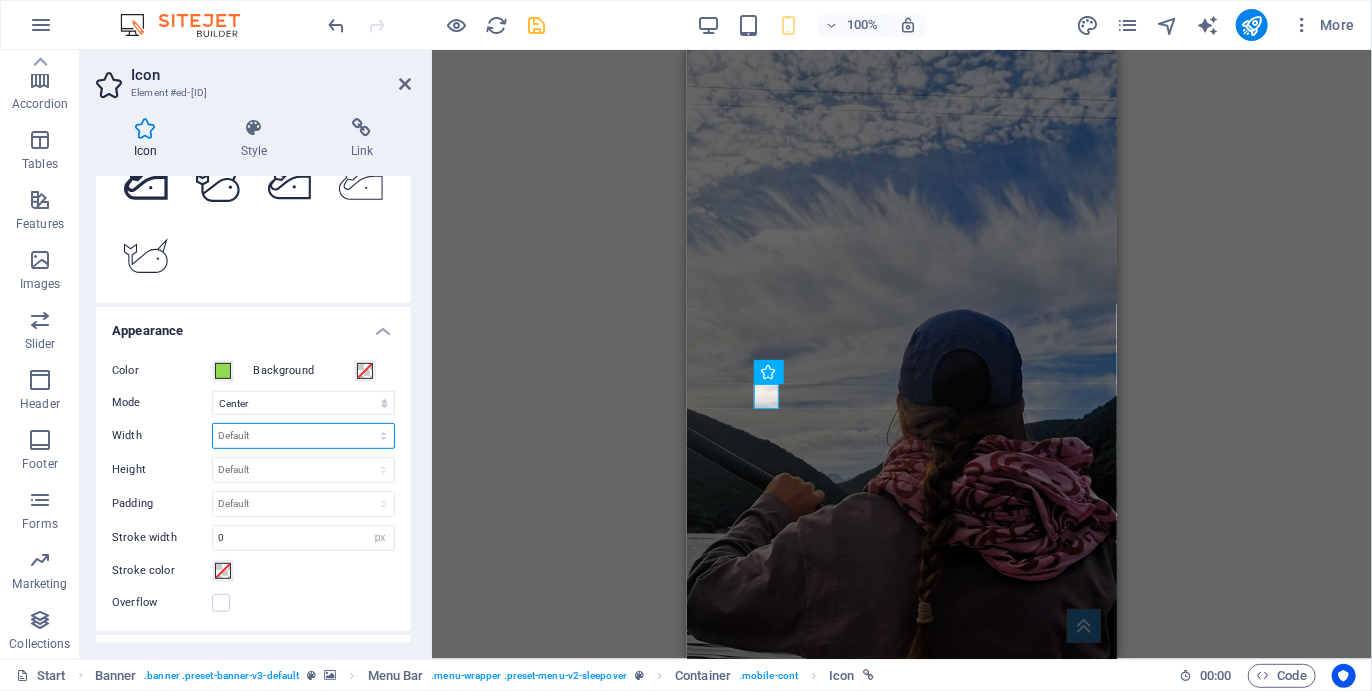 select on "px" 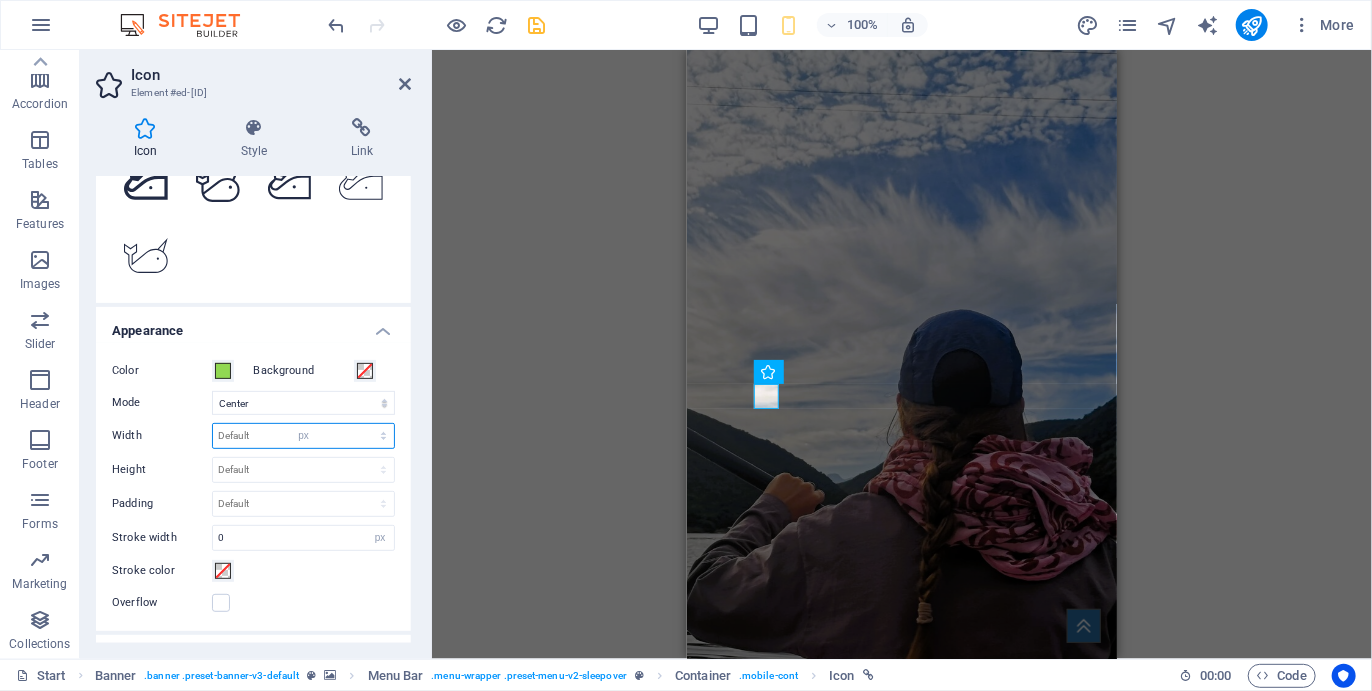 click on "Default auto px rem % em vh vw" at bounding box center [303, 436] 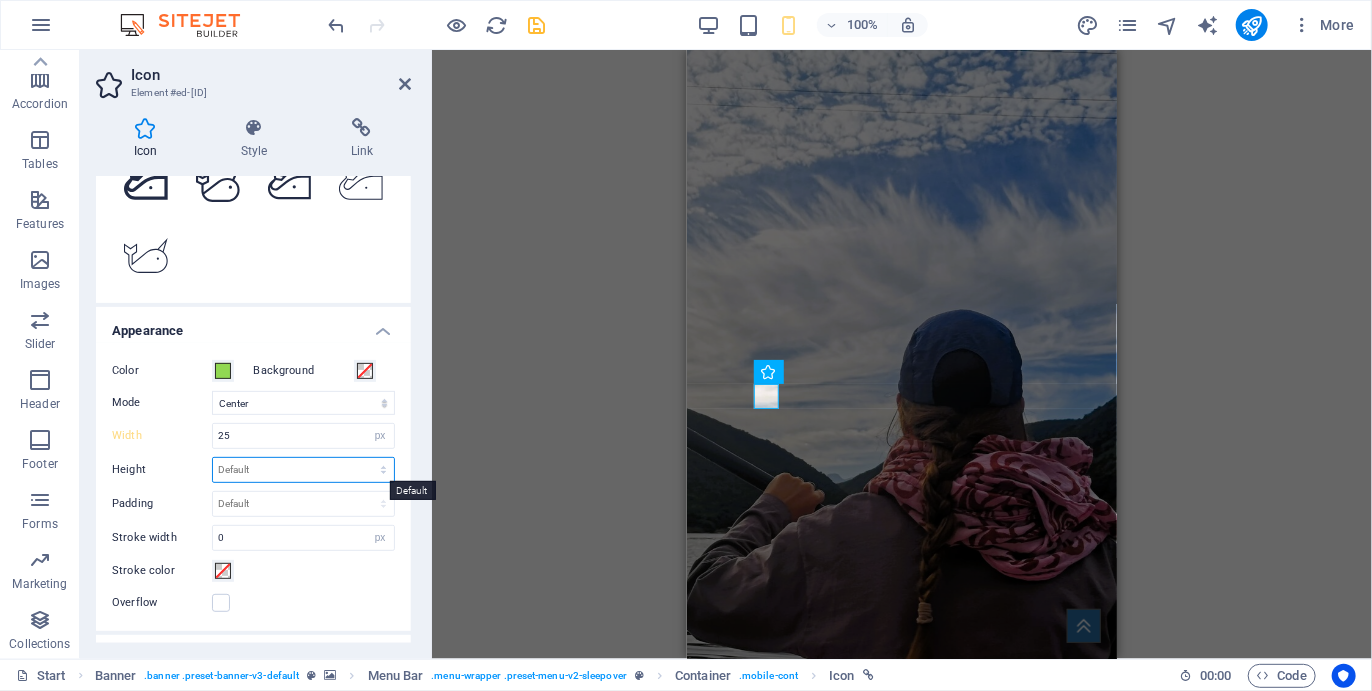 click on "Default auto px rem em vh vw" at bounding box center (303, 470) 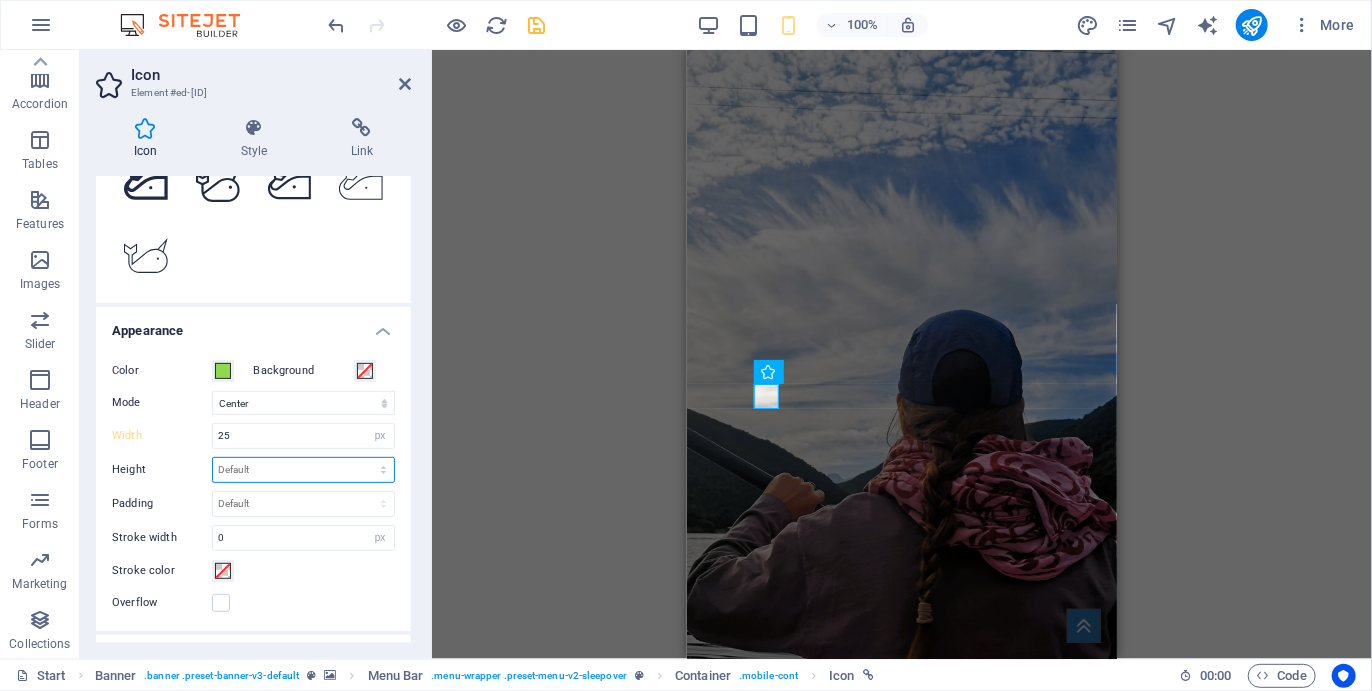 select on "px" 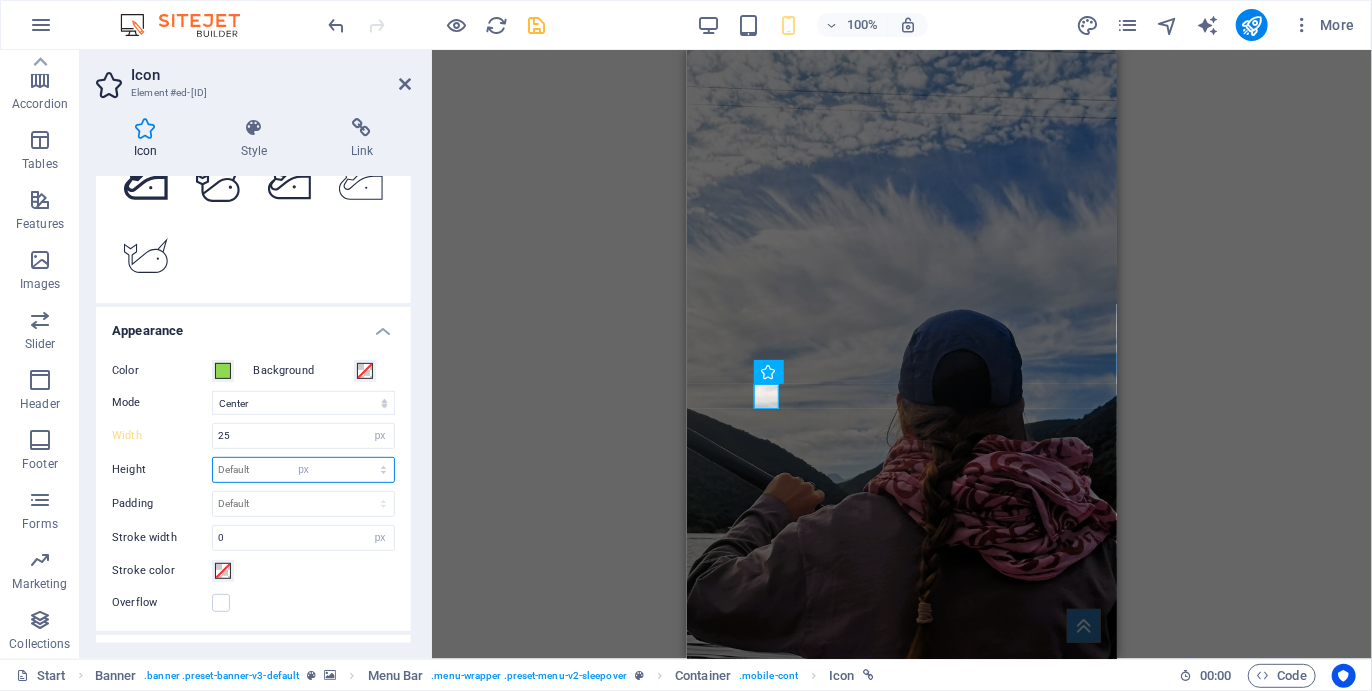 click on "Default auto px rem em vh vw" at bounding box center [303, 470] 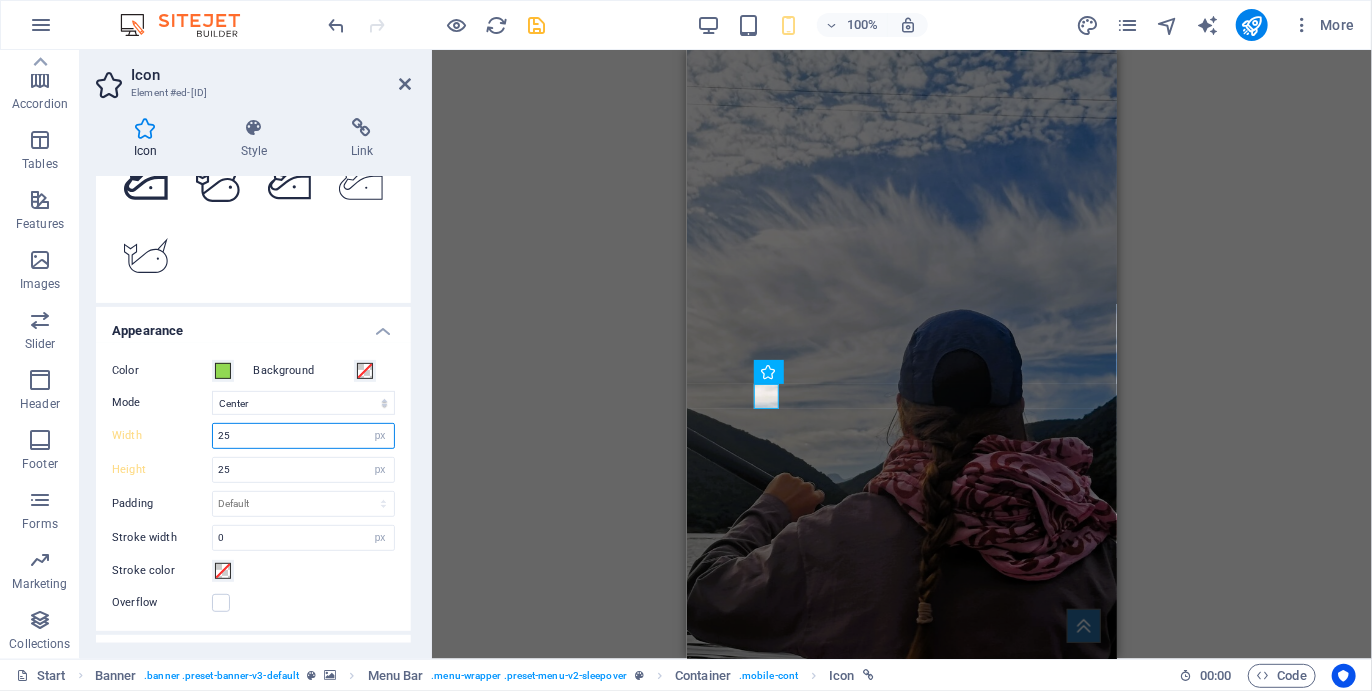 click on "25" at bounding box center (303, 436) 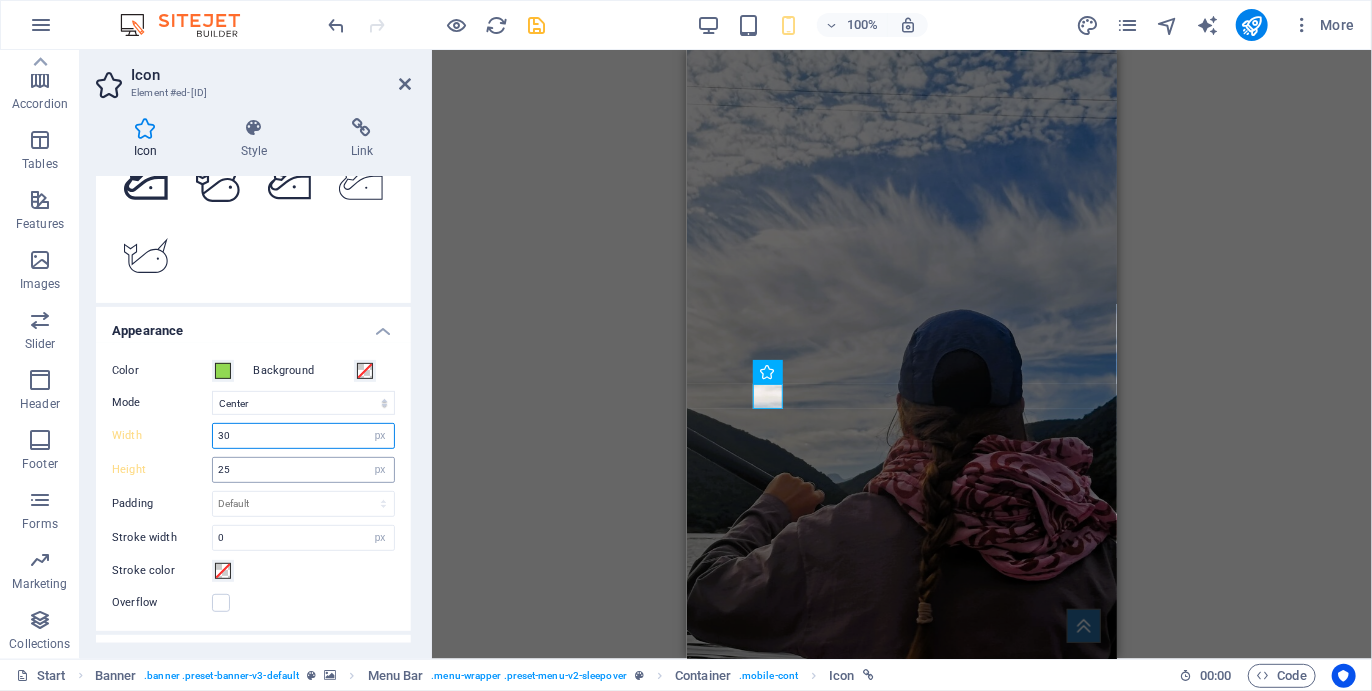 type on "30" 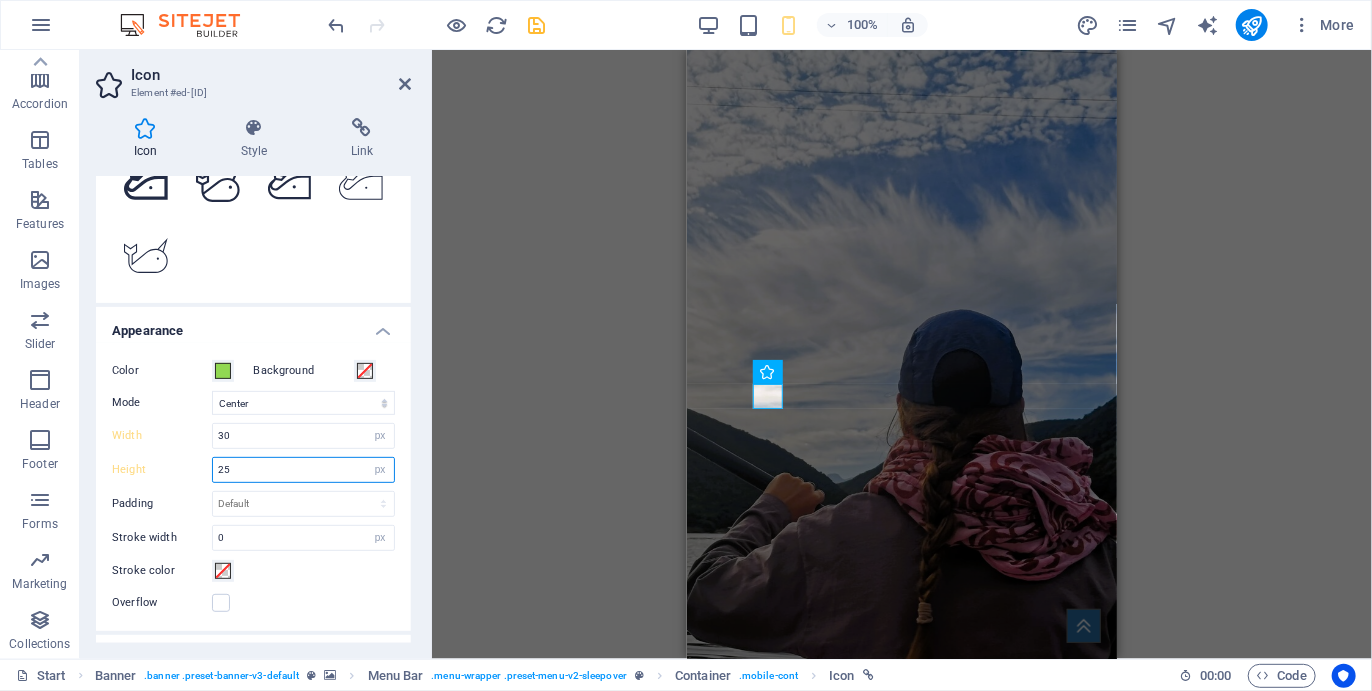click on "25" at bounding box center [303, 470] 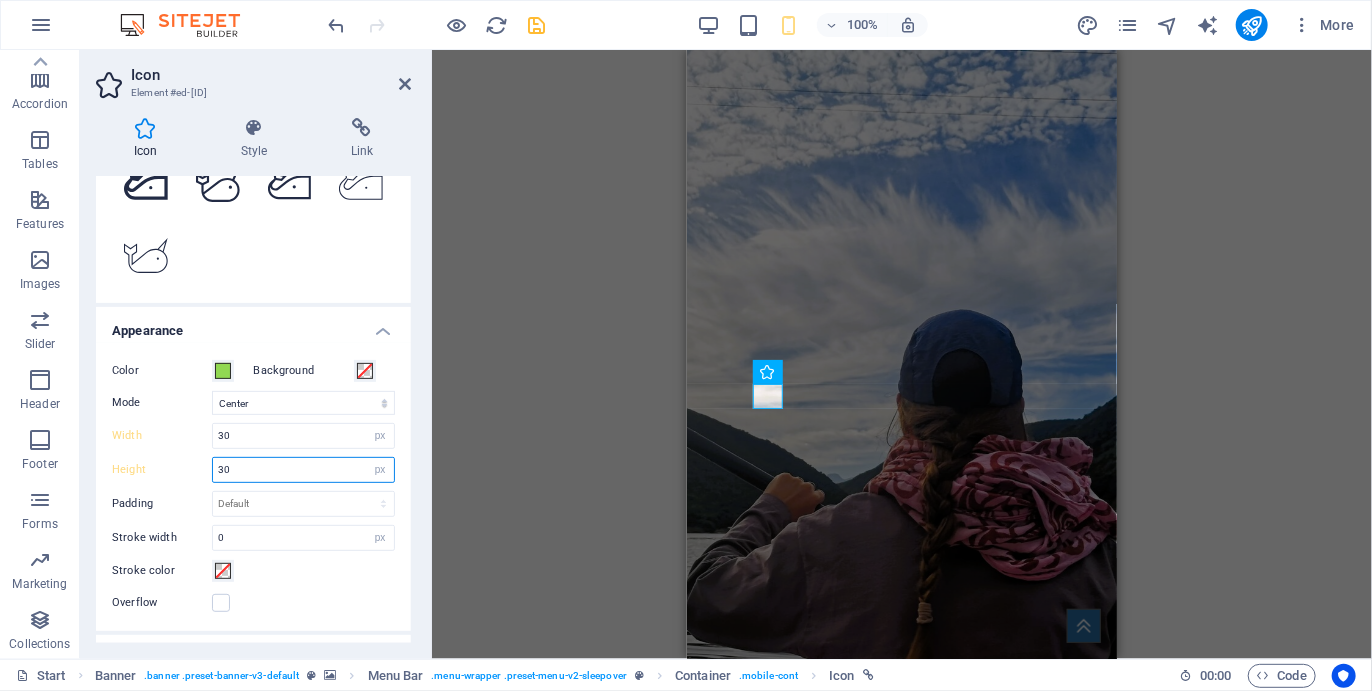 type on "30" 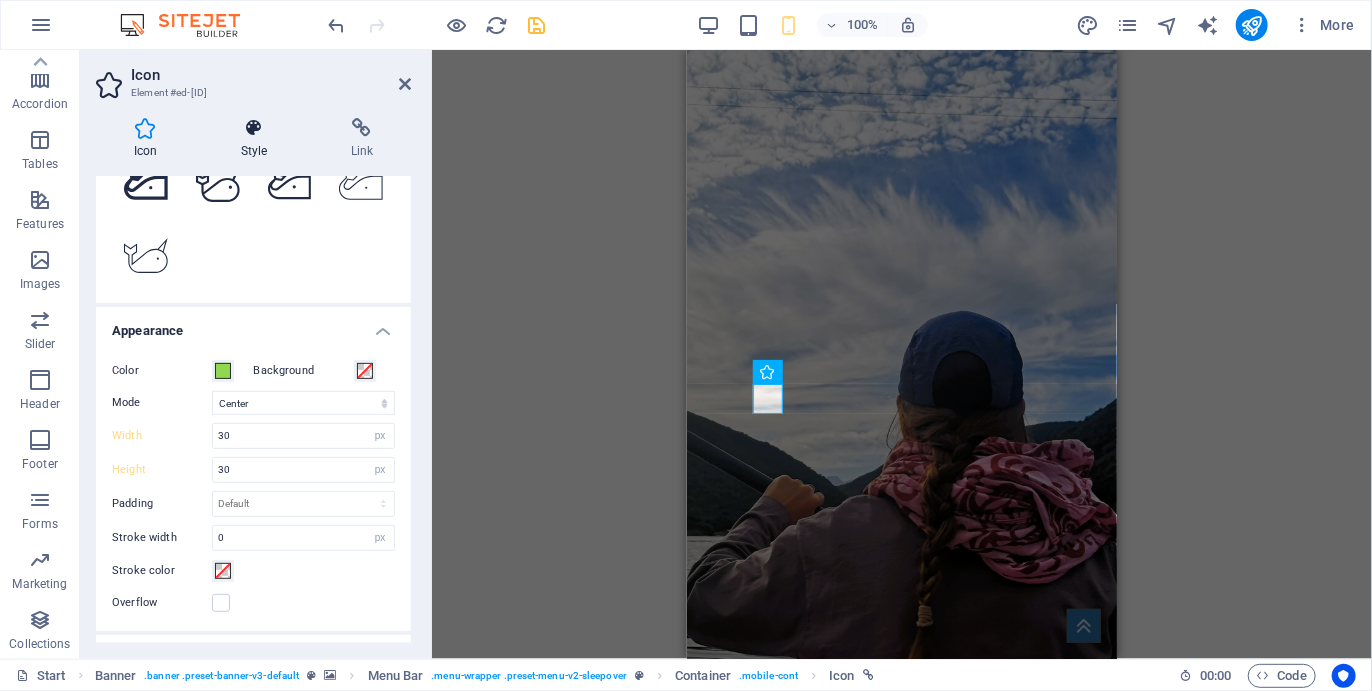 click on "Style" at bounding box center [258, 139] 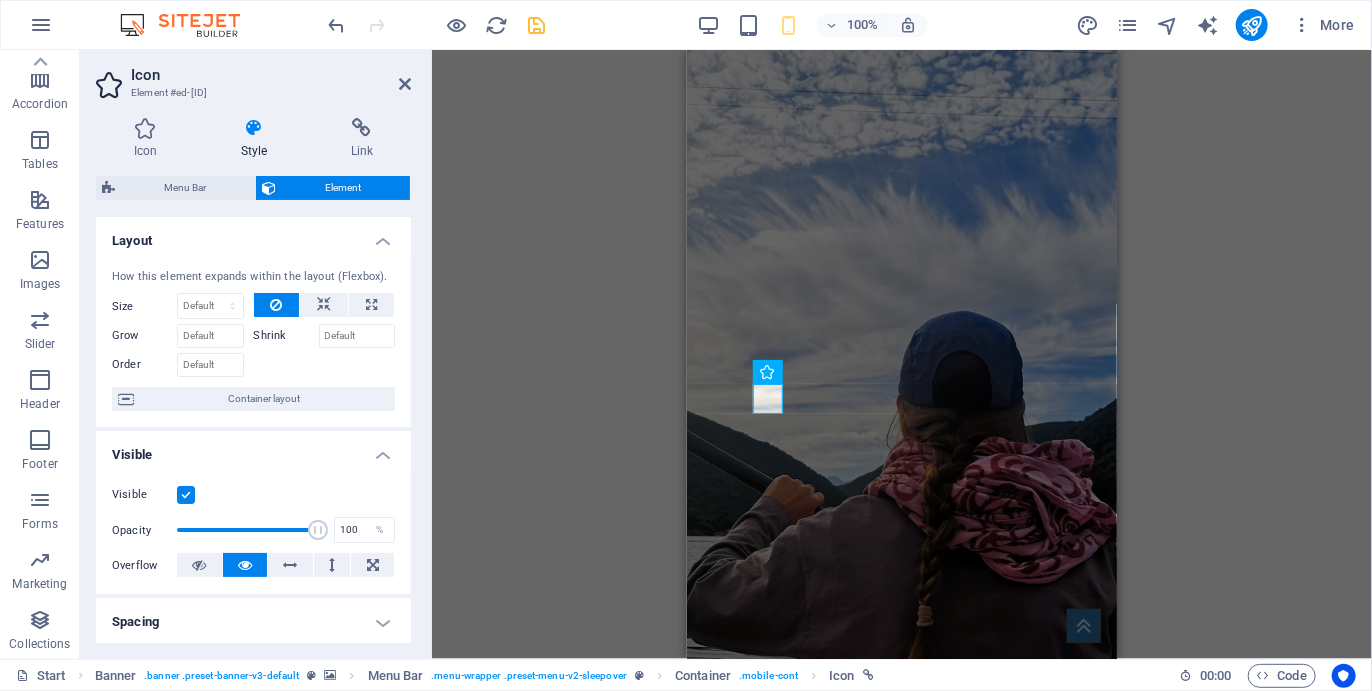 scroll, scrollTop: 418, scrollLeft: 0, axis: vertical 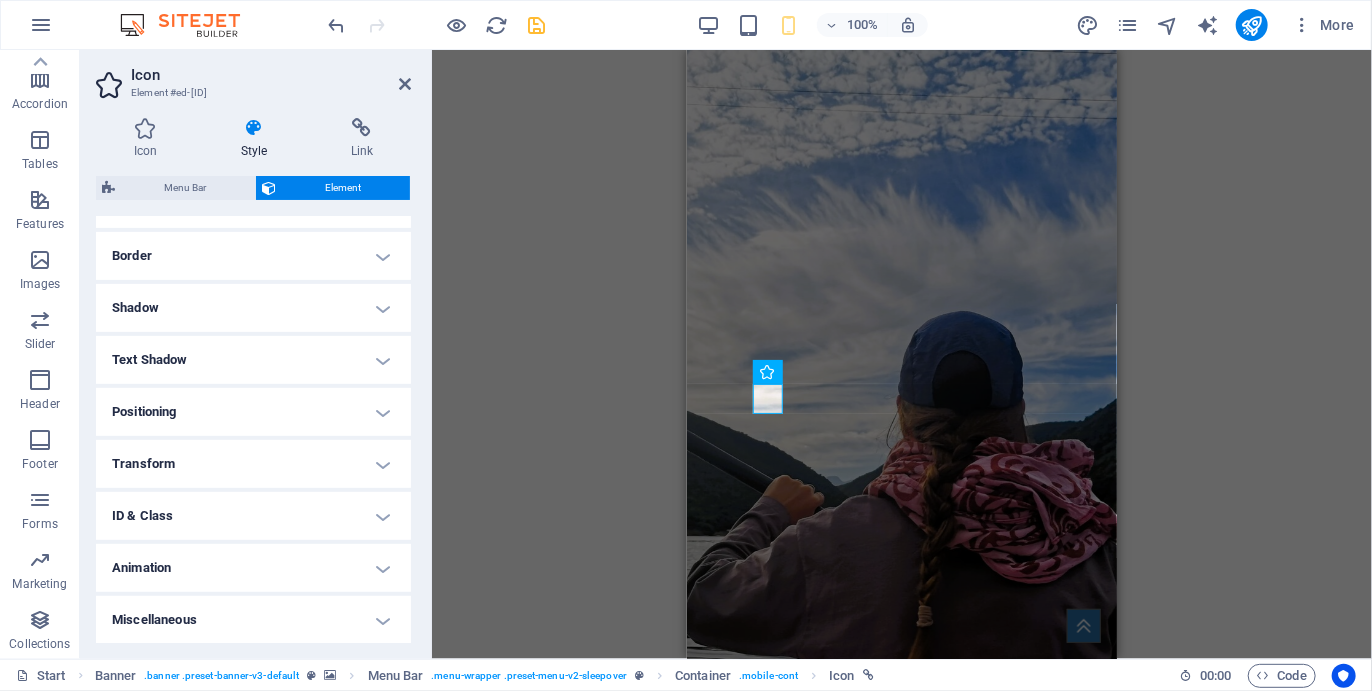 click on "ID & Class" at bounding box center (253, 516) 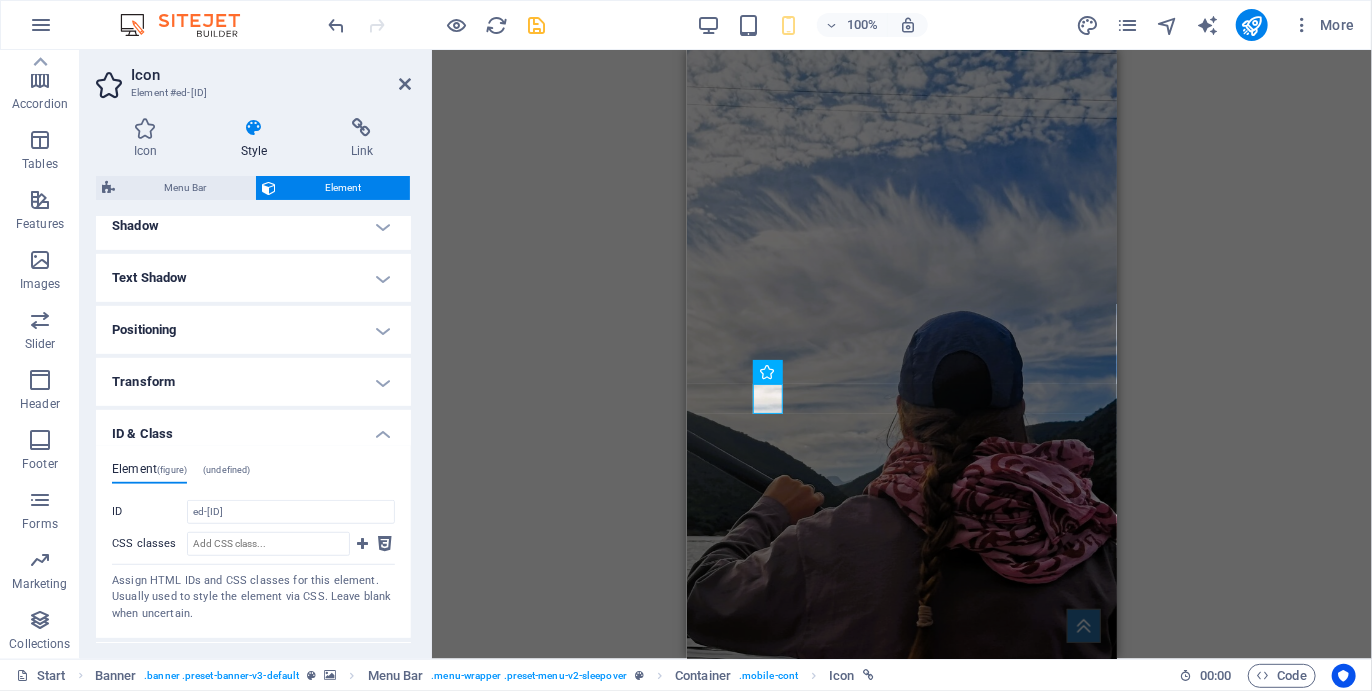 scroll, scrollTop: 497, scrollLeft: 0, axis: vertical 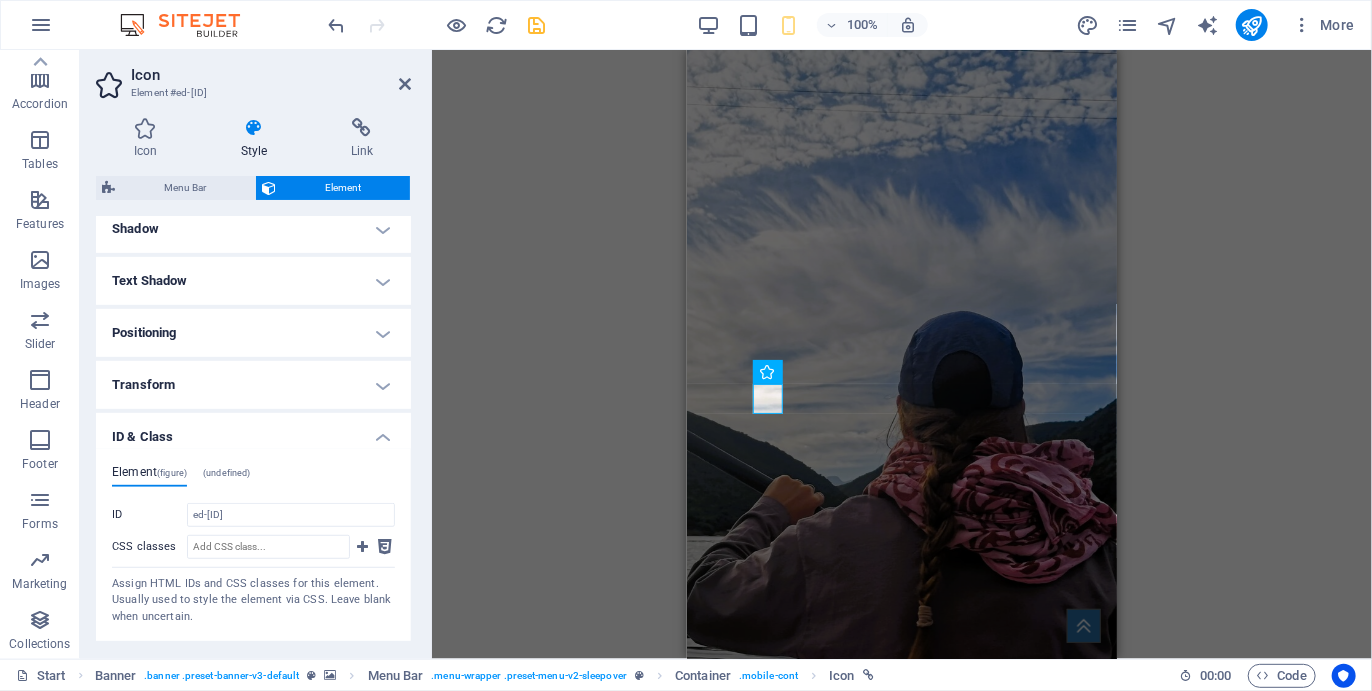 click on "ID & Class" at bounding box center (253, 431) 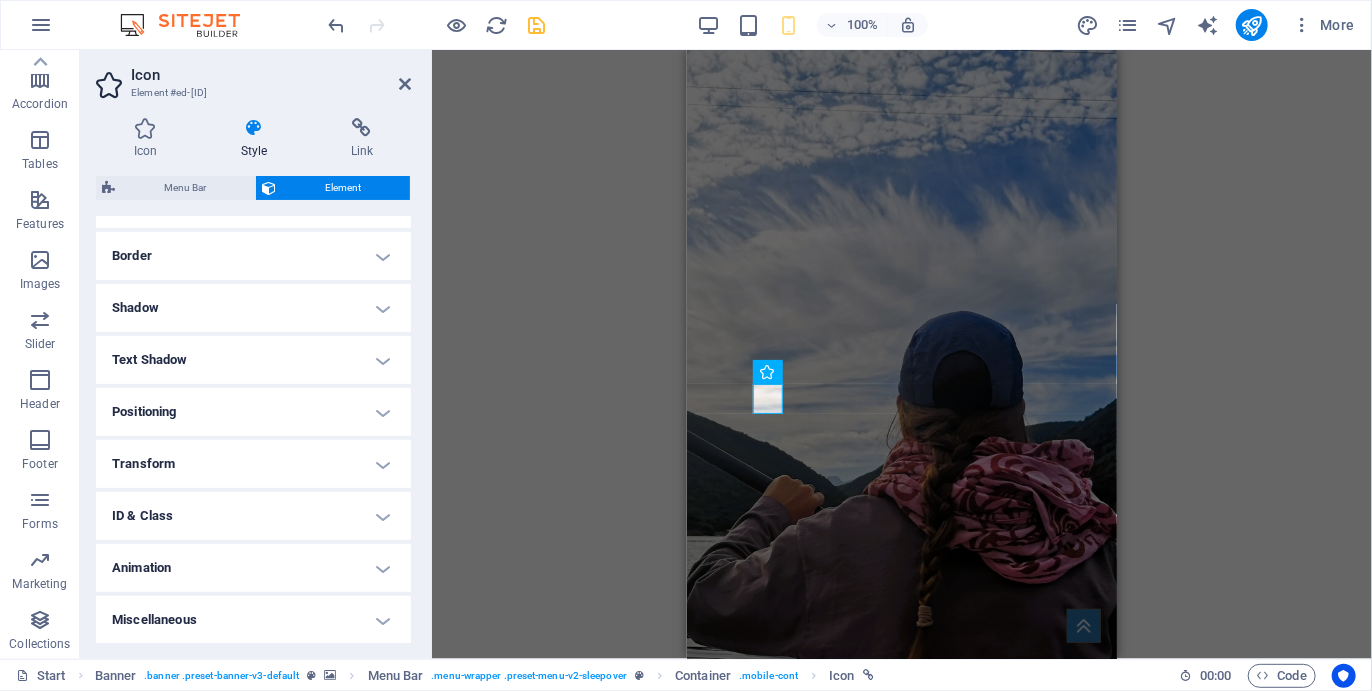 scroll, scrollTop: 0, scrollLeft: 0, axis: both 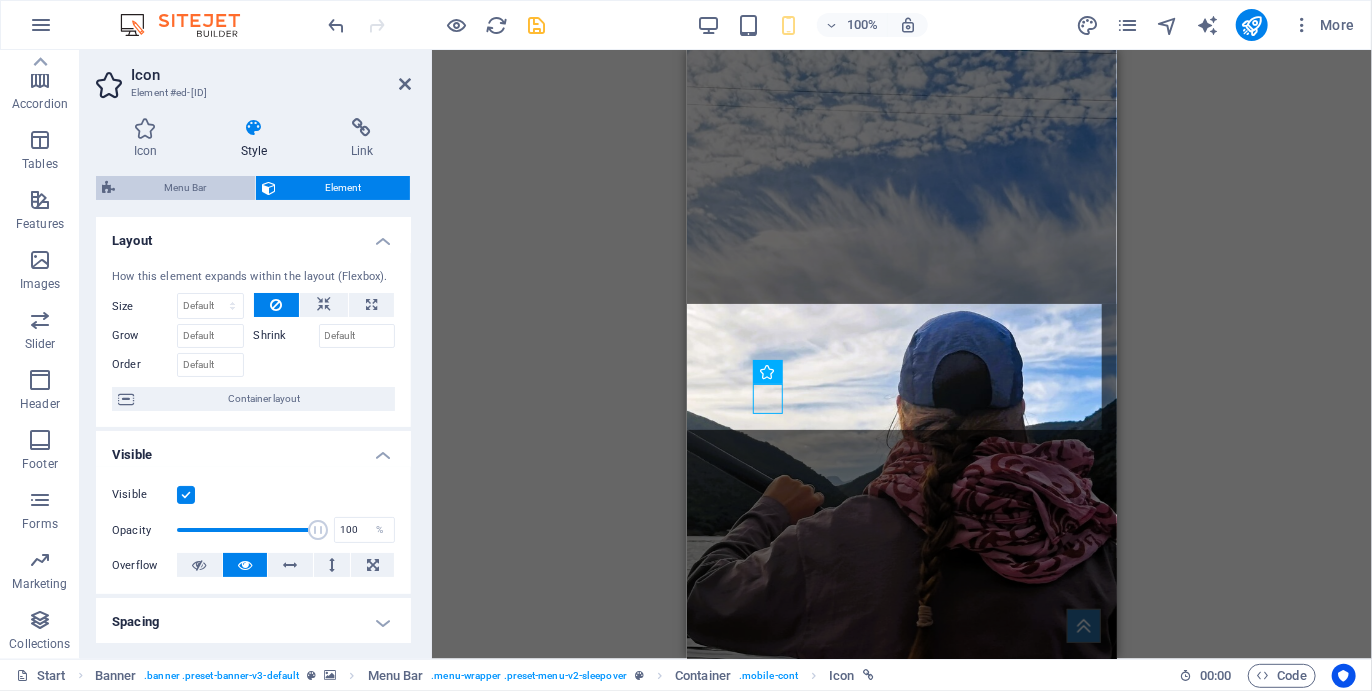 click on "Menu Bar" at bounding box center (185, 188) 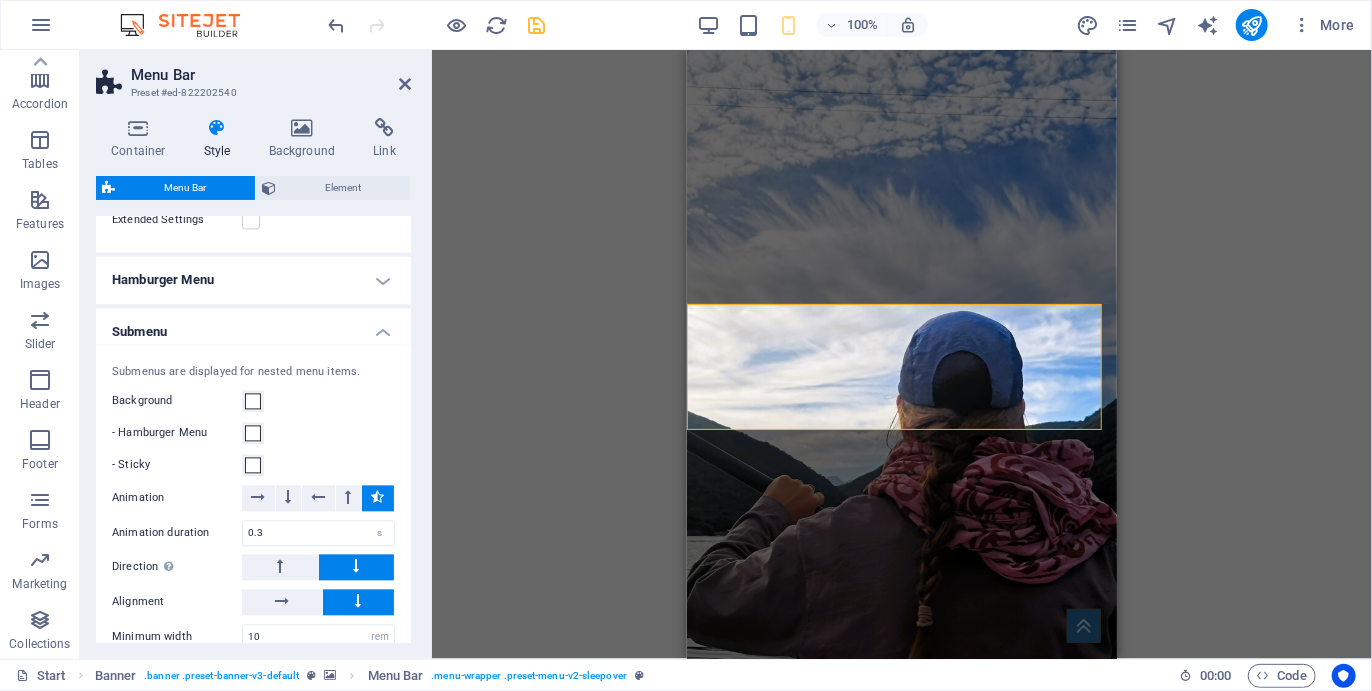 scroll, scrollTop: 2194, scrollLeft: 0, axis: vertical 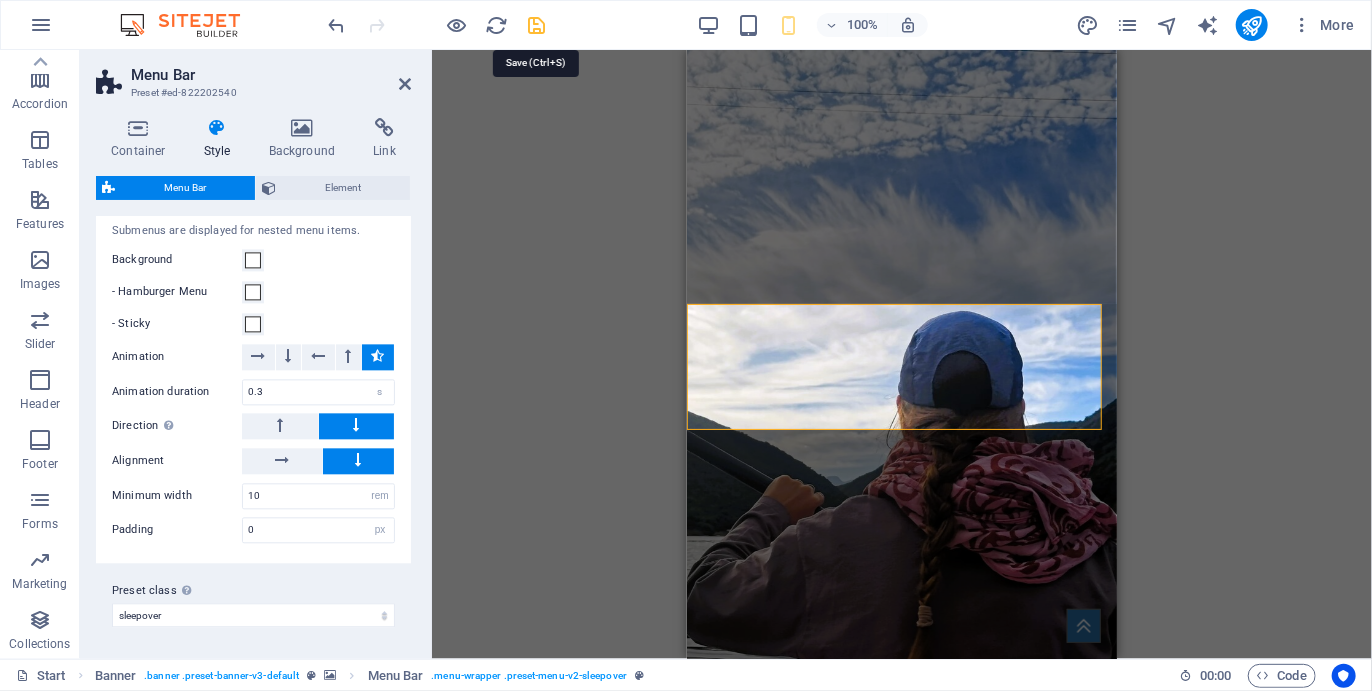 click at bounding box center [537, 25] 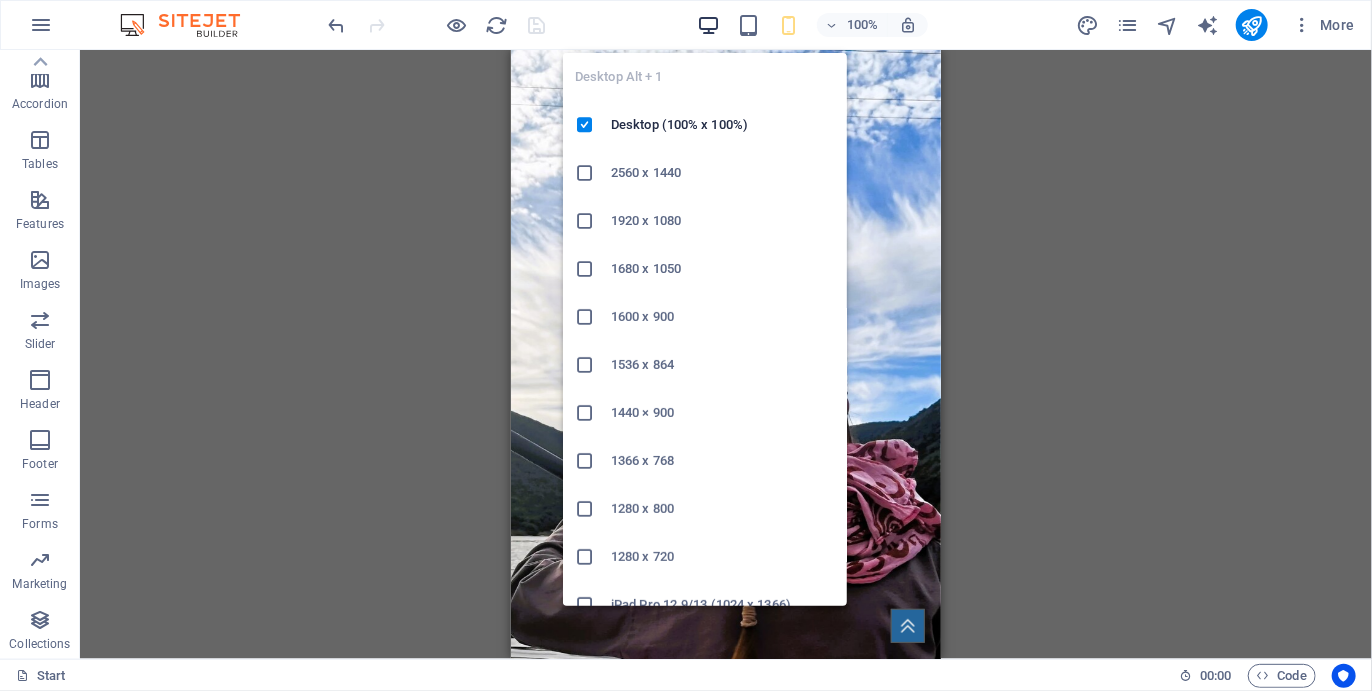 click at bounding box center [708, 25] 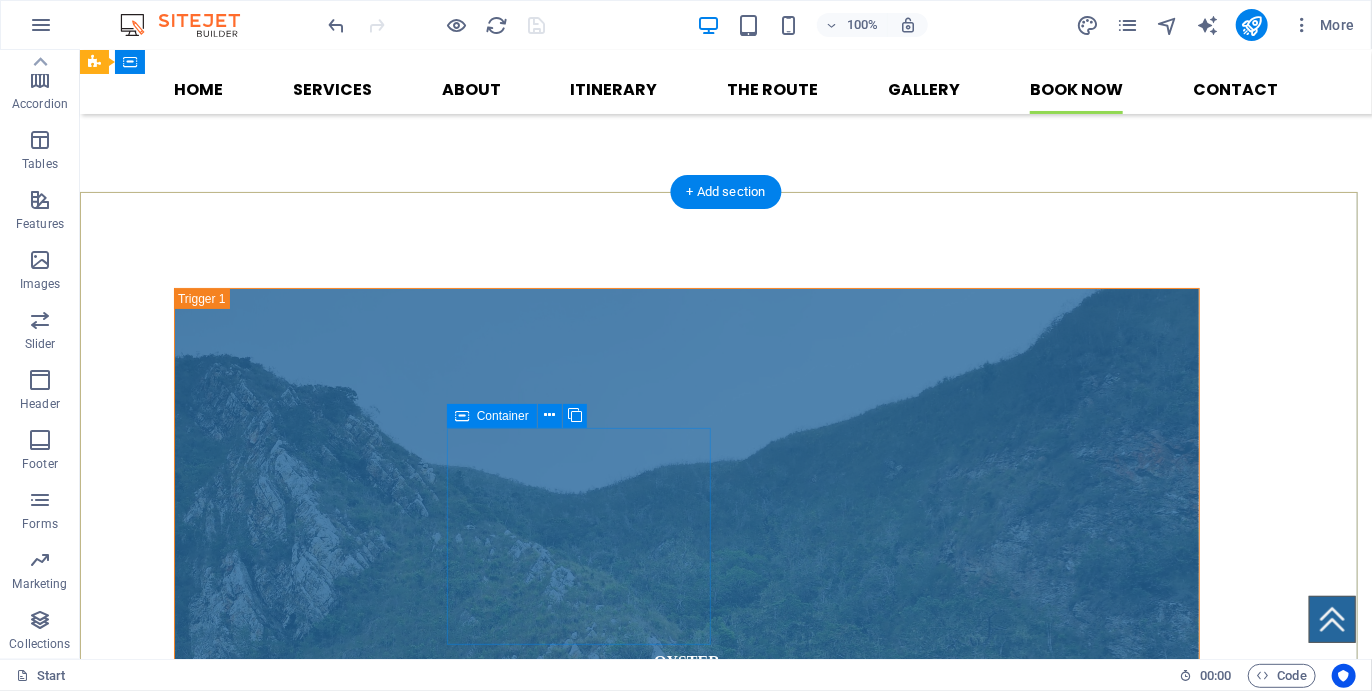 scroll, scrollTop: 7050, scrollLeft: 0, axis: vertical 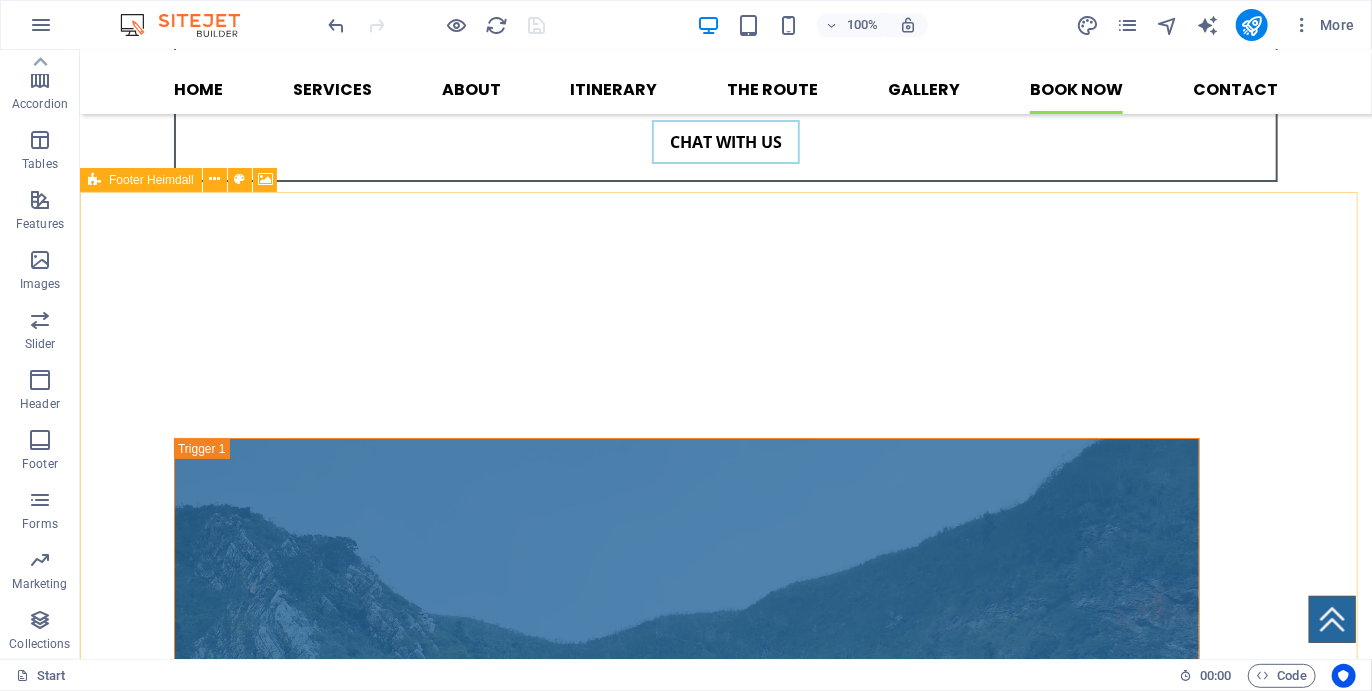 click on "Footer Heimdall" at bounding box center [141, 180] 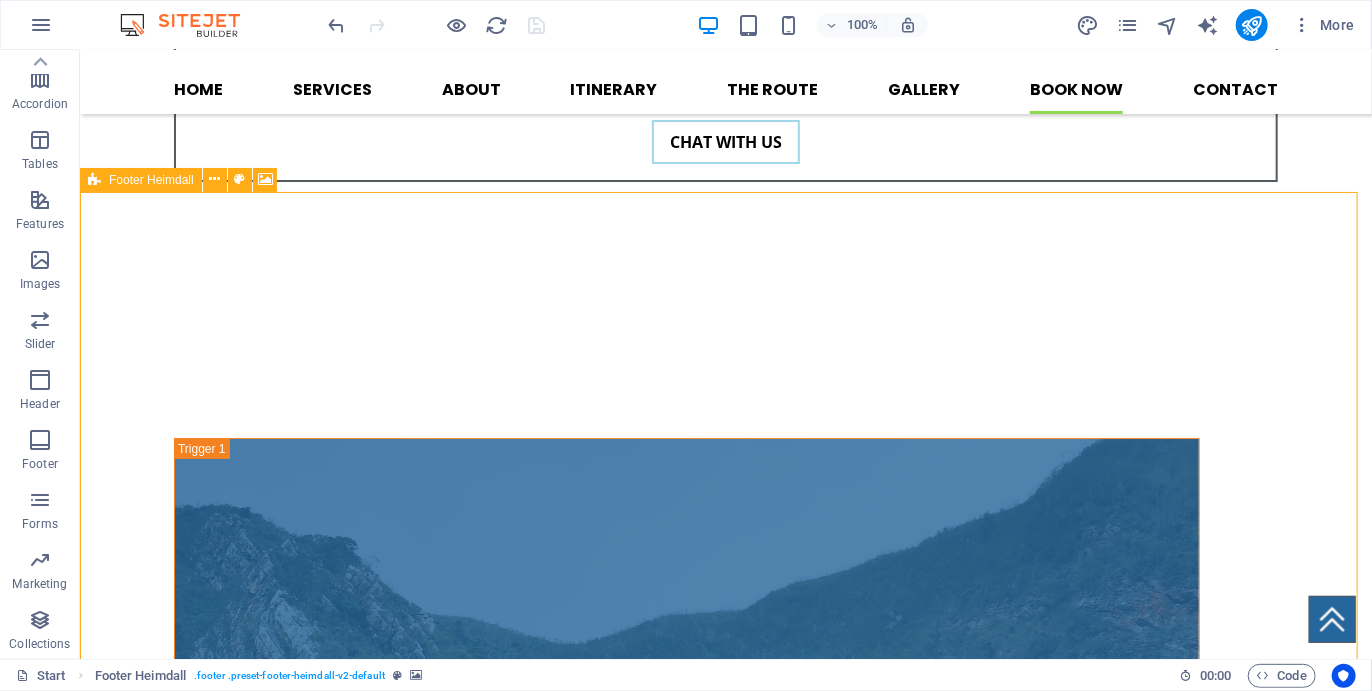 click on "Footer Heimdall" at bounding box center (141, 180) 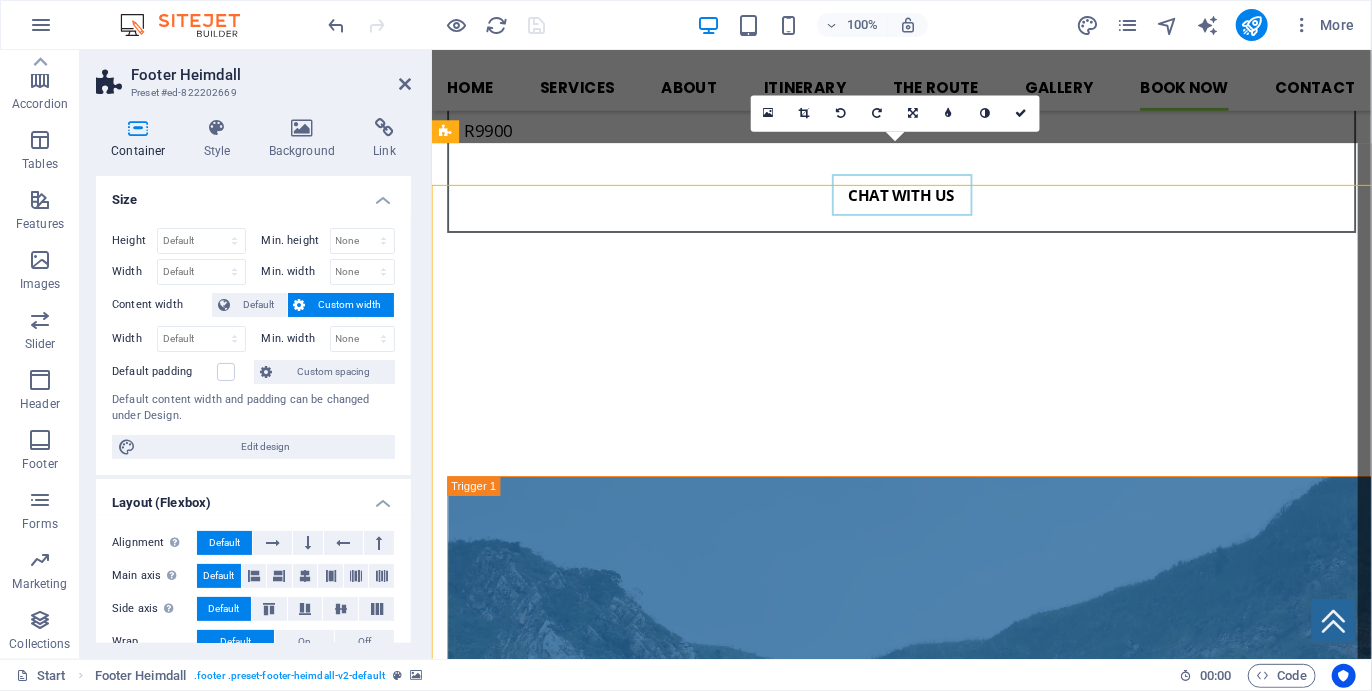 select on "rem" 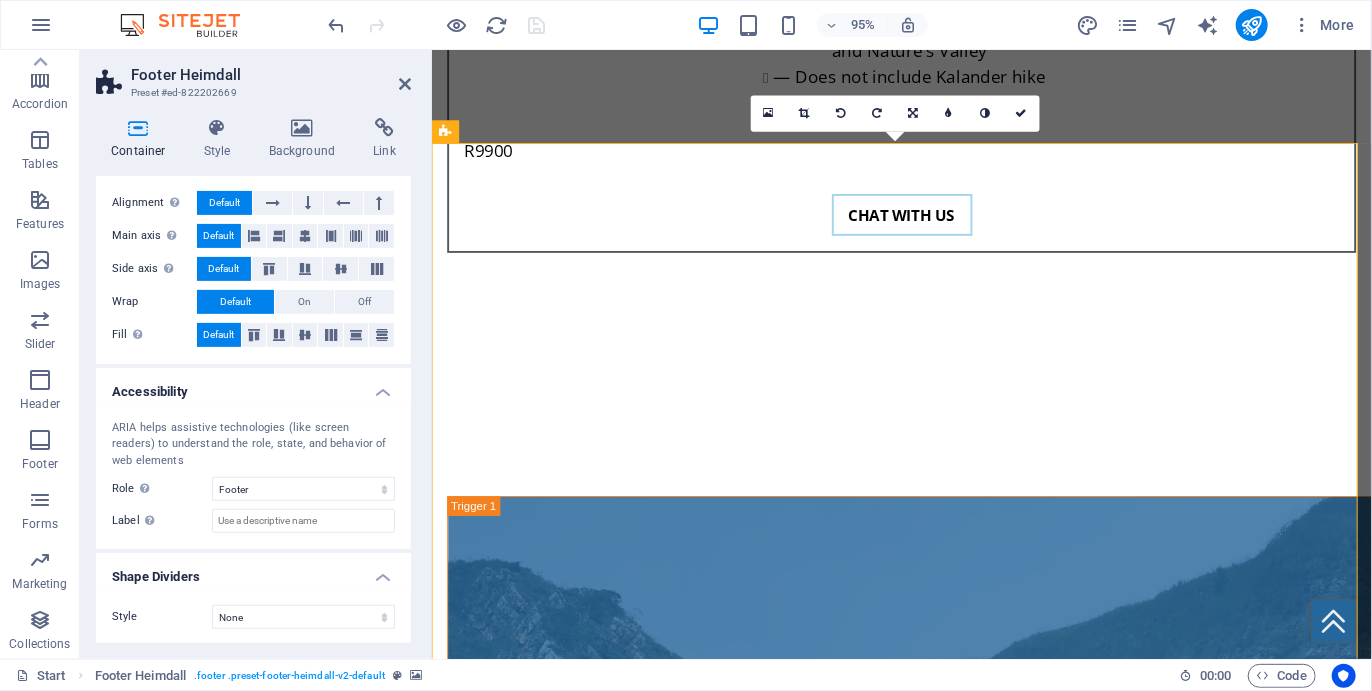 scroll, scrollTop: 0, scrollLeft: 0, axis: both 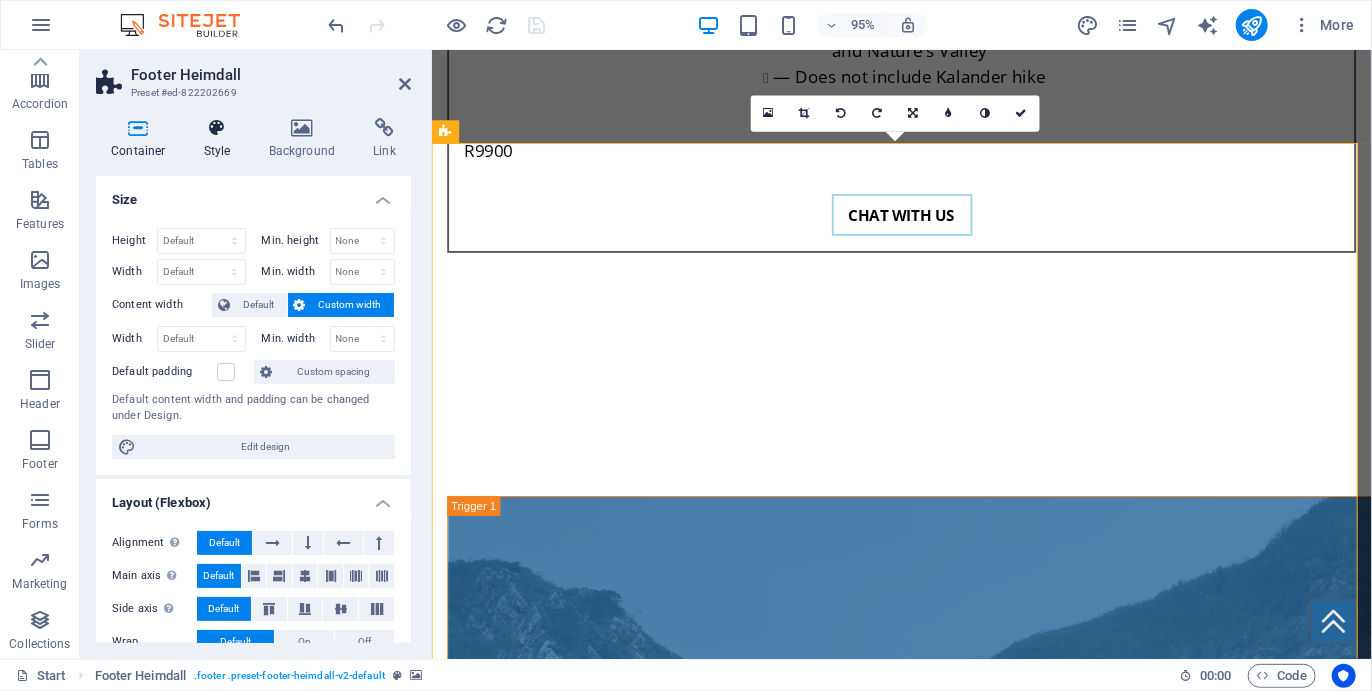 click at bounding box center [217, 128] 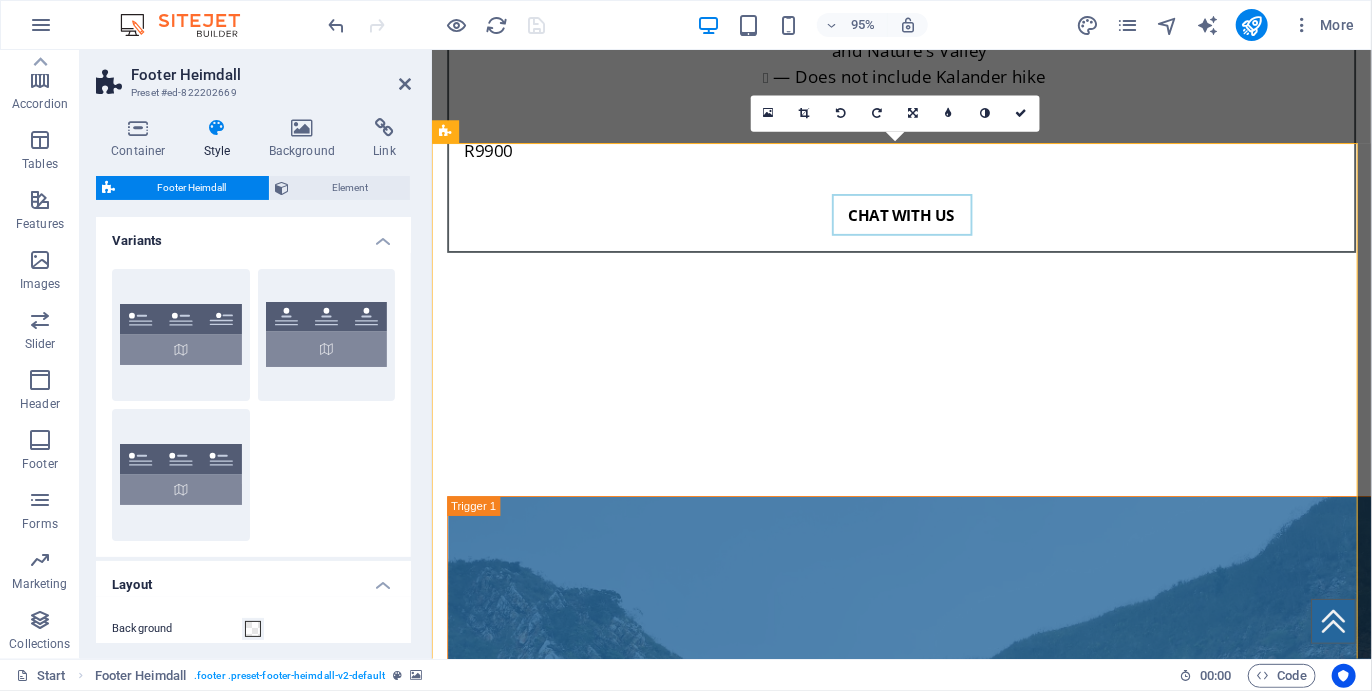 scroll, scrollTop: 367, scrollLeft: 0, axis: vertical 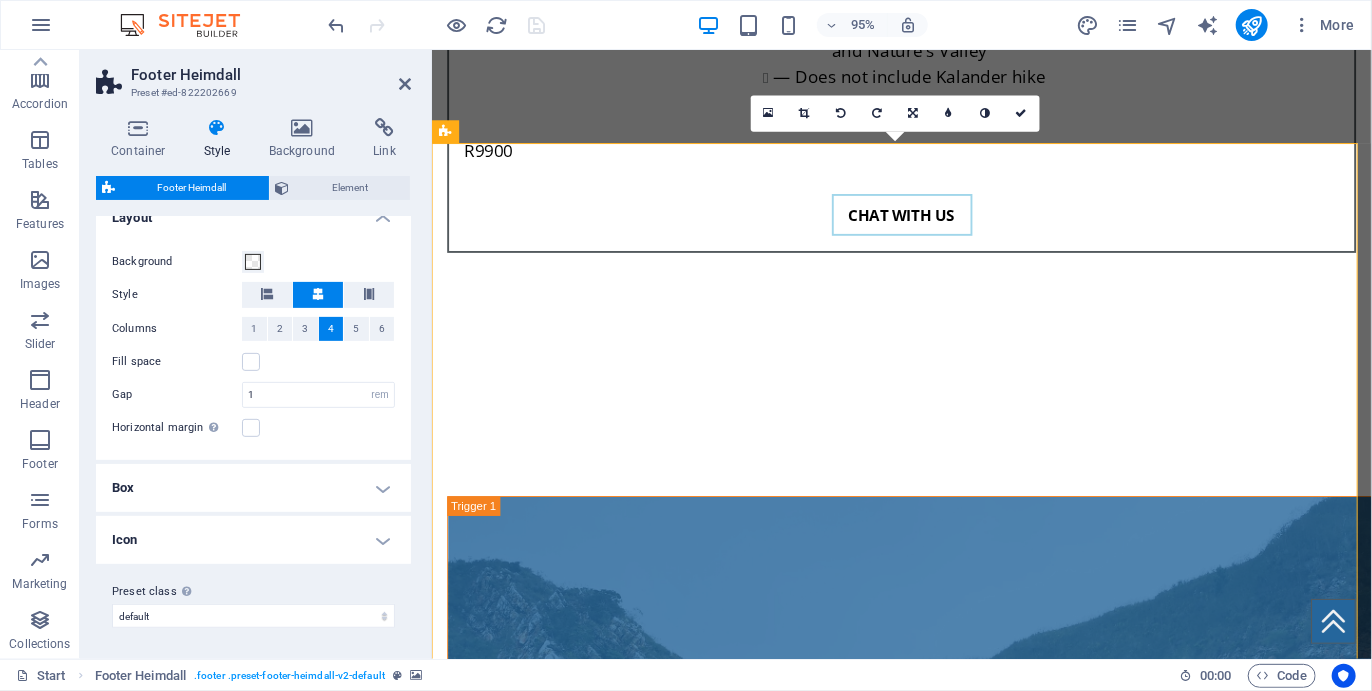 click on "Box" at bounding box center [253, 488] 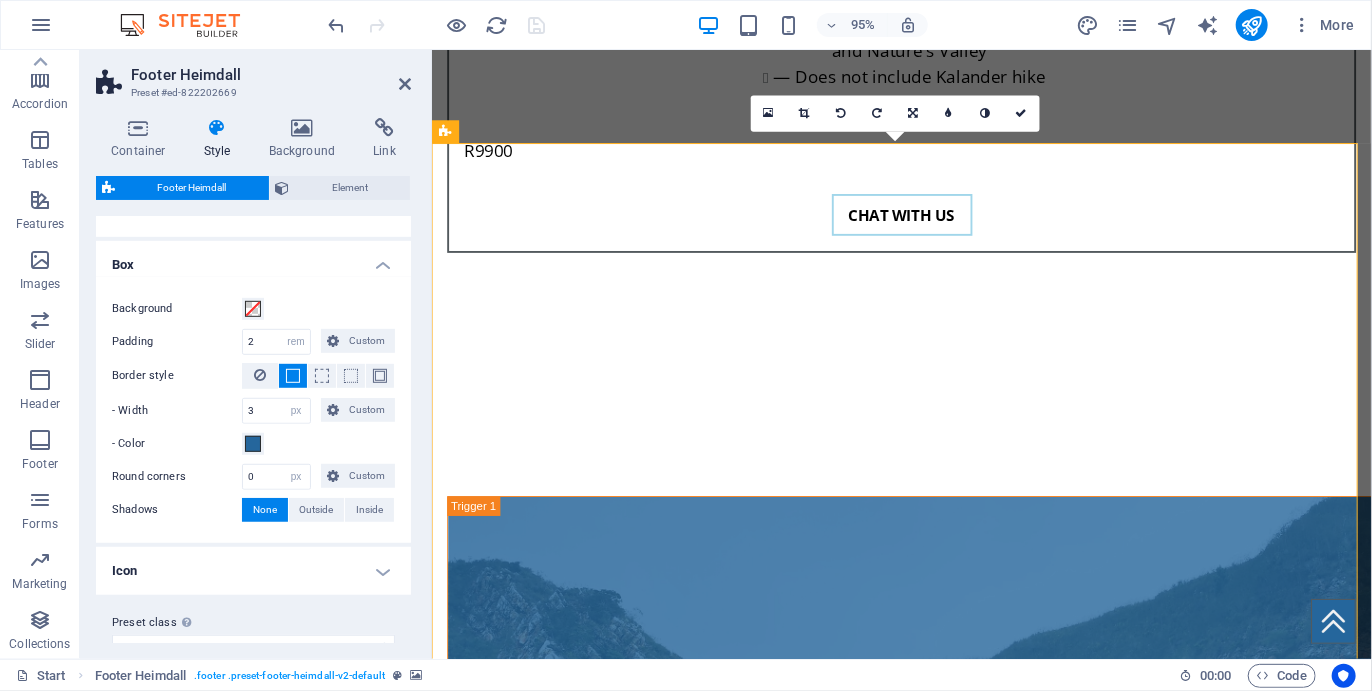 scroll, scrollTop: 593, scrollLeft: 0, axis: vertical 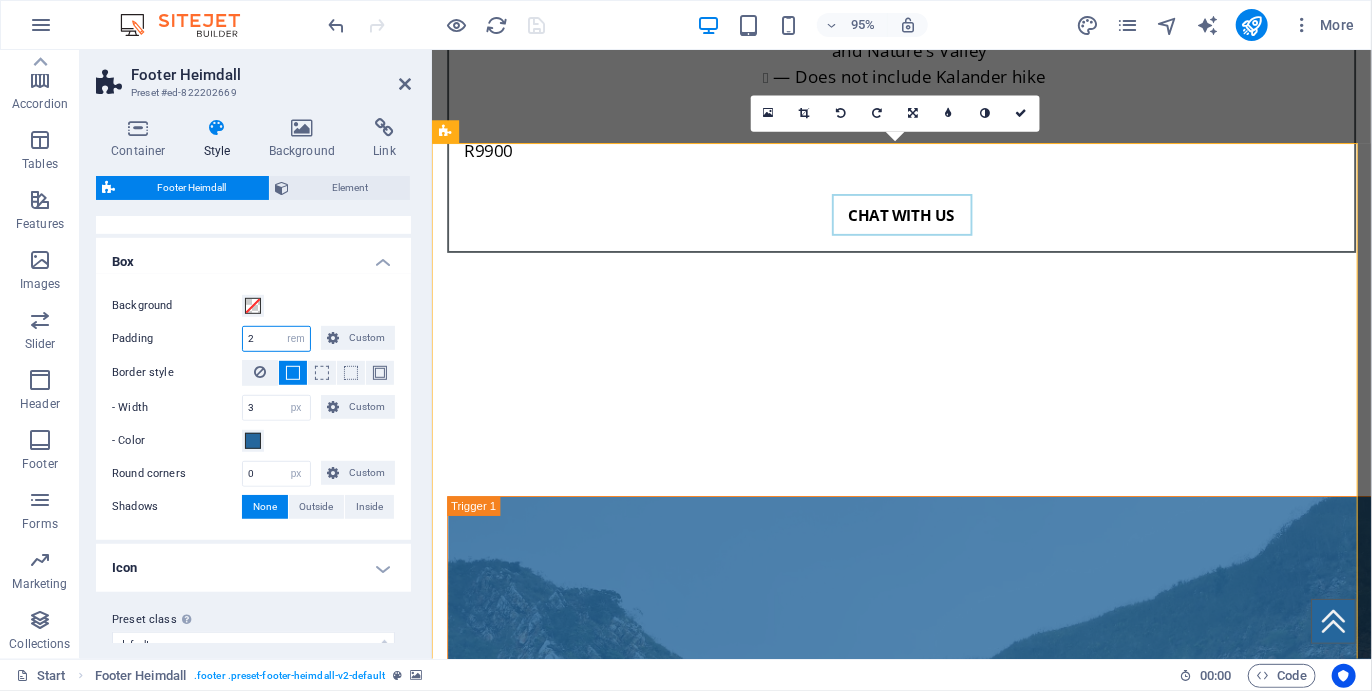 click on "2" at bounding box center (276, 339) 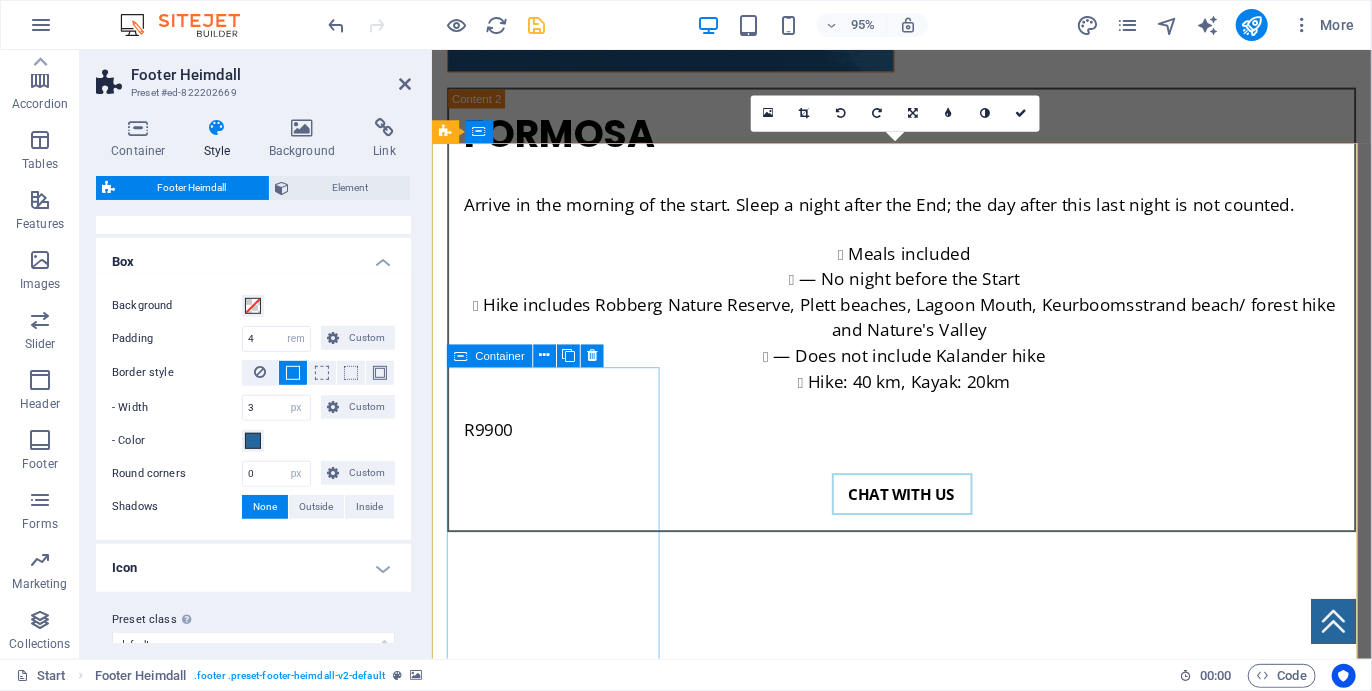 scroll, scrollTop: 7236, scrollLeft: 0, axis: vertical 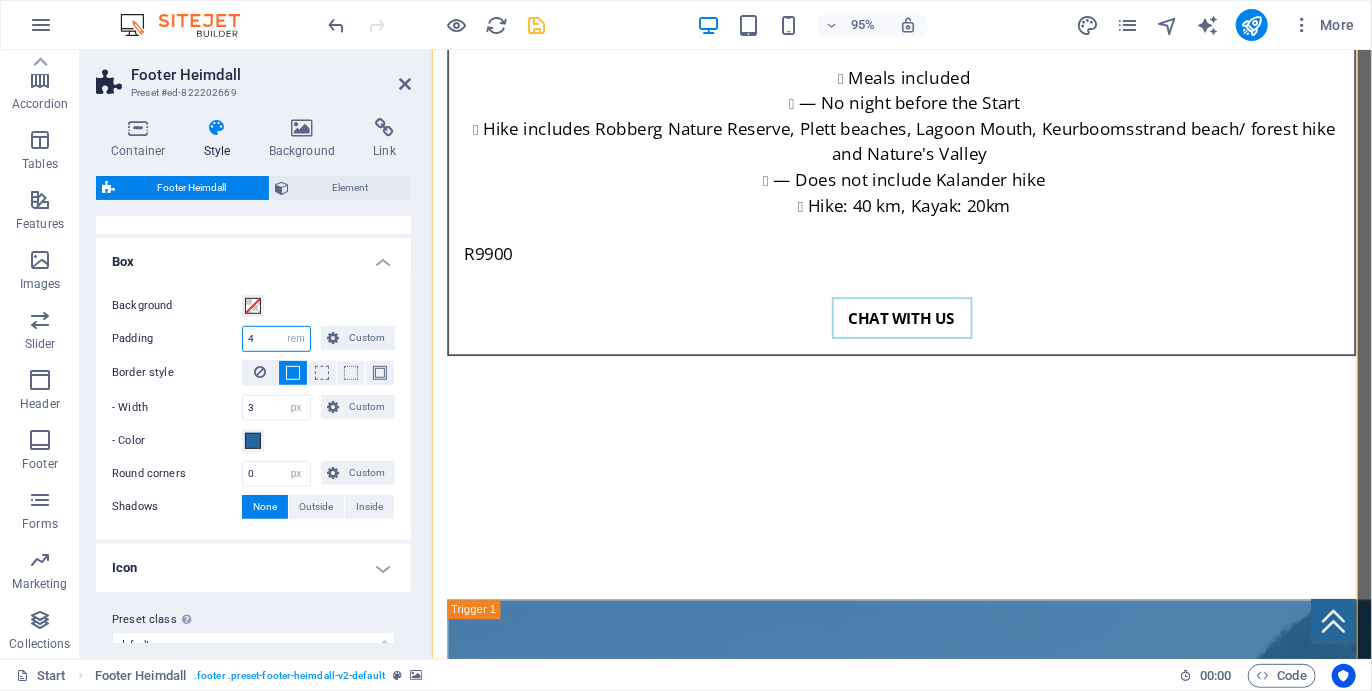 click on "4" at bounding box center (276, 339) 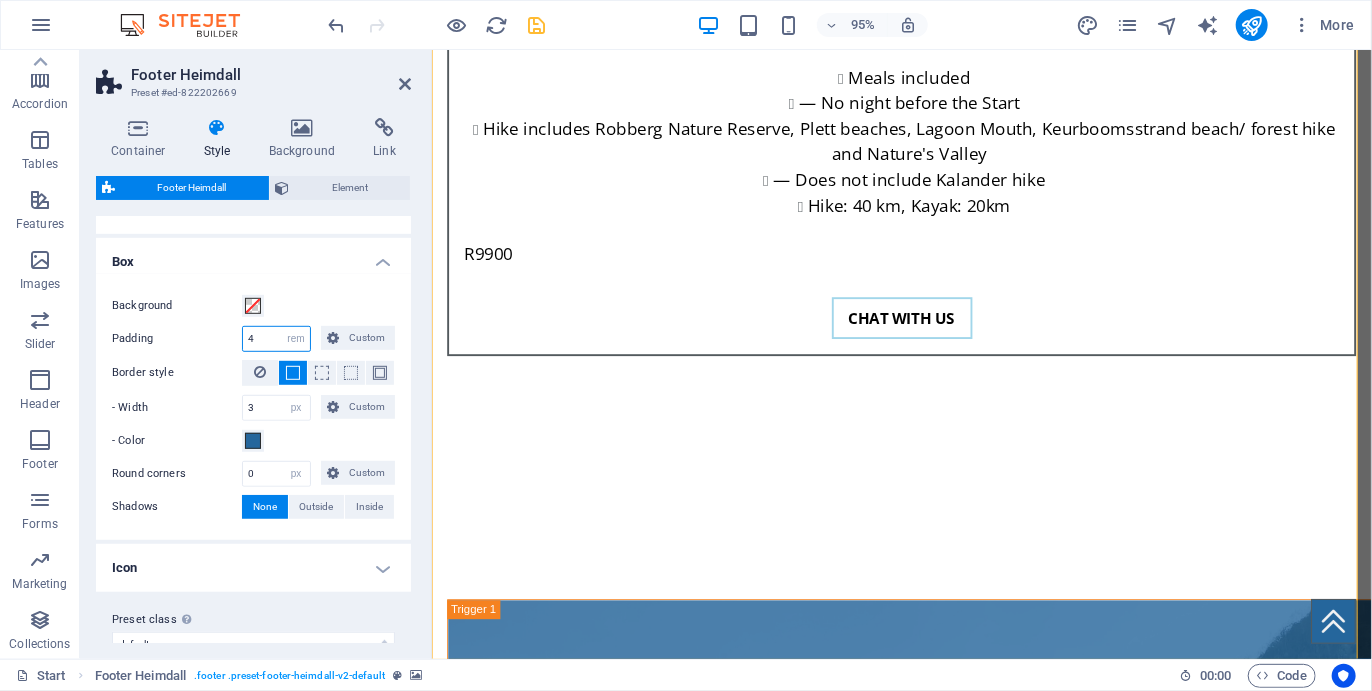 type on "2" 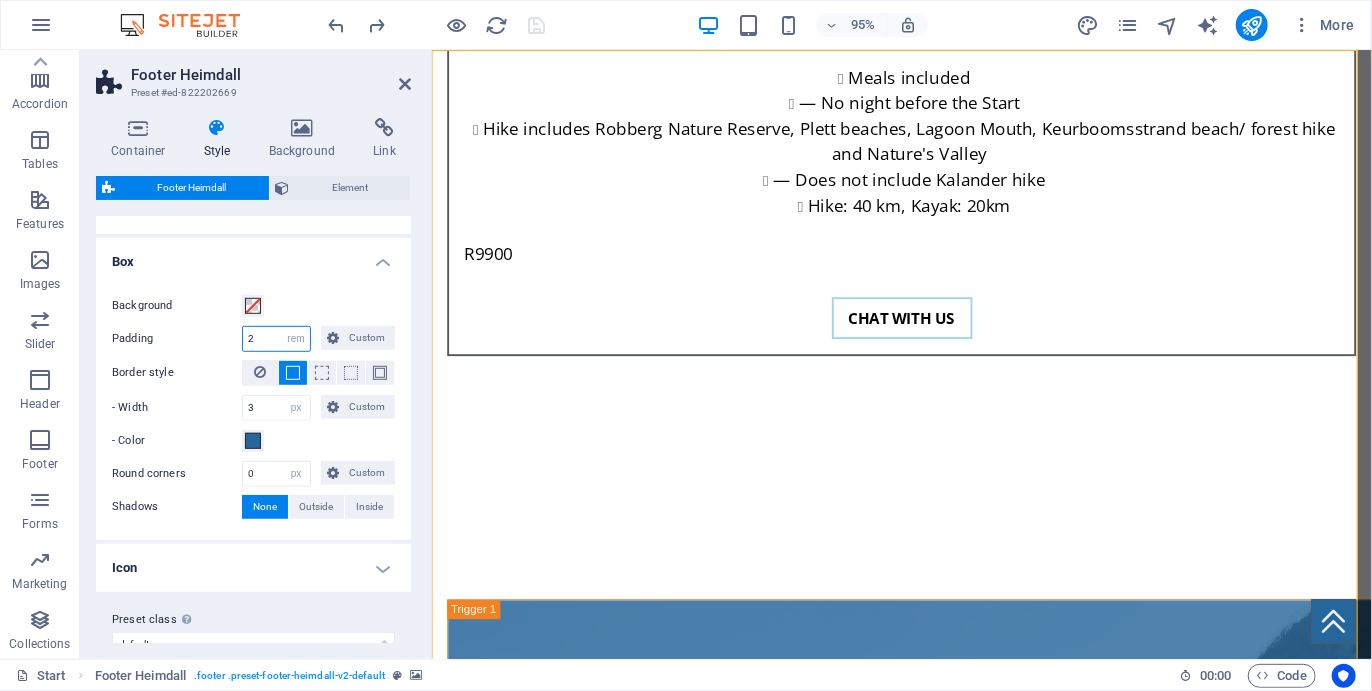 scroll, scrollTop: 7148, scrollLeft: 0, axis: vertical 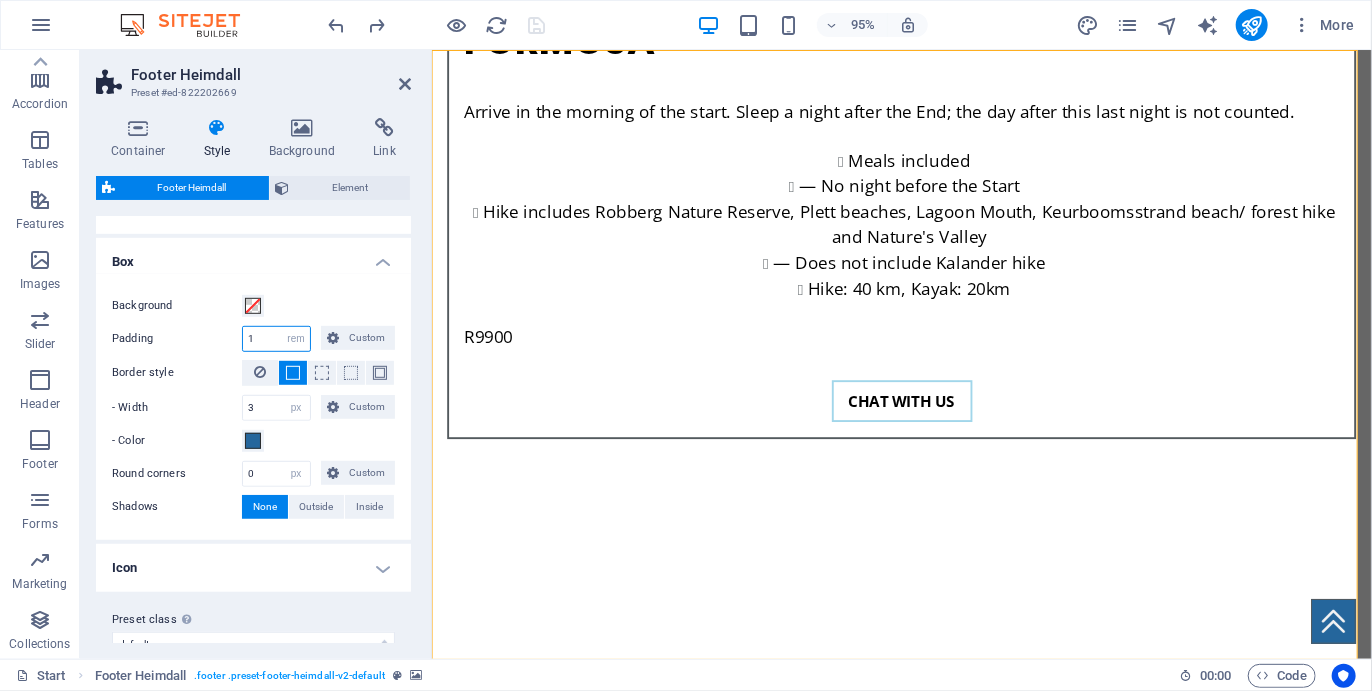 type on "1" 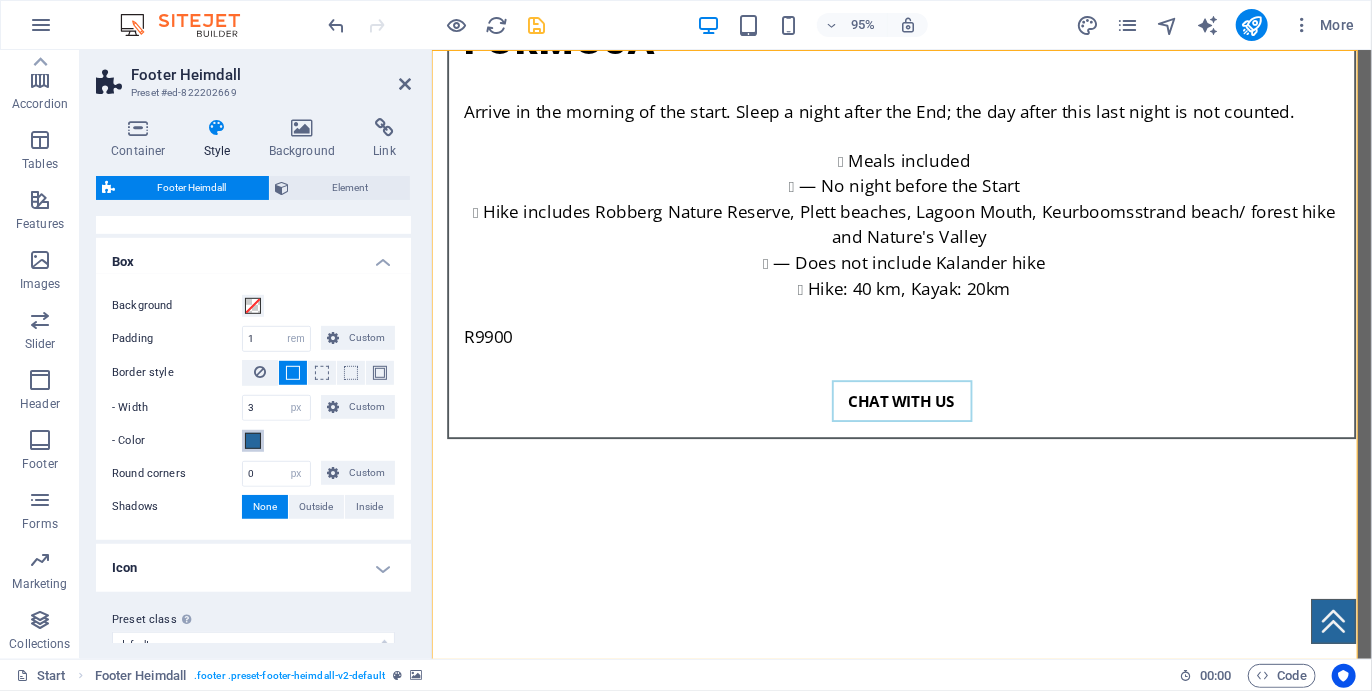 scroll, scrollTop: 7092, scrollLeft: 0, axis: vertical 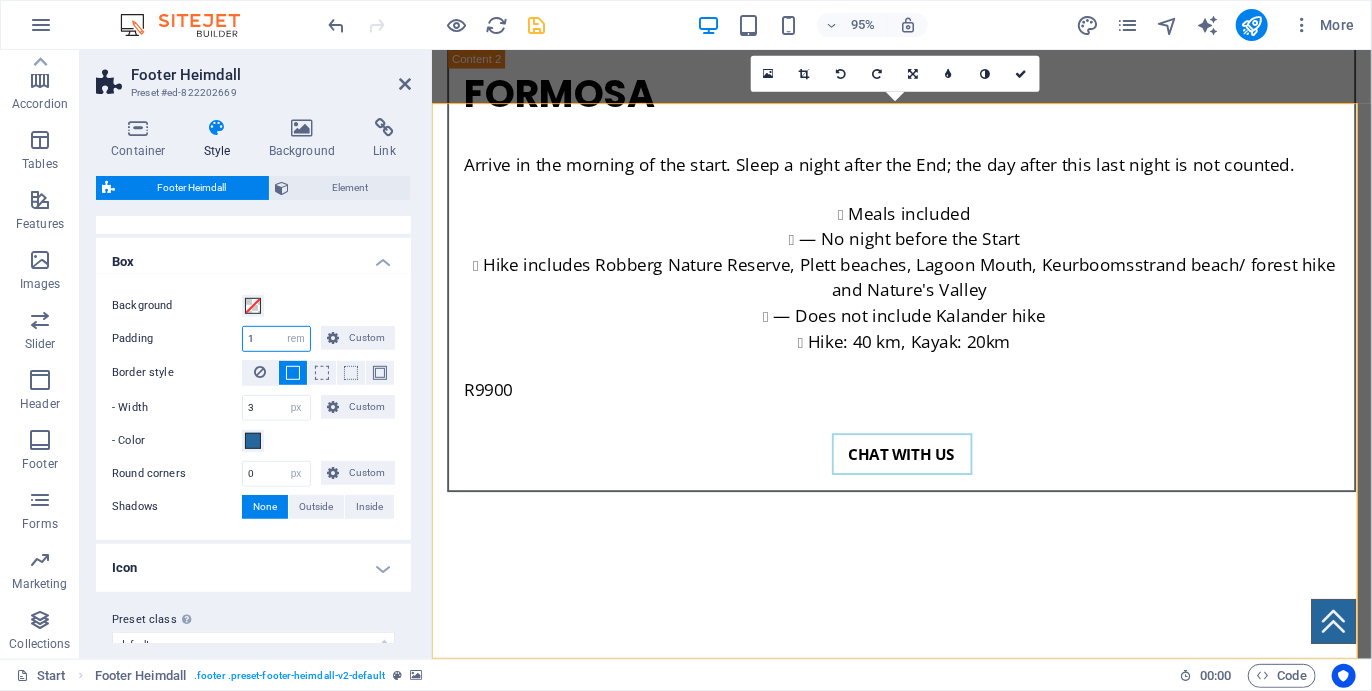 click on "1" at bounding box center [276, 339] 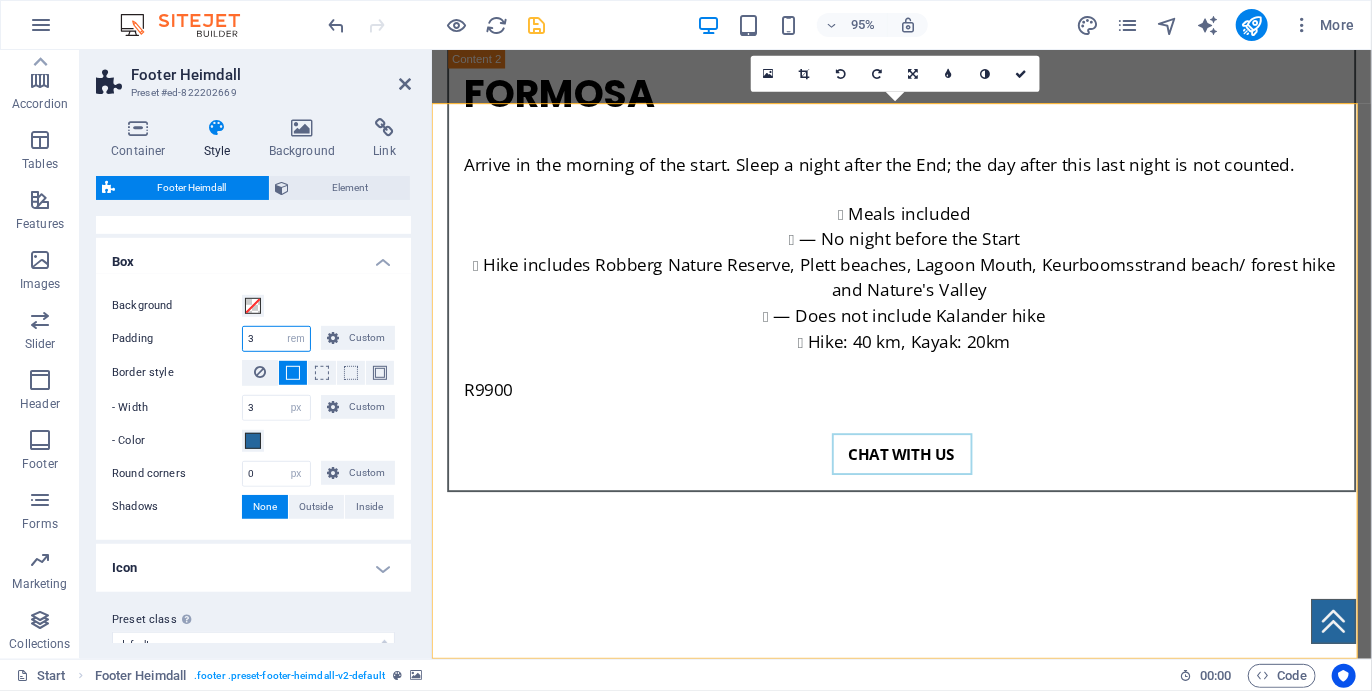 type on "3" 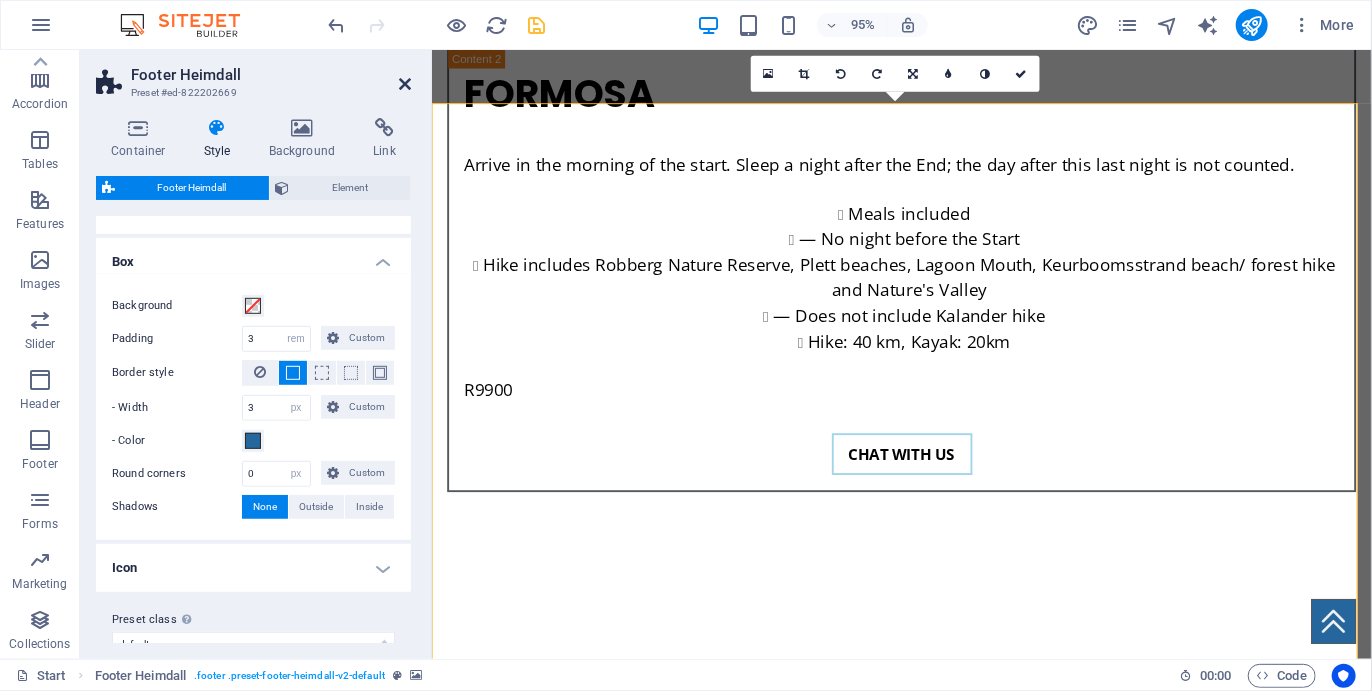 click at bounding box center (405, 84) 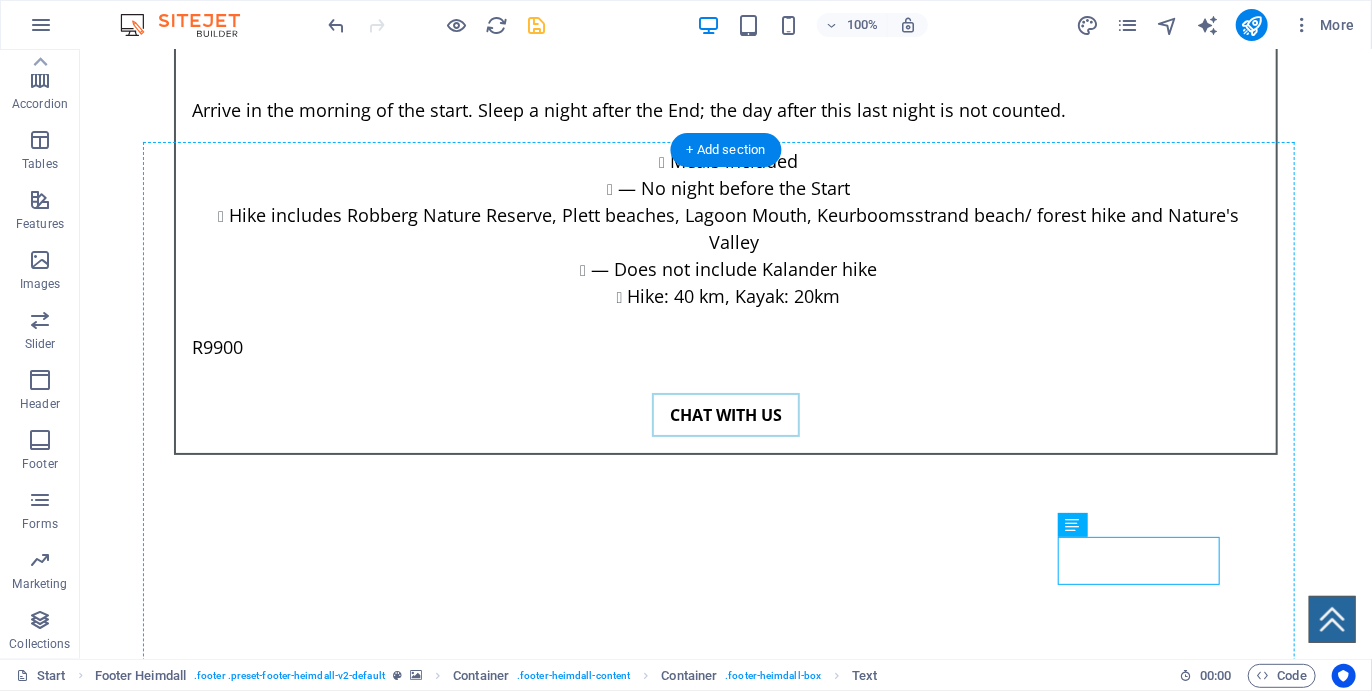 drag, startPoint x: 1217, startPoint y: 546, endPoint x: 1054, endPoint y: 555, distance: 163.24828 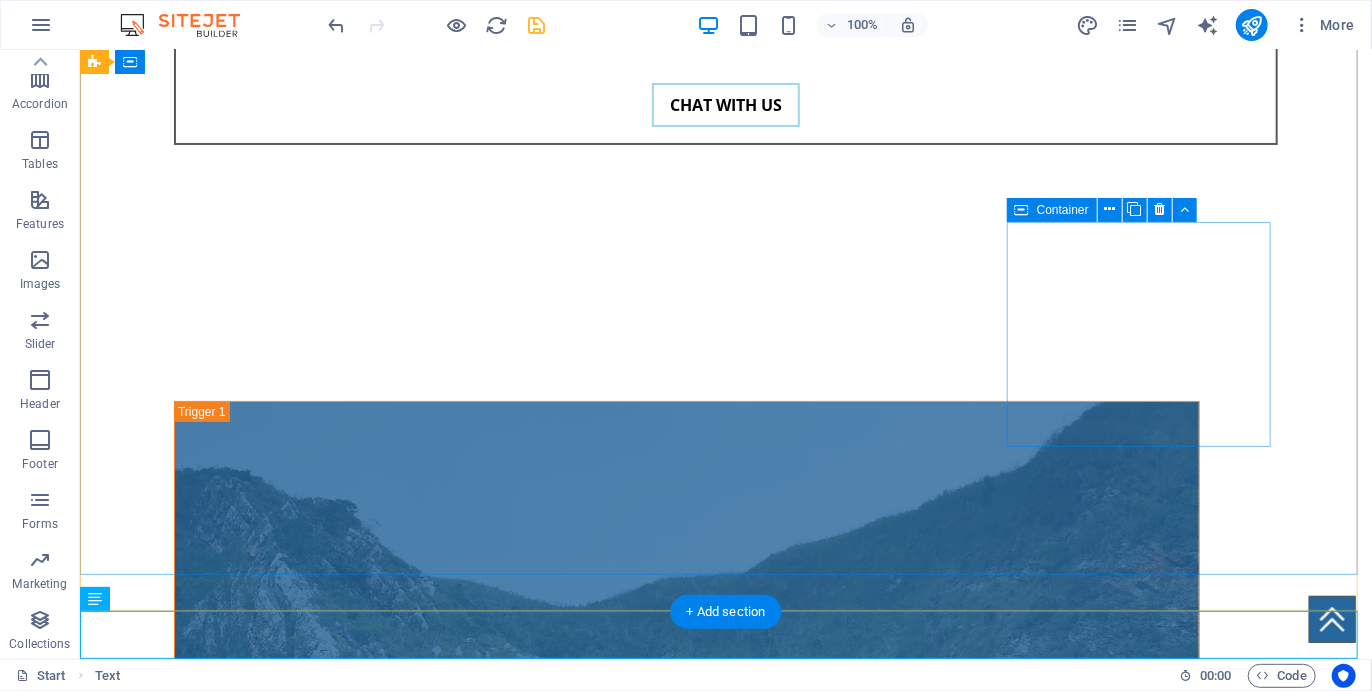 scroll, scrollTop: 7232, scrollLeft: 0, axis: vertical 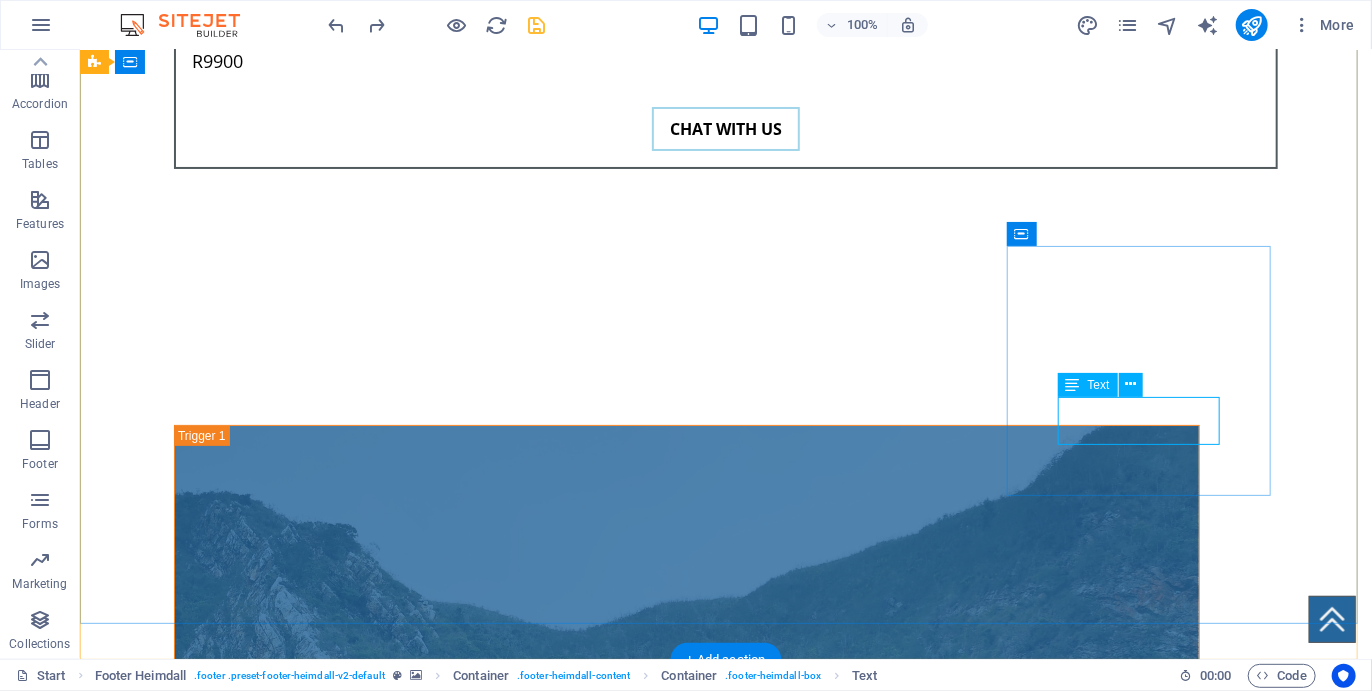 click on "[EMAIL] Legal Notice  |  Privacy" at bounding box center [227, 6230] 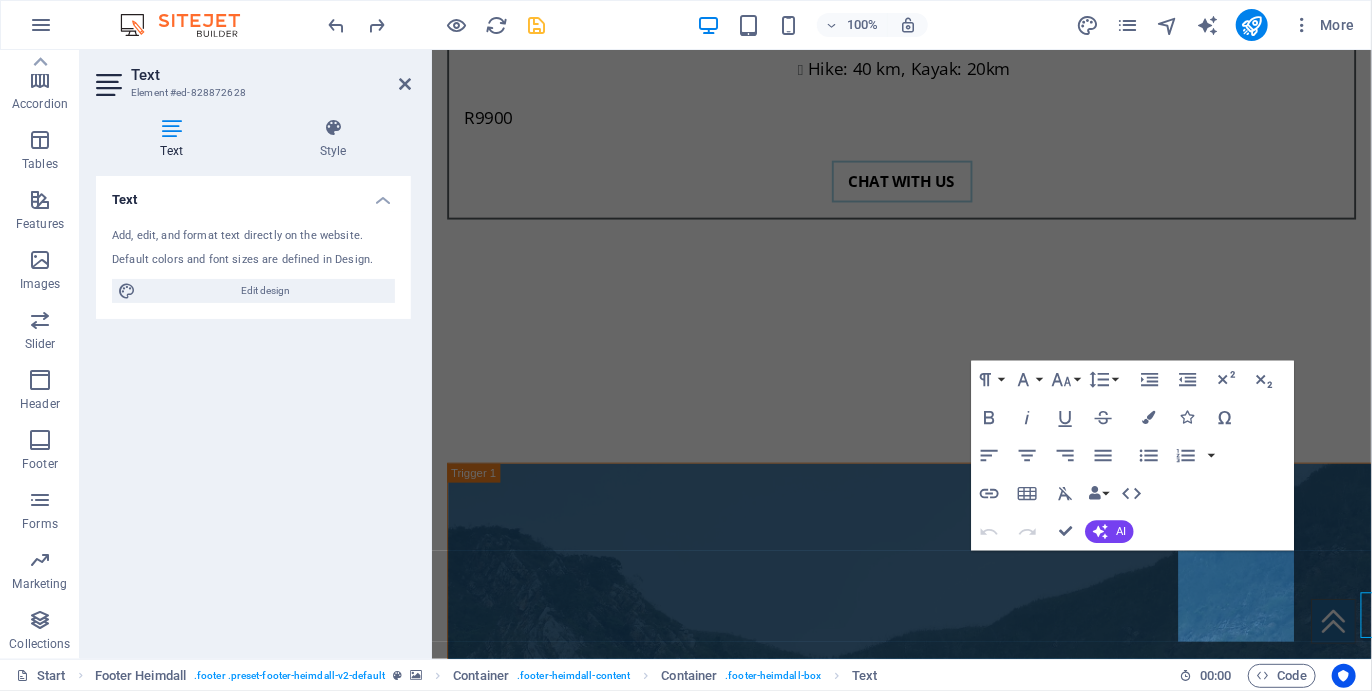 scroll, scrollTop: 7156, scrollLeft: 0, axis: vertical 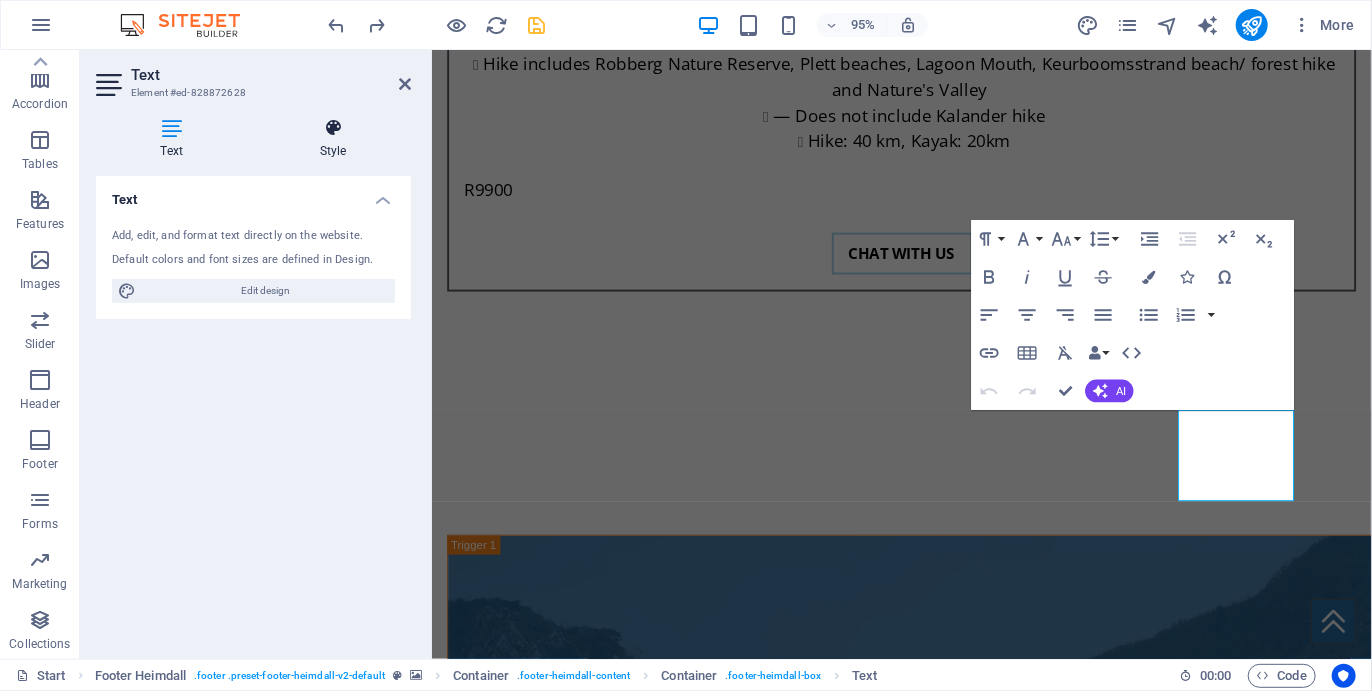 click at bounding box center [333, 128] 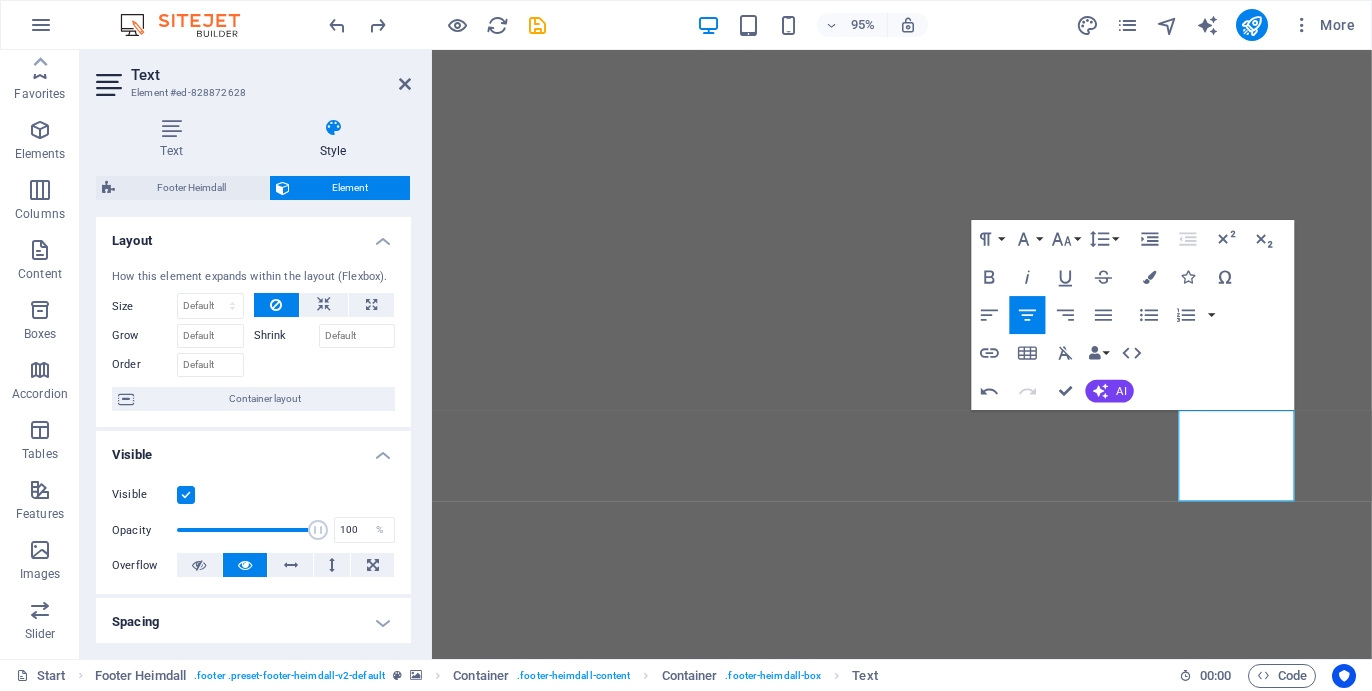 scroll, scrollTop: 0, scrollLeft: 0, axis: both 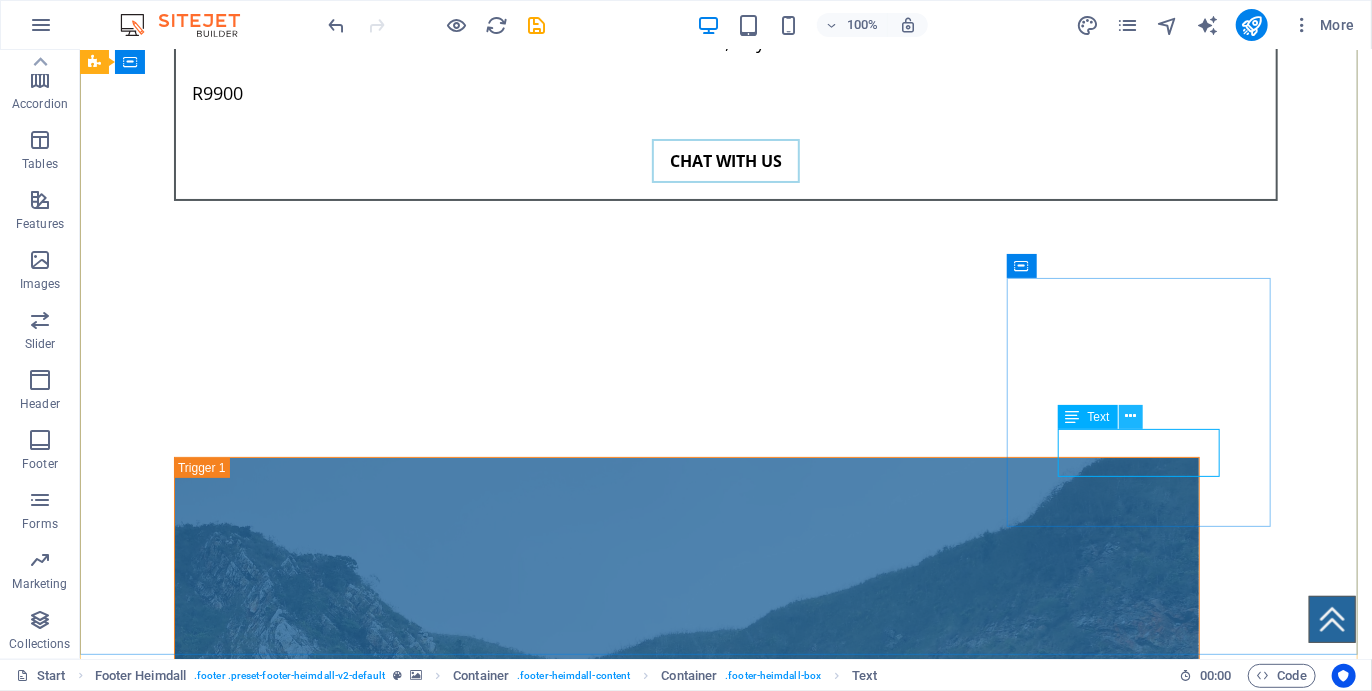 click at bounding box center (1130, 416) 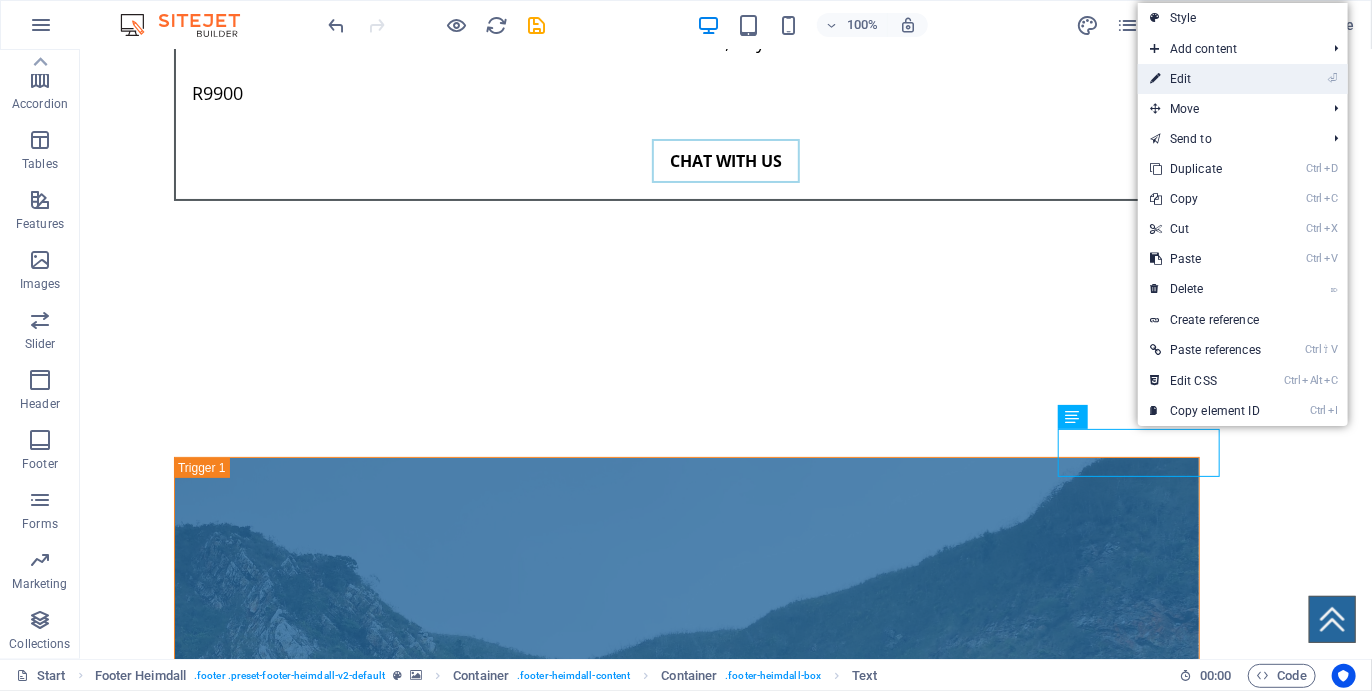 click on "⏎  Edit" at bounding box center (1205, 79) 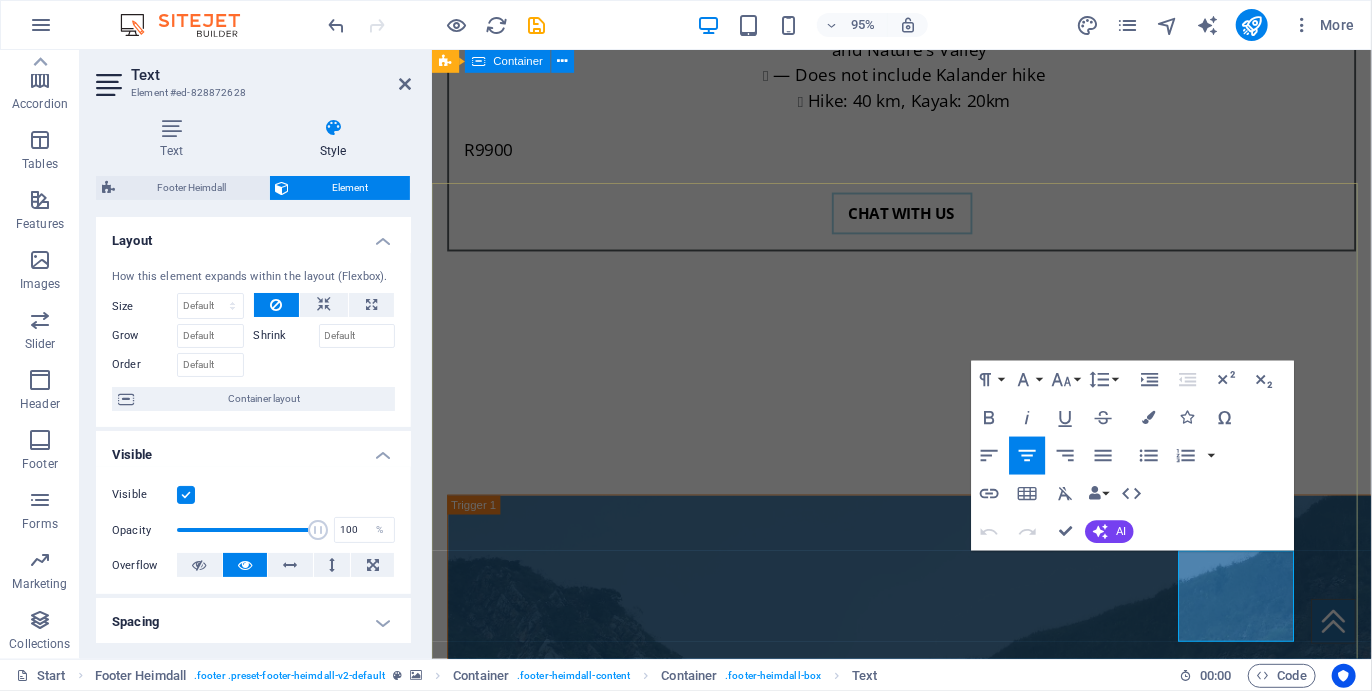 scroll, scrollTop: 7156, scrollLeft: 0, axis: vertical 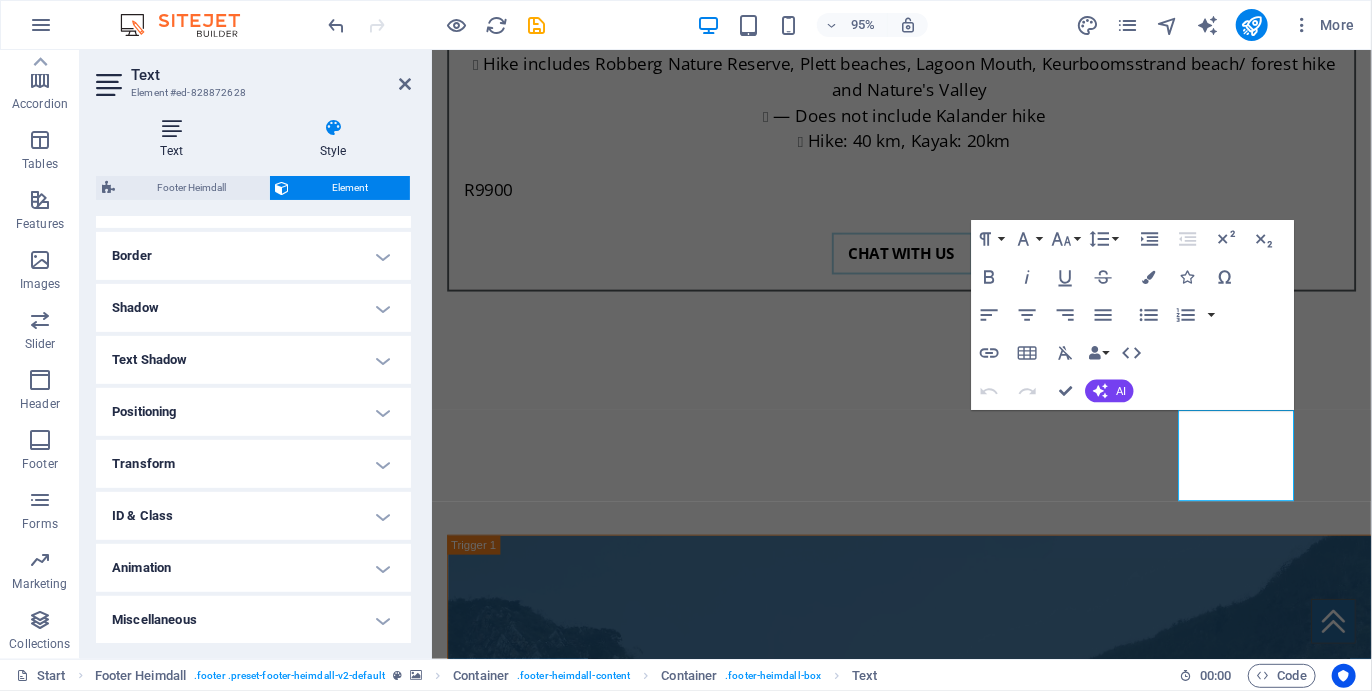 click at bounding box center (171, 128) 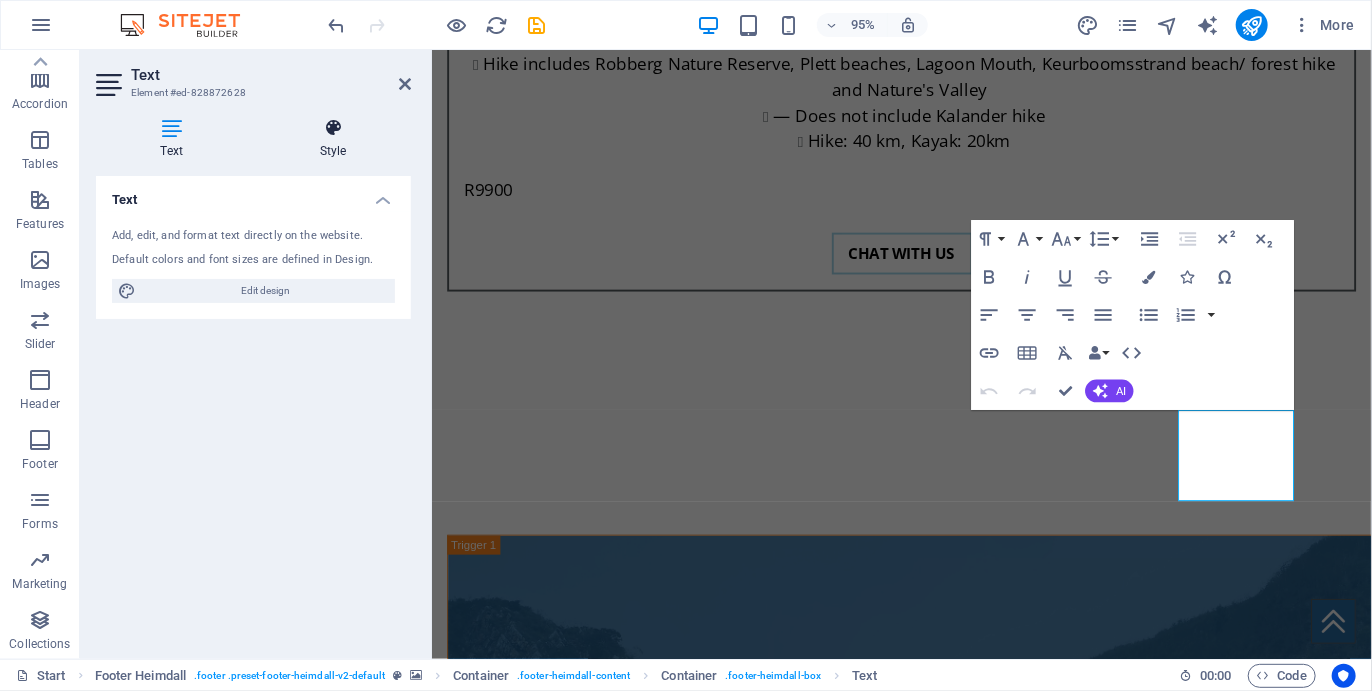 click at bounding box center [333, 128] 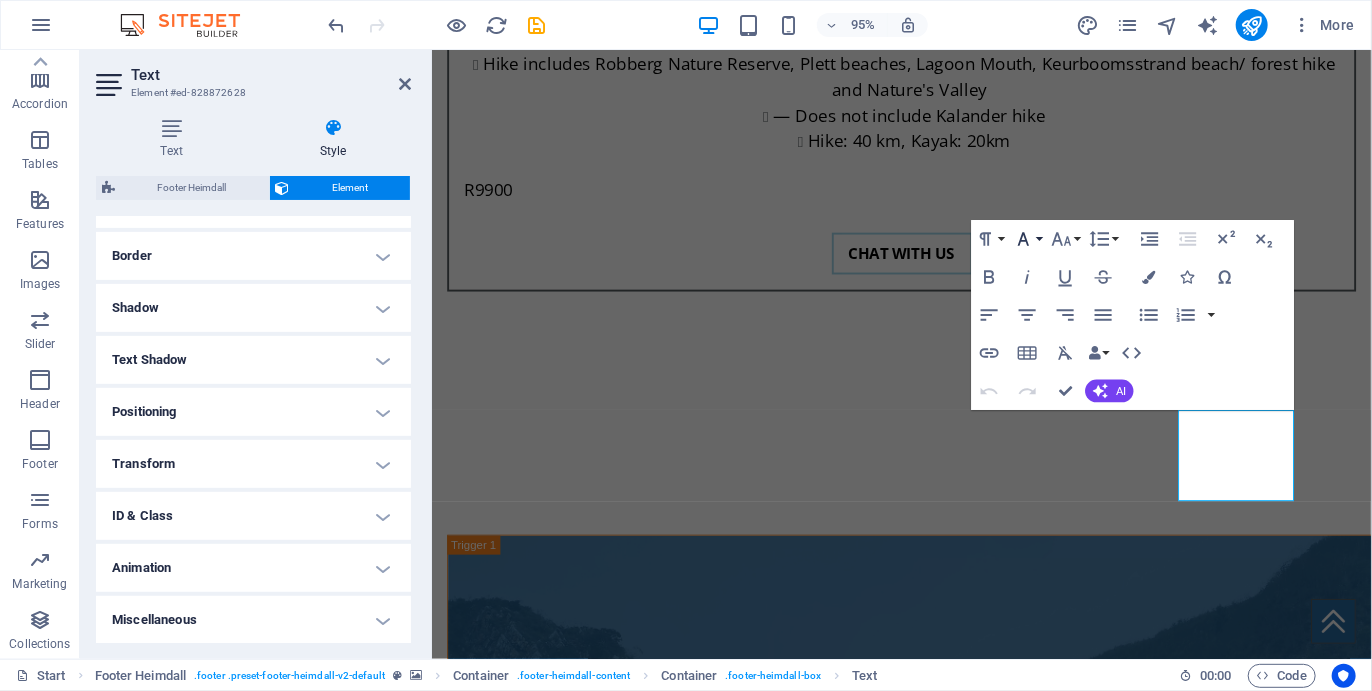 click on "Font Family" at bounding box center [1028, 239] 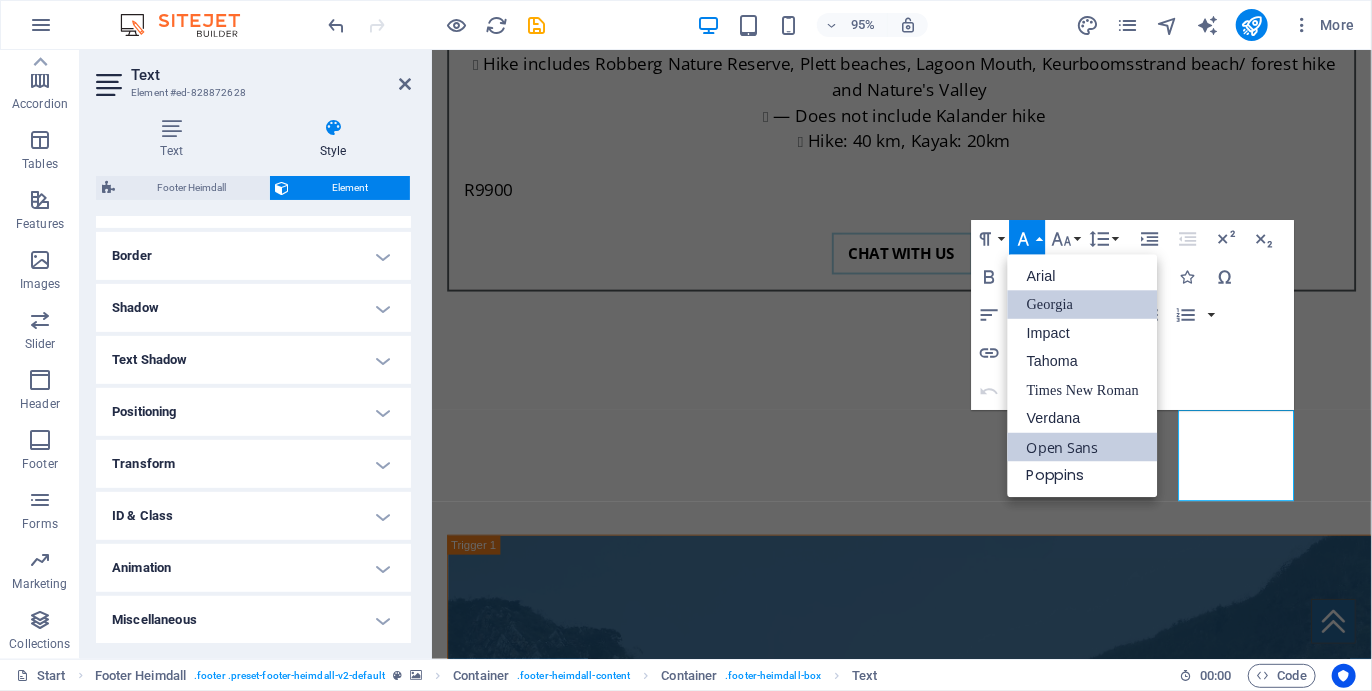 scroll, scrollTop: 0, scrollLeft: 0, axis: both 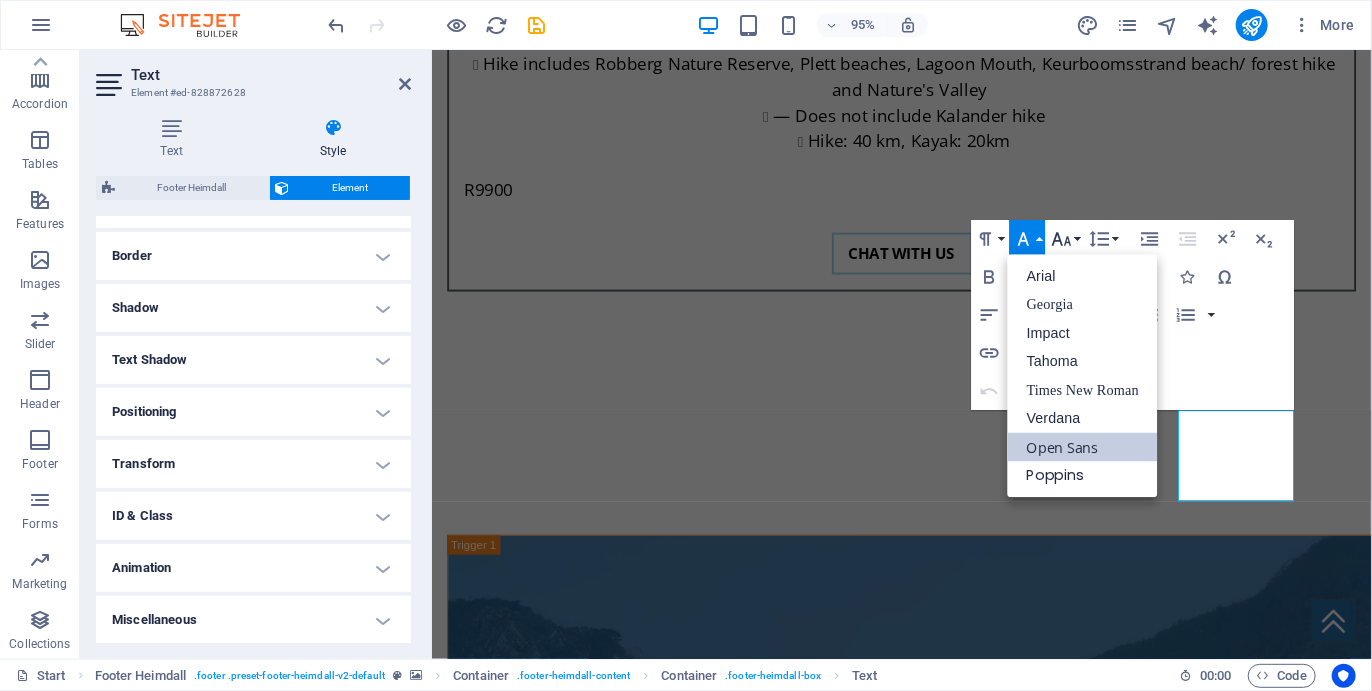 click 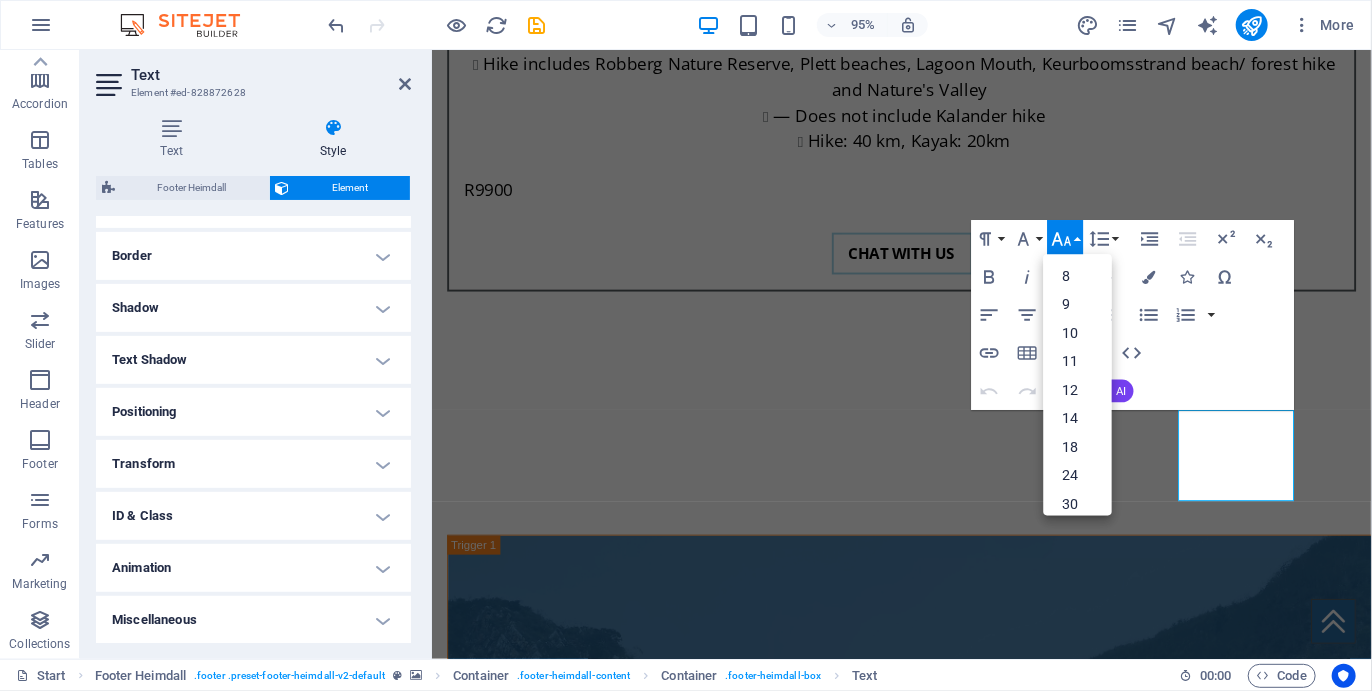 scroll, scrollTop: 0, scrollLeft: 0, axis: both 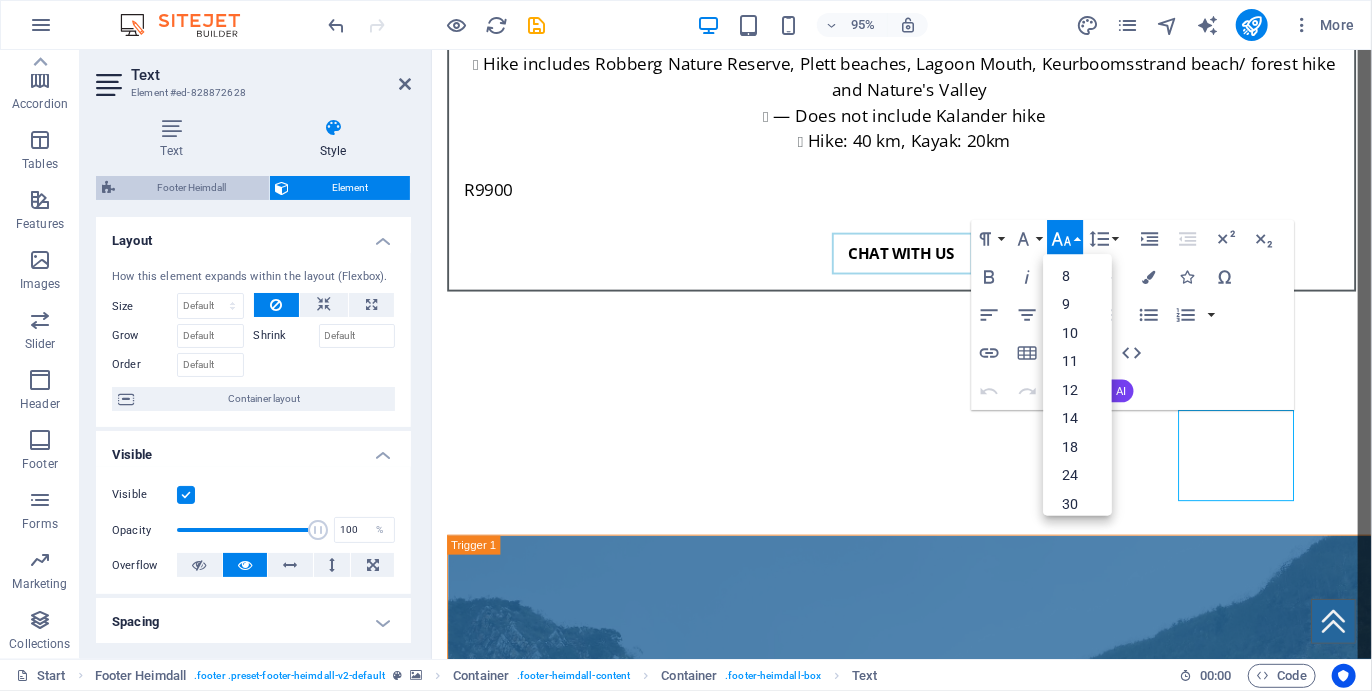 click on "Footer Heimdall" at bounding box center [192, 188] 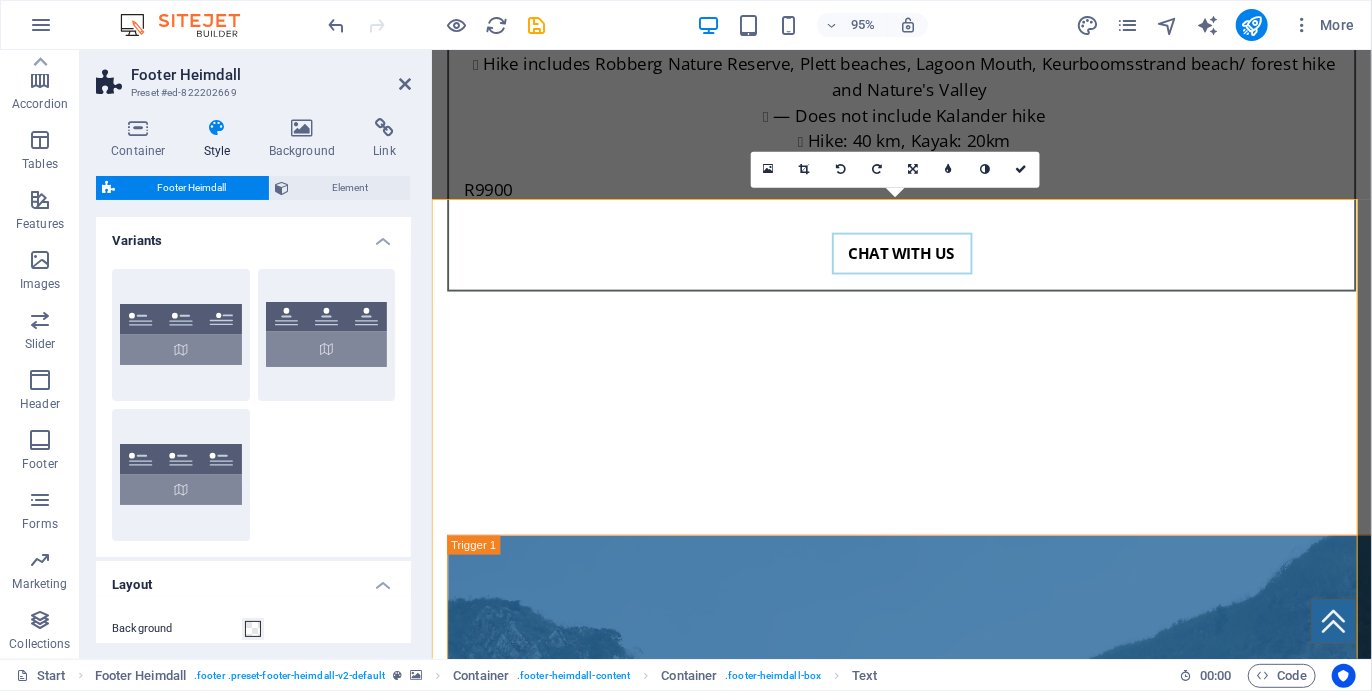 scroll, scrollTop: 7139, scrollLeft: 0, axis: vertical 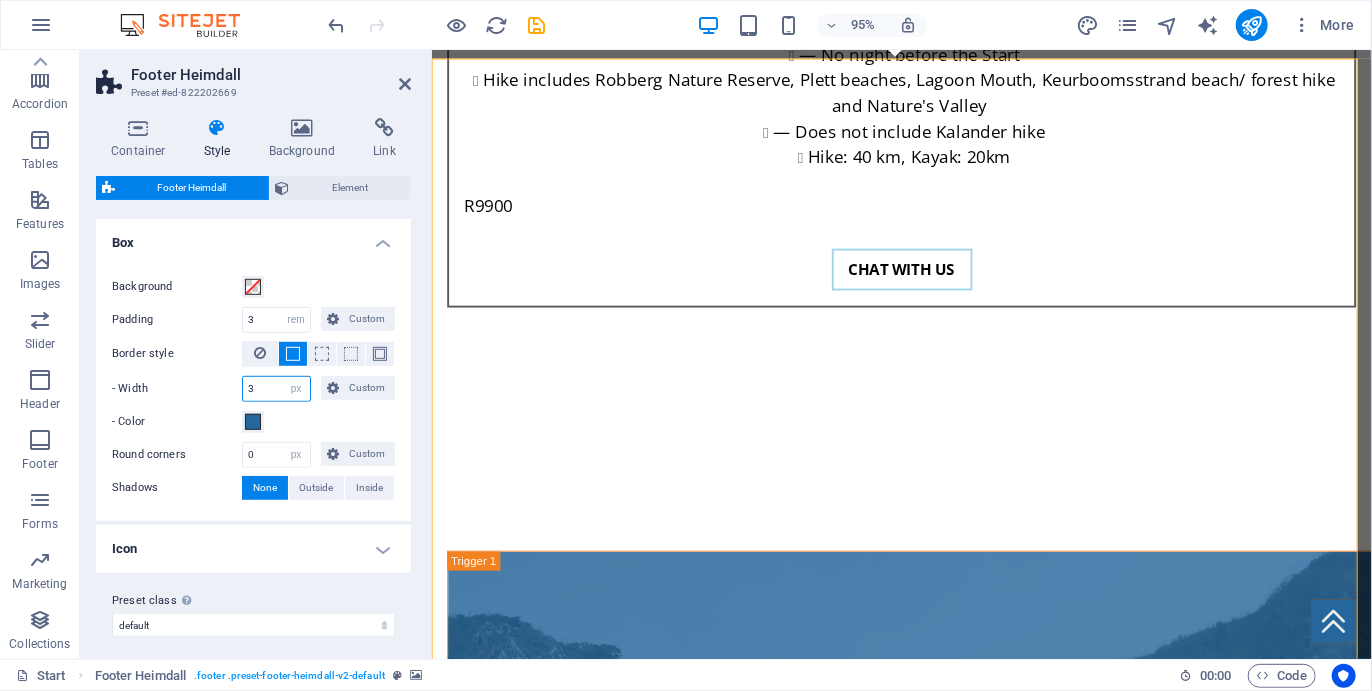 click on "3" at bounding box center (276, 389) 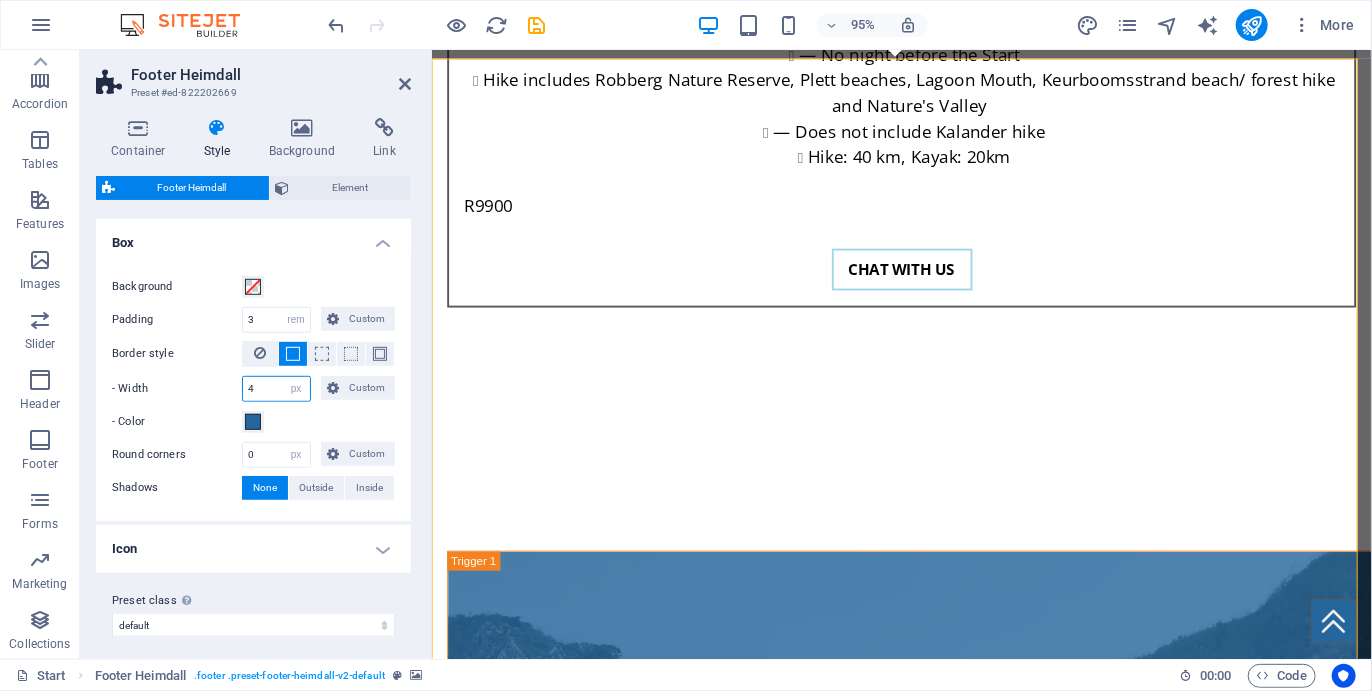 type on "4" 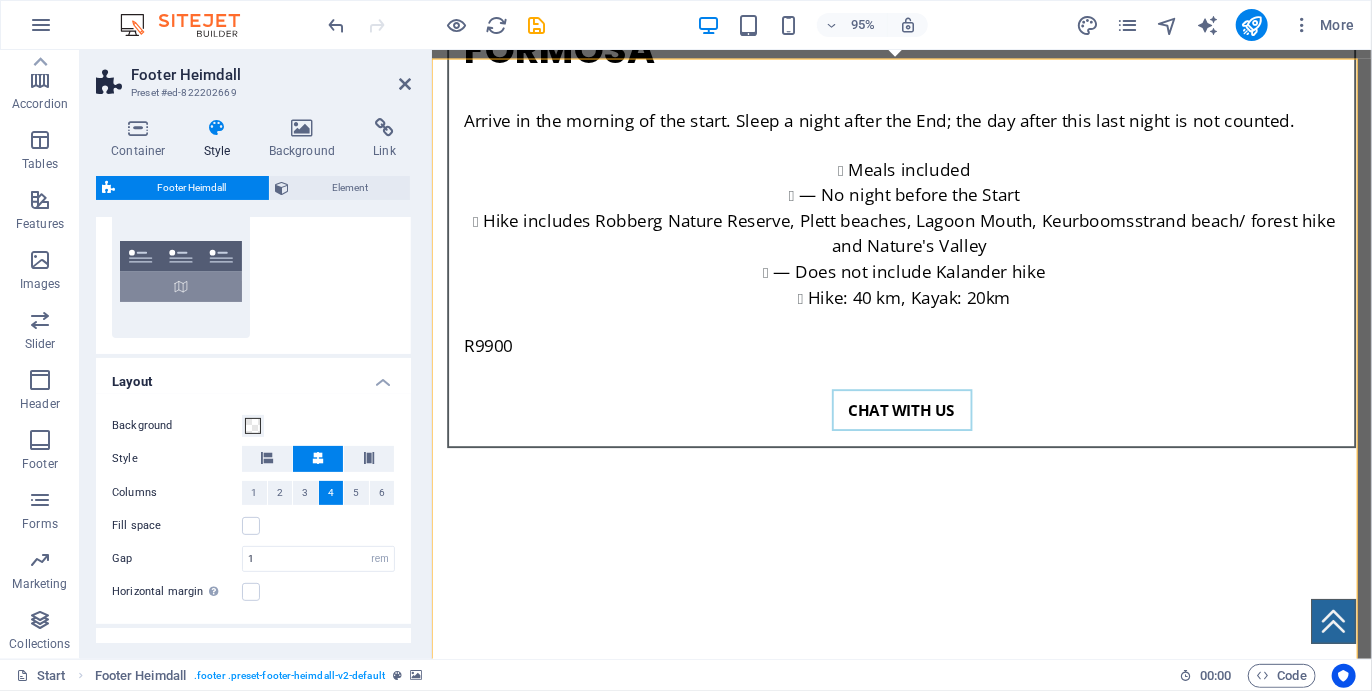 scroll, scrollTop: 0, scrollLeft: 0, axis: both 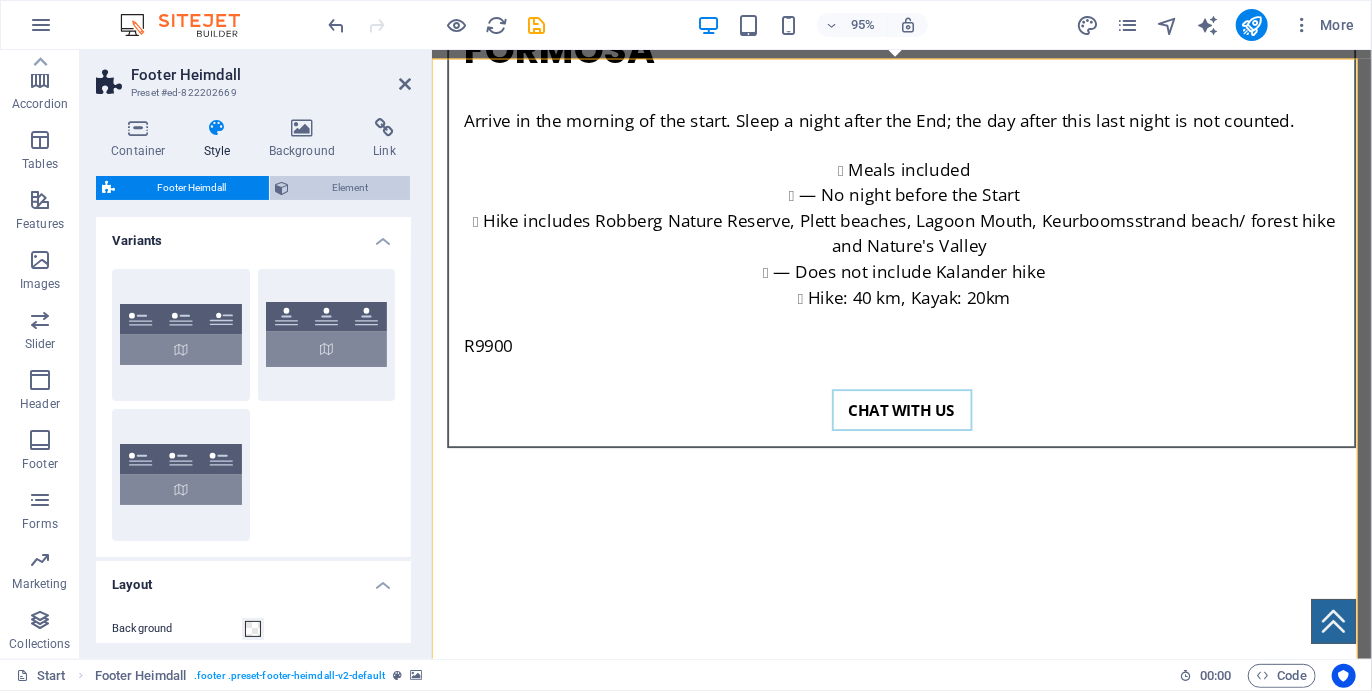 click on "Element" at bounding box center (350, 188) 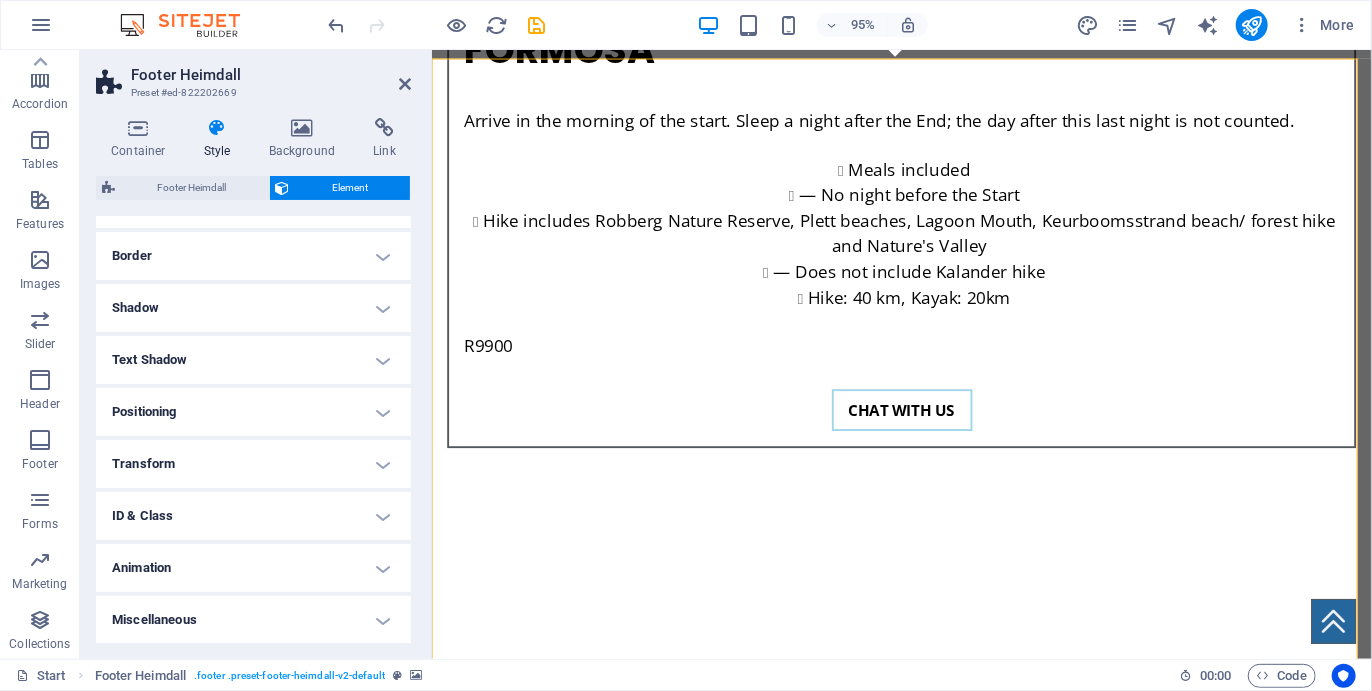 scroll, scrollTop: 0, scrollLeft: 0, axis: both 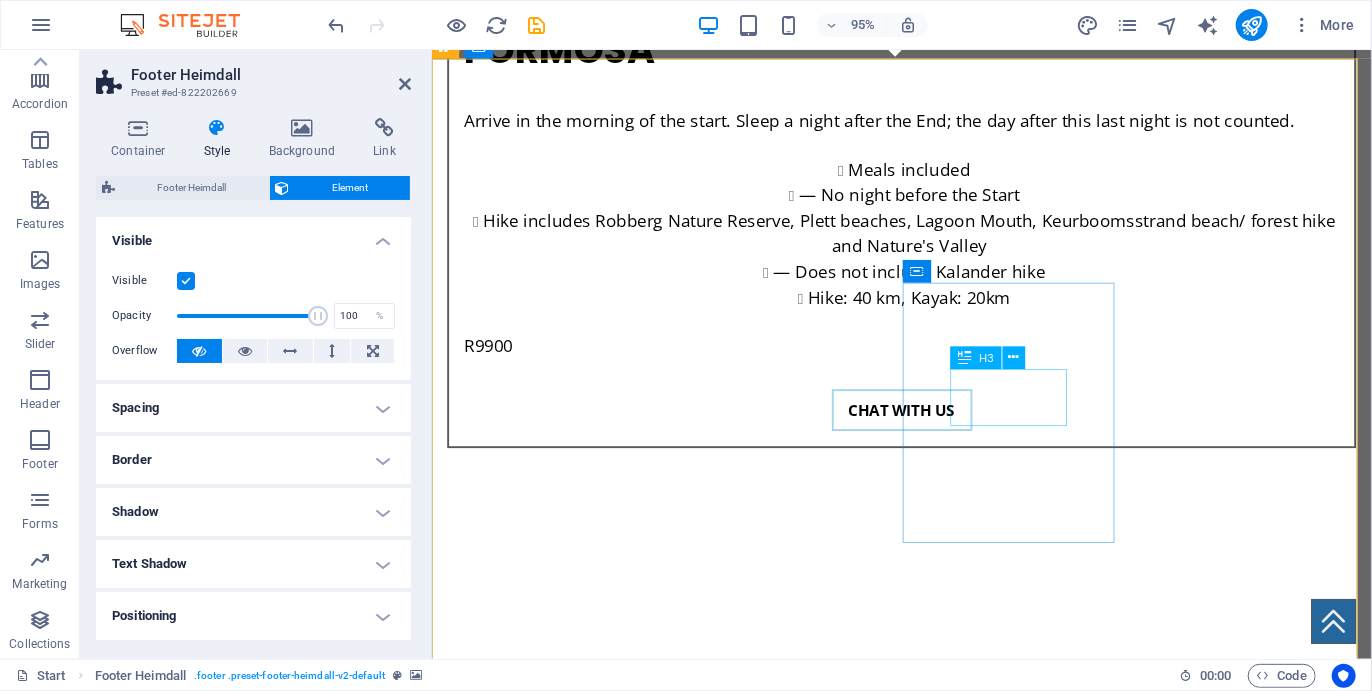 click on "Phone" at bounding box center (560, 6291) 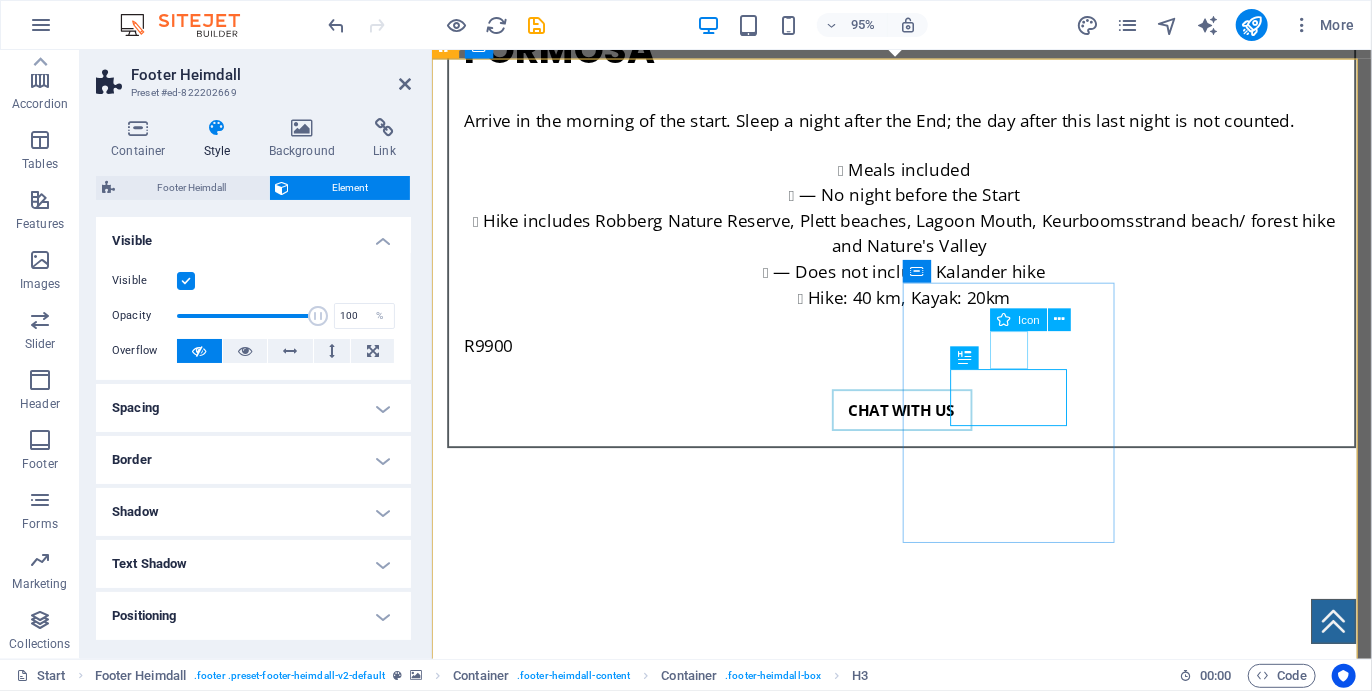 click at bounding box center [560, 6241] 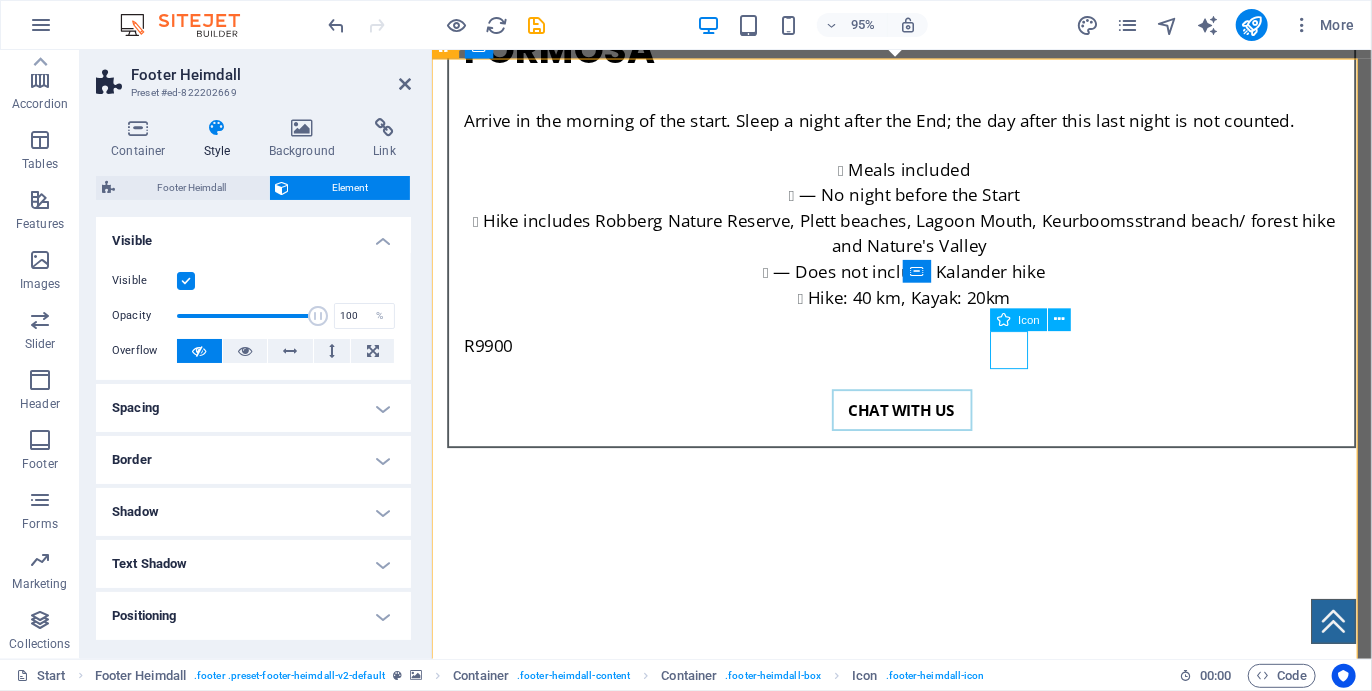 click at bounding box center (560, 6241) 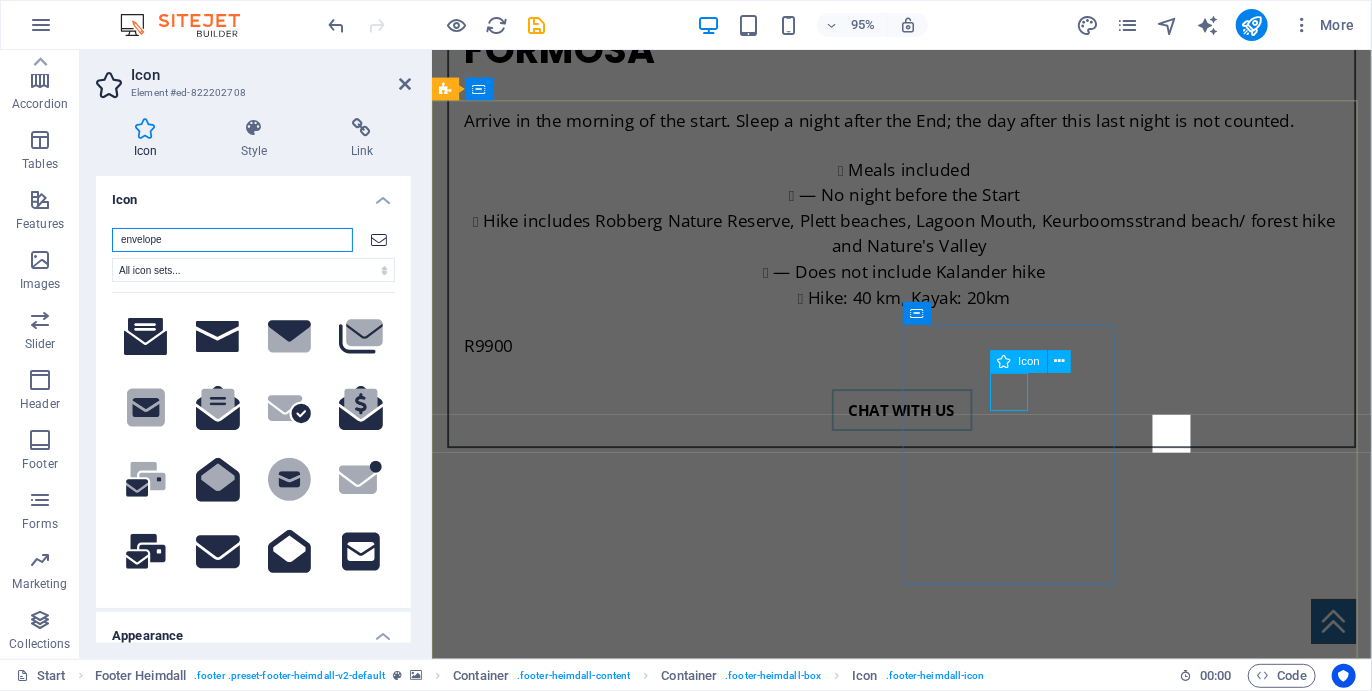 scroll, scrollTop: 7094, scrollLeft: 0, axis: vertical 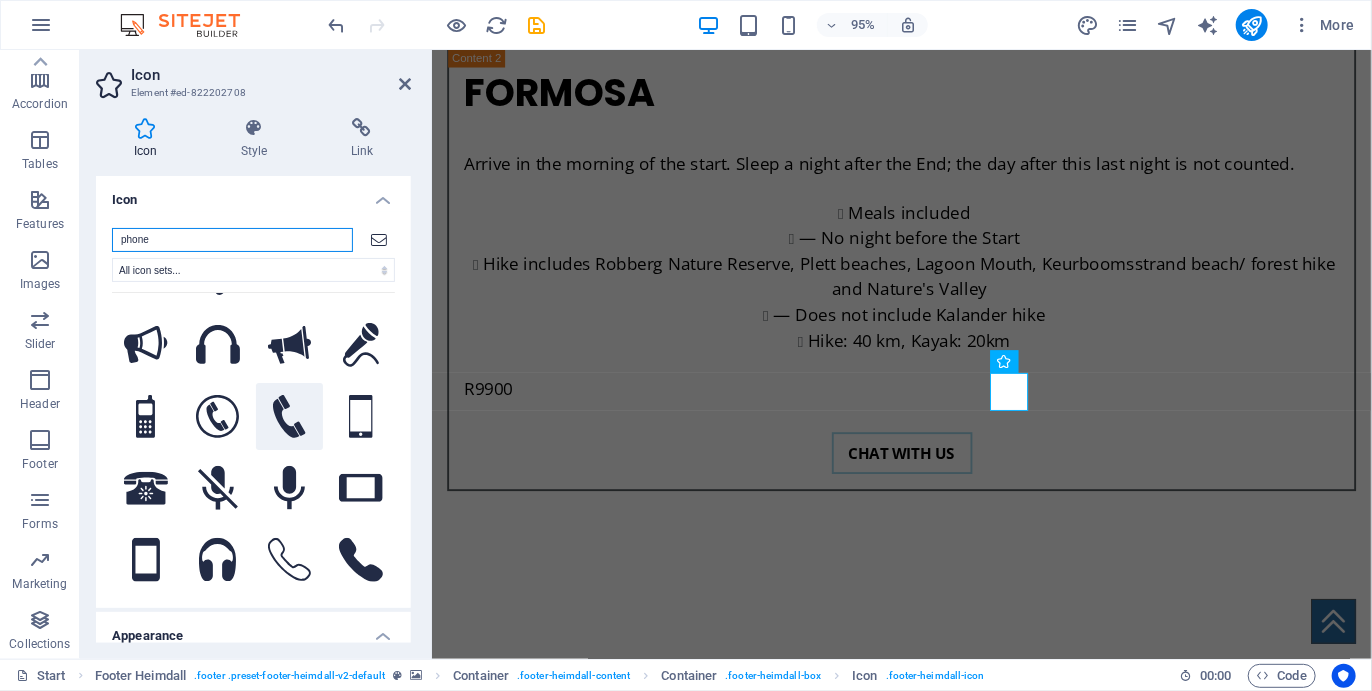 type on "phone" 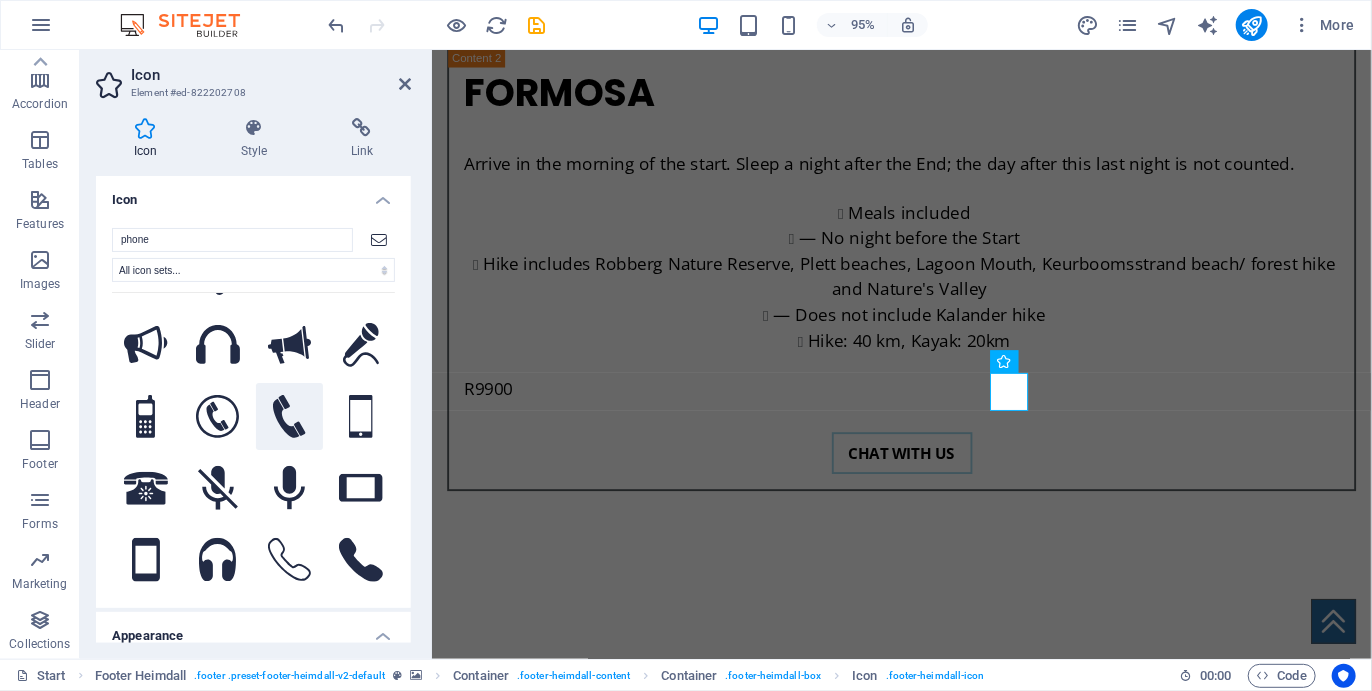 click 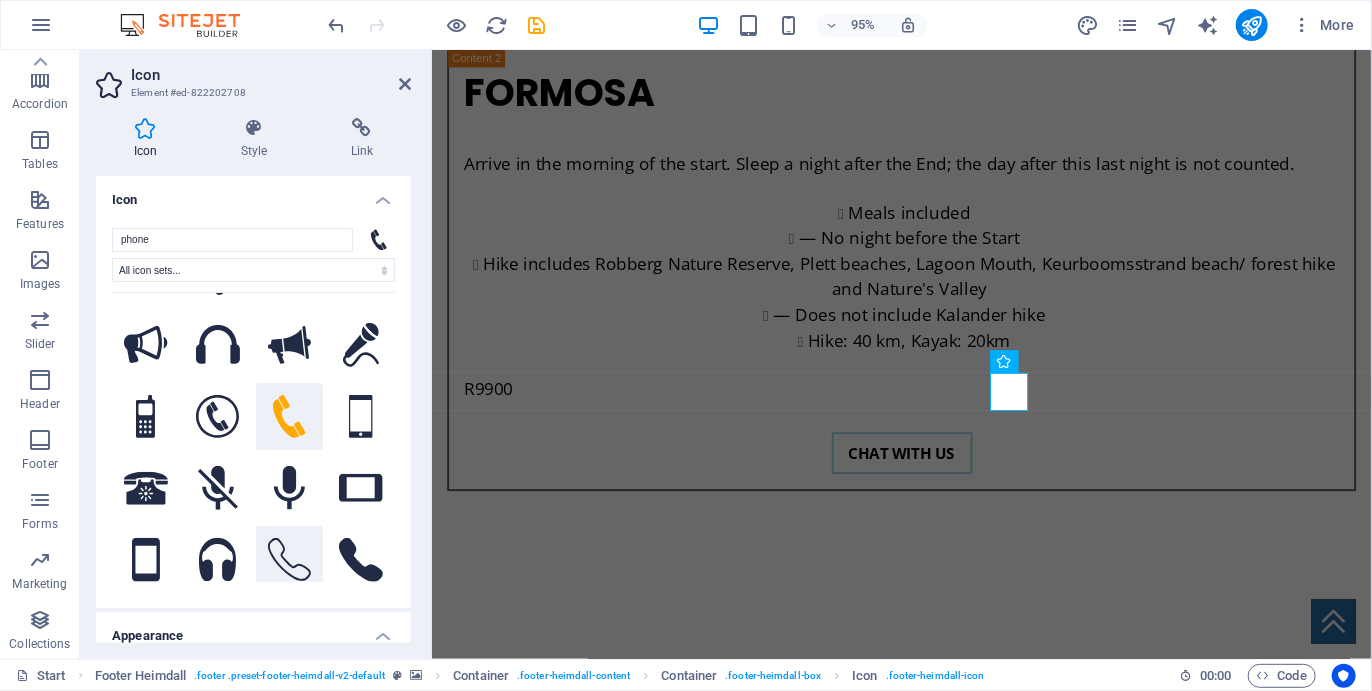 click 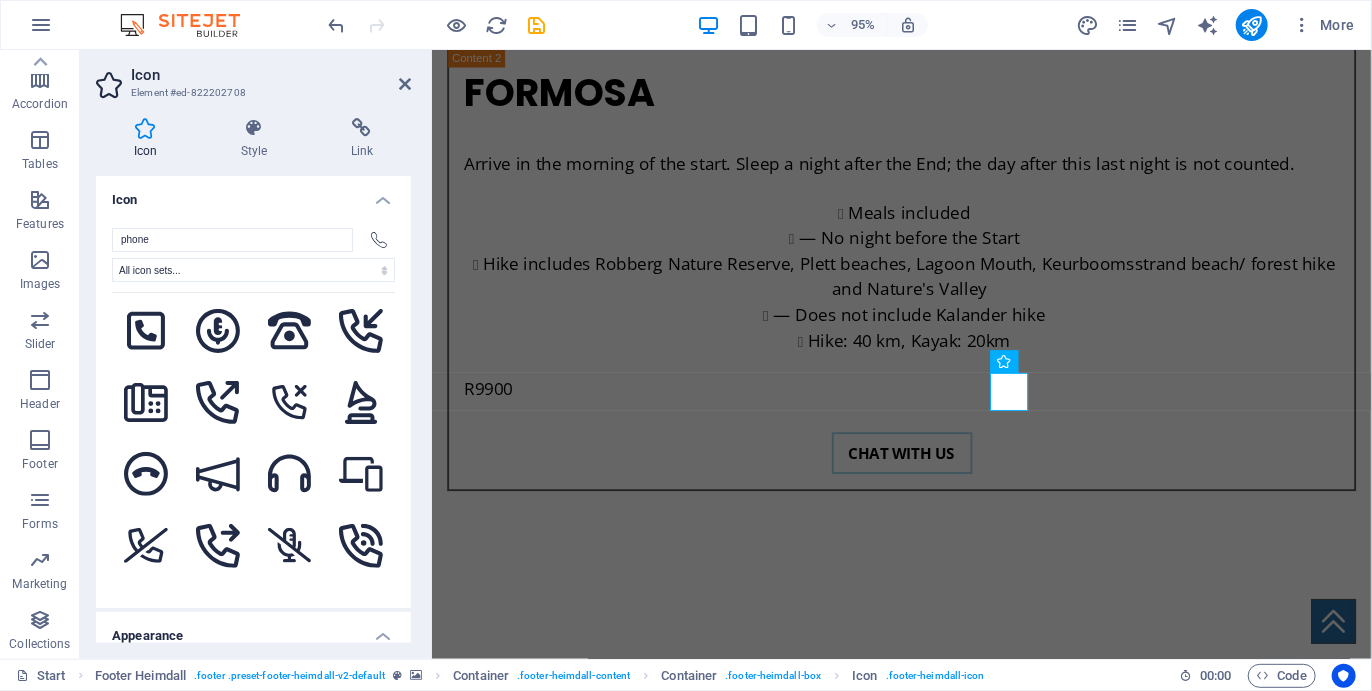 scroll, scrollTop: 1875, scrollLeft: 0, axis: vertical 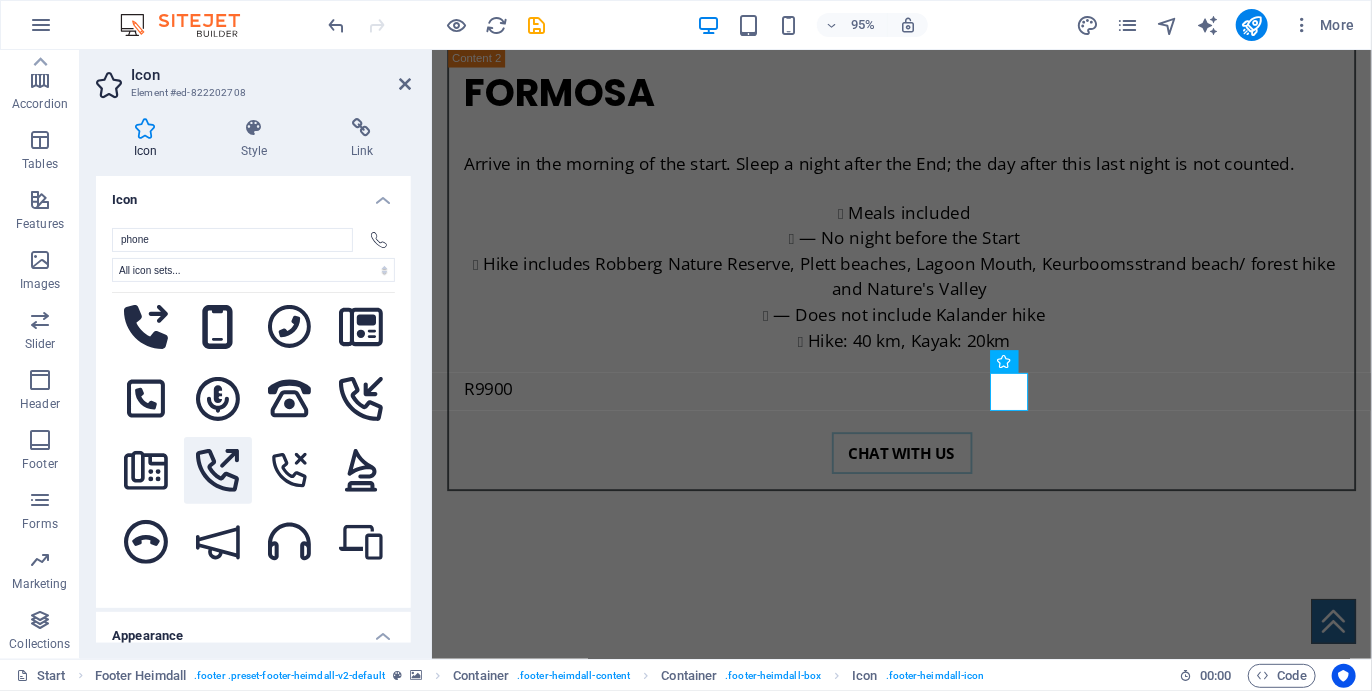 click 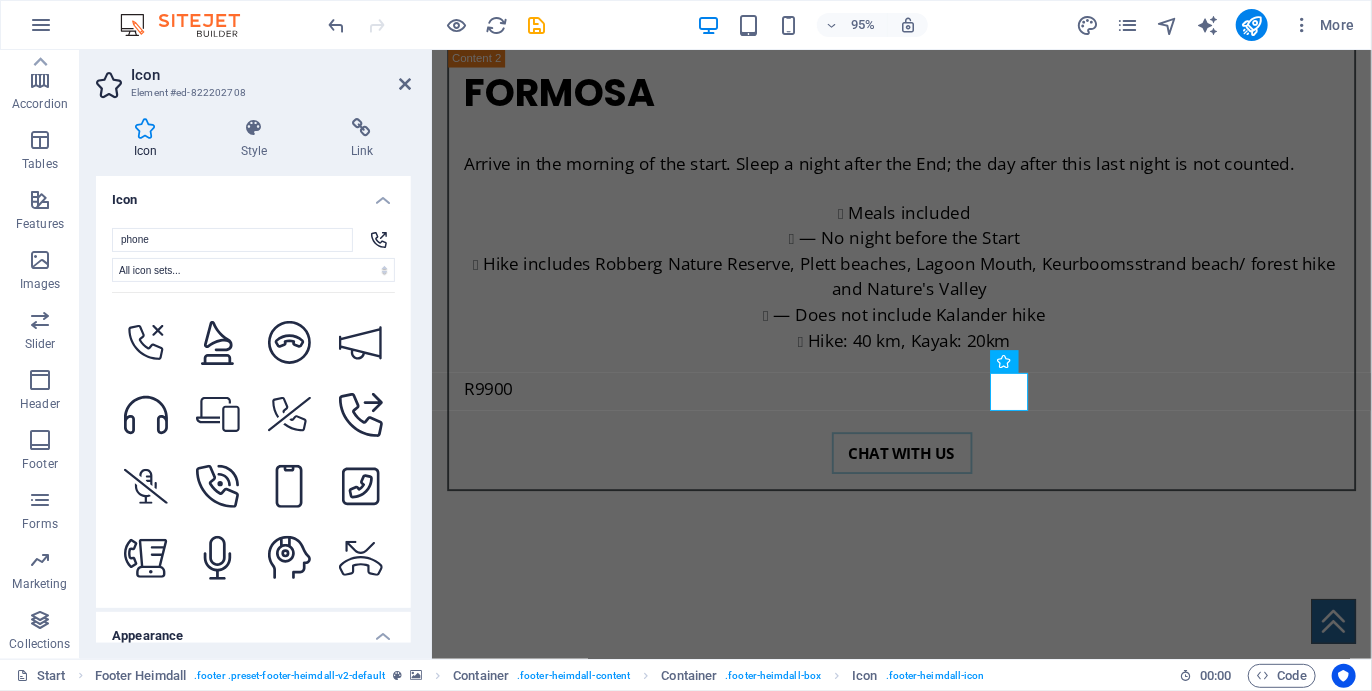 scroll, scrollTop: 2719, scrollLeft: 0, axis: vertical 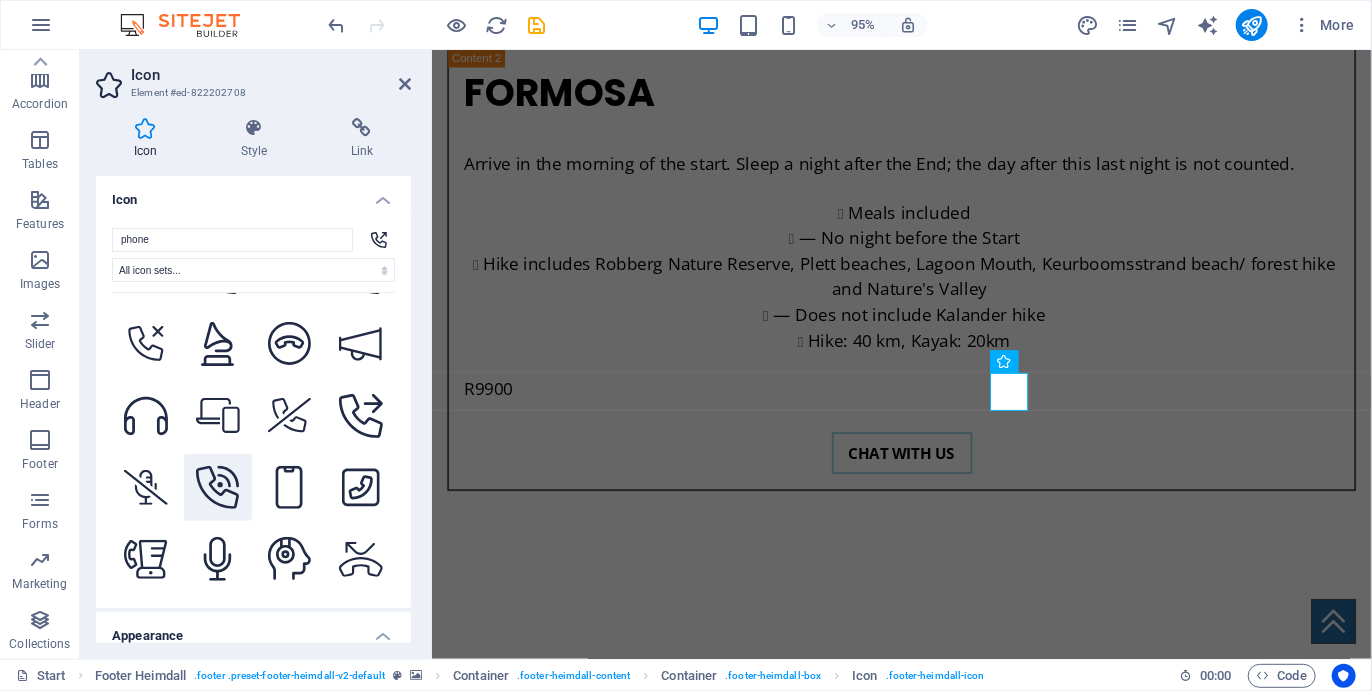 click 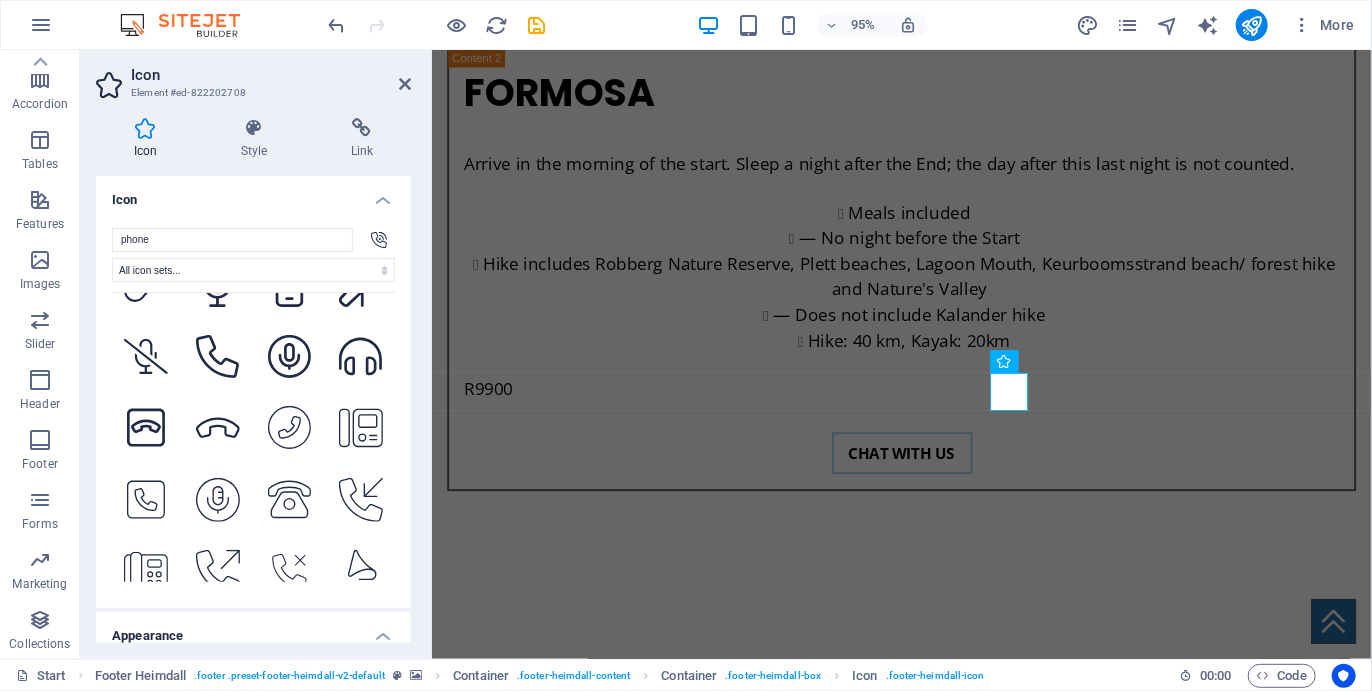 scroll, scrollTop: 3138, scrollLeft: 0, axis: vertical 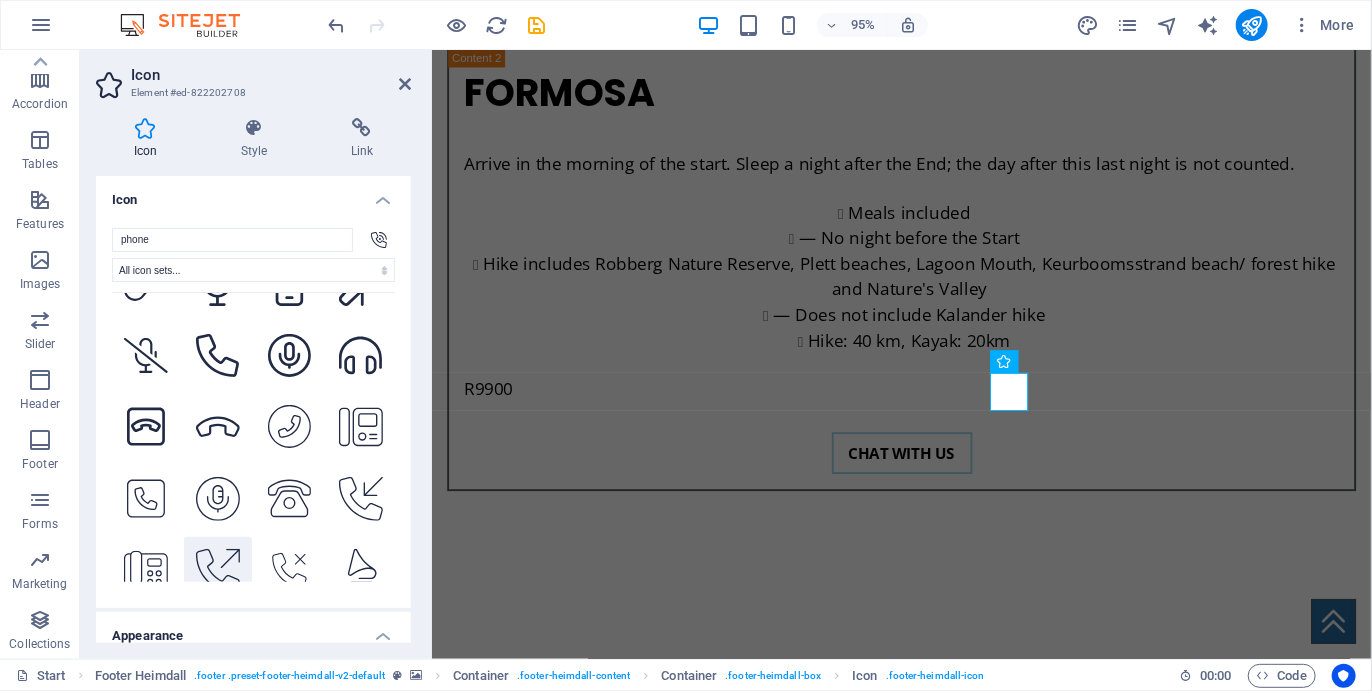 click 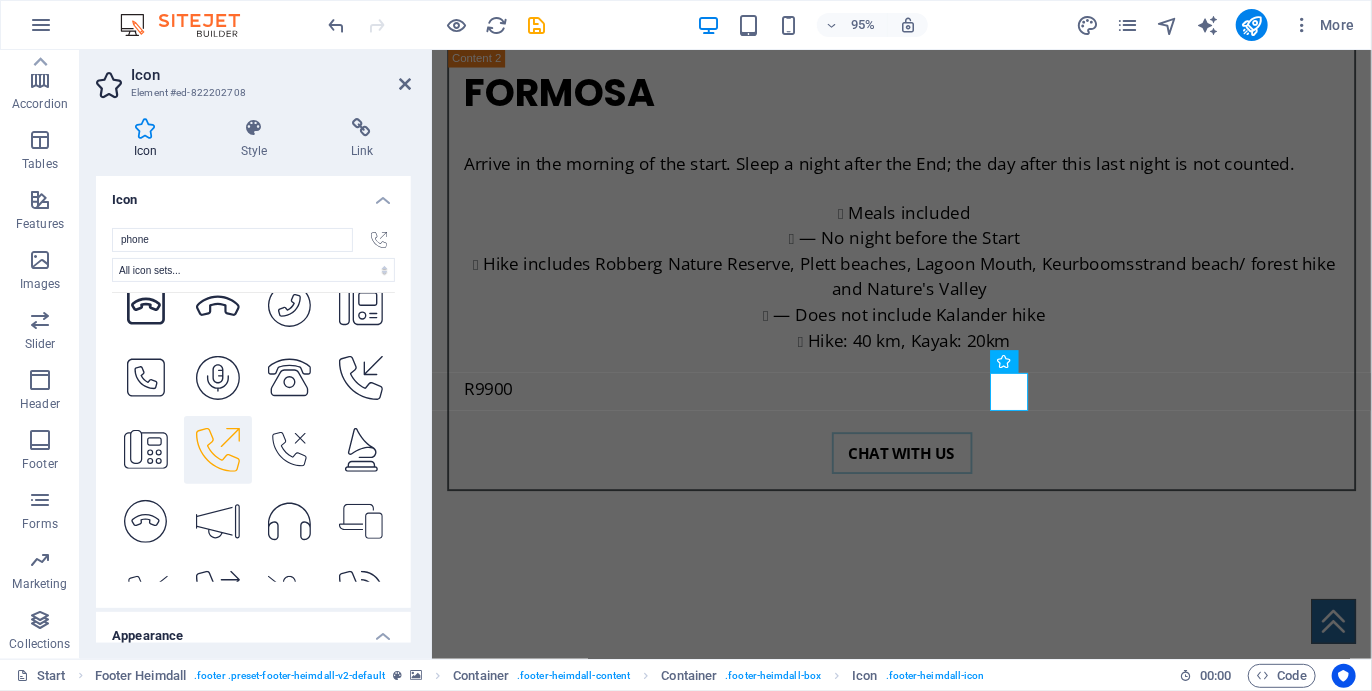 scroll, scrollTop: 3260, scrollLeft: 0, axis: vertical 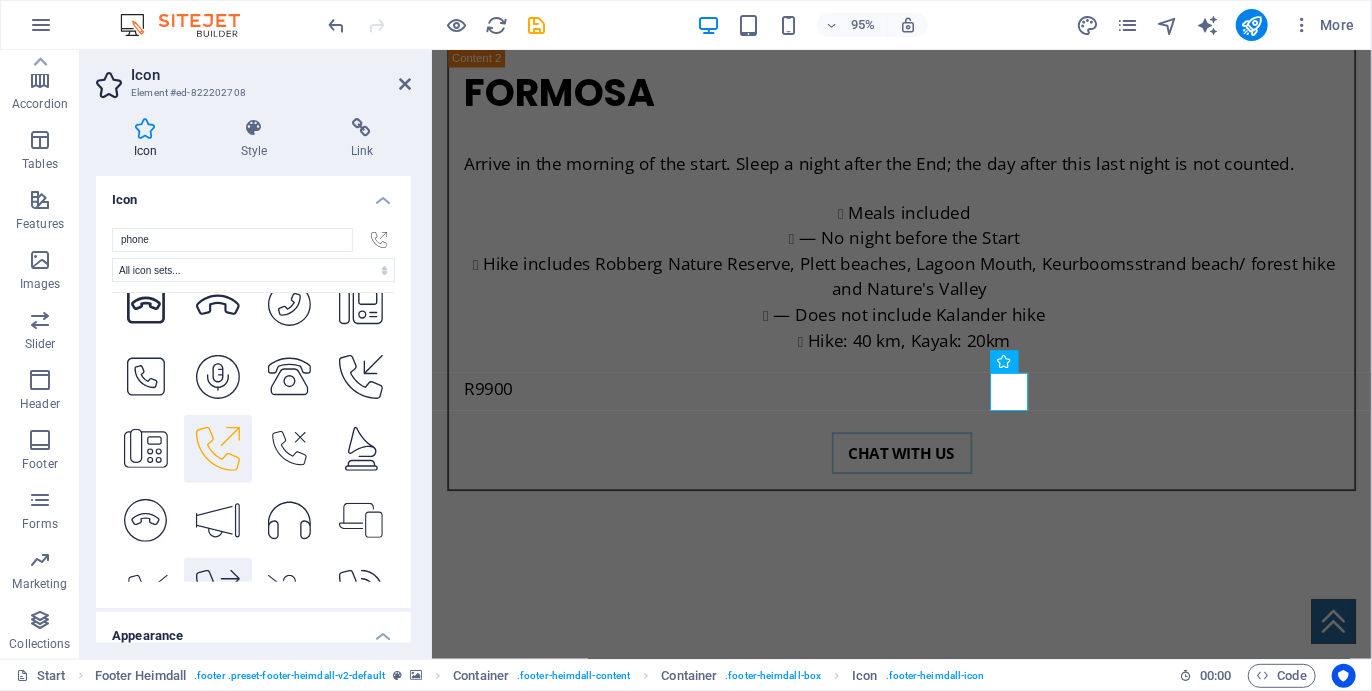click 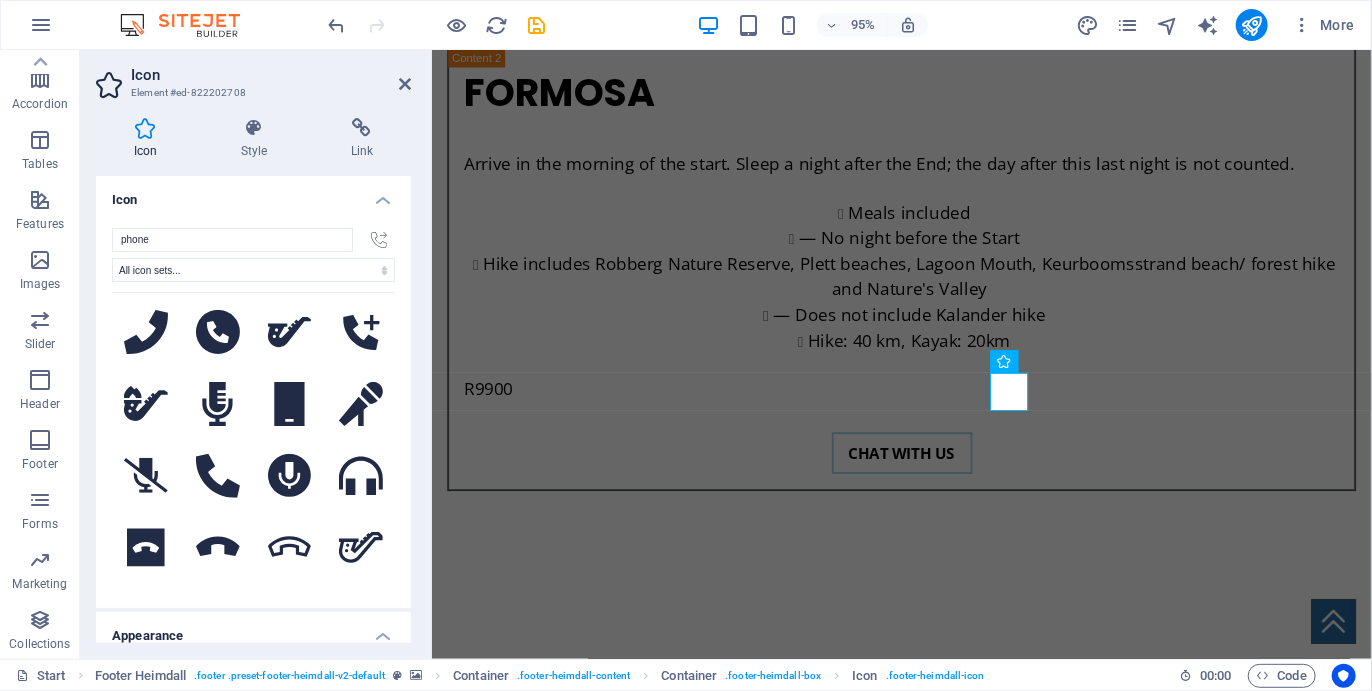 scroll, scrollTop: 4382, scrollLeft: 0, axis: vertical 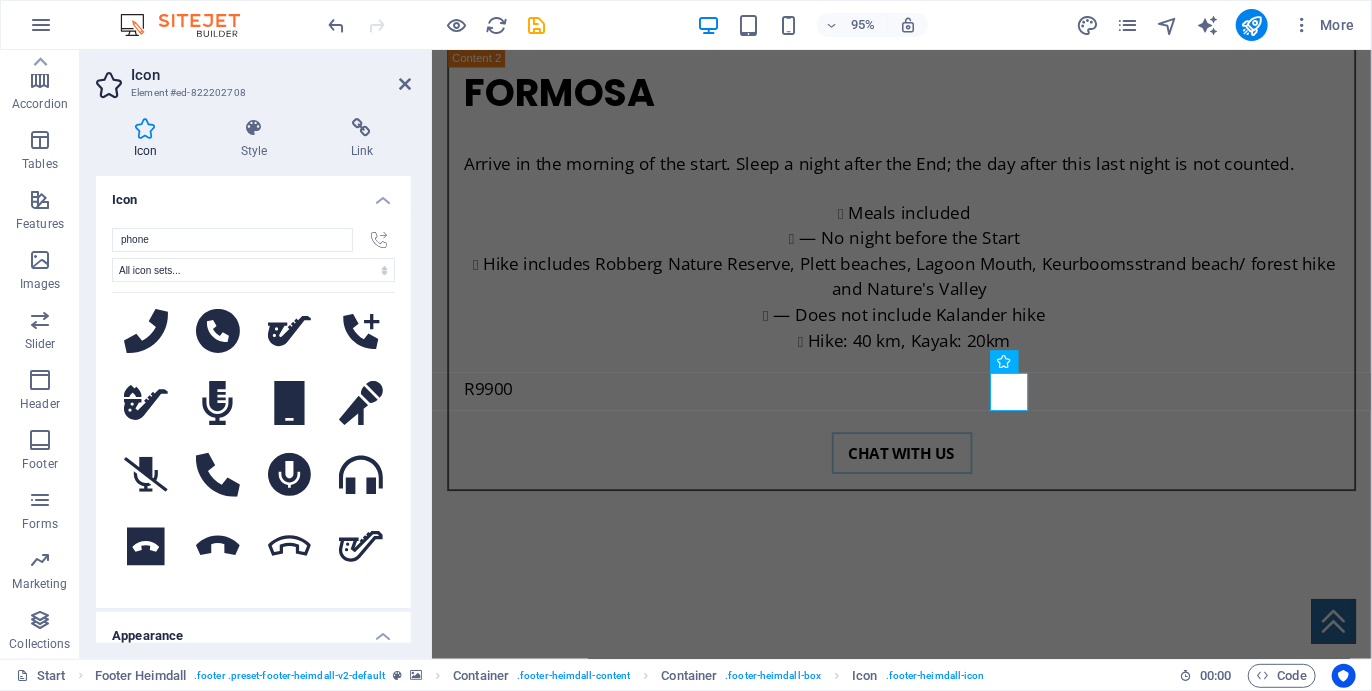 click 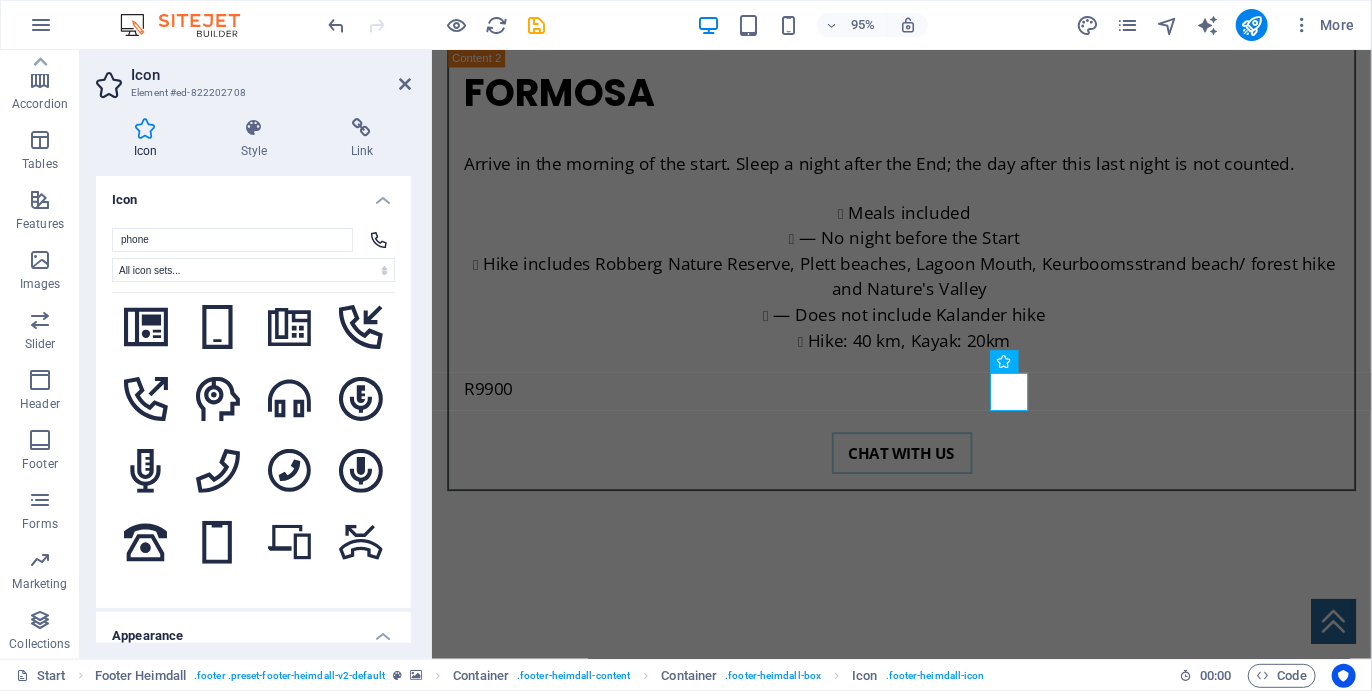 scroll, scrollTop: 5064, scrollLeft: 0, axis: vertical 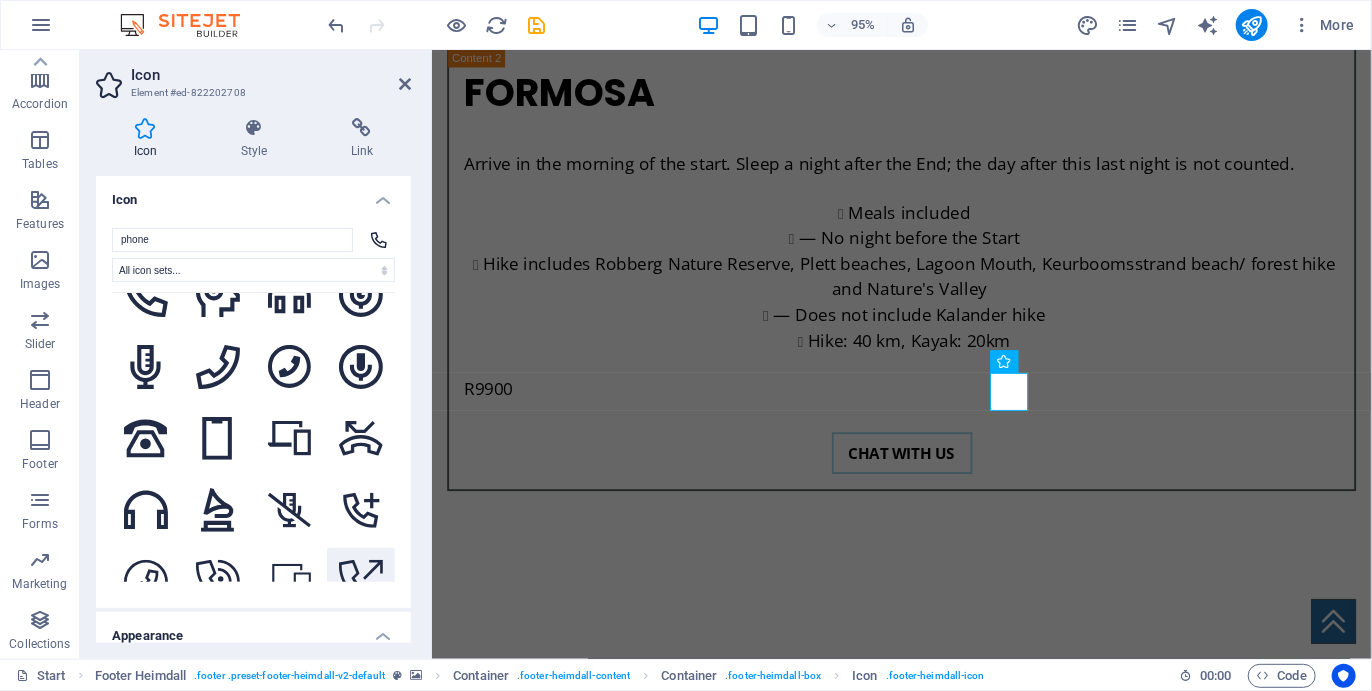 click 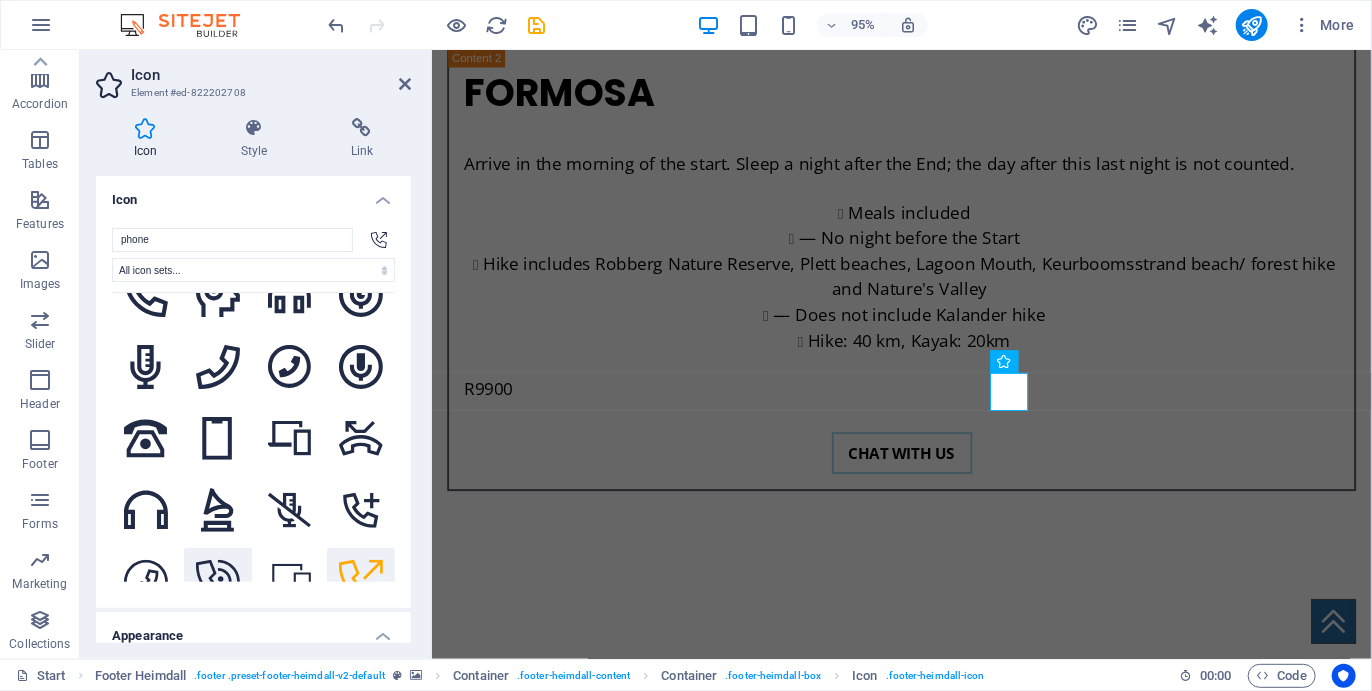 click 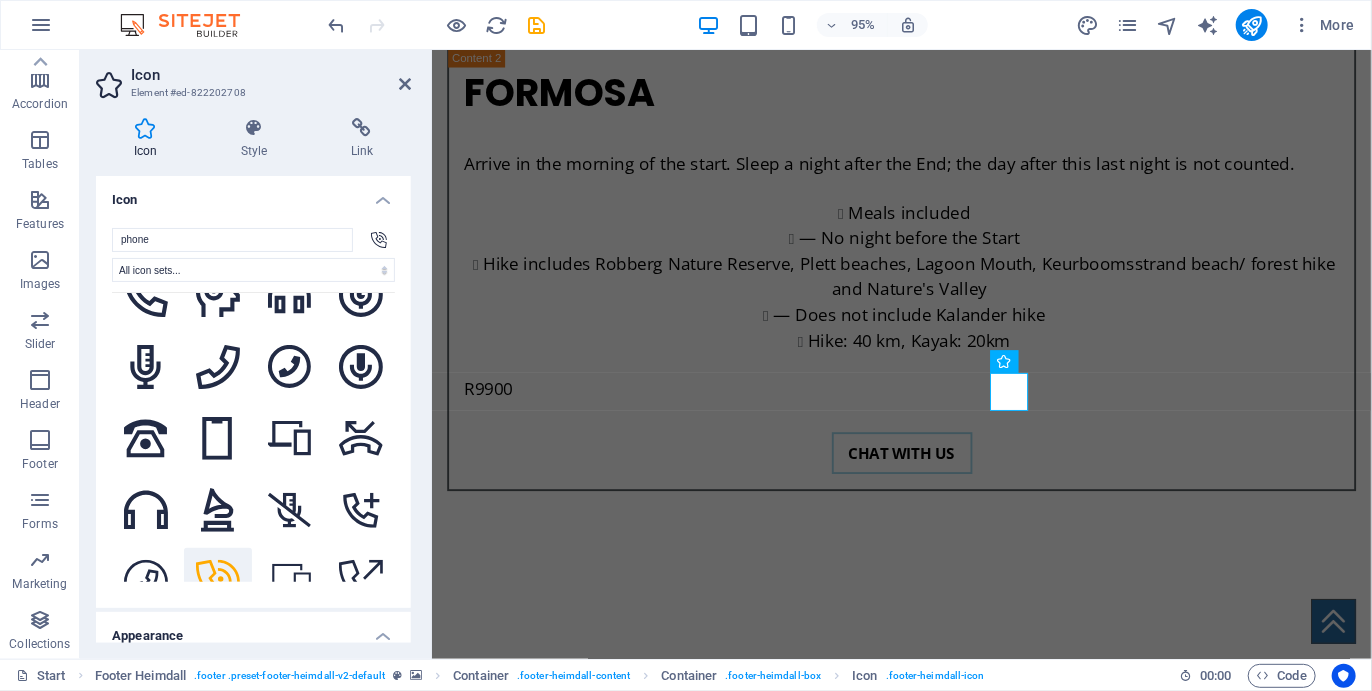 click on "Icon Style Link Icon phone All icon sets... IcoFont Ionicons FontAwesome Brands FontAwesome Duotone FontAwesome Solid FontAwesome Regular FontAwesome Light FontAwesome Thin FontAwesome Sharp Solid FontAwesome Sharp Regular FontAwesome Sharp Light FontAwesome Sharp Thin .fa-secondary{opacity:.4} .fa-secondary{opacity:.4} .fa-secondary{opacity:.4} .fa-secondary{opacity:.4} .fa-secondary{opacity:.4} .fa-secondary{opacity:.4} .fa-secondary{opacity:.4} .fa-secondary{opacity:.4} .fa-secondary{opacity:.4} .fa-secondary{opacity:.4} .fa-secondary{opacity:.4} .fa-secondary{opacity:.4} .fa-secondary{opacity:.4} .fa-secondary{opacity:.4} .fa-secondary{opacity:.4} .fa-secondary{opacity:.4} .fa-secondary{opacity:.4} .fa-secondary{opacity:.4} .fa-secondary{opacity:.4} .fa-secondary{opacity:.4} .fa-secondary{opacity:.4} .fa-secondary{opacity:.4} .fa-secondary{opacity:.4} .fa-secondary{opacity:.4} .fa-secondary{opacity:.4} .fa-secondary{opacity:.4} .fa-secondary{opacity:.4} .fa-secondary{opacity:.4} .fa-secondary{opacity:.4}" at bounding box center (253, 380) 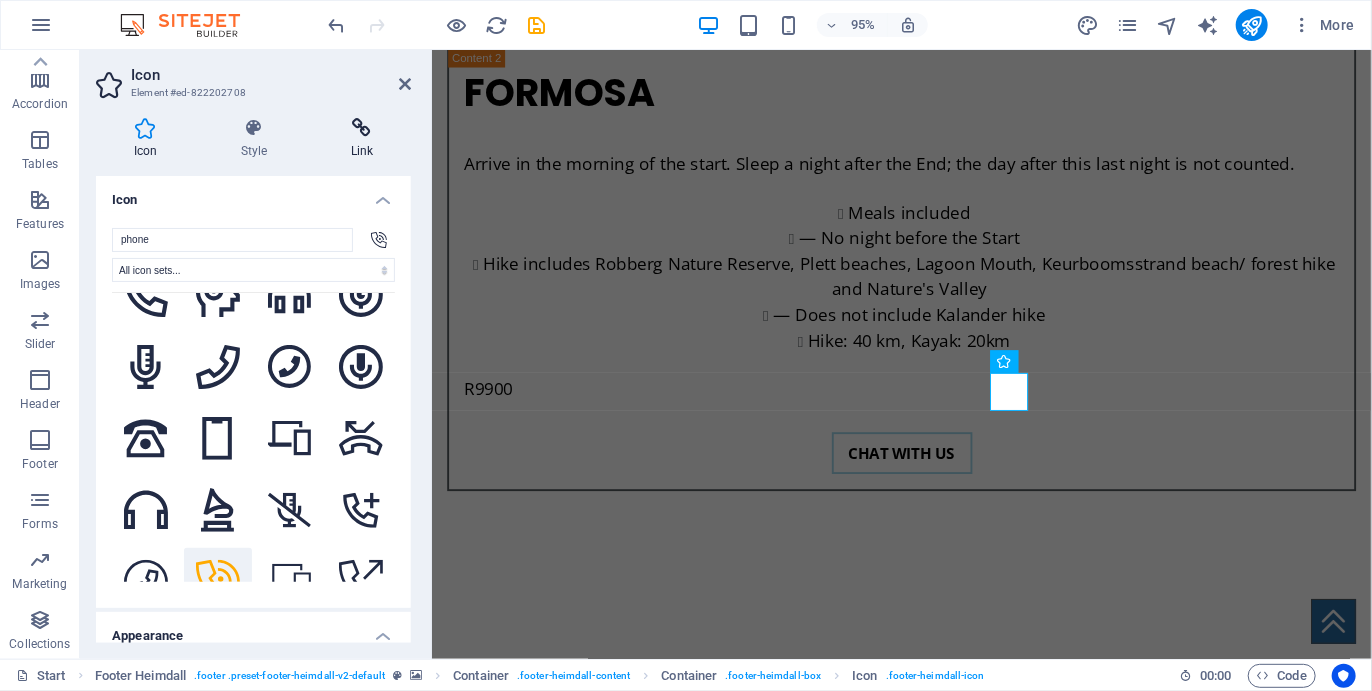 click at bounding box center [362, 128] 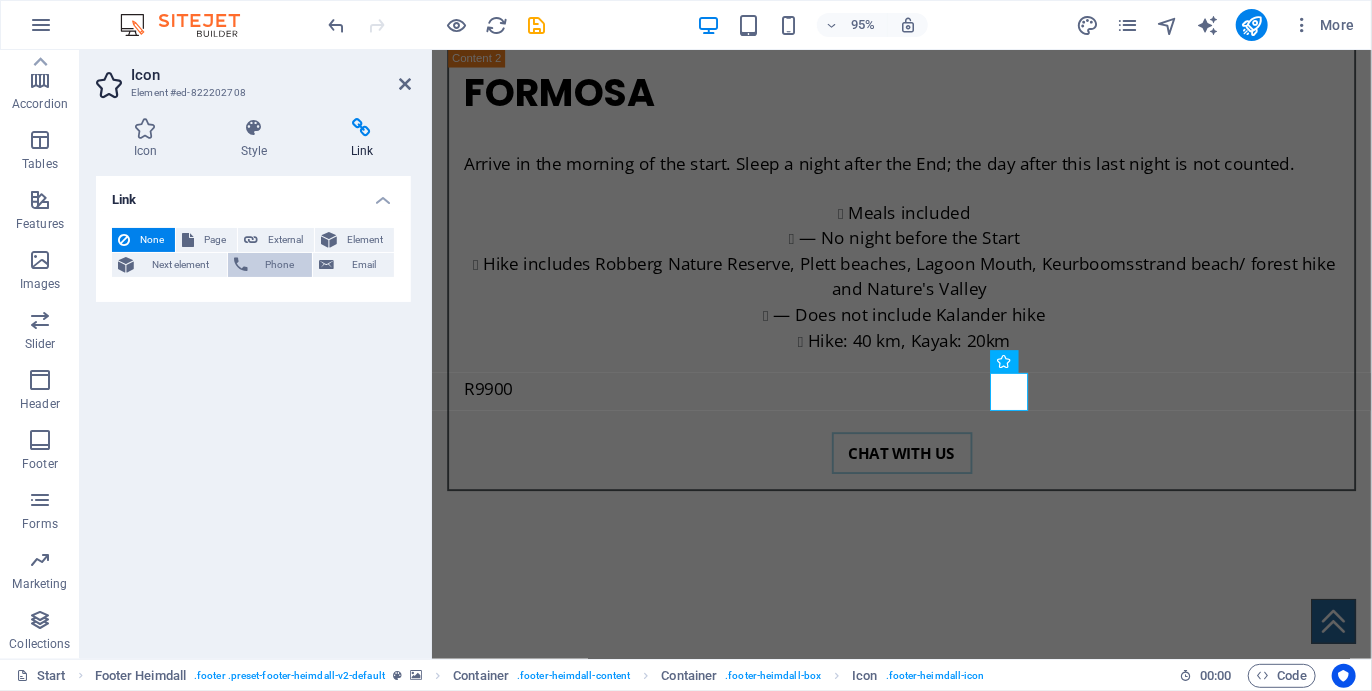 click on "Phone" at bounding box center (280, 265) 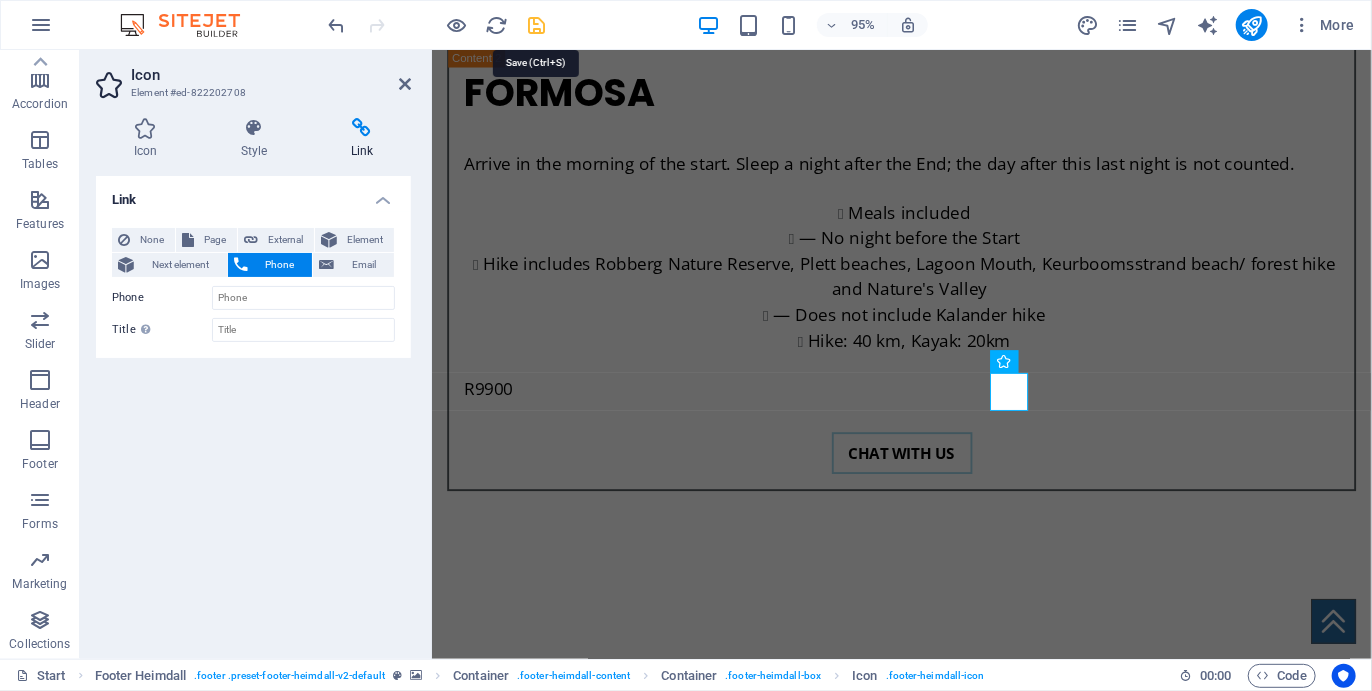 click at bounding box center [537, 25] 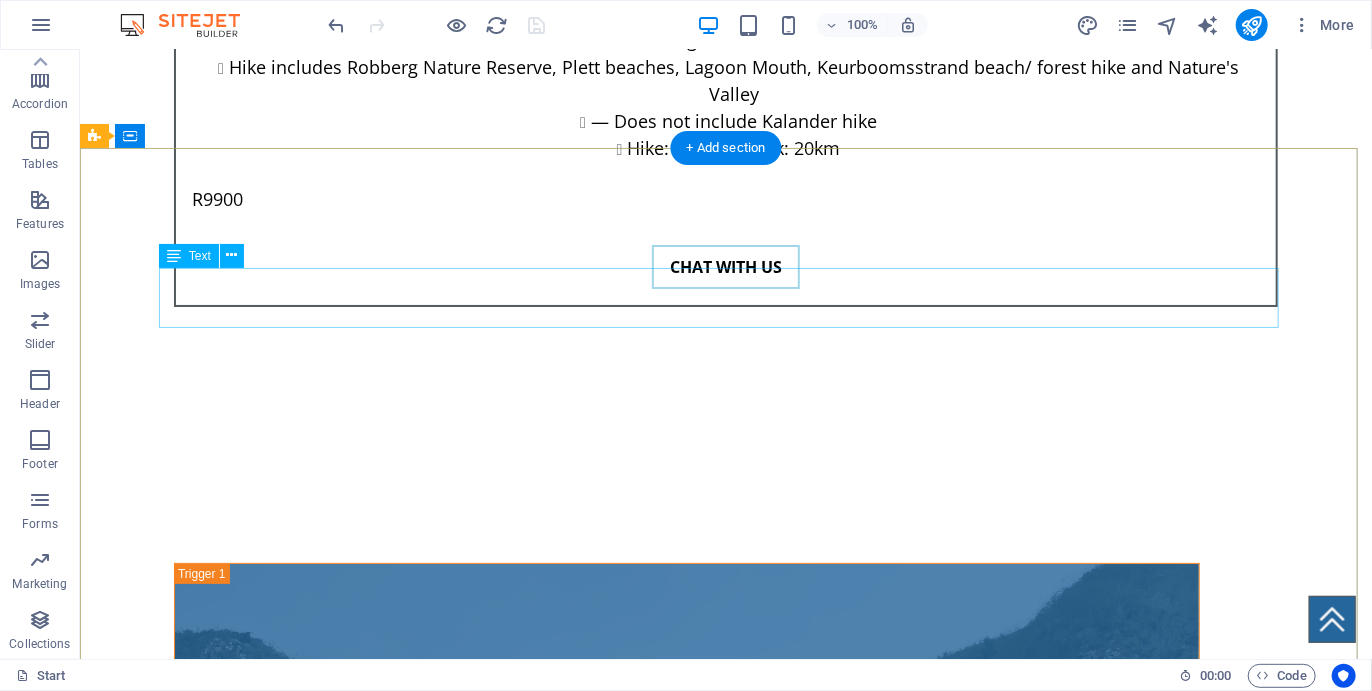 scroll, scrollTop: 7258, scrollLeft: 0, axis: vertical 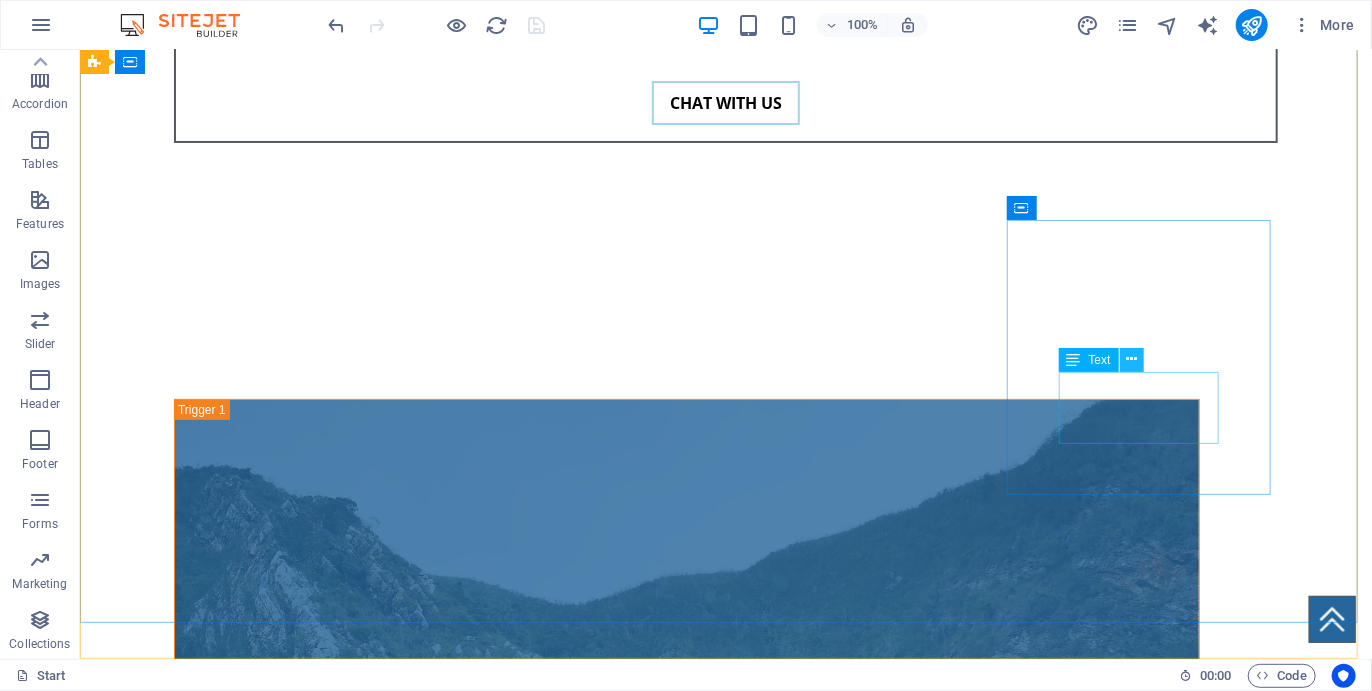 click at bounding box center (1131, 359) 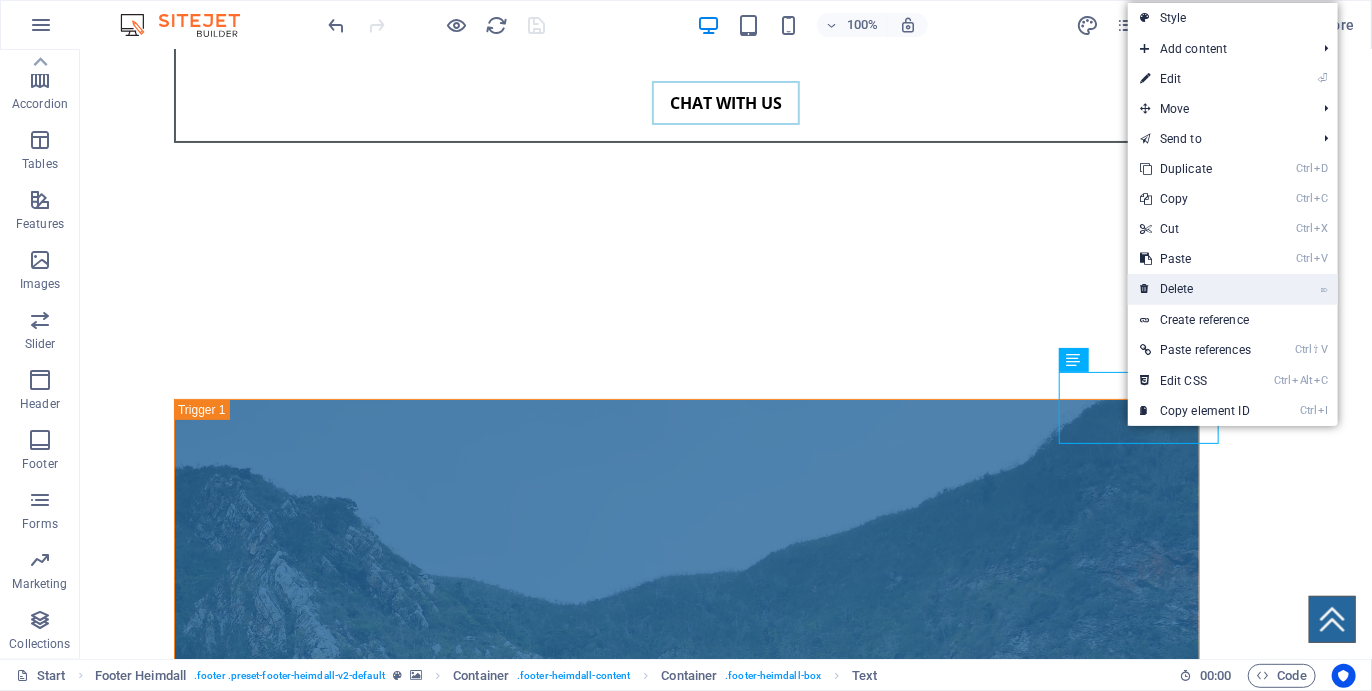 click on "⌦  Delete" at bounding box center [1195, 289] 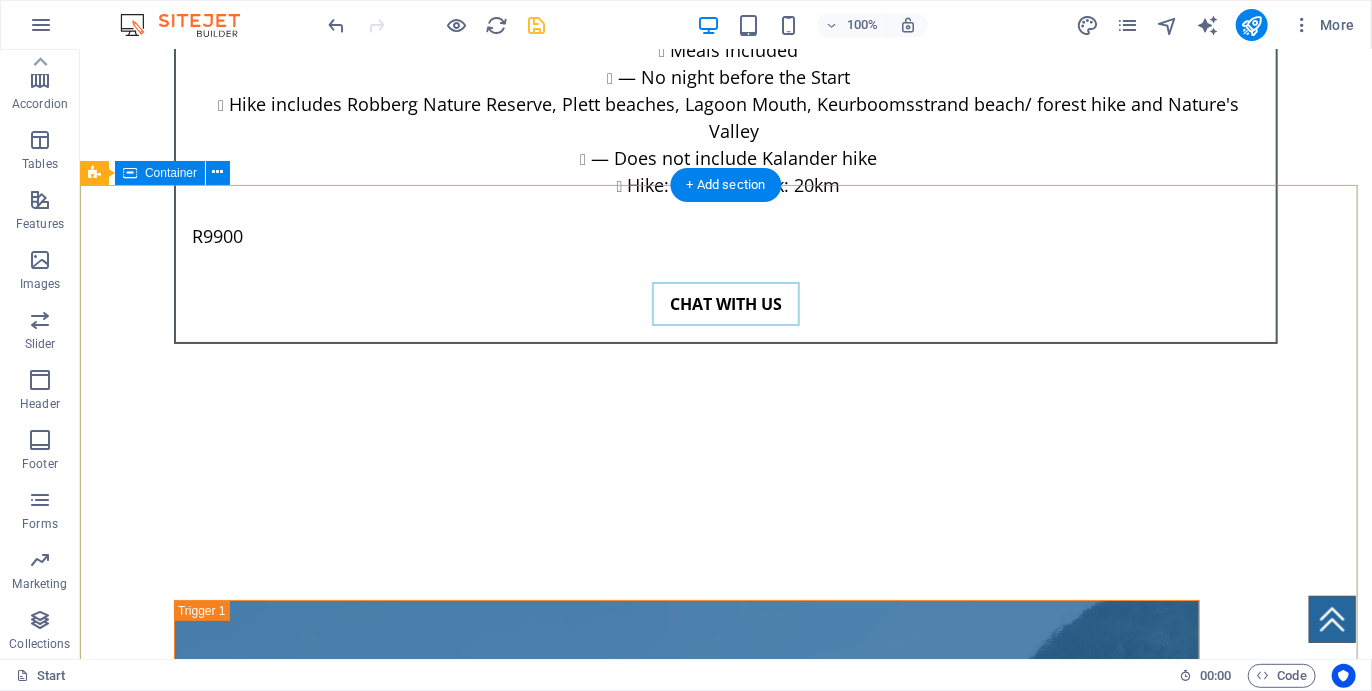 scroll, scrollTop: 7058, scrollLeft: 0, axis: vertical 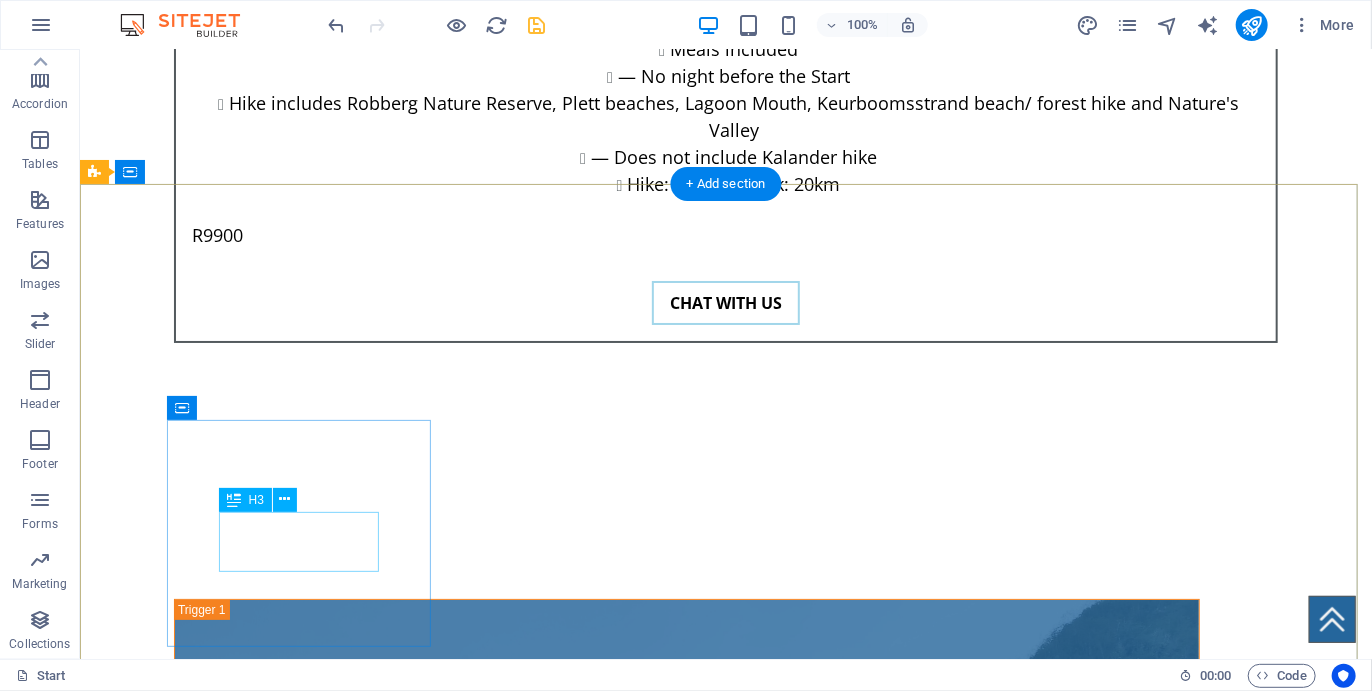 click on "Chat" at bounding box center [227, 5651] 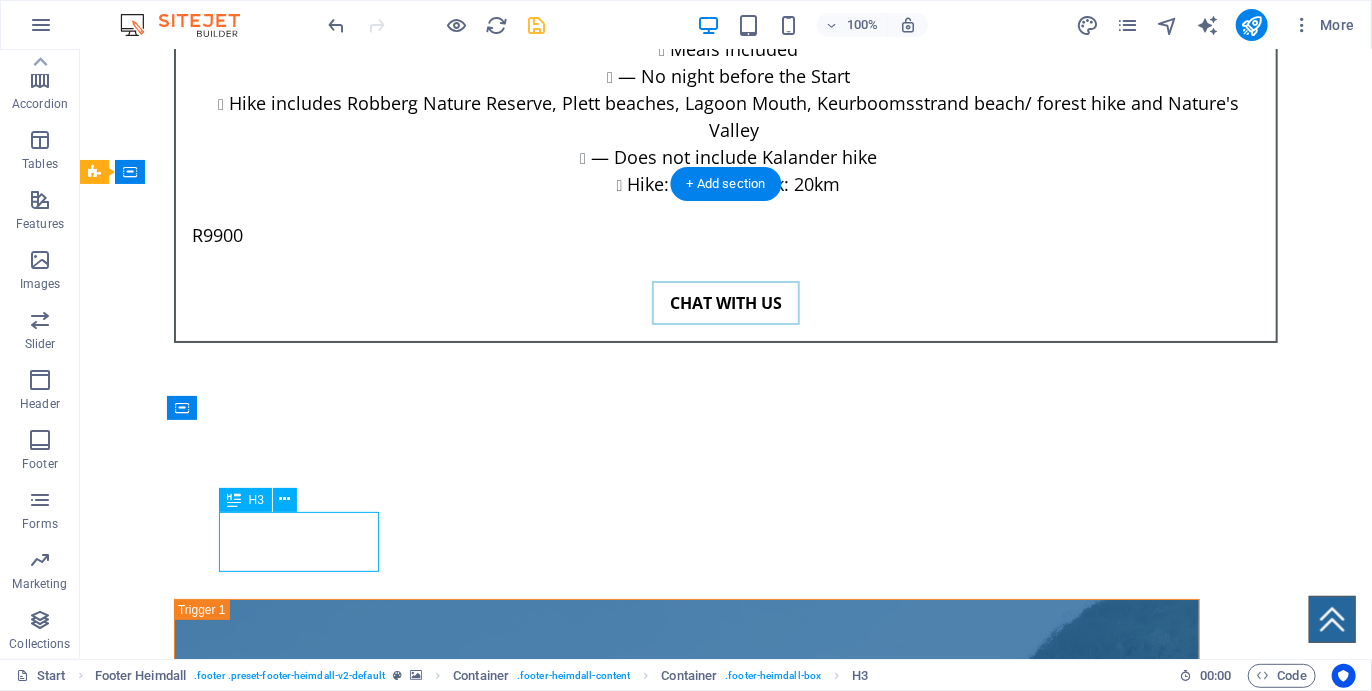 click on "Chat" at bounding box center (227, 5651) 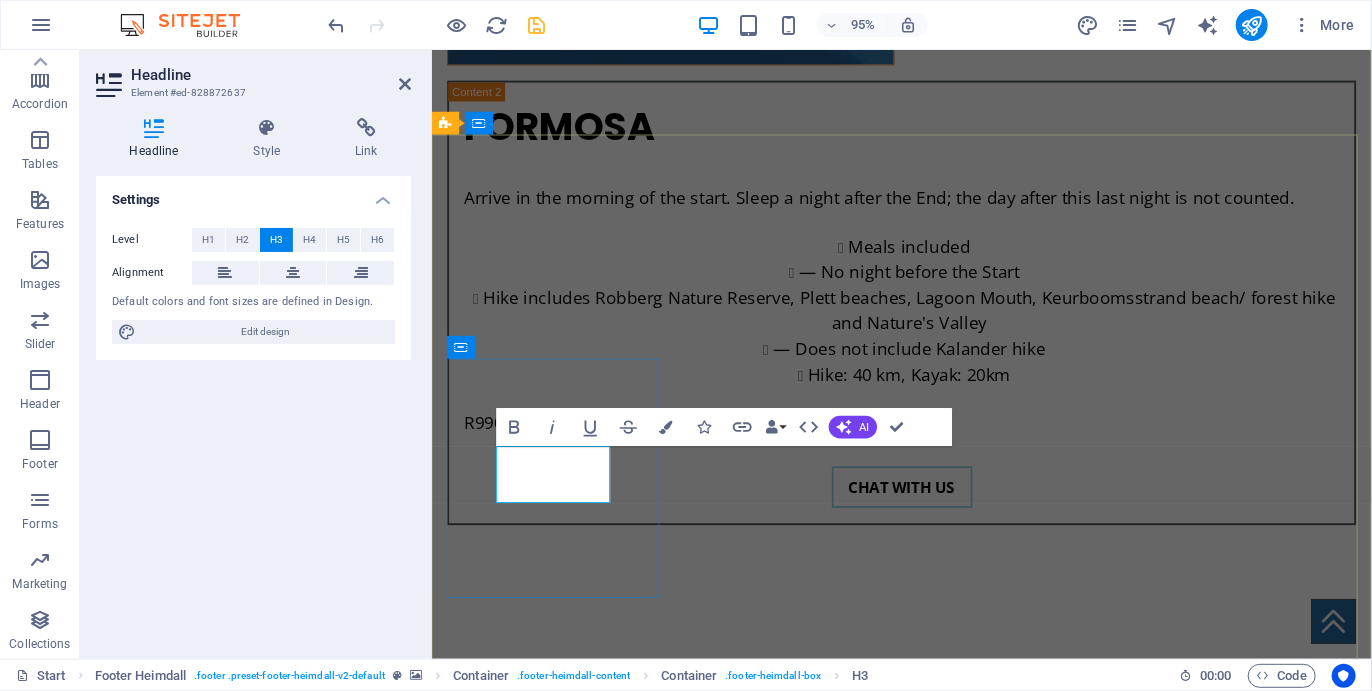 type 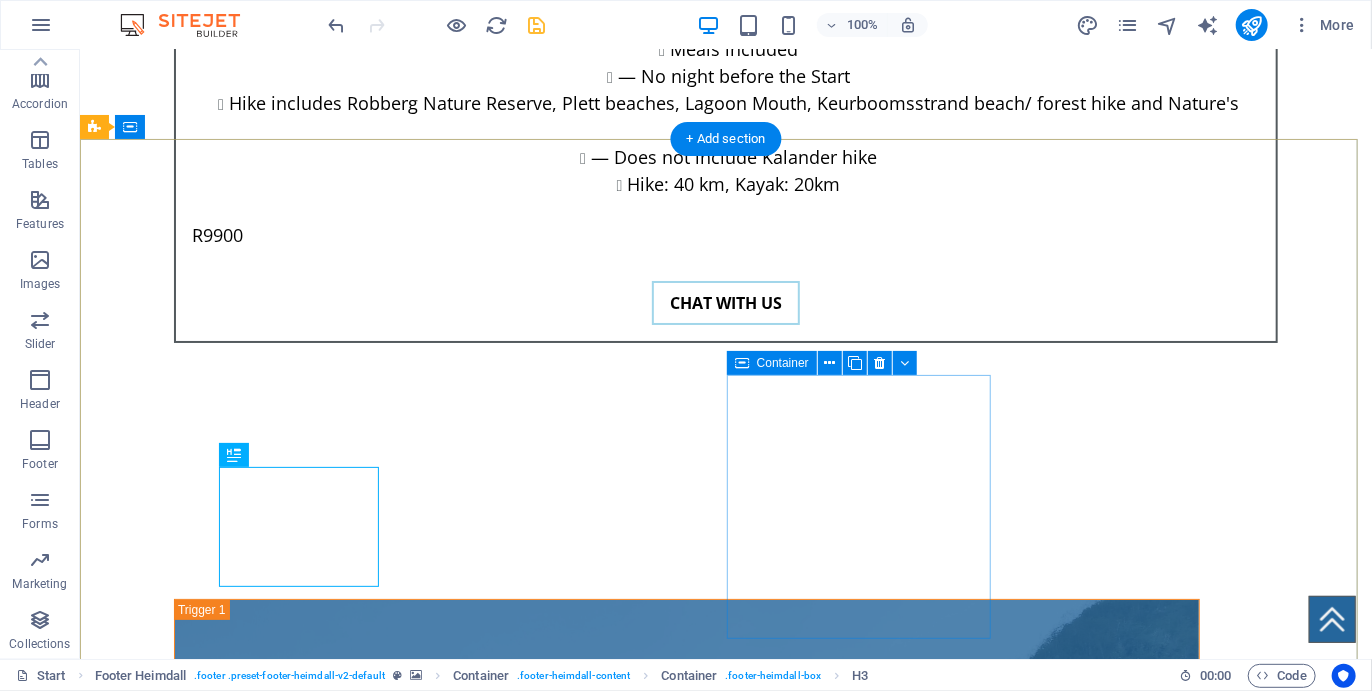 scroll, scrollTop: 7102, scrollLeft: 0, axis: vertical 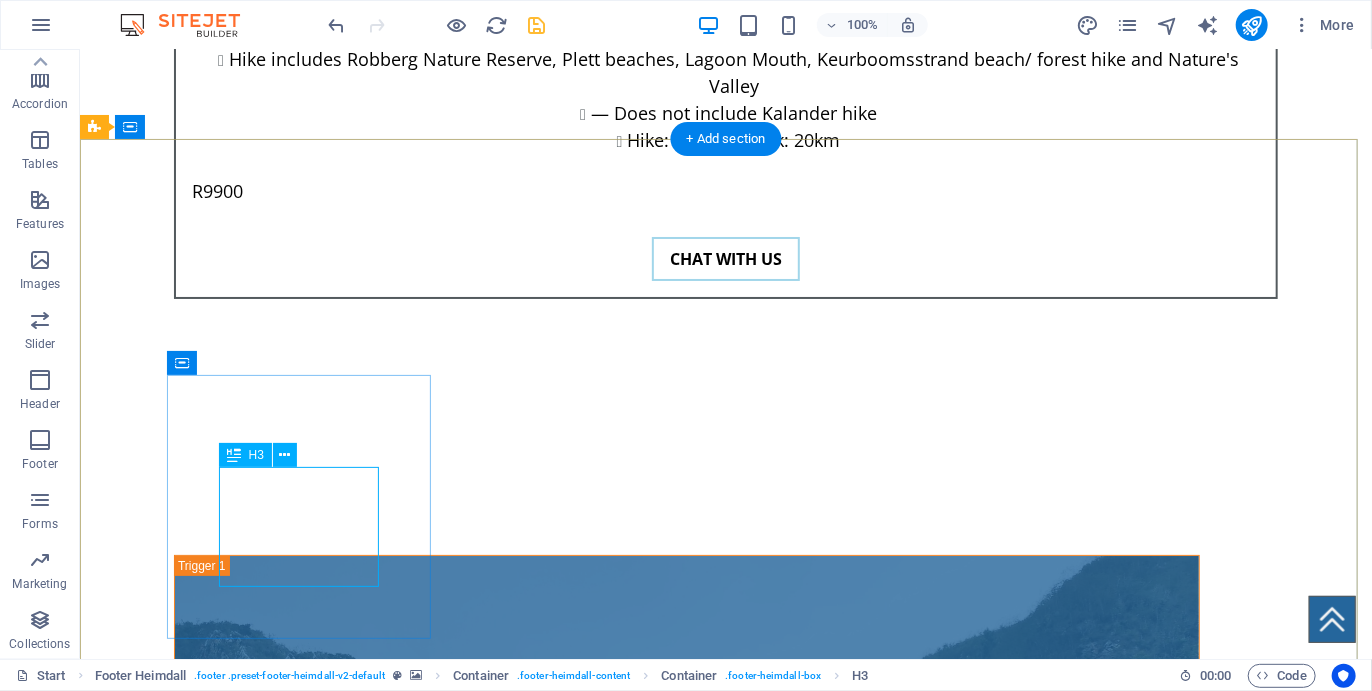 click on "Click to chat" at bounding box center (227, 5673) 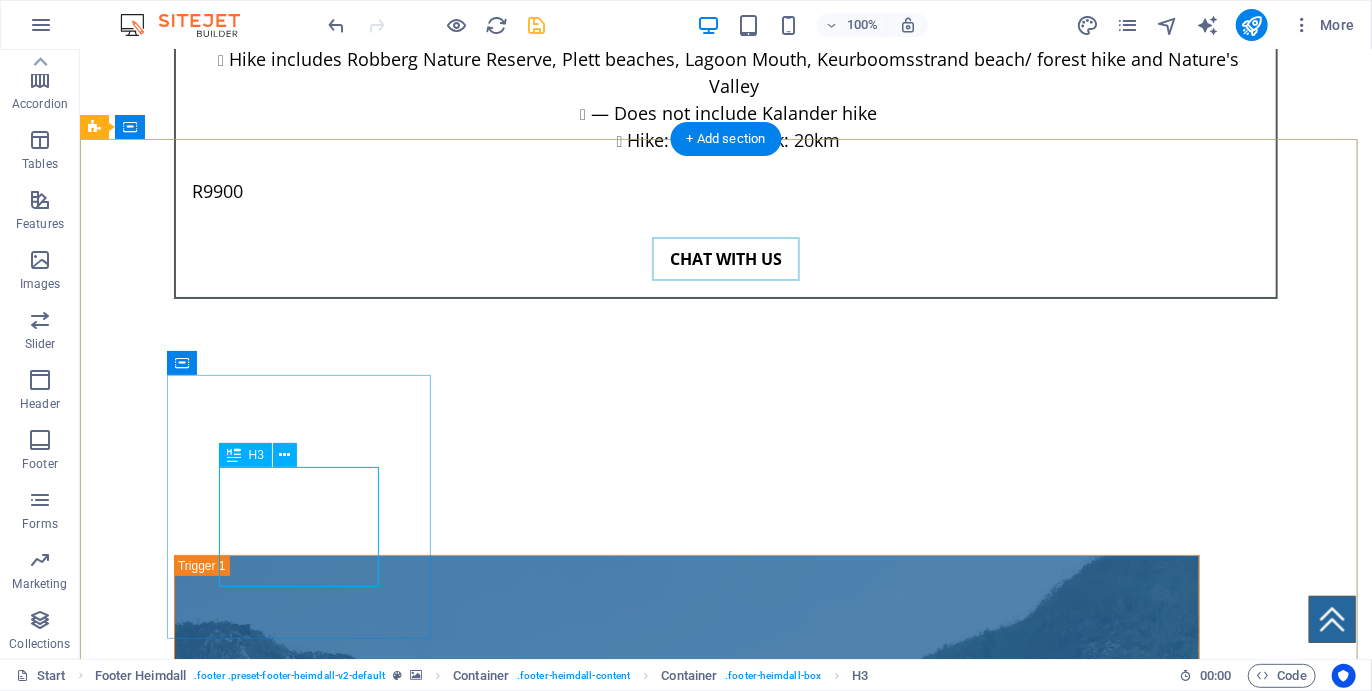 click on "Click to chat" at bounding box center [227, 5673] 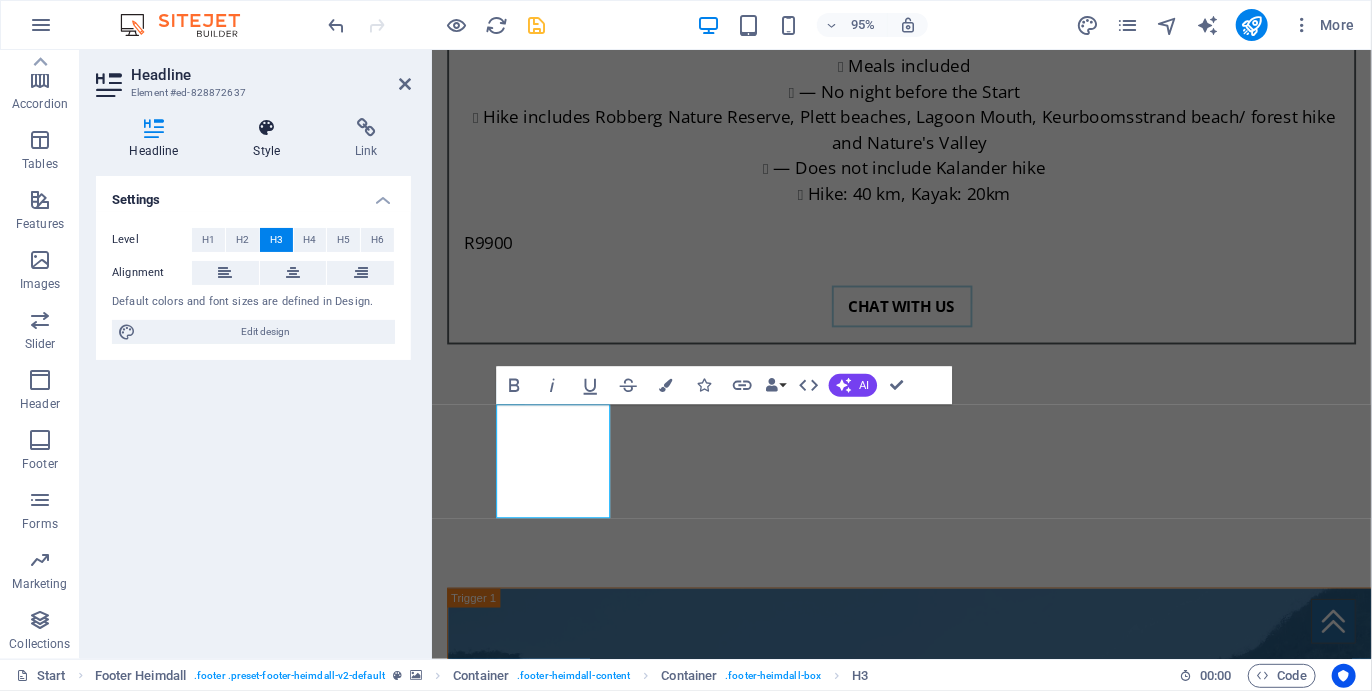 click at bounding box center (267, 128) 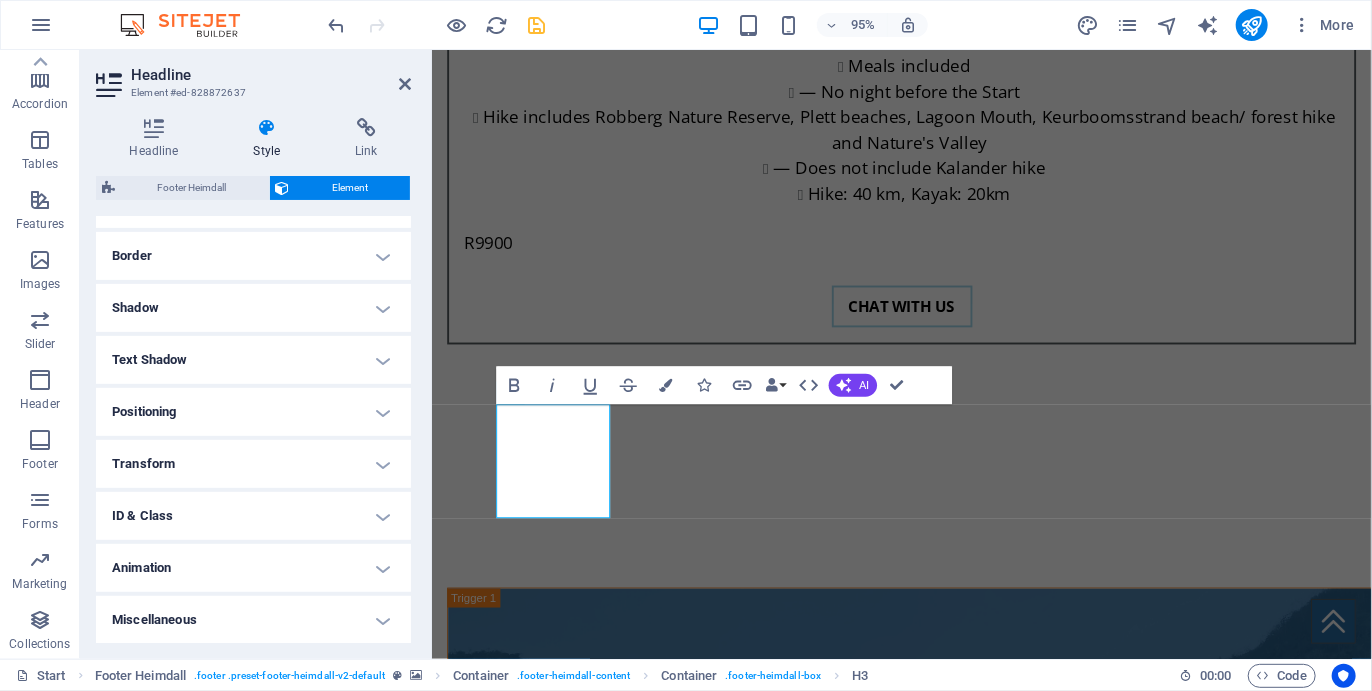 scroll, scrollTop: 0, scrollLeft: 0, axis: both 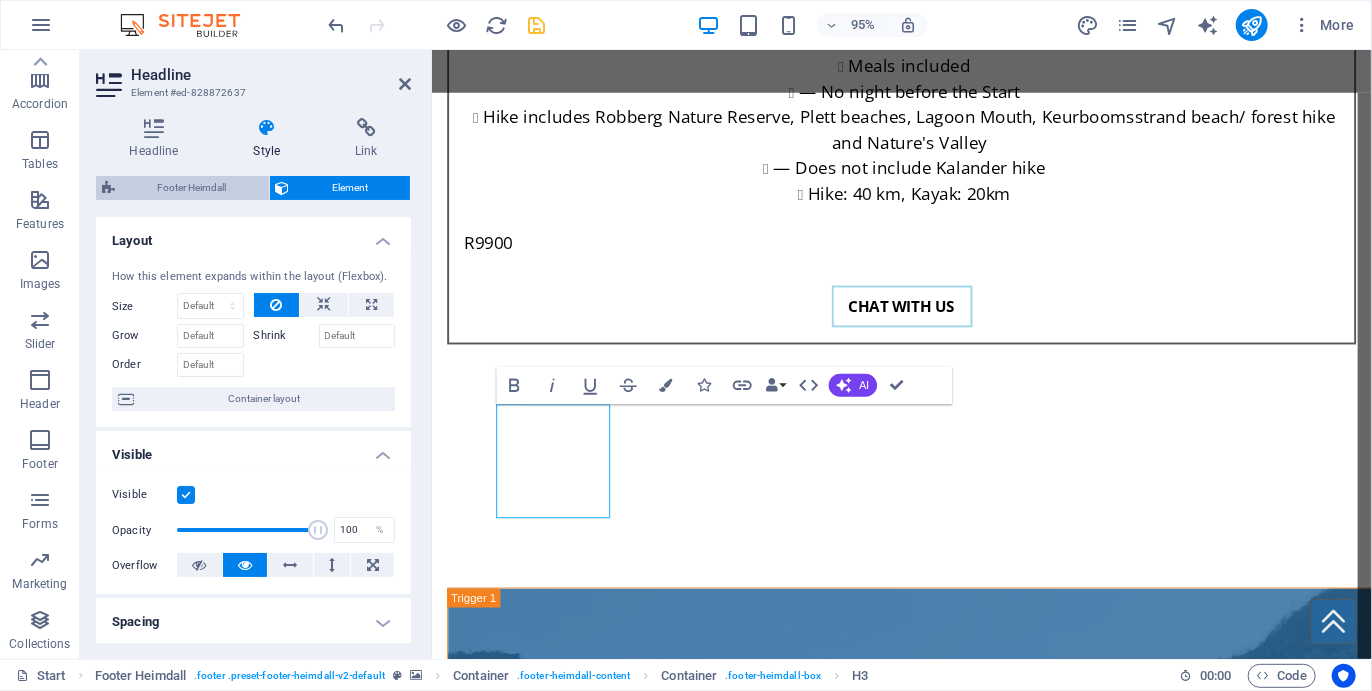 click on "Footer Heimdall" at bounding box center [192, 188] 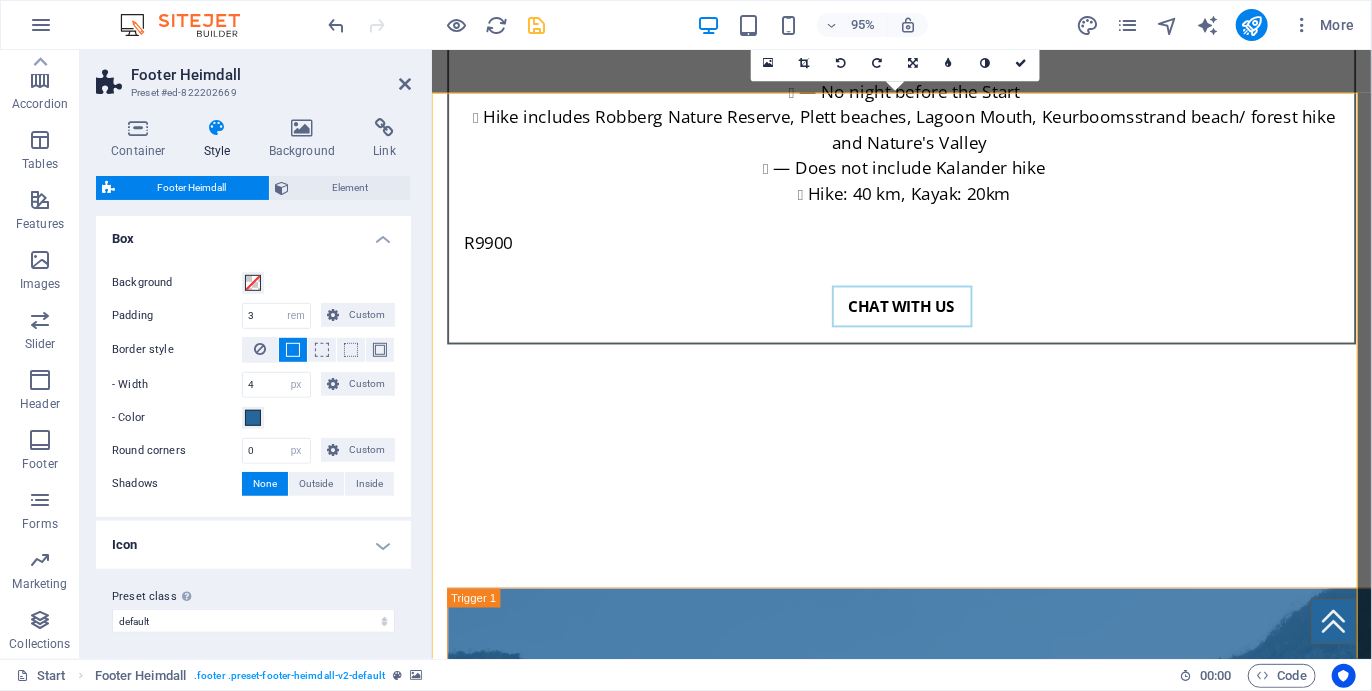 scroll, scrollTop: 620, scrollLeft: 0, axis: vertical 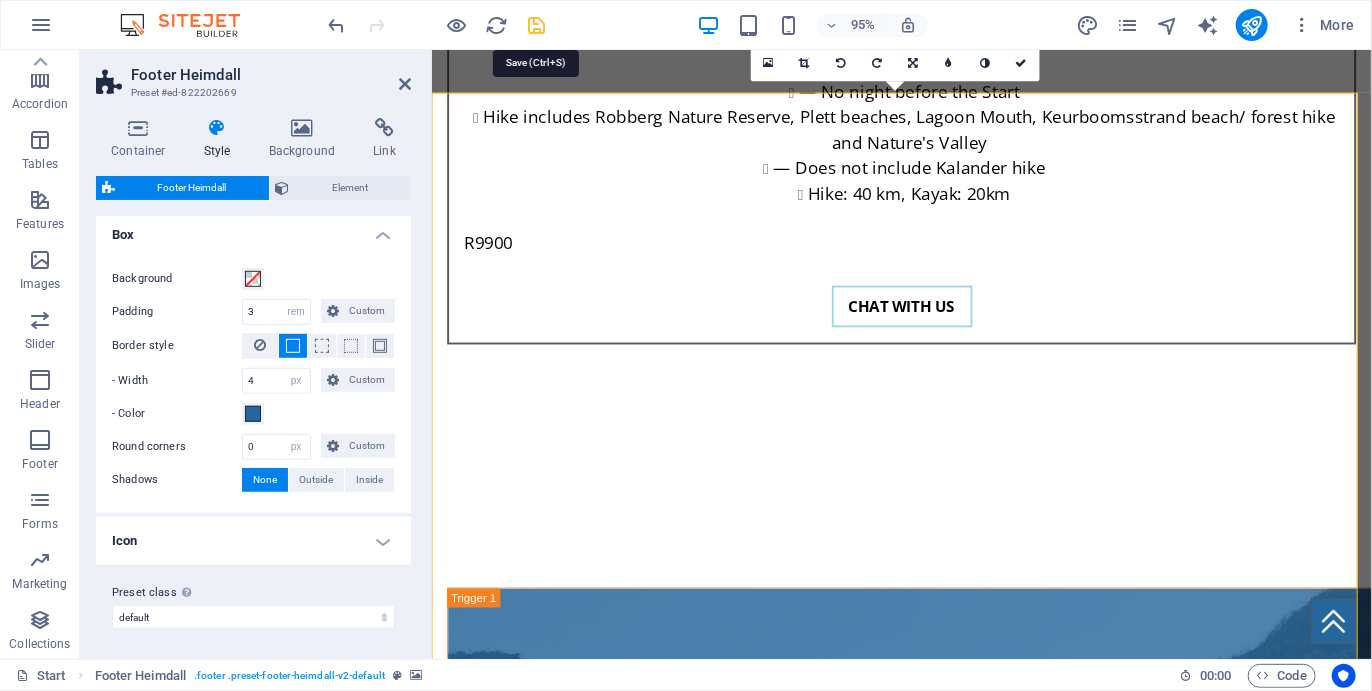 click at bounding box center [537, 25] 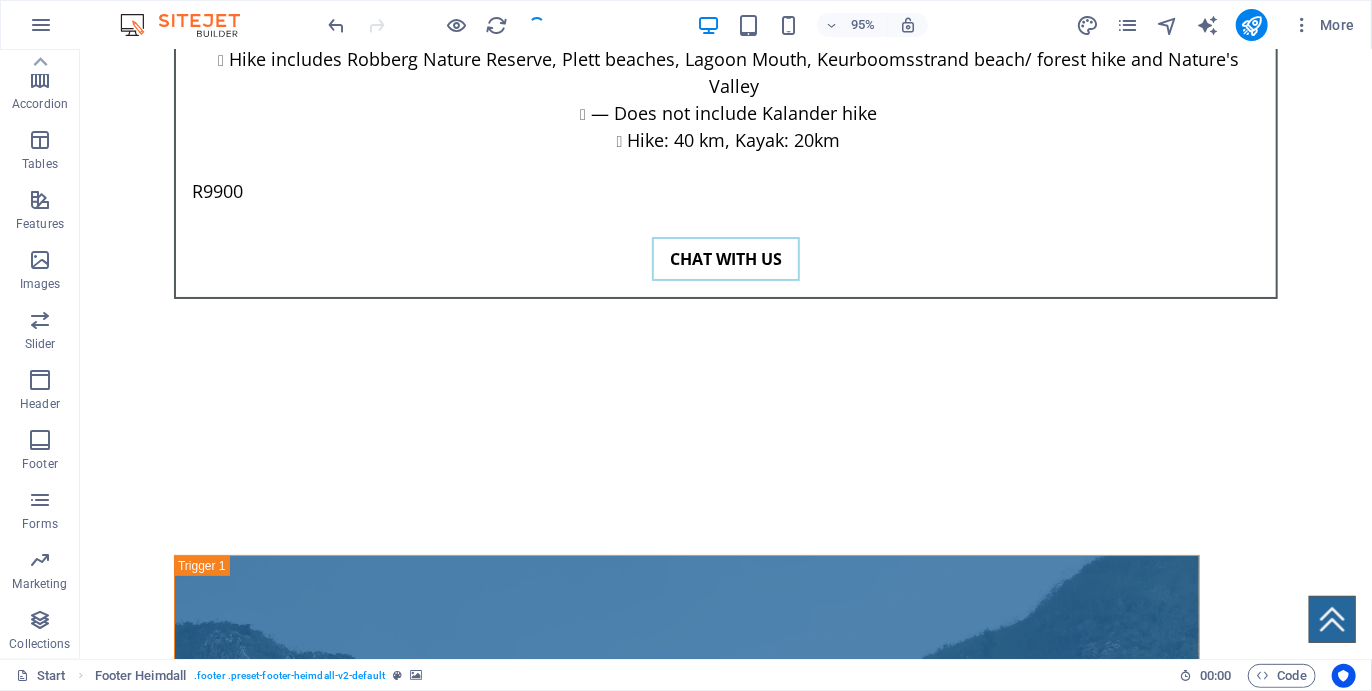 scroll, scrollTop: 7147, scrollLeft: 0, axis: vertical 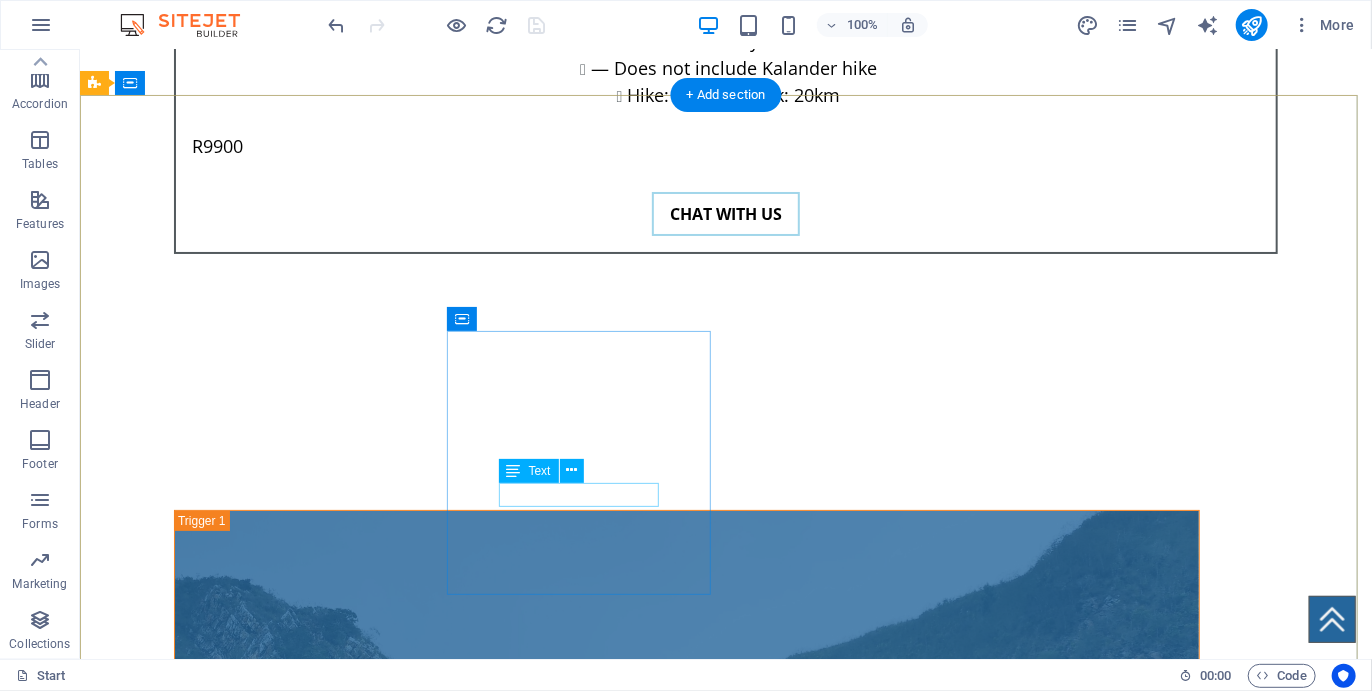 click on "6600, +27 825562520" at bounding box center [227, 5912] 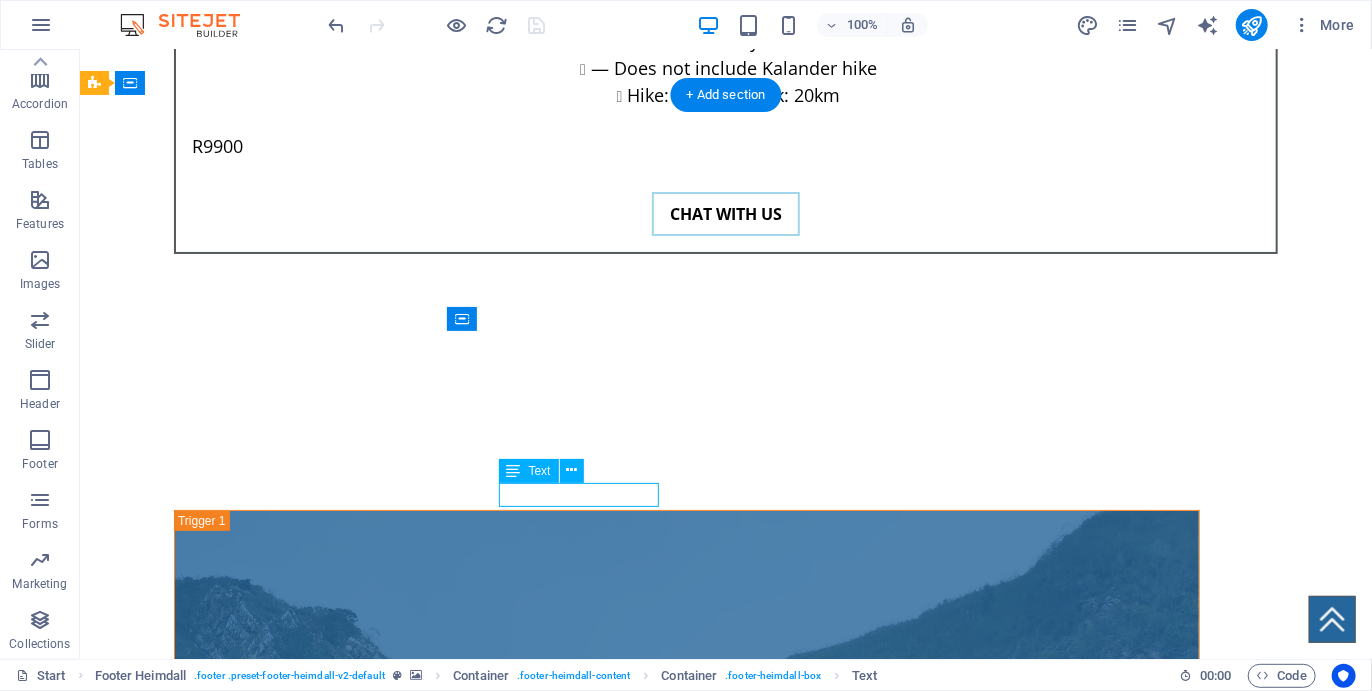 click on "6600, +27 825562520" at bounding box center (227, 5912) 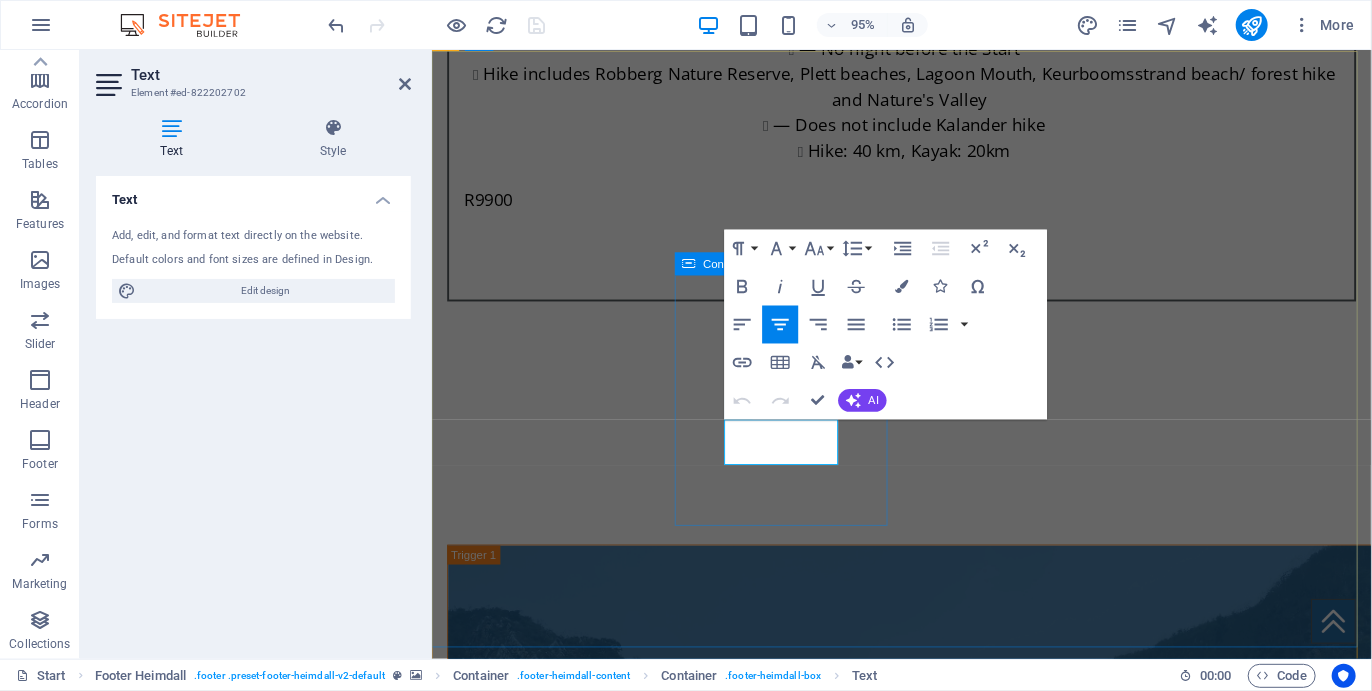 drag, startPoint x: 804, startPoint y: 447, endPoint x: 845, endPoint y: 492, distance: 60.876926 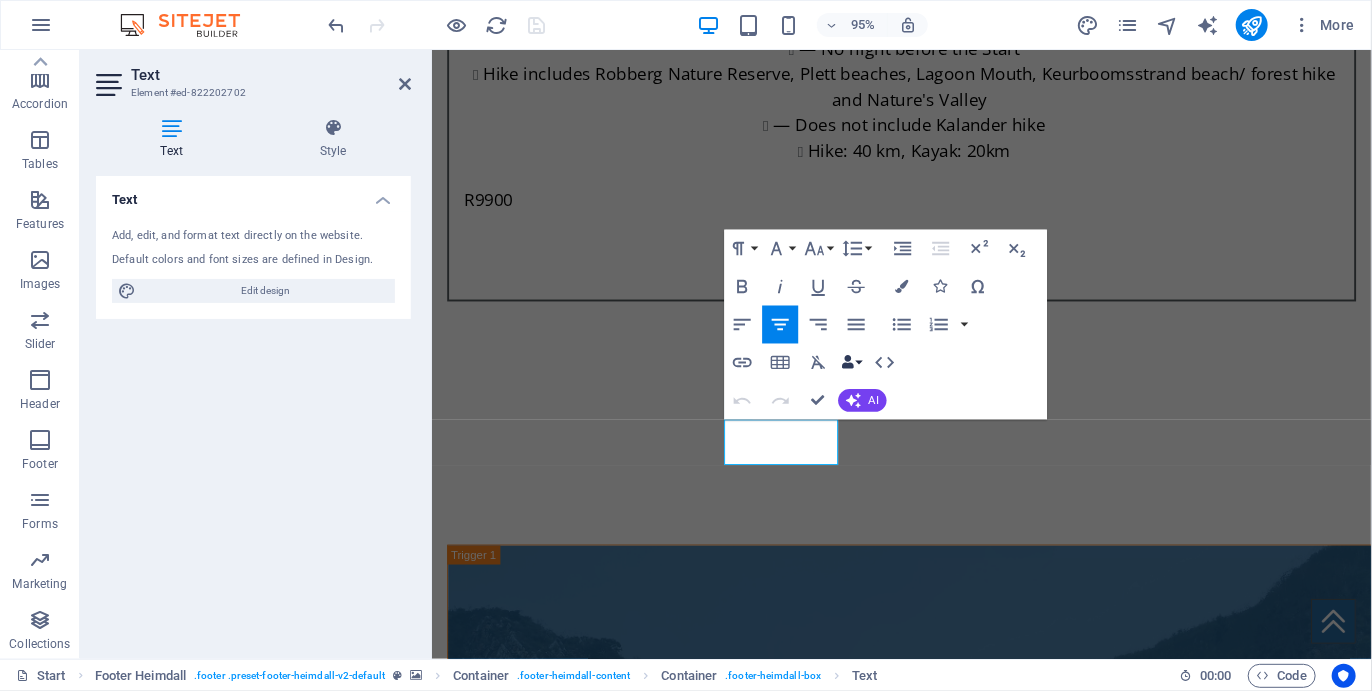 click on "Data Bindings" at bounding box center (851, 362) 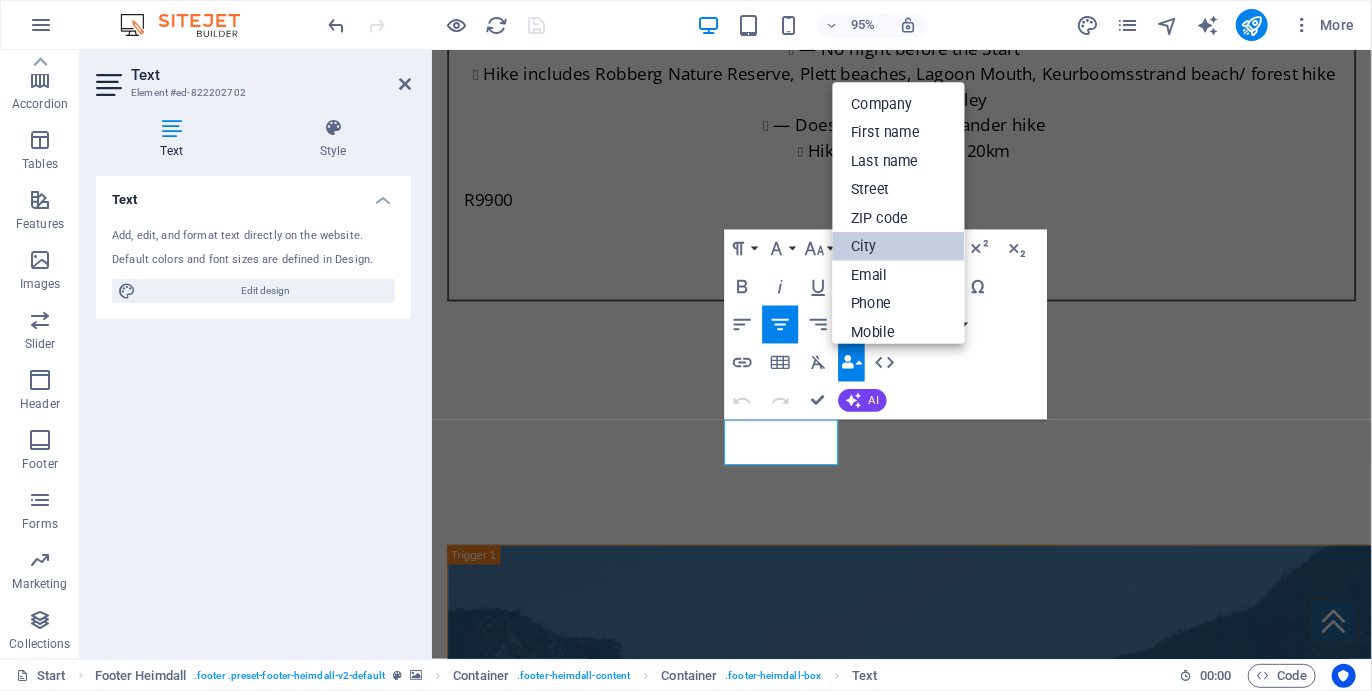 click on "City" at bounding box center [898, 246] 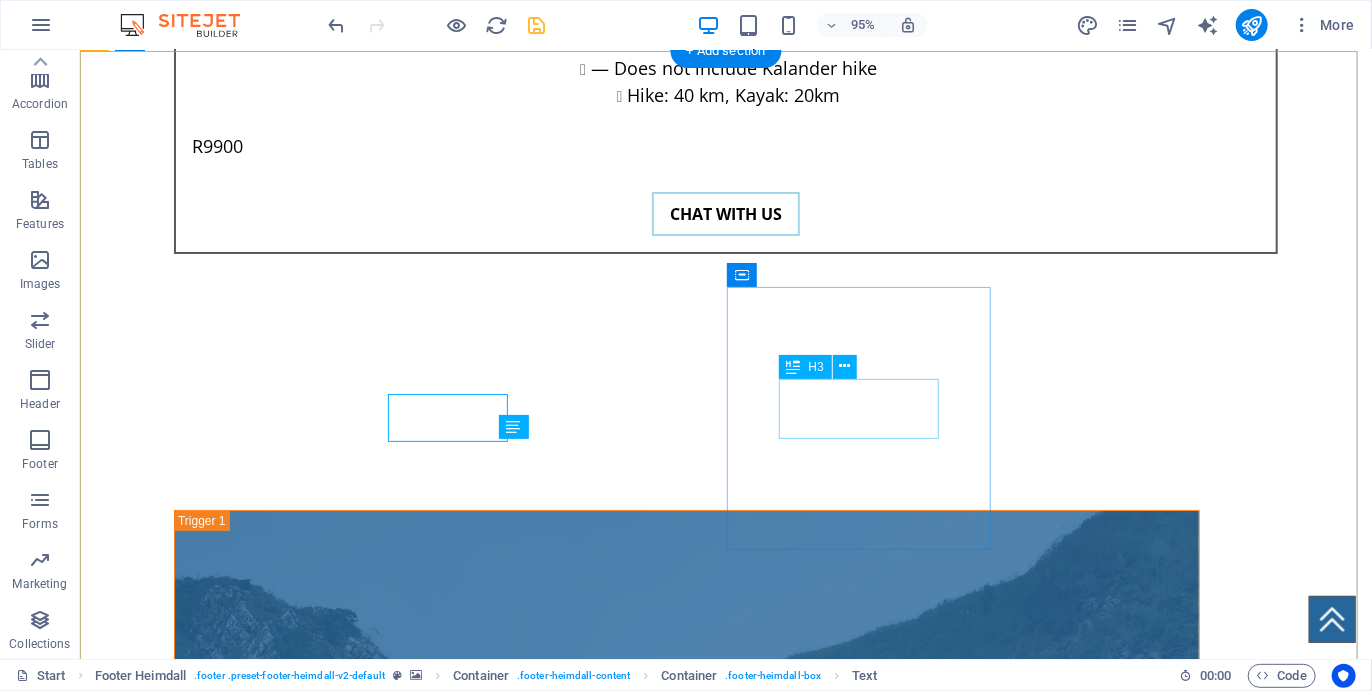 scroll, scrollTop: 7191, scrollLeft: 0, axis: vertical 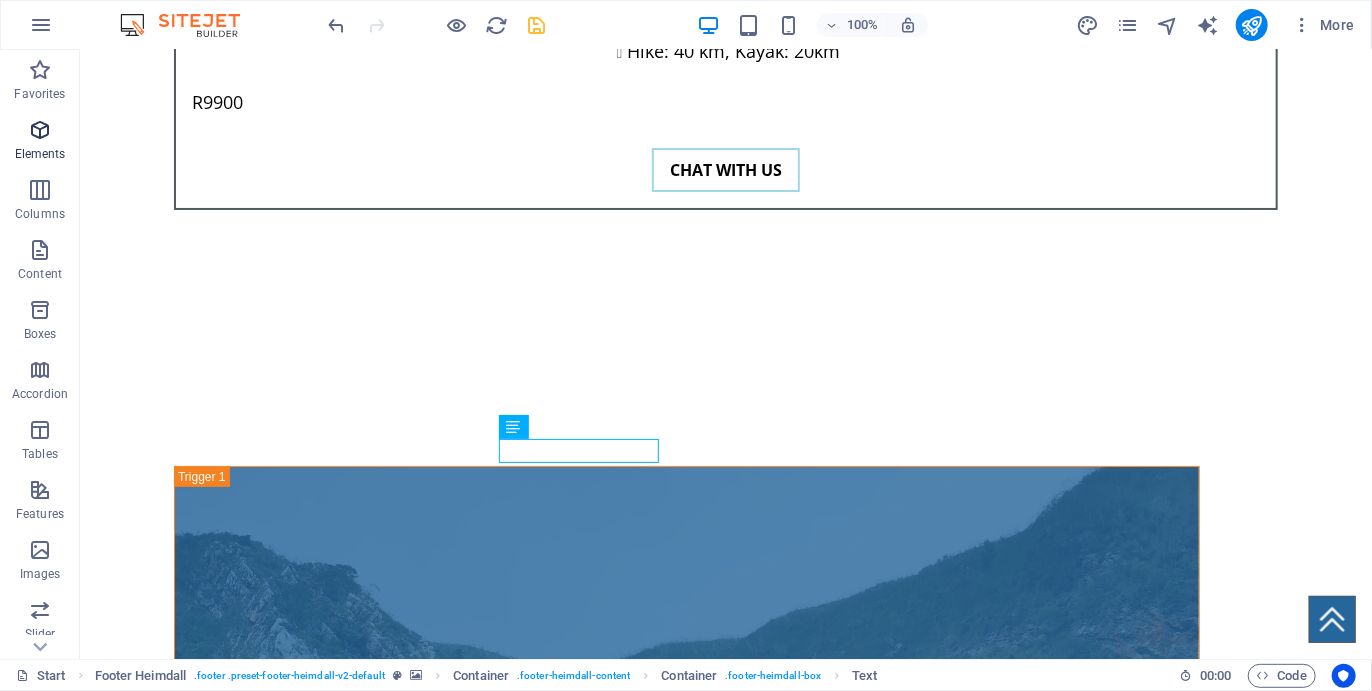 click at bounding box center [40, 130] 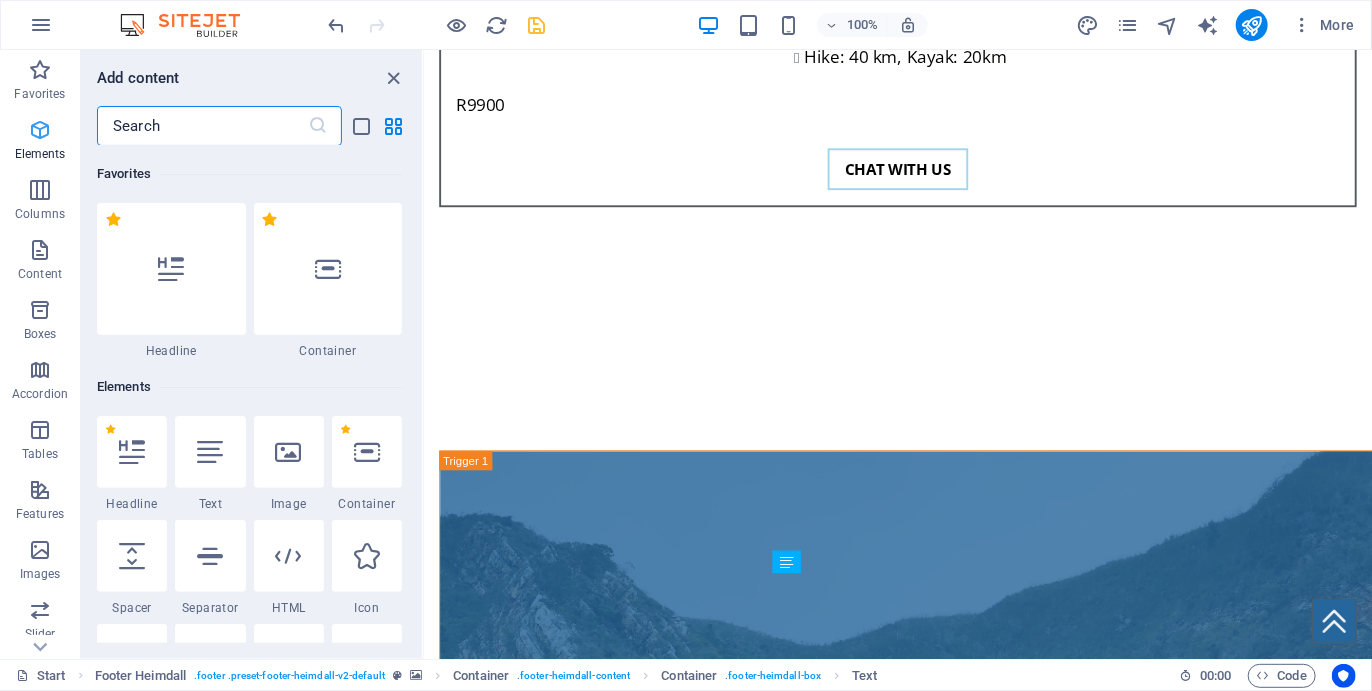 scroll, scrollTop: 7025, scrollLeft: 0, axis: vertical 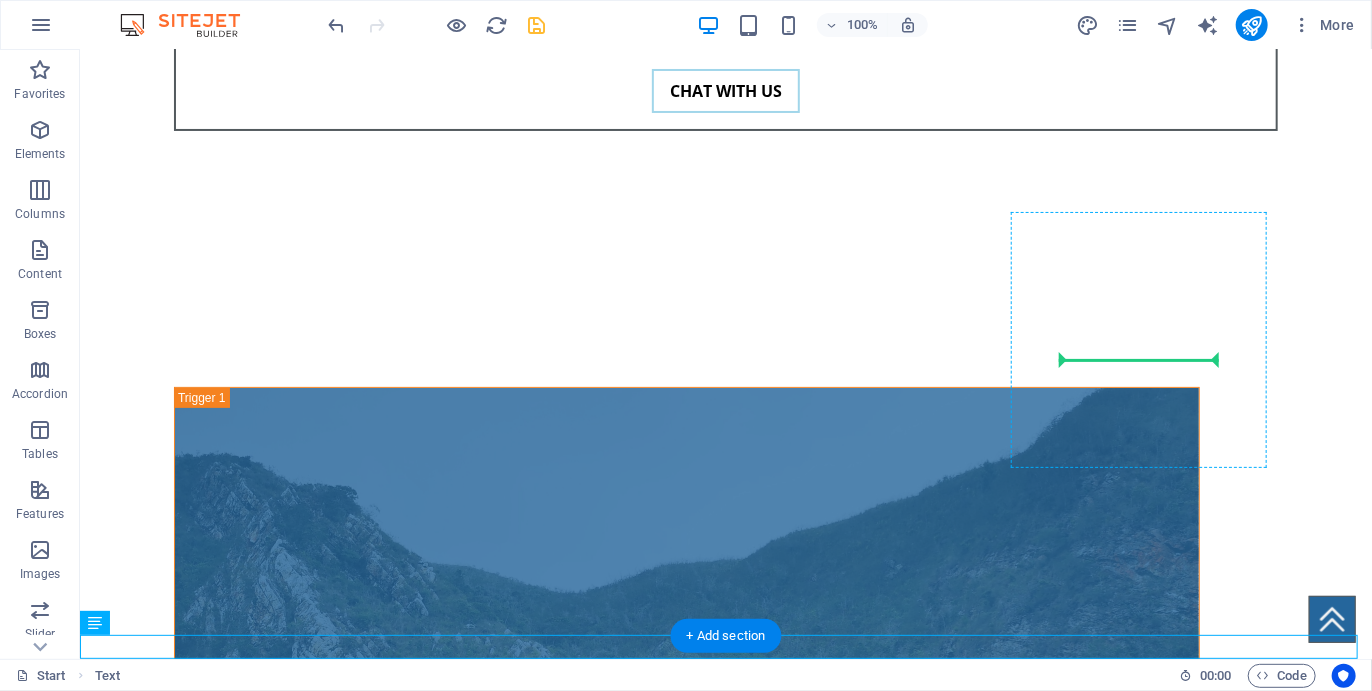 drag, startPoint x: 196, startPoint y: 672, endPoint x: 1109, endPoint y: 355, distance: 966.46674 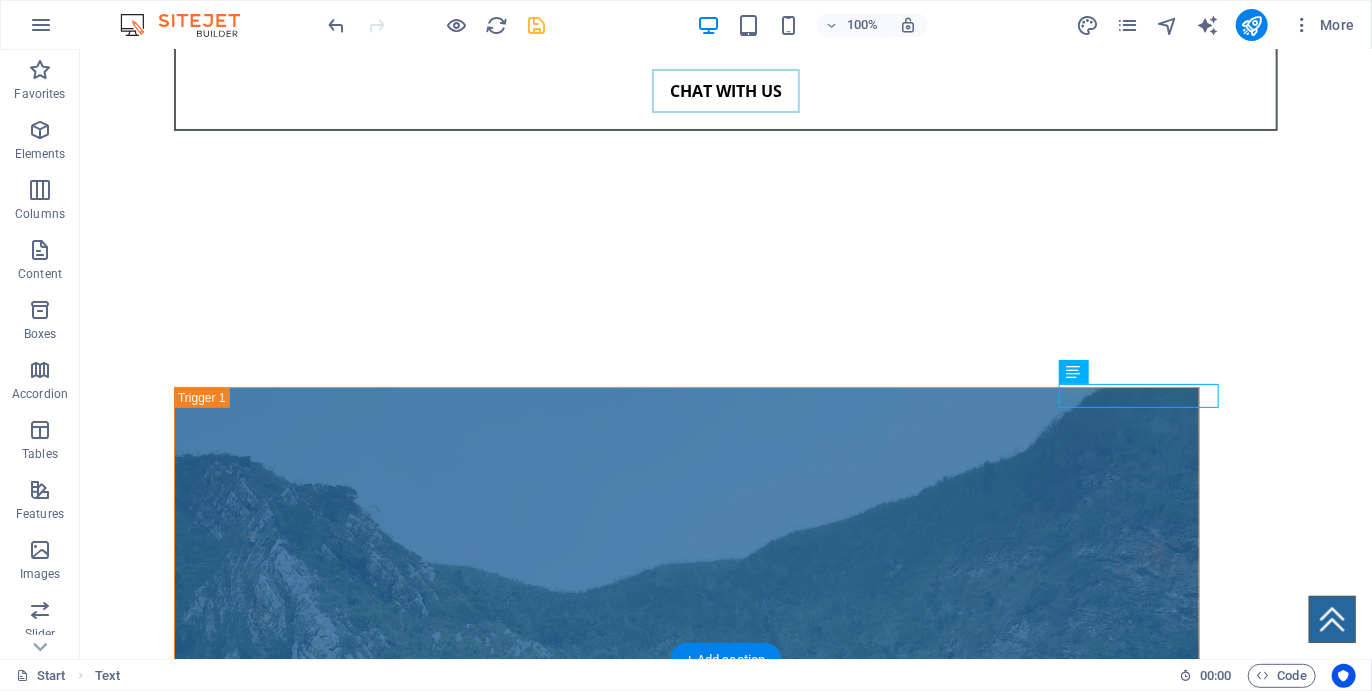 scroll, scrollTop: 7246, scrollLeft: 0, axis: vertical 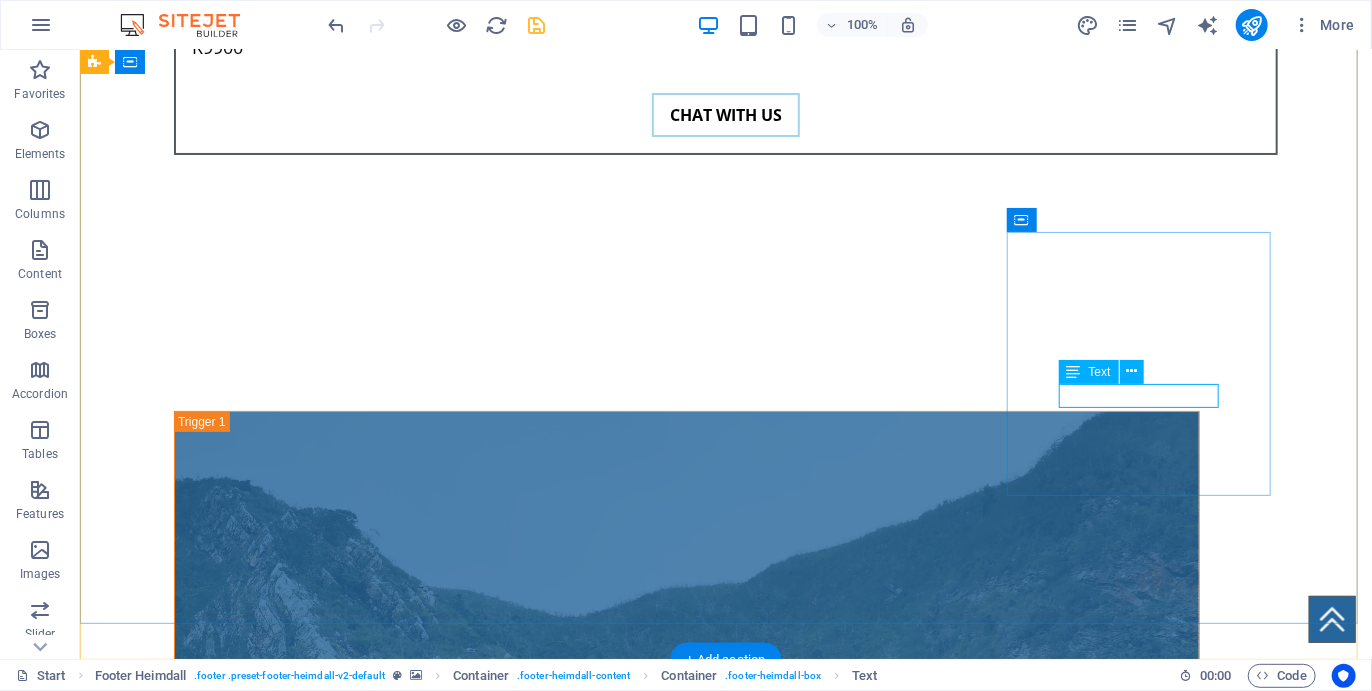 click on "New text element" at bounding box center (227, 6285) 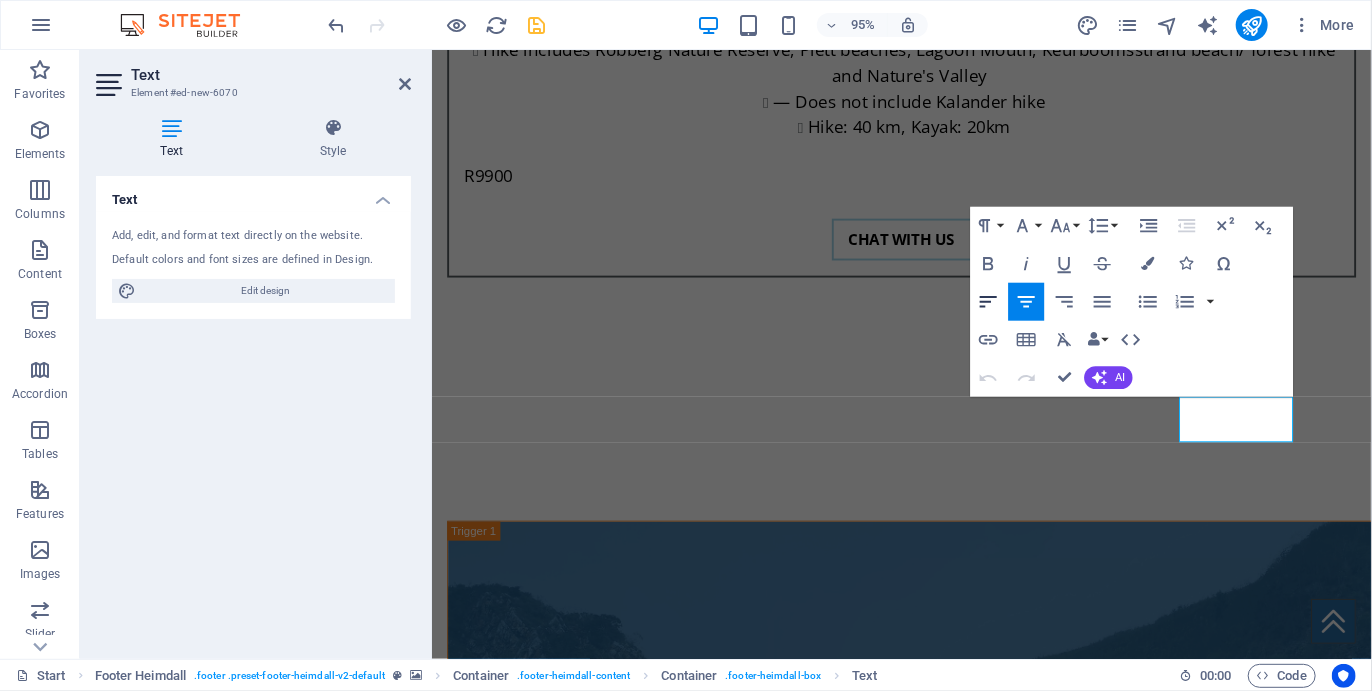 click 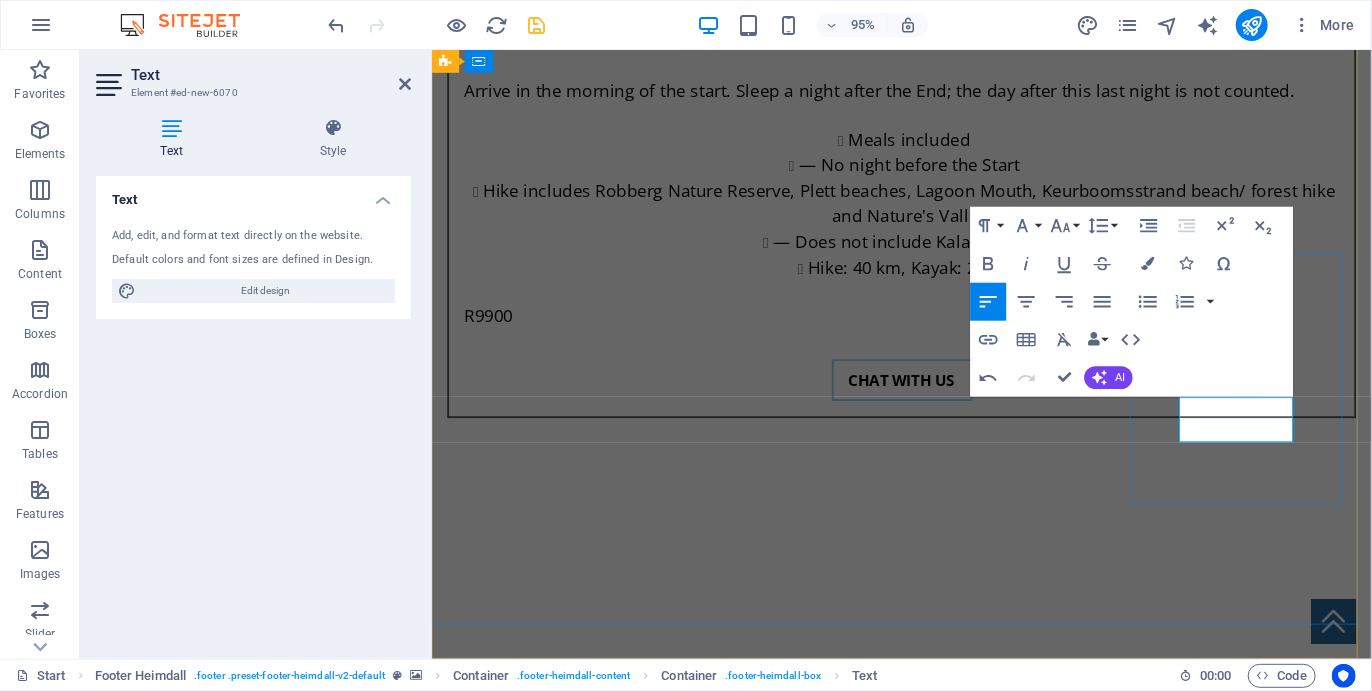 type 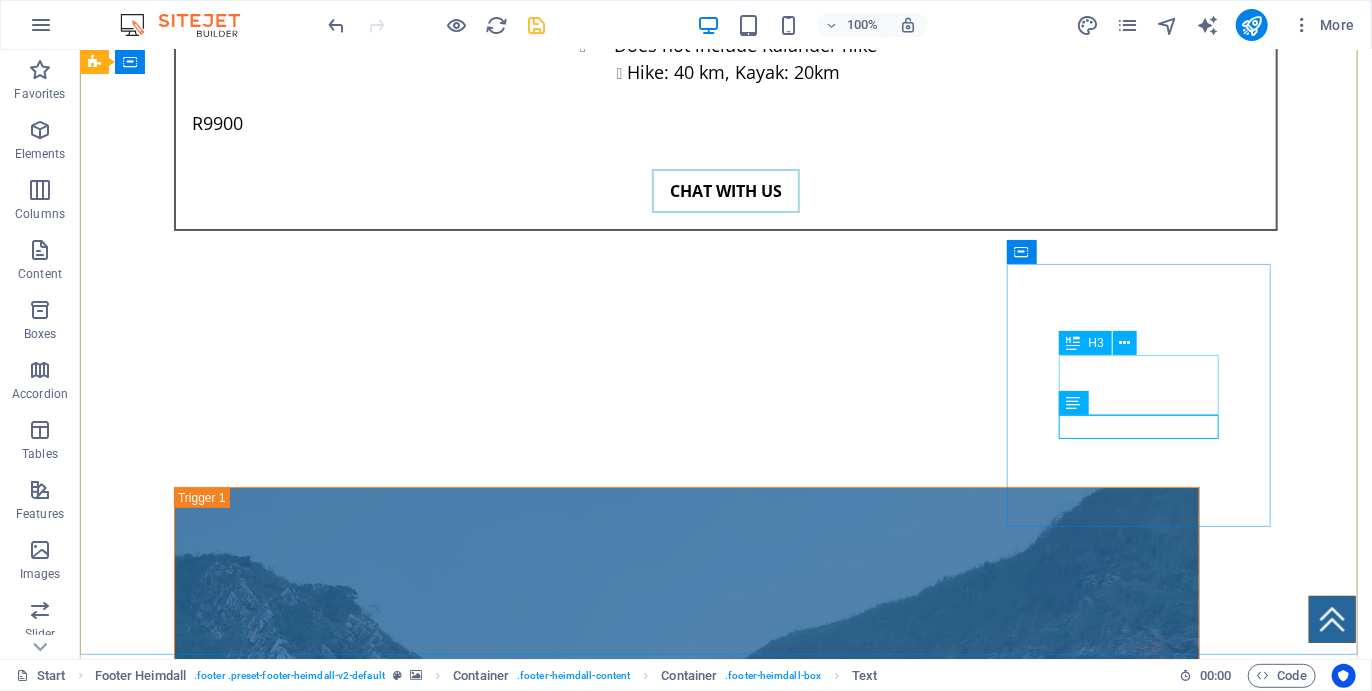 scroll, scrollTop: 7214, scrollLeft: 0, axis: vertical 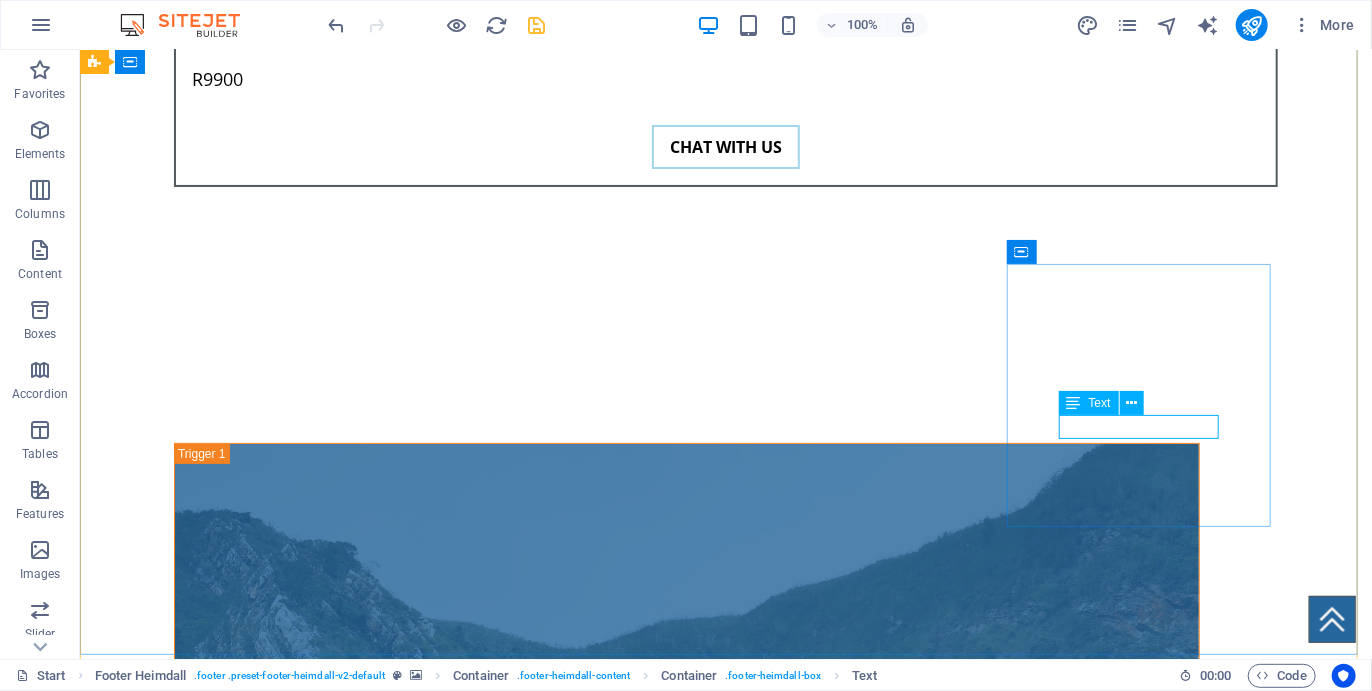 click at bounding box center (1074, 403) 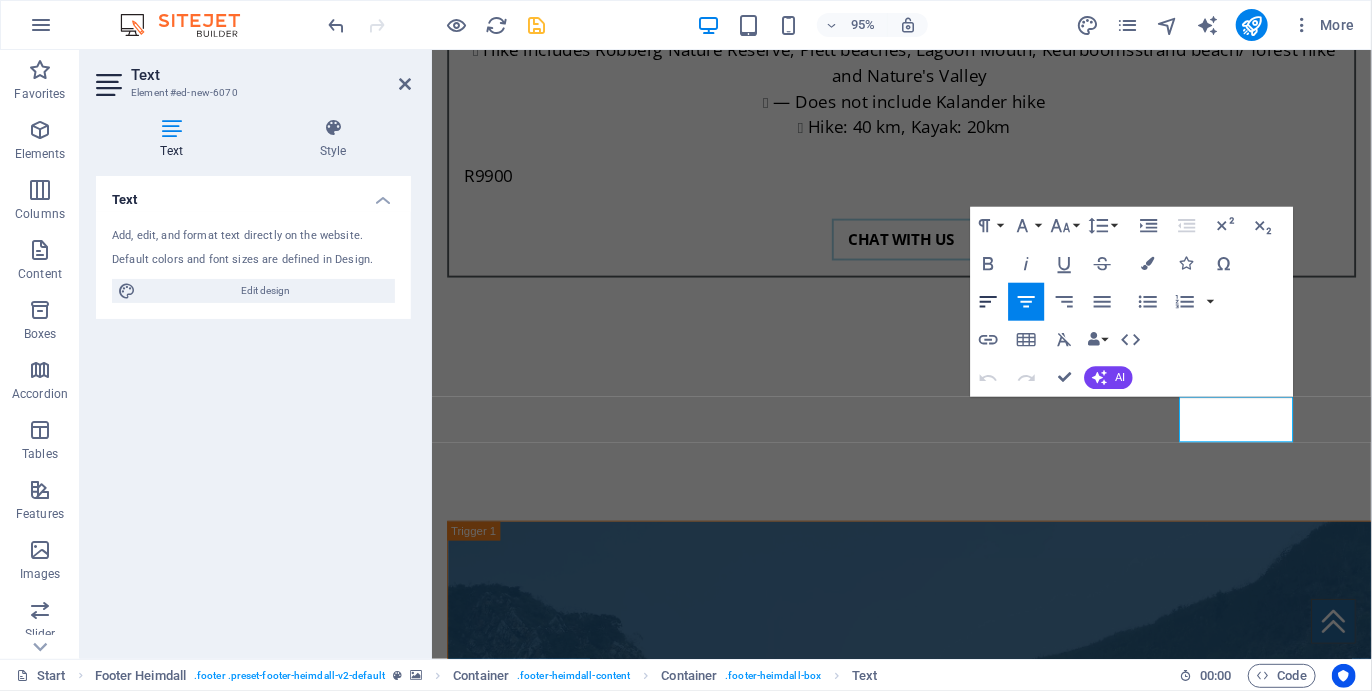 click 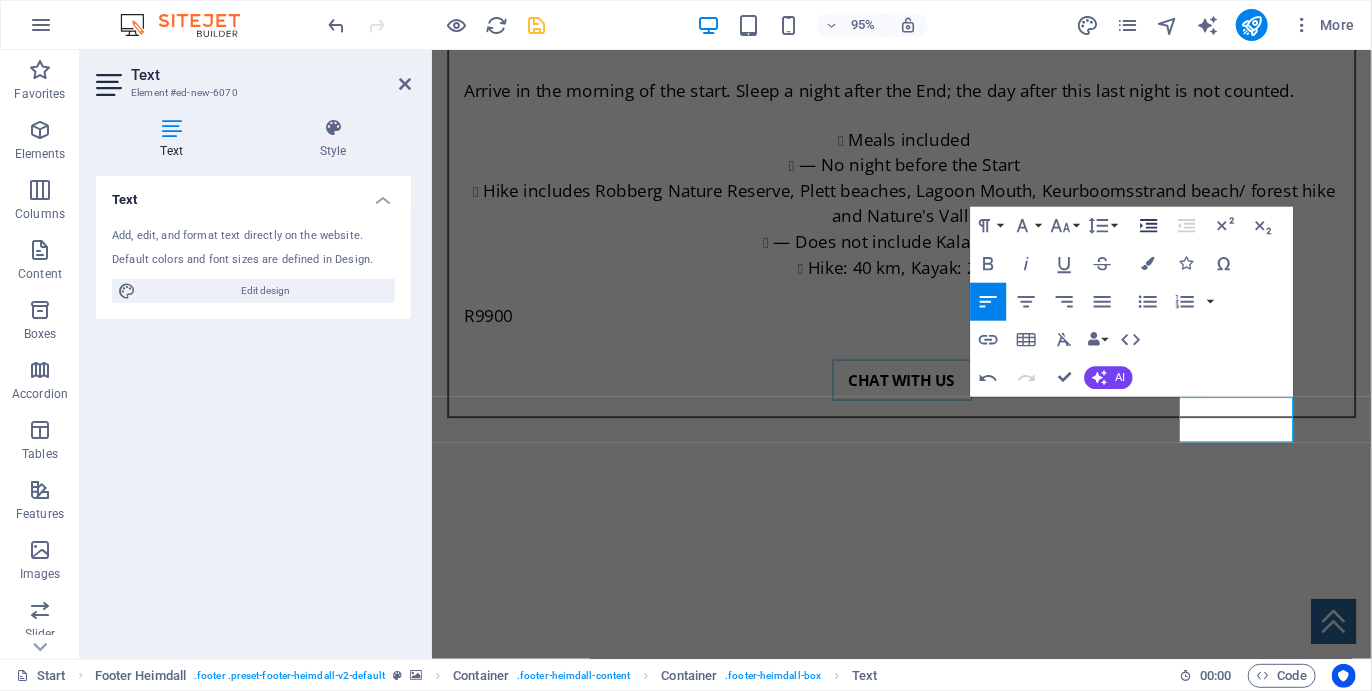 click on "Increase Indent" at bounding box center (1149, 226) 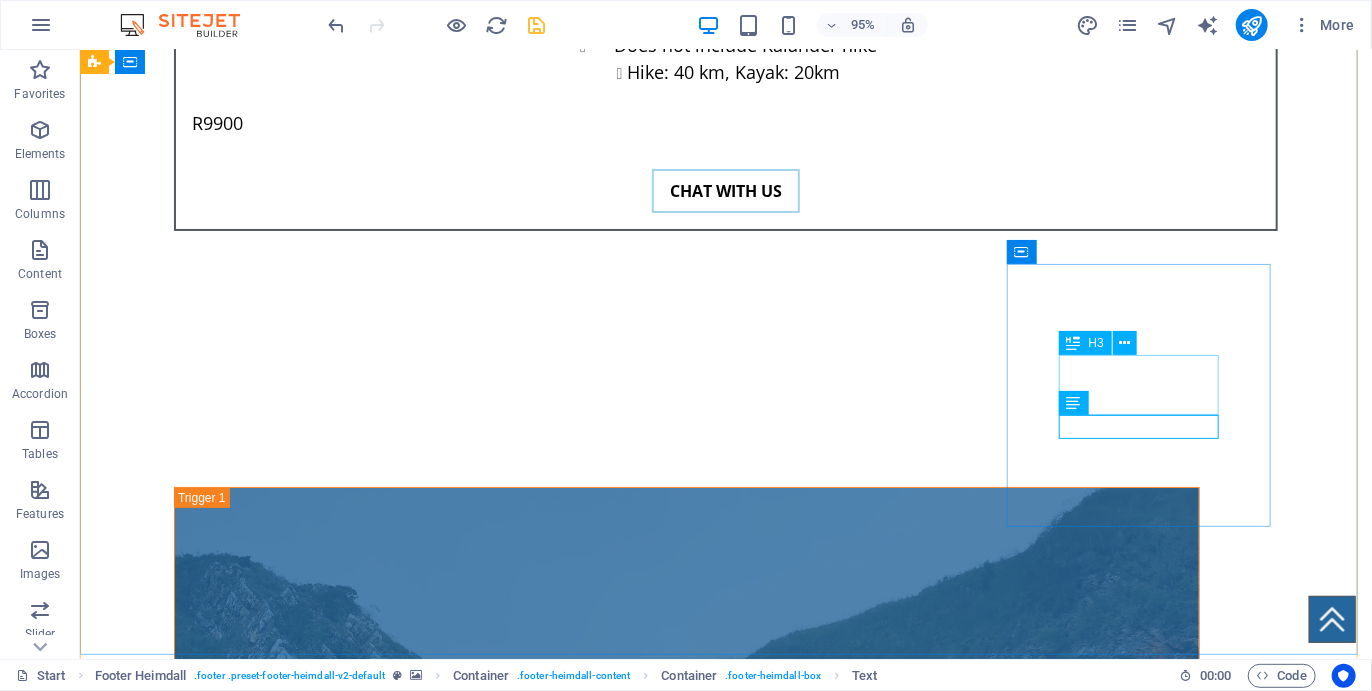 scroll, scrollTop: 7214, scrollLeft: 0, axis: vertical 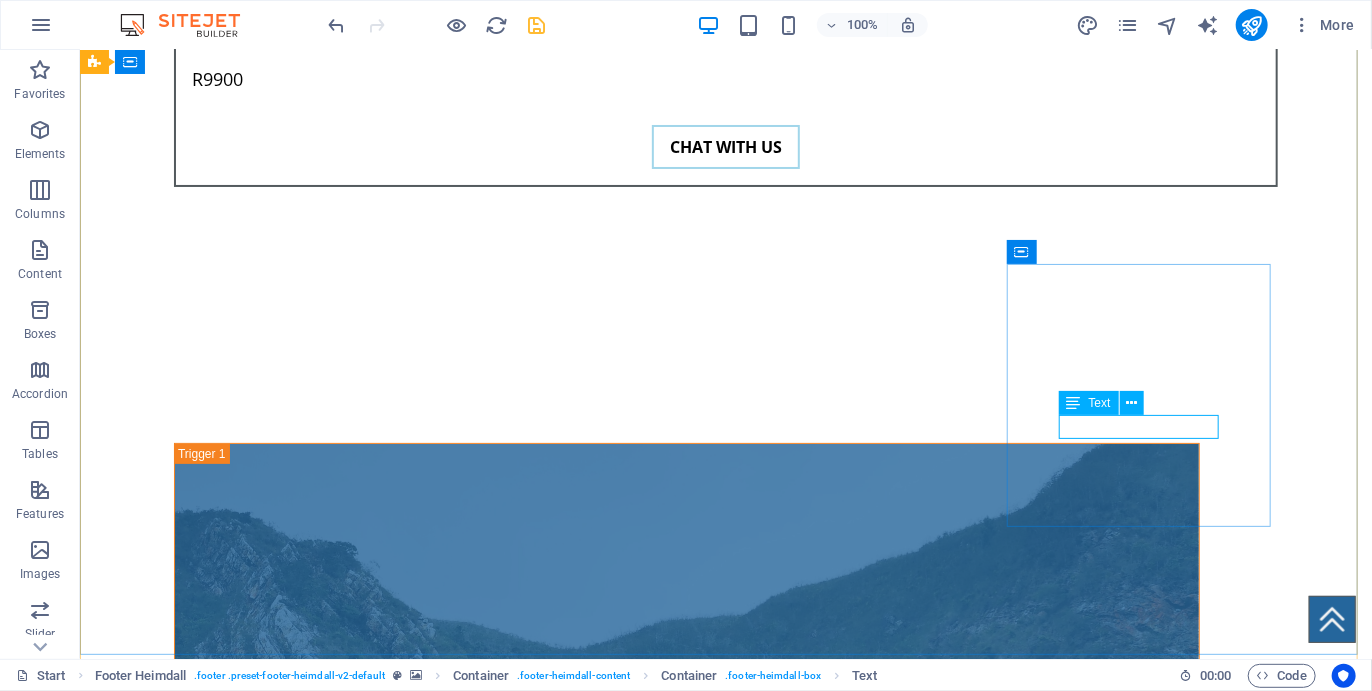 click on "info@plettcoastalcamino.co.za" at bounding box center [227, 6317] 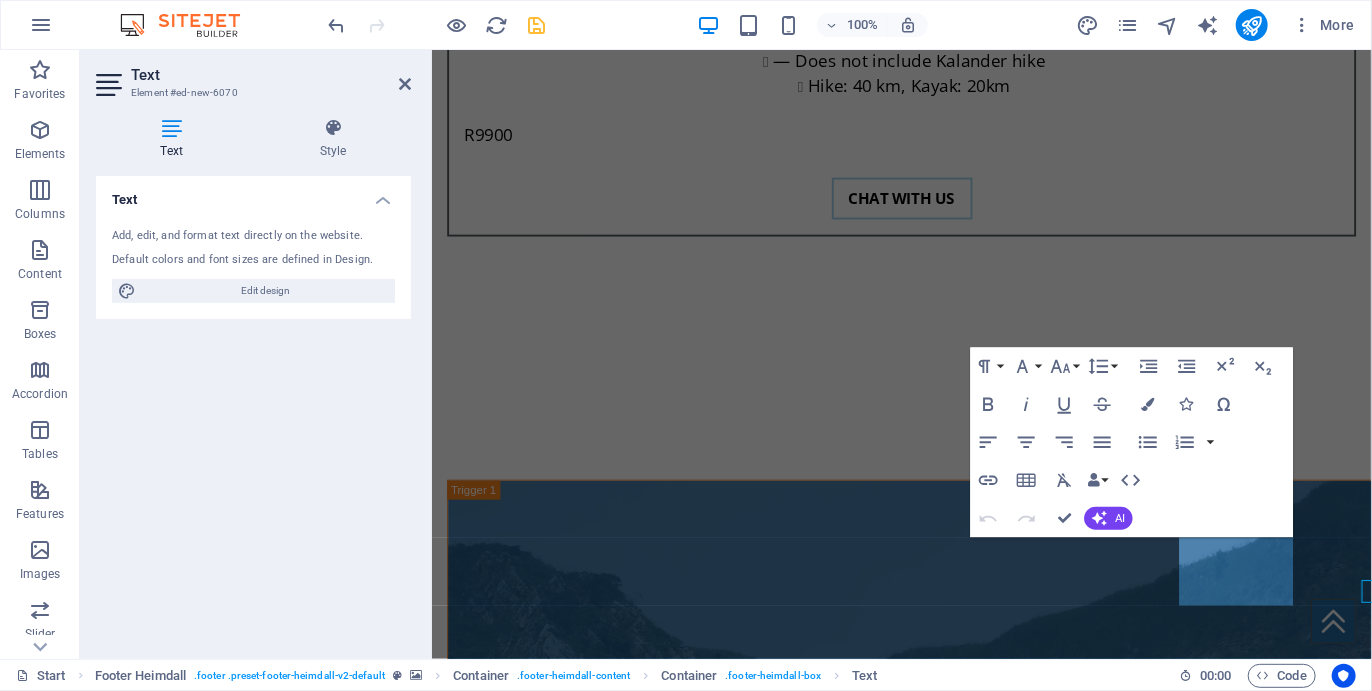 scroll, scrollTop: 7170, scrollLeft: 0, axis: vertical 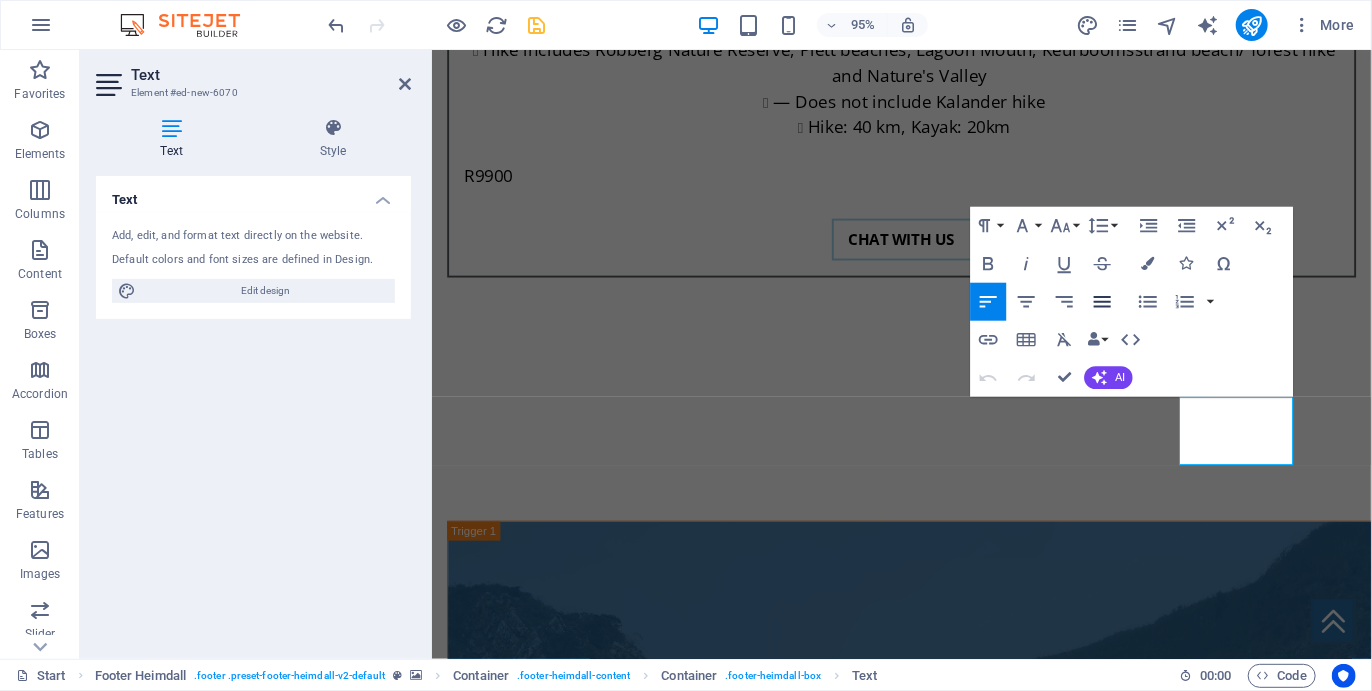 click 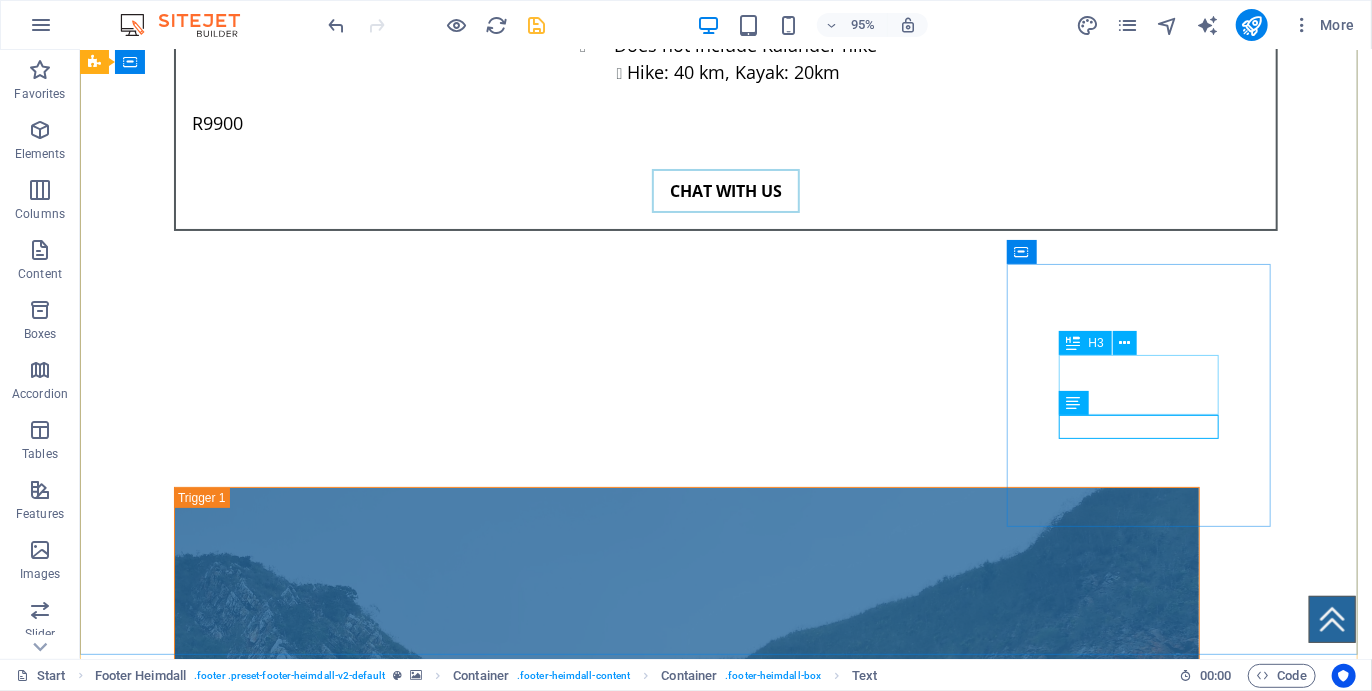 scroll, scrollTop: 7214, scrollLeft: 0, axis: vertical 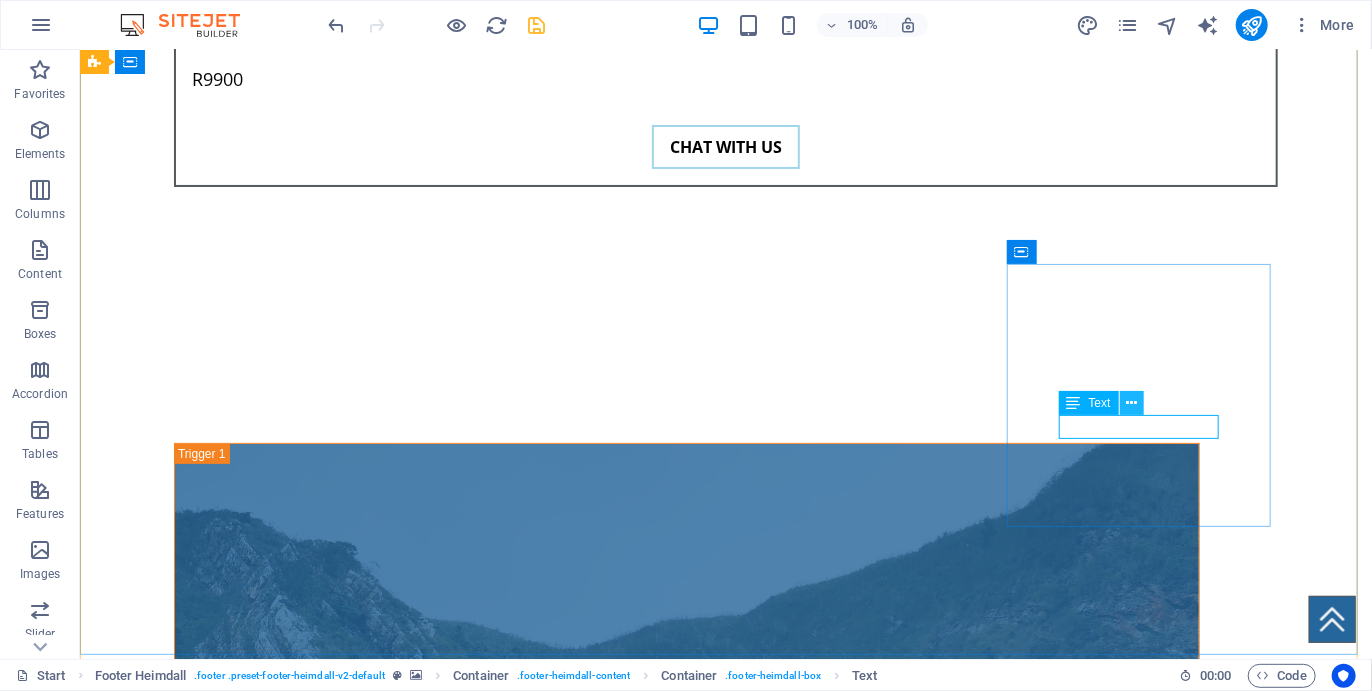 click at bounding box center [1131, 403] 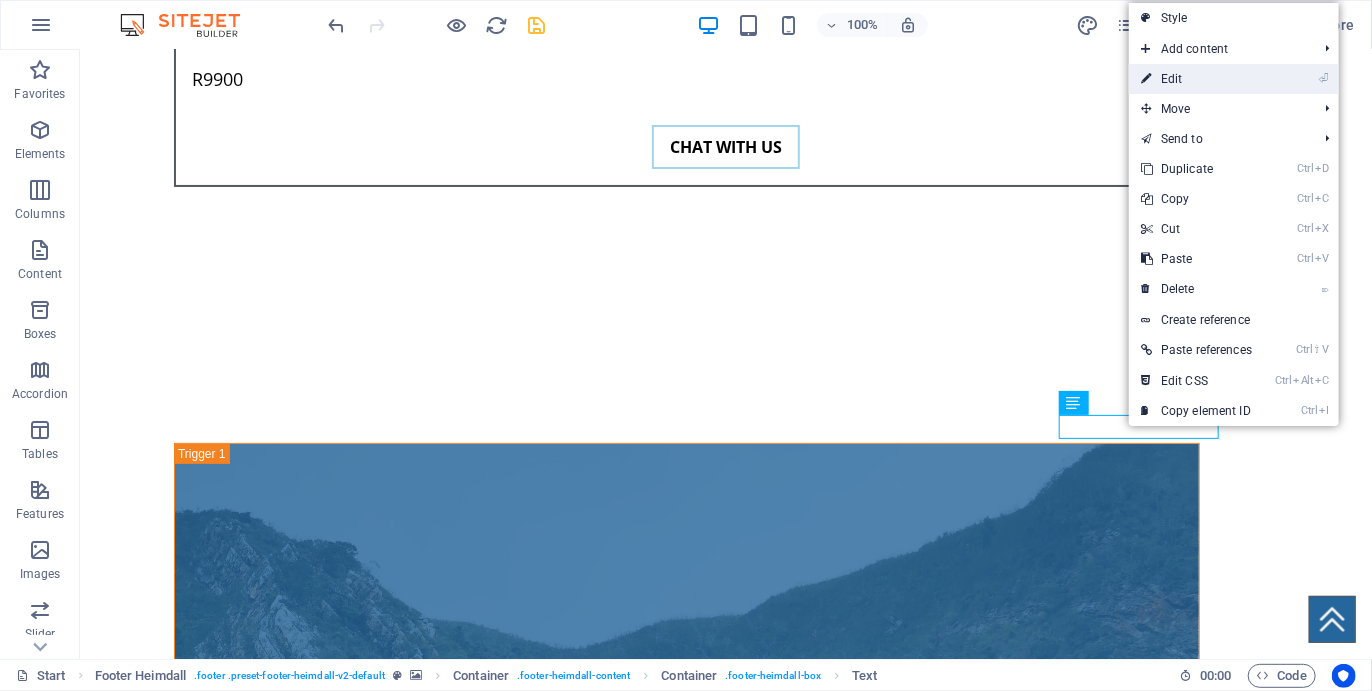 click on "⏎  Edit" at bounding box center (1196, 79) 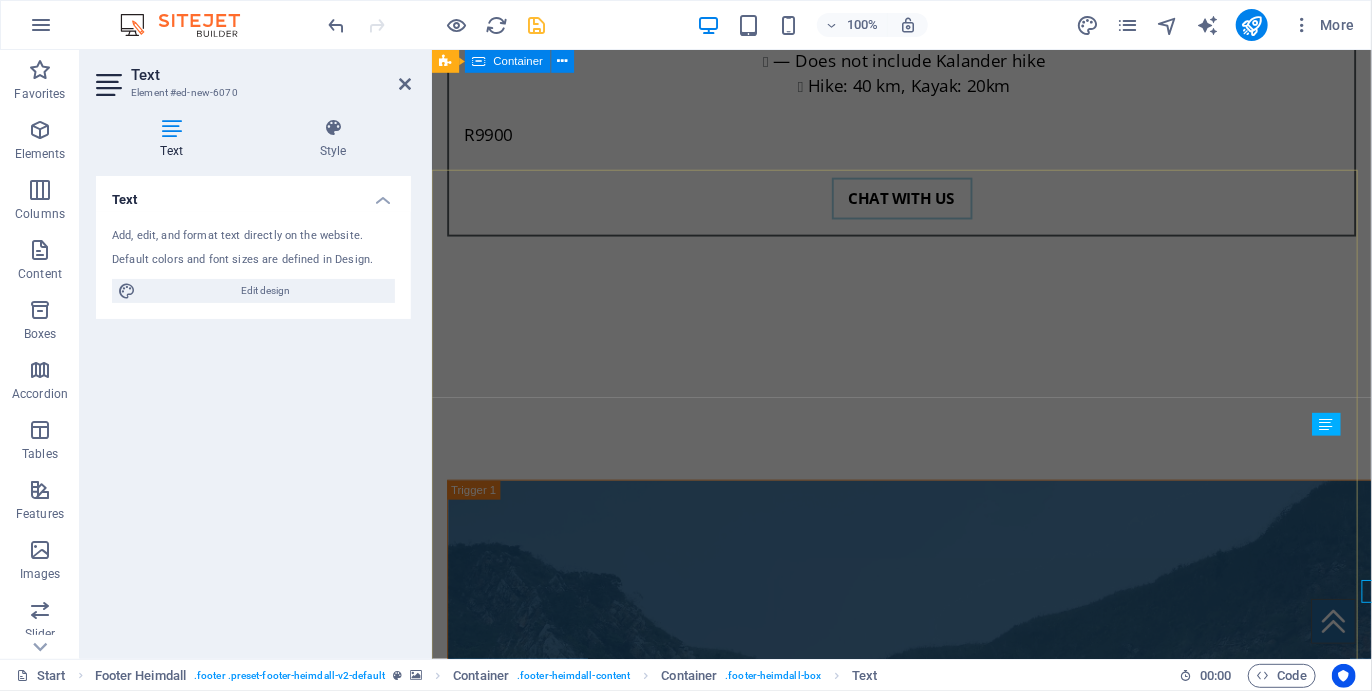 scroll, scrollTop: 7170, scrollLeft: 0, axis: vertical 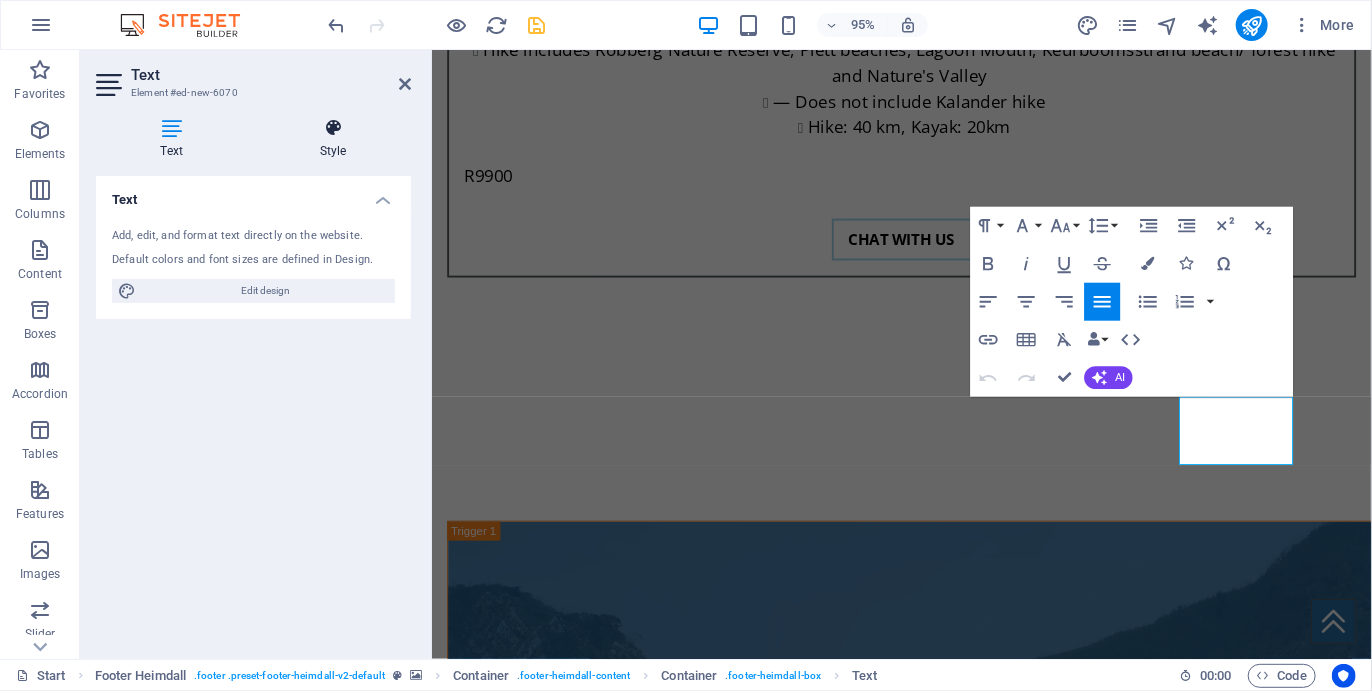 click at bounding box center (333, 128) 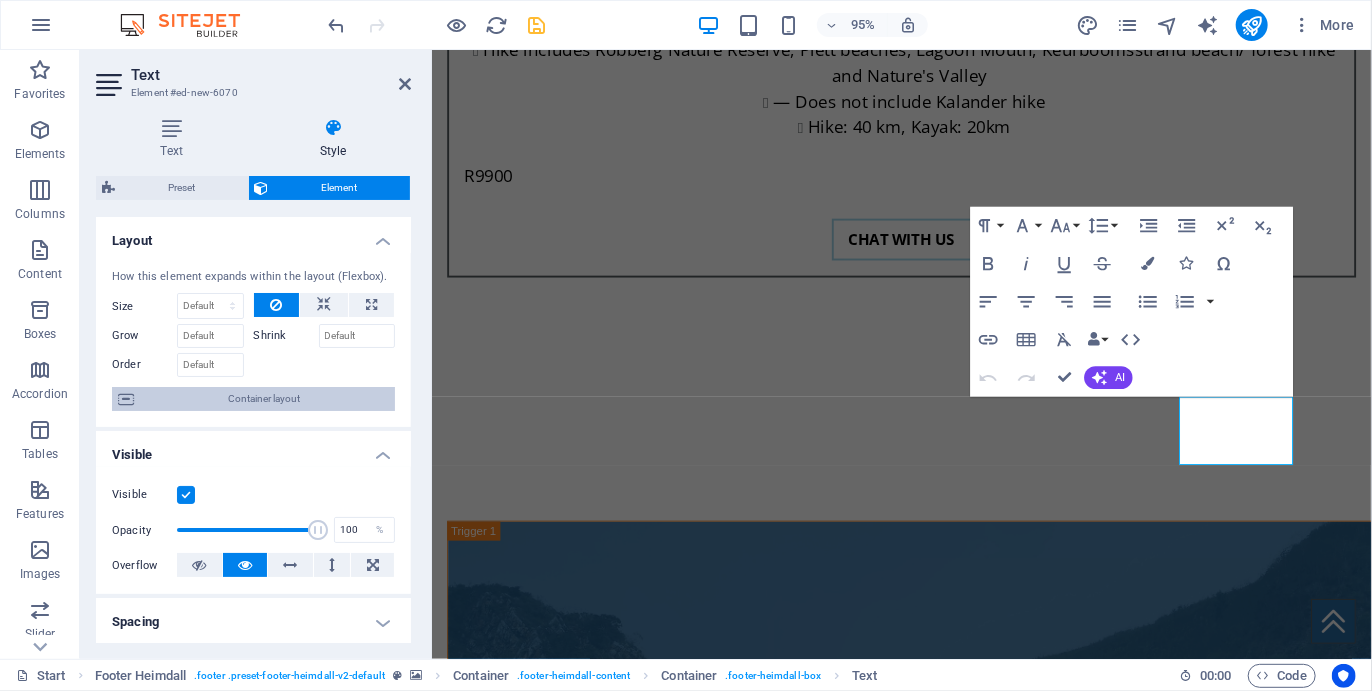 scroll, scrollTop: 251, scrollLeft: 0, axis: vertical 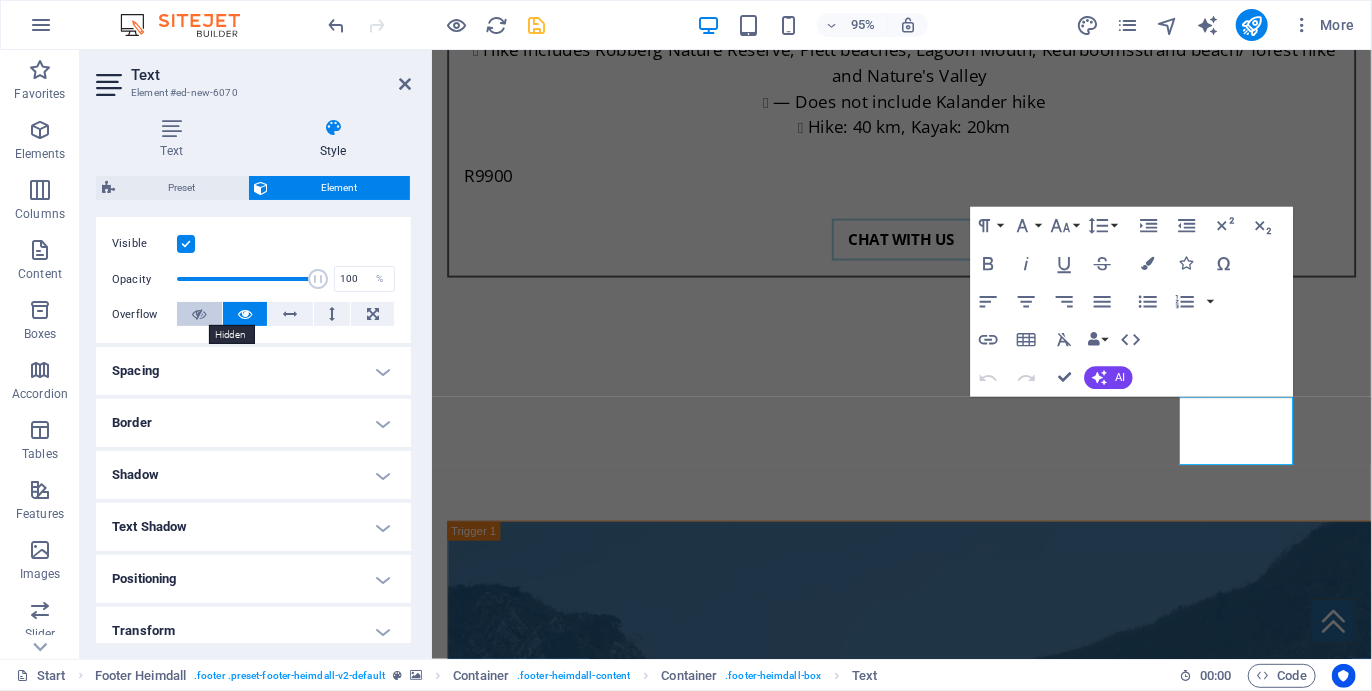 click at bounding box center [199, 314] 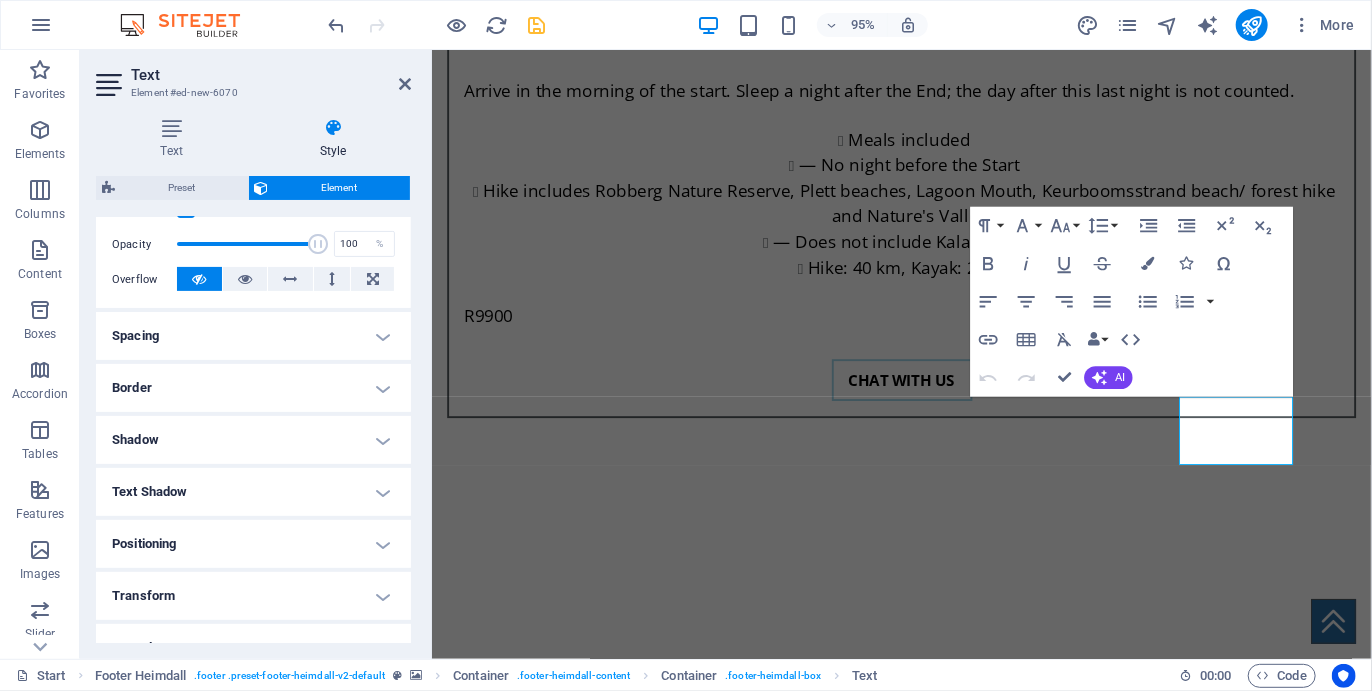 scroll, scrollTop: 285, scrollLeft: 0, axis: vertical 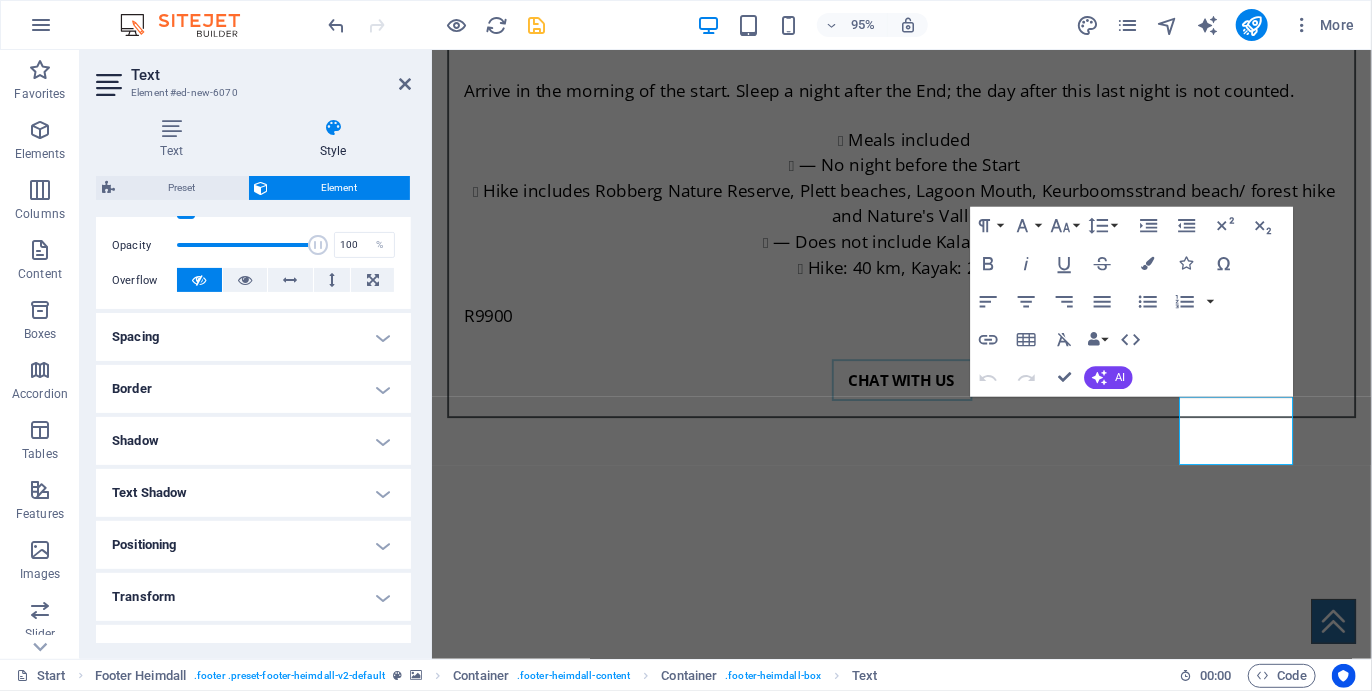 click on "Spacing" at bounding box center (253, 337) 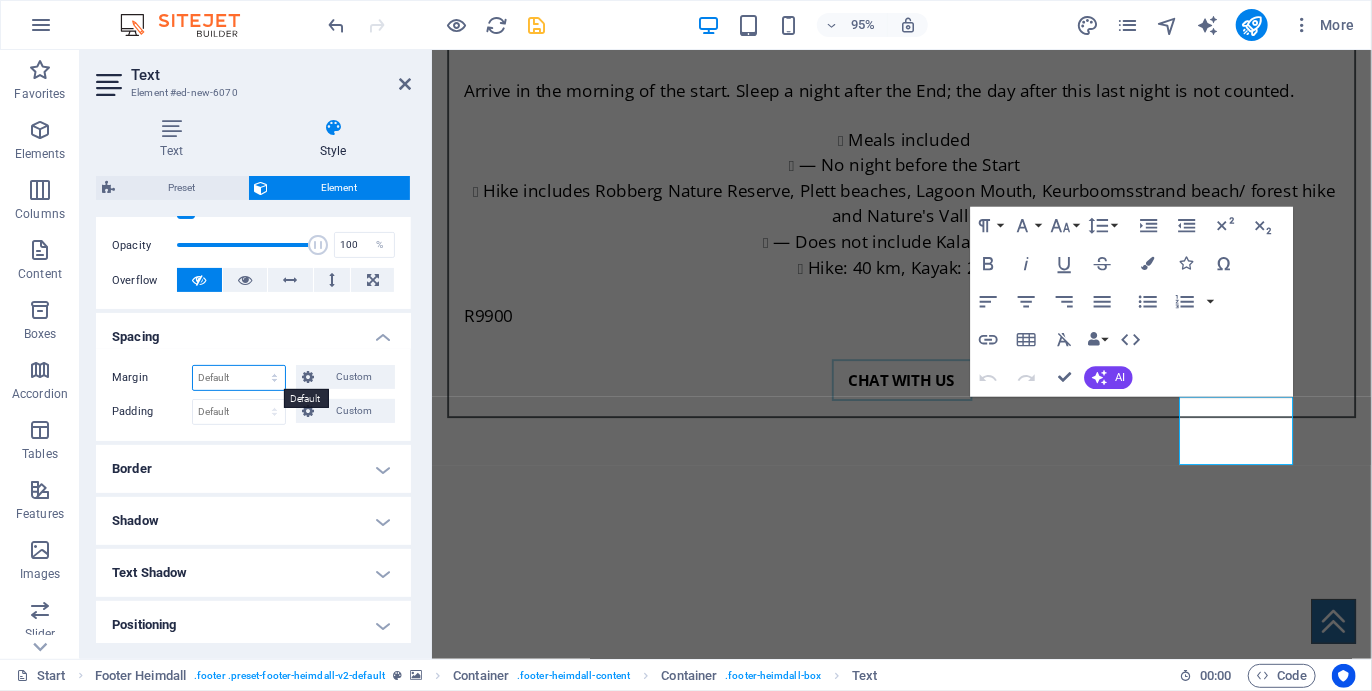 click on "Default auto px % rem vw vh Custom" at bounding box center (239, 378) 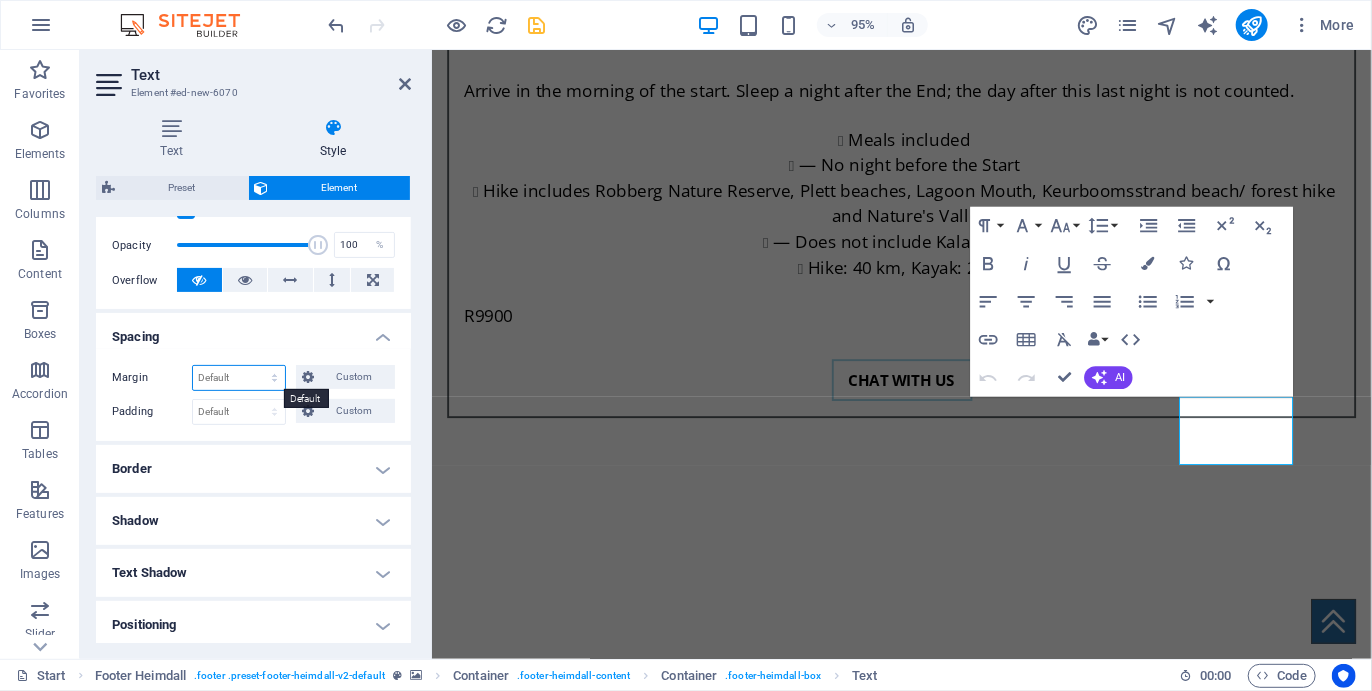 select on "px" 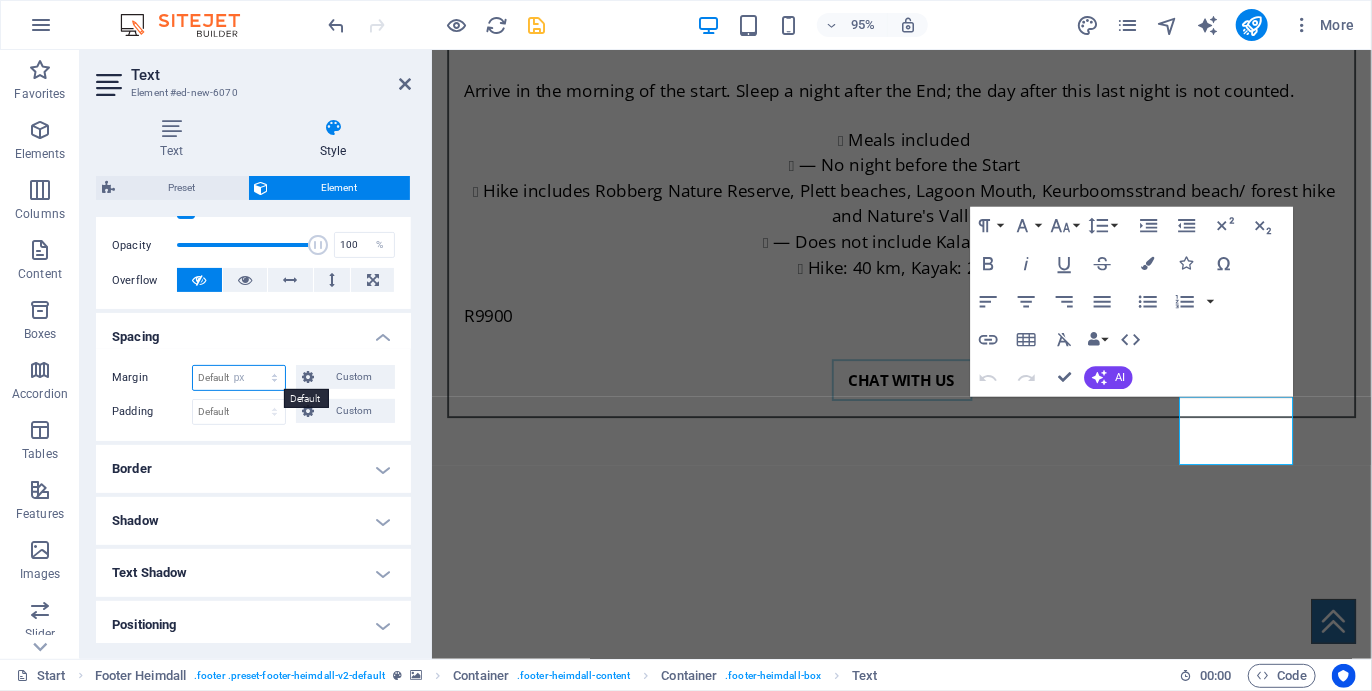 click on "Default auto px % rem vw vh Custom" at bounding box center (239, 378) 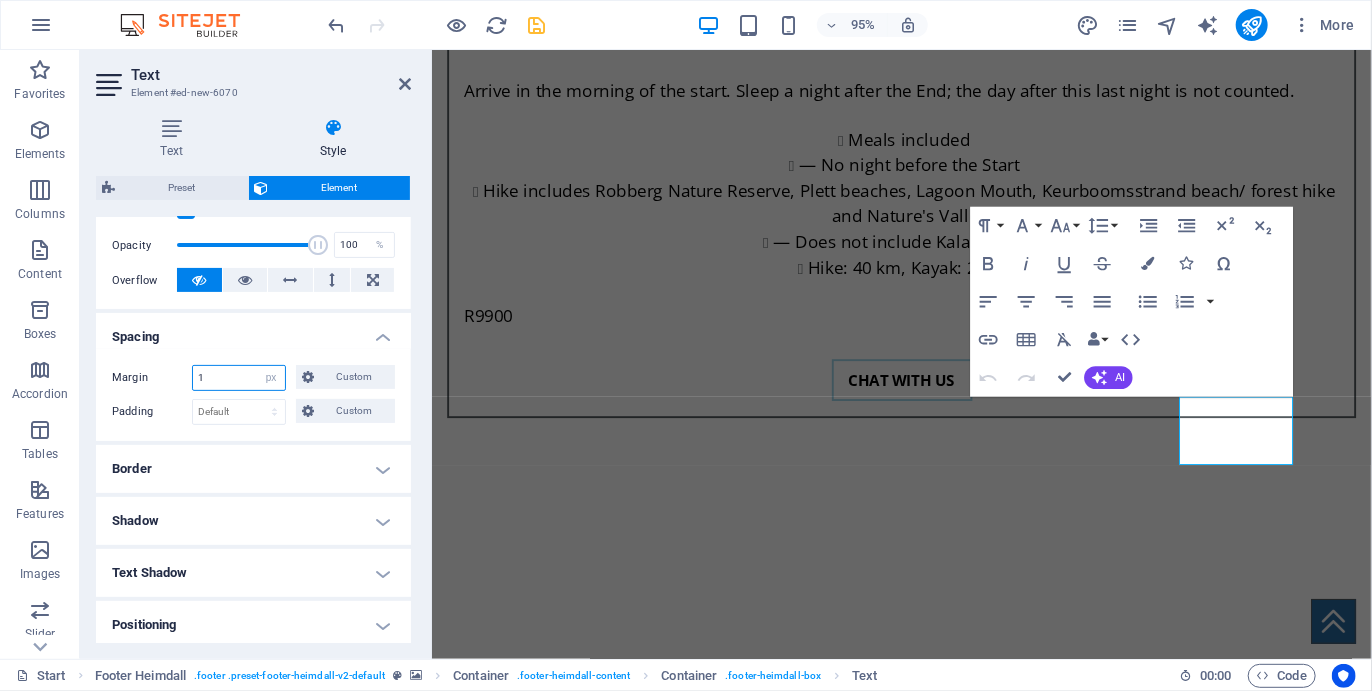 type on "1" 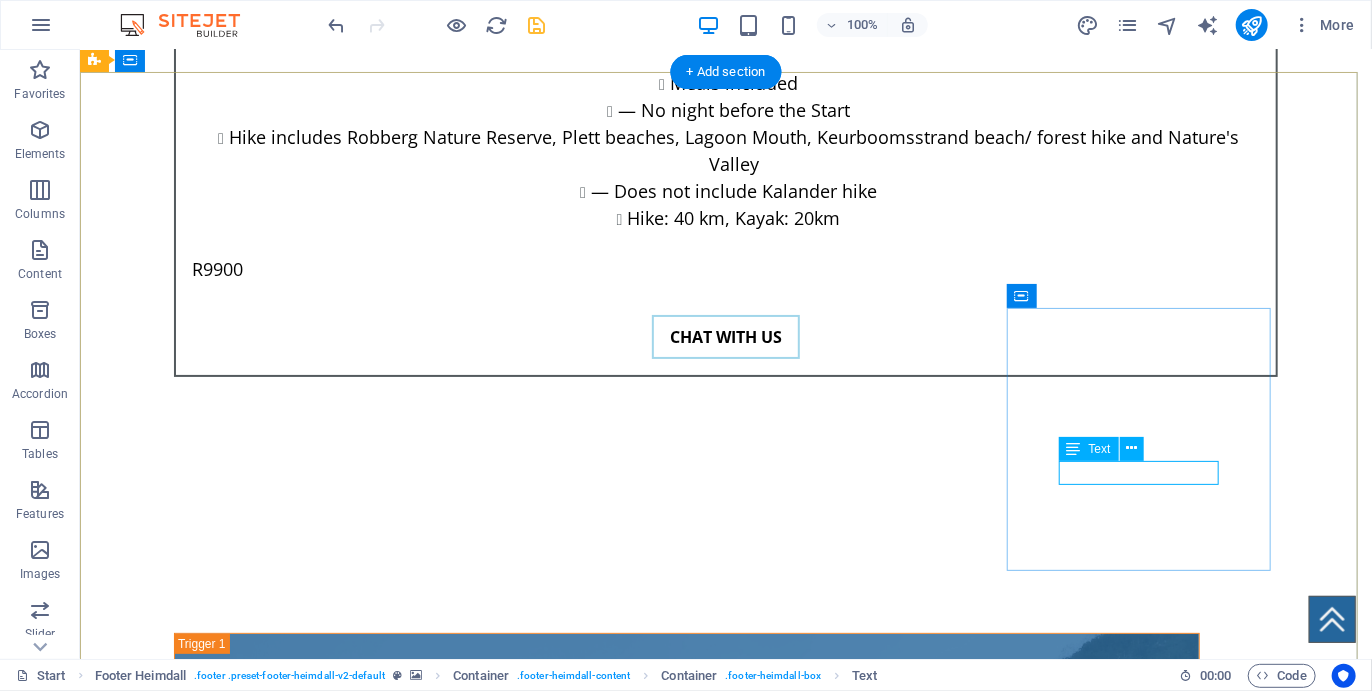 click on "info@plettcoastalcamino.co.za" at bounding box center [227, 6522] 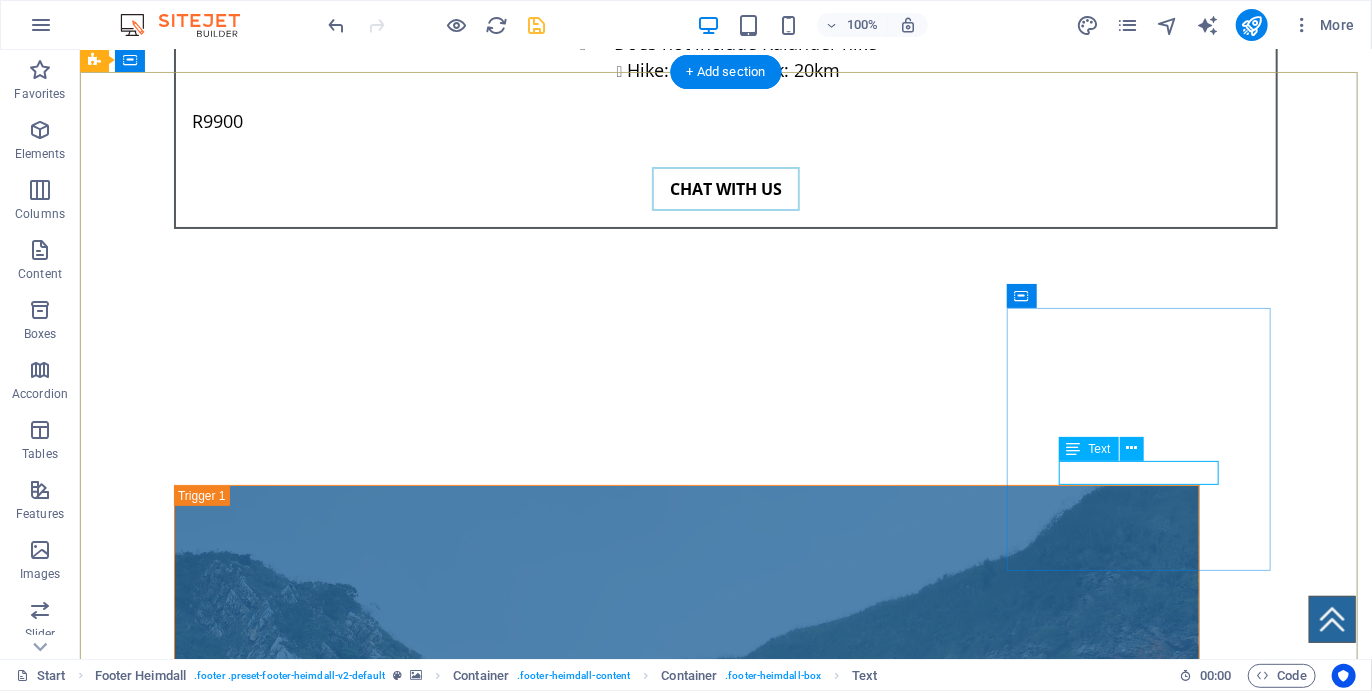 select on "px" 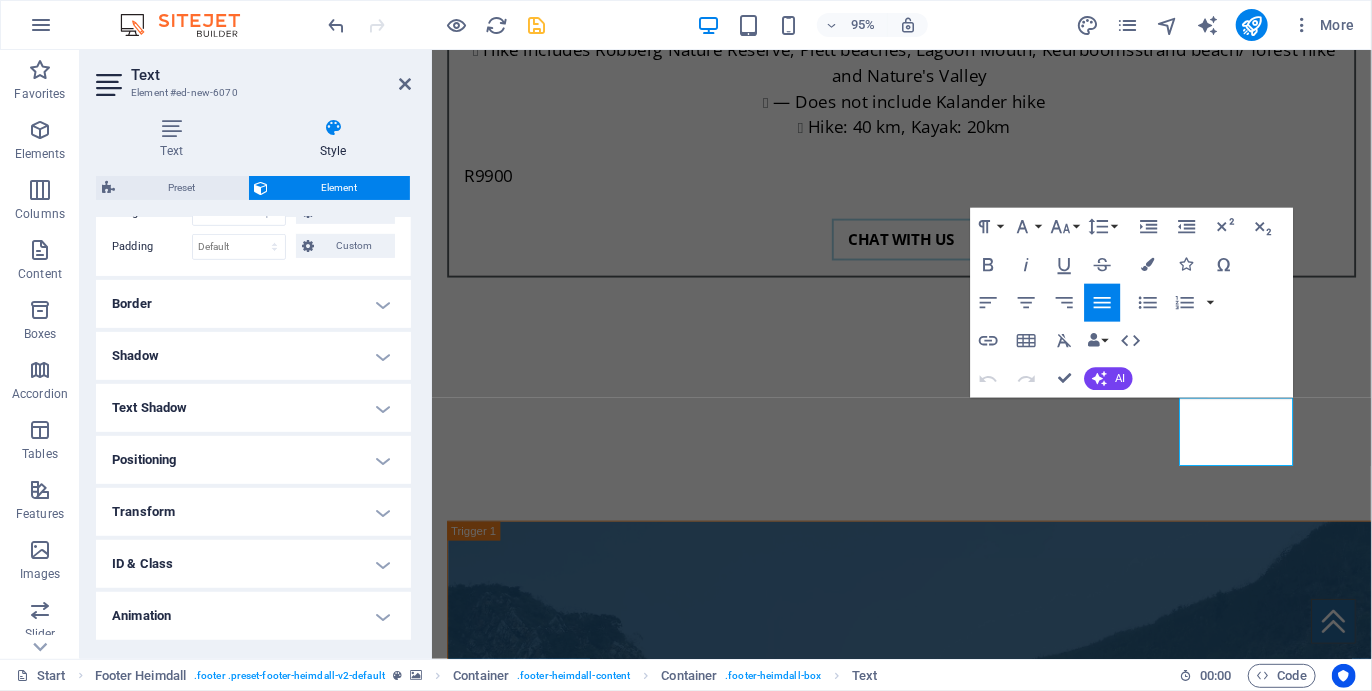 scroll, scrollTop: 307, scrollLeft: 0, axis: vertical 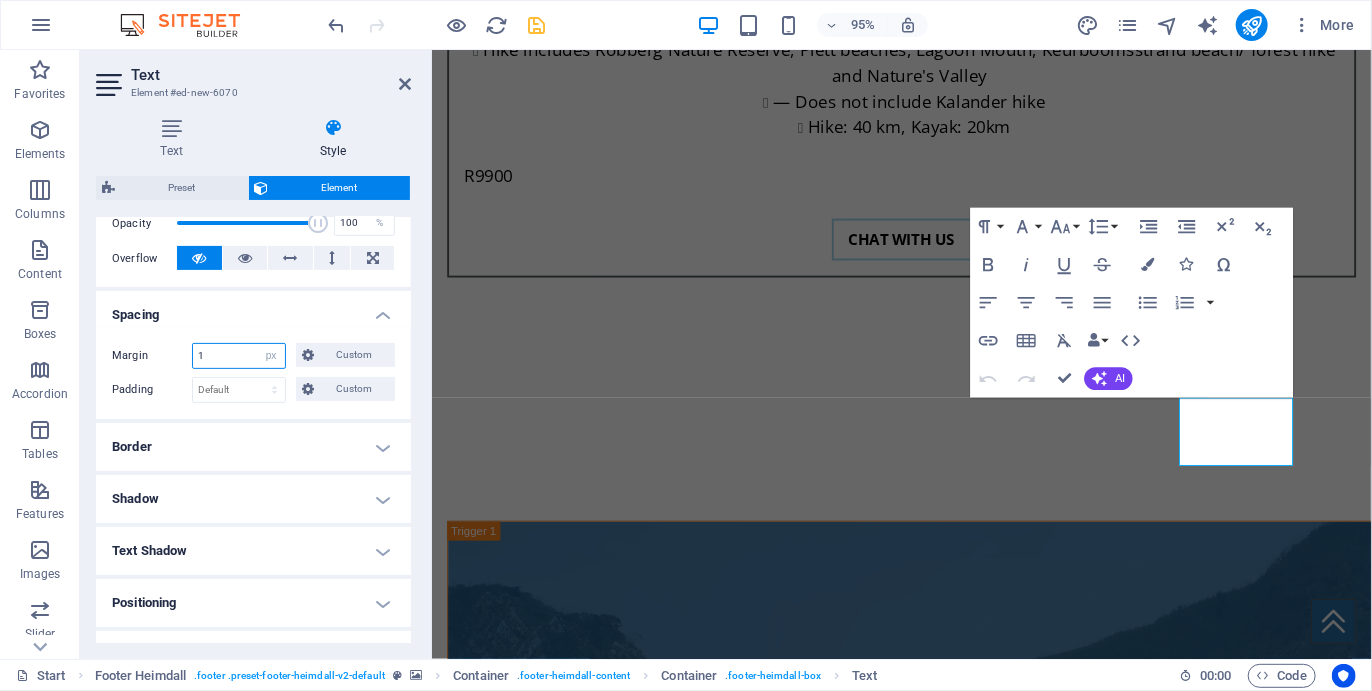 click on "1" at bounding box center (239, 356) 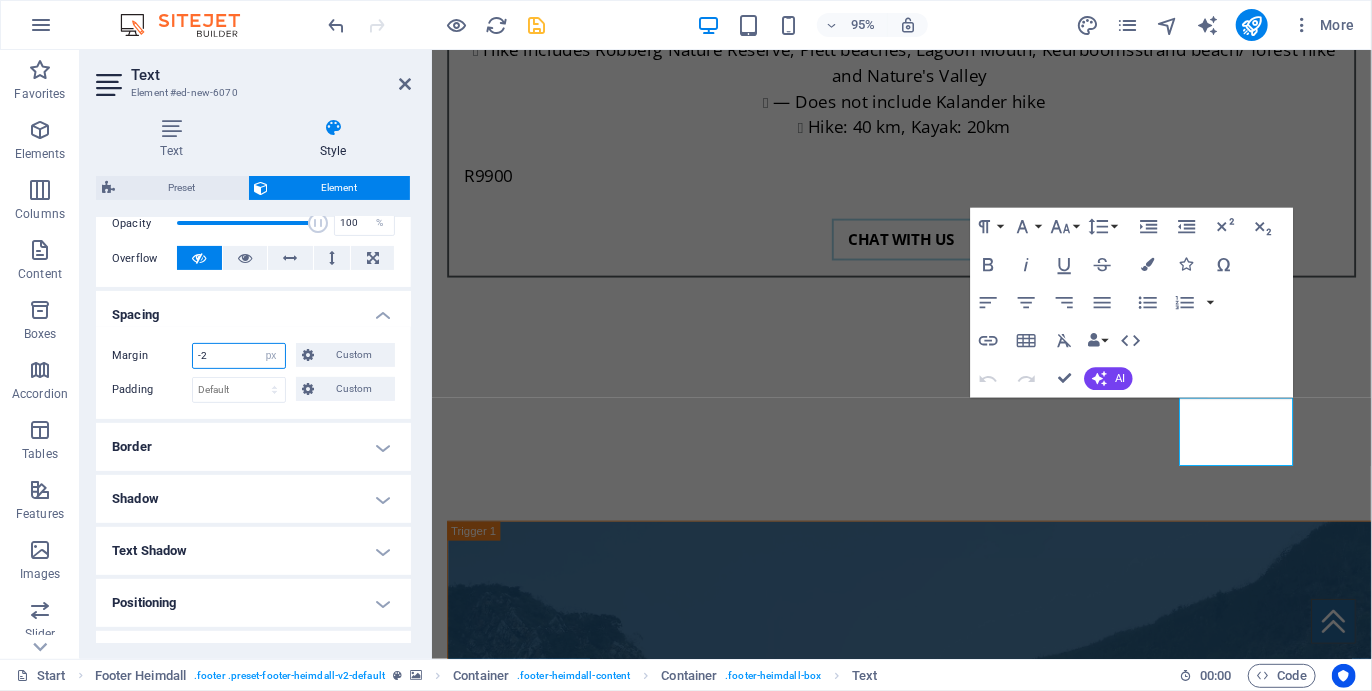 type on "-2" 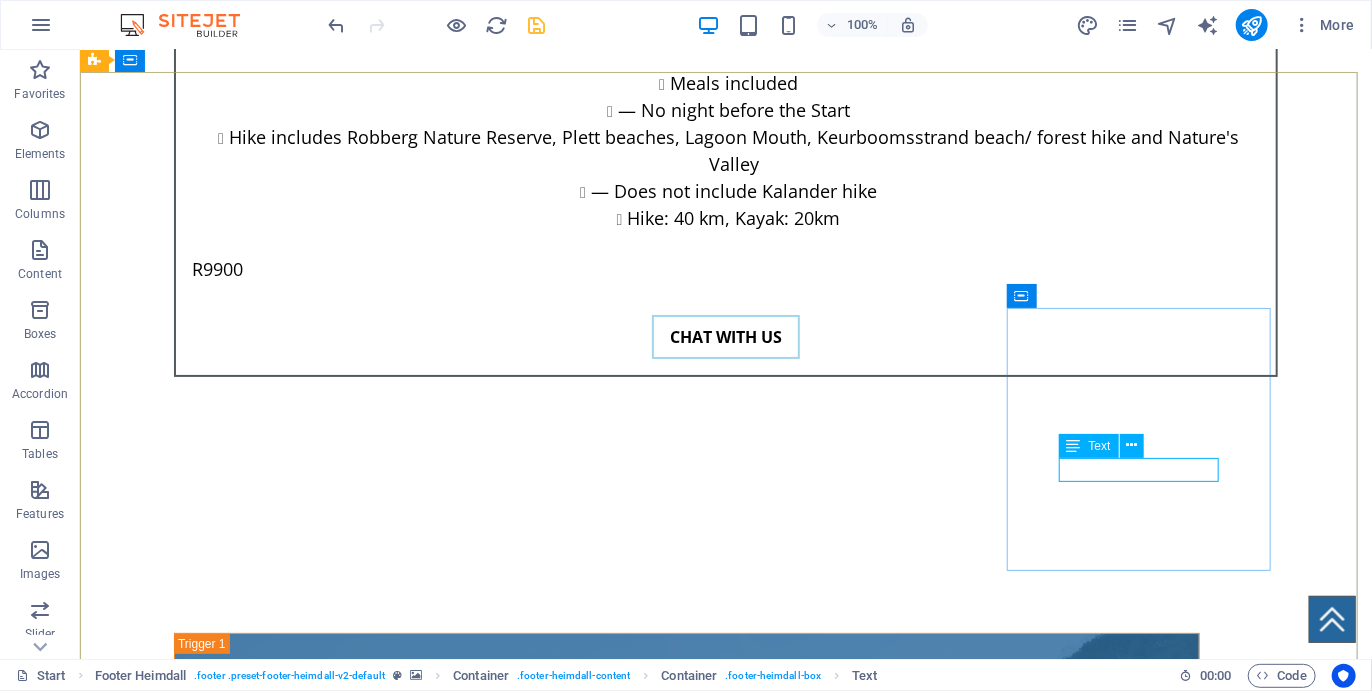 click on "Text" at bounding box center (1089, 446) 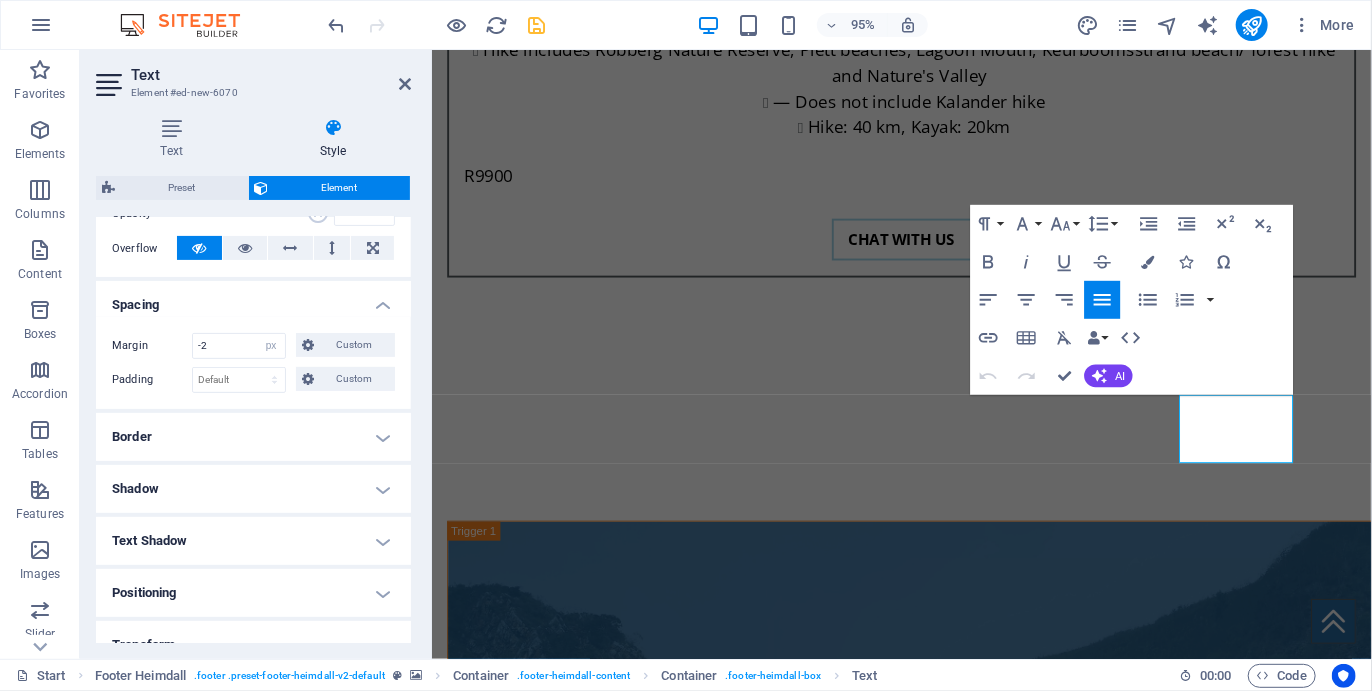 scroll, scrollTop: 348, scrollLeft: 0, axis: vertical 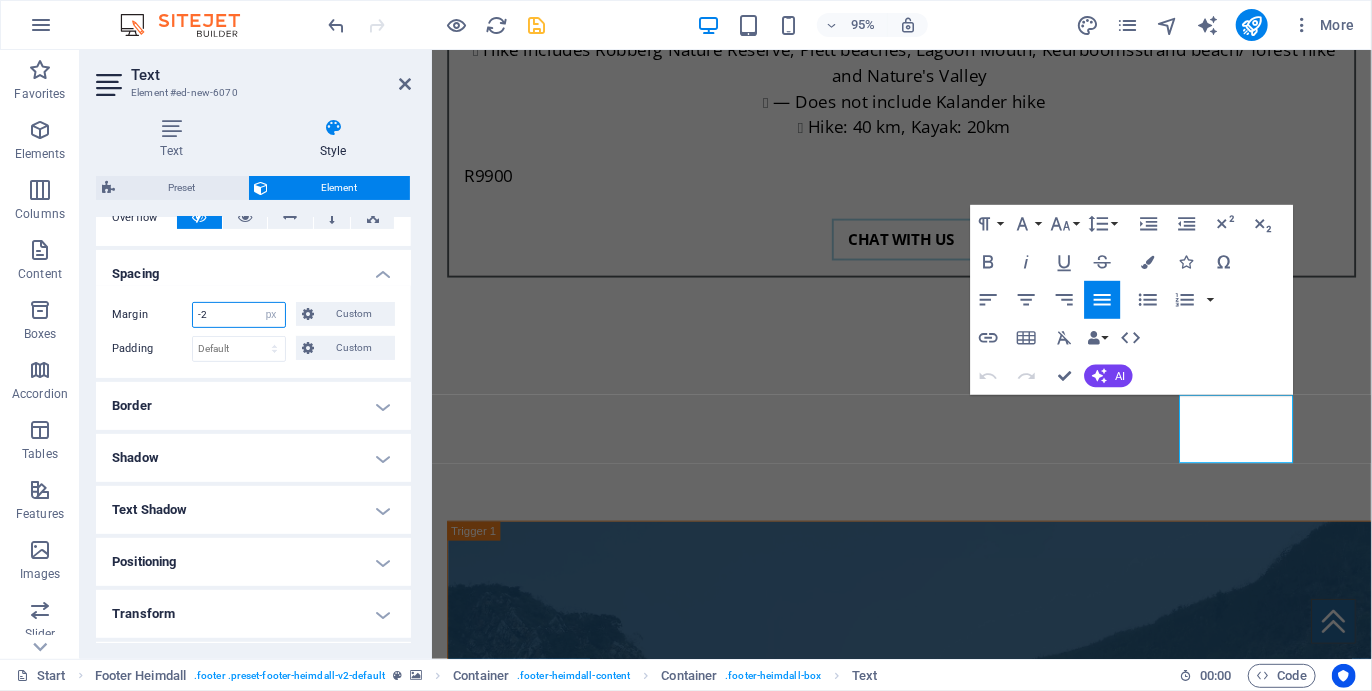 click on "-2" at bounding box center [239, 315] 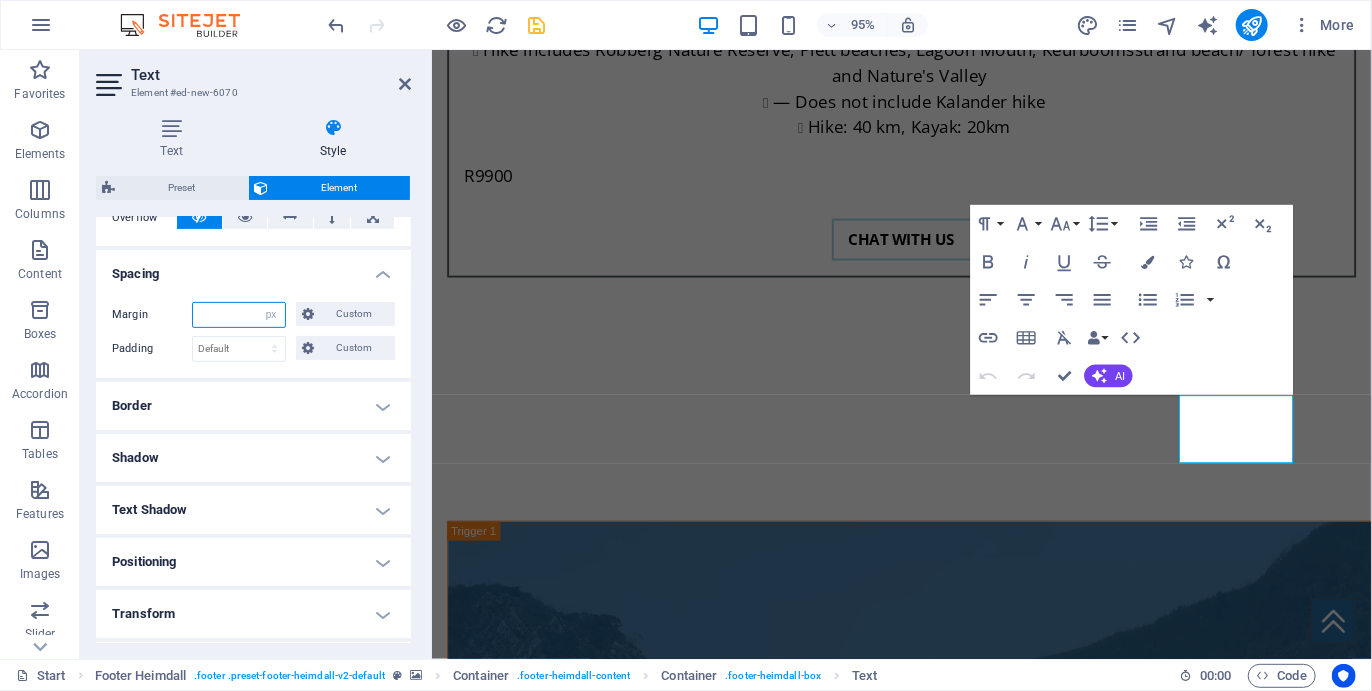 scroll, scrollTop: 498, scrollLeft: 0, axis: vertical 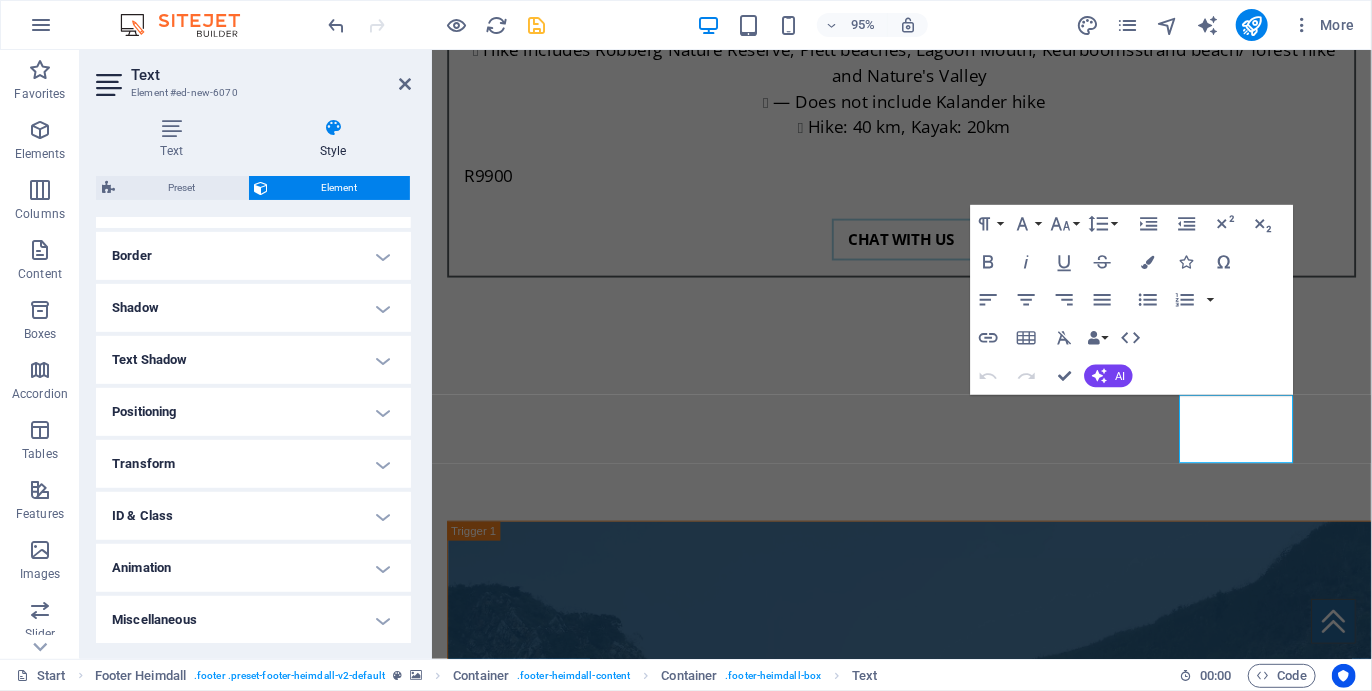 type 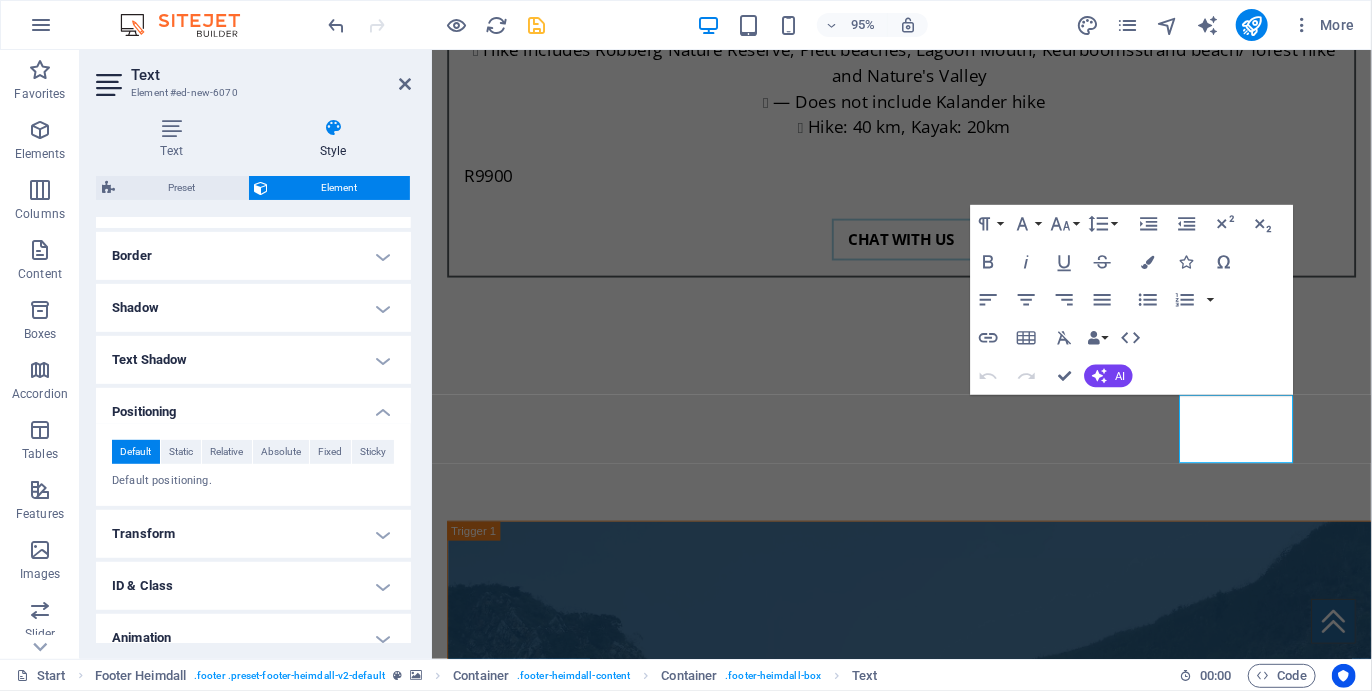 scroll, scrollTop: 567, scrollLeft: 0, axis: vertical 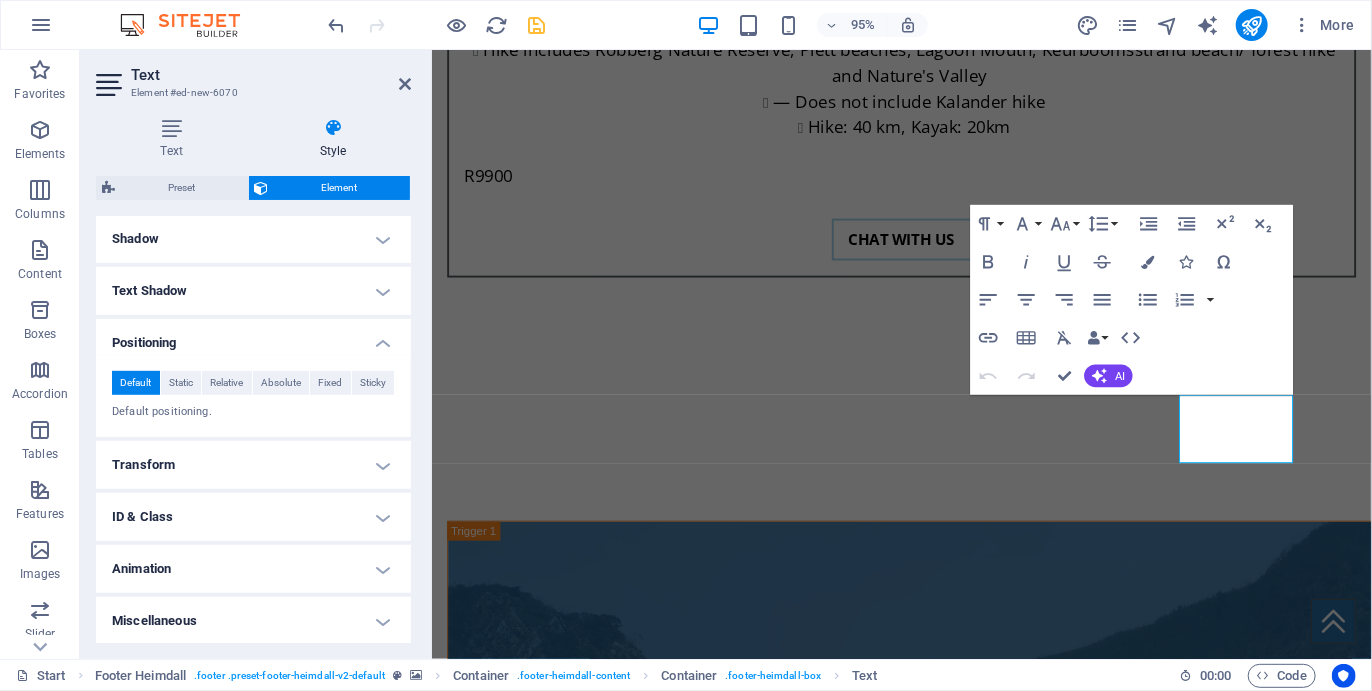 click on "Default positioning." at bounding box center [253, 412] 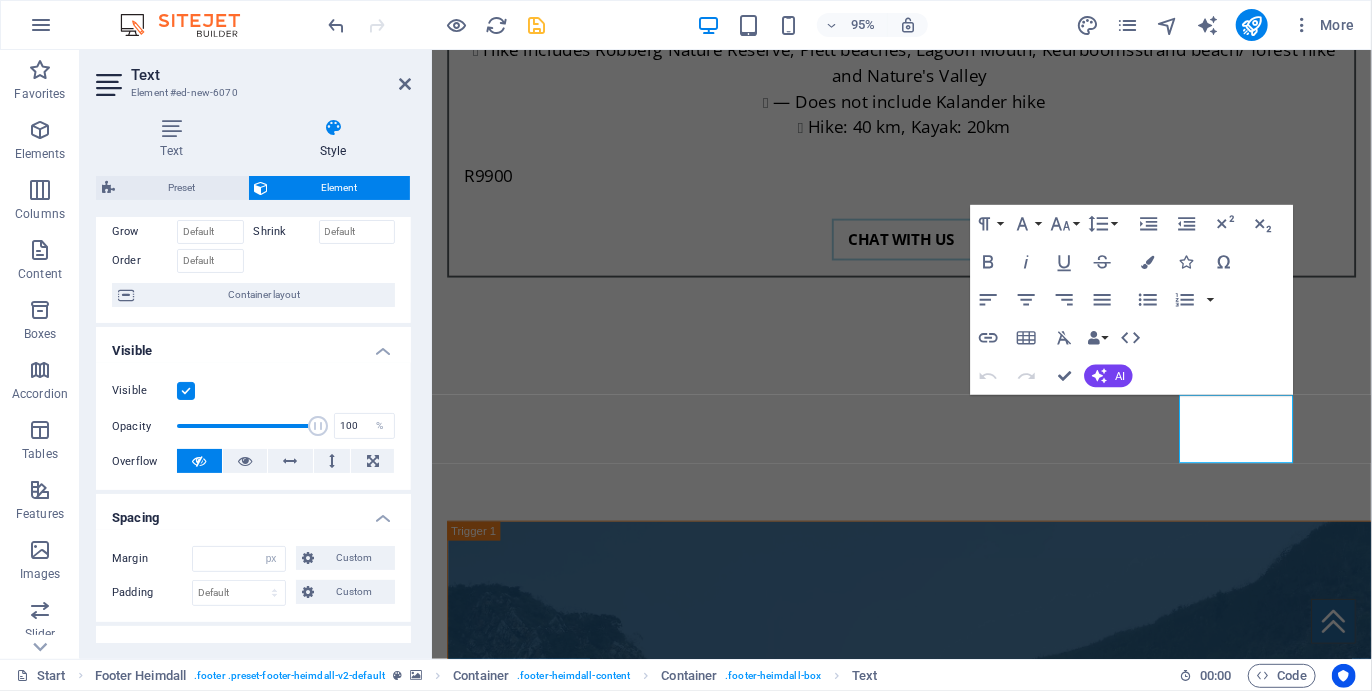 scroll, scrollTop: 4, scrollLeft: 0, axis: vertical 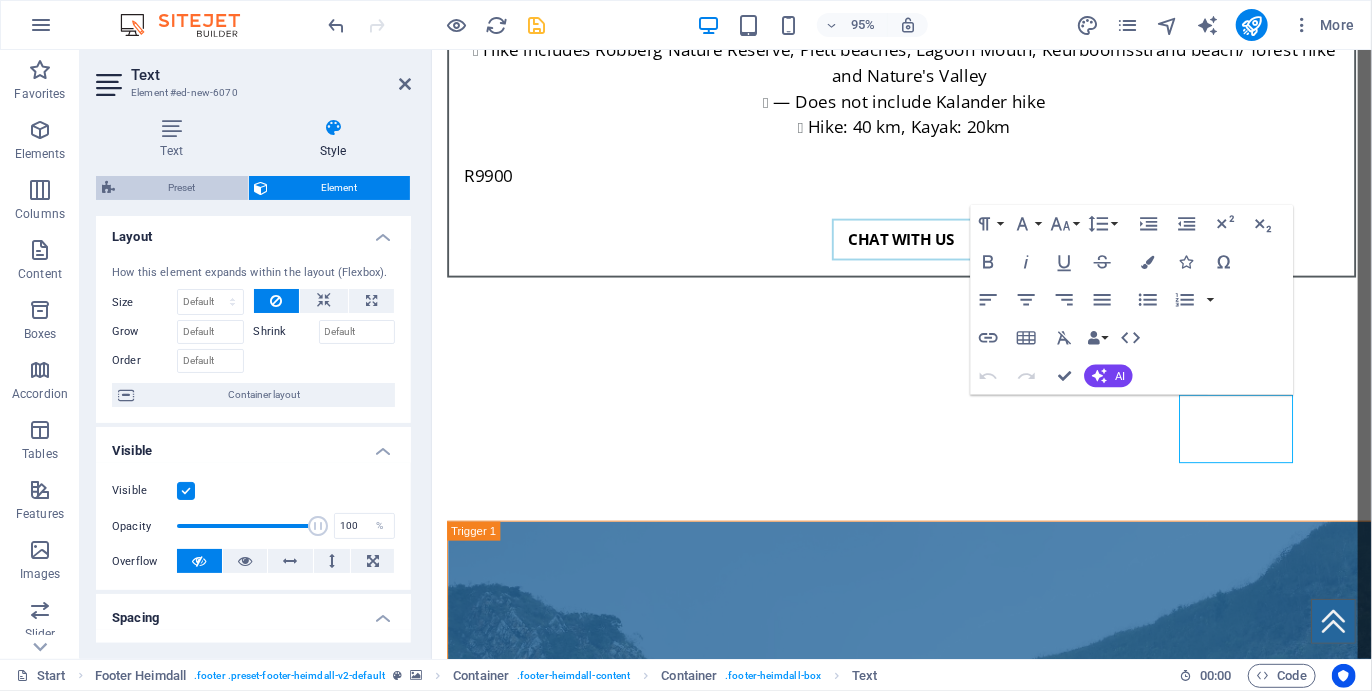 click on "Preset" at bounding box center (181, 188) 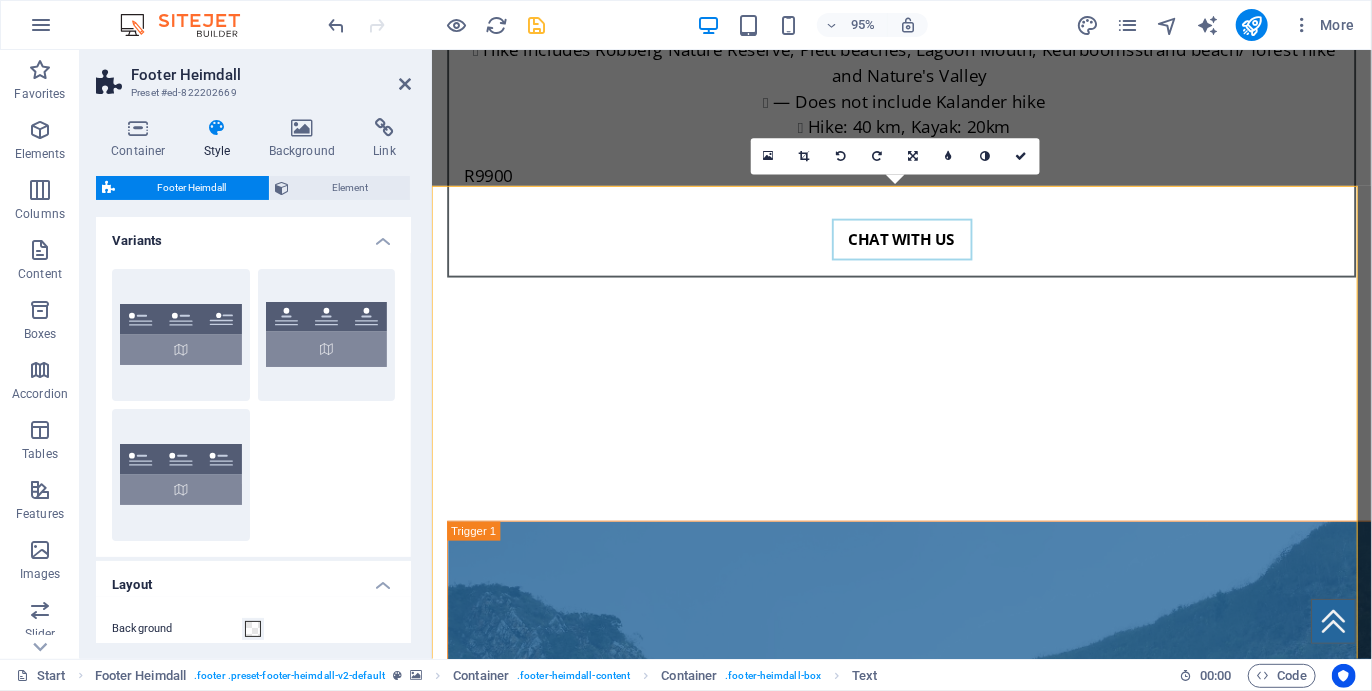 scroll, scrollTop: 7153, scrollLeft: 0, axis: vertical 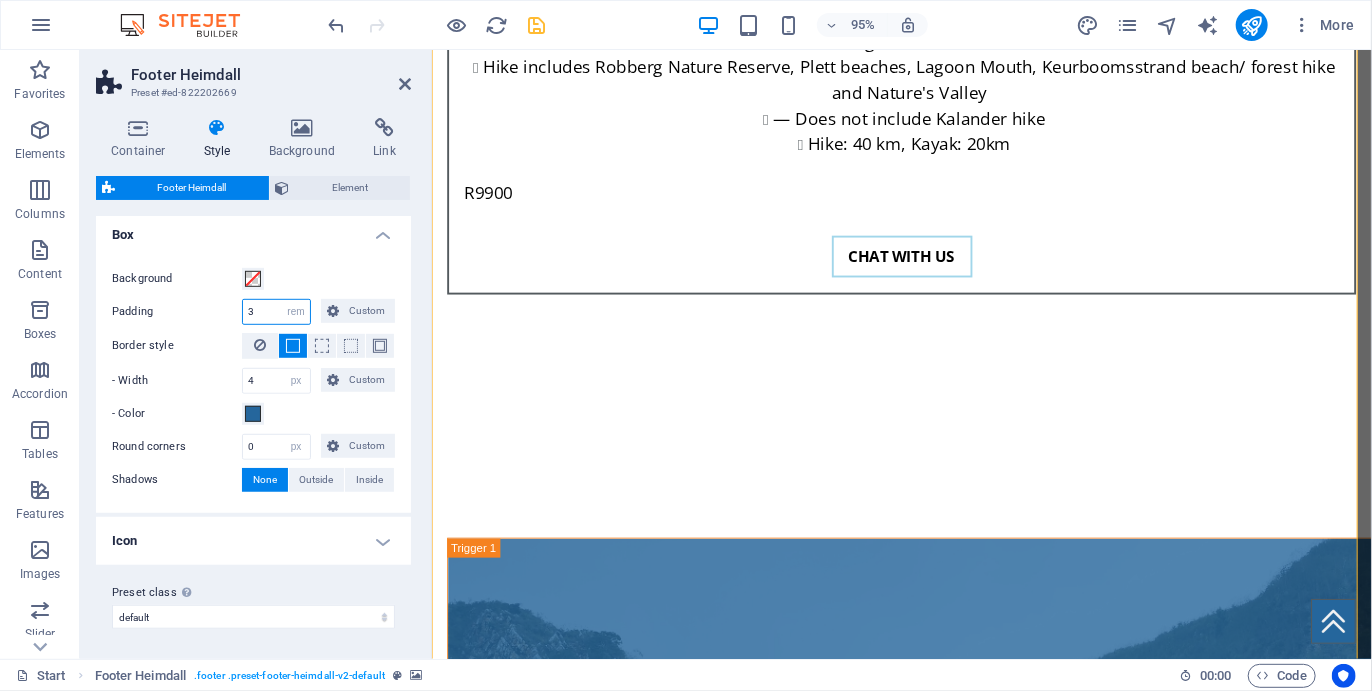 click on "3" at bounding box center (276, 312) 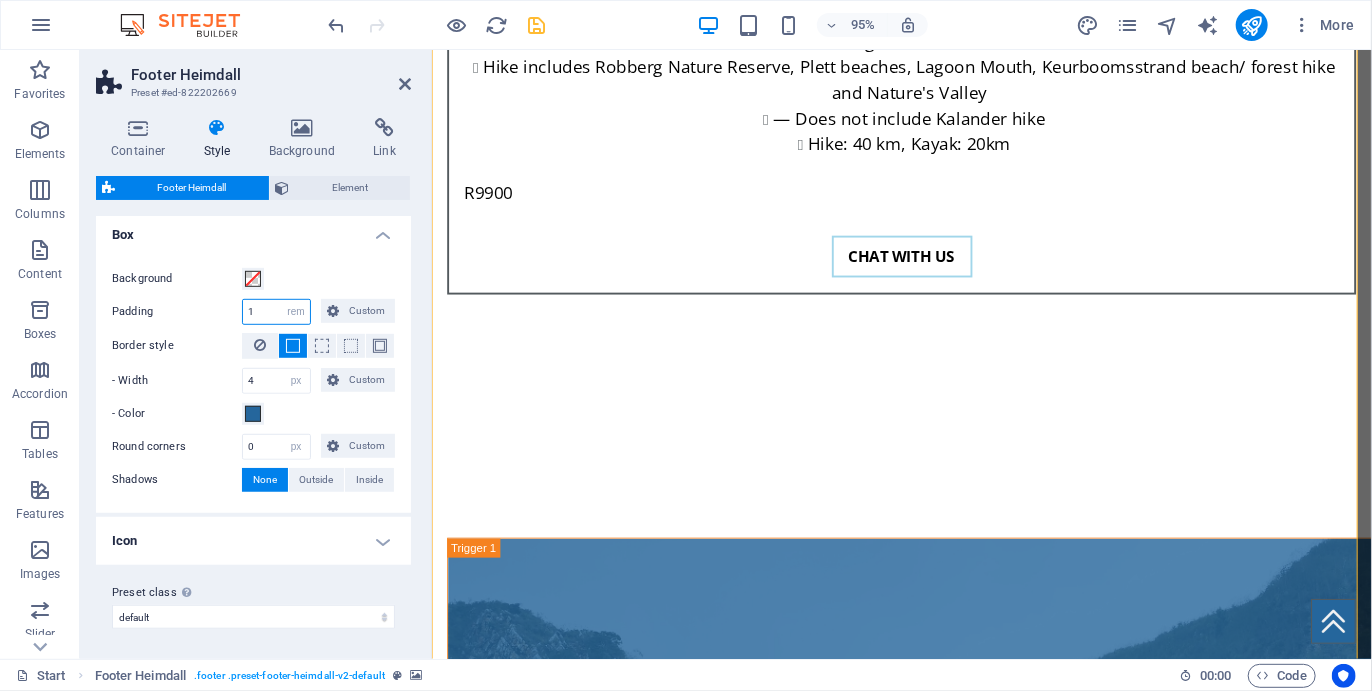 type on "1" 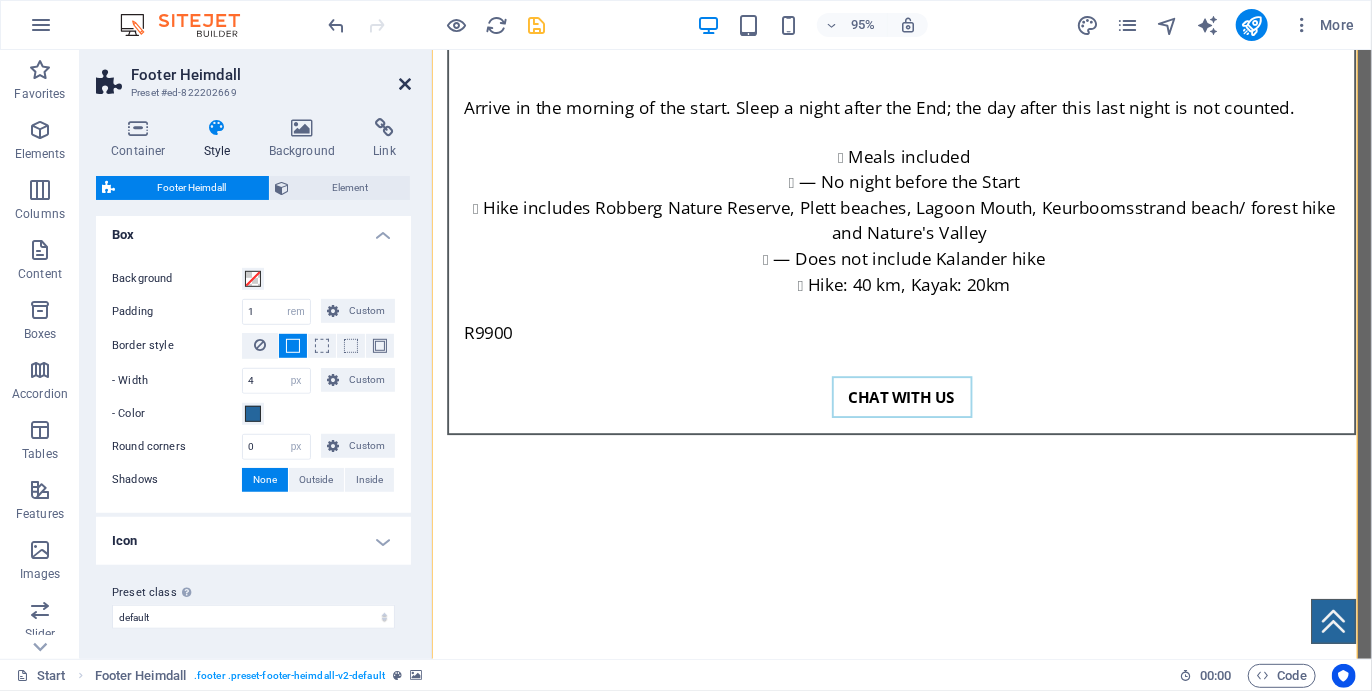click at bounding box center [405, 84] 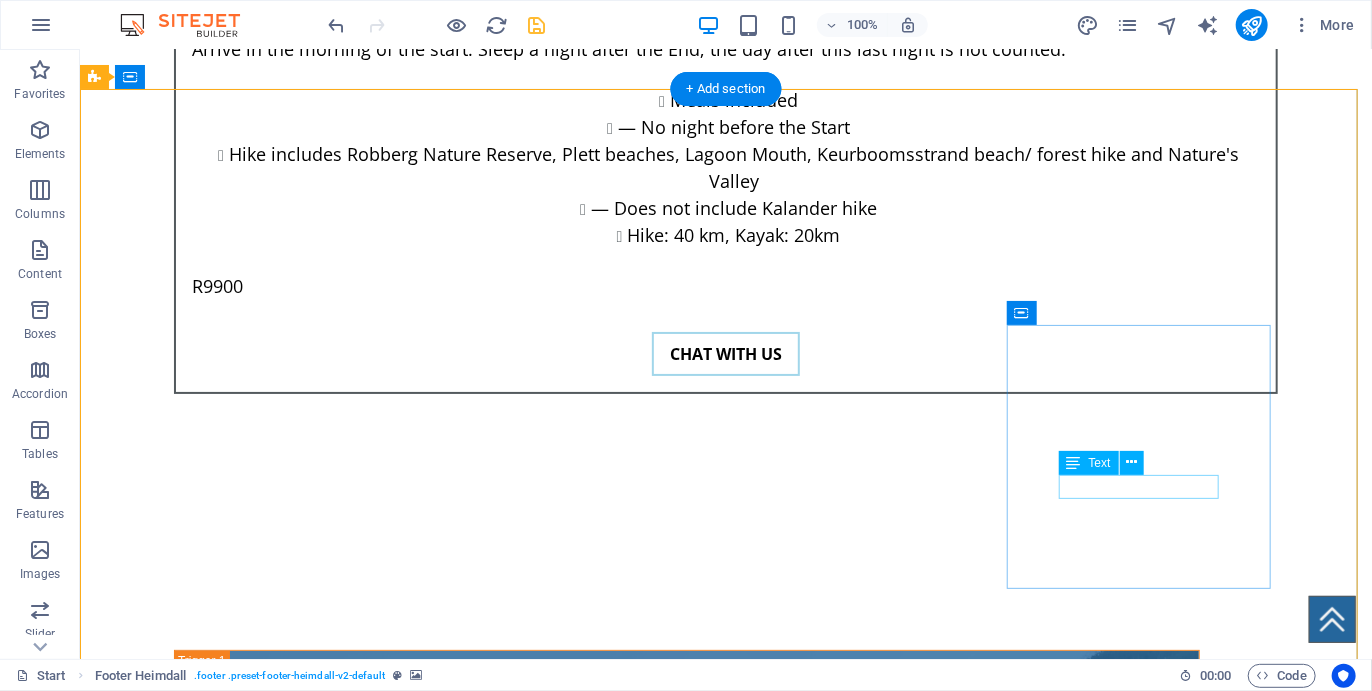click on "info@plettcoastalcamino.co.za" at bounding box center [227, 6522] 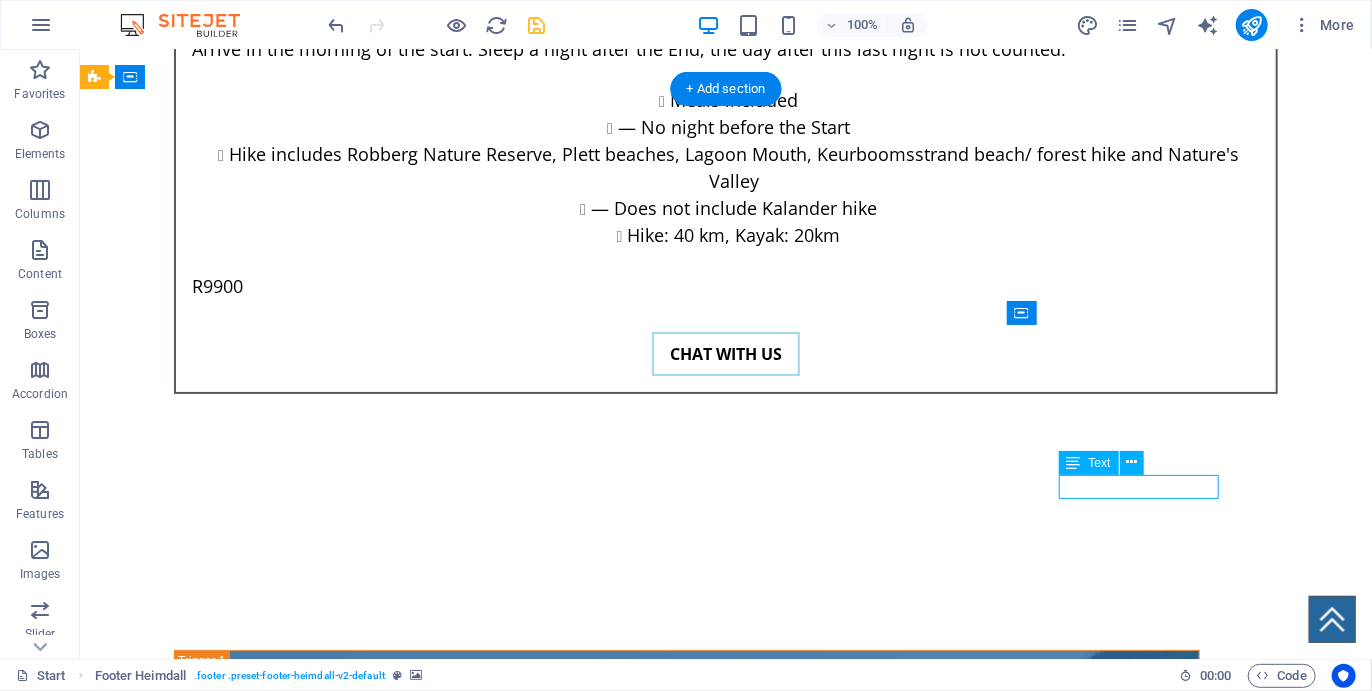 click on "info@plettcoastalcamino.co.za" at bounding box center [227, 6522] 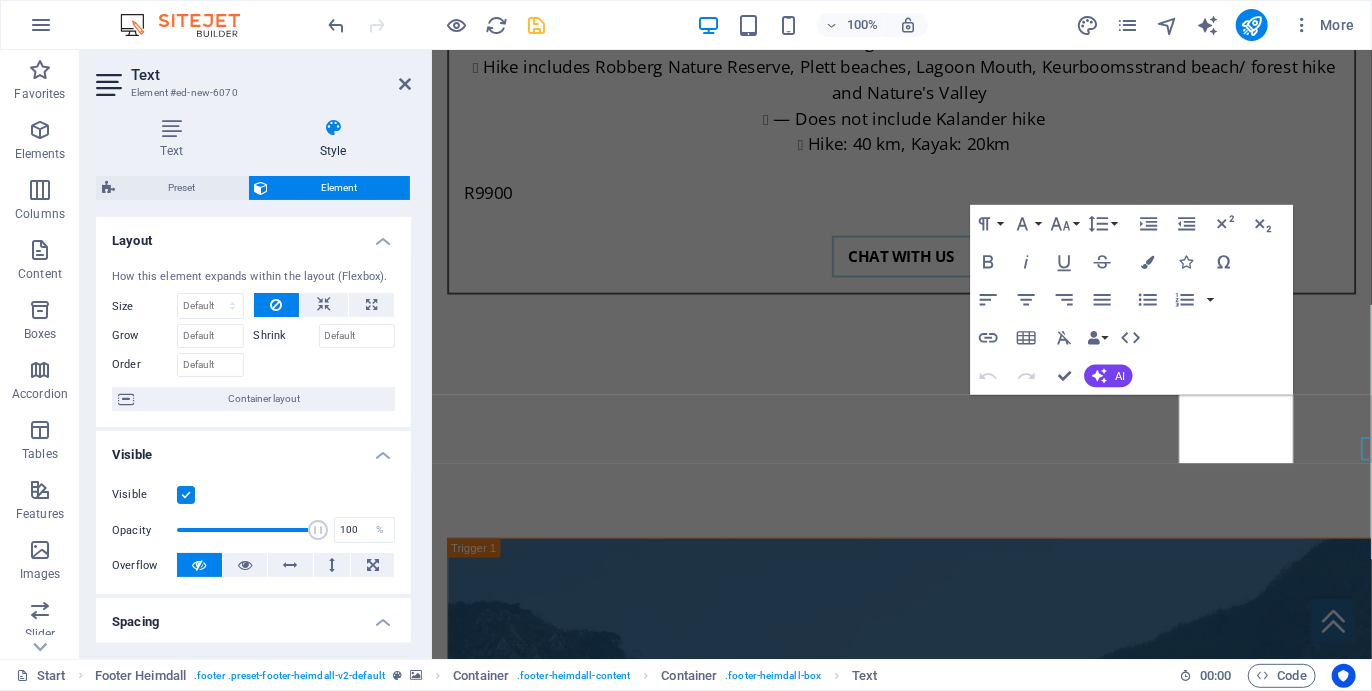 scroll, scrollTop: 7170, scrollLeft: 0, axis: vertical 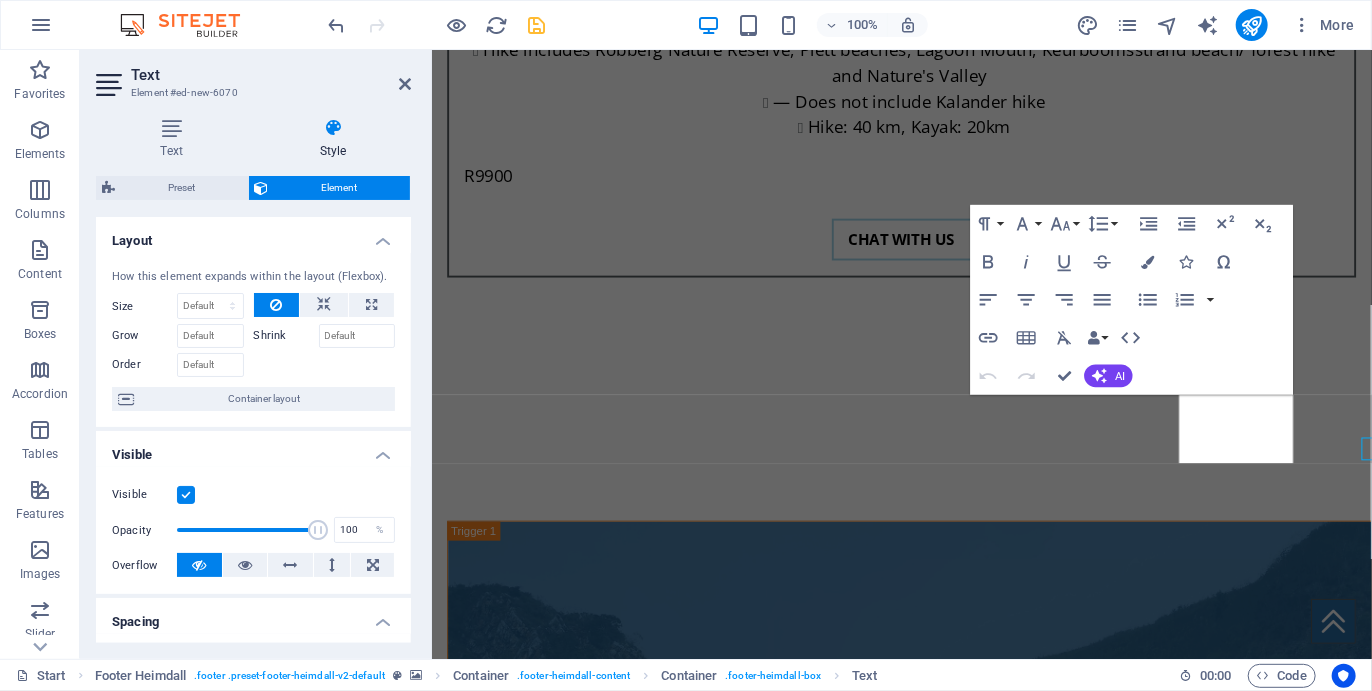 type on "-2" 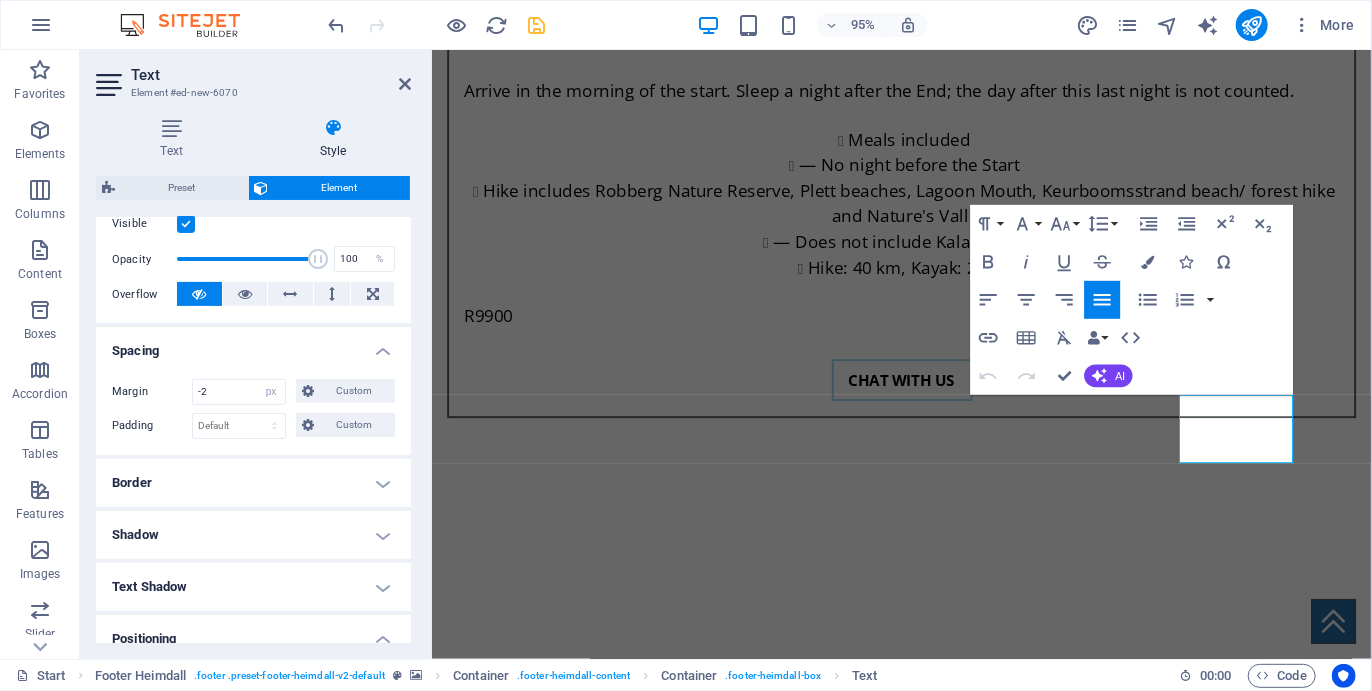 scroll, scrollTop: 280, scrollLeft: 0, axis: vertical 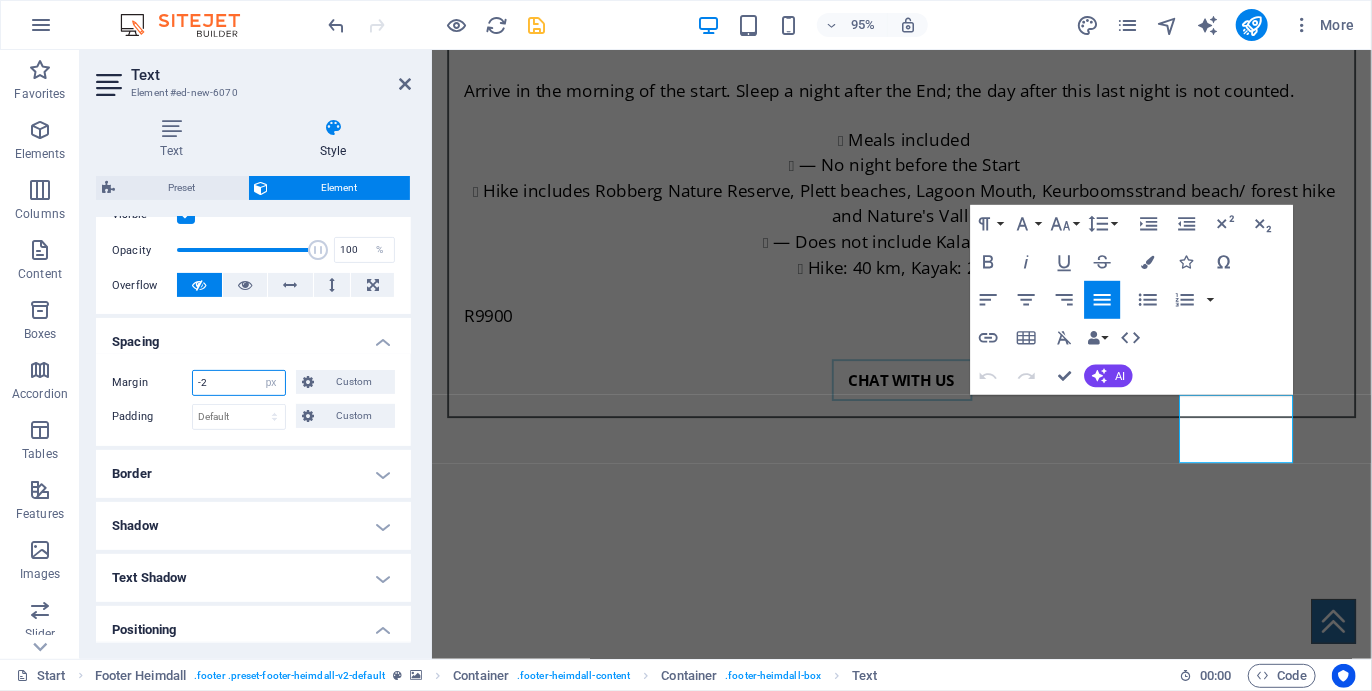 click on "-2" at bounding box center [239, 383] 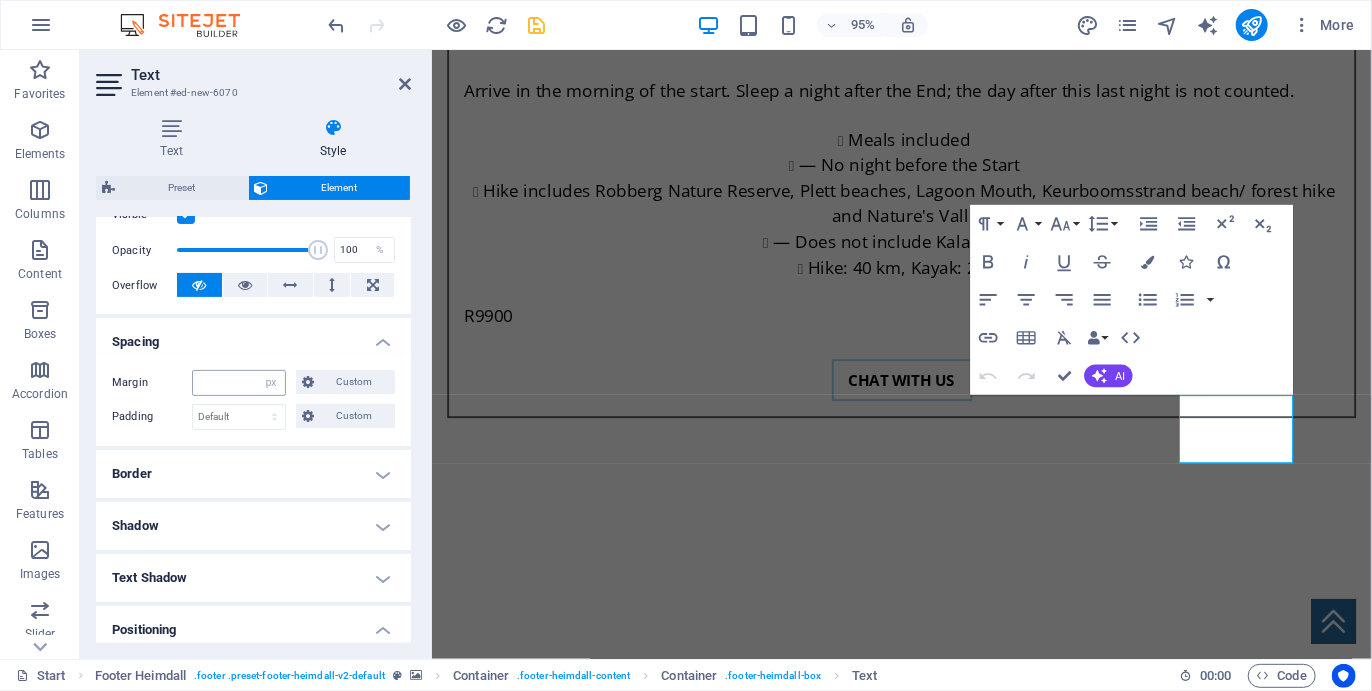 type on "0" 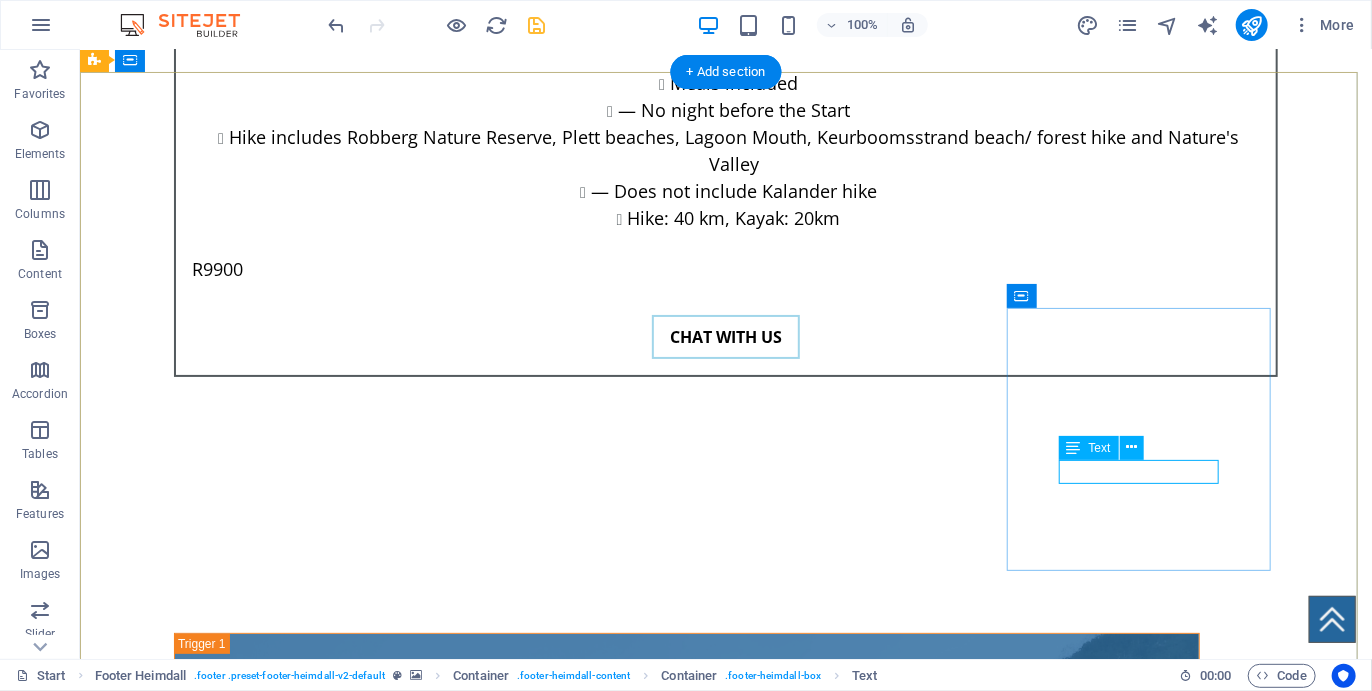 click on "info@plettcoastalcamino.co.za" at bounding box center [227, 6519] 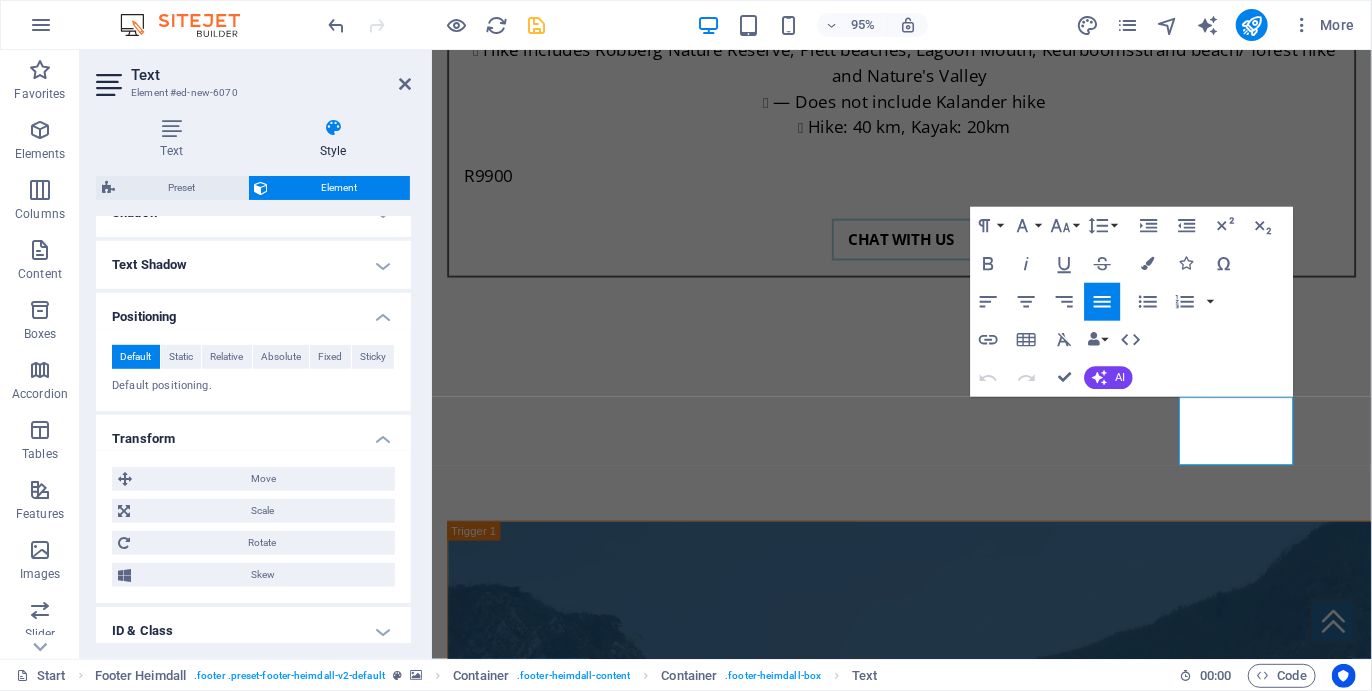 scroll, scrollTop: 707, scrollLeft: 0, axis: vertical 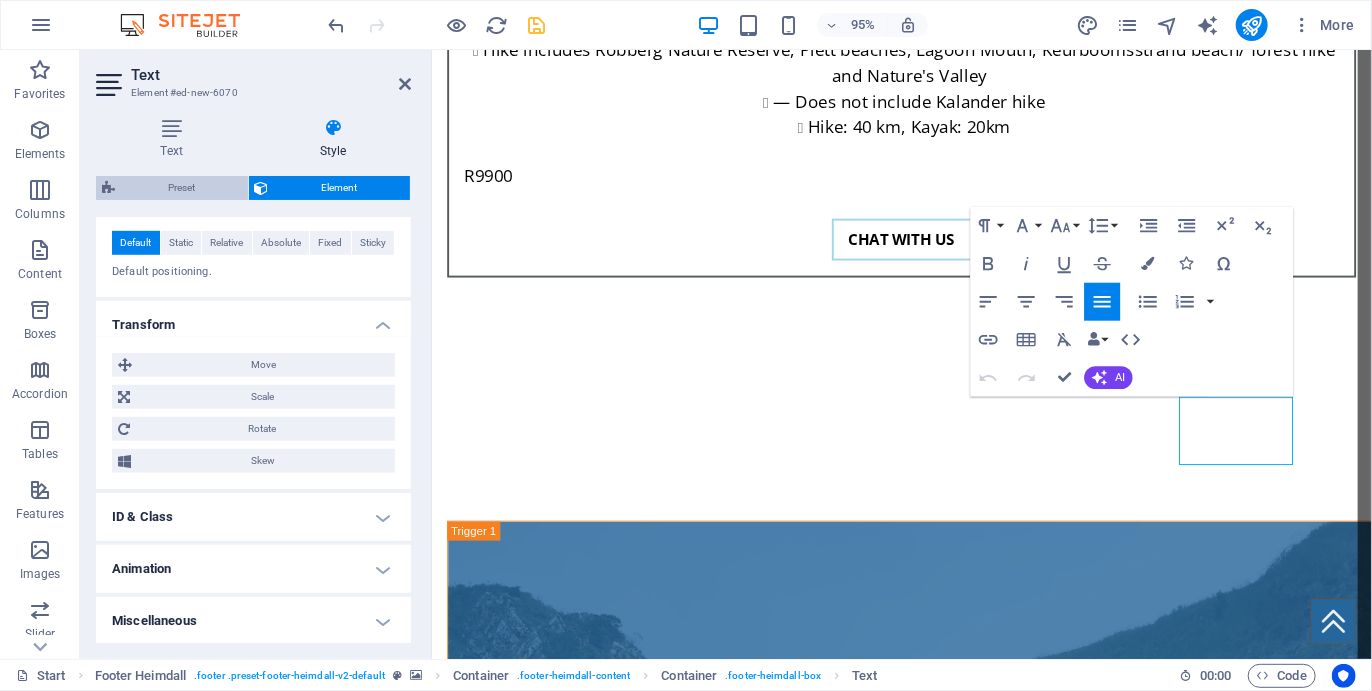 click on "Preset" at bounding box center [181, 188] 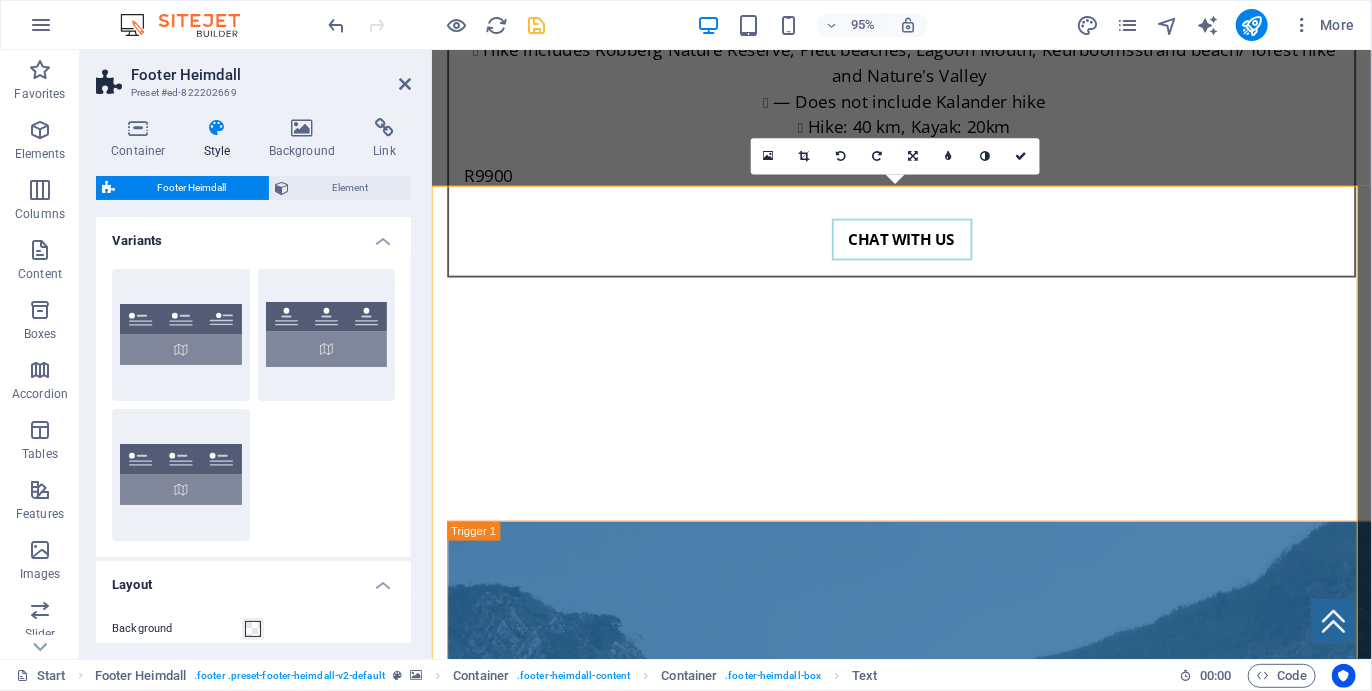scroll, scrollTop: 7153, scrollLeft: 0, axis: vertical 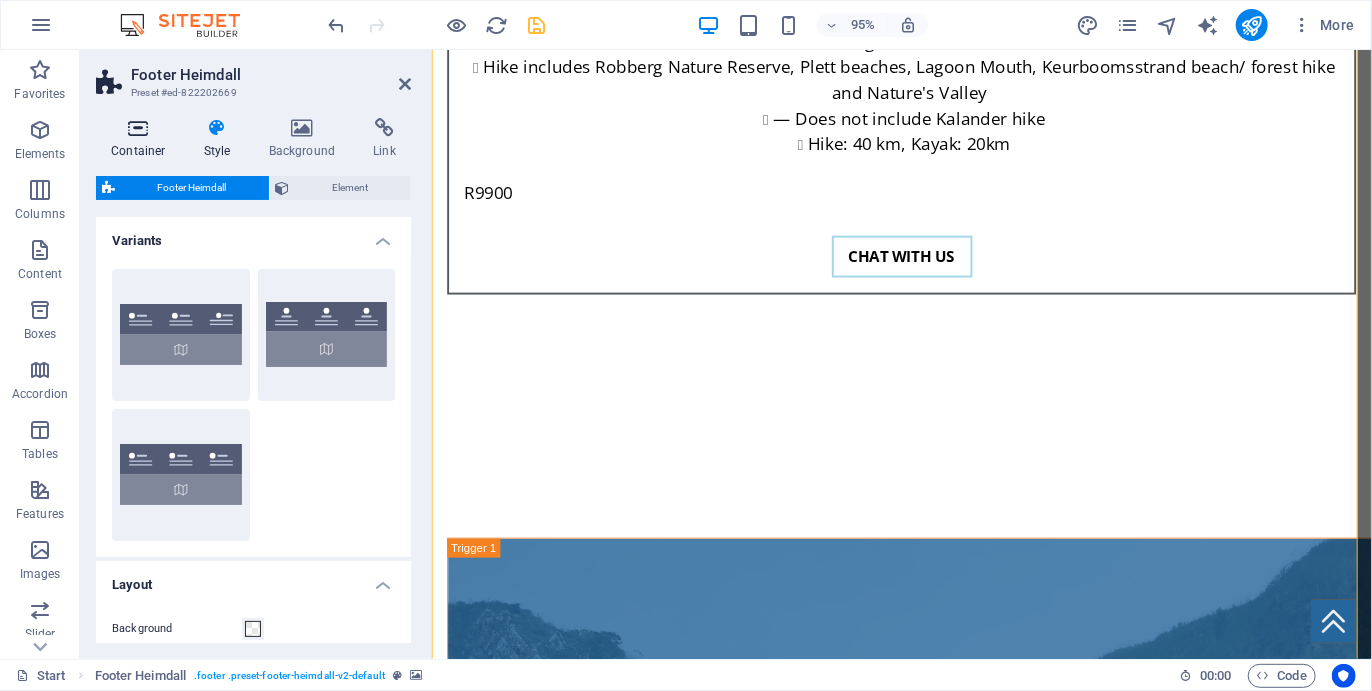 click at bounding box center [138, 128] 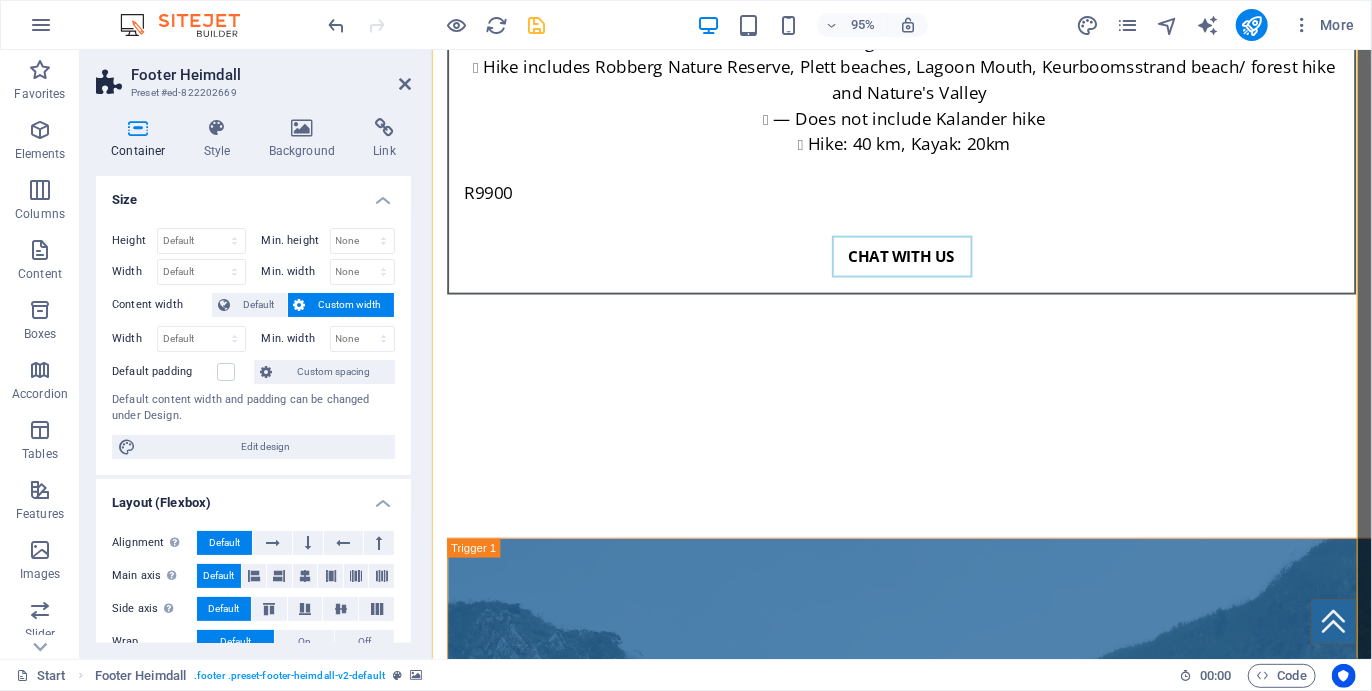 click on "Default" at bounding box center (258, 305) 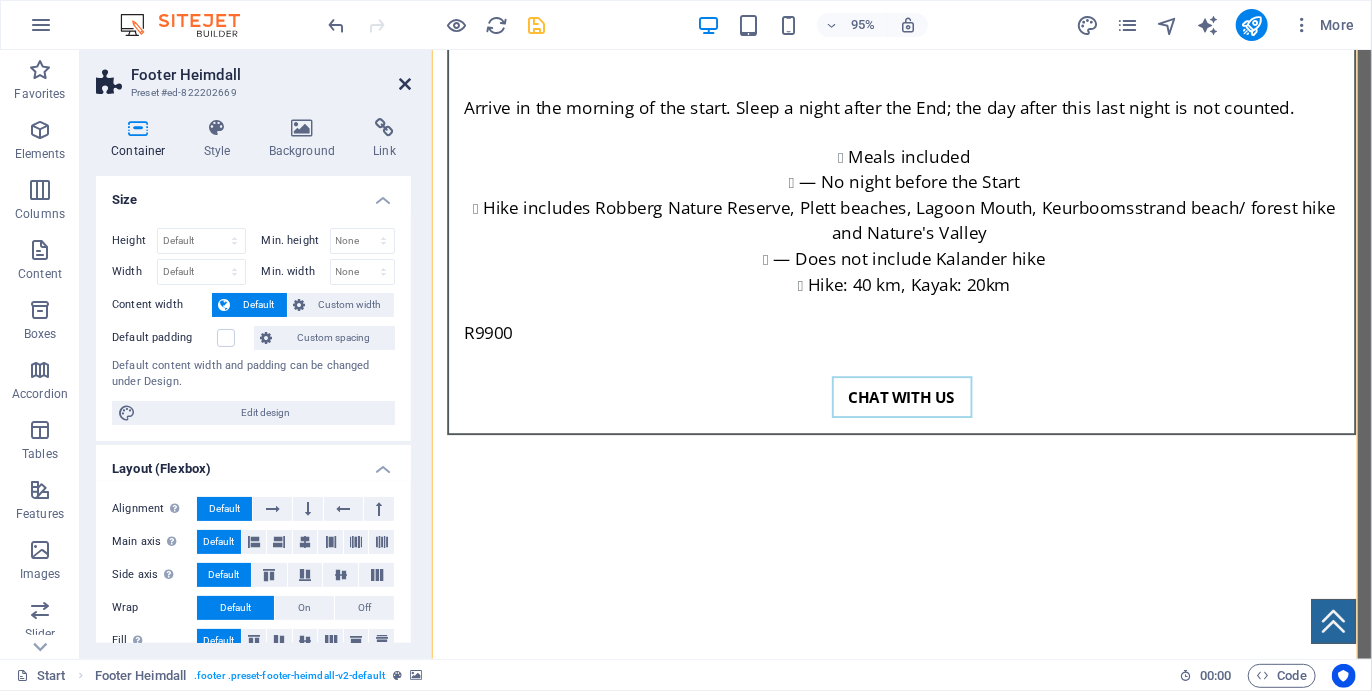 click at bounding box center (405, 84) 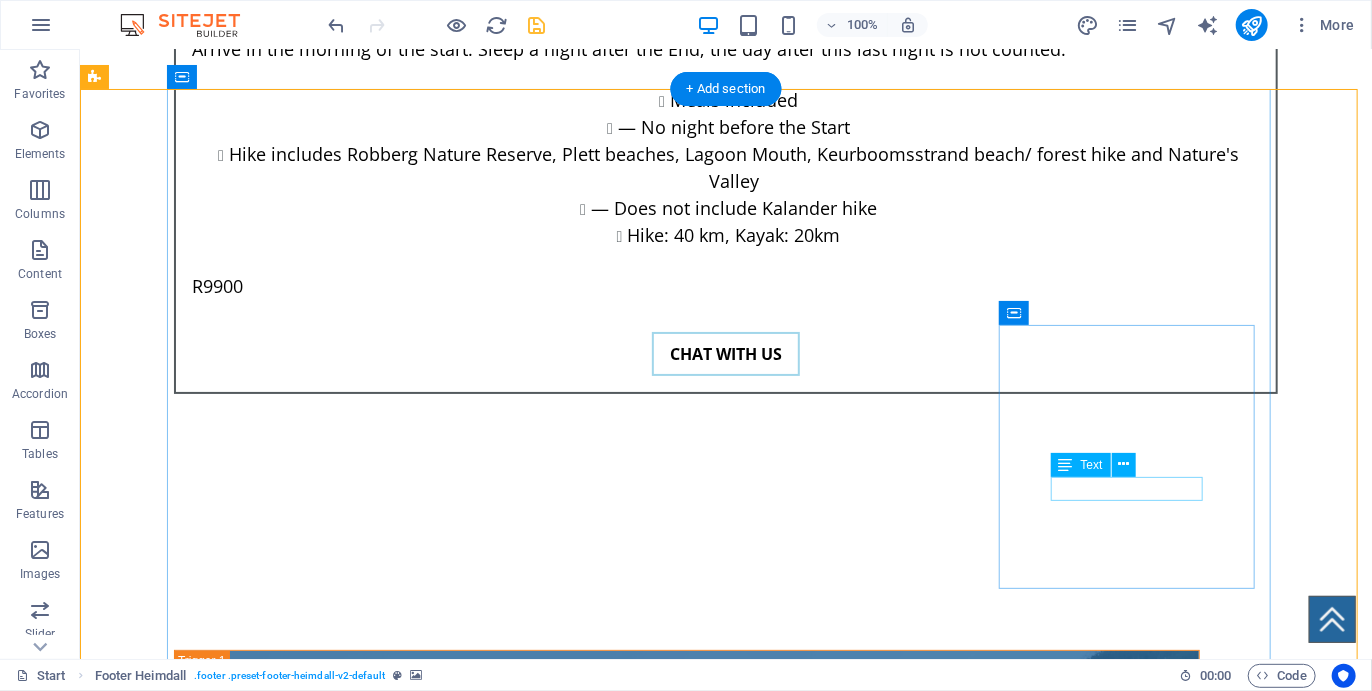 click on "info@plettcoastalcamino.co.za" at bounding box center (317, 6548) 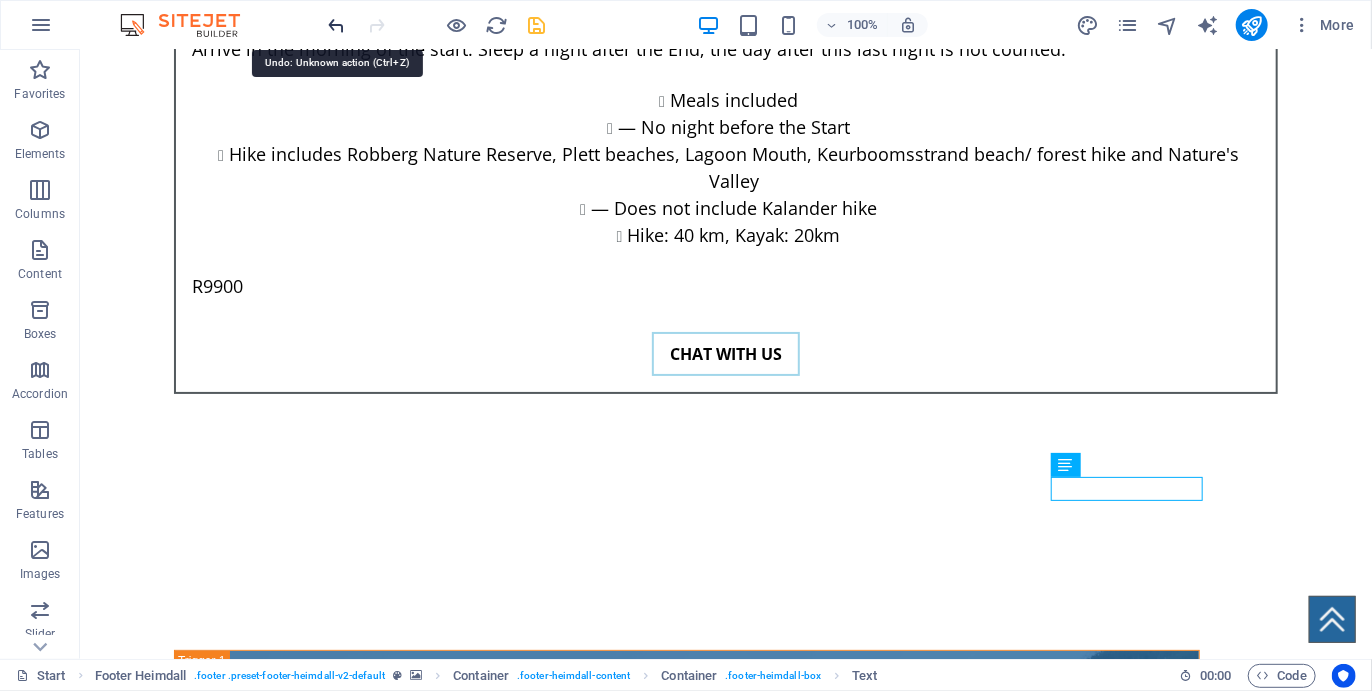 click at bounding box center [337, 25] 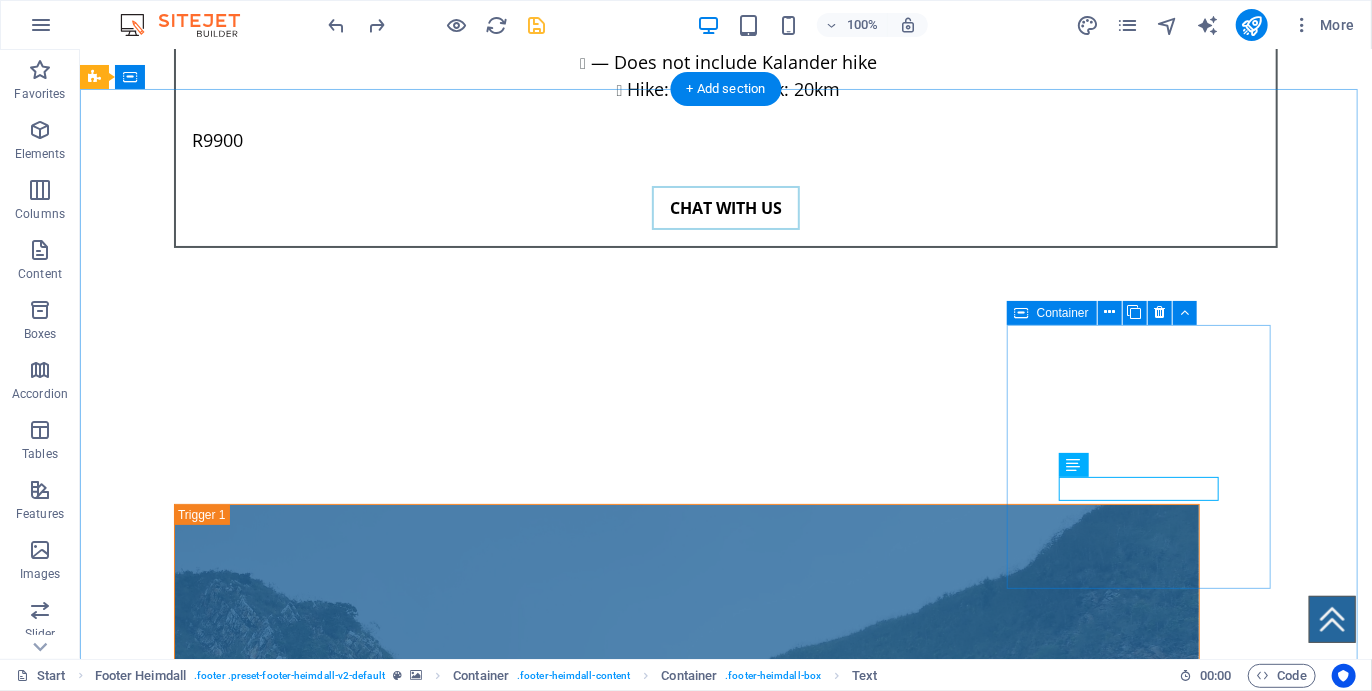click on "Contact info@plettcoastalcamino.co.za" at bounding box center [227, 6328] 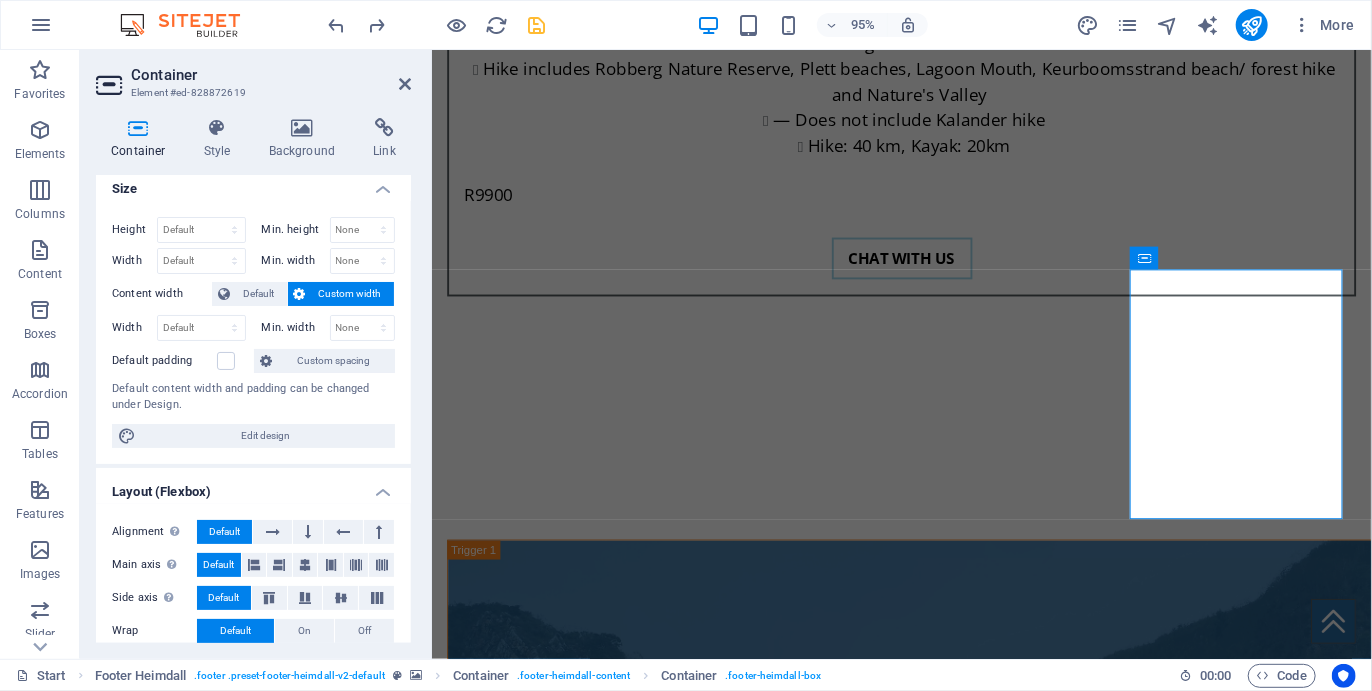 scroll, scrollTop: 13, scrollLeft: 0, axis: vertical 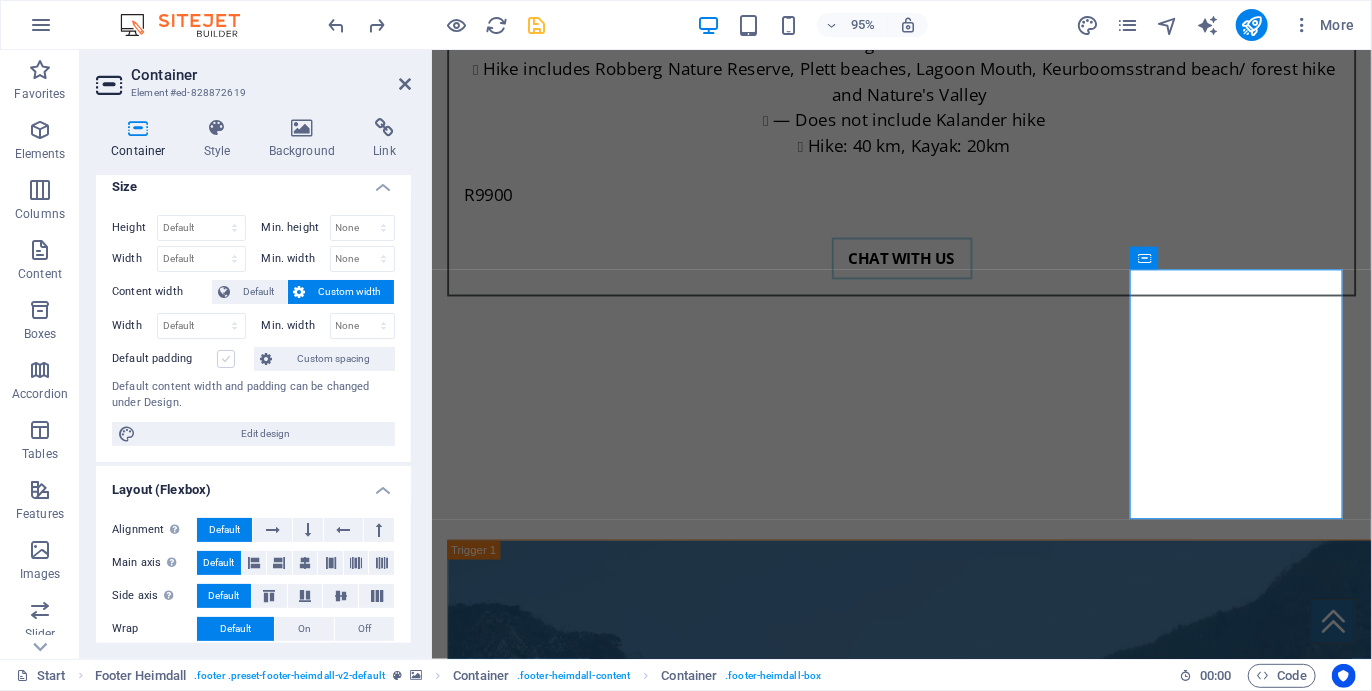 click at bounding box center (226, 359) 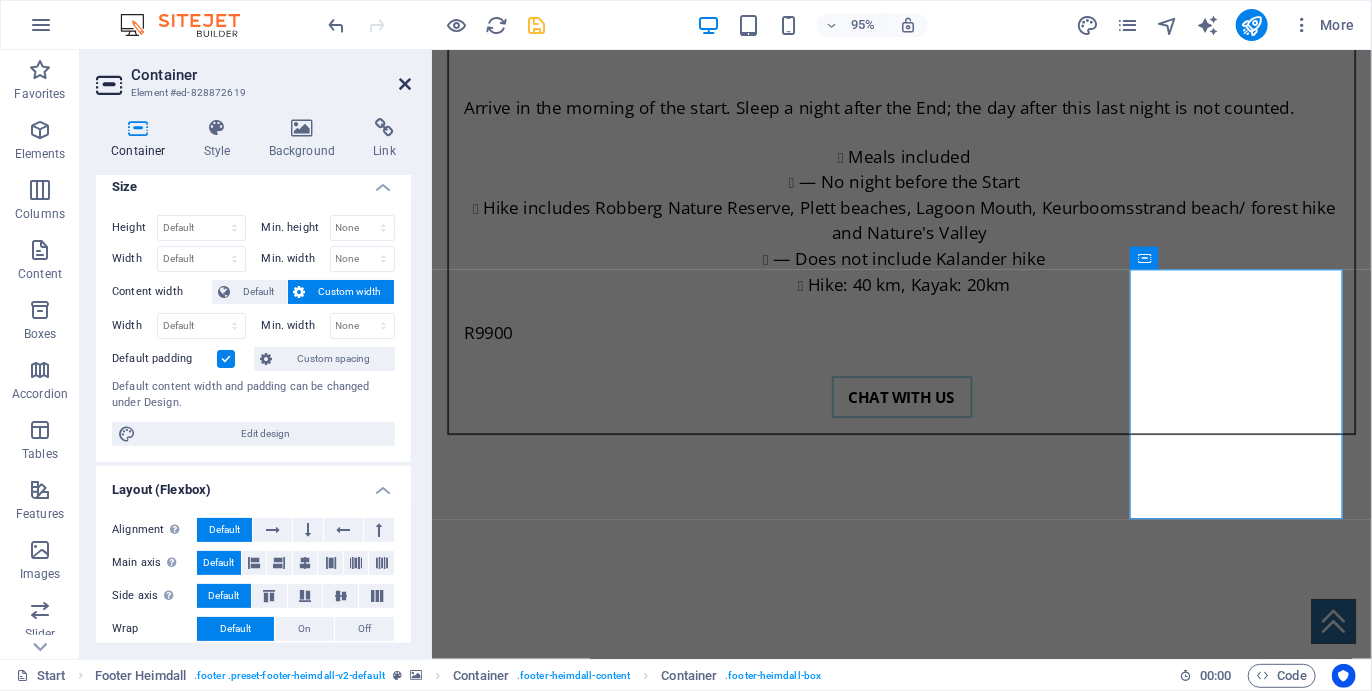 click at bounding box center [405, 84] 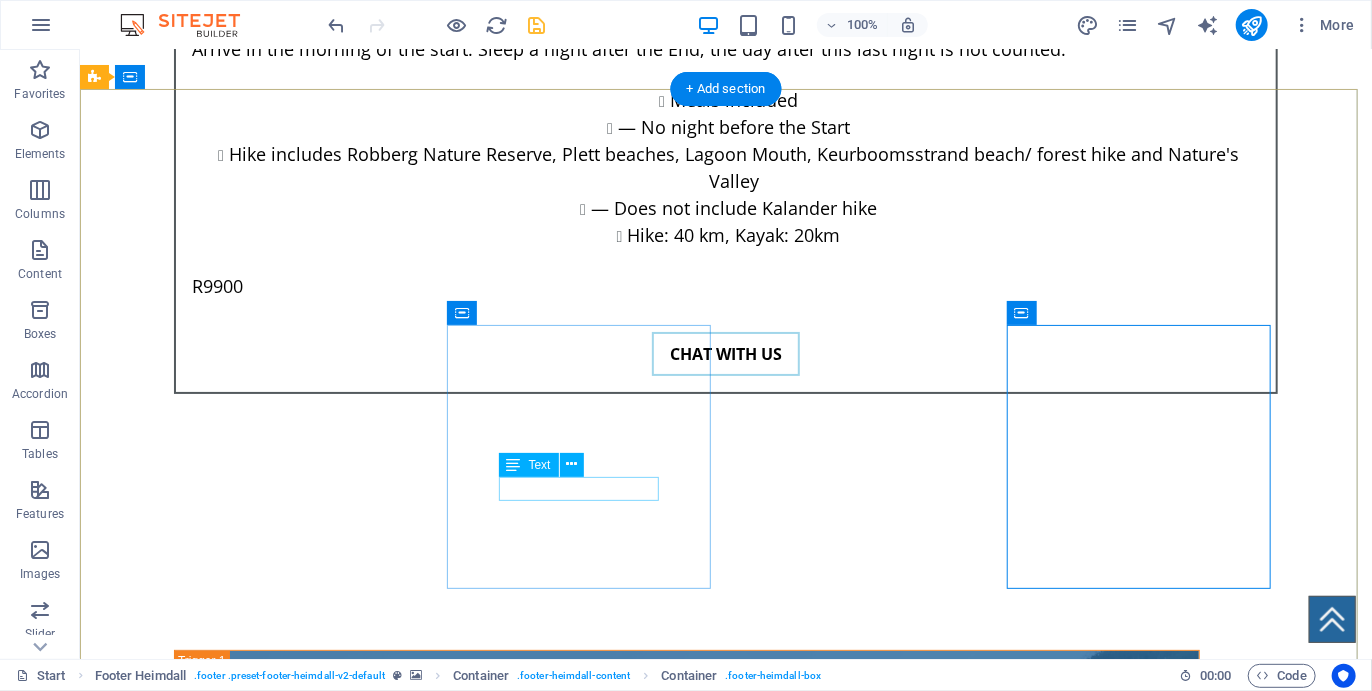 click on "Plettenberg Bay" at bounding box center (247, 6052) 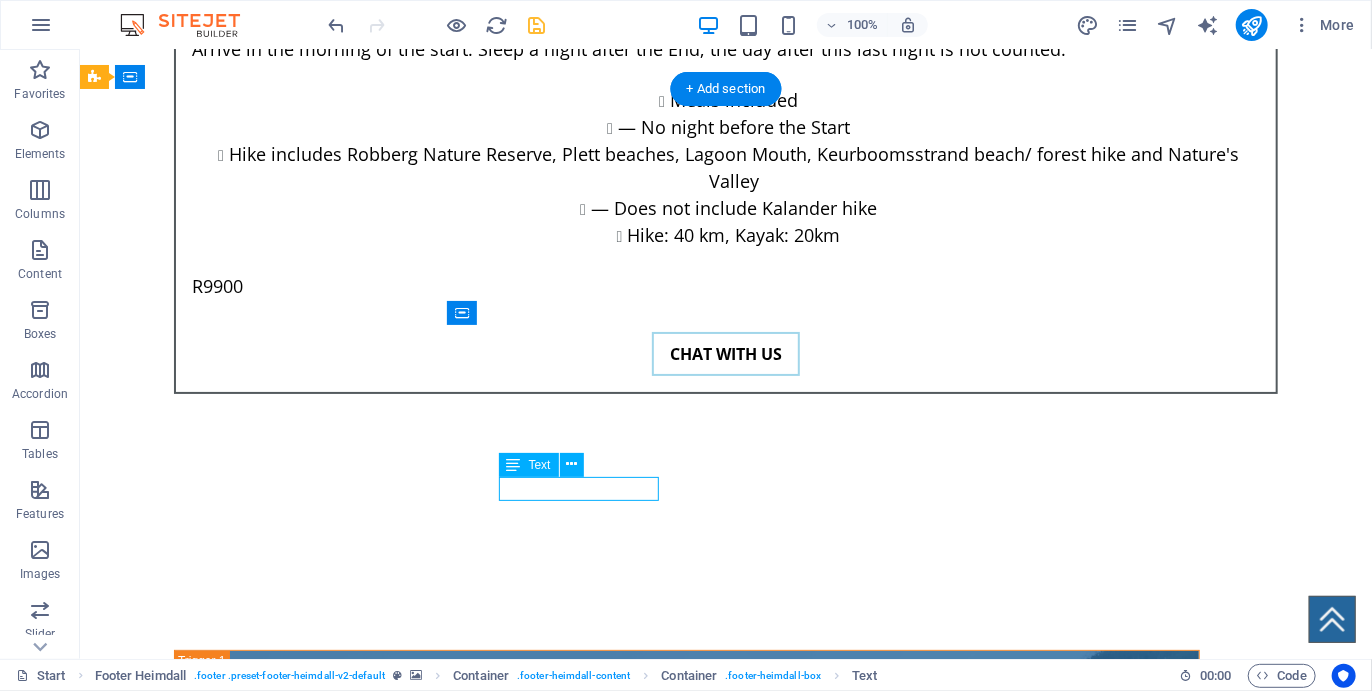 click on "Plettenberg Bay" at bounding box center (247, 6052) 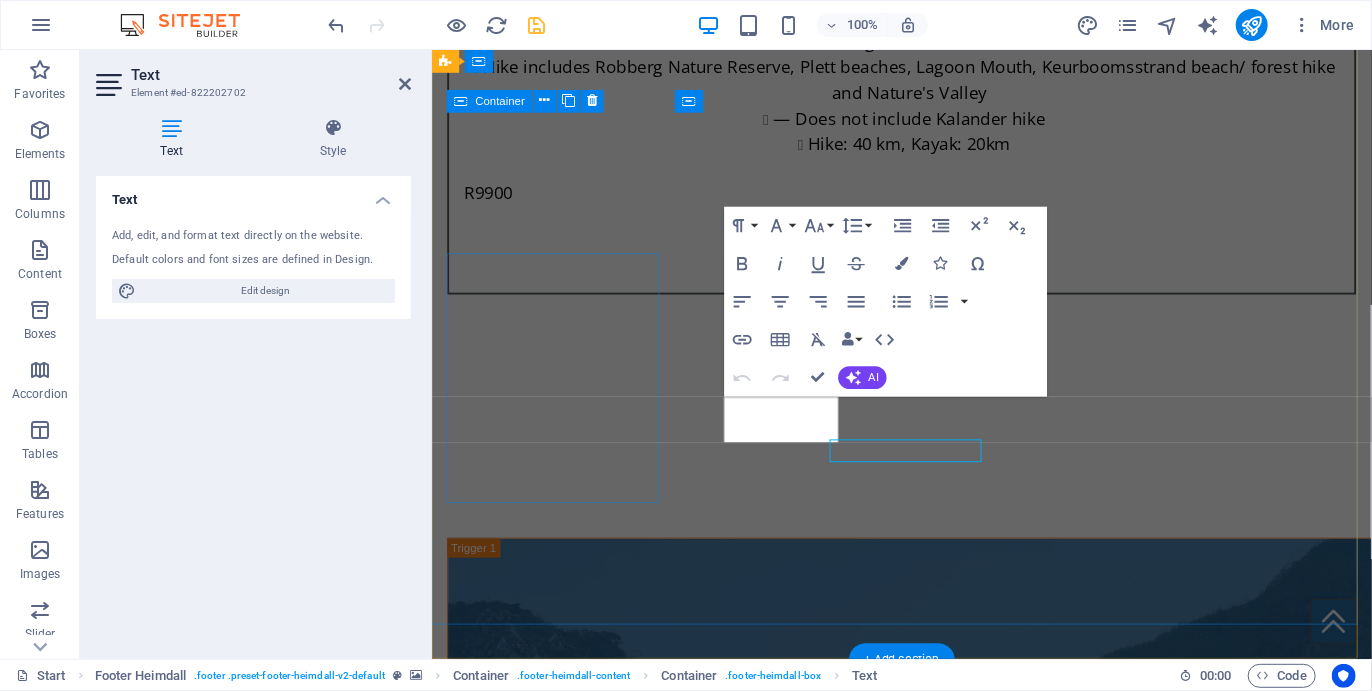 scroll, scrollTop: 7170, scrollLeft: 0, axis: vertical 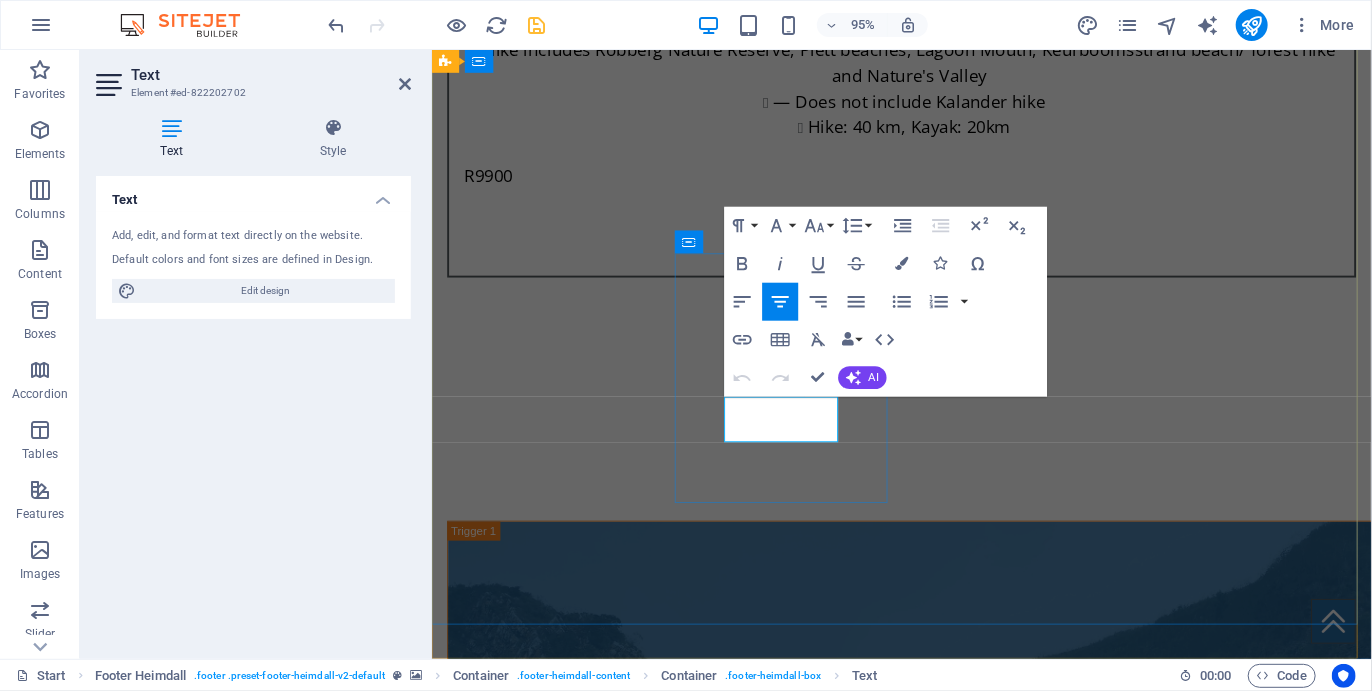 click on "6600, Plettenberg Bay" at bounding box center (560, 5961) 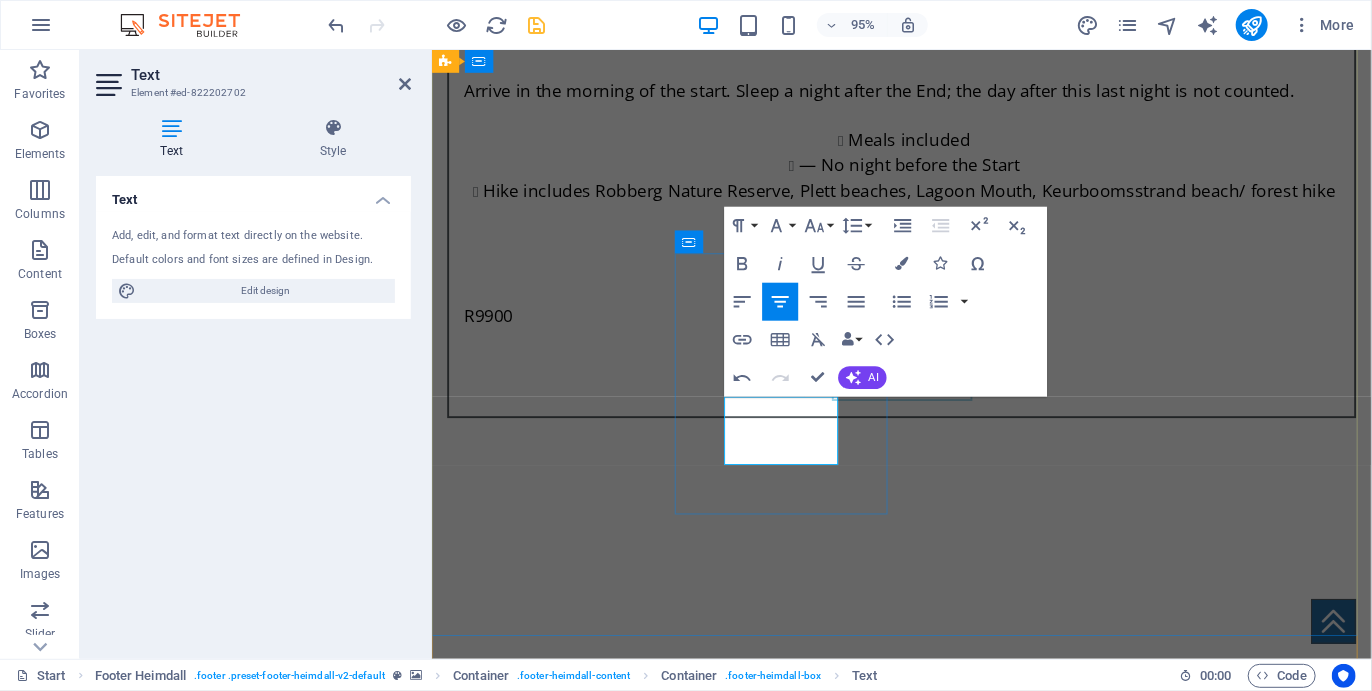type 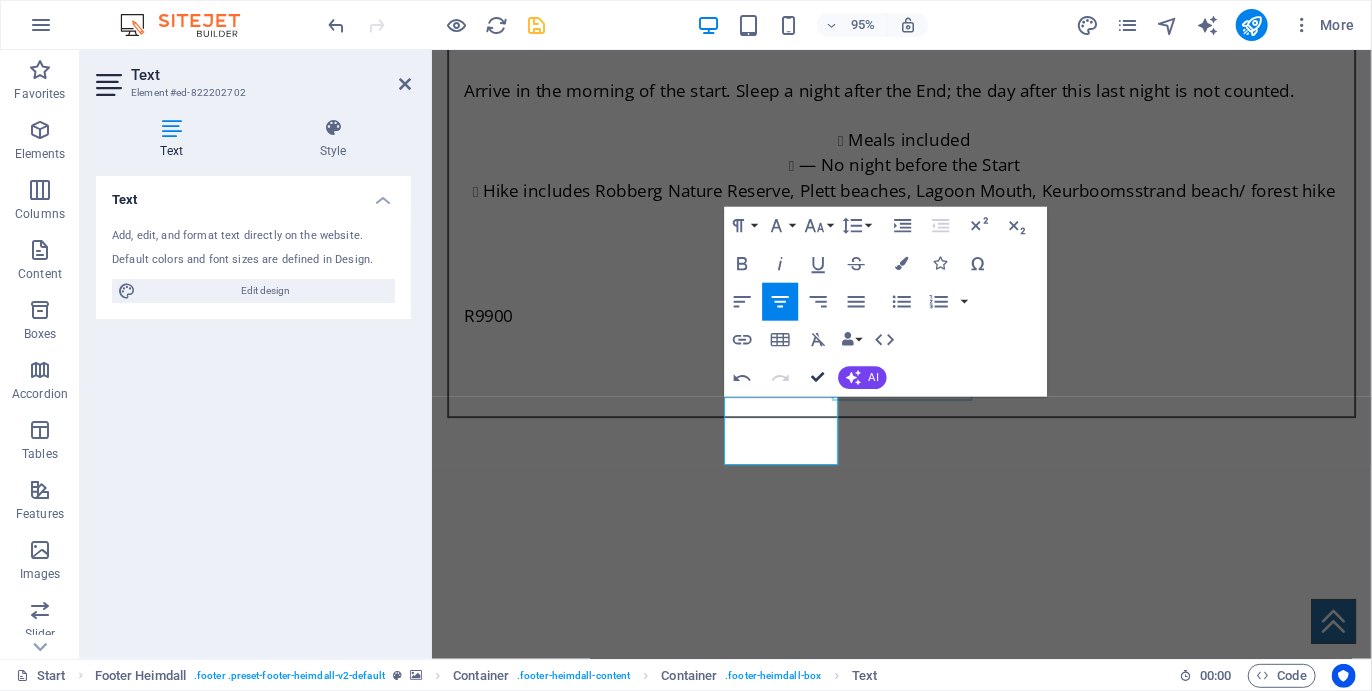 scroll, scrollTop: 7214, scrollLeft: 0, axis: vertical 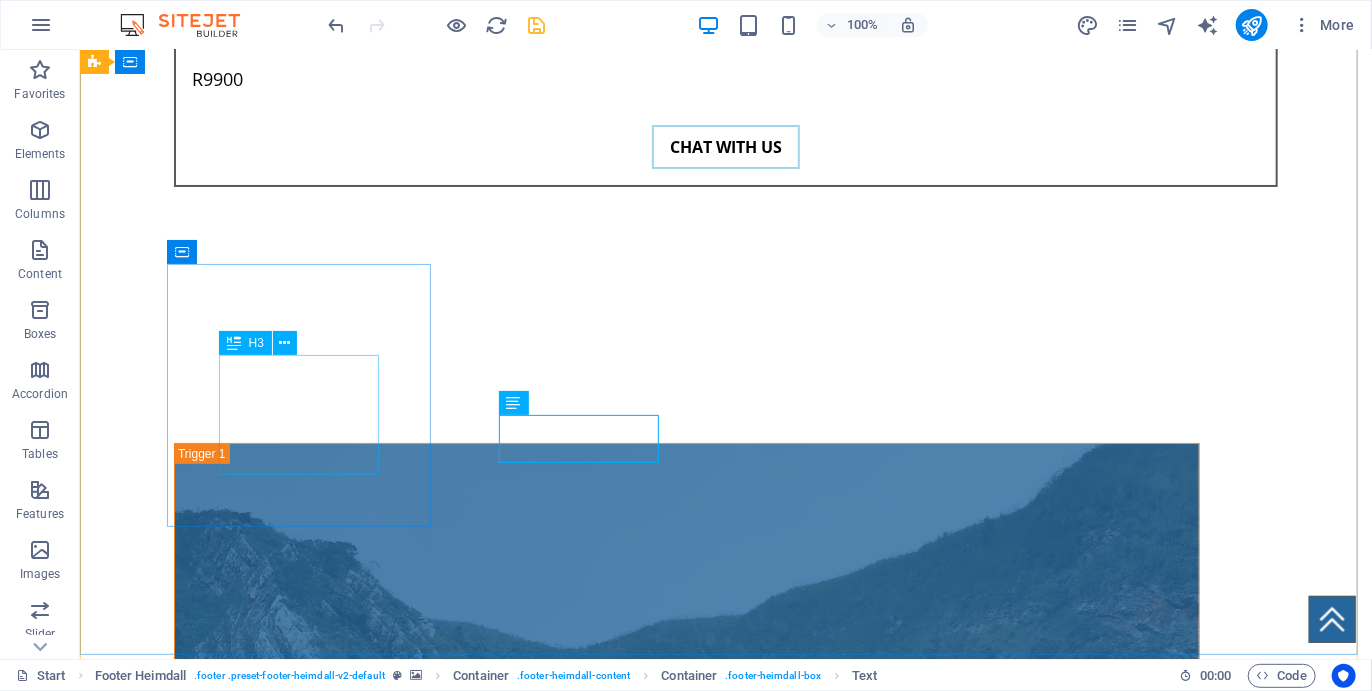 click on "Click to chat" at bounding box center [227, 5561] 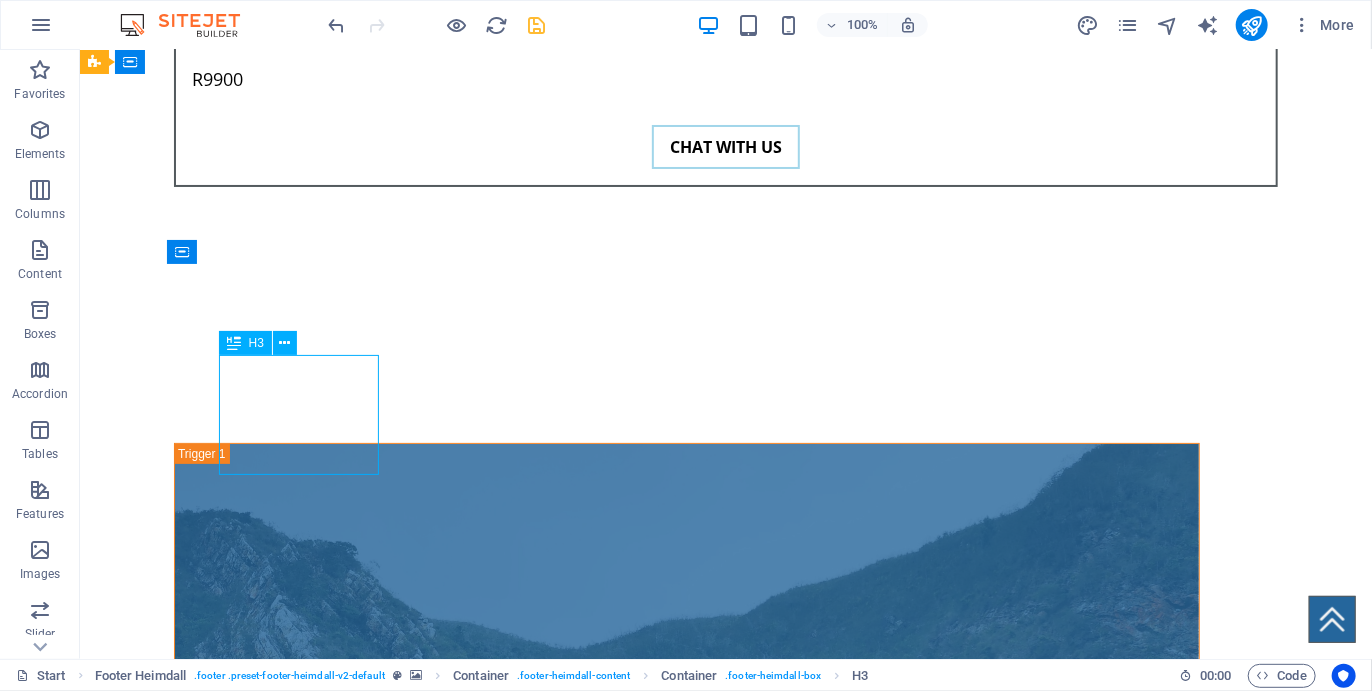 click on "Click to chat" at bounding box center (227, 5561) 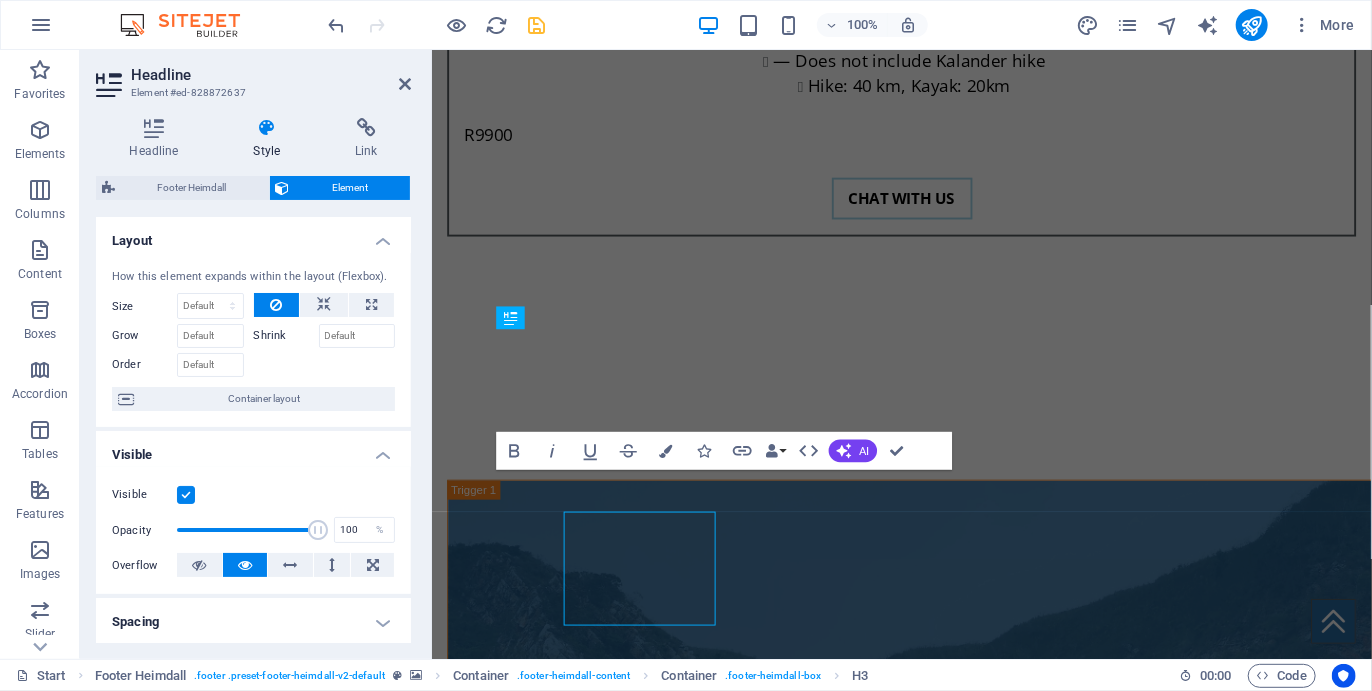 scroll, scrollTop: 7182, scrollLeft: 0, axis: vertical 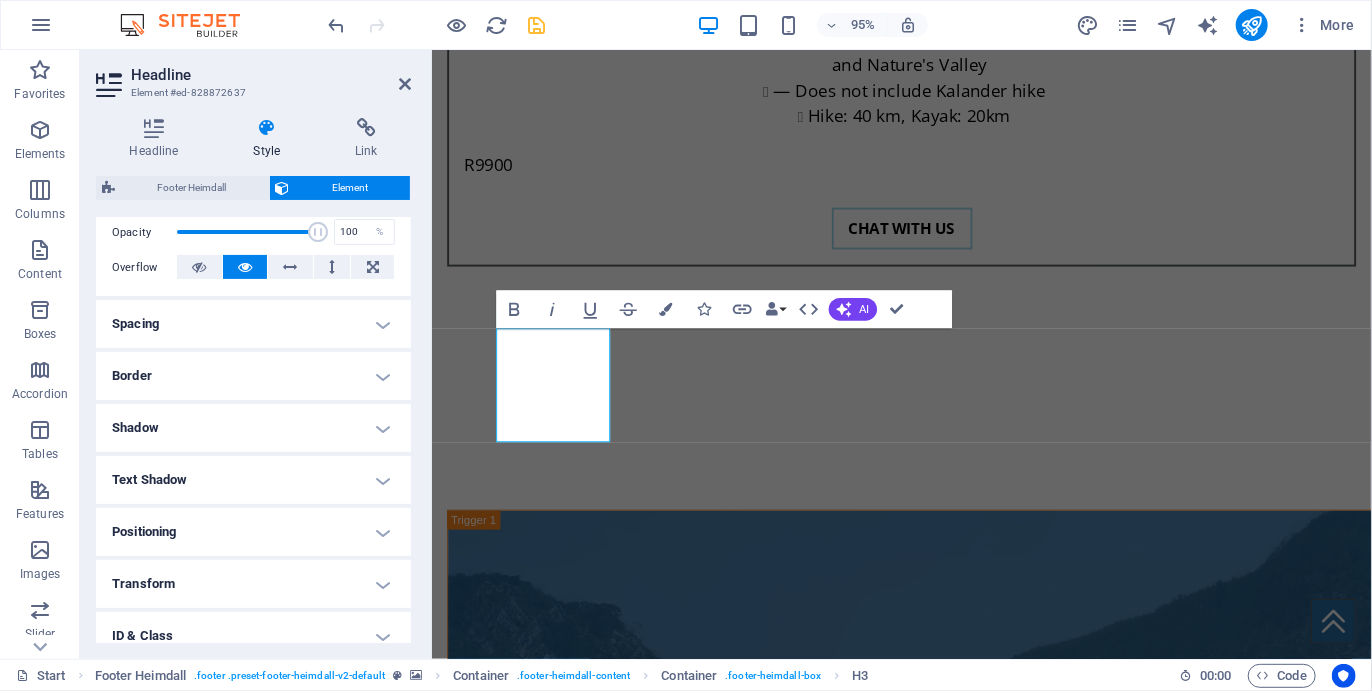 click on "Spacing" at bounding box center [253, 324] 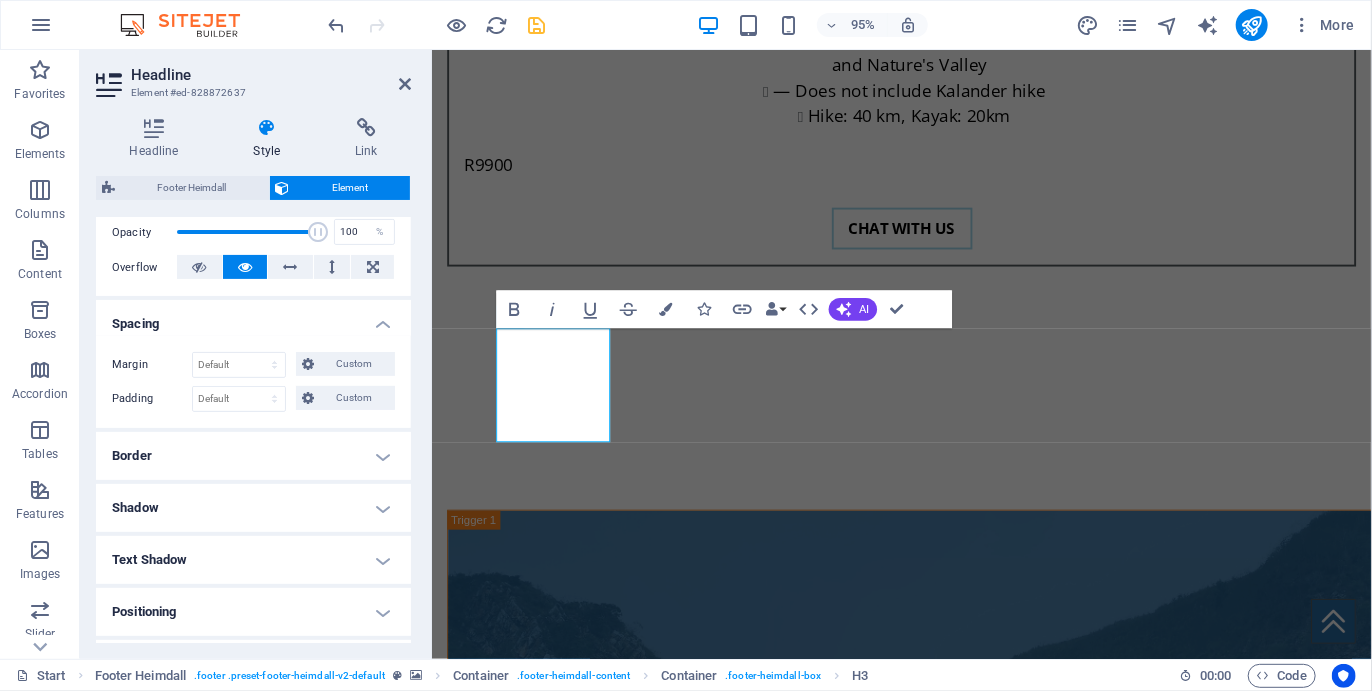 scroll, scrollTop: 330, scrollLeft: 0, axis: vertical 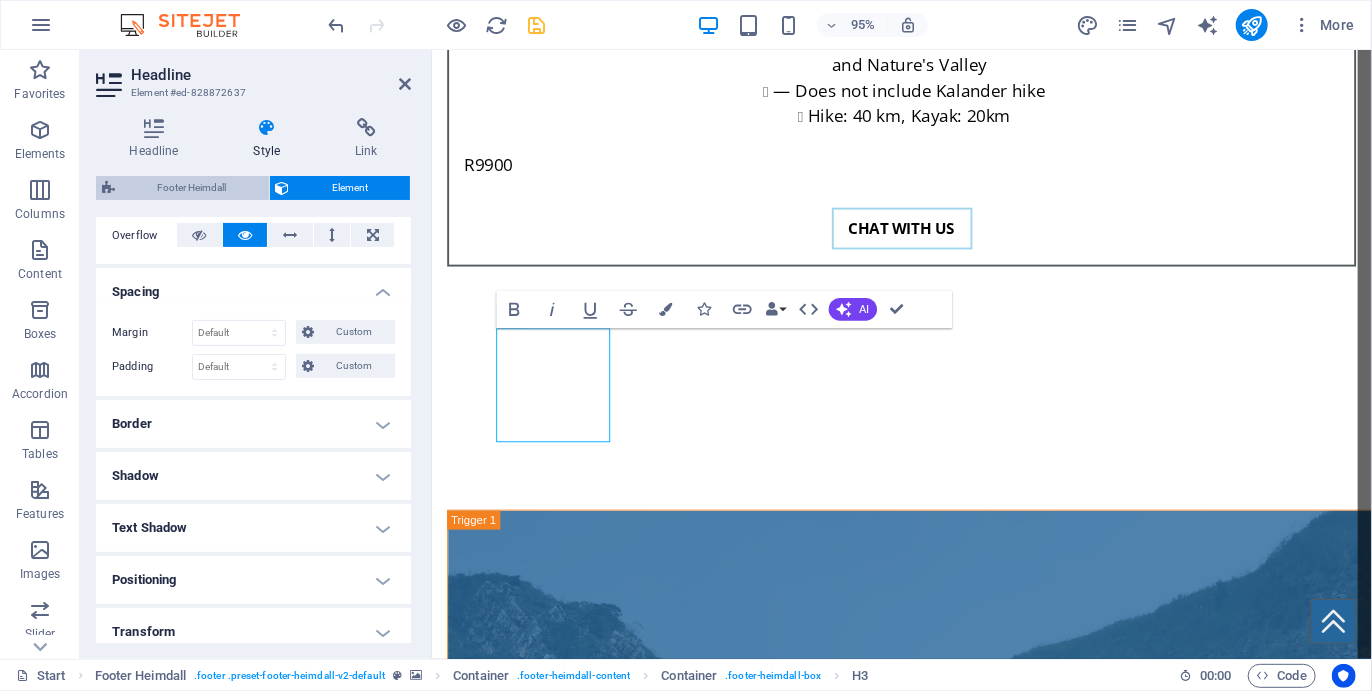 click on "Footer Heimdall" at bounding box center [192, 188] 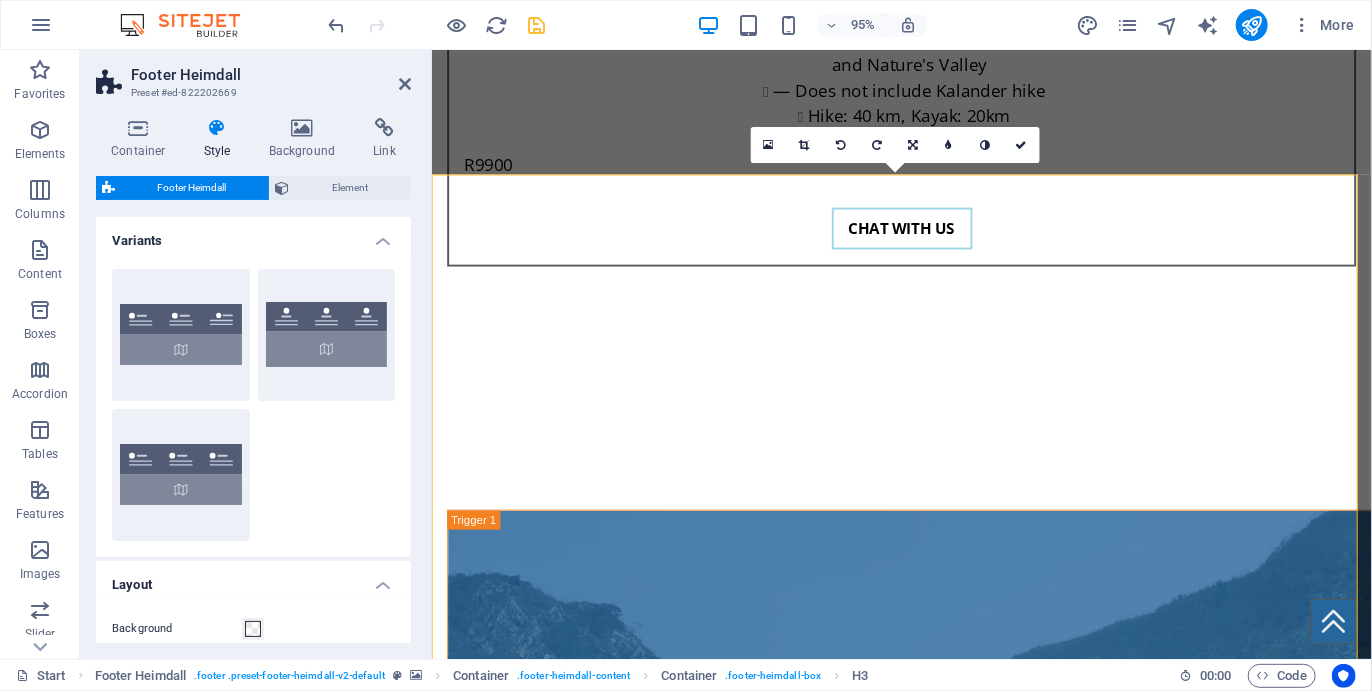 scroll, scrollTop: 7165, scrollLeft: 0, axis: vertical 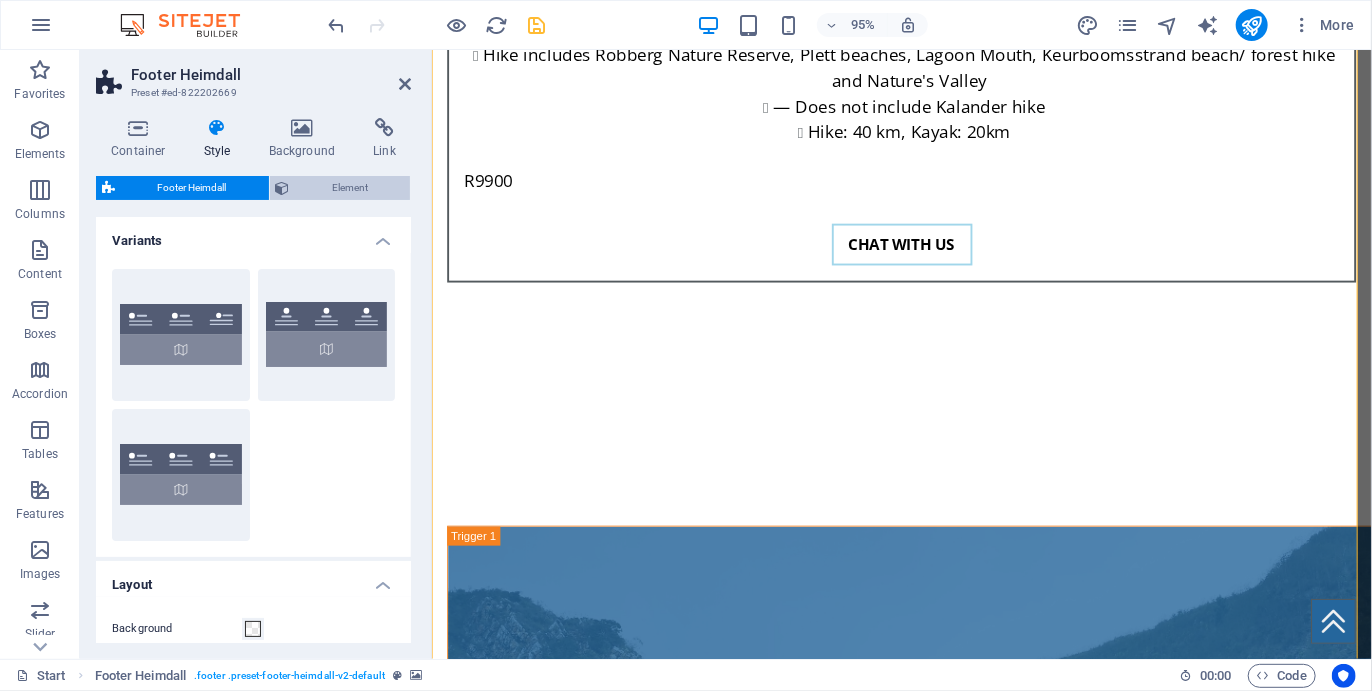 click on "Element" at bounding box center [350, 188] 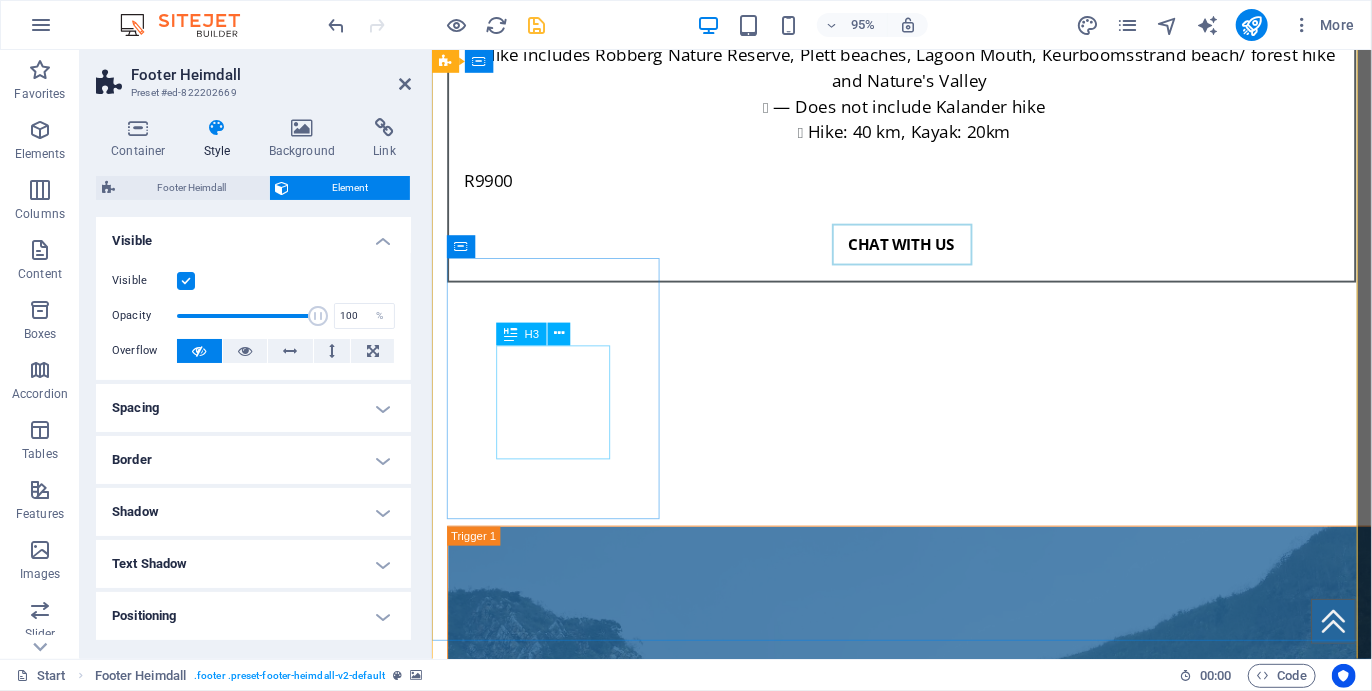 click on "Click to chat" at bounding box center [560, 5682] 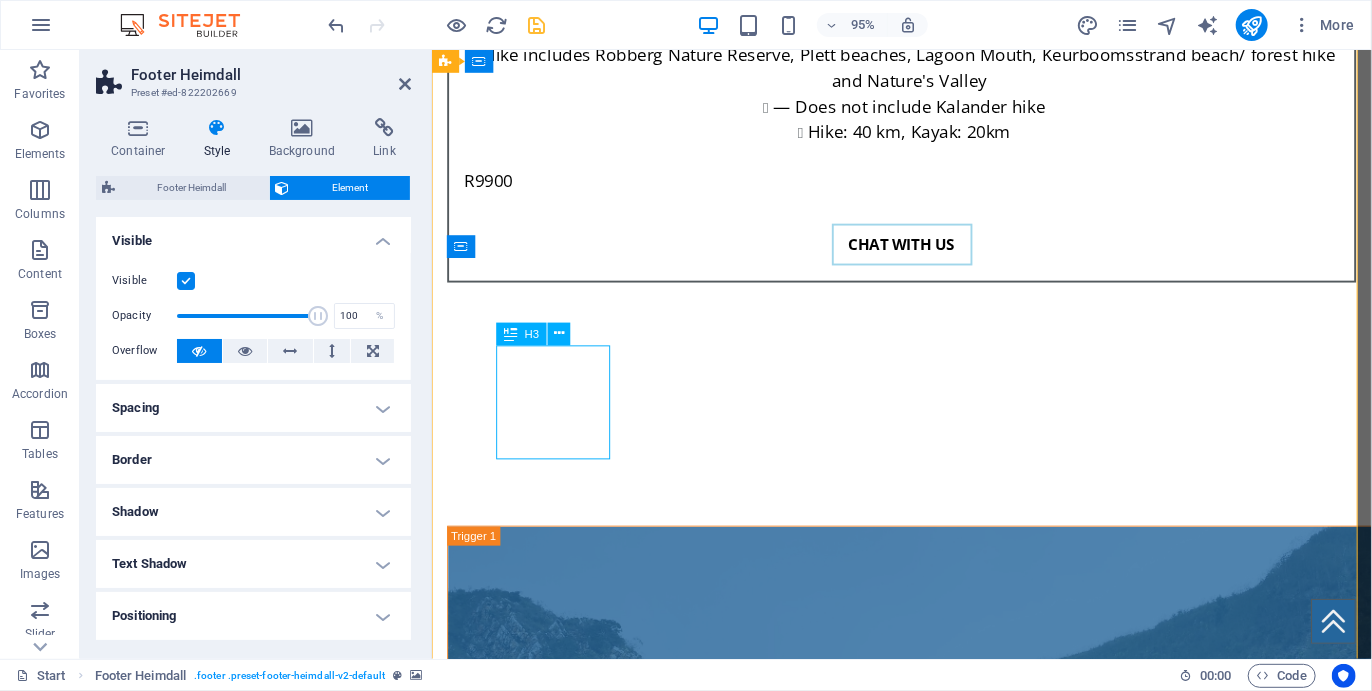 click on "Click to chat" at bounding box center (560, 5682) 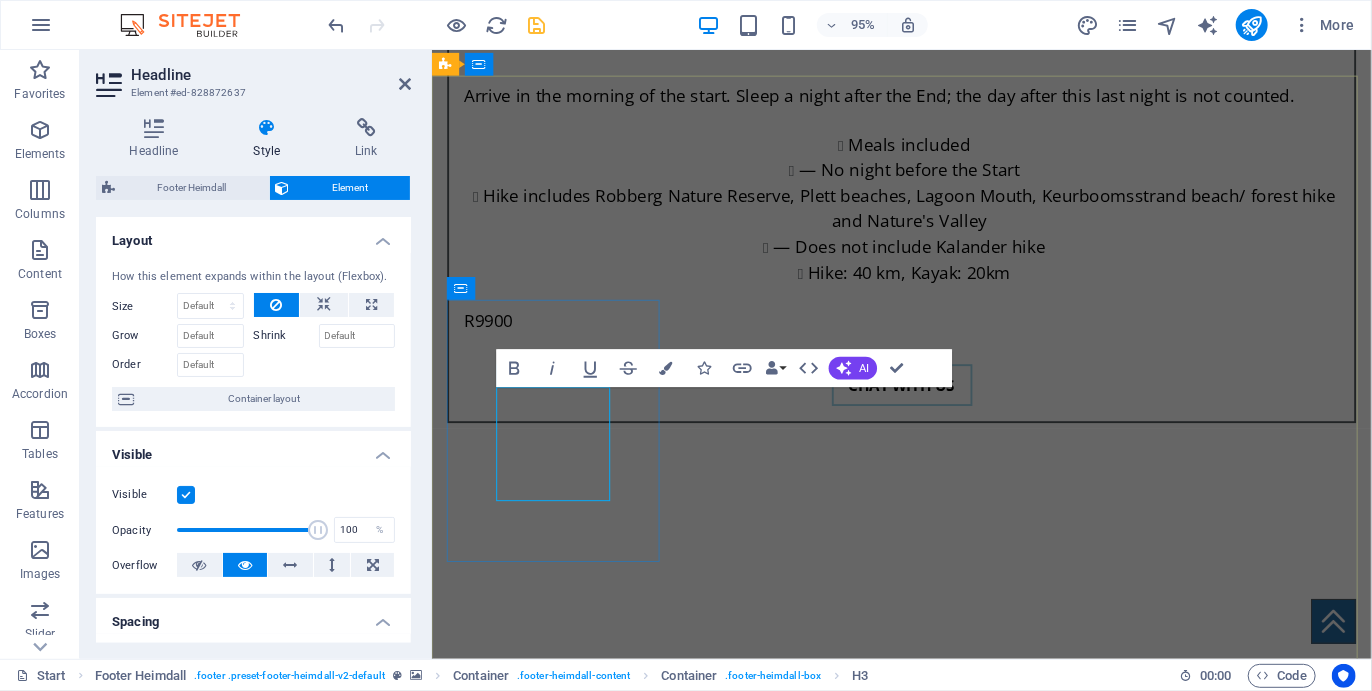 scroll, scrollTop: 7120, scrollLeft: 0, axis: vertical 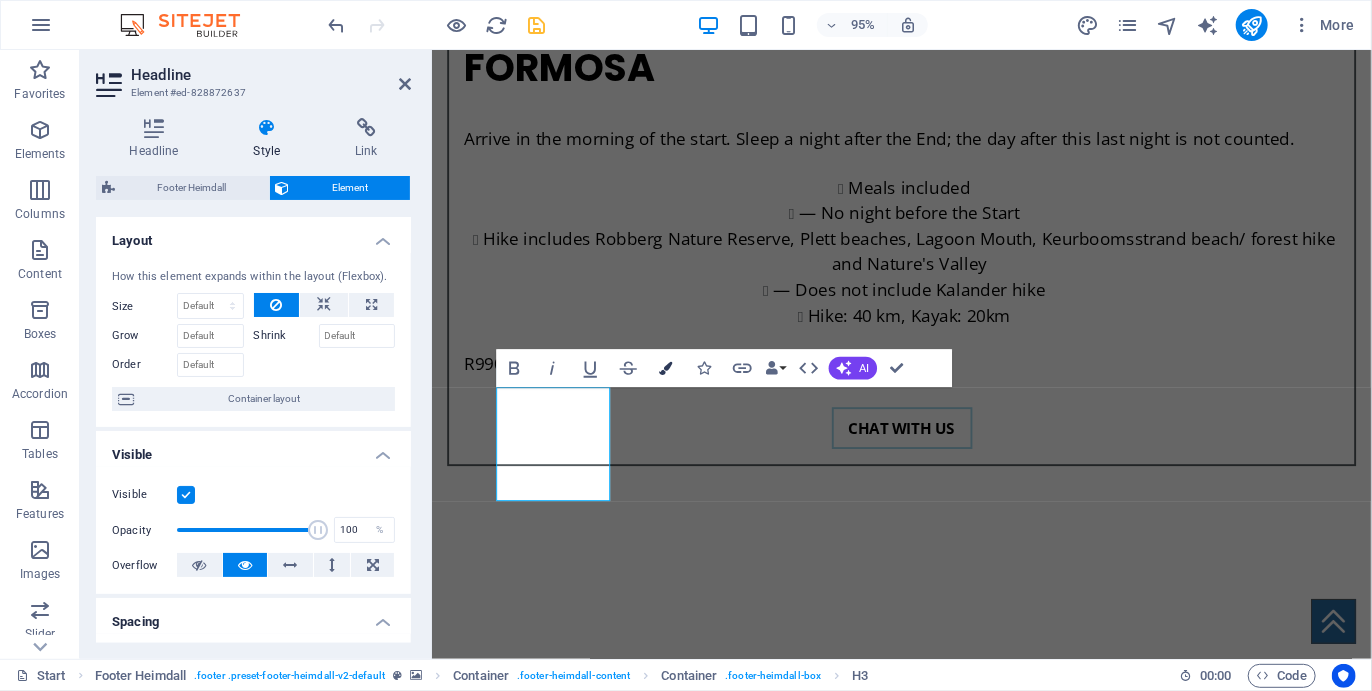 click at bounding box center [666, 368] 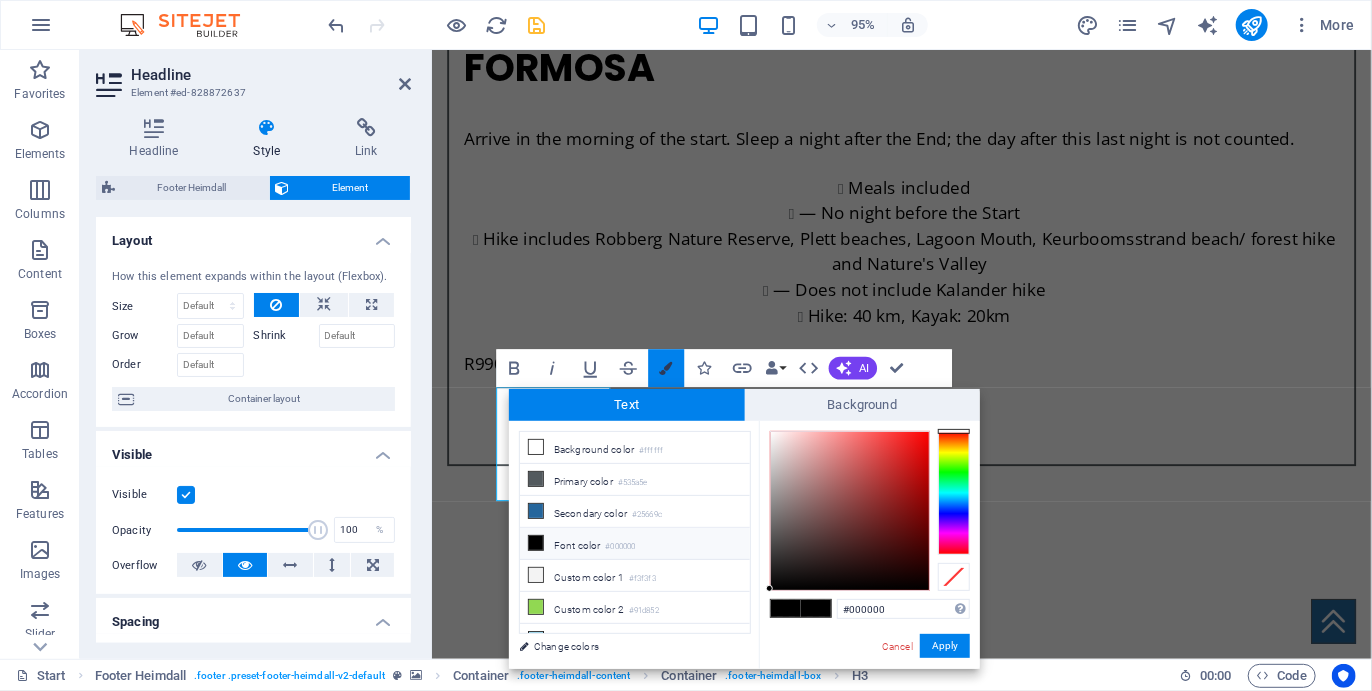 click at bounding box center [666, 368] 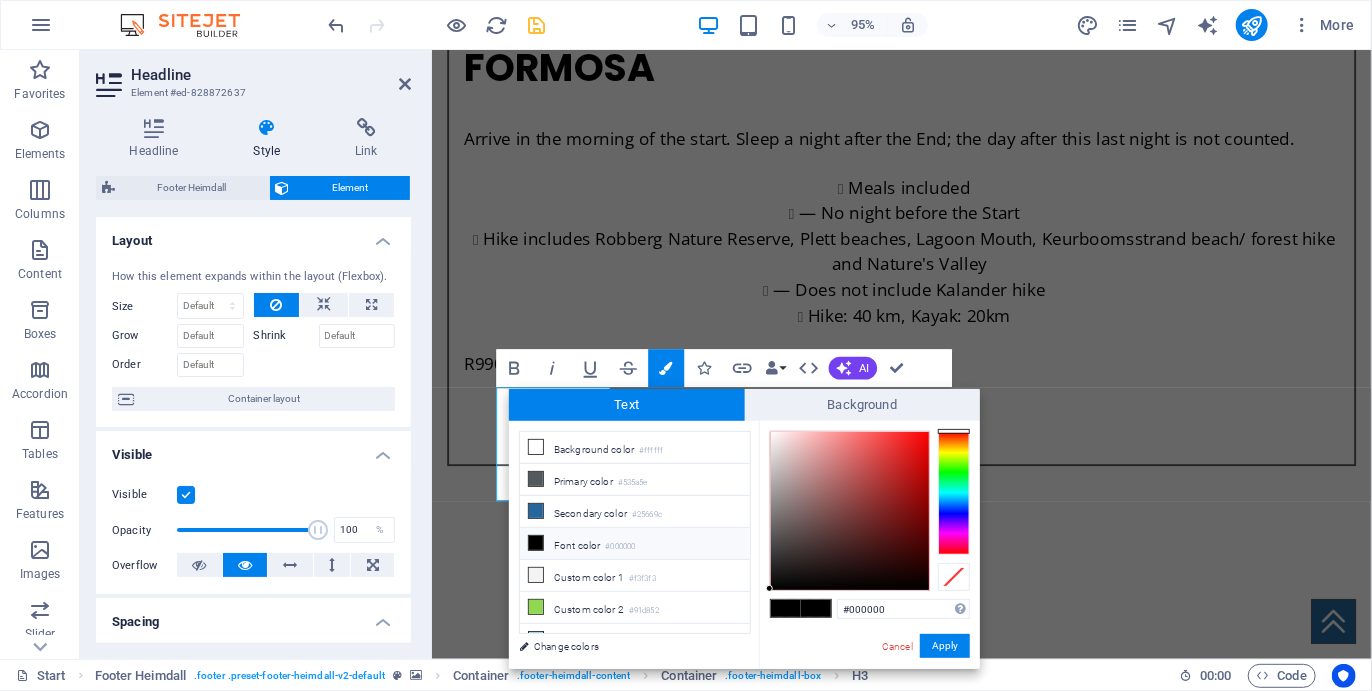 click on "Visible" at bounding box center (253, 449) 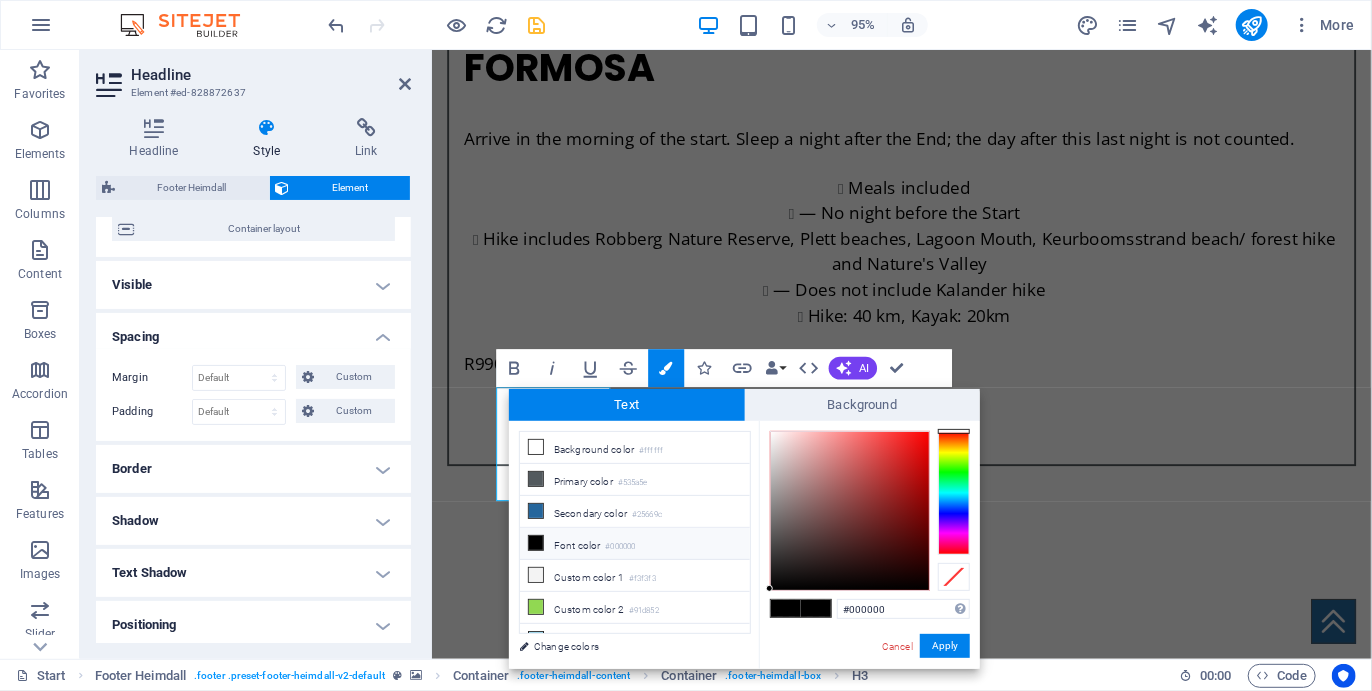 scroll, scrollTop: 176, scrollLeft: 0, axis: vertical 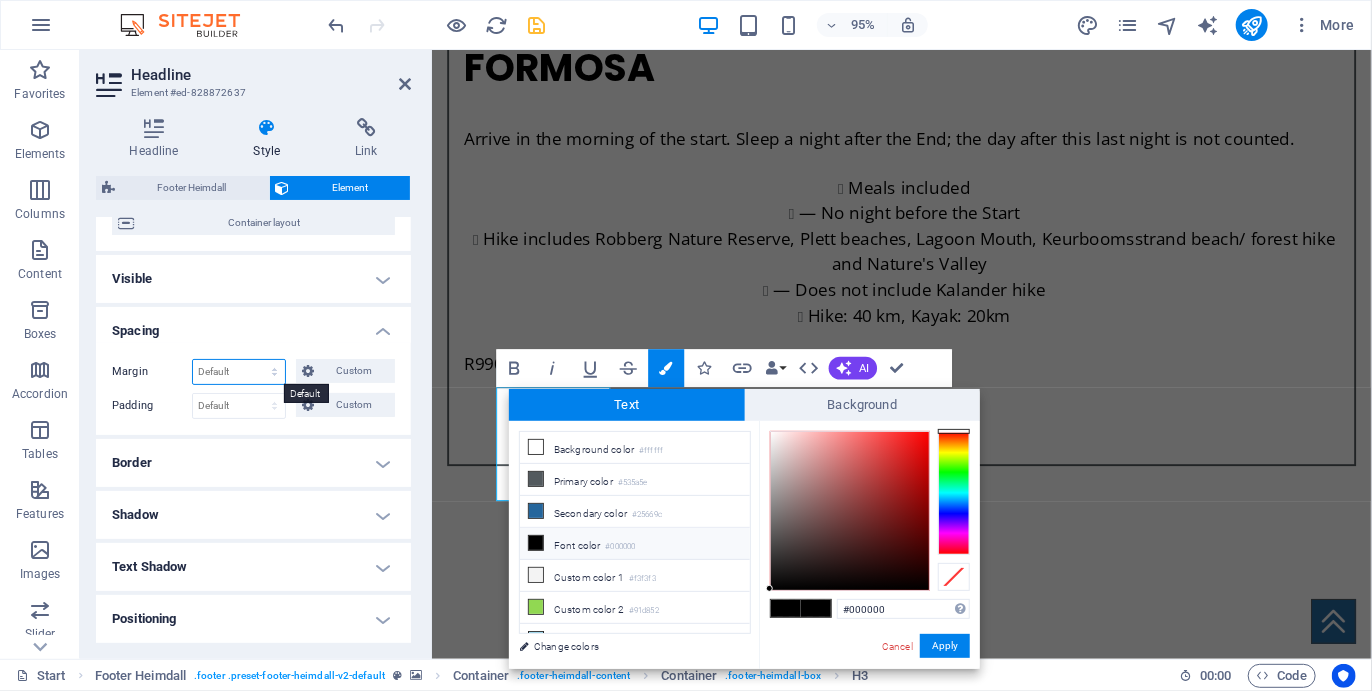 click on "Default auto px % rem vw vh Custom" at bounding box center (239, 372) 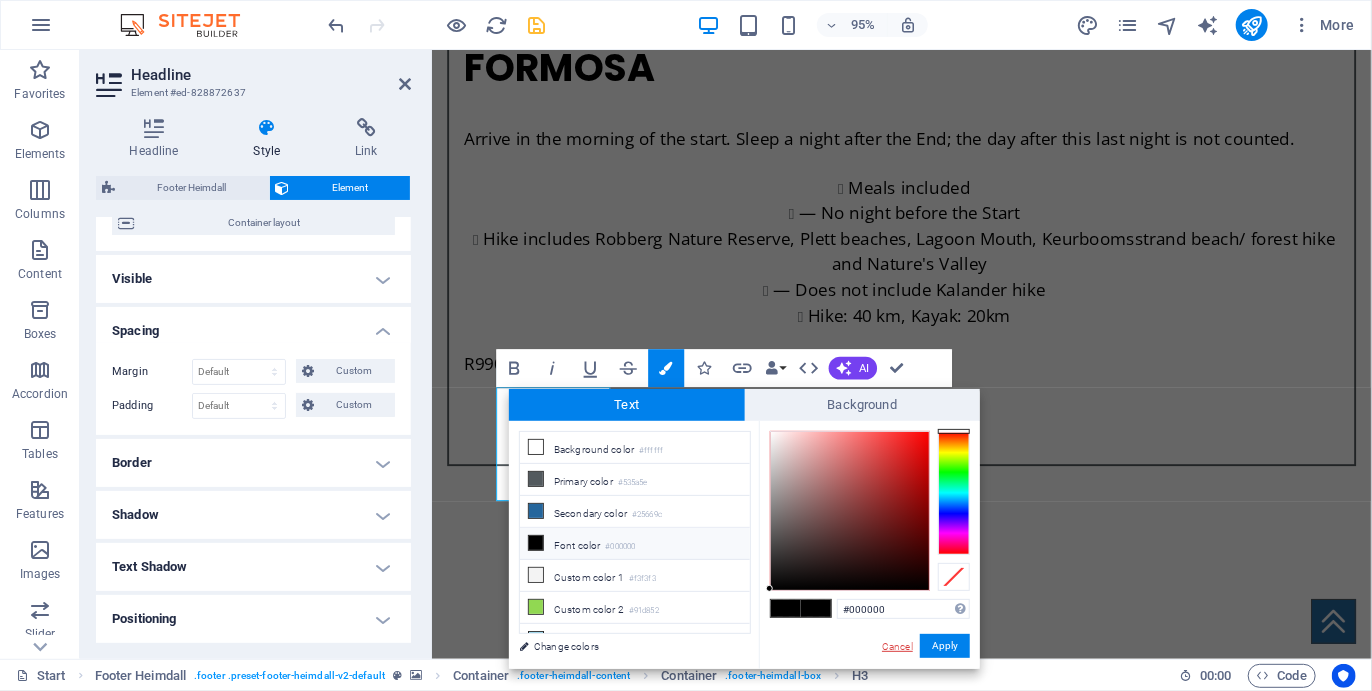 click on "Cancel" at bounding box center (897, 646) 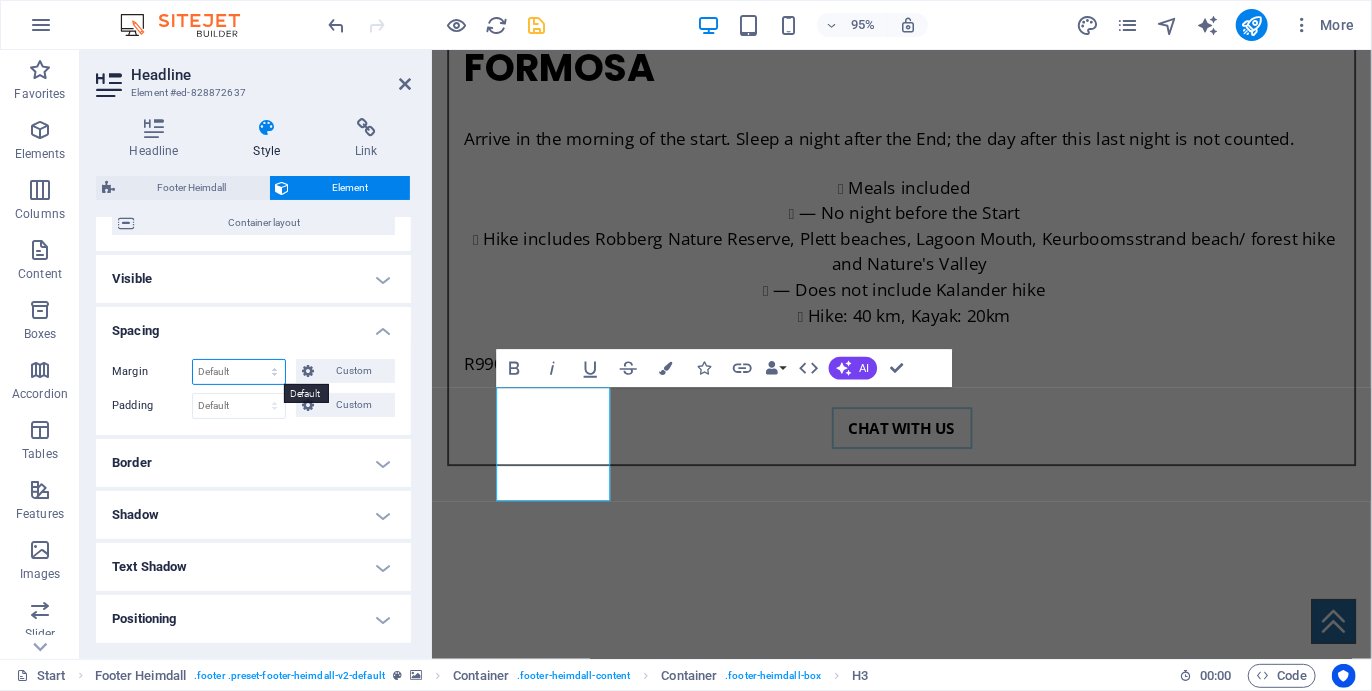 click on "Default auto px % rem vw vh Custom" at bounding box center [239, 372] 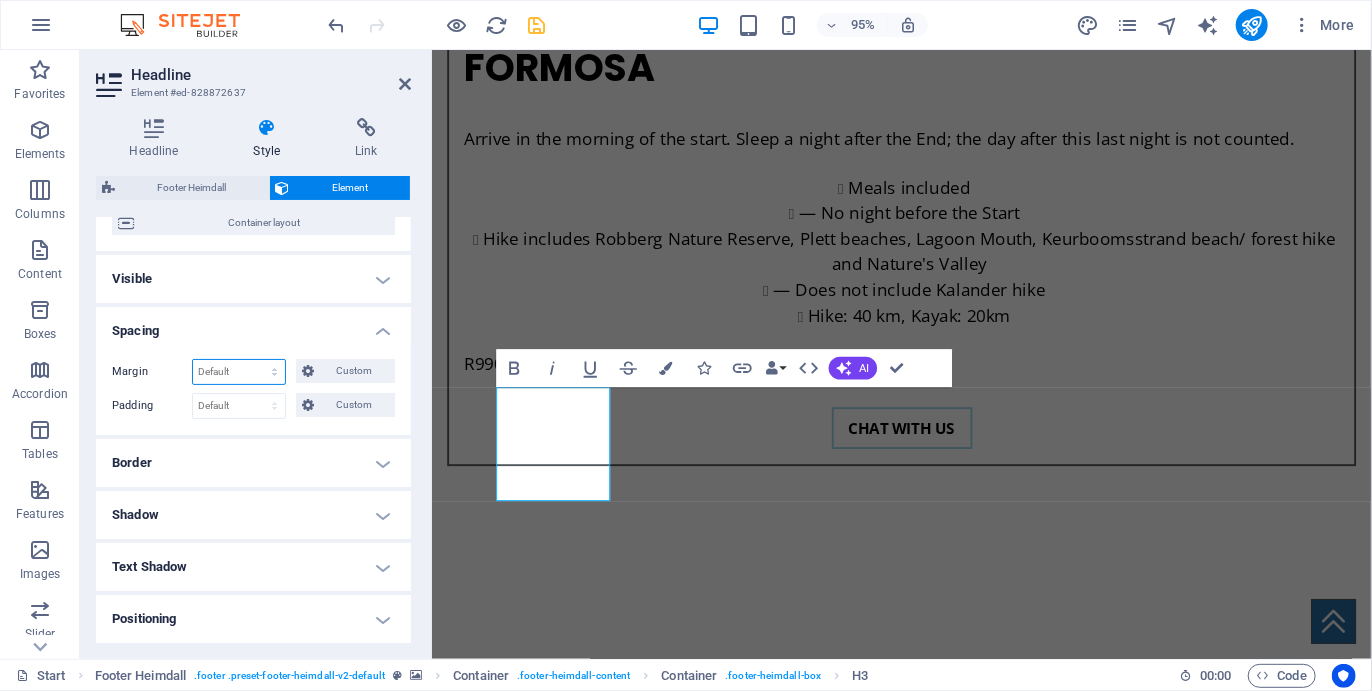 select on "px" 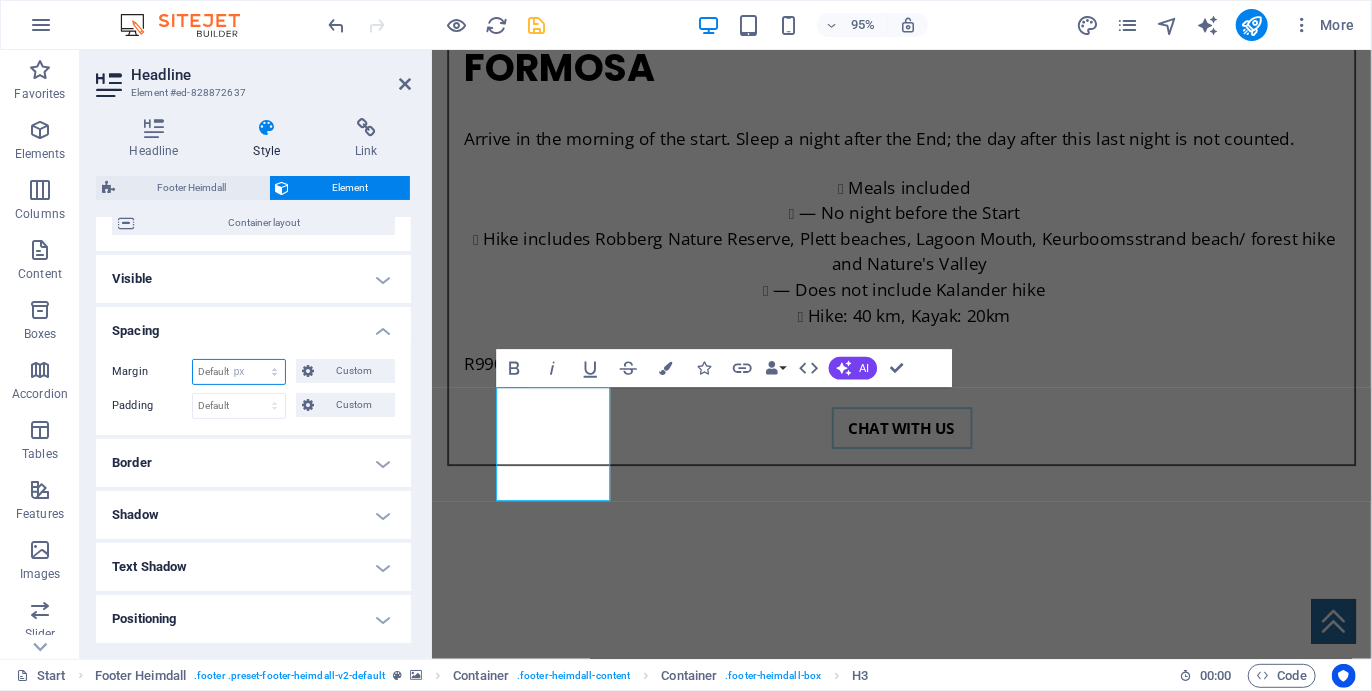 click on "Default auto px % rem vw vh Custom" at bounding box center (239, 372) 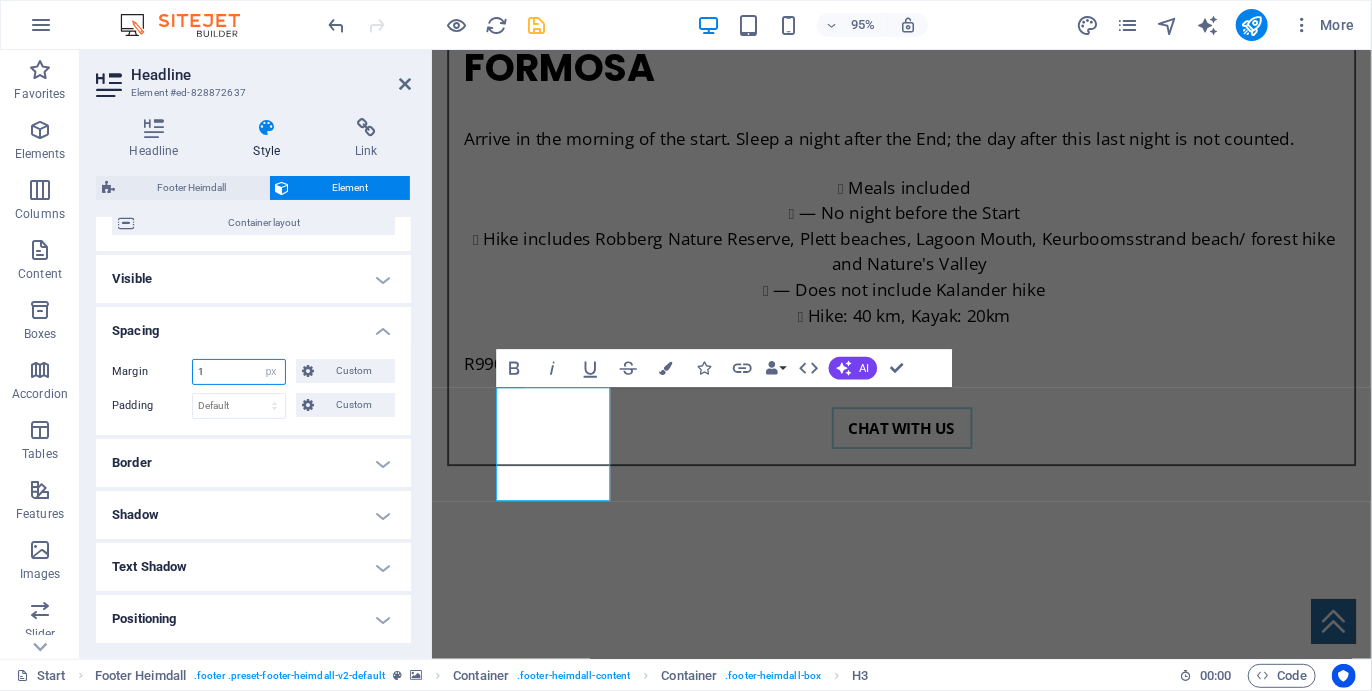 type on "1" 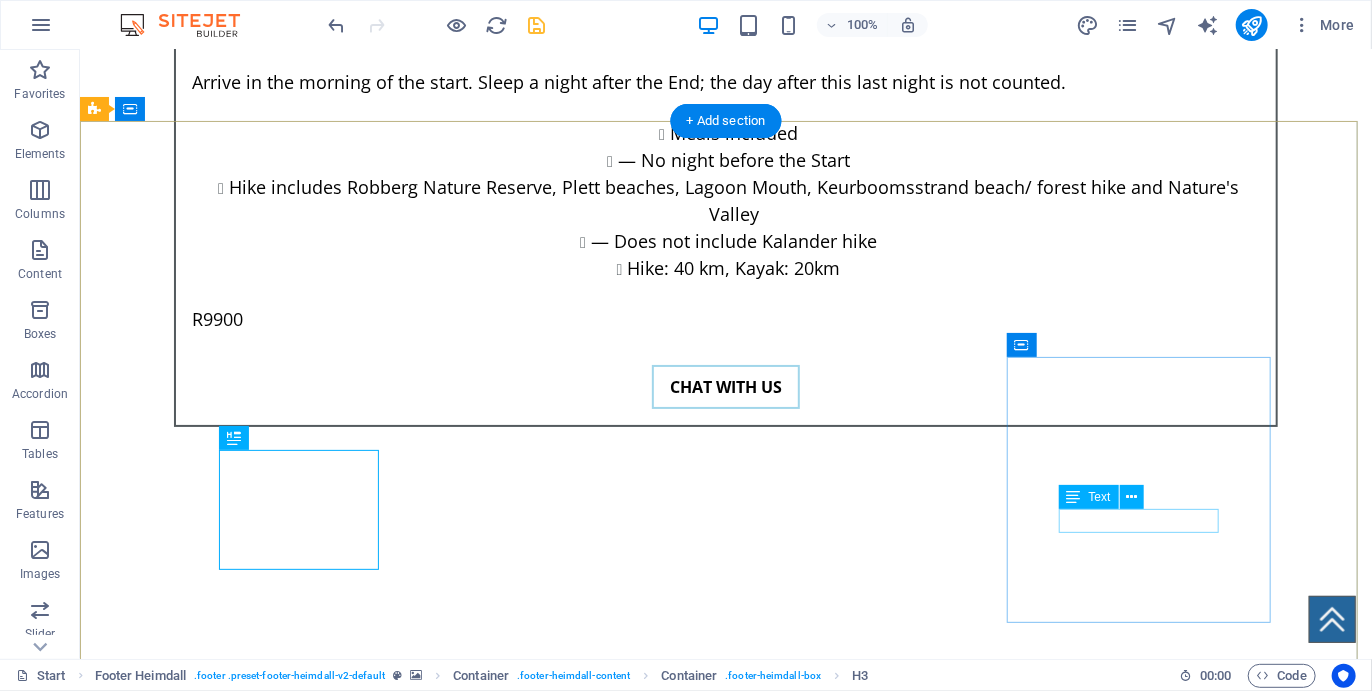 click on "info@plettcoastalcamino.co.za" at bounding box center [227, 6595] 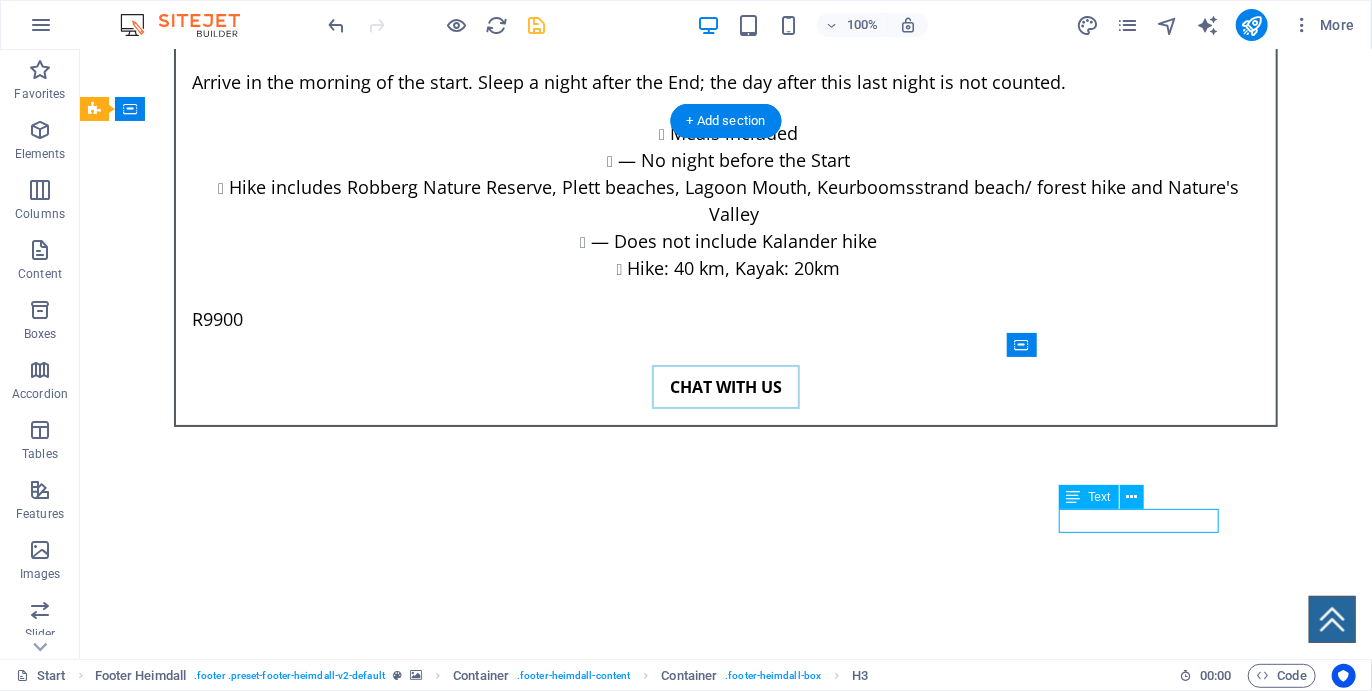 click on "info@plettcoastalcamino.co.za" at bounding box center (227, 6595) 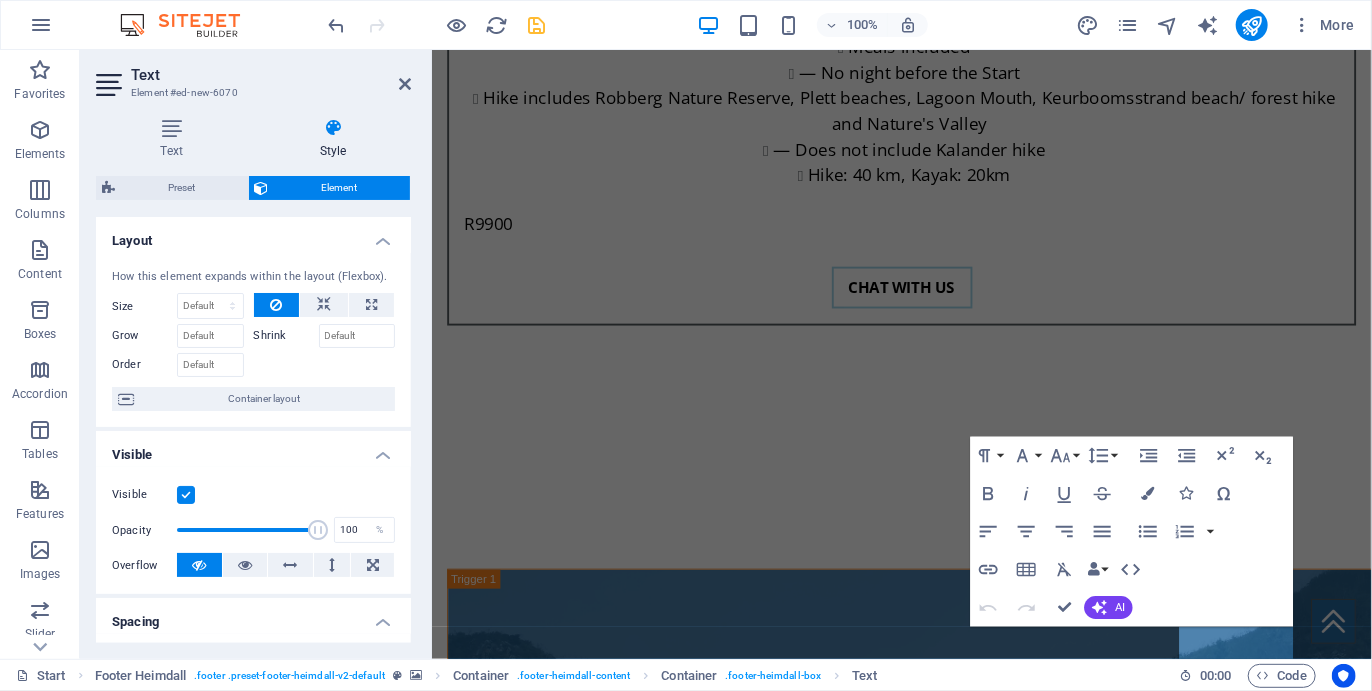 scroll, scrollTop: 7076, scrollLeft: 0, axis: vertical 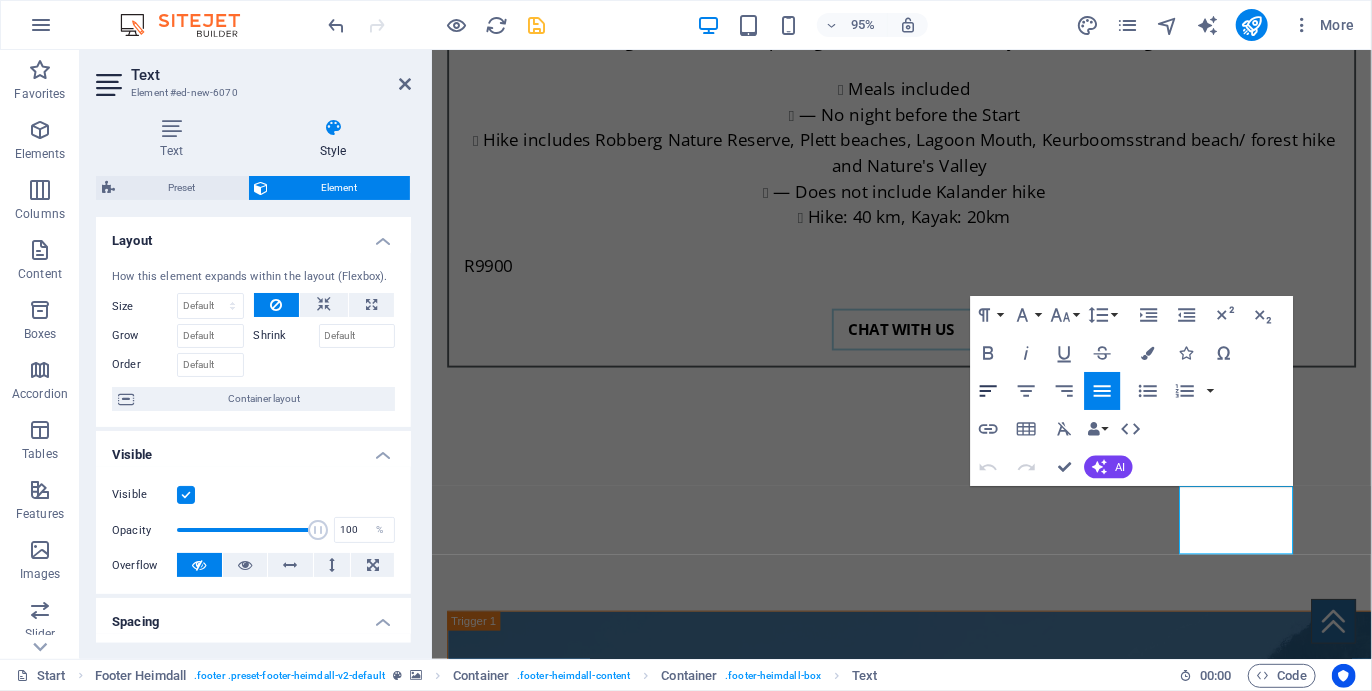 click 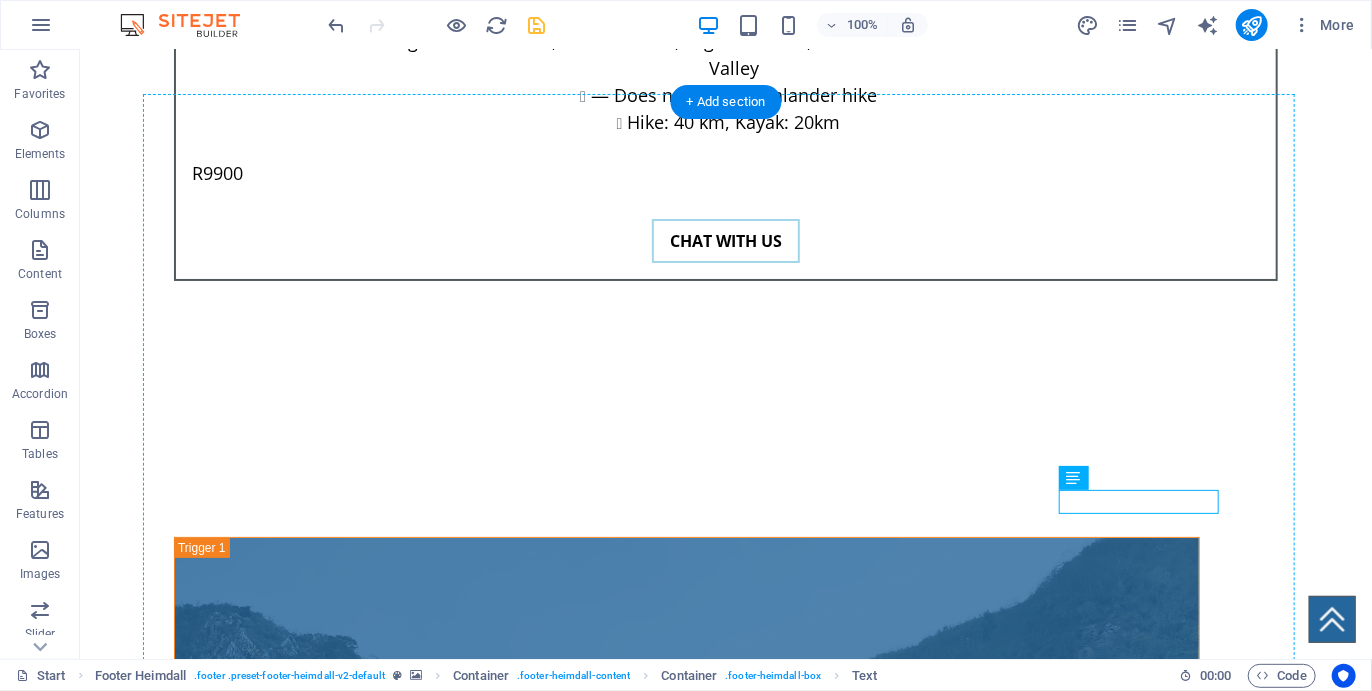 scroll, scrollTop: 7182, scrollLeft: 0, axis: vertical 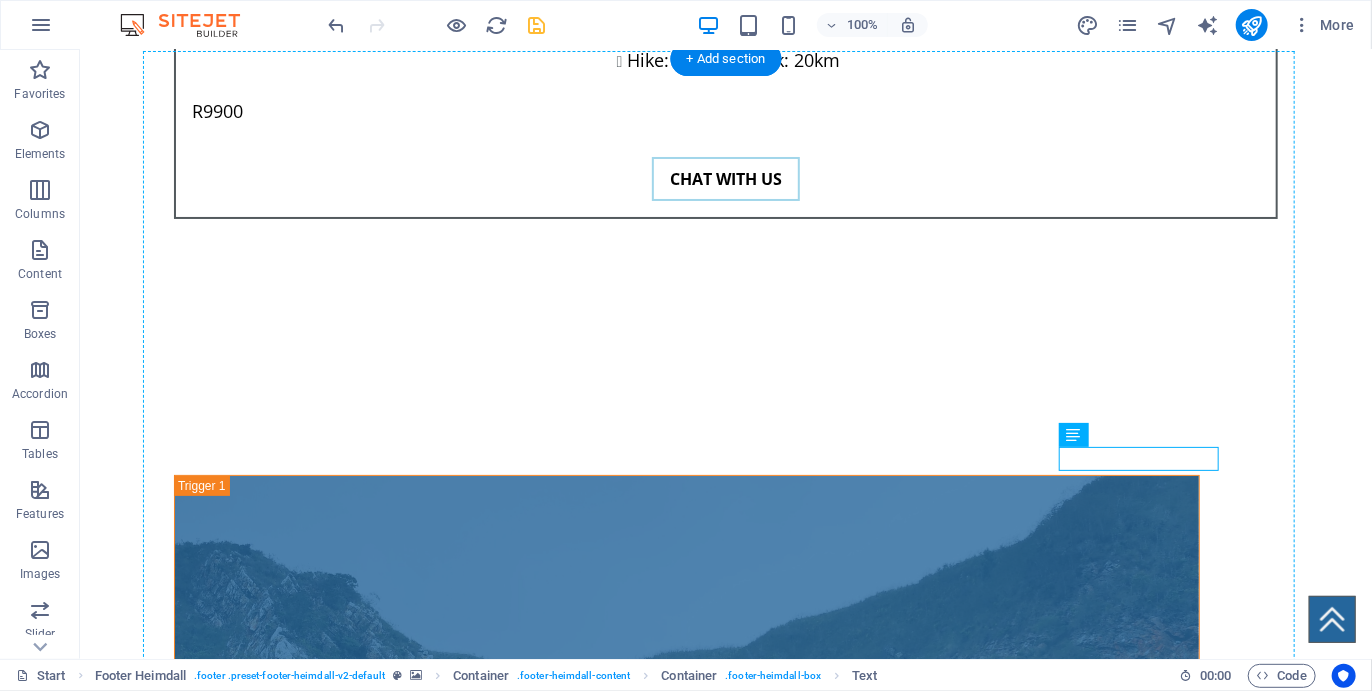 drag, startPoint x: 1161, startPoint y: 513, endPoint x: 1076, endPoint y: 542, distance: 89.81091 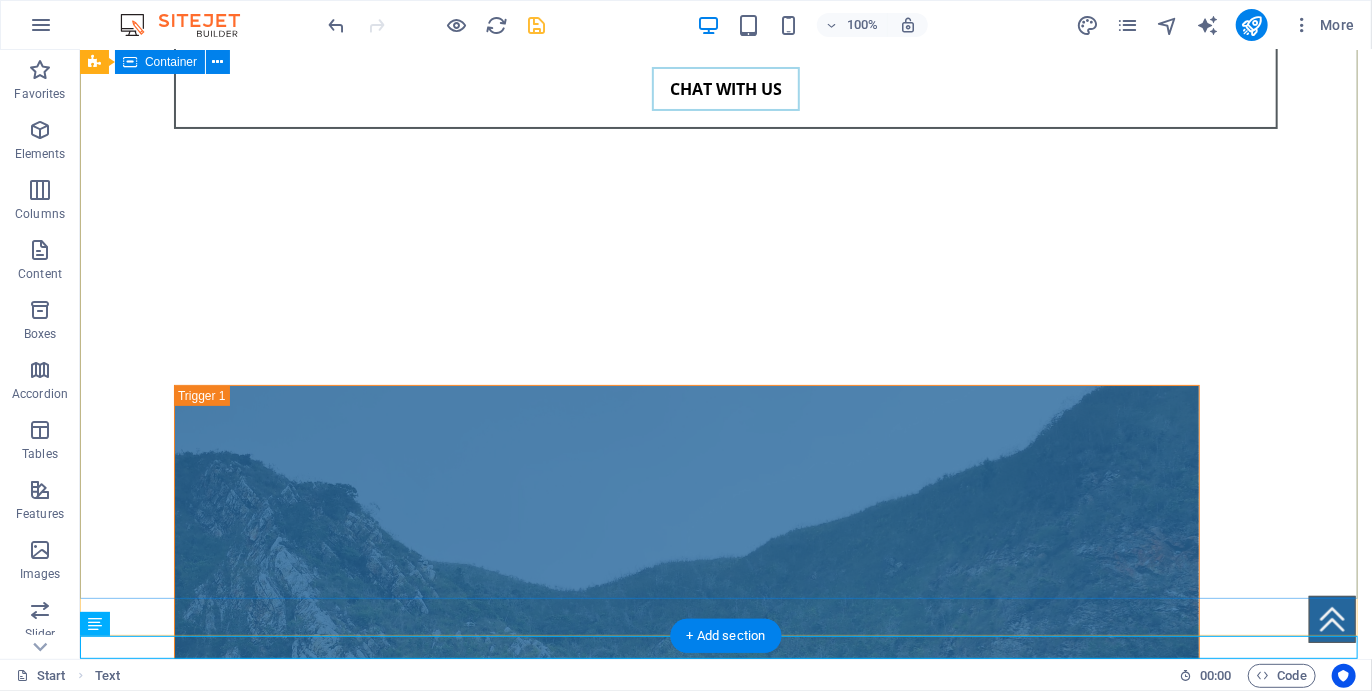 scroll, scrollTop: 7248, scrollLeft: 0, axis: vertical 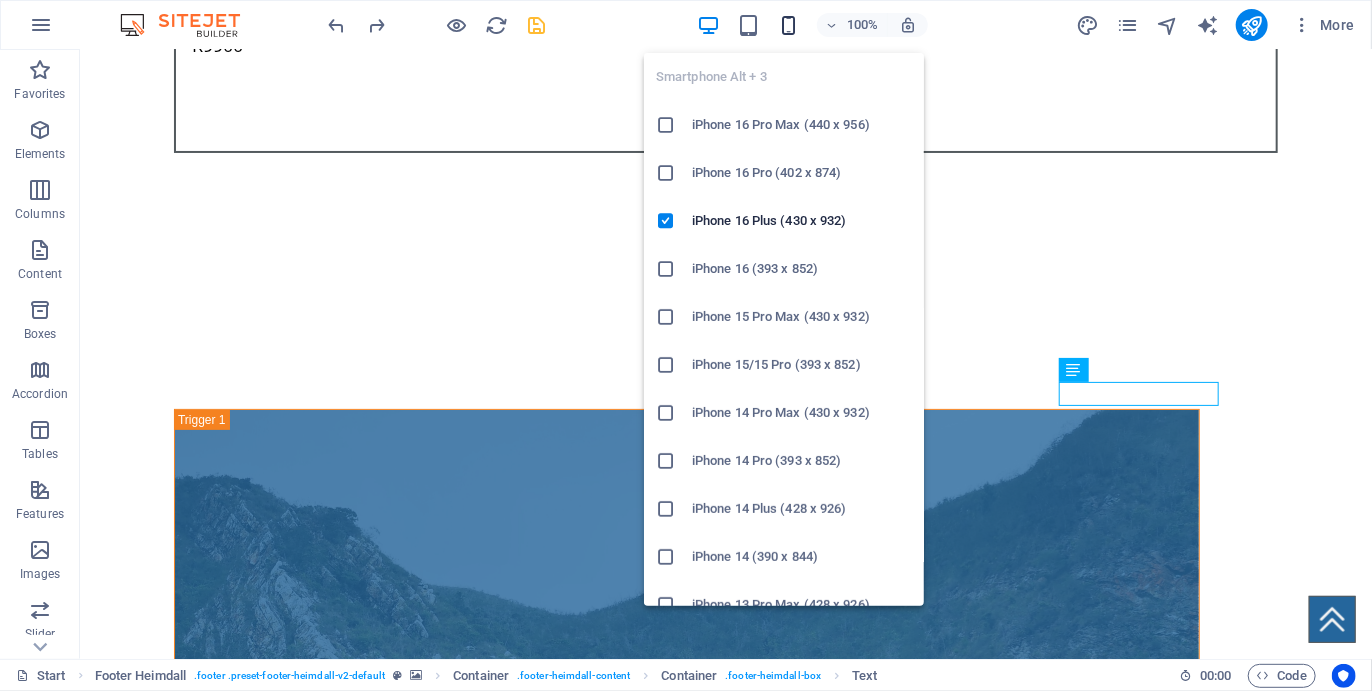 click at bounding box center (788, 25) 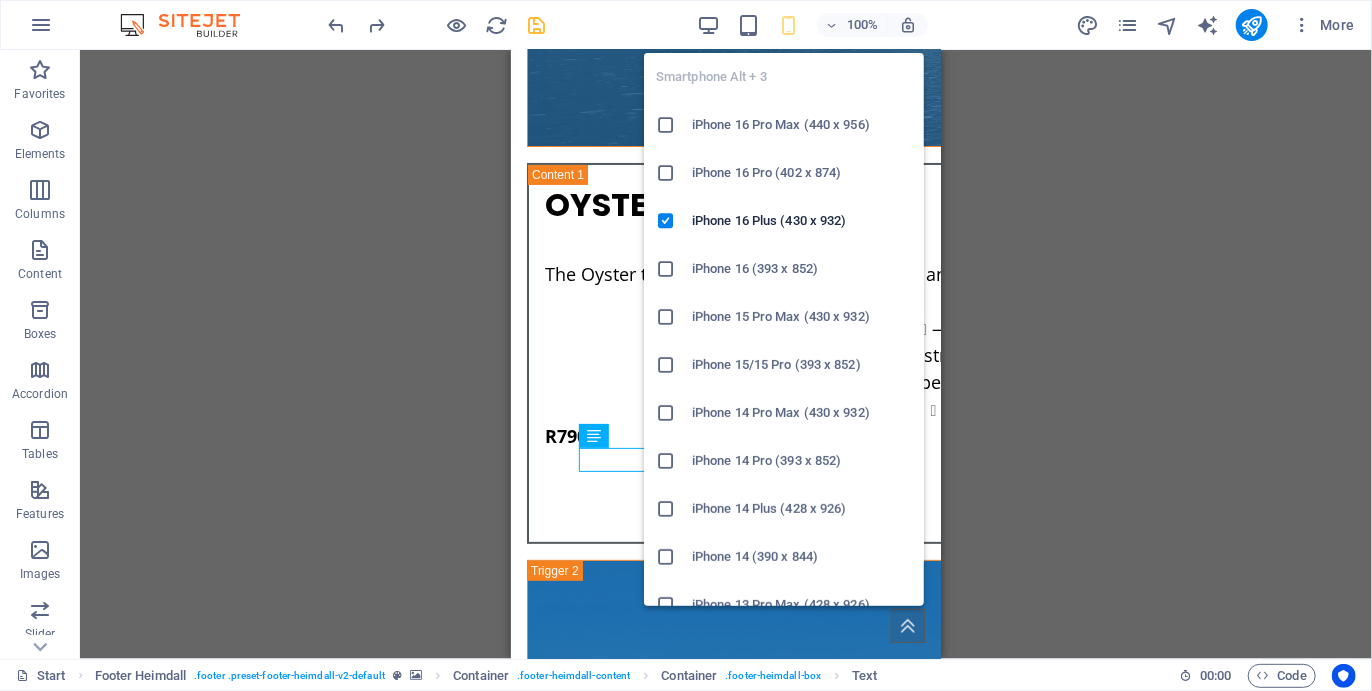 scroll, scrollTop: 7920, scrollLeft: 0, axis: vertical 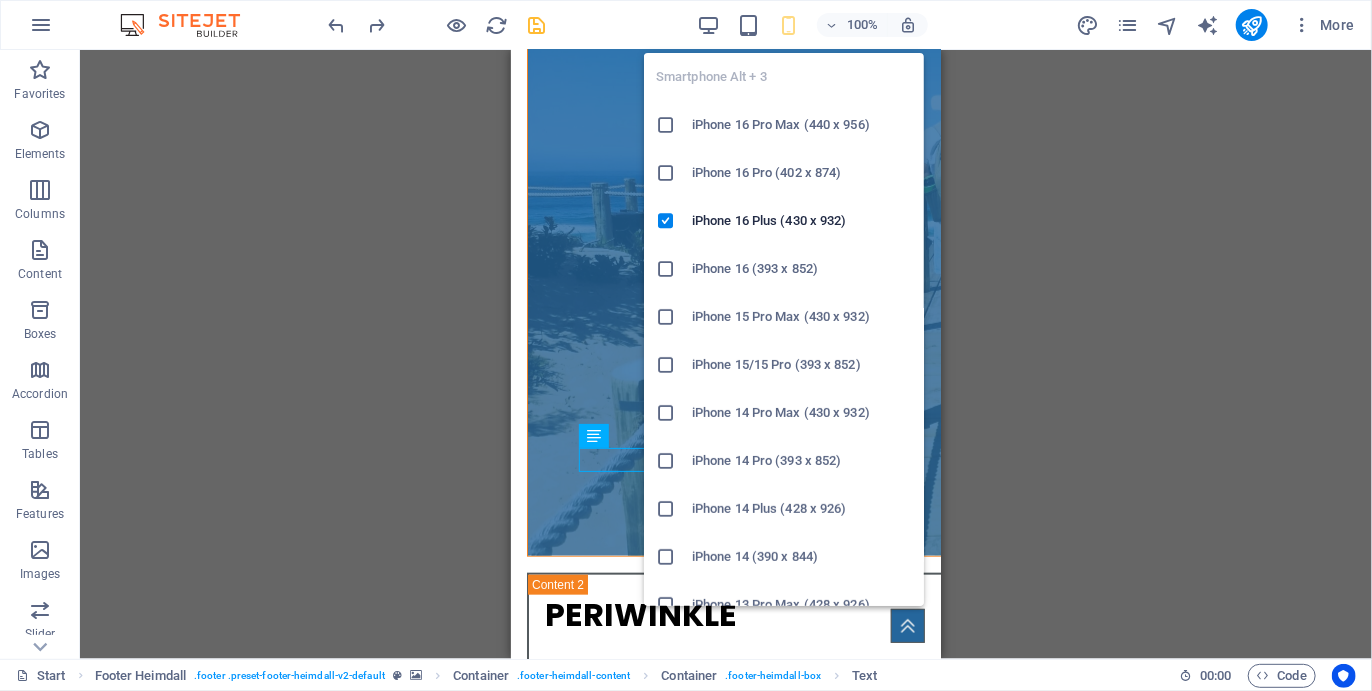 click on "iPhone 16 Pro Max (440 x 956)" at bounding box center [802, 125] 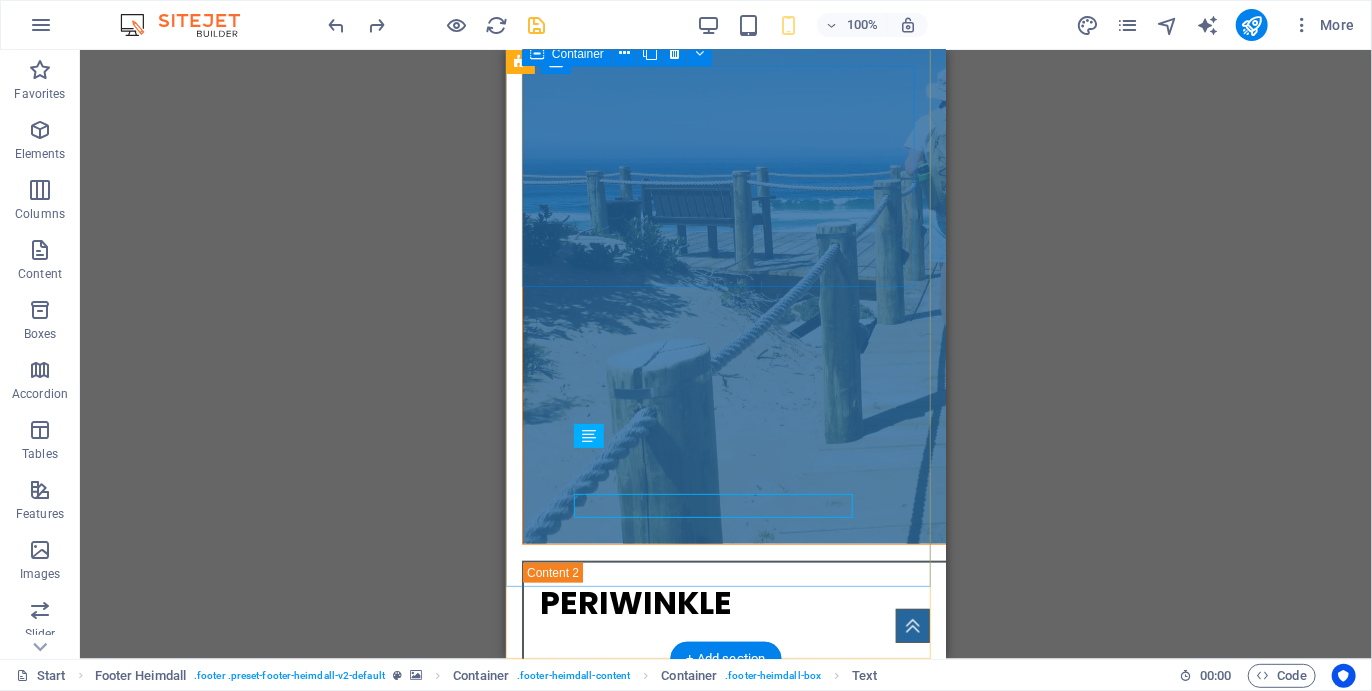 scroll, scrollTop: 7875, scrollLeft: 0, axis: vertical 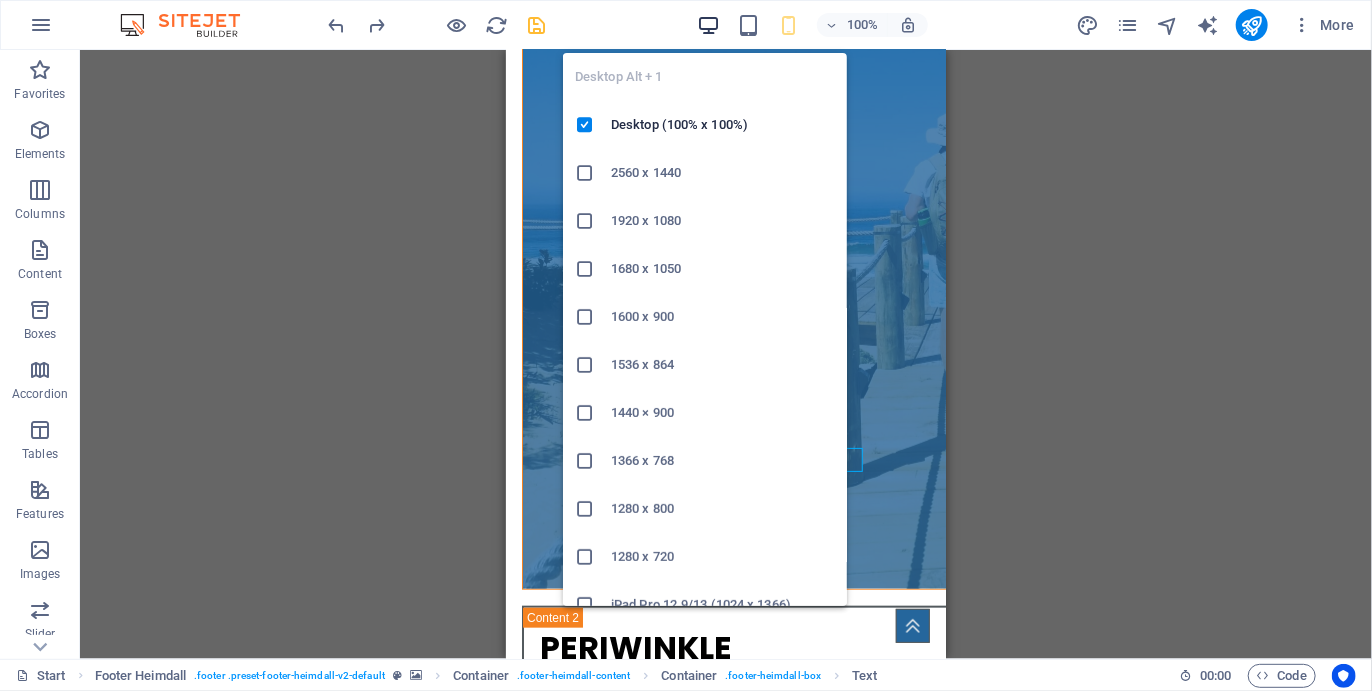click at bounding box center (708, 25) 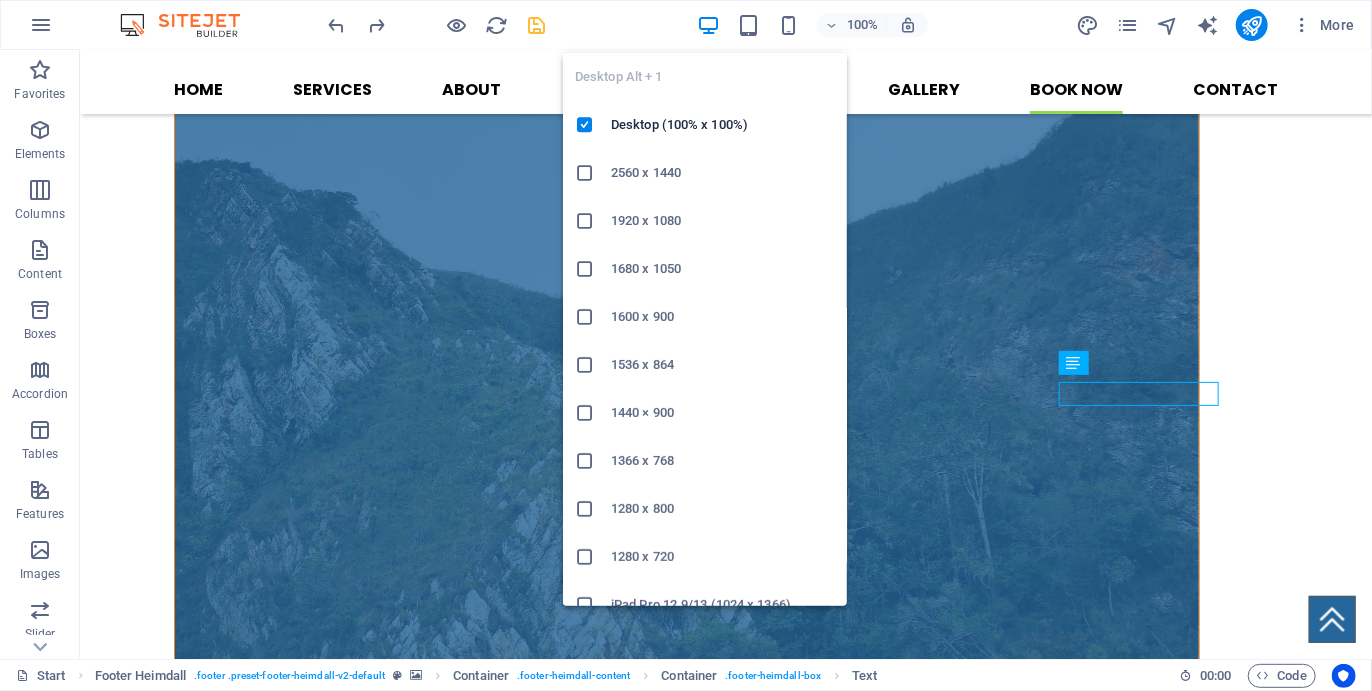 scroll, scrollTop: 7102, scrollLeft: 0, axis: vertical 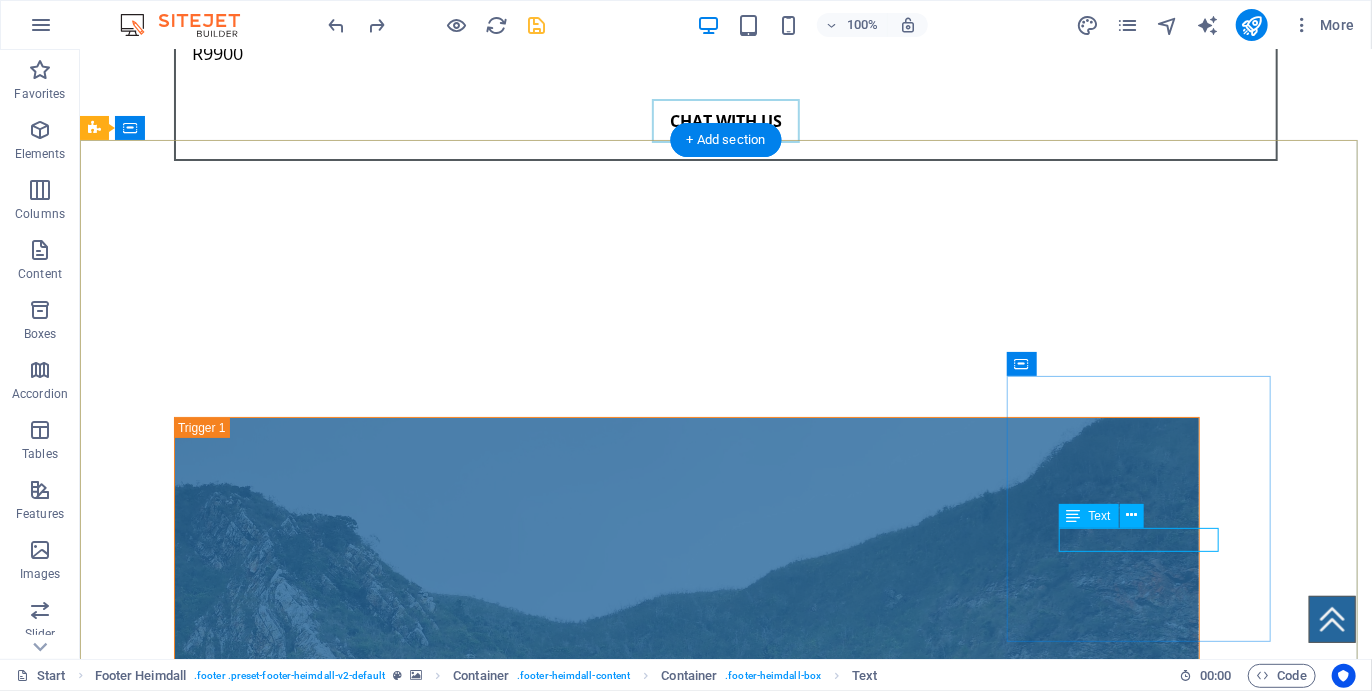 click on "info@plettcoastalcamino.co.za" at bounding box center [227, 6319] 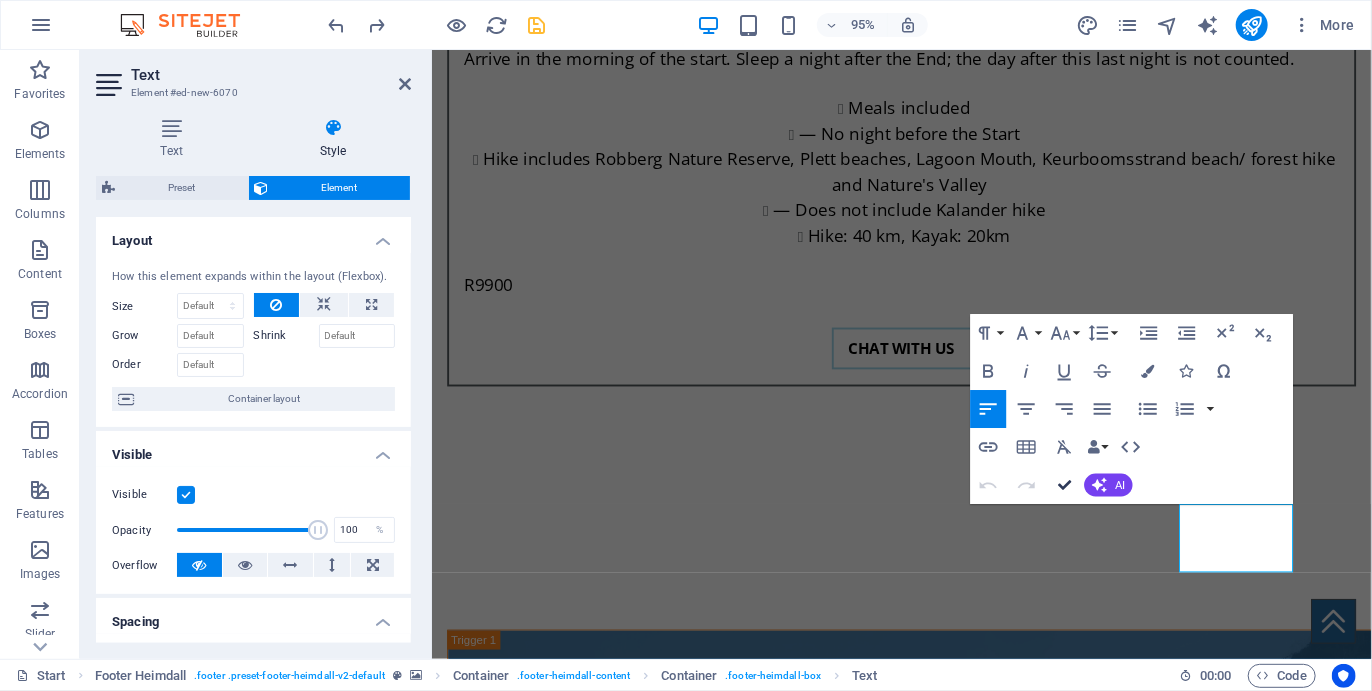 scroll, scrollTop: 7102, scrollLeft: 0, axis: vertical 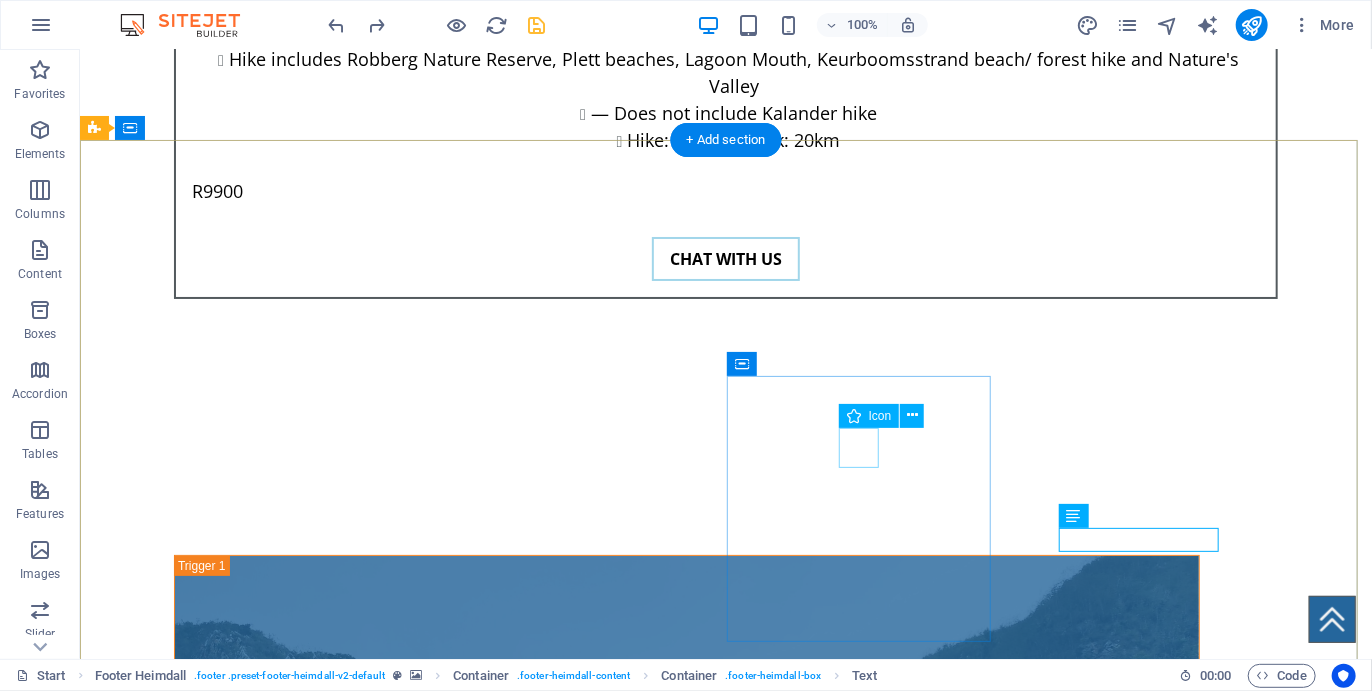 click at bounding box center [227, 6129] 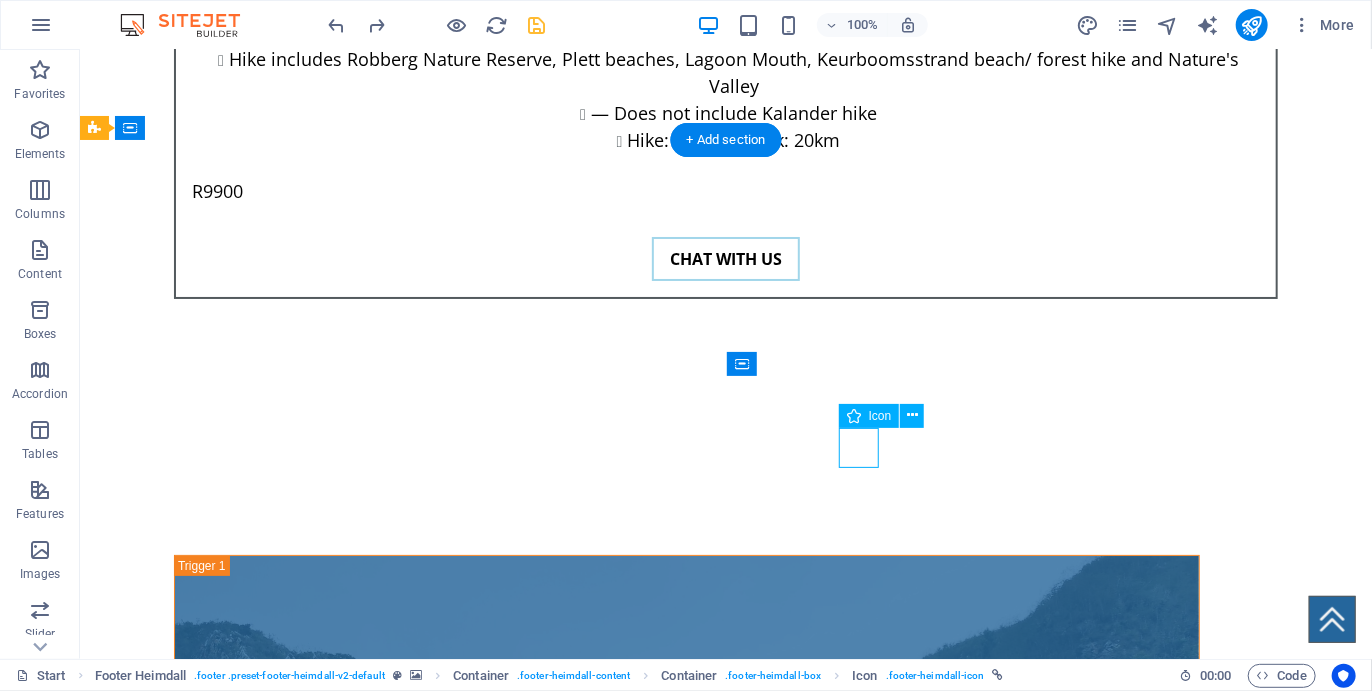 click at bounding box center [227, 6129] 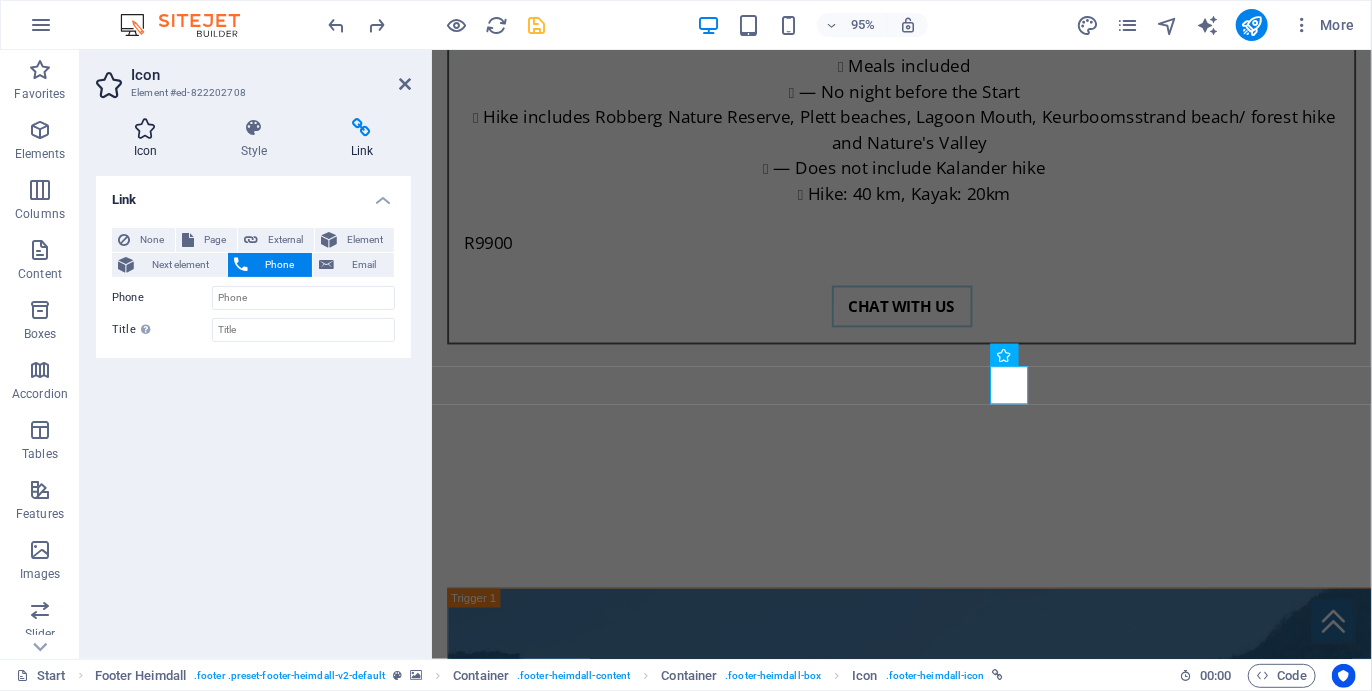 click at bounding box center [145, 128] 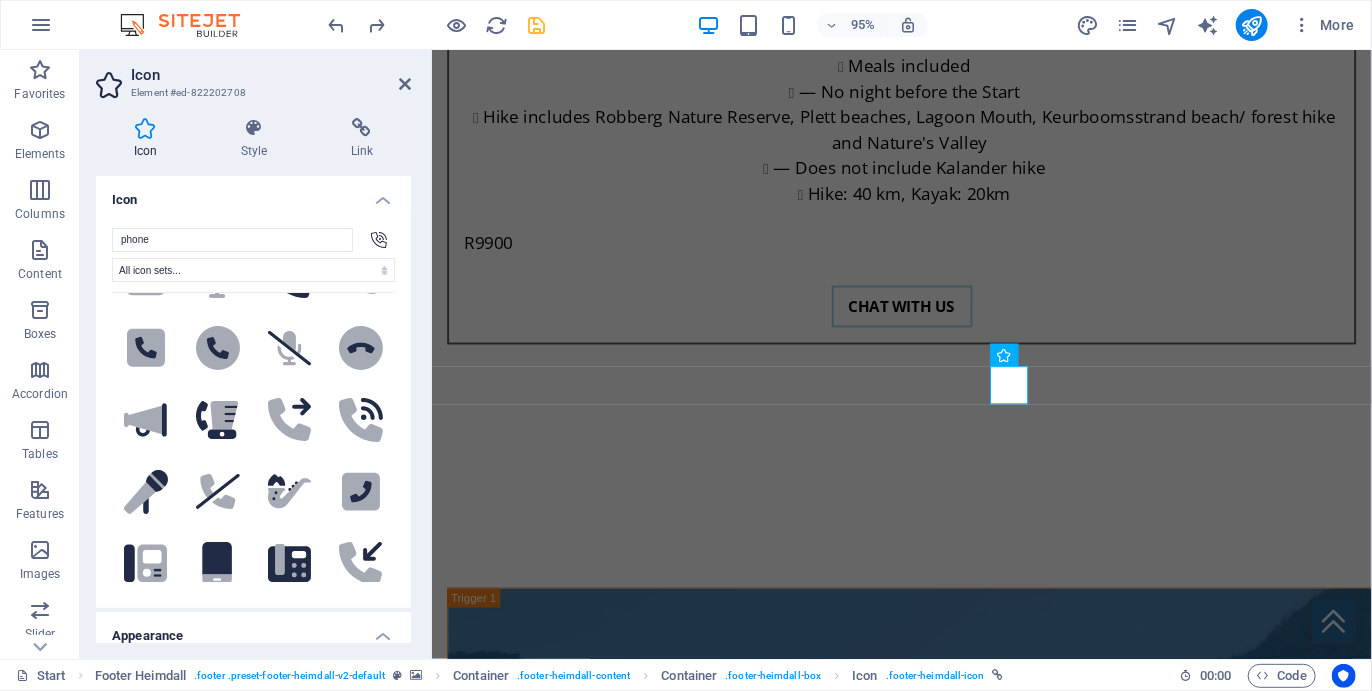scroll, scrollTop: 649, scrollLeft: 0, axis: vertical 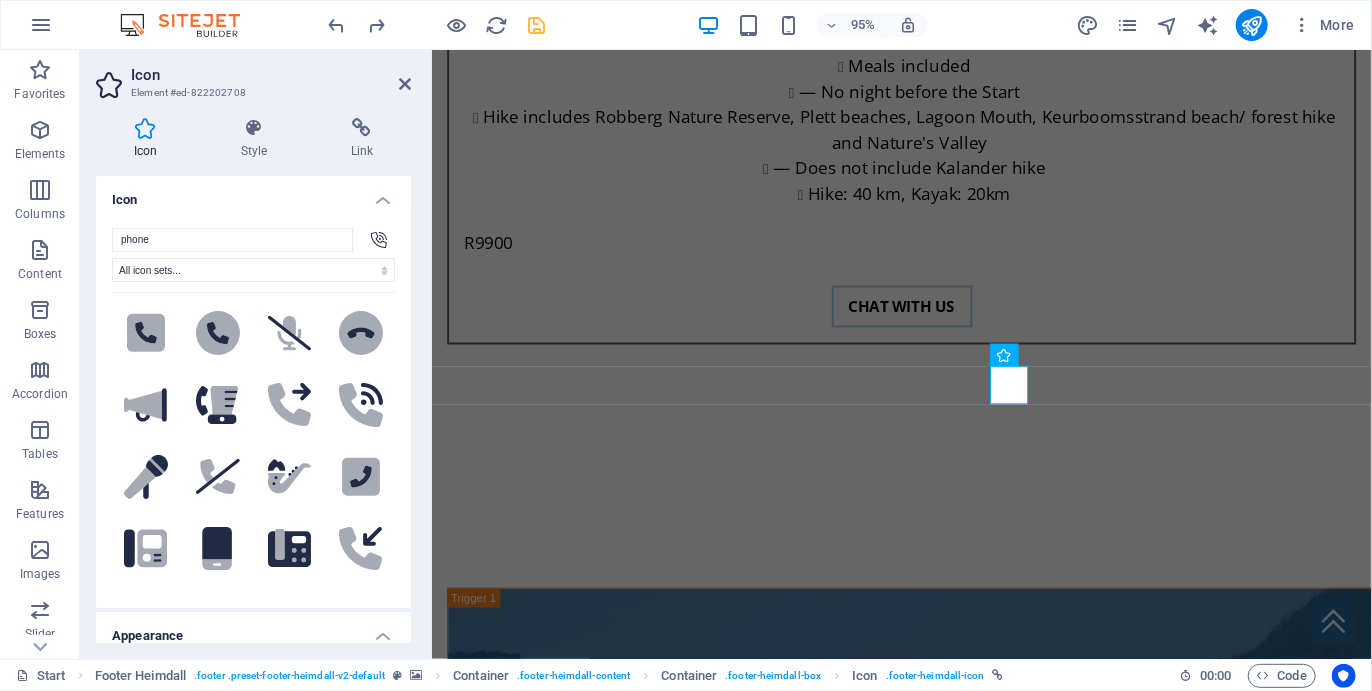 click on "Appearance" at bounding box center (253, 630) 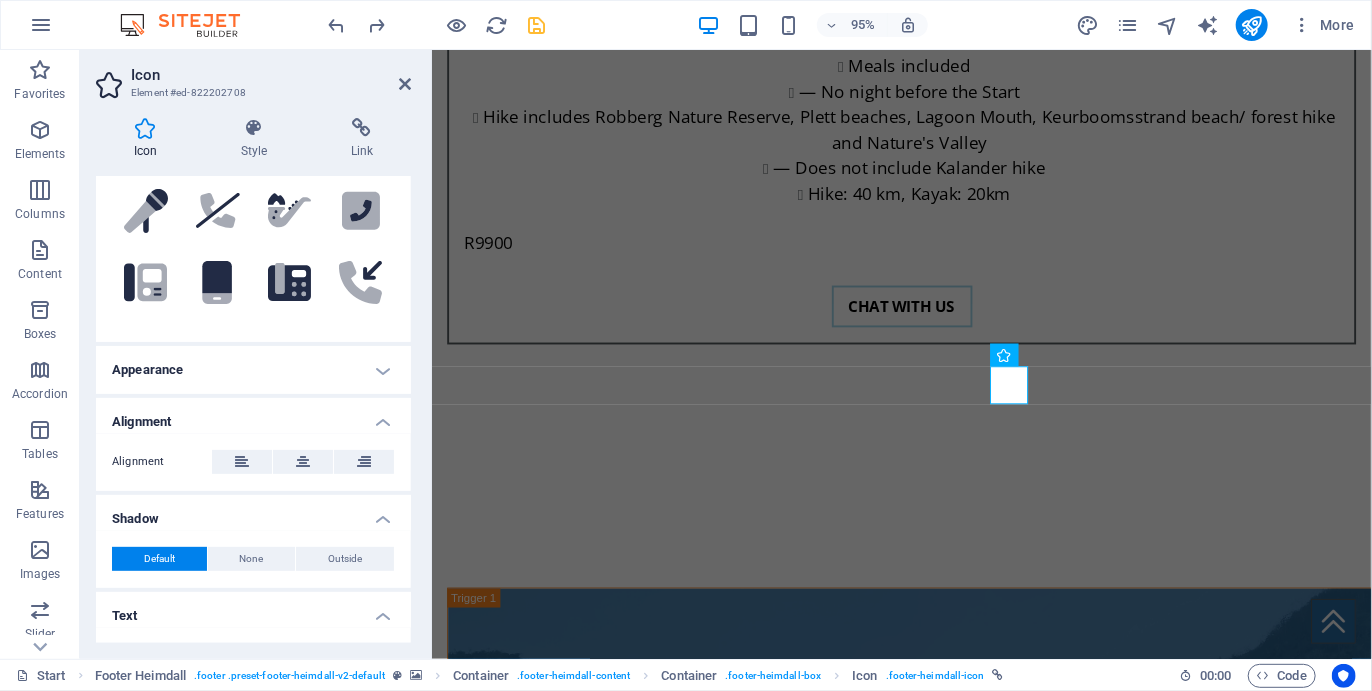 scroll, scrollTop: 265, scrollLeft: 0, axis: vertical 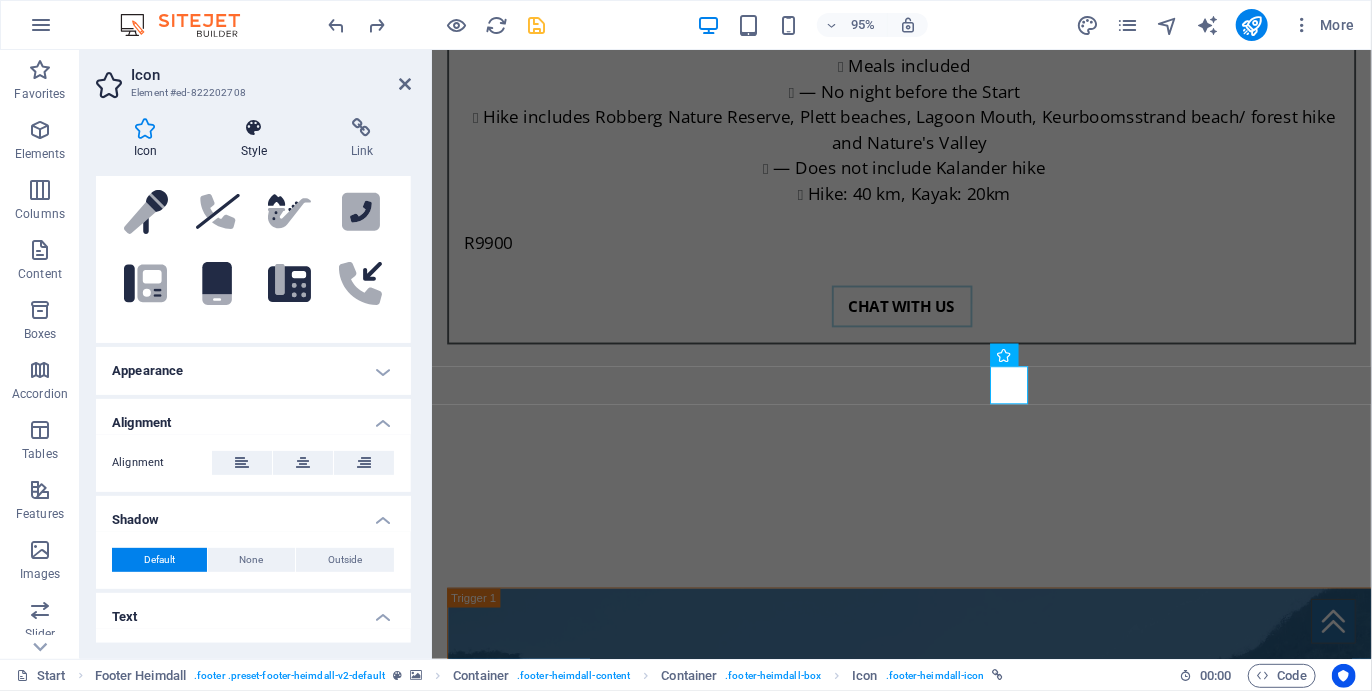 click at bounding box center (254, 128) 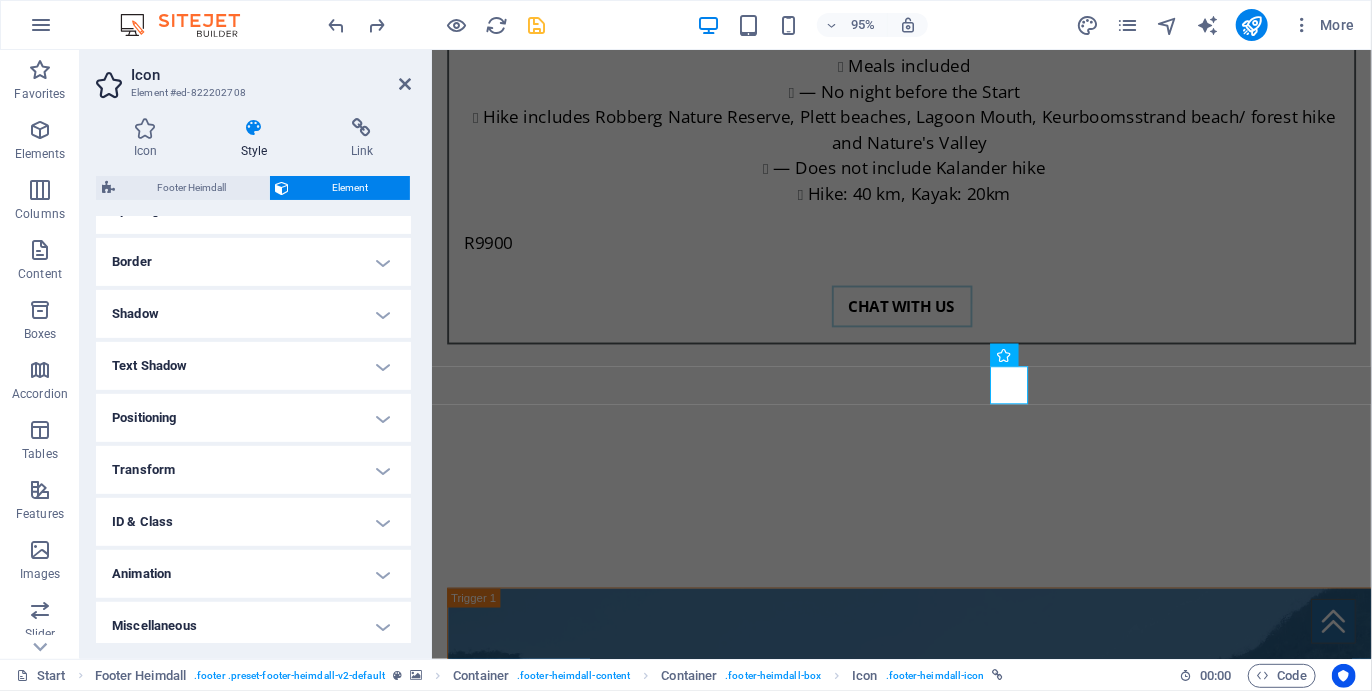scroll, scrollTop: 418, scrollLeft: 0, axis: vertical 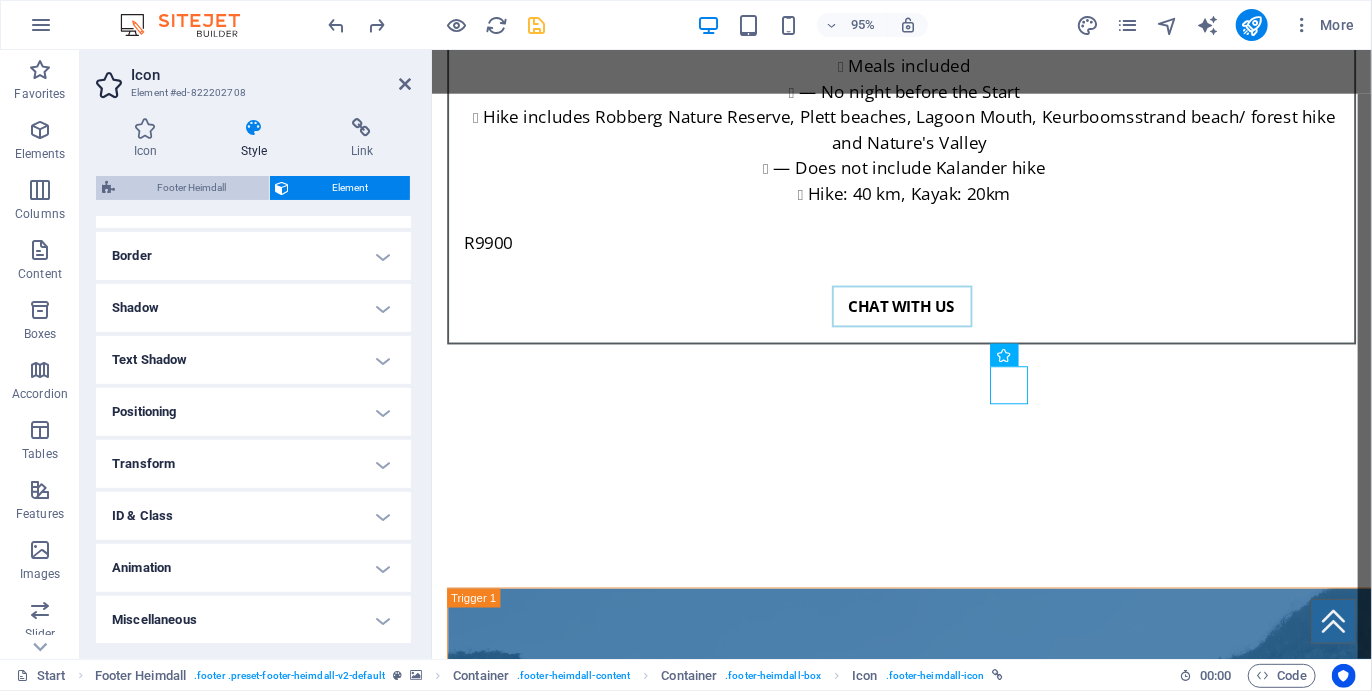 click on "Footer Heimdall" at bounding box center (192, 188) 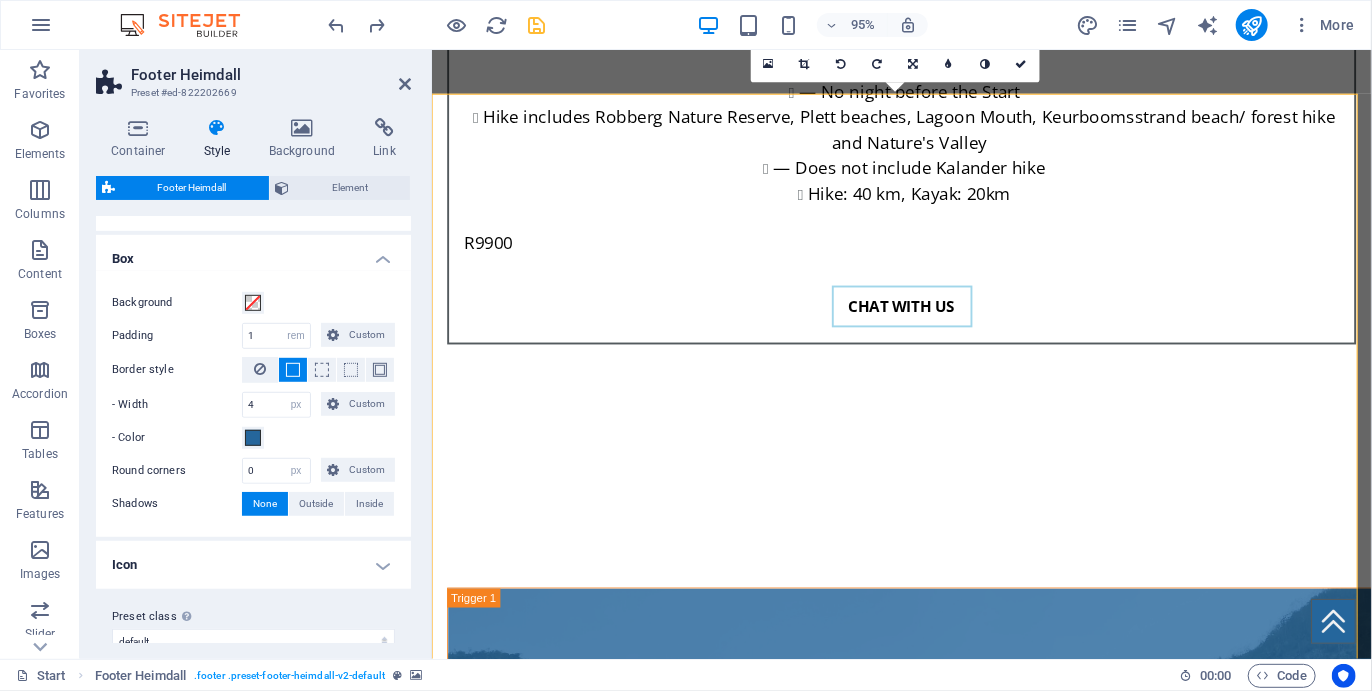 scroll, scrollTop: 620, scrollLeft: 0, axis: vertical 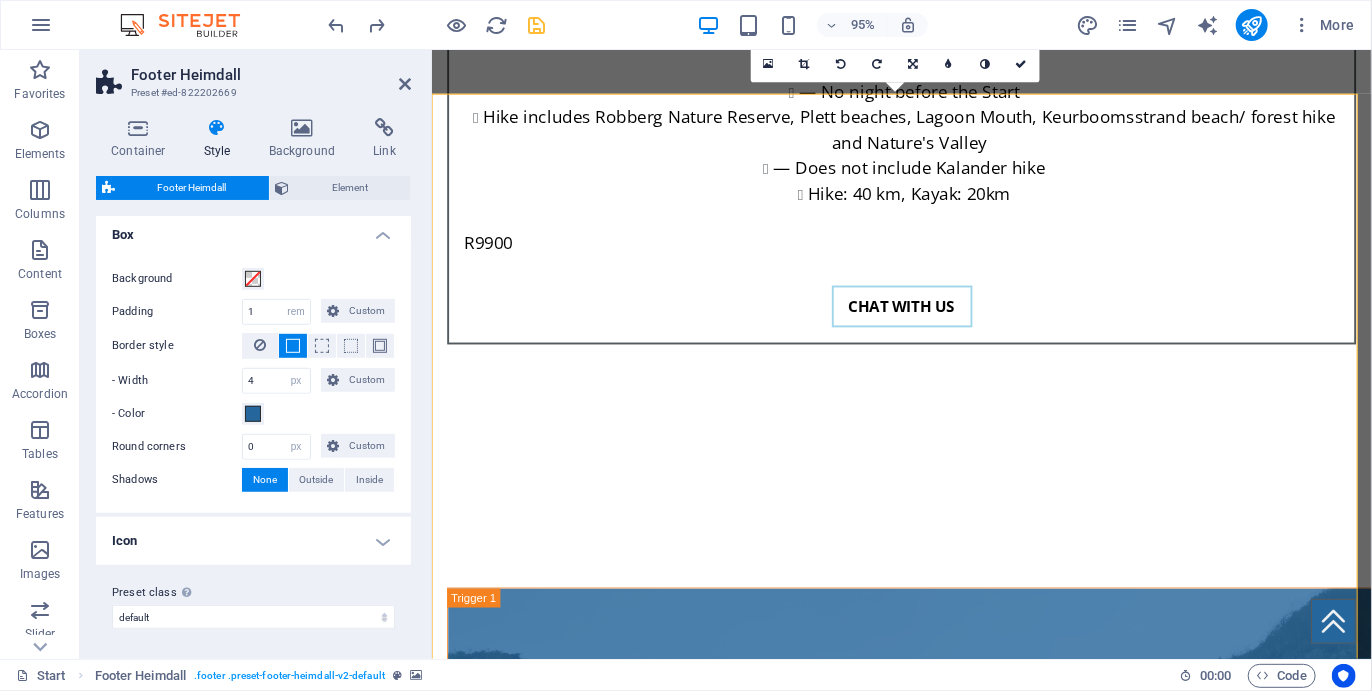 click on "Icon" at bounding box center (253, 541) 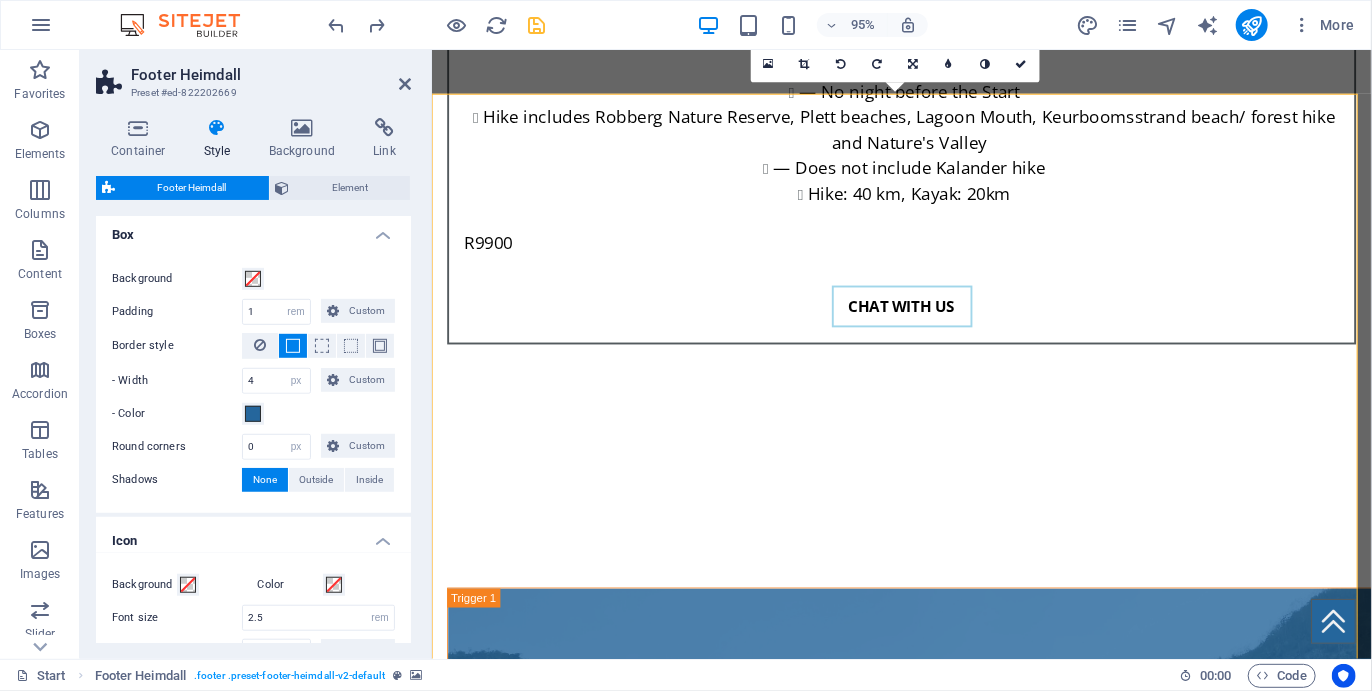 scroll, scrollTop: 808, scrollLeft: 0, axis: vertical 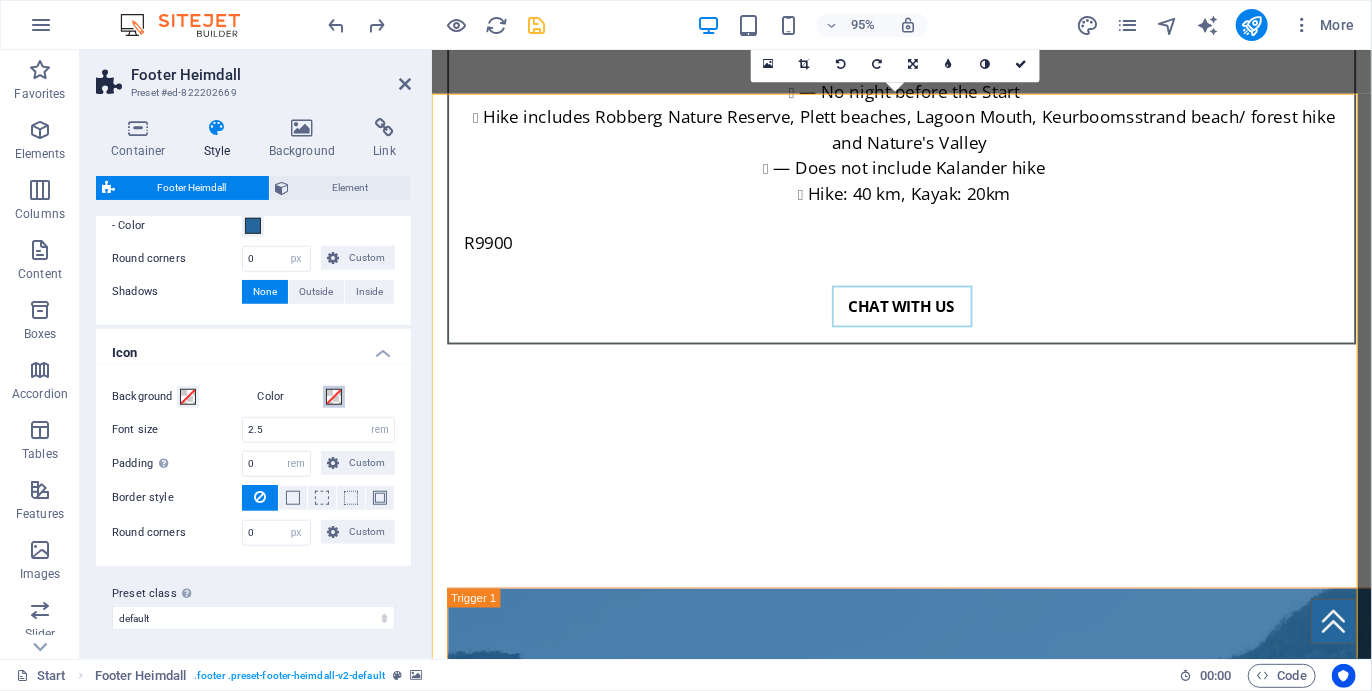 click at bounding box center [334, 397] 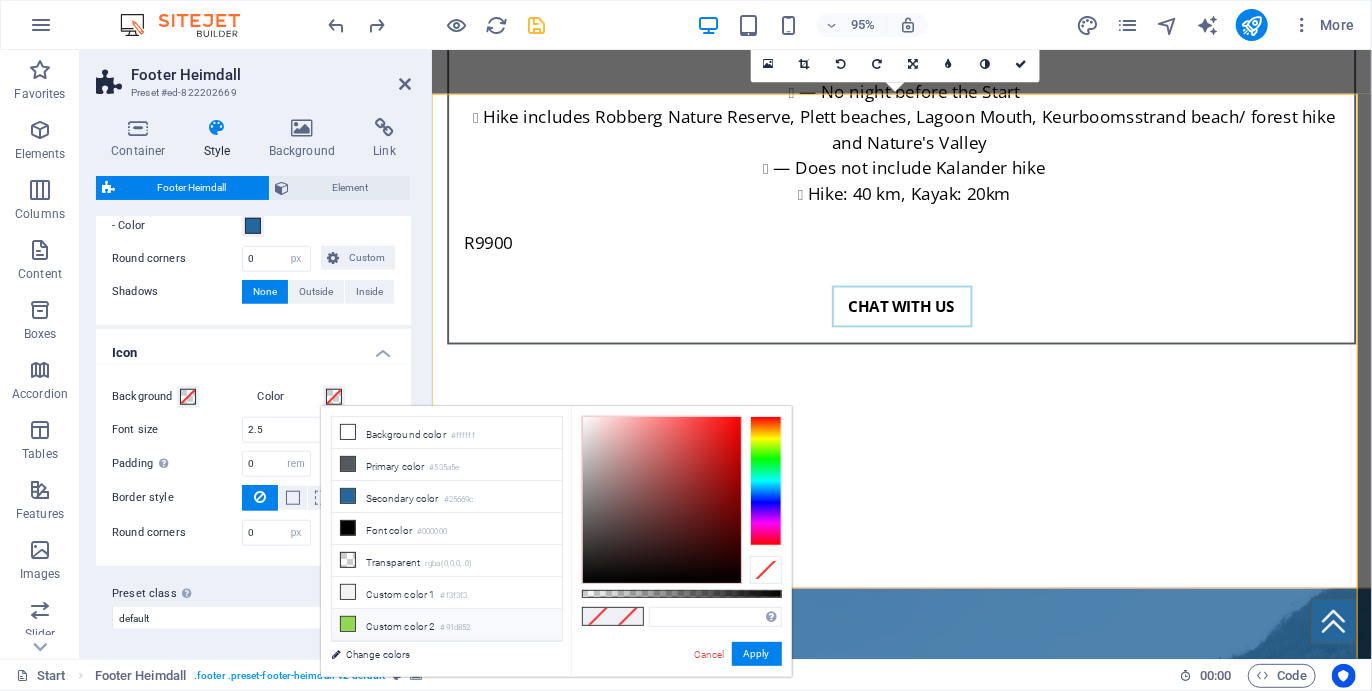 click on "Custom color 2
#91d852" at bounding box center (447, 625) 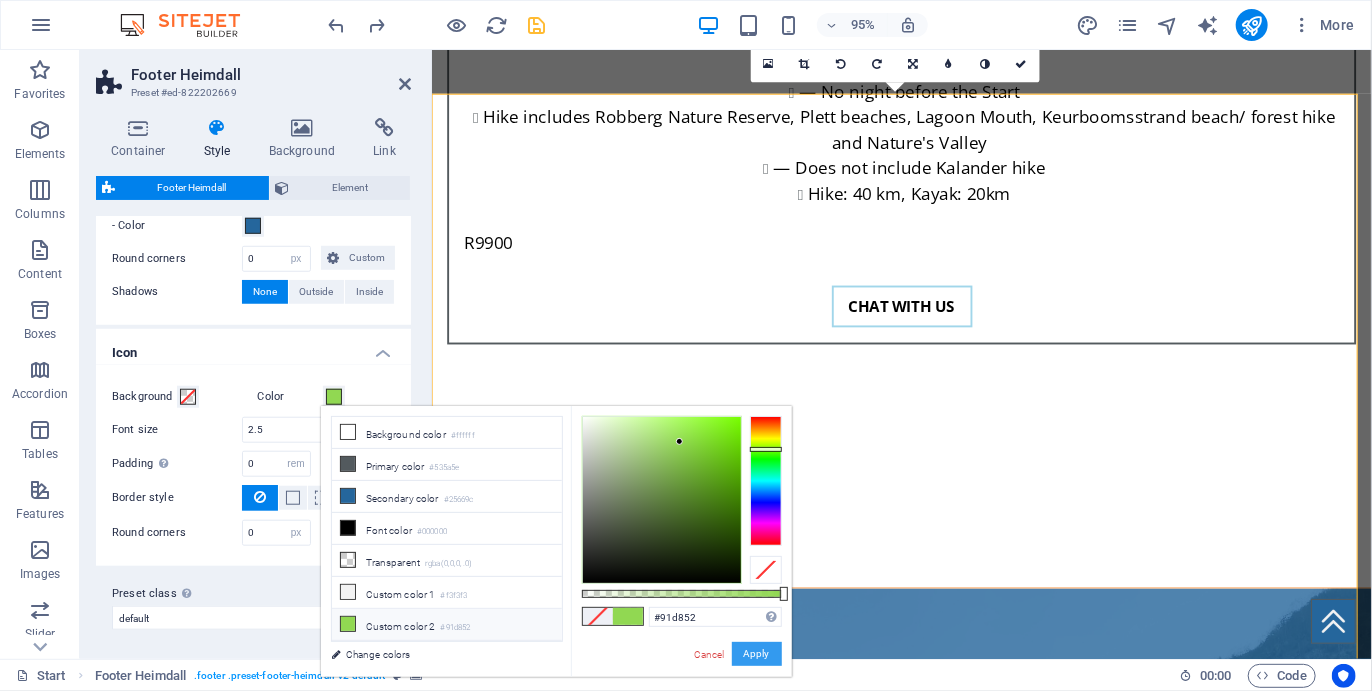 click on "Apply" at bounding box center (757, 654) 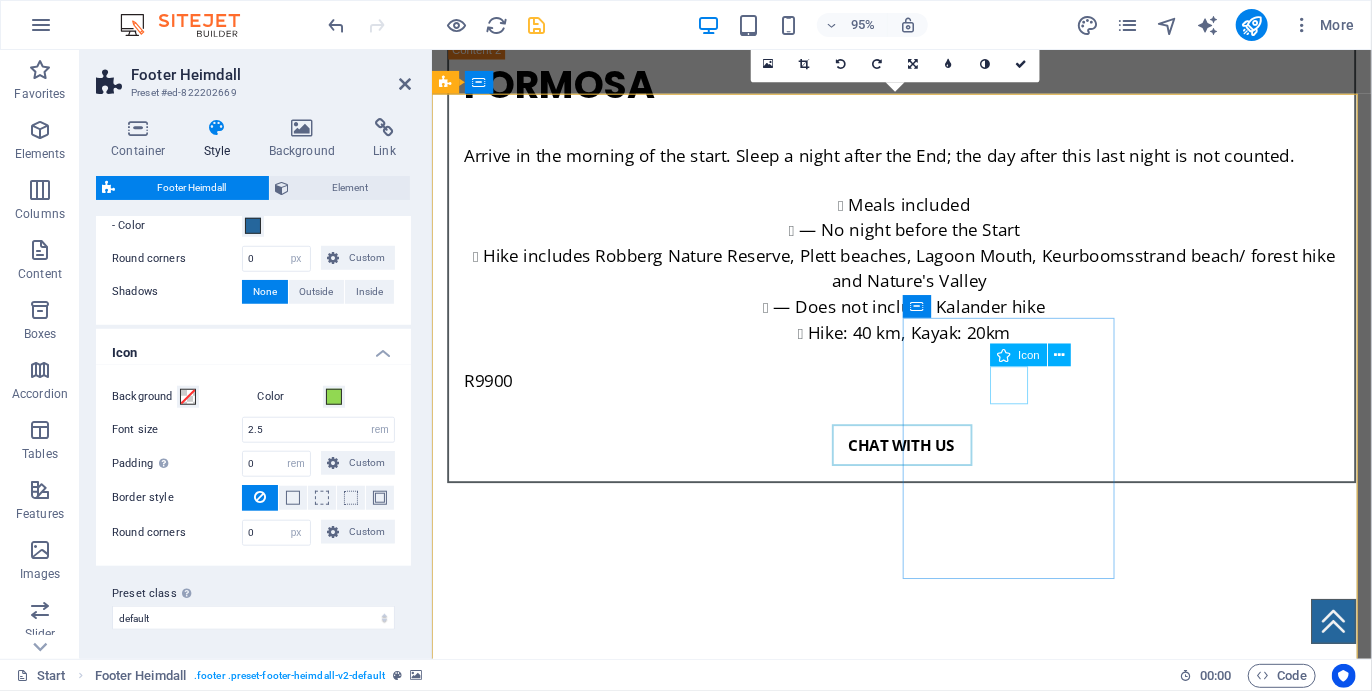 click at bounding box center (560, 6371) 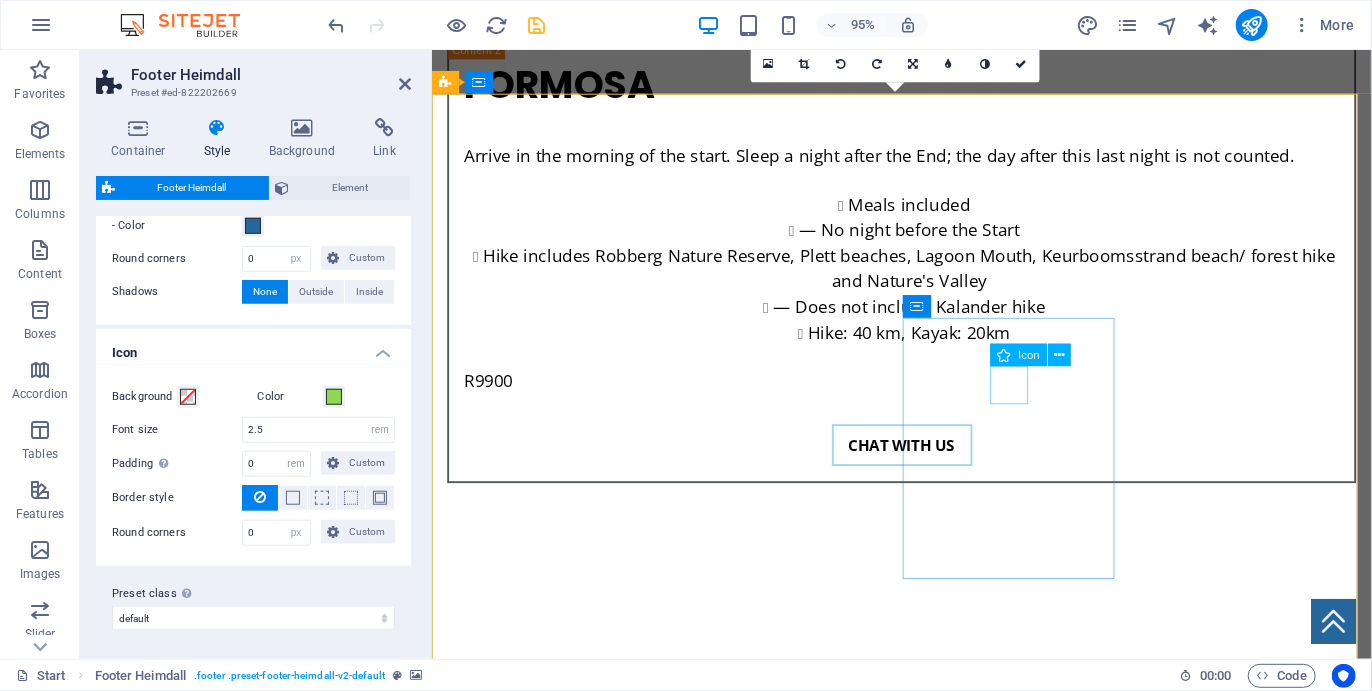 click at bounding box center (560, 6371) 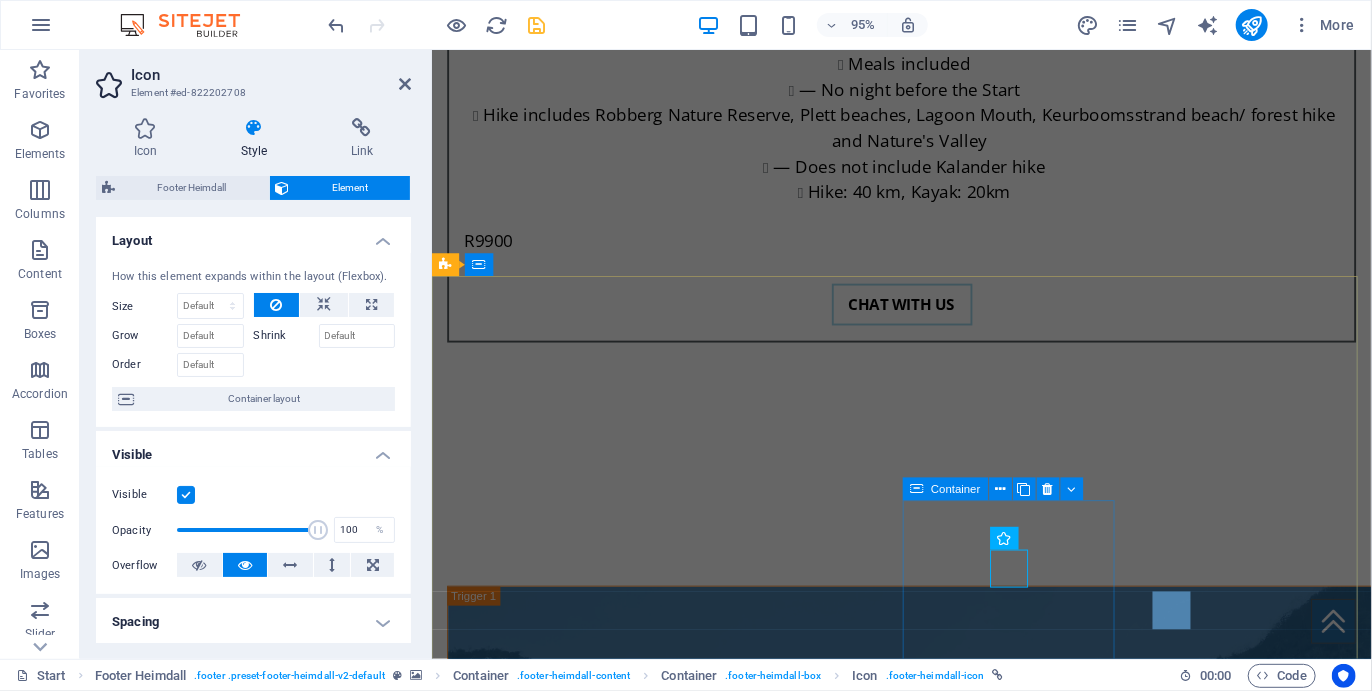 scroll, scrollTop: 7058, scrollLeft: 0, axis: vertical 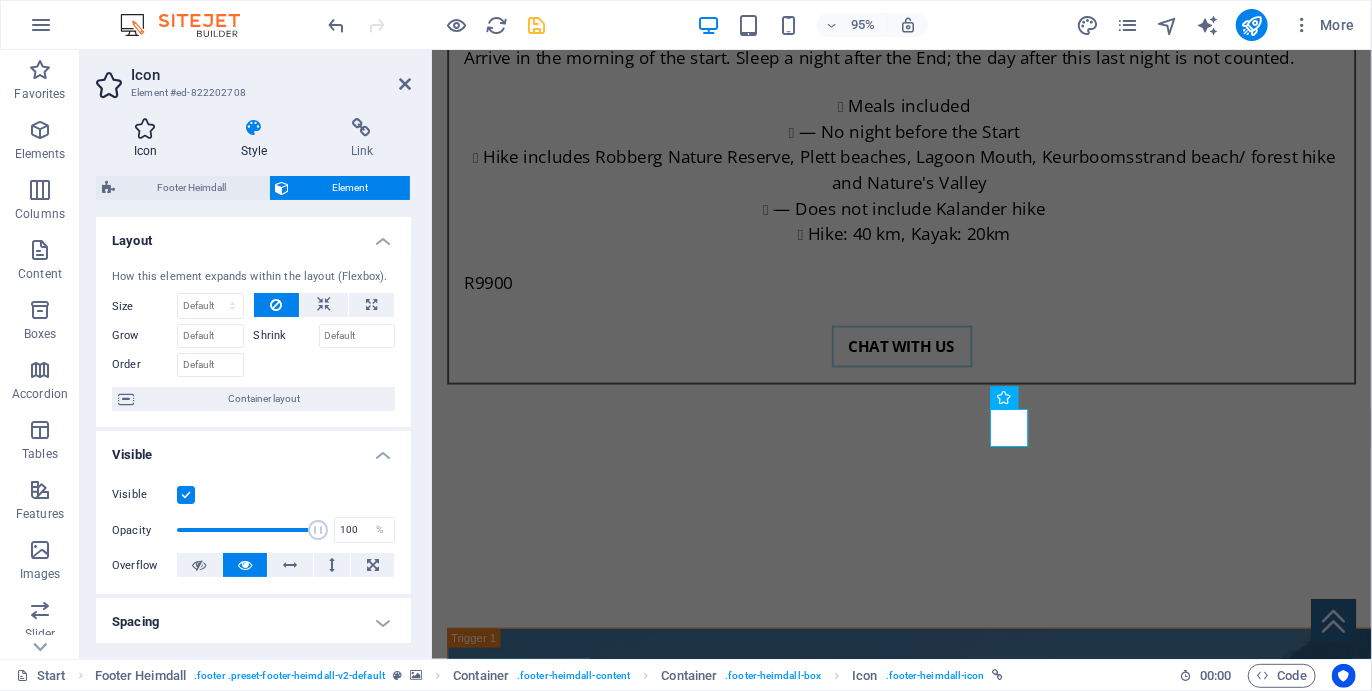 click at bounding box center (145, 128) 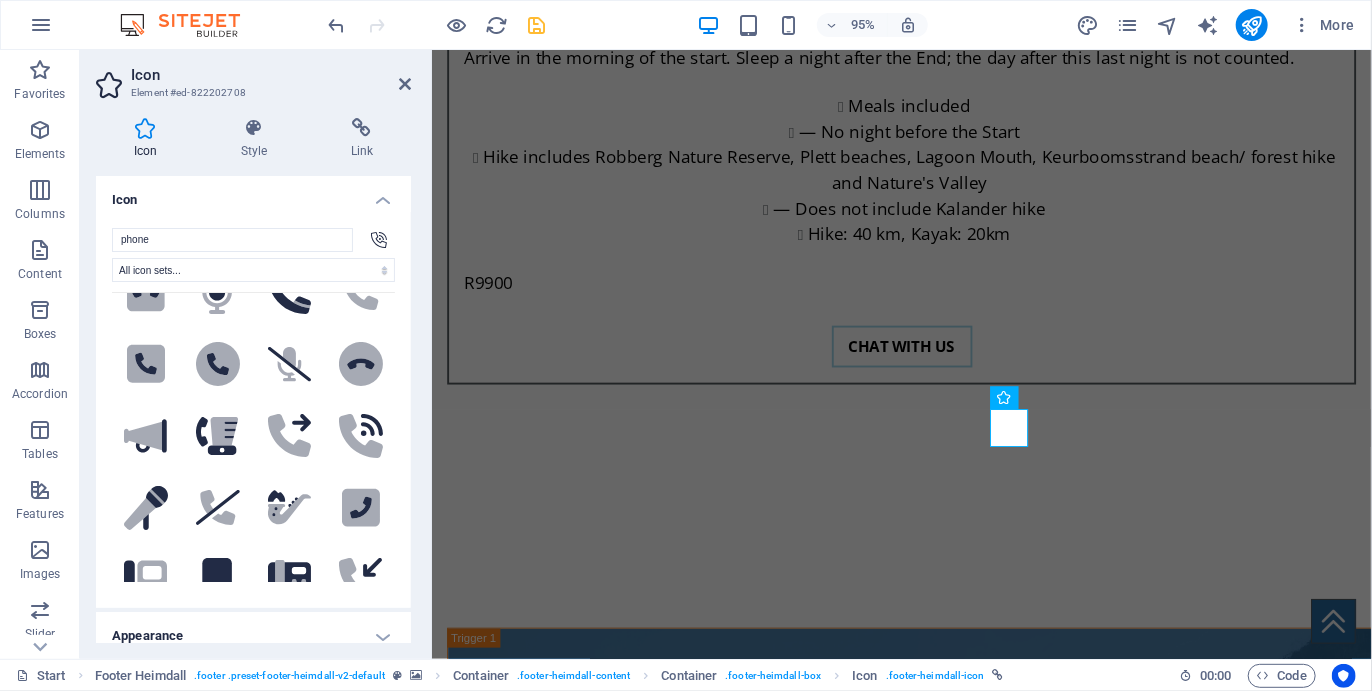 scroll, scrollTop: 620, scrollLeft: 0, axis: vertical 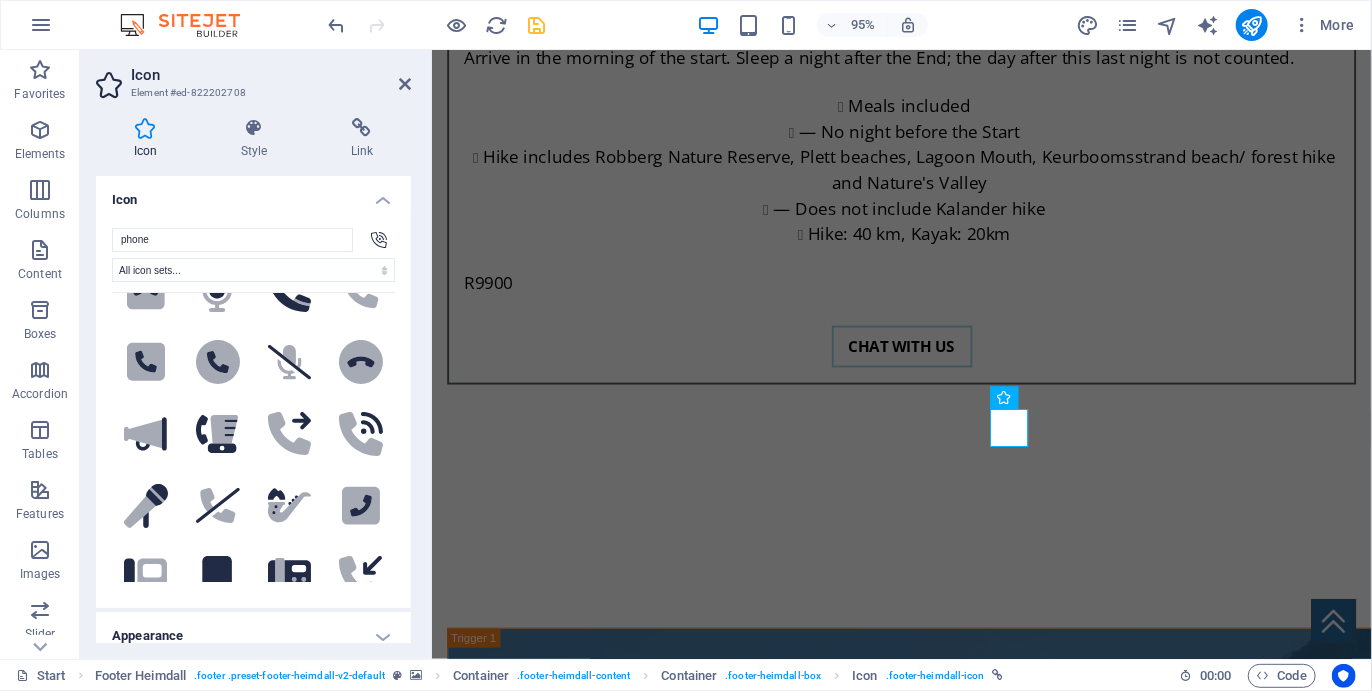 click on "Appearance" at bounding box center [253, 636] 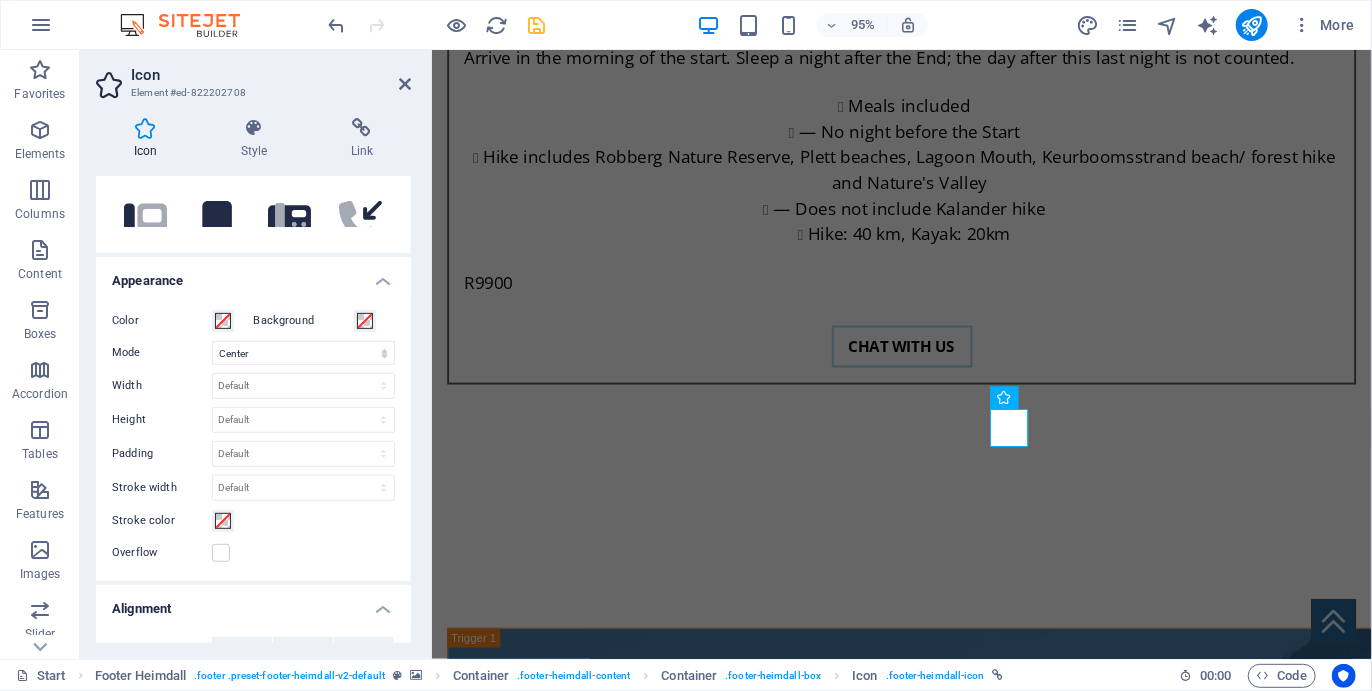 scroll, scrollTop: 353, scrollLeft: 0, axis: vertical 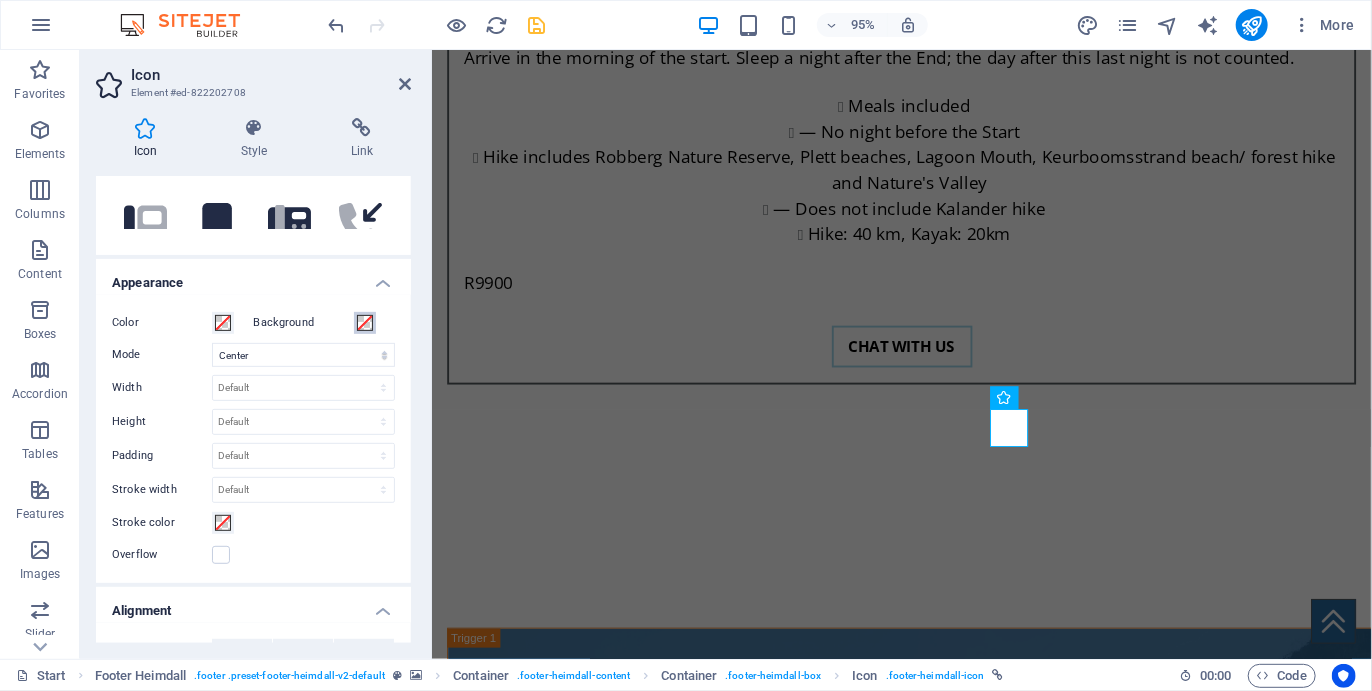 click at bounding box center (365, 323) 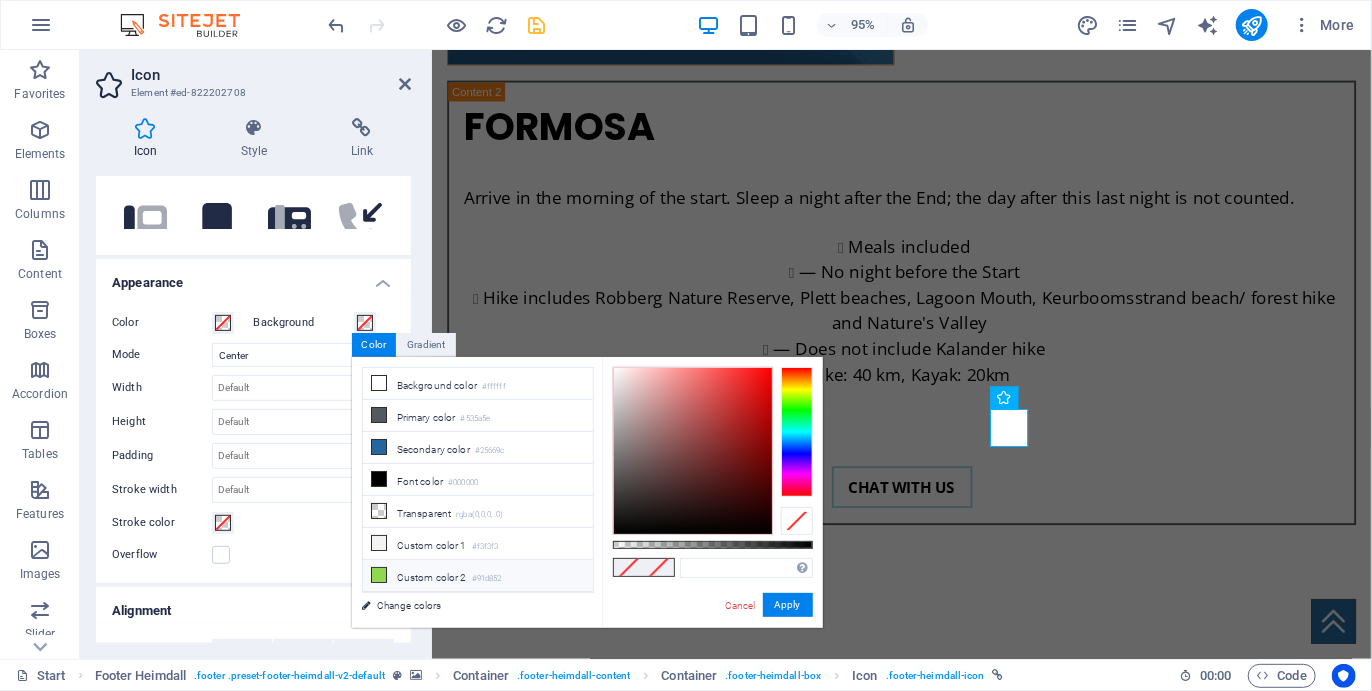 click on "Custom color 2
#91d852" at bounding box center (478, 576) 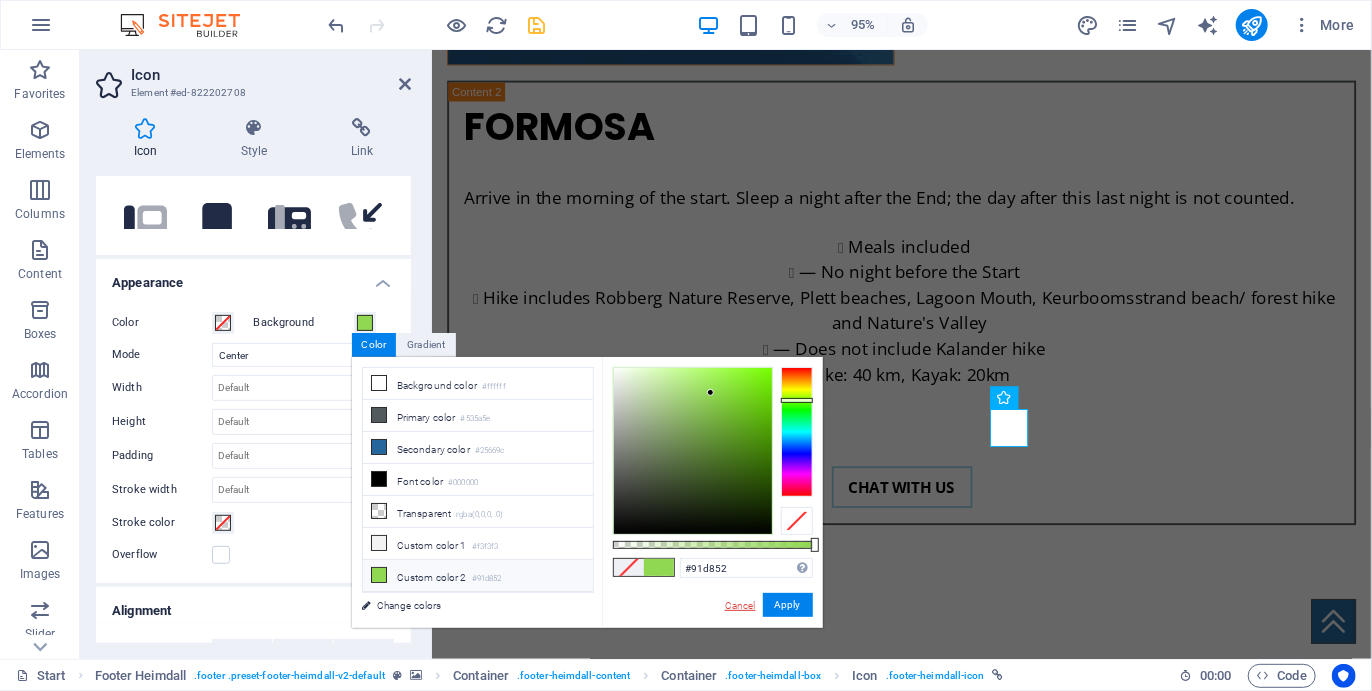 click on "Cancel" at bounding box center [740, 605] 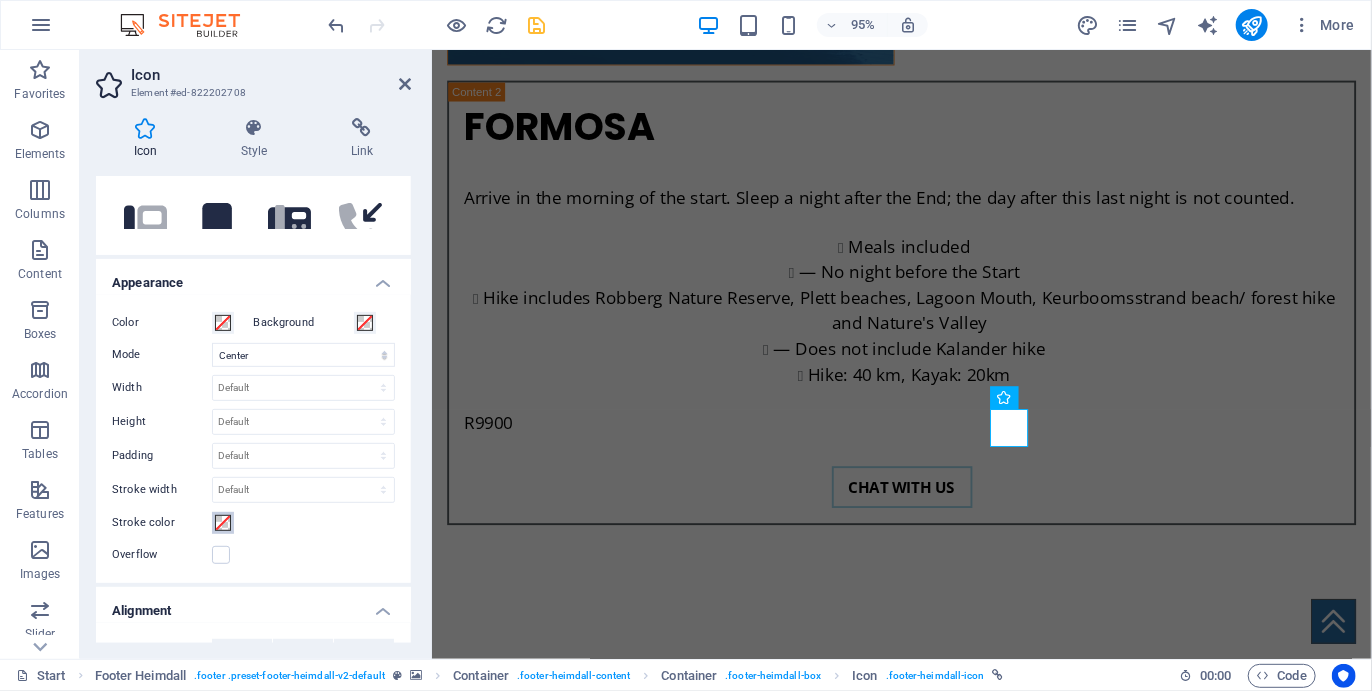 click at bounding box center [223, 523] 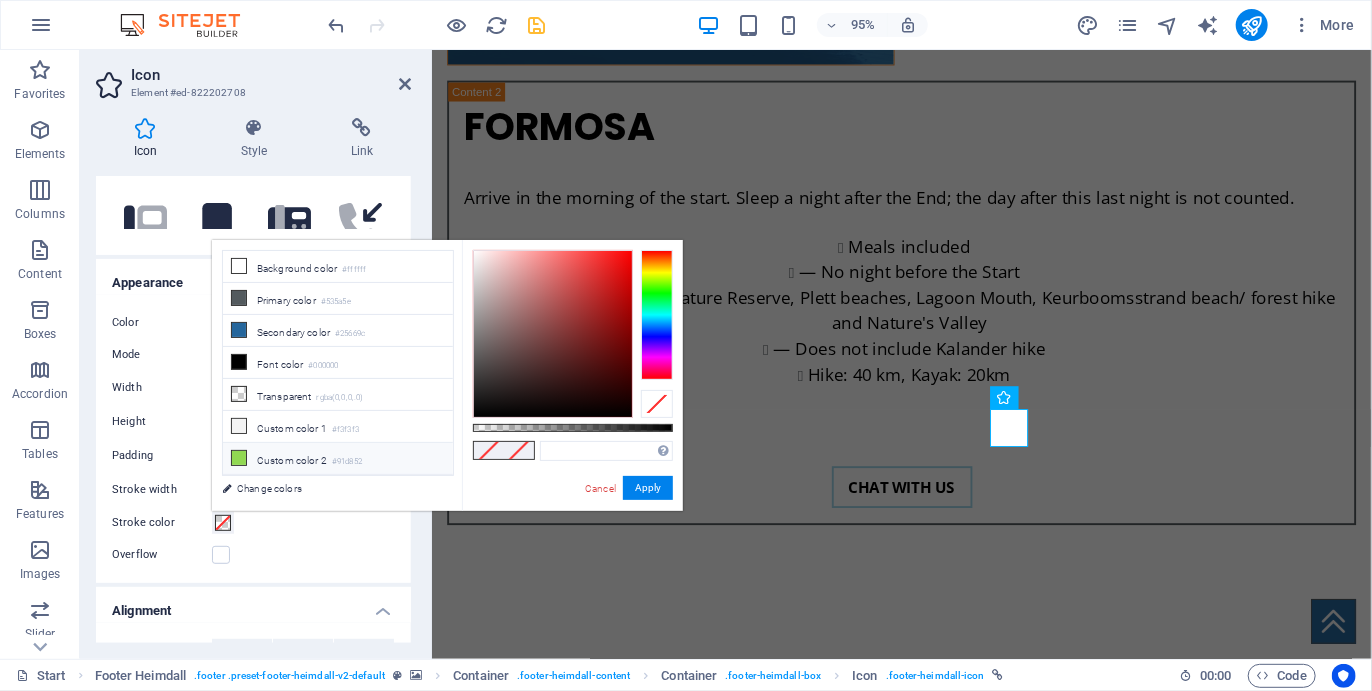 click on "Custom color 2
#91d852" at bounding box center (338, 459) 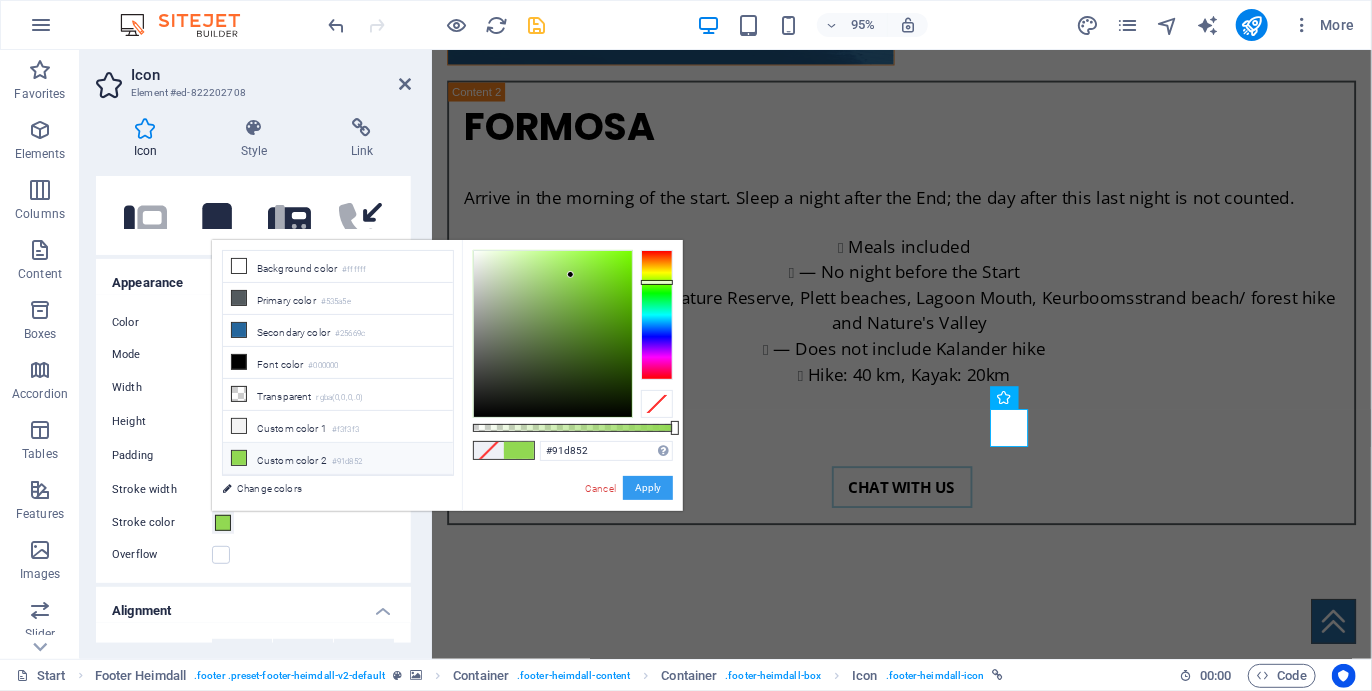 click on "Apply" at bounding box center (648, 488) 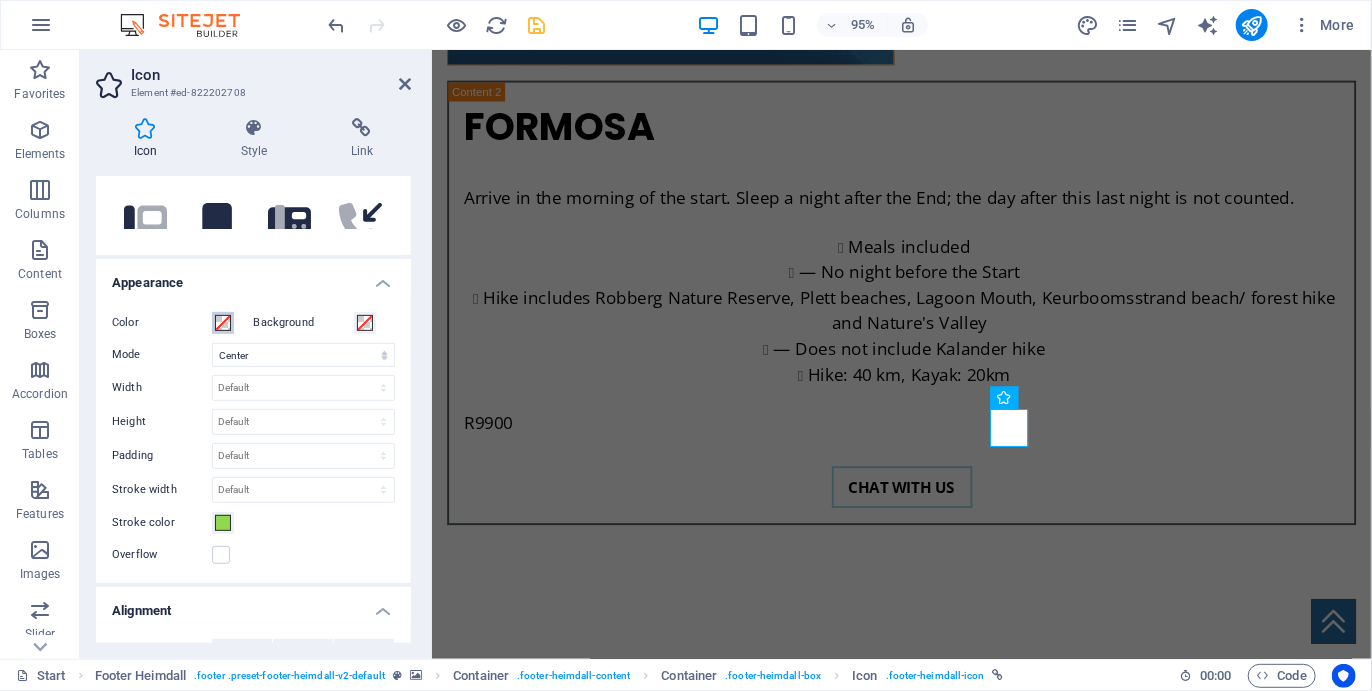 click at bounding box center (223, 323) 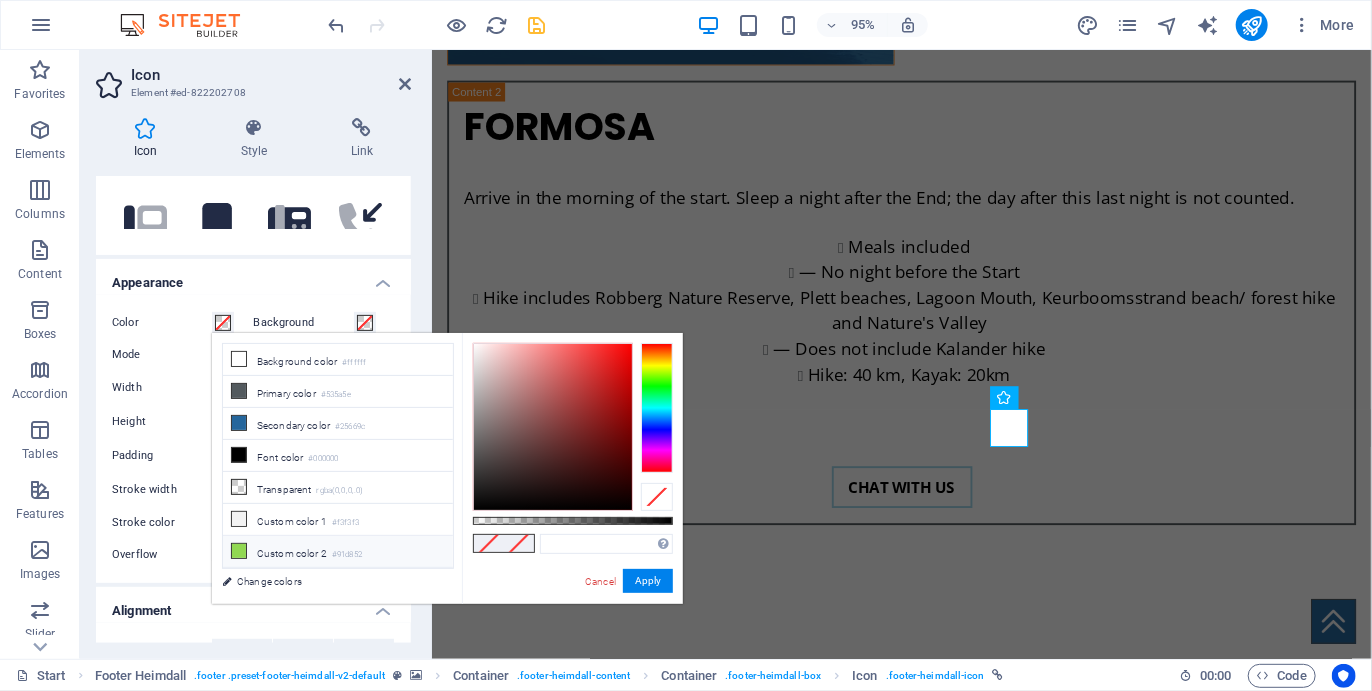click on "Custom color 2
#91d852" at bounding box center [338, 552] 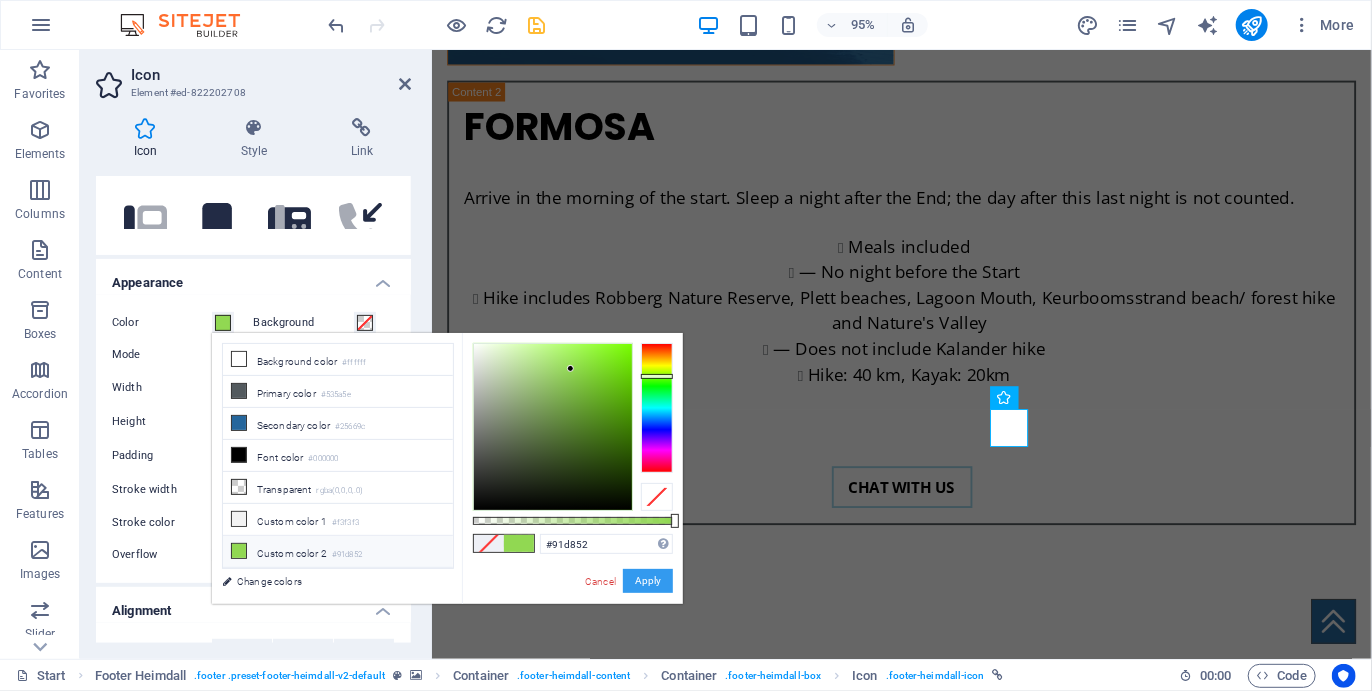 click on "Apply" at bounding box center [648, 581] 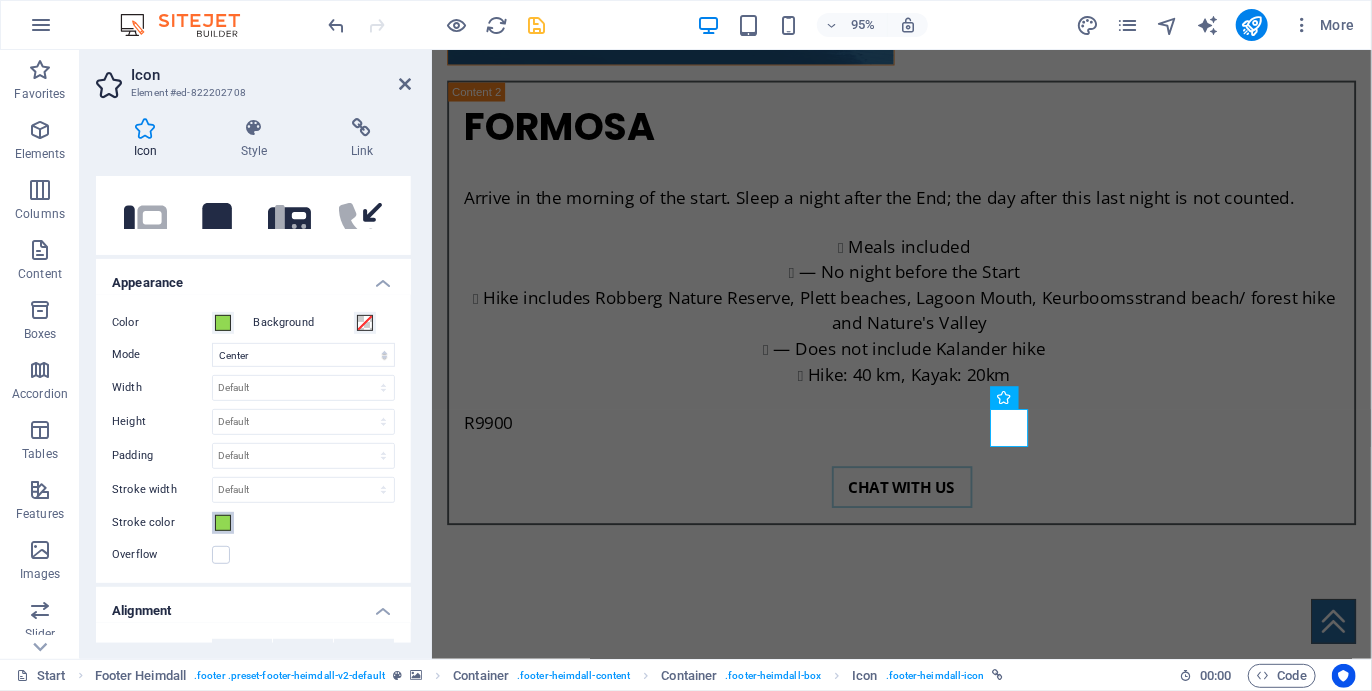 click at bounding box center (223, 523) 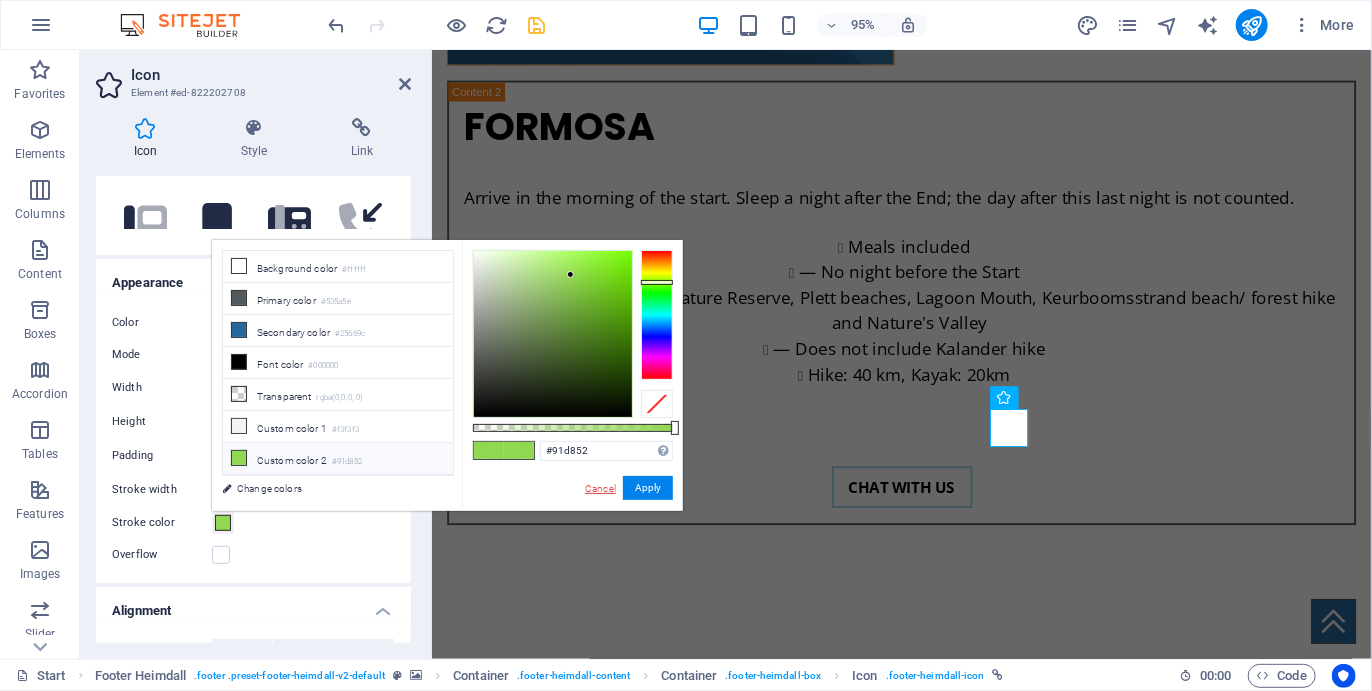 click on "Cancel" at bounding box center [600, 488] 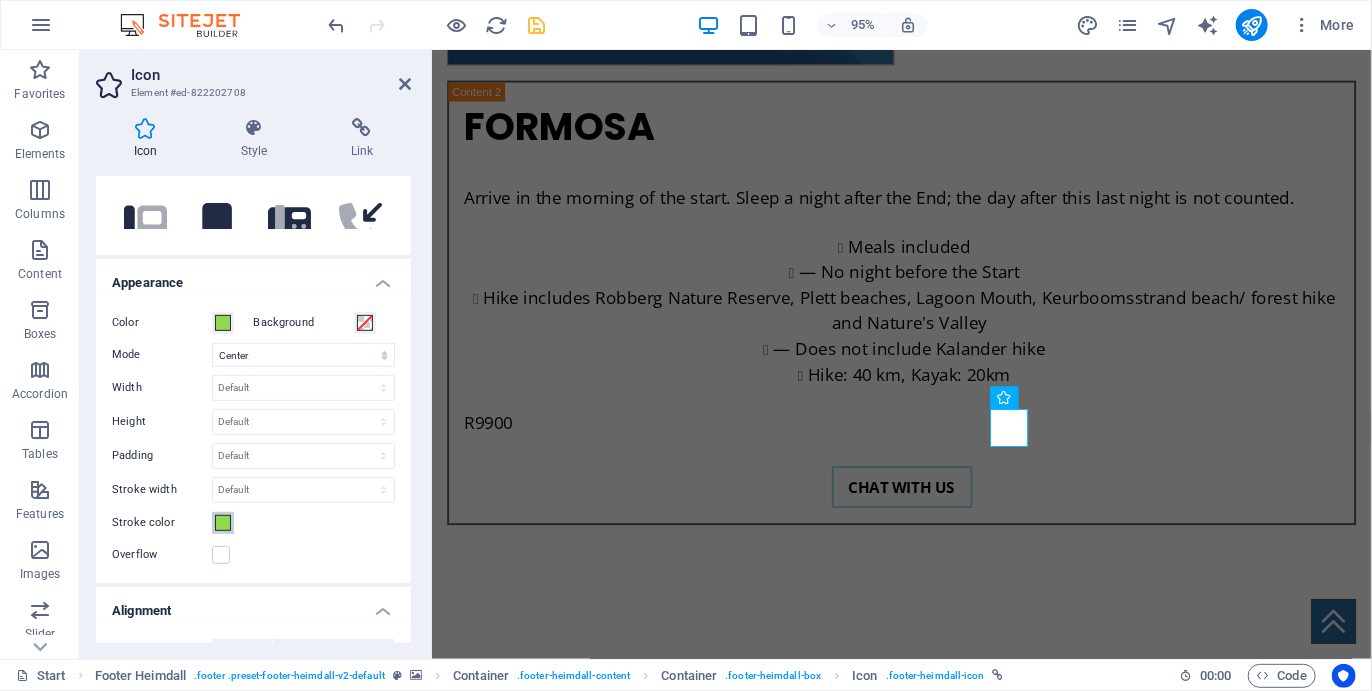 click at bounding box center [223, 523] 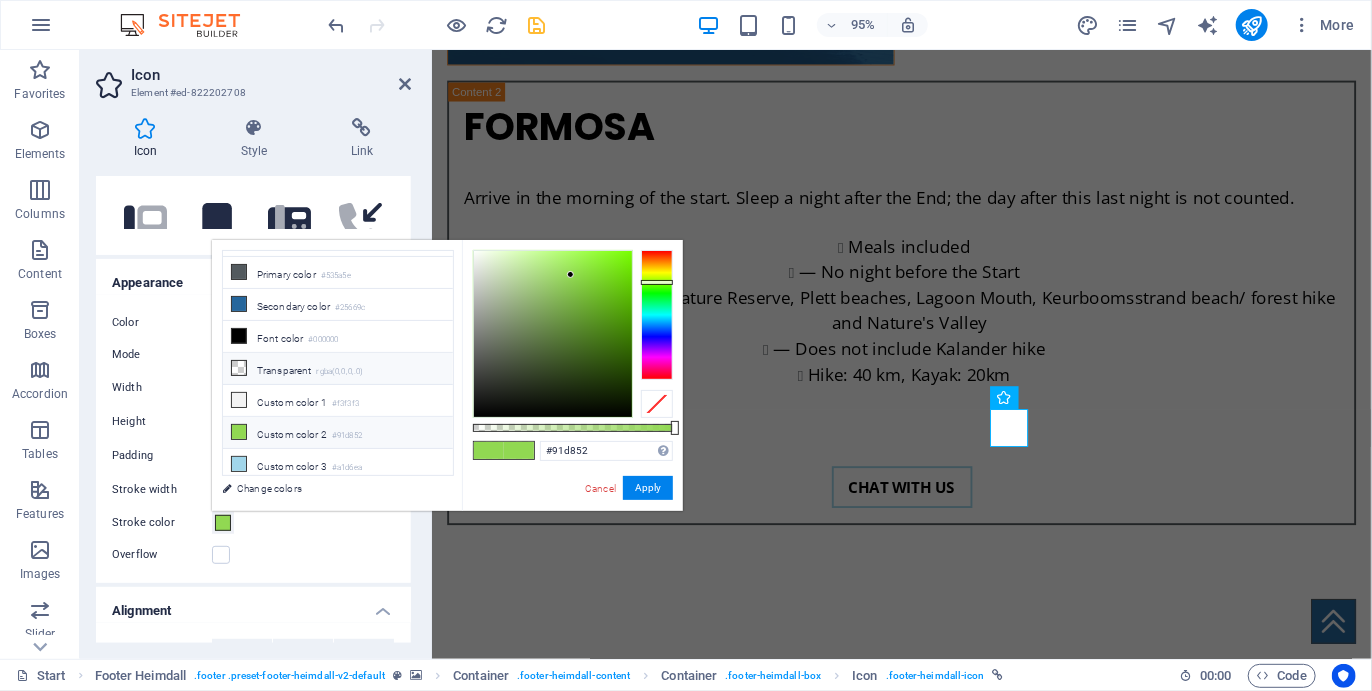 scroll, scrollTop: 0, scrollLeft: 0, axis: both 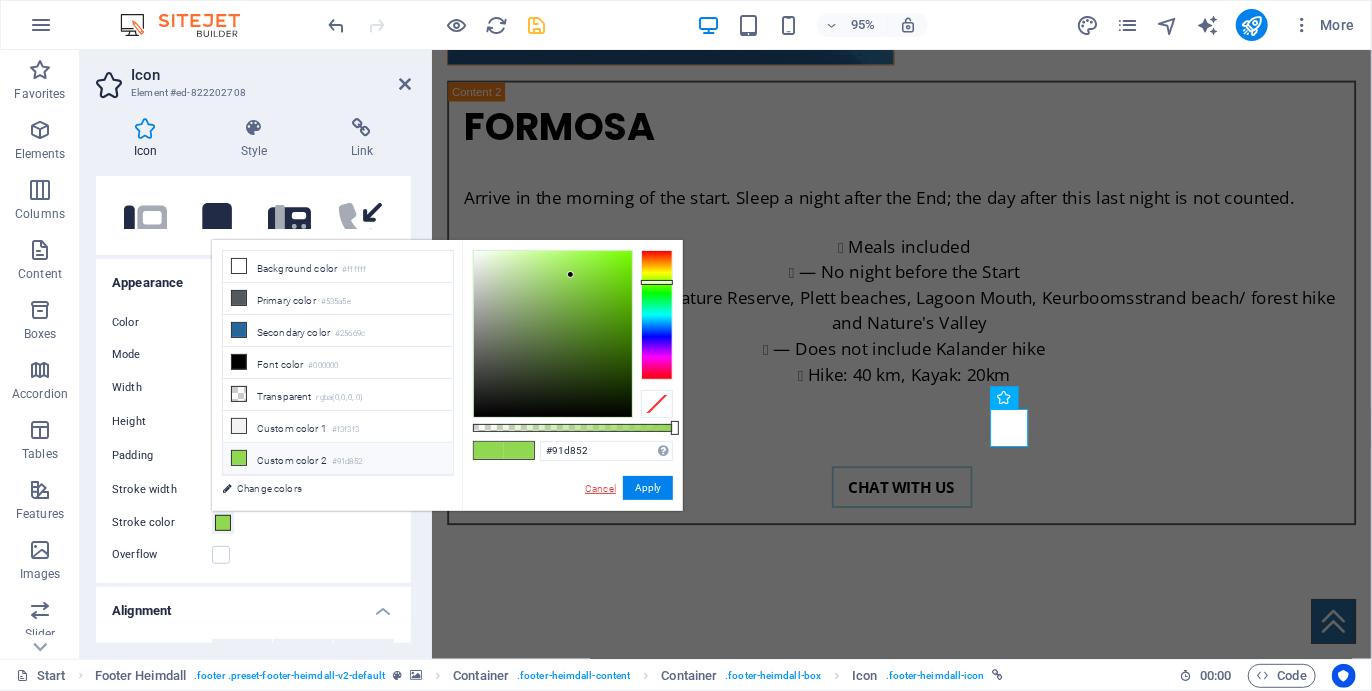 click on "Cancel" at bounding box center (600, 488) 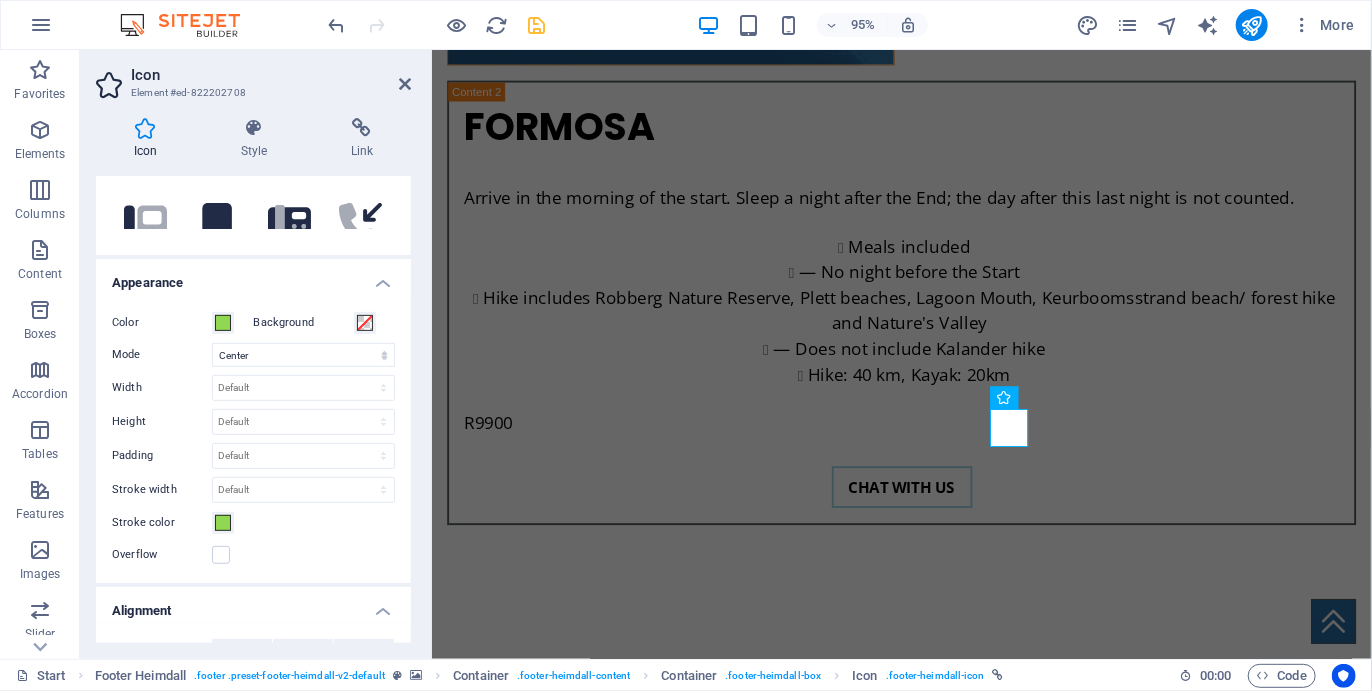 click on "Stroke color" at bounding box center (253, 523) 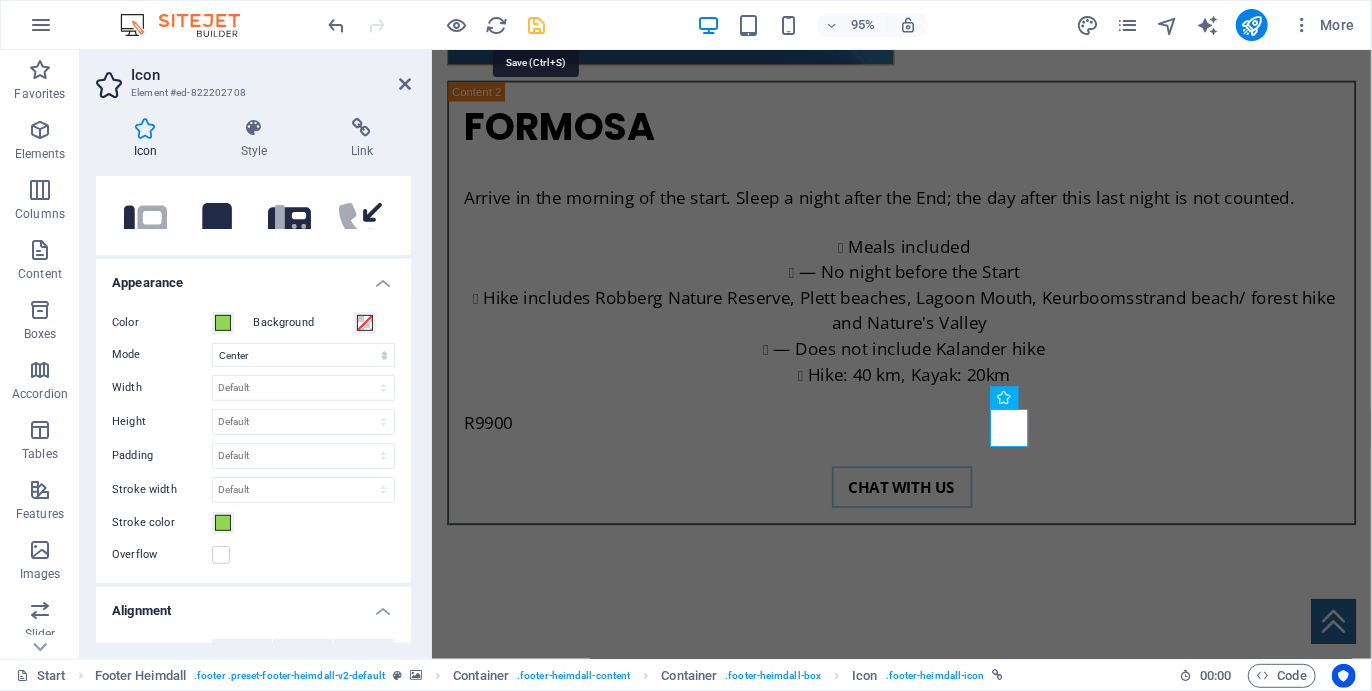 click at bounding box center (537, 25) 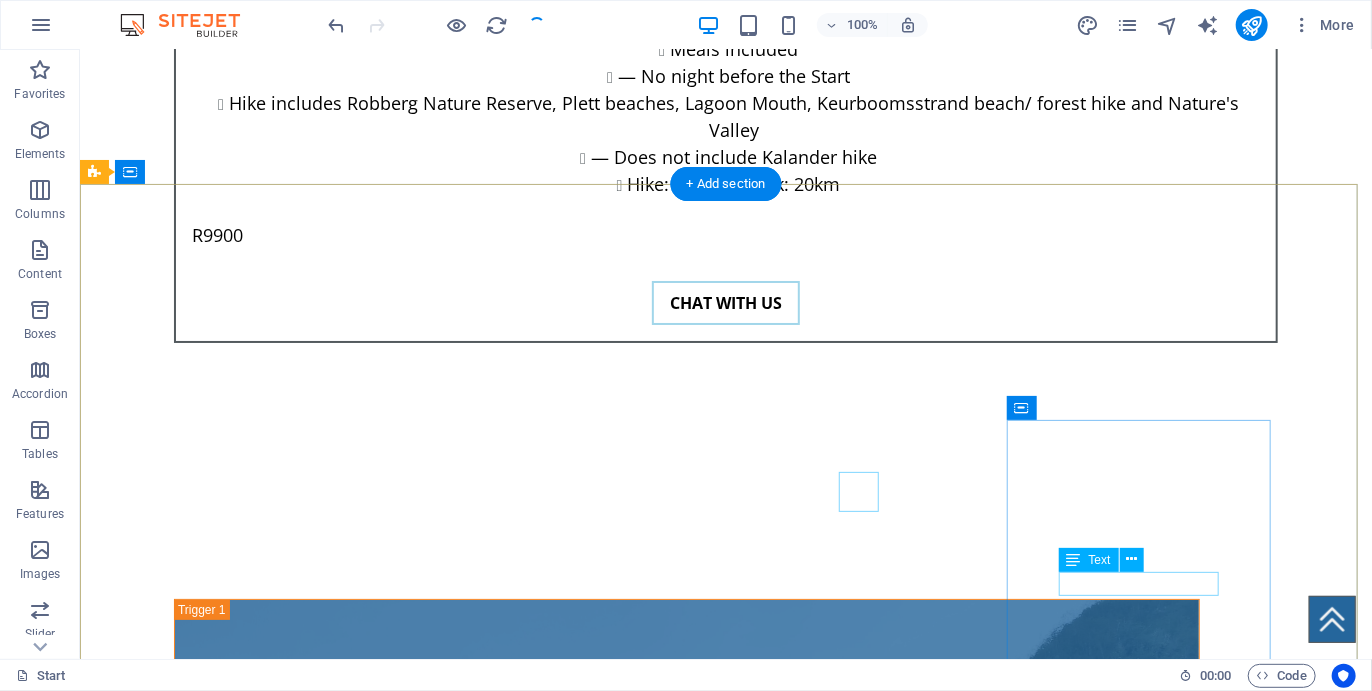 click on "info@plettcoastalcamino.co.za" at bounding box center (227, 6501) 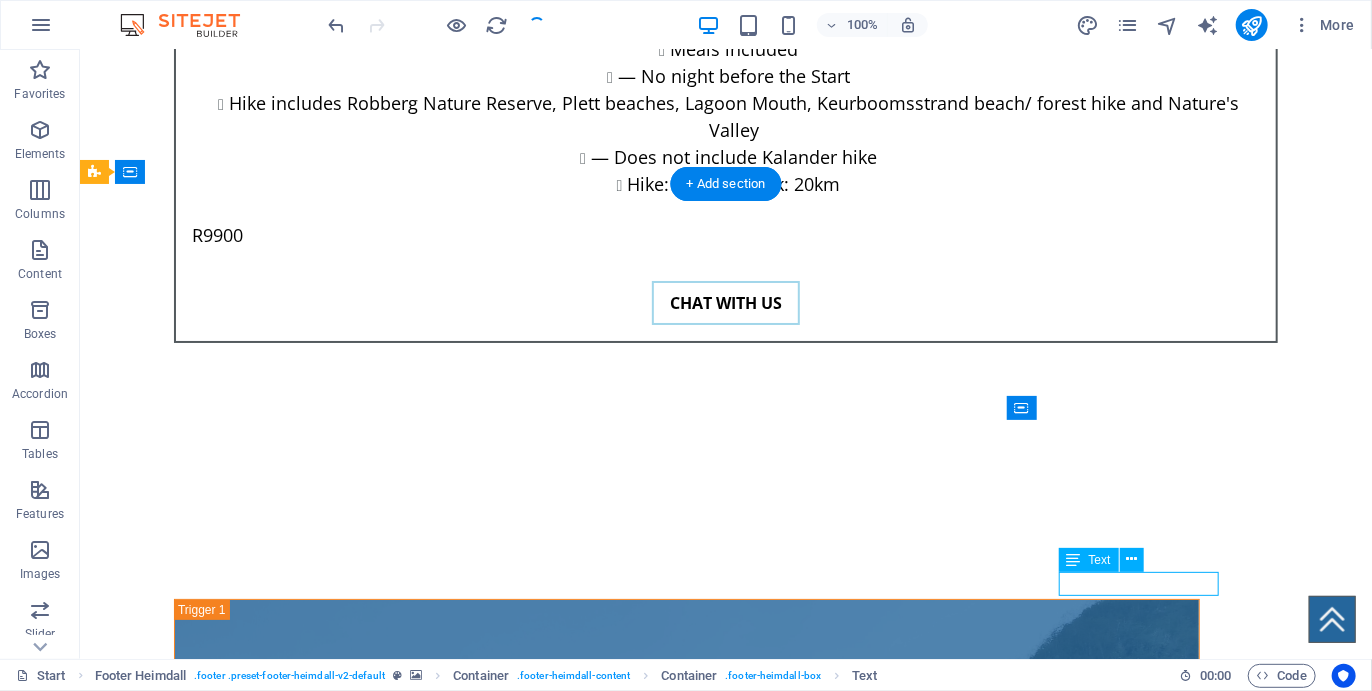 click on "info@plettcoastalcamino.co.za" at bounding box center (227, 6501) 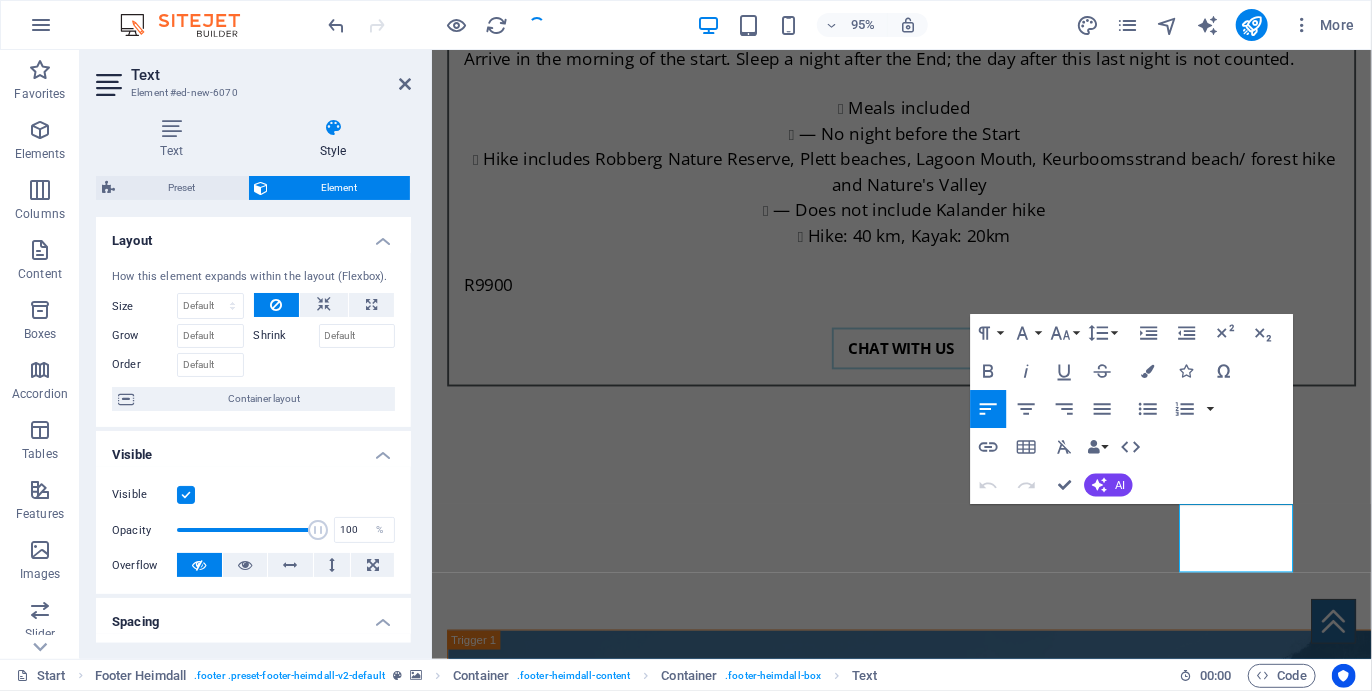 scroll, scrollTop: 707, scrollLeft: 0, axis: vertical 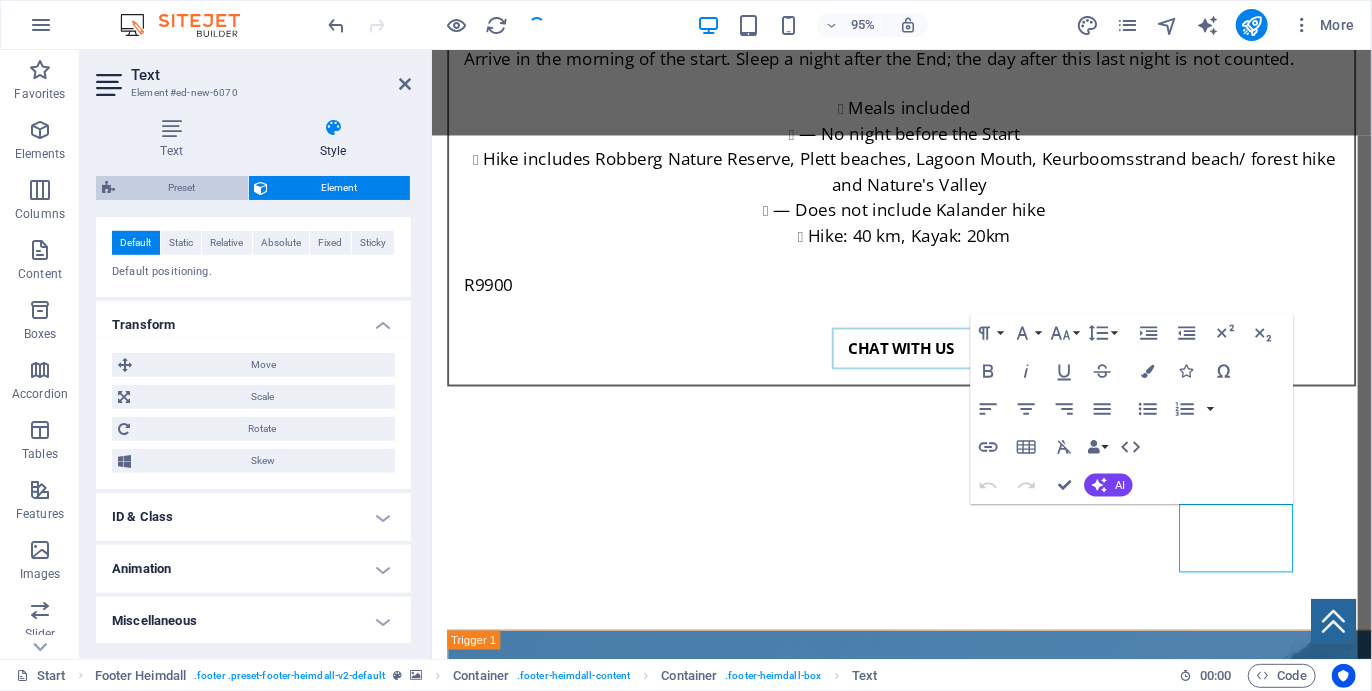 click on "Preset" at bounding box center [181, 188] 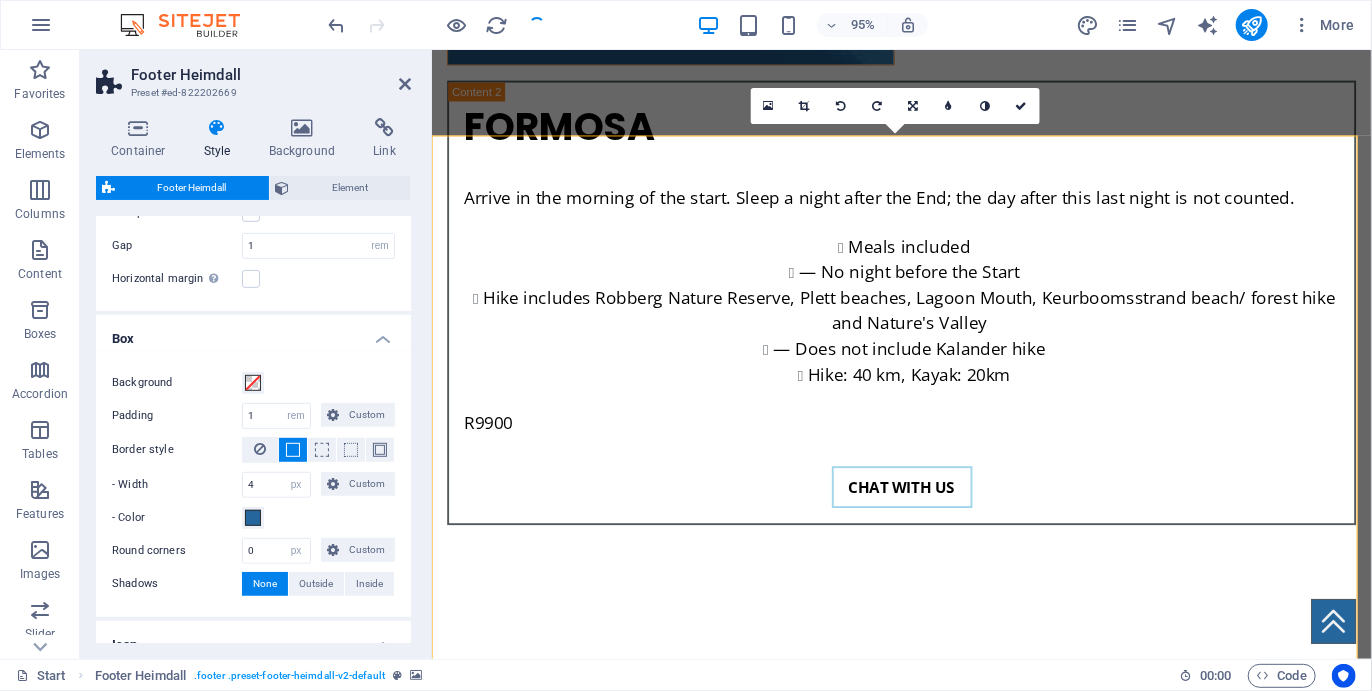 scroll, scrollTop: 517, scrollLeft: 0, axis: vertical 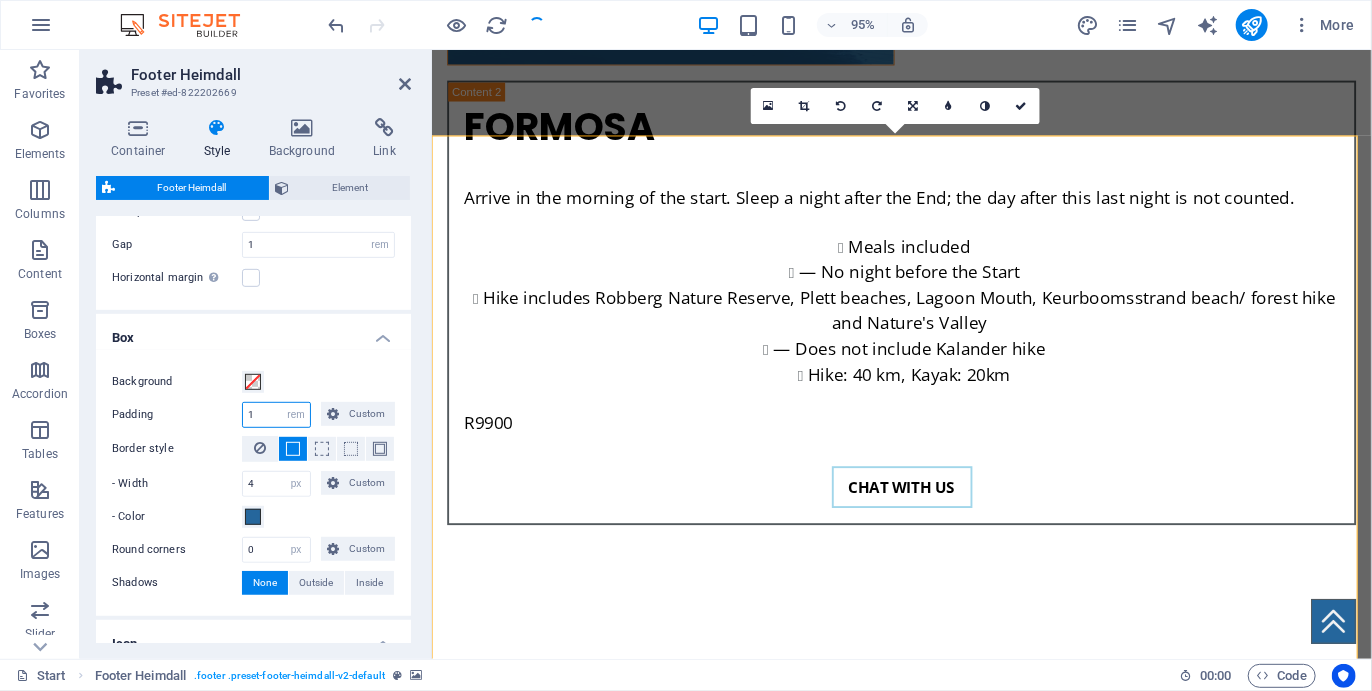 click on "1" at bounding box center (276, 415) 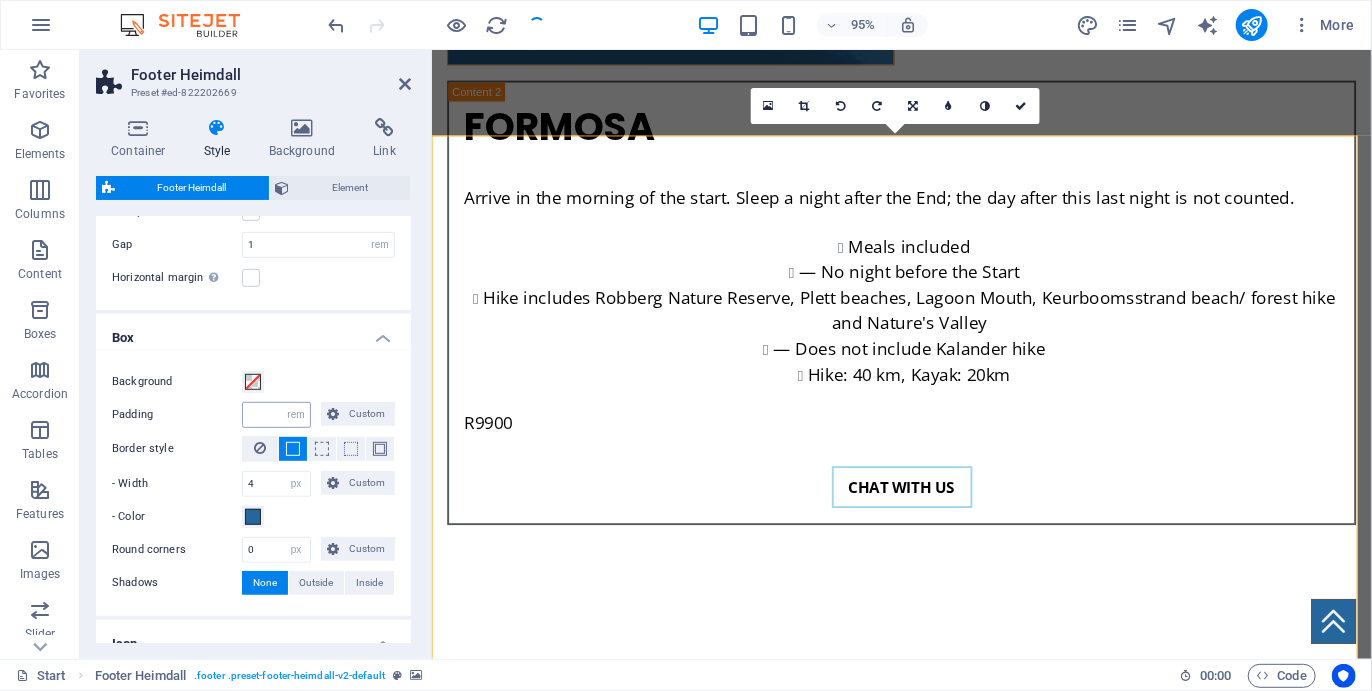 type on "0" 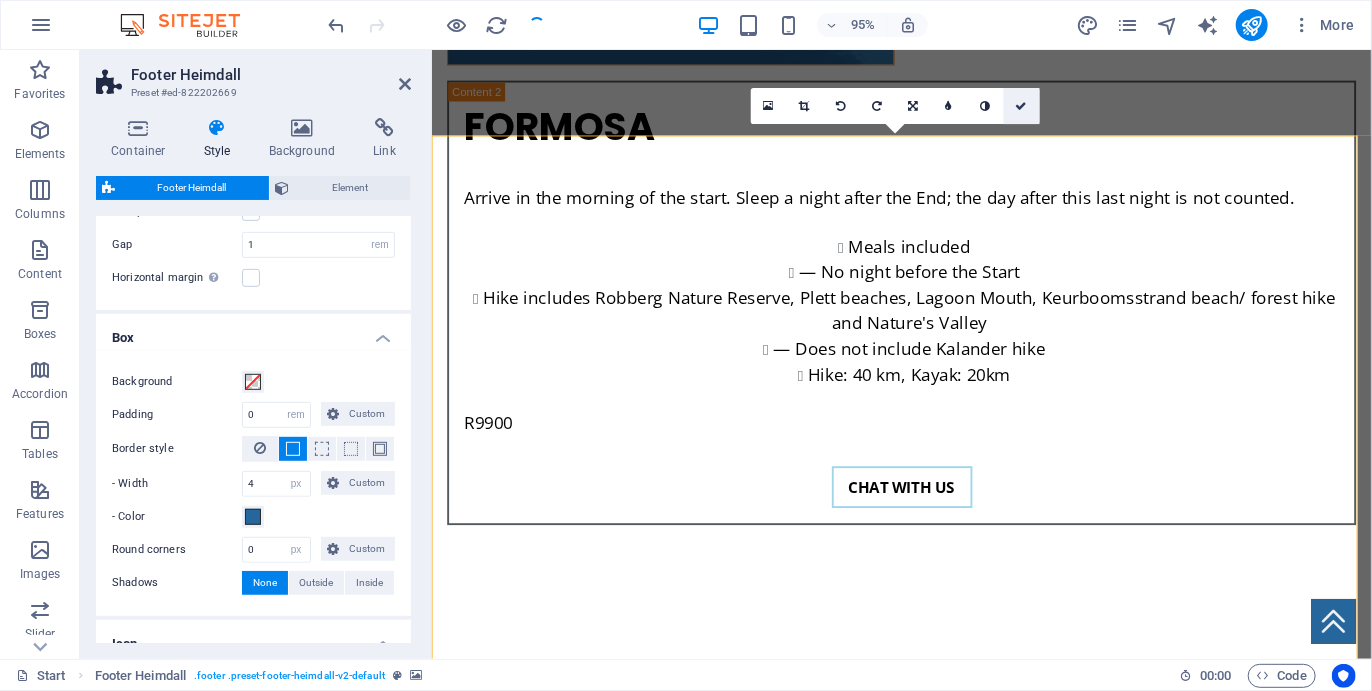 click at bounding box center [1022, 105] 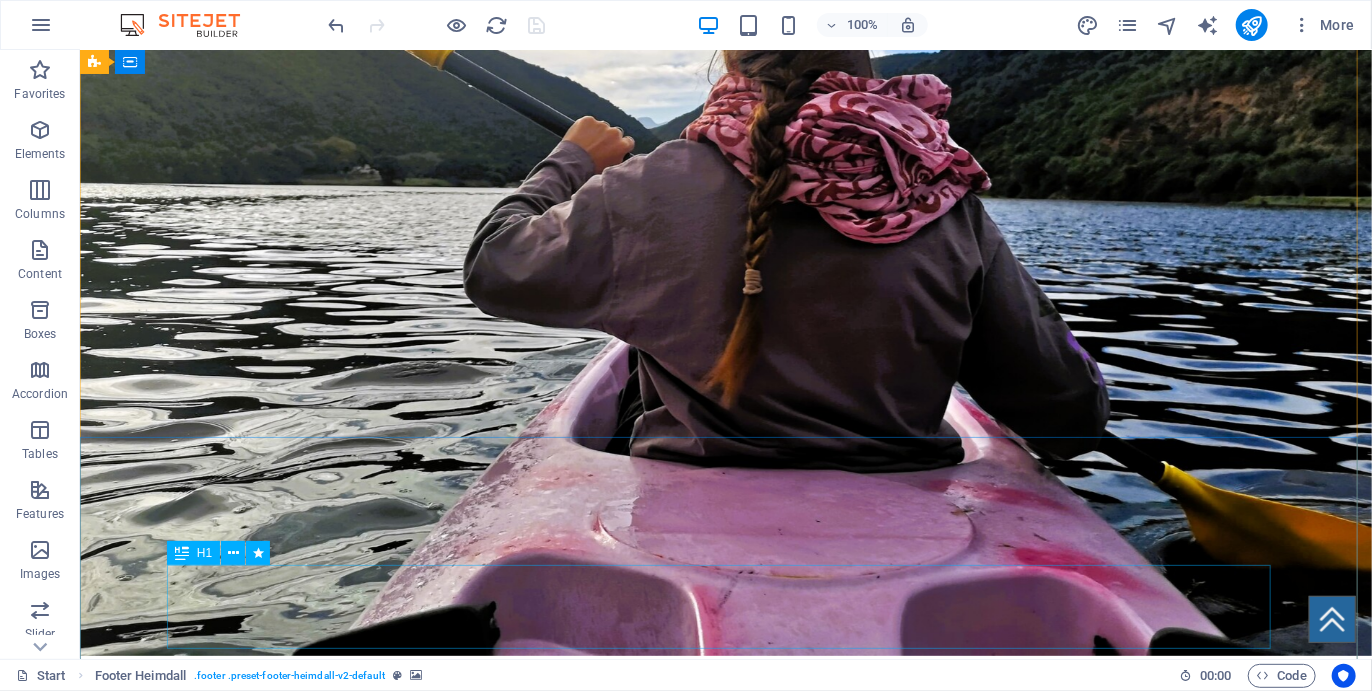 scroll, scrollTop: 0, scrollLeft: 0, axis: both 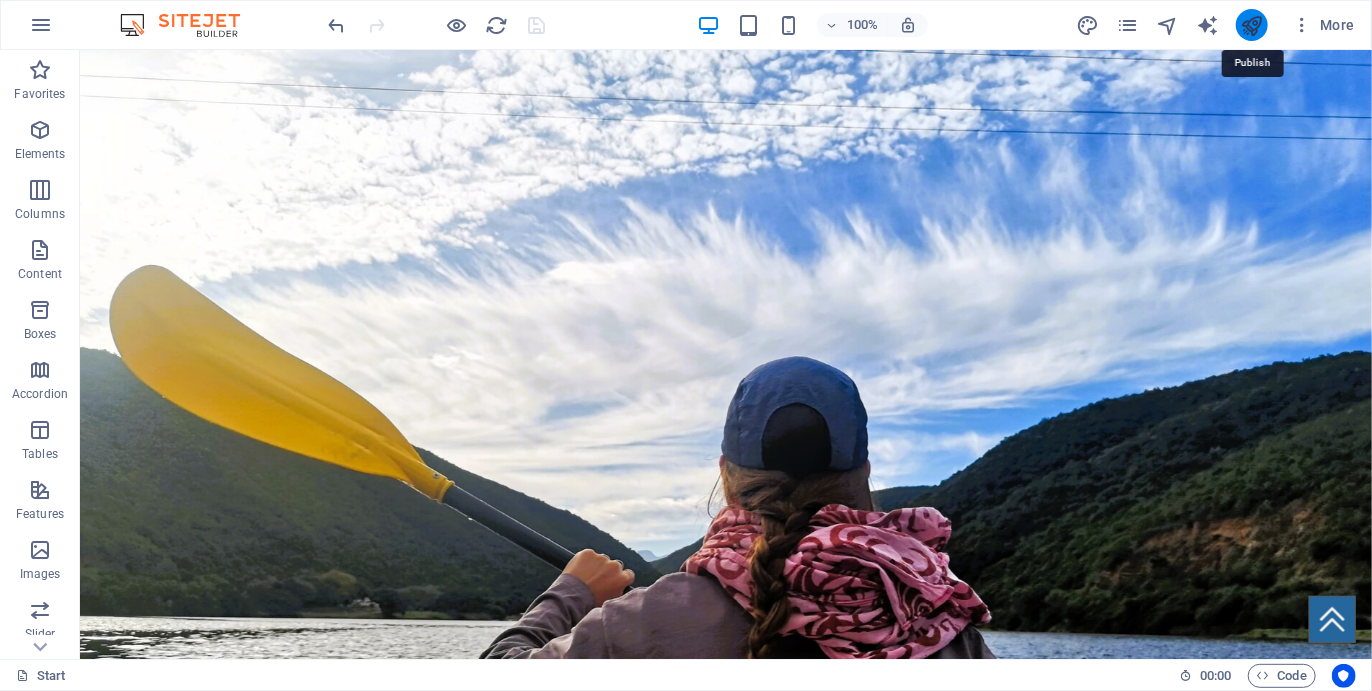 click at bounding box center [1251, 25] 